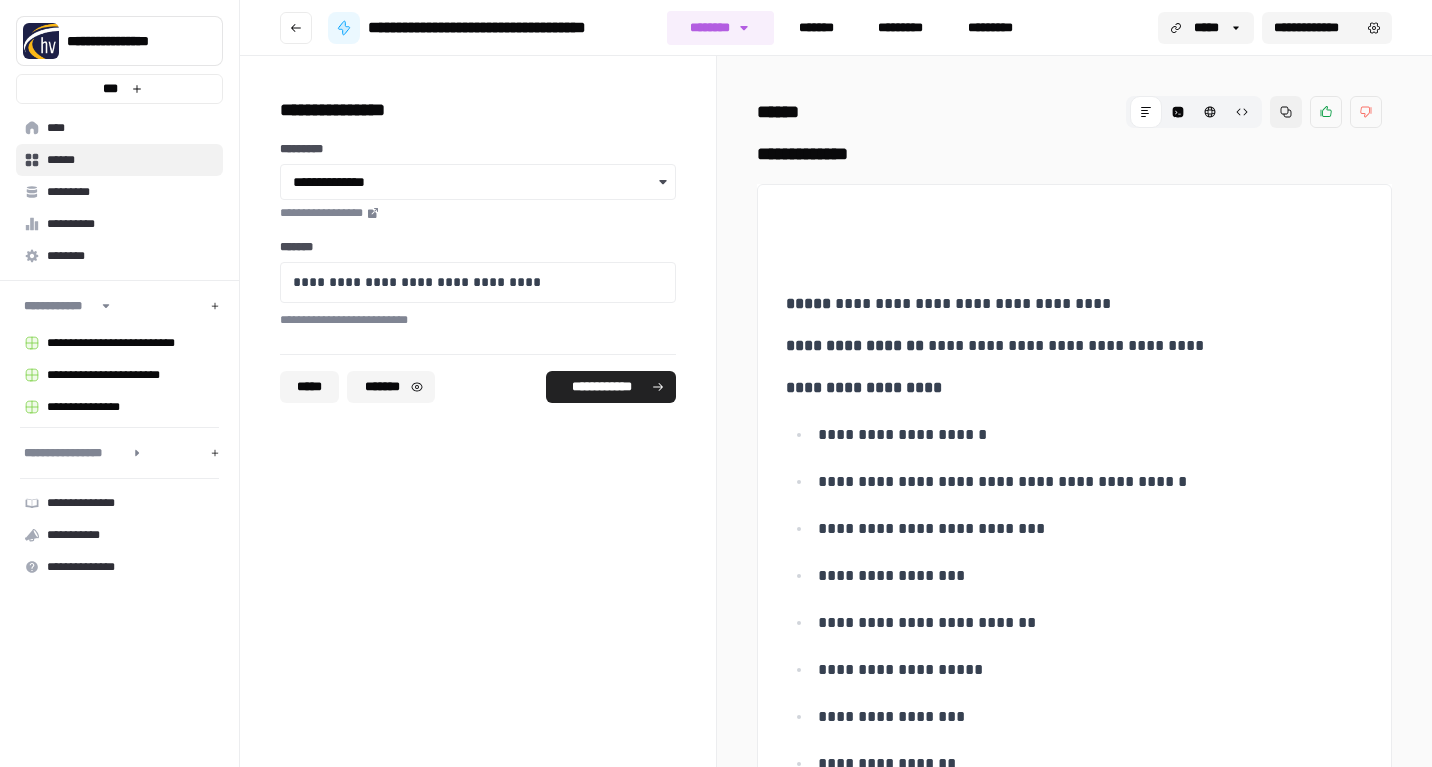scroll, scrollTop: 0, scrollLeft: 0, axis: both 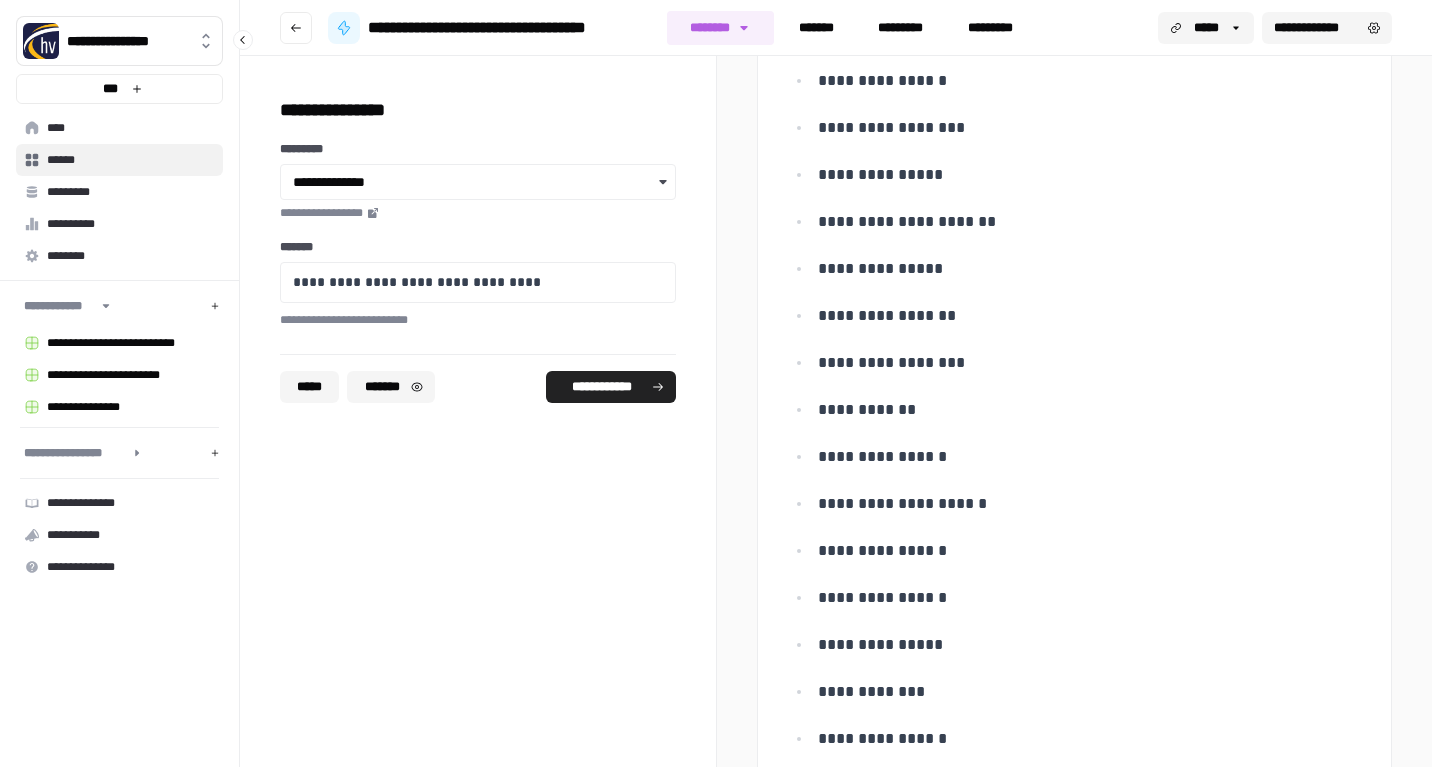 click on "******" at bounding box center (130, 160) 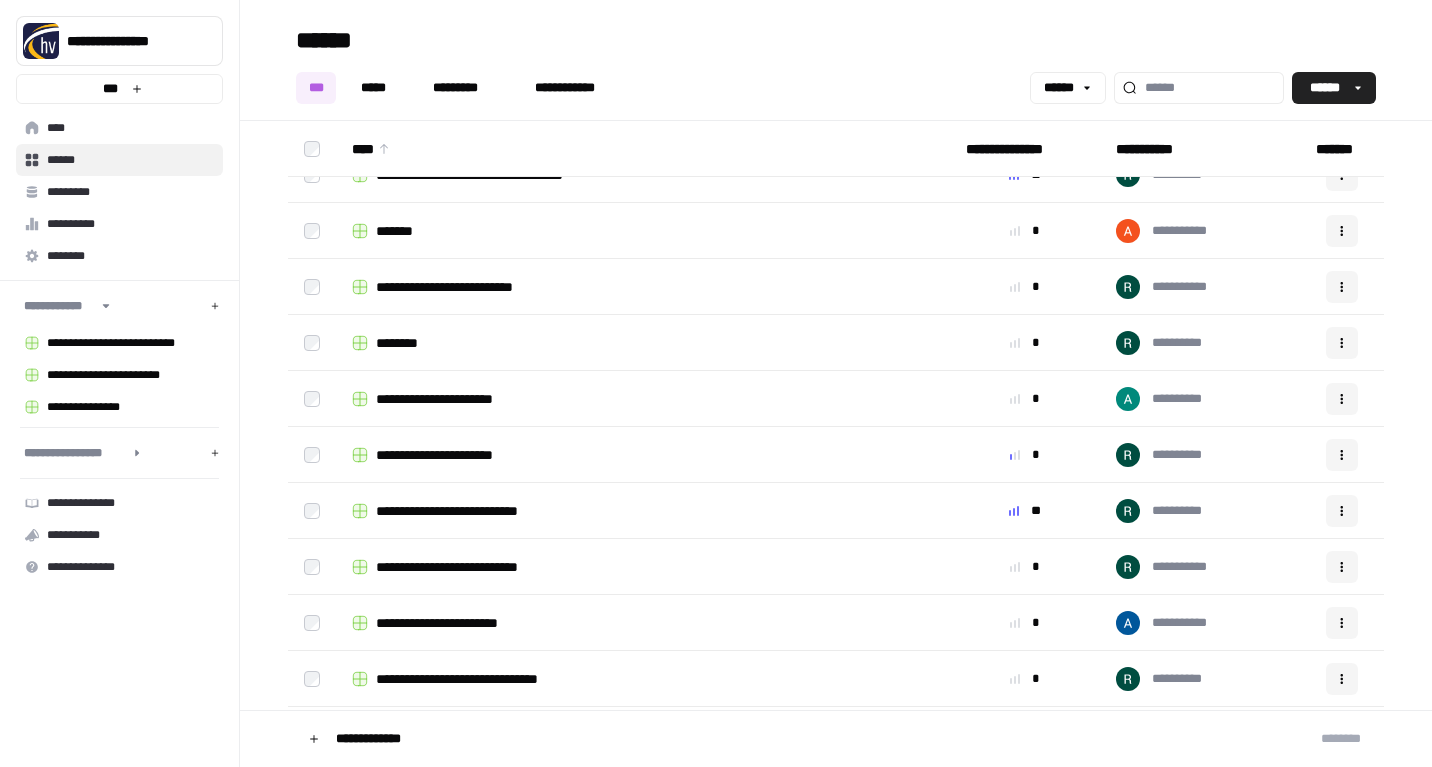 scroll, scrollTop: 0, scrollLeft: 0, axis: both 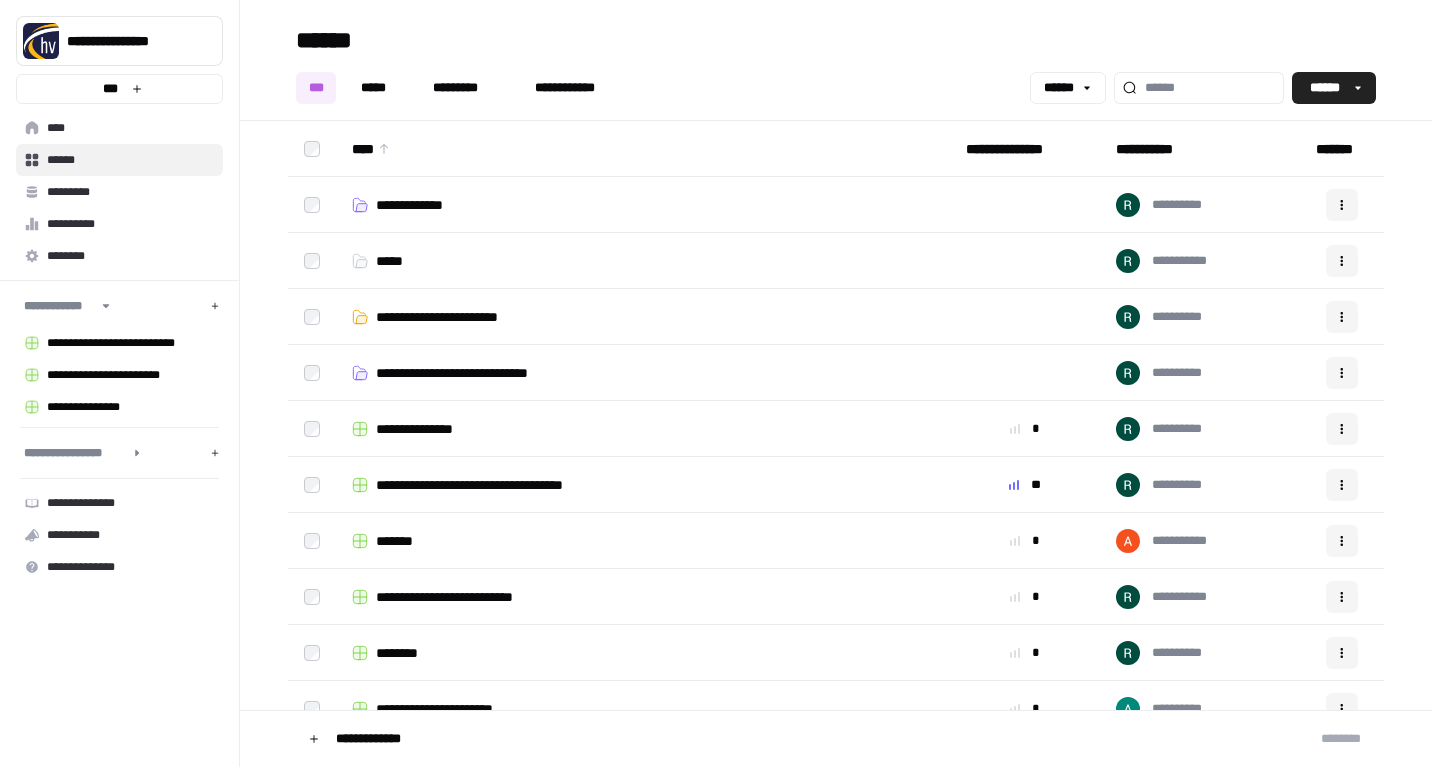 click on "**********" at bounding box center (426, 205) 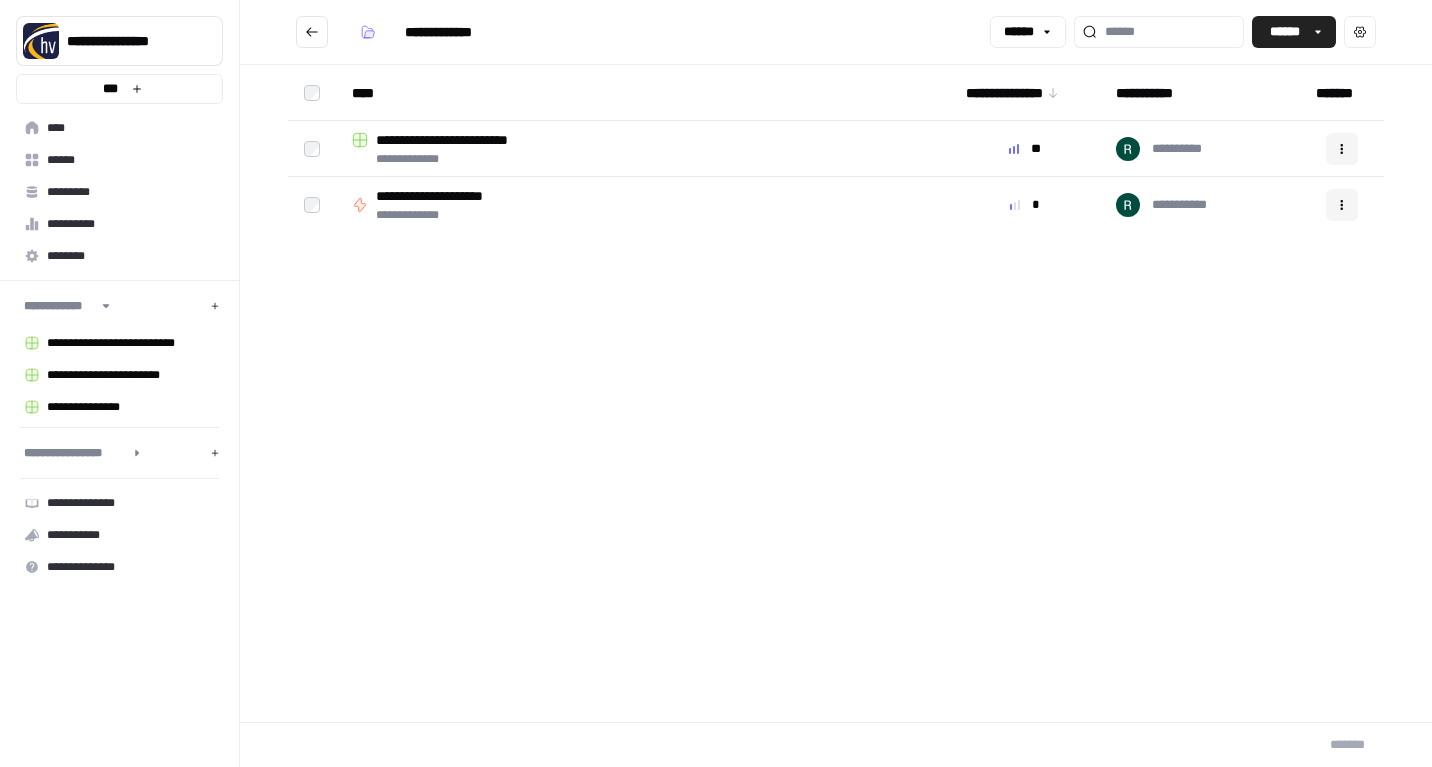 click on "**********" at bounding box center (471, 140) 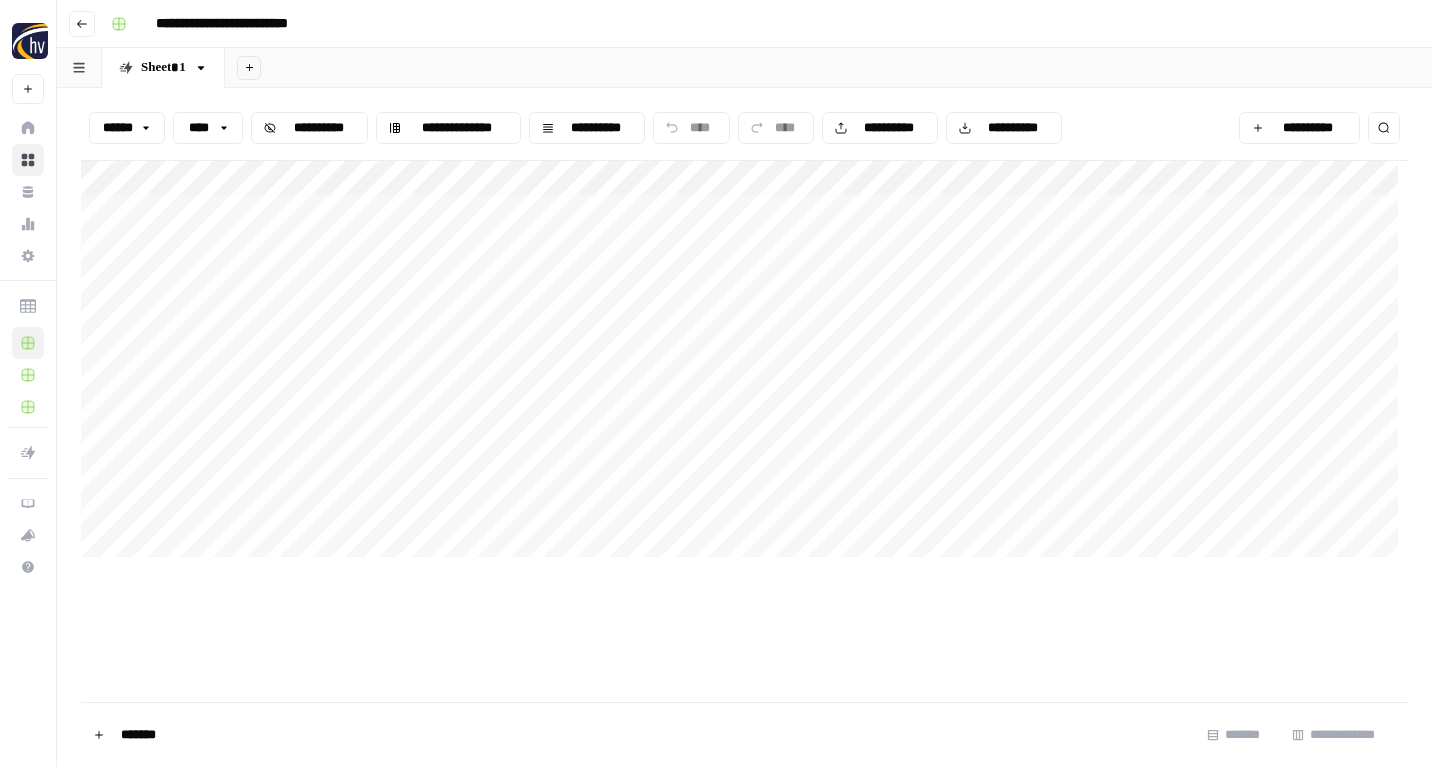 scroll, scrollTop: 10, scrollLeft: 0, axis: vertical 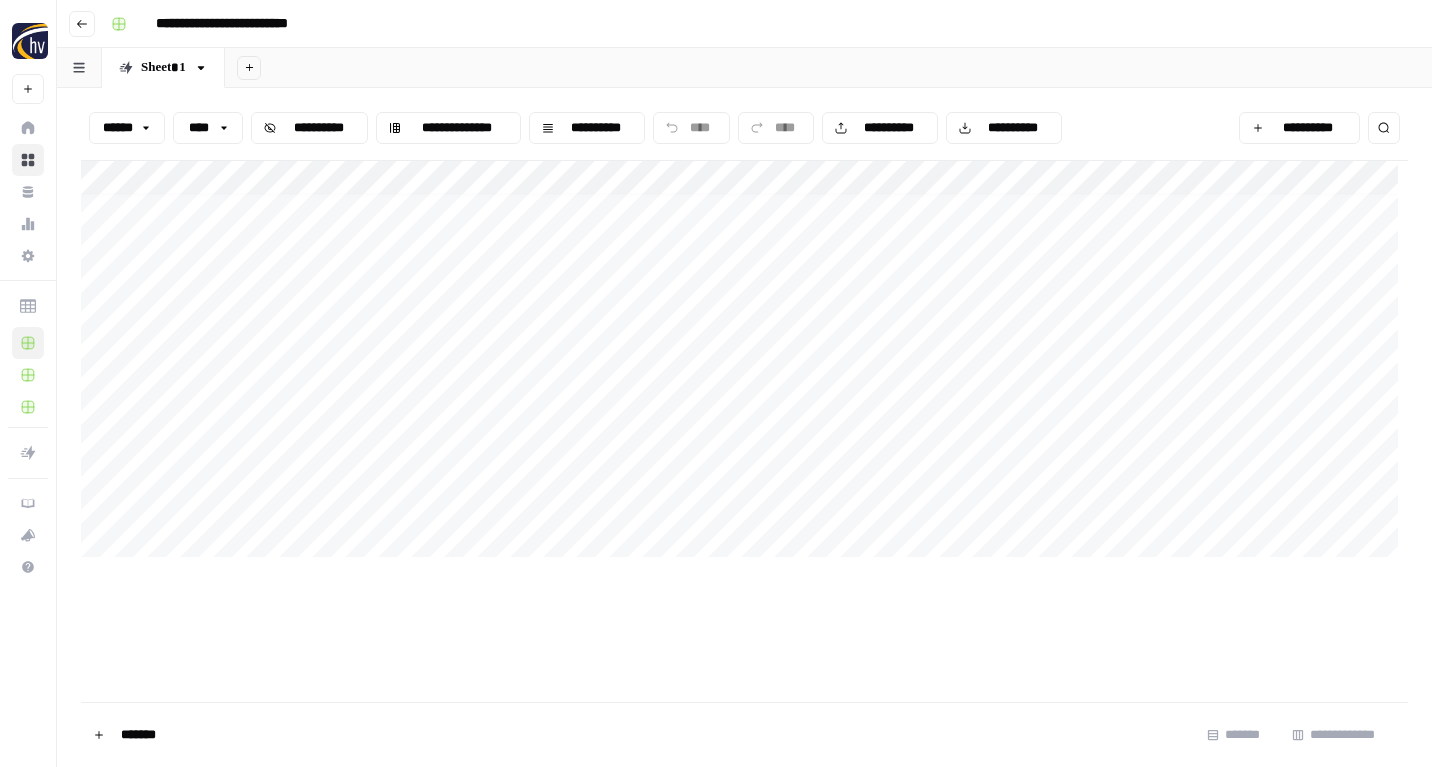 click on "**********" at bounding box center [744, 364] 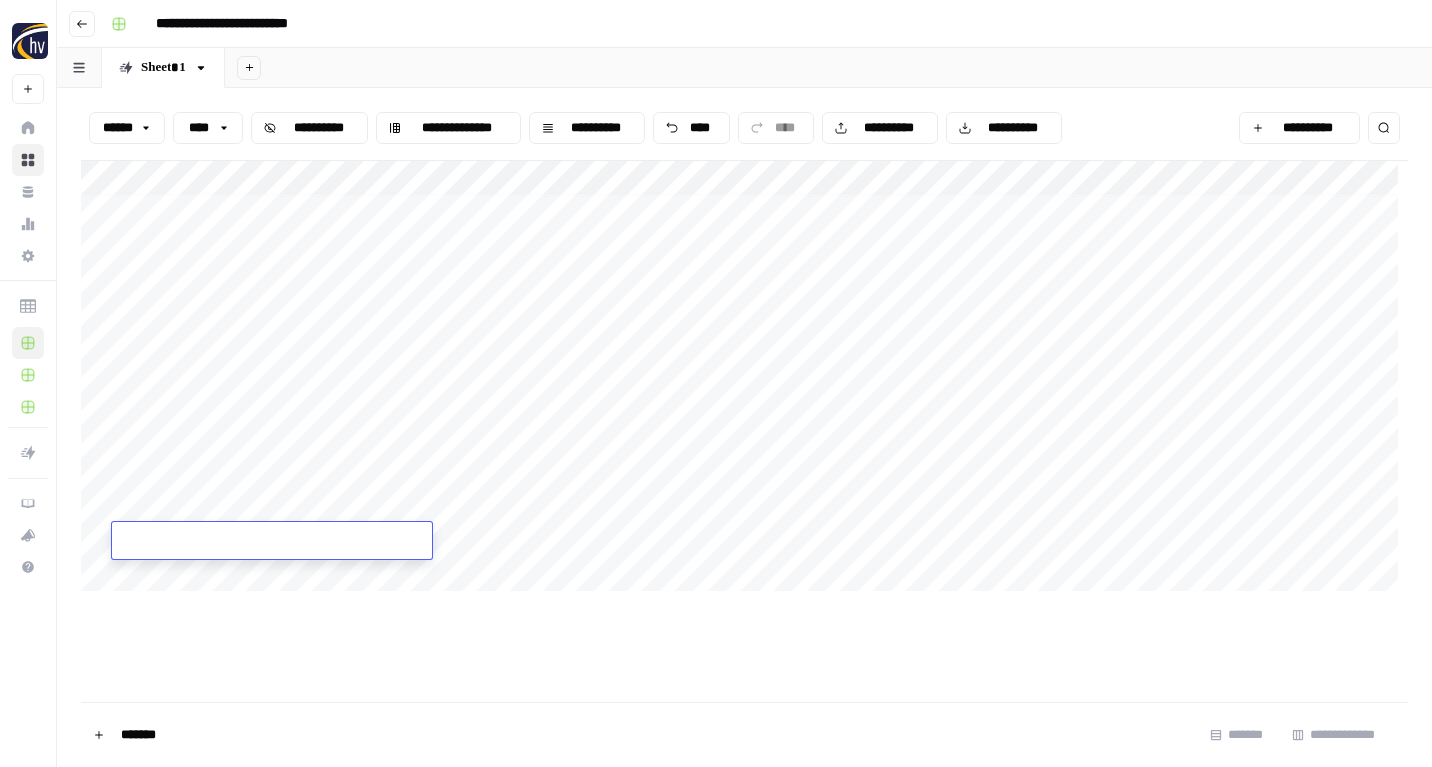 click at bounding box center (272, 542) 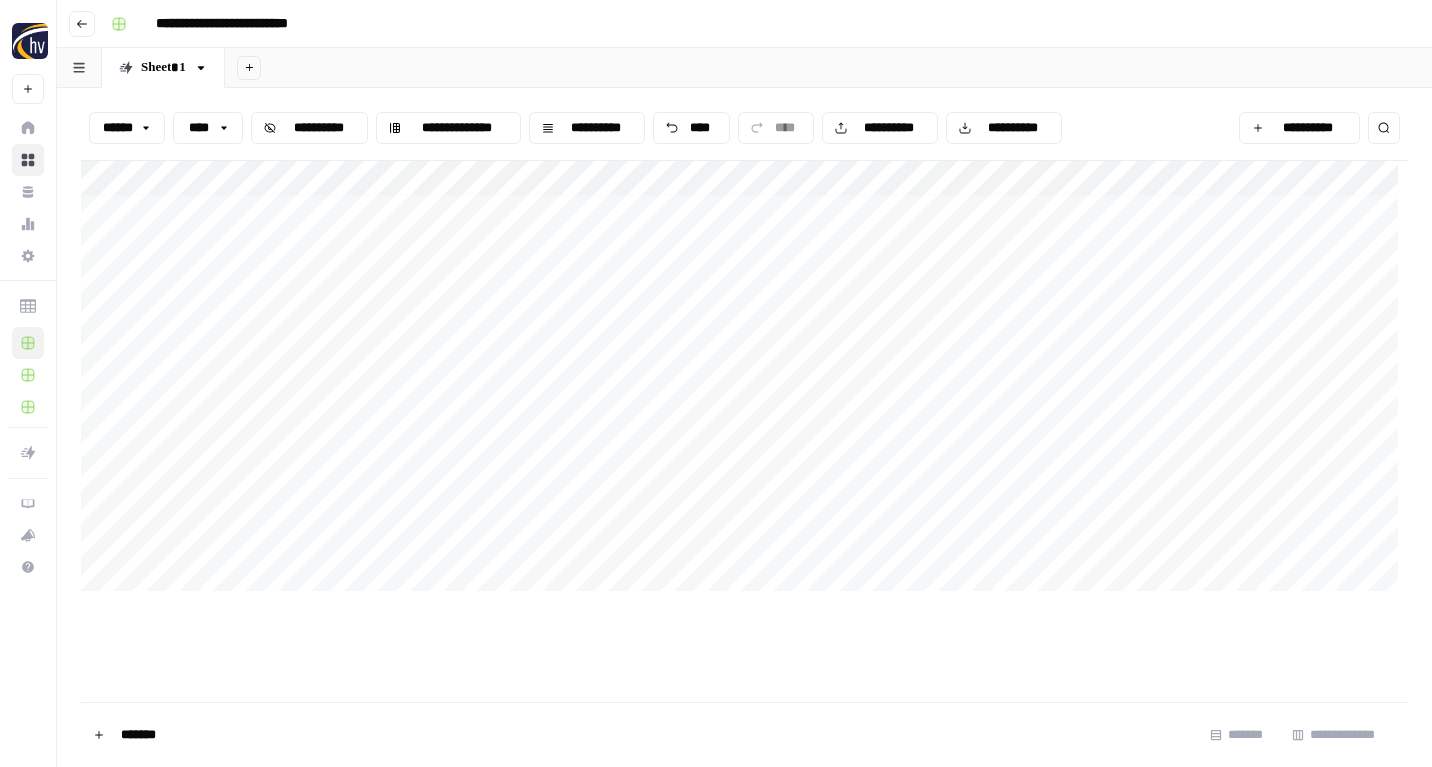 click on "**********" at bounding box center [744, 381] 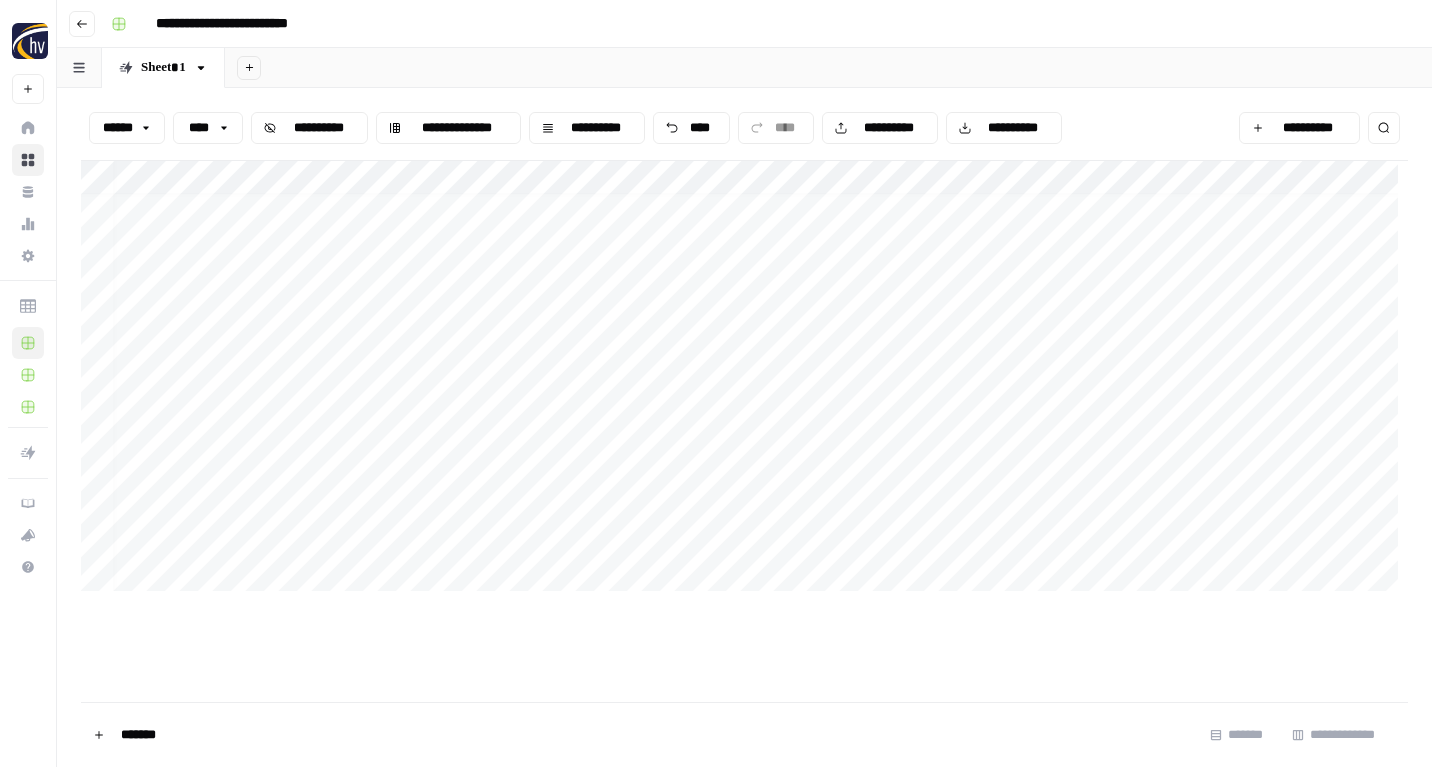scroll, scrollTop: 10, scrollLeft: 10, axis: both 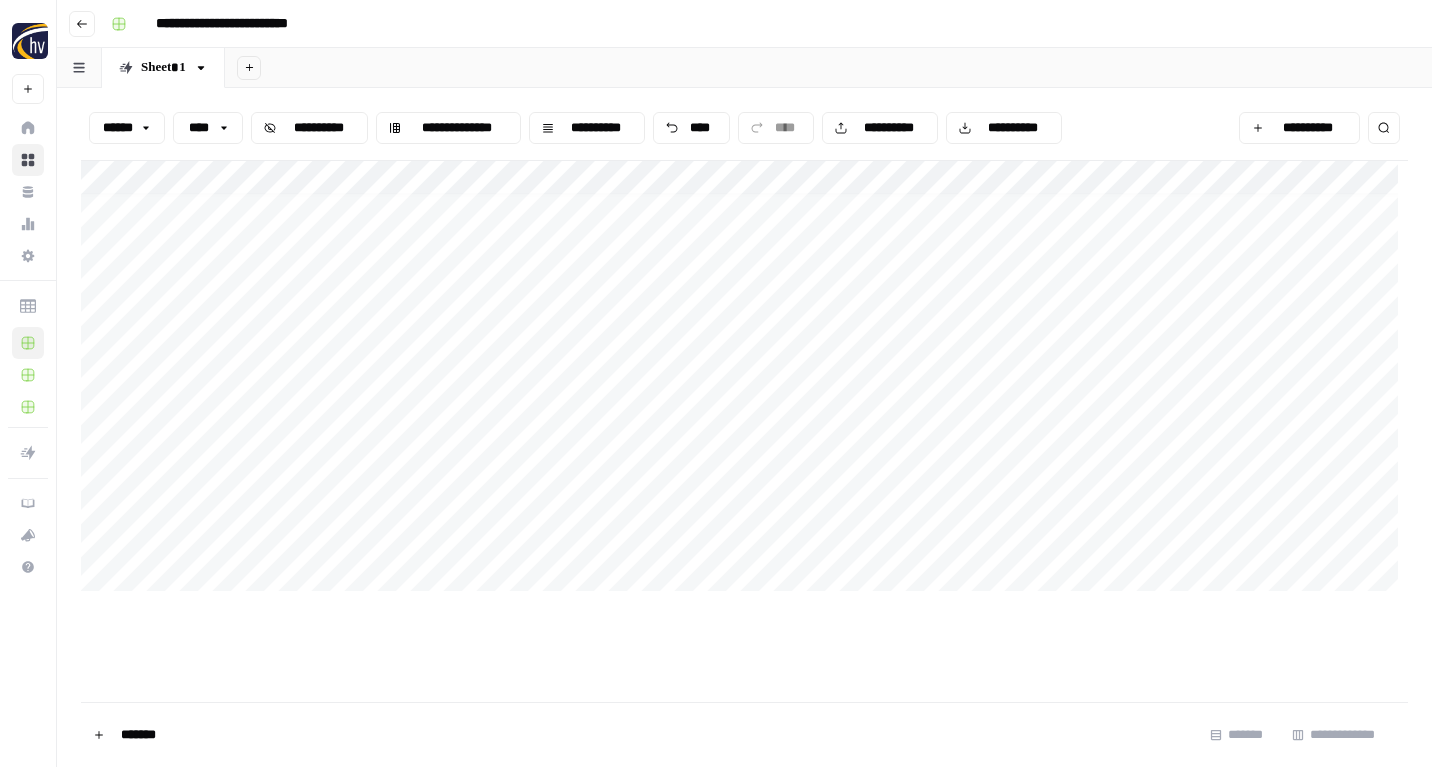 click on "**********" at bounding box center [744, 381] 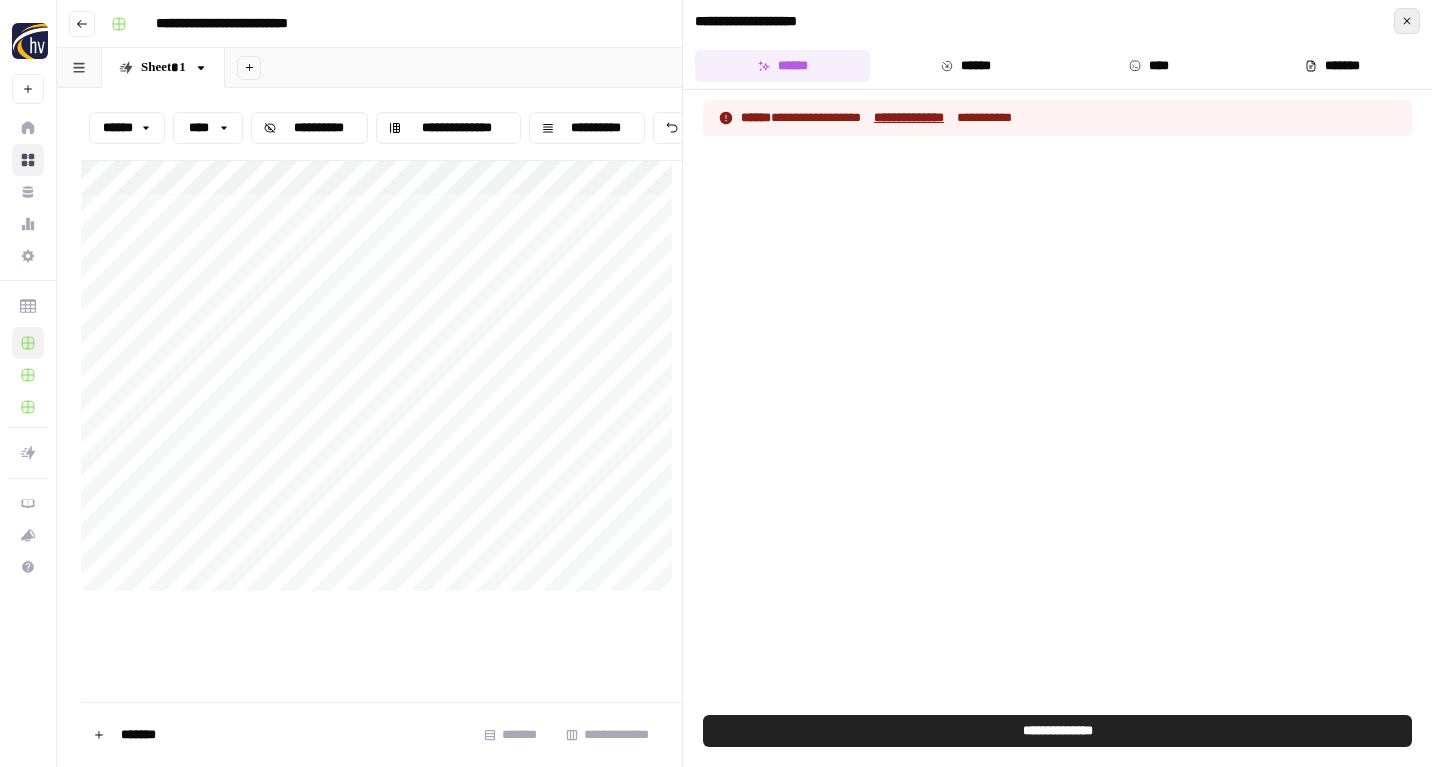 click 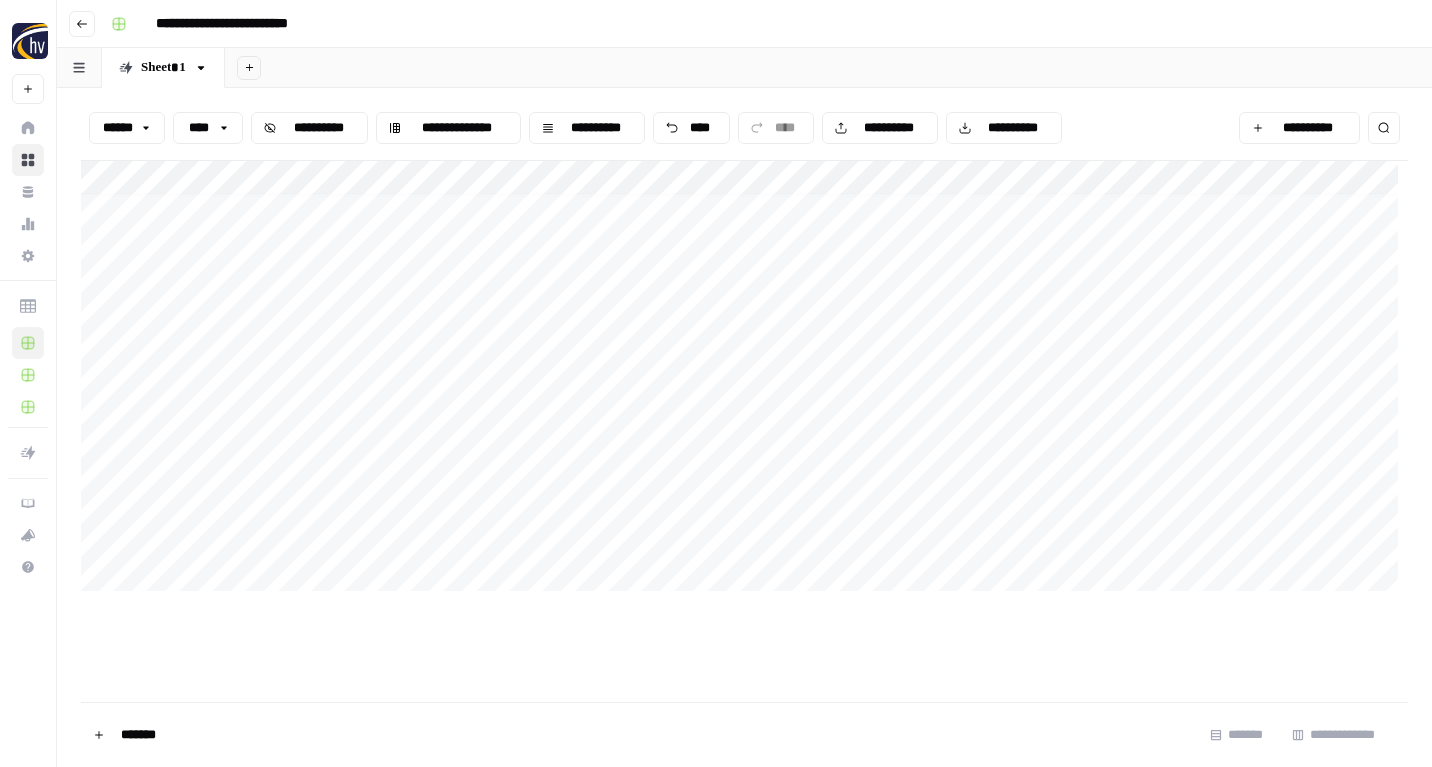 click on "**********" at bounding box center [744, 381] 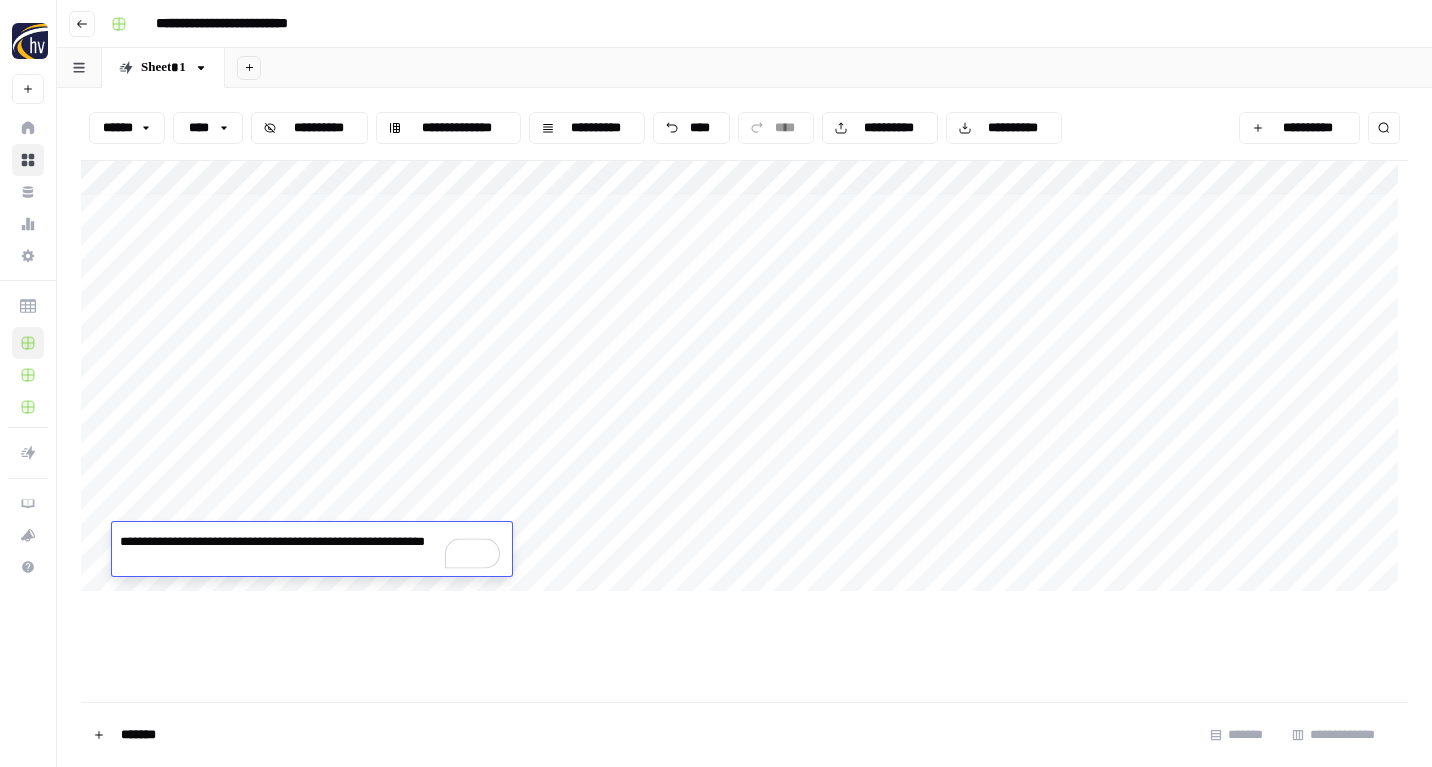drag, startPoint x: 204, startPoint y: 562, endPoint x: 95, endPoint y: 540, distance: 111.19802 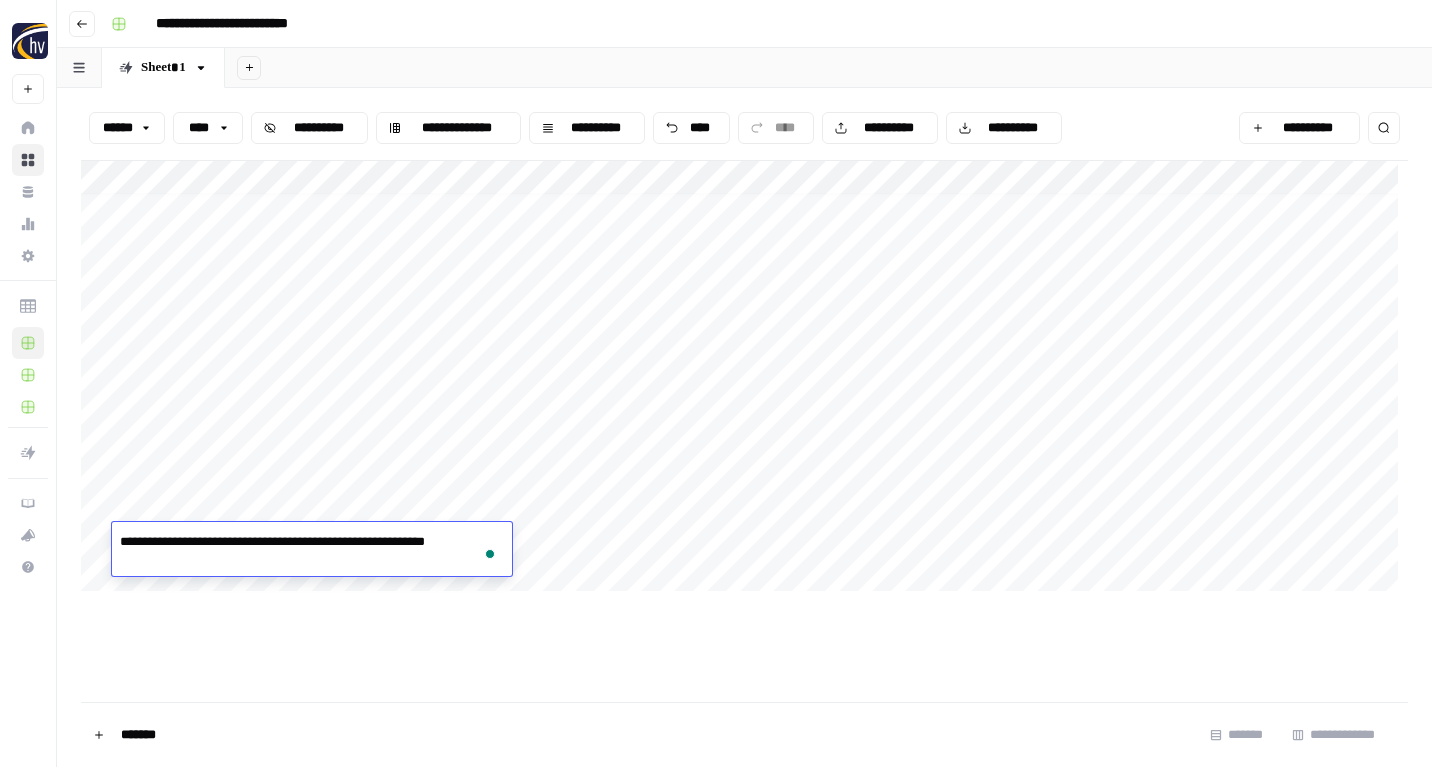 click on "**********" at bounding box center (744, 381) 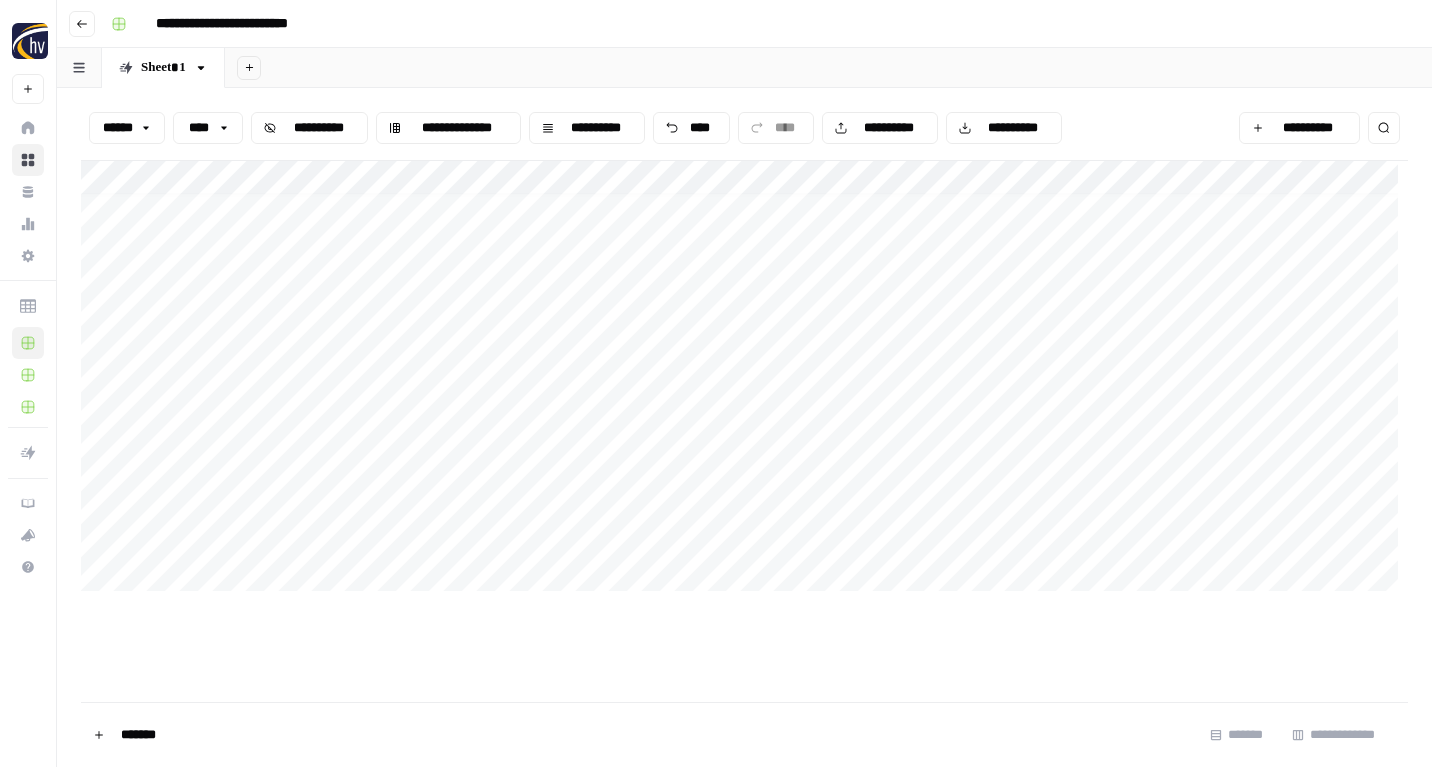 click on "**********" at bounding box center (744, 381) 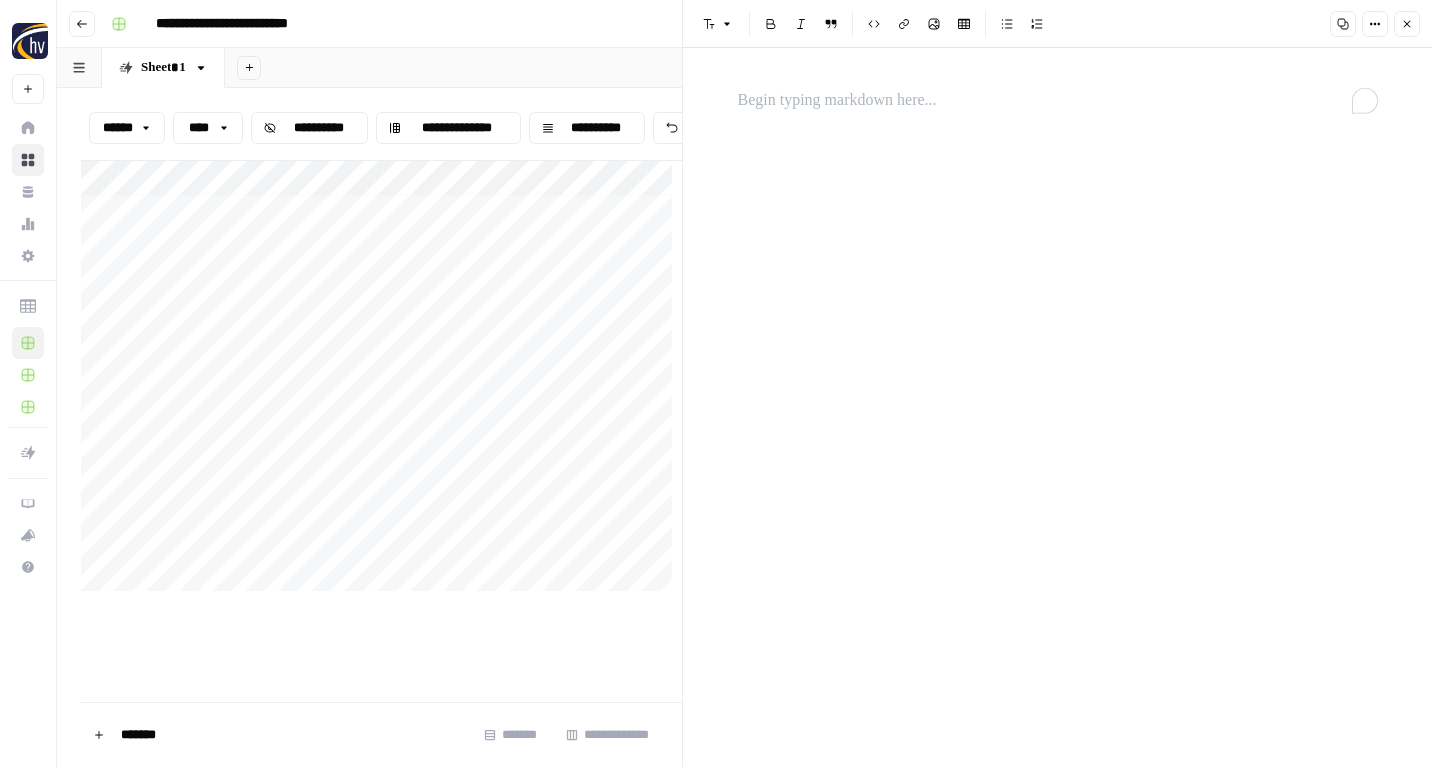 click at bounding box center [1058, 101] 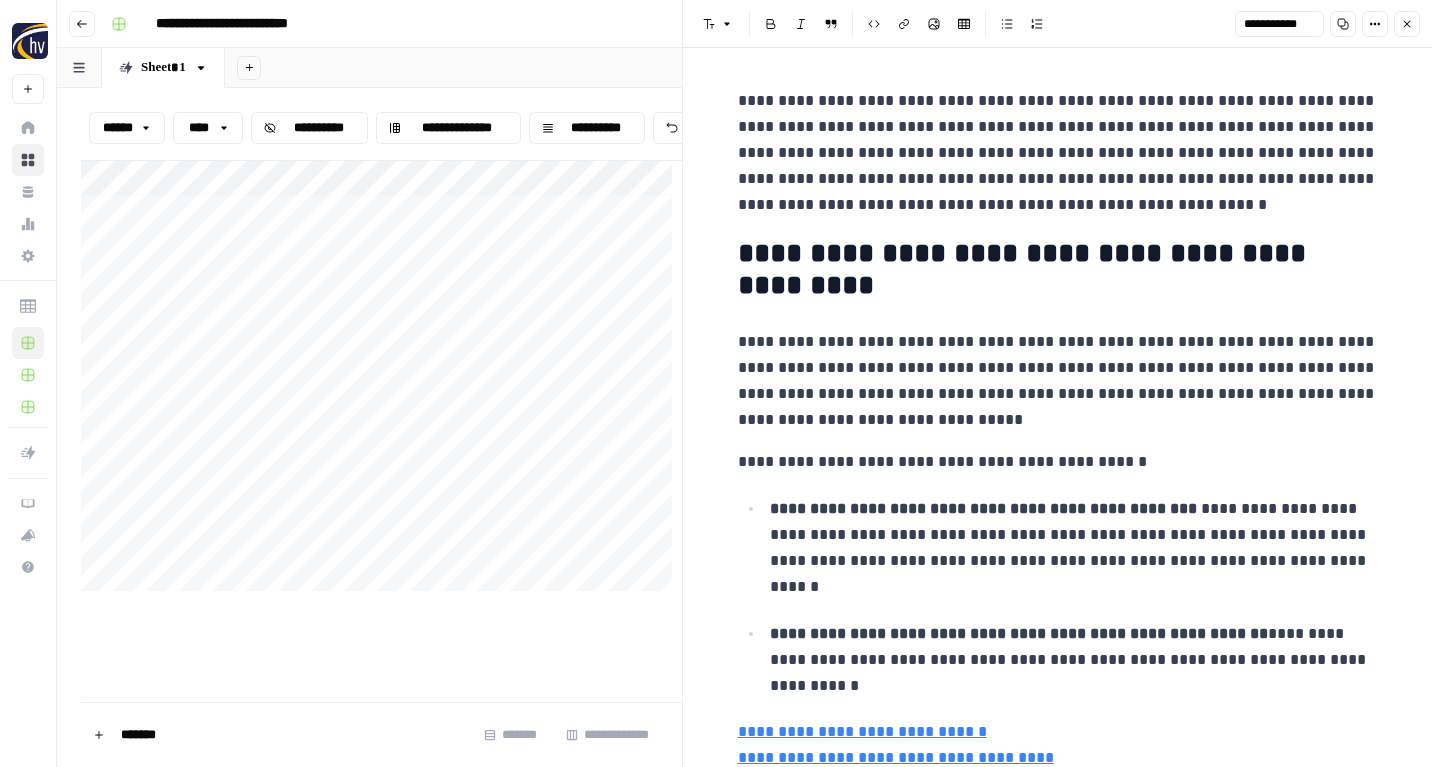 scroll, scrollTop: 2693, scrollLeft: 0, axis: vertical 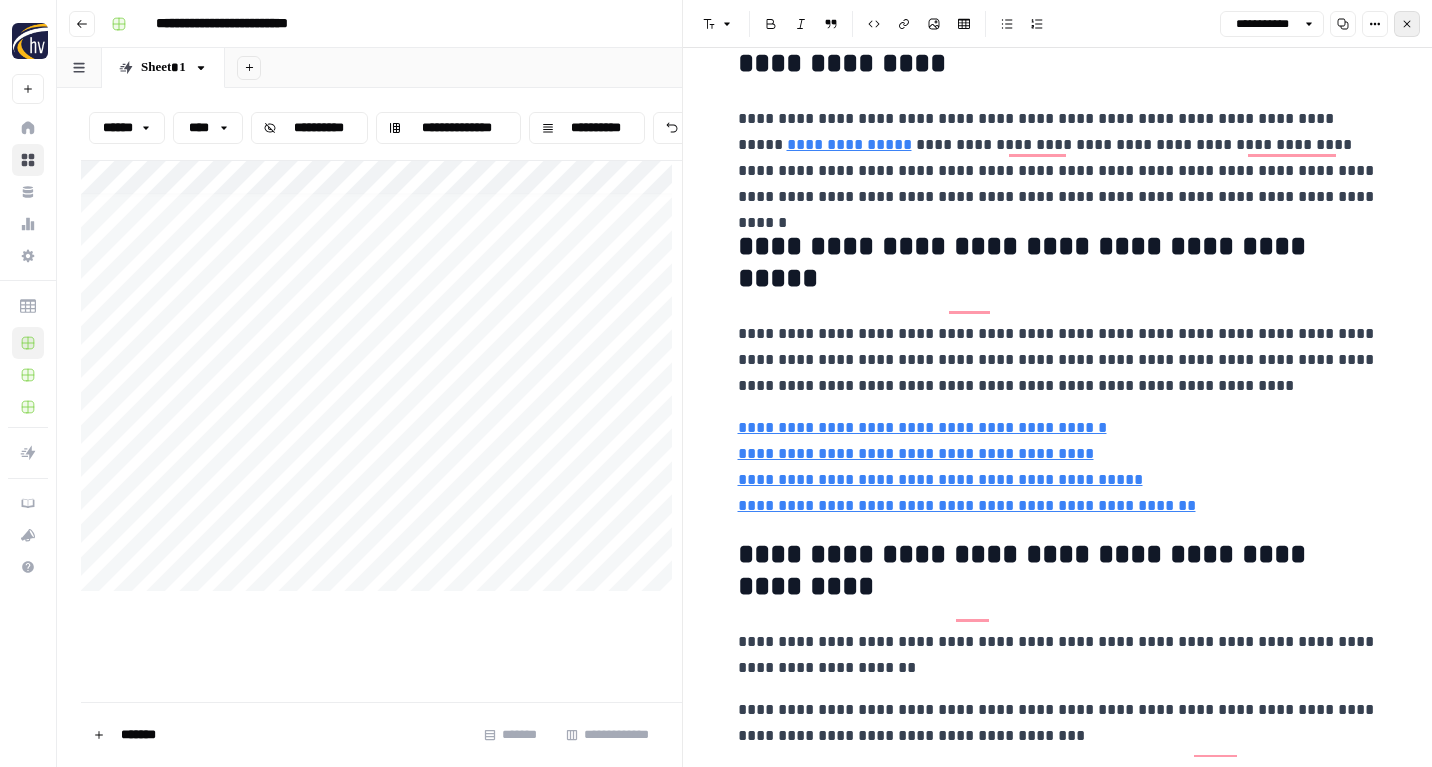 click 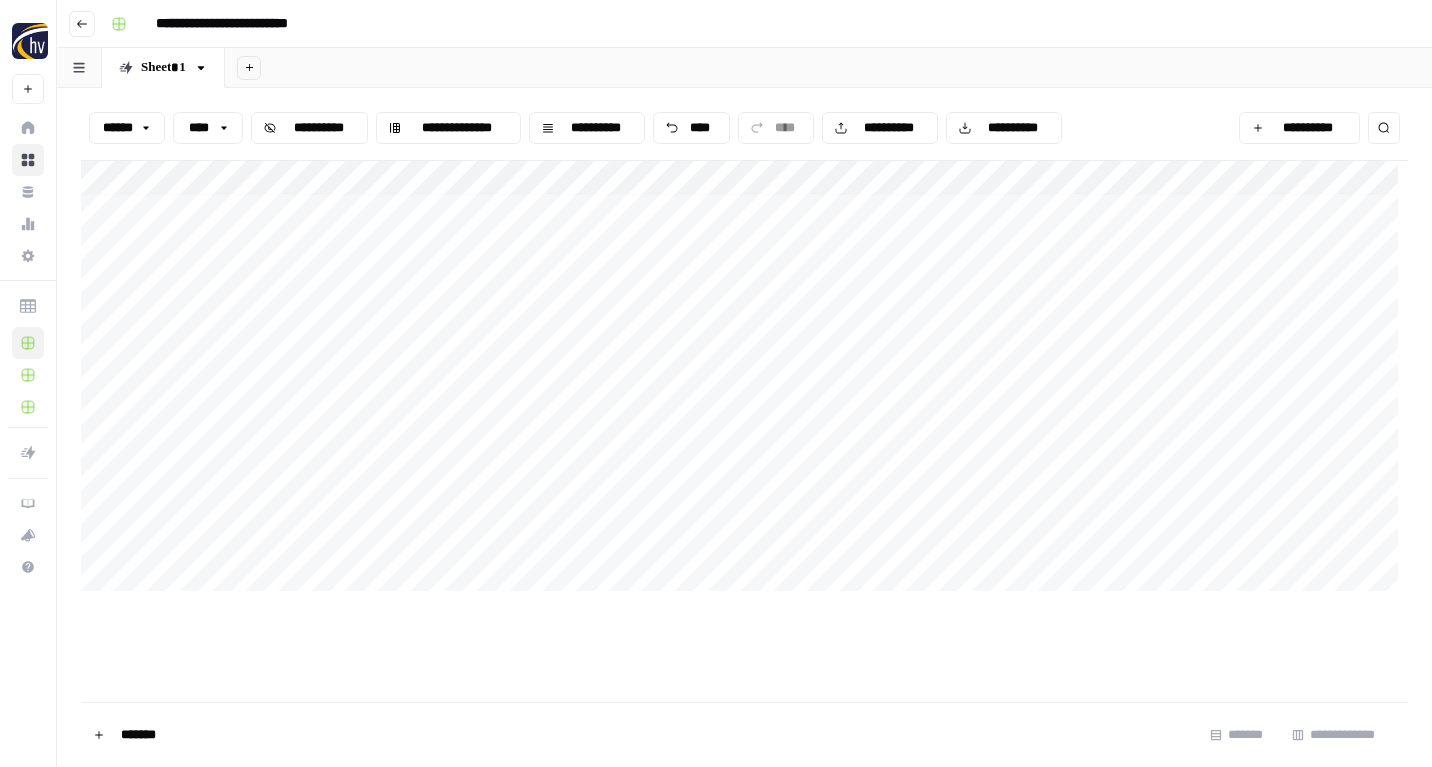 click on "**********" at bounding box center (744, 381) 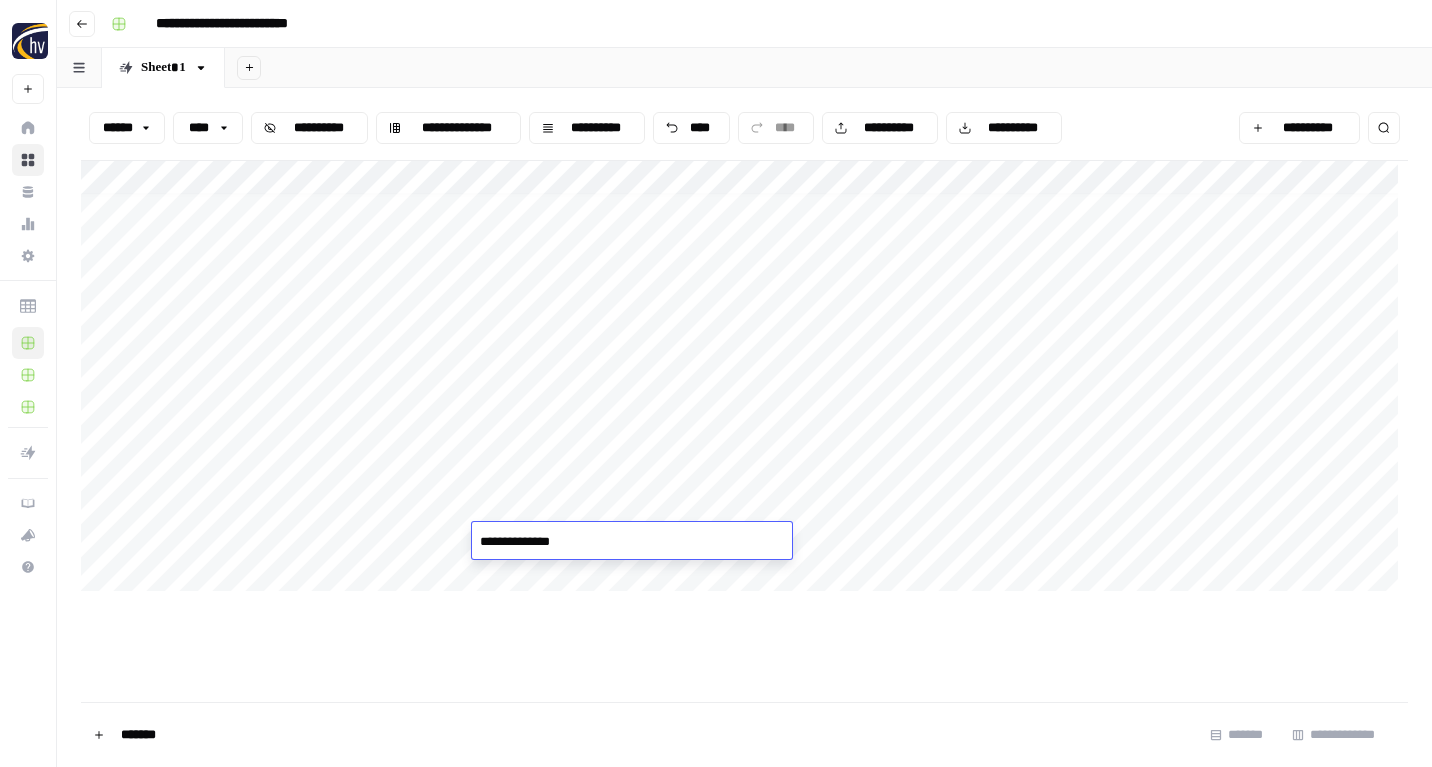 type on "**********" 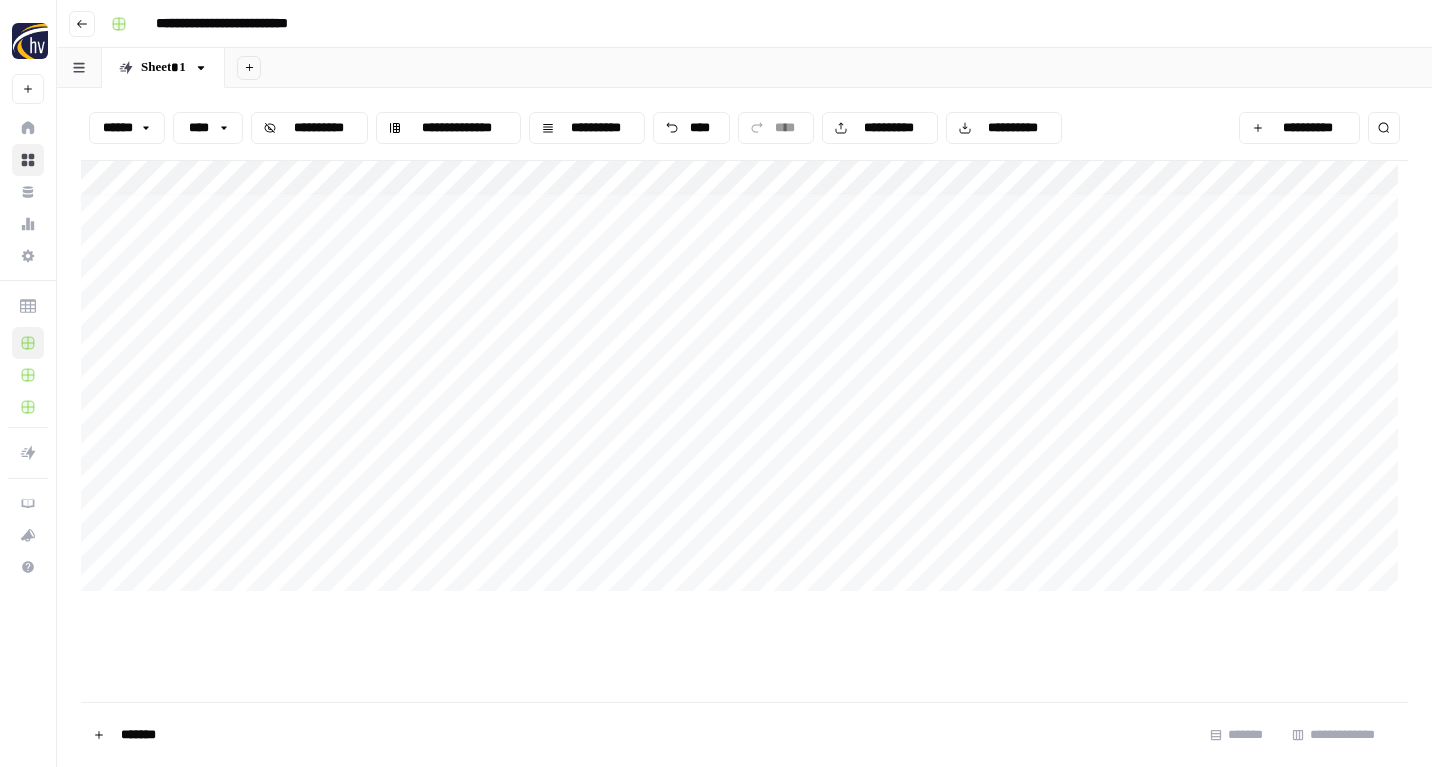 click on "**********" at bounding box center (744, 381) 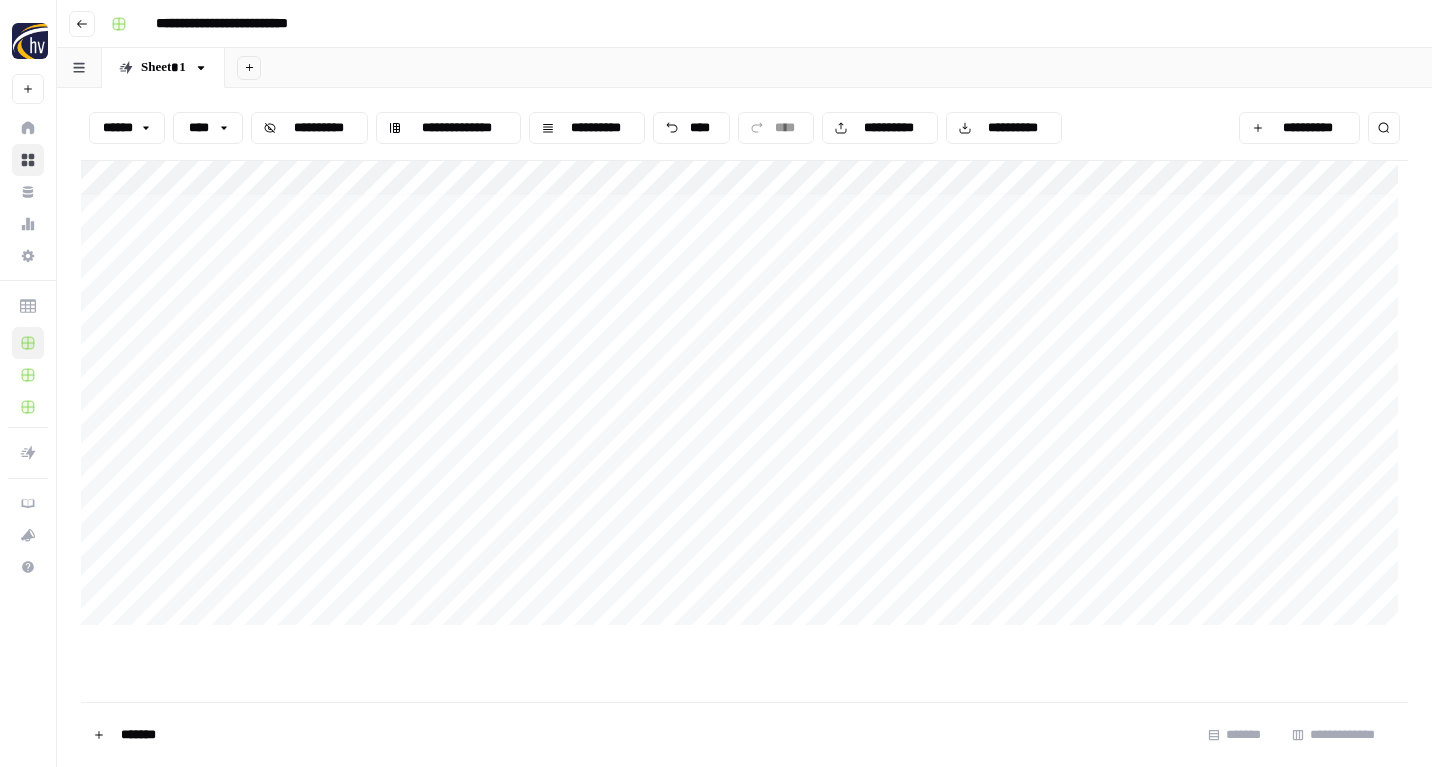 click on "**********" at bounding box center (744, 398) 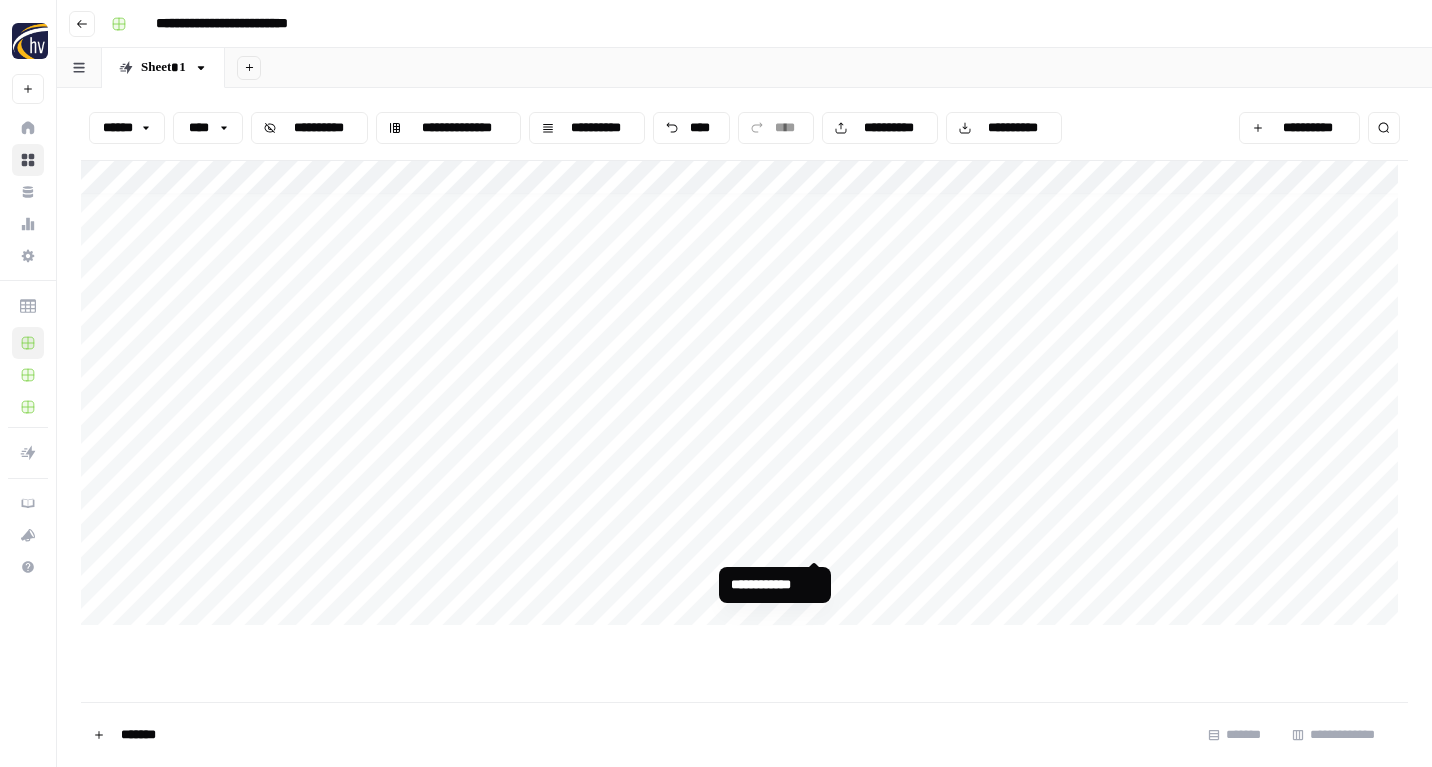 click on "**********" at bounding box center [744, 398] 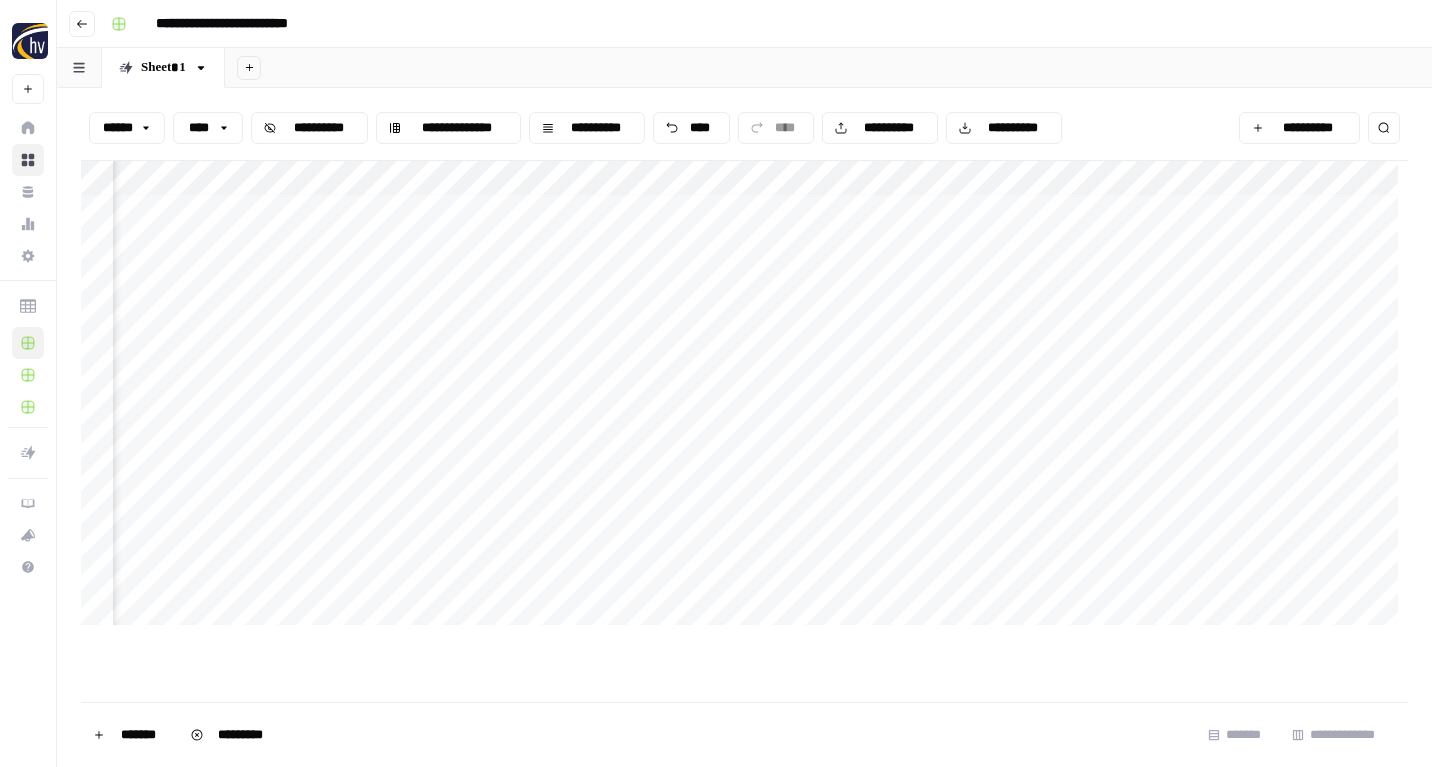 scroll, scrollTop: 10, scrollLeft: 529, axis: both 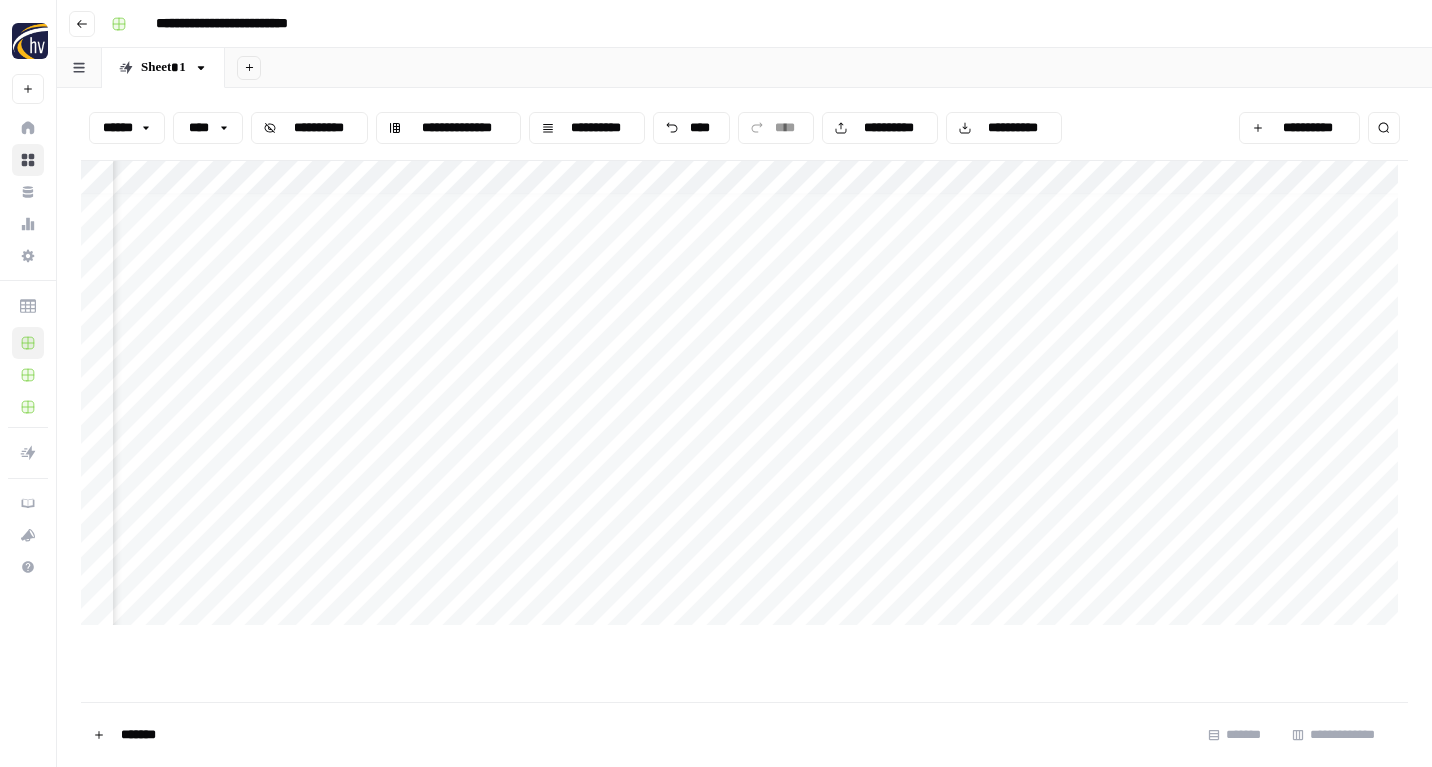 click on "**********" at bounding box center [744, 398] 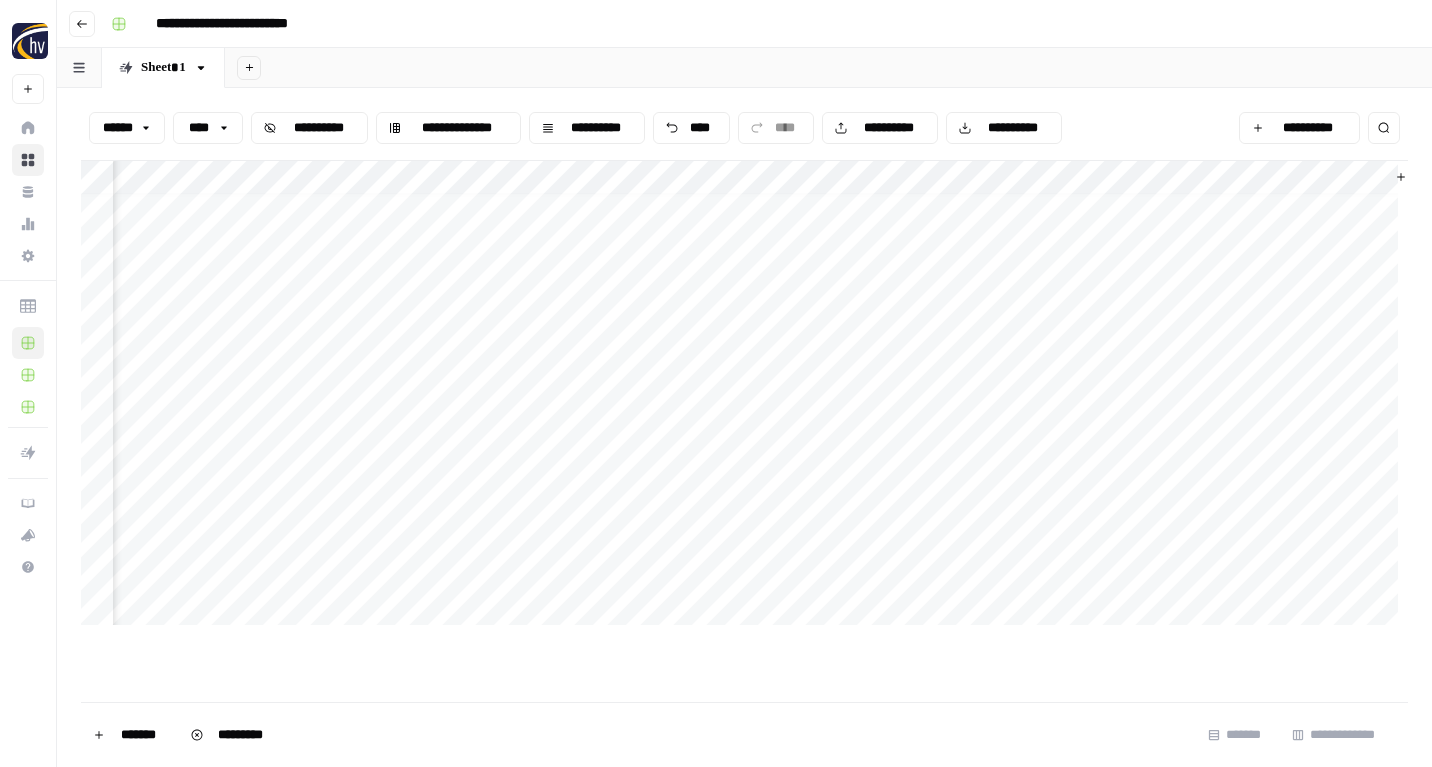 scroll, scrollTop: 10, scrollLeft: 987, axis: both 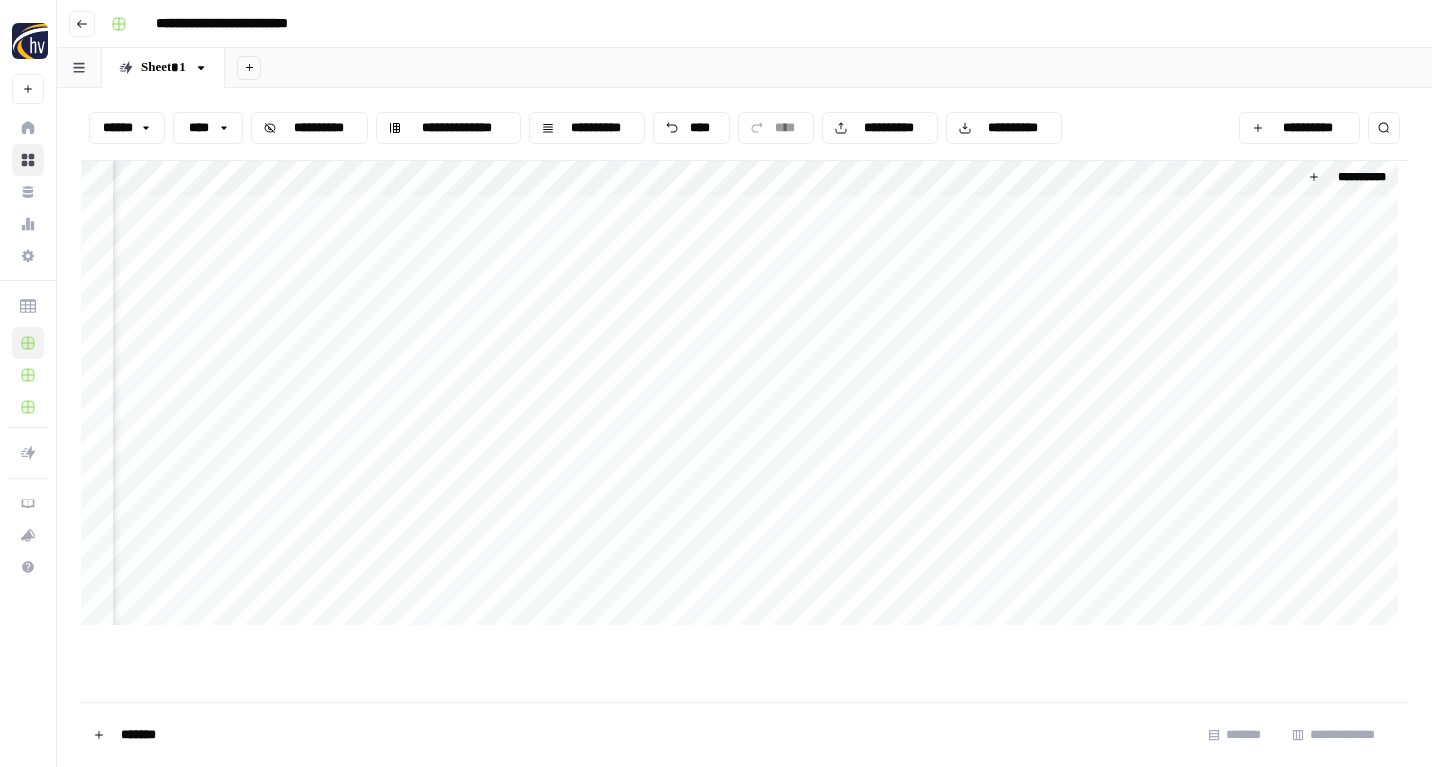 click on "**********" at bounding box center [744, 398] 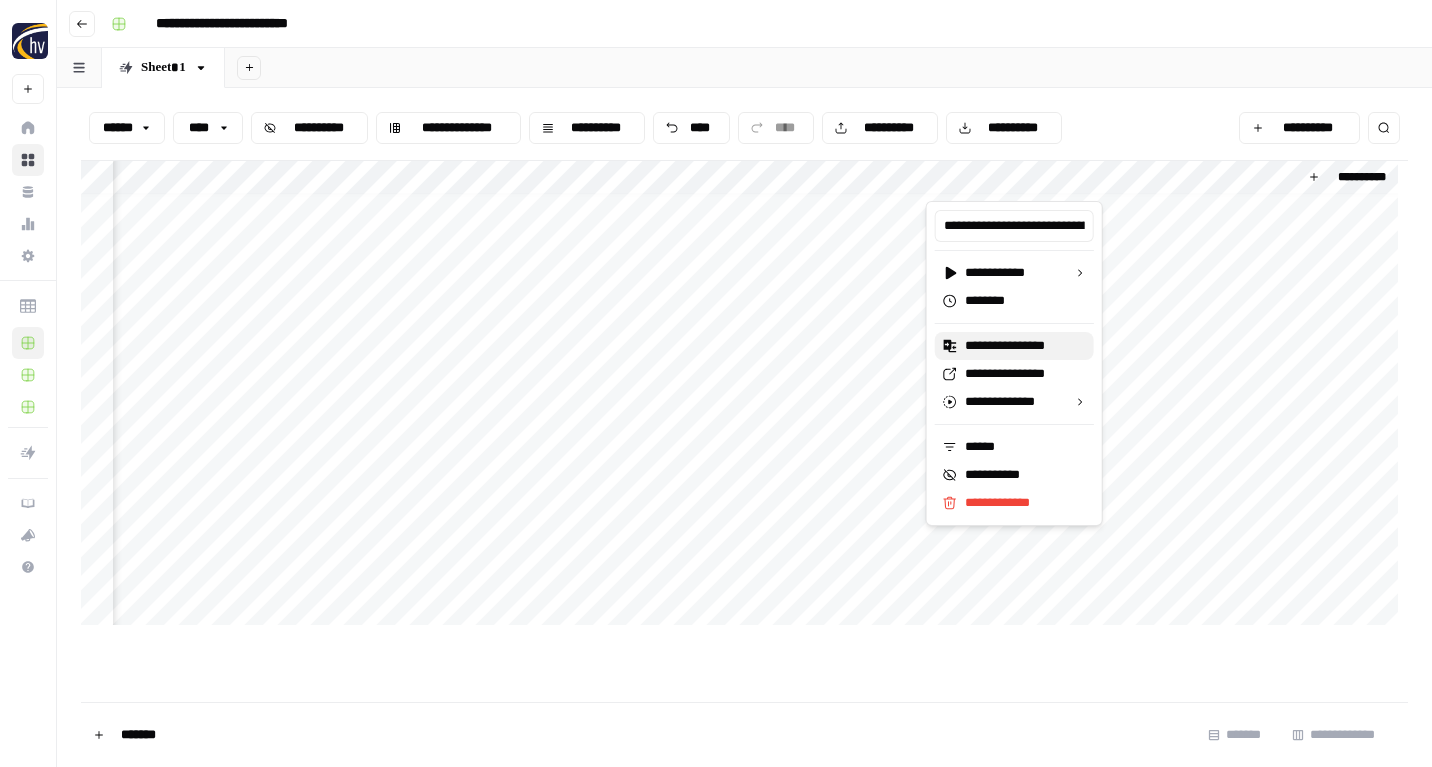 click on "**********" at bounding box center [1017, 346] 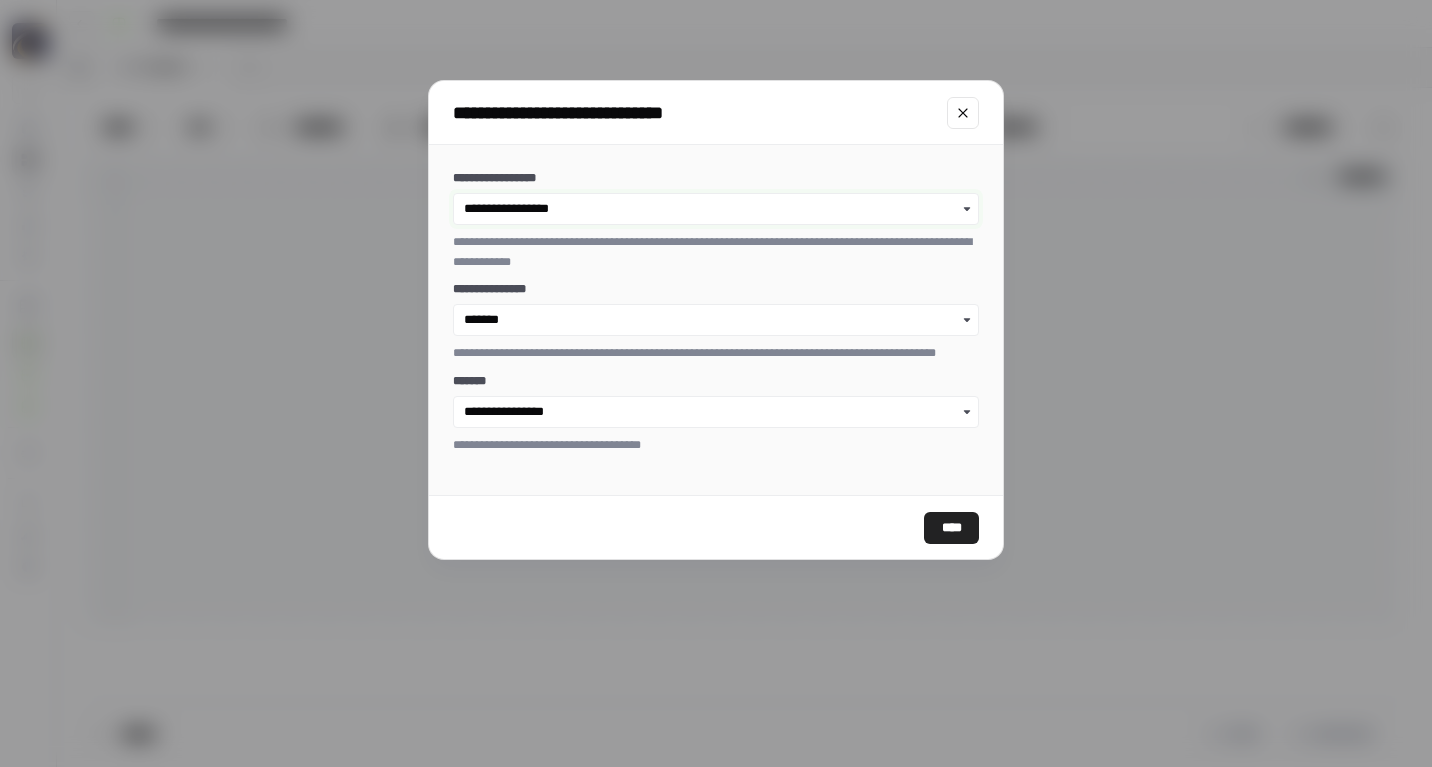 click on "**********" at bounding box center (716, 209) 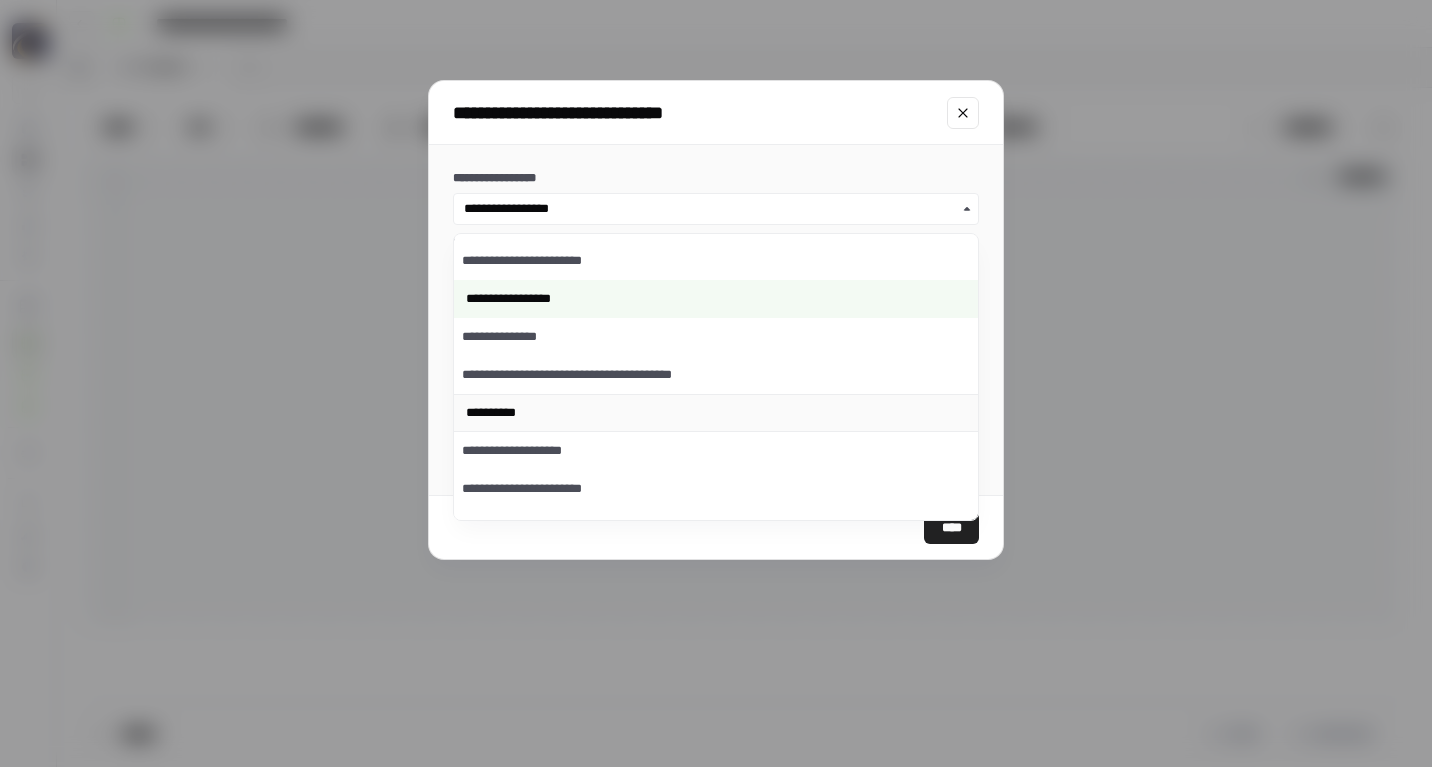 click on "**********" at bounding box center [716, 413] 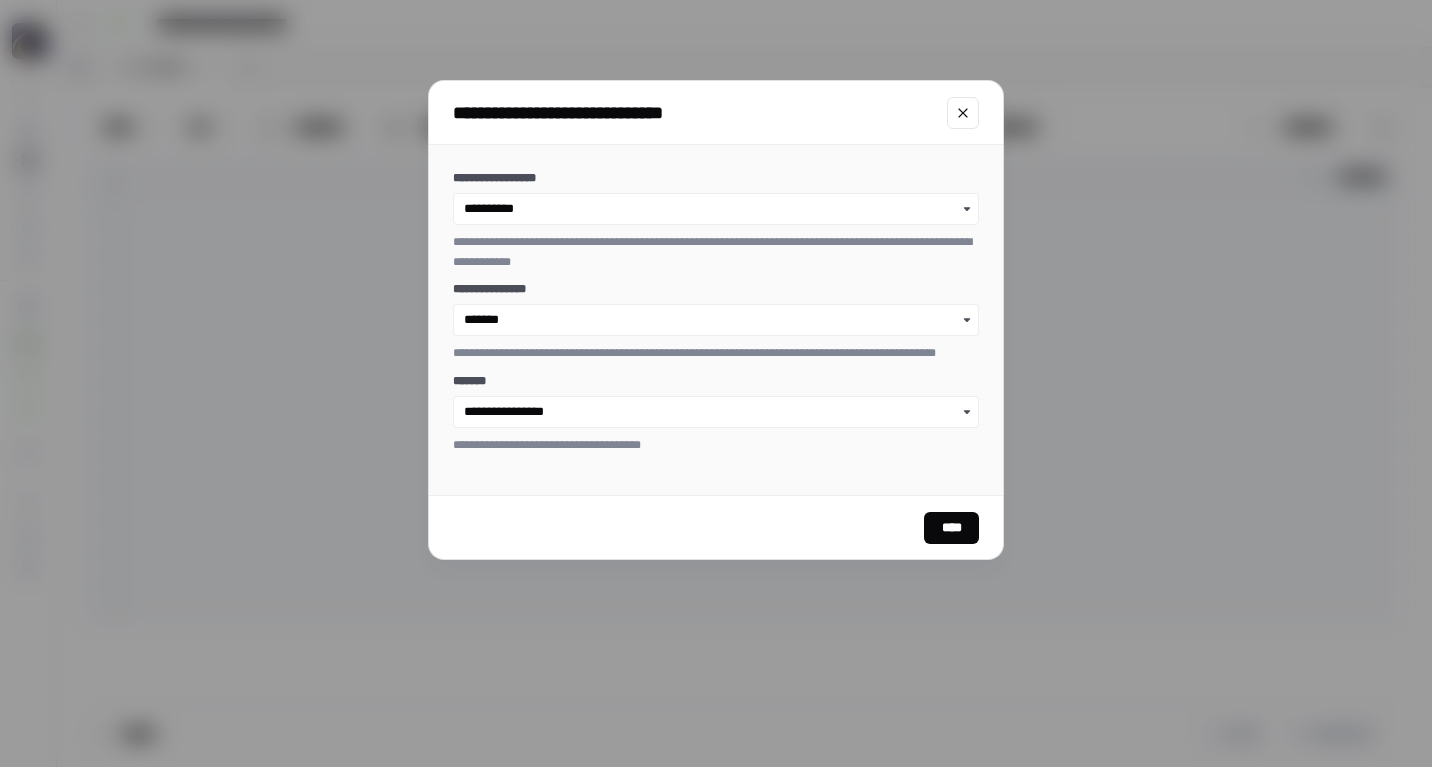click on "****" at bounding box center (951, 528) 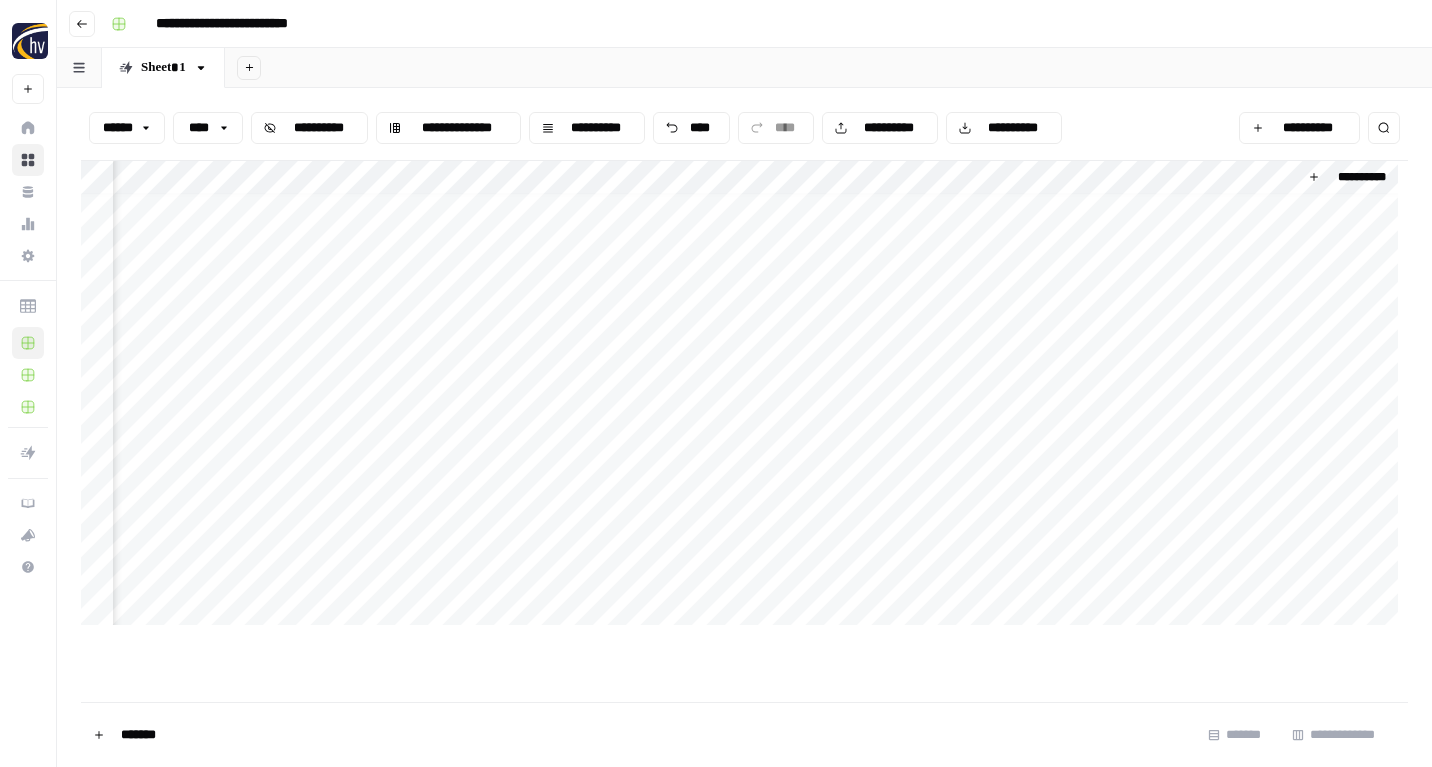 click on "**********" at bounding box center [744, 398] 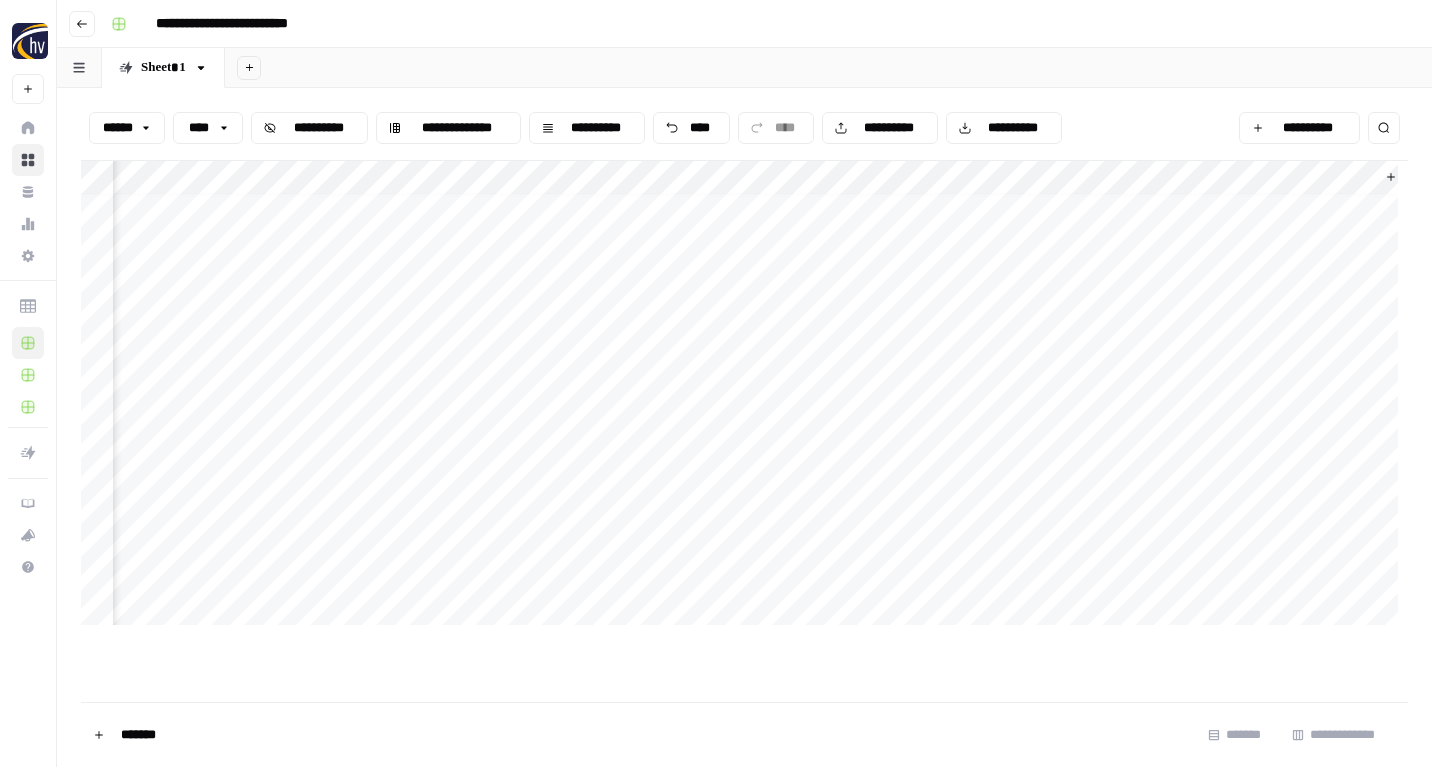 scroll, scrollTop: 10, scrollLeft: 987, axis: both 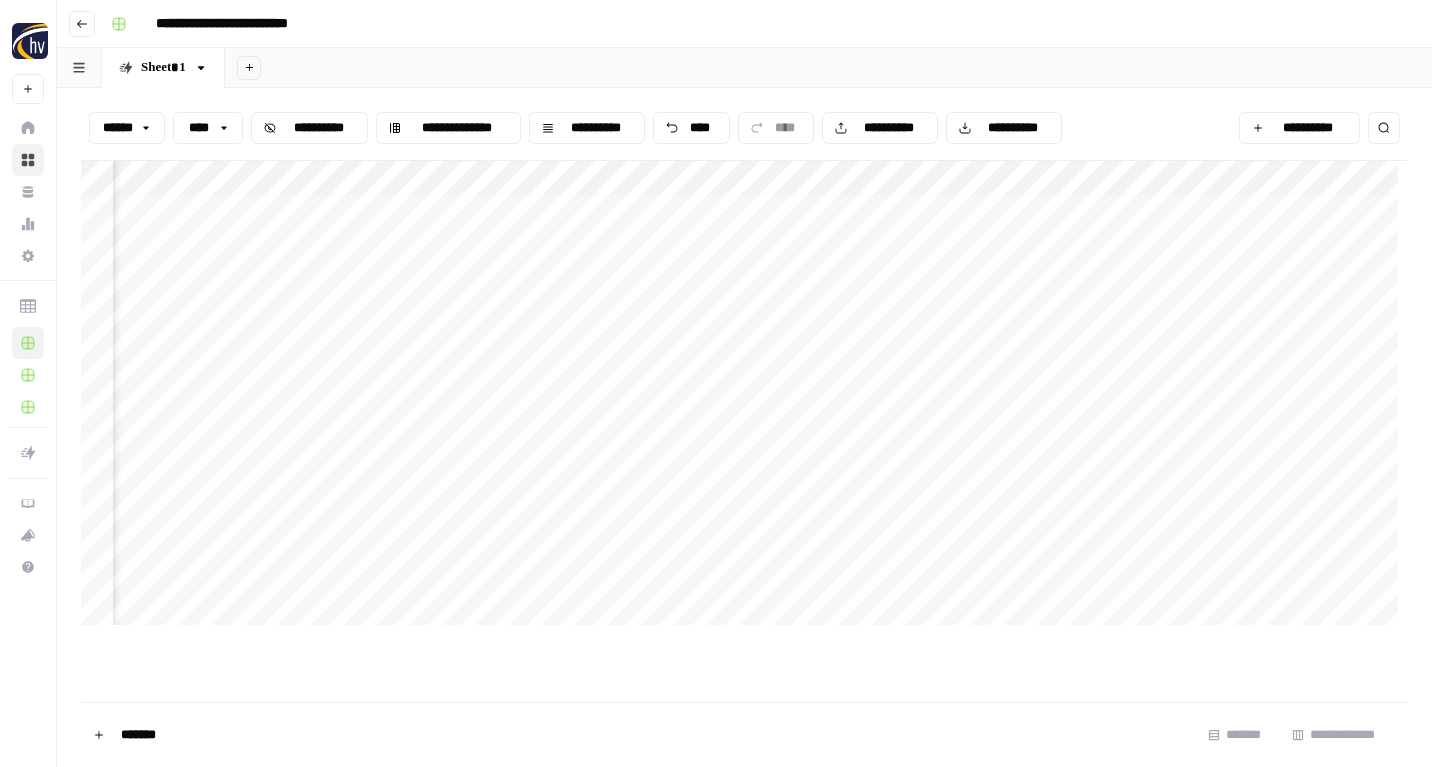 click on "**********" at bounding box center [744, 398] 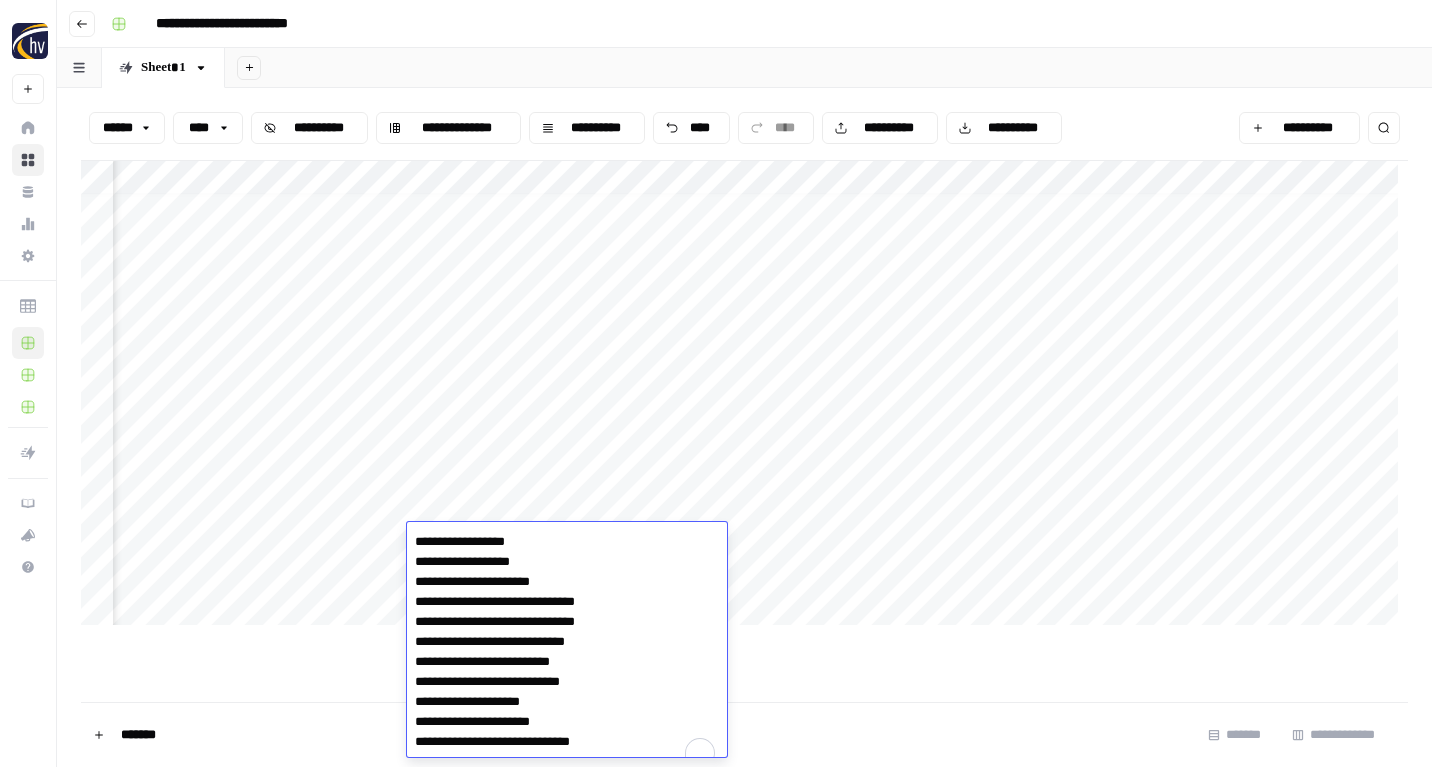 scroll, scrollTop: 18, scrollLeft: 0, axis: vertical 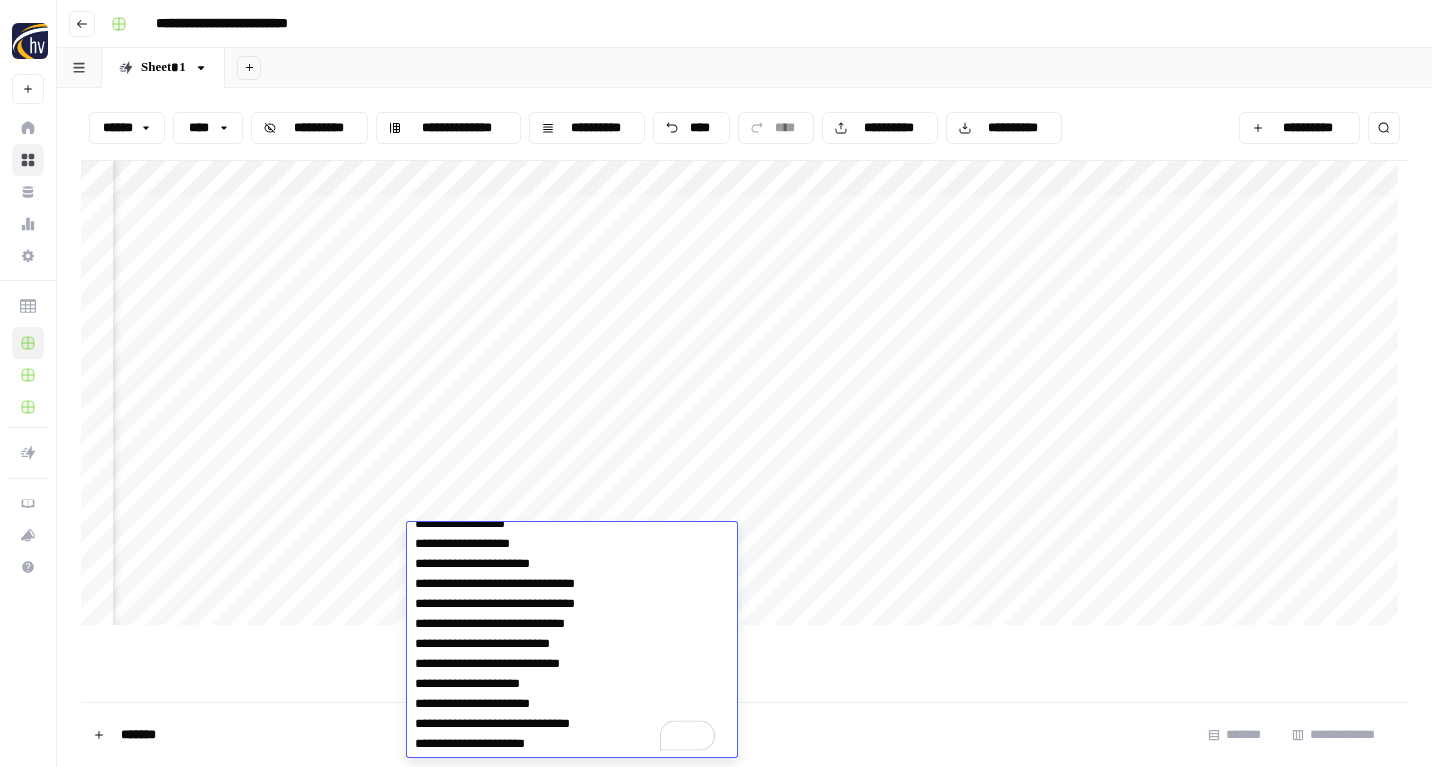 click on "**********" at bounding box center (567, 634) 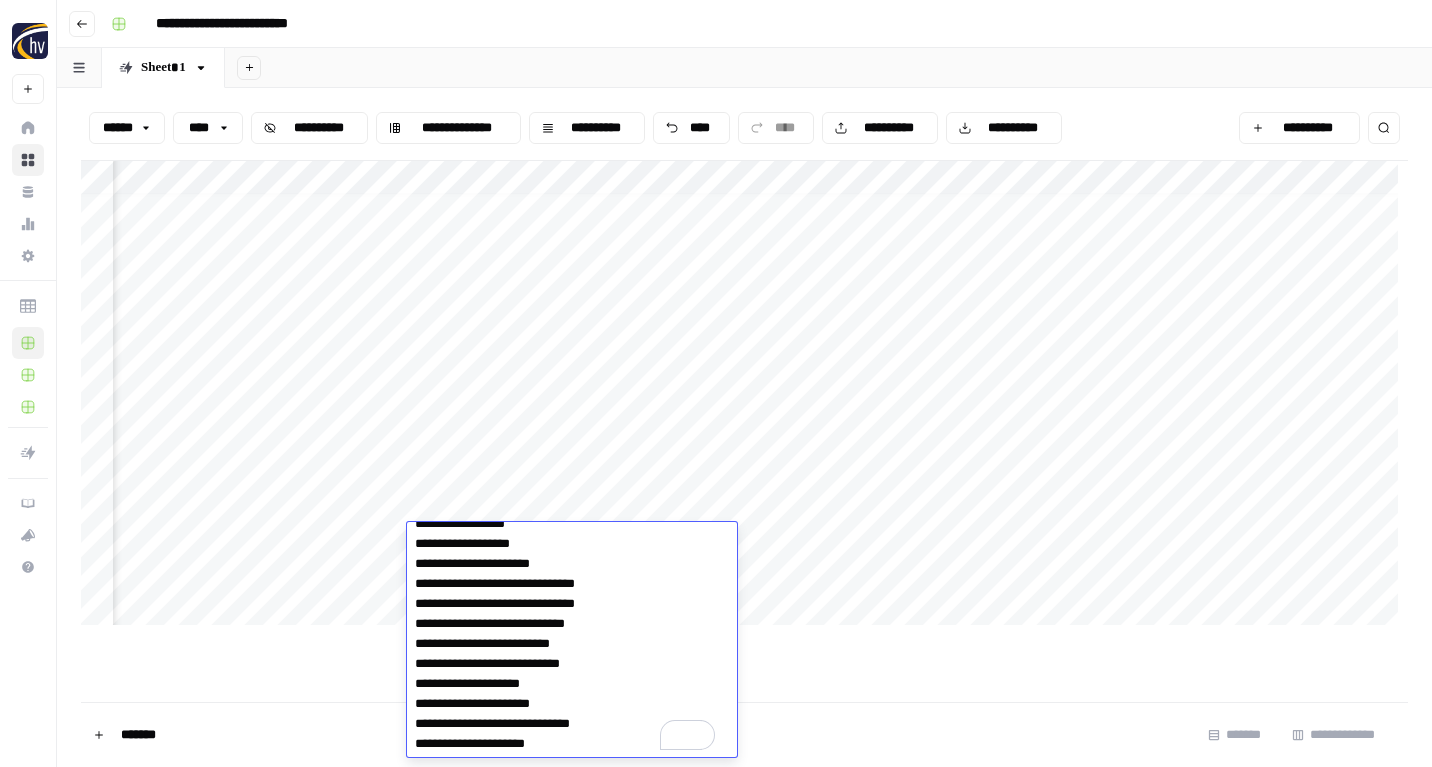click on "**********" at bounding box center (567, 634) 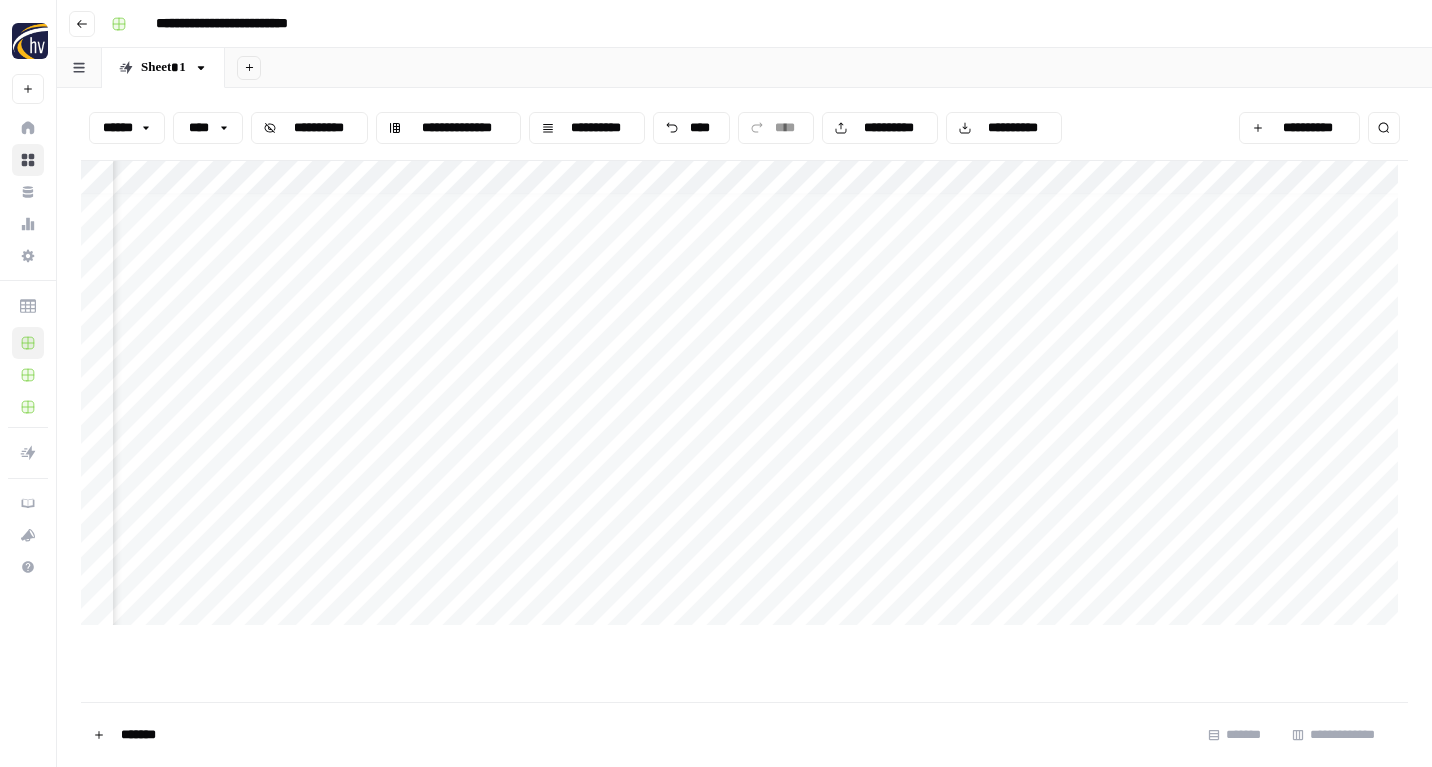 click on "**********" at bounding box center (744, 431) 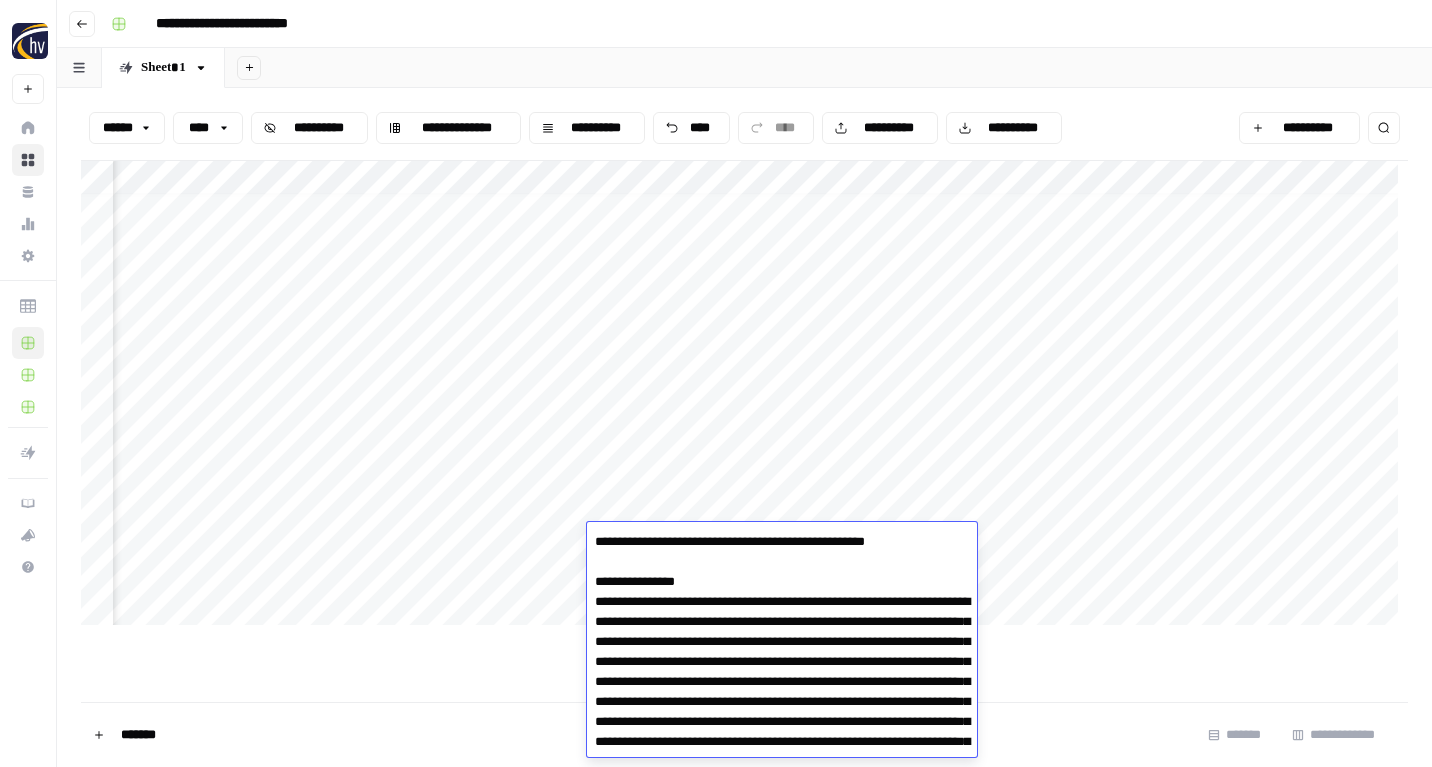 scroll, scrollTop: 5638, scrollLeft: 0, axis: vertical 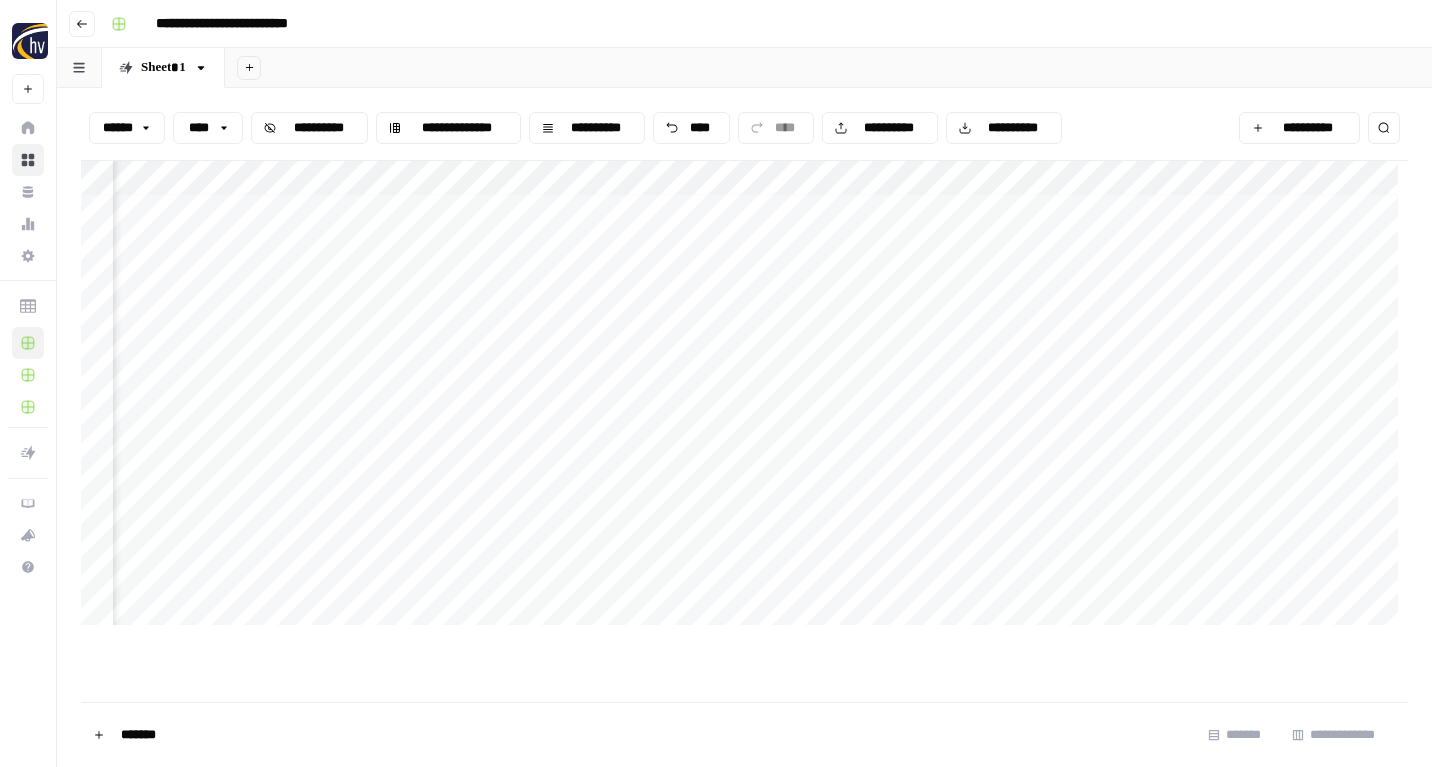 click on "**********" at bounding box center [744, 398] 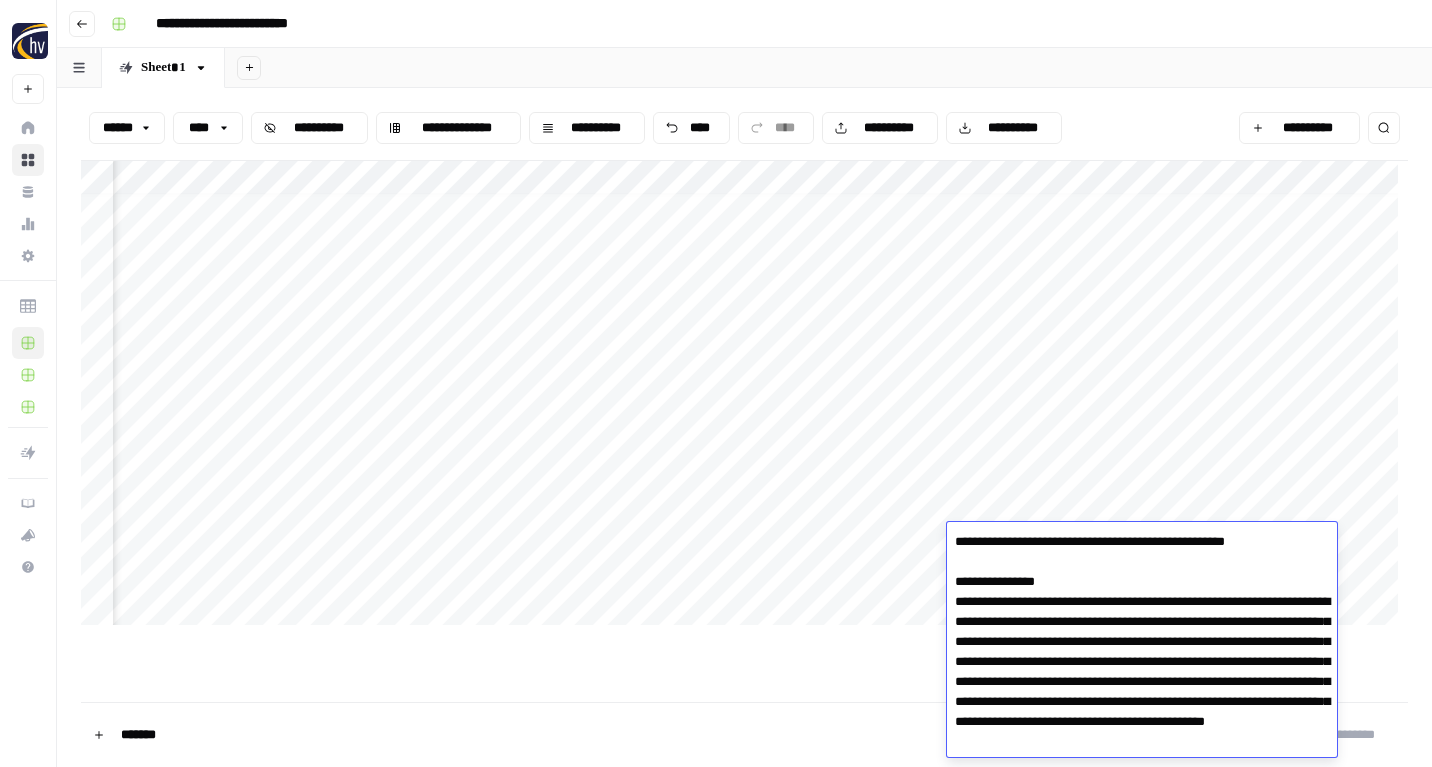 scroll, scrollTop: 4838, scrollLeft: 0, axis: vertical 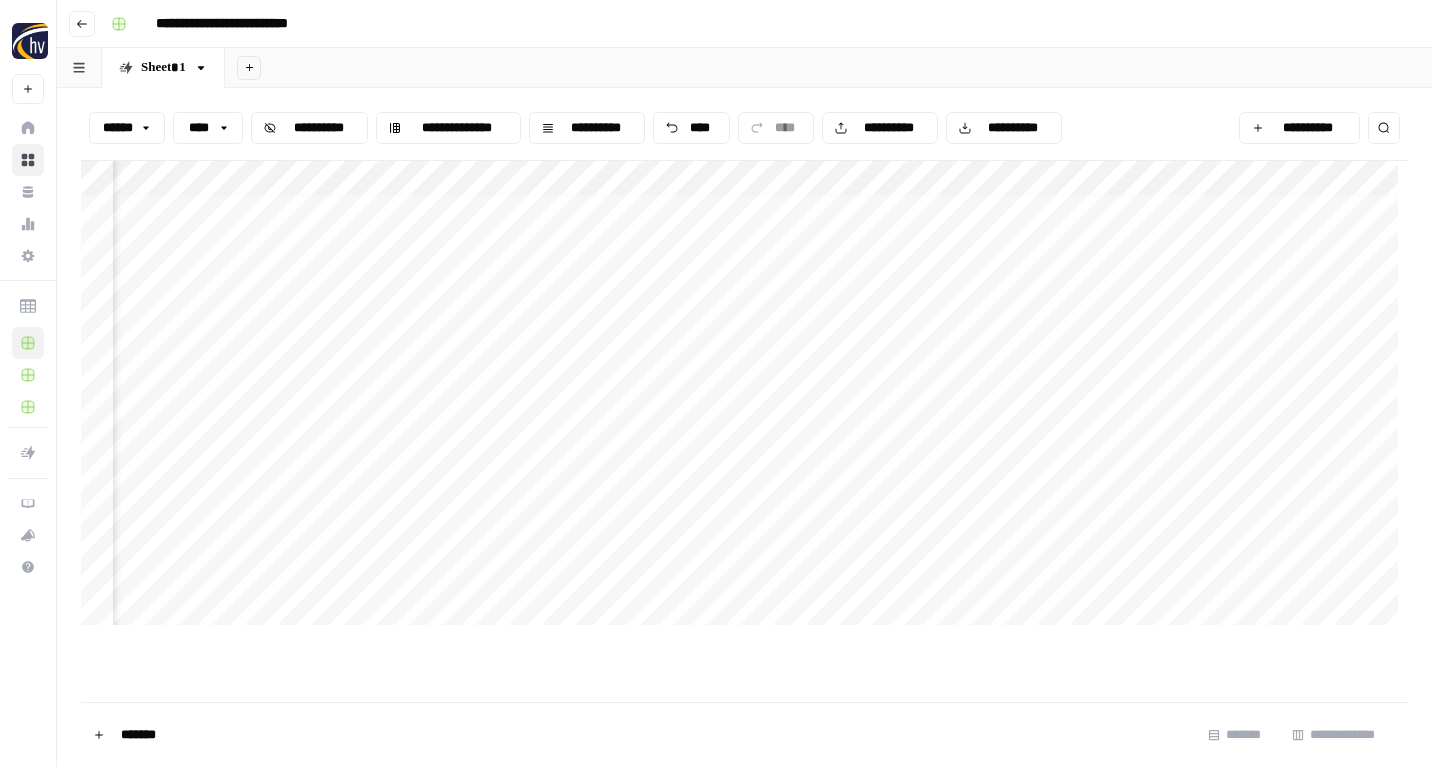 click on "**********" at bounding box center (744, 398) 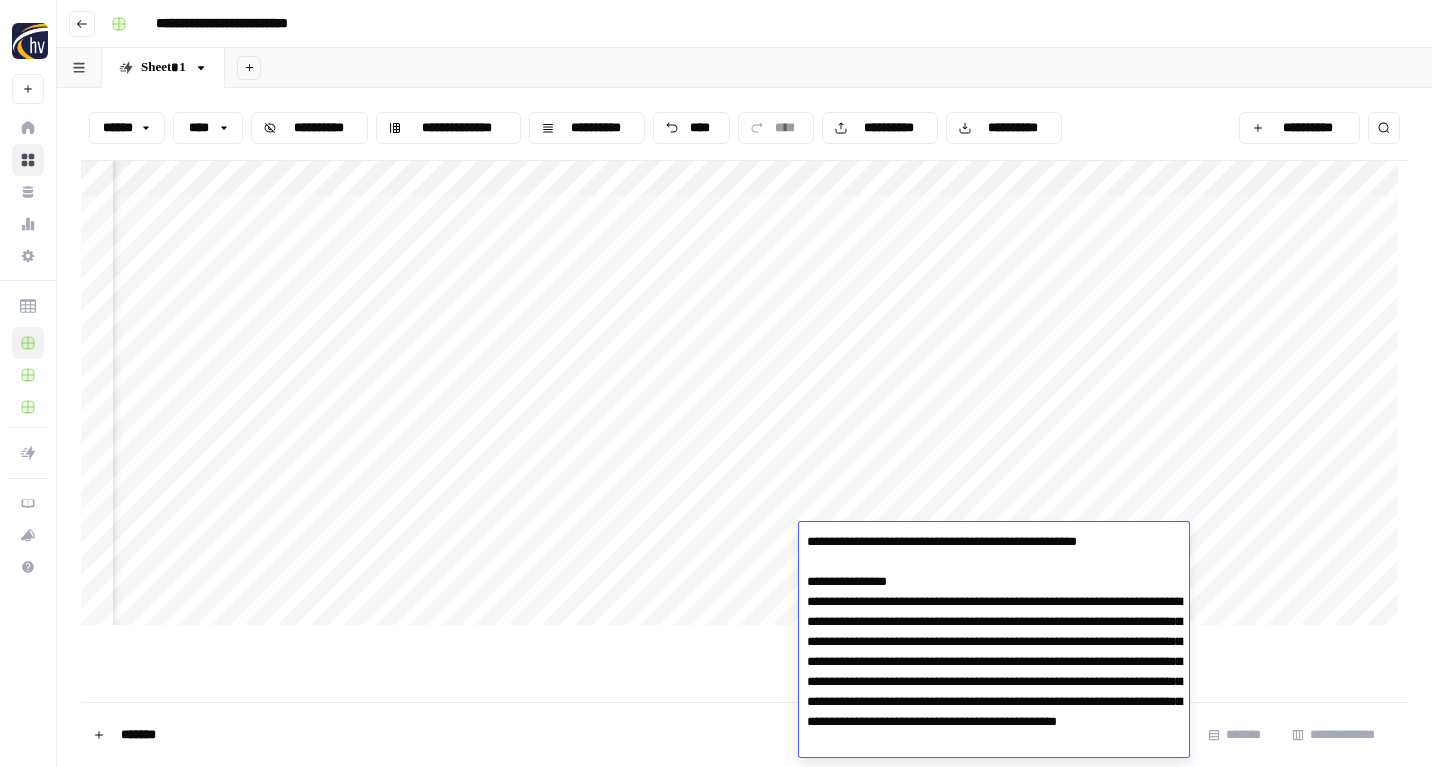 click at bounding box center (994, 3062) 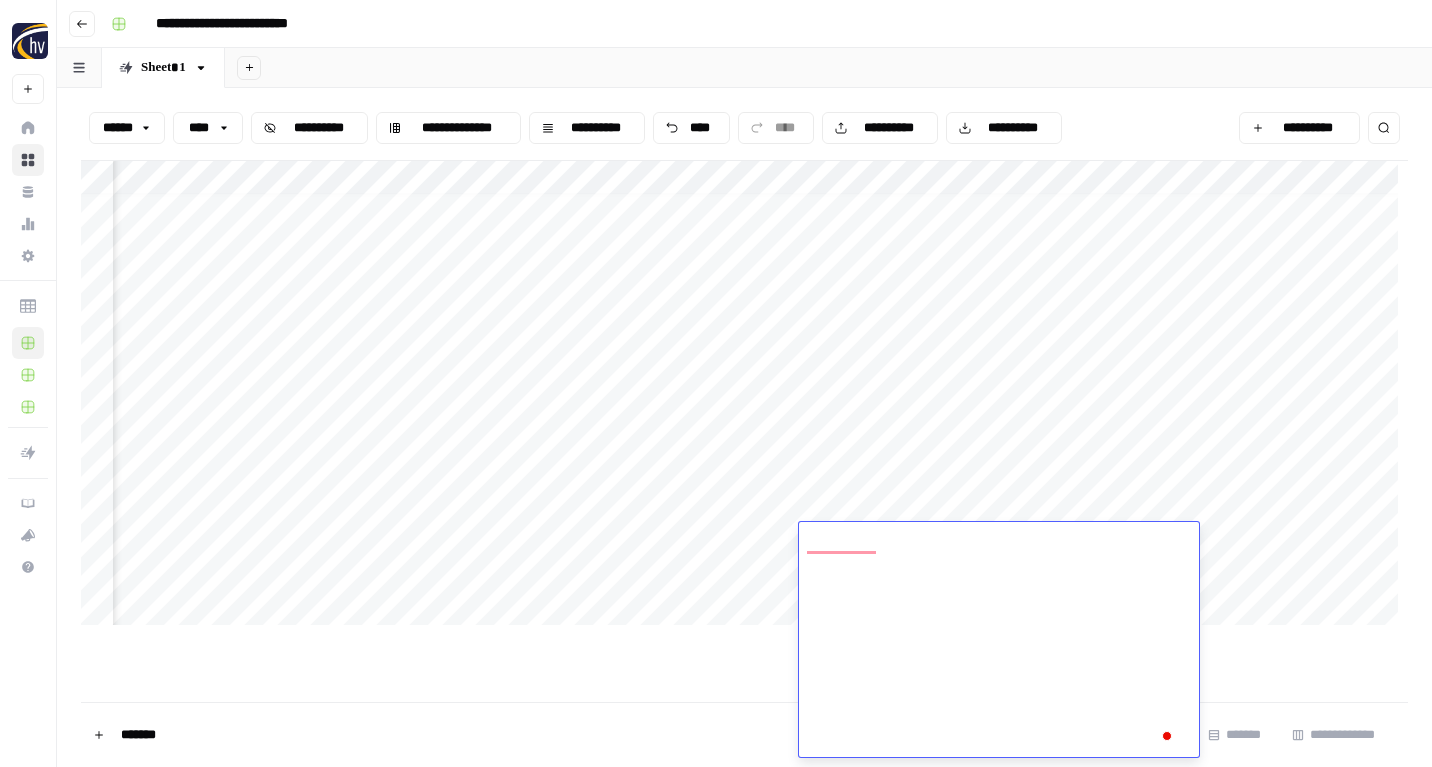scroll, scrollTop: 4838, scrollLeft: 0, axis: vertical 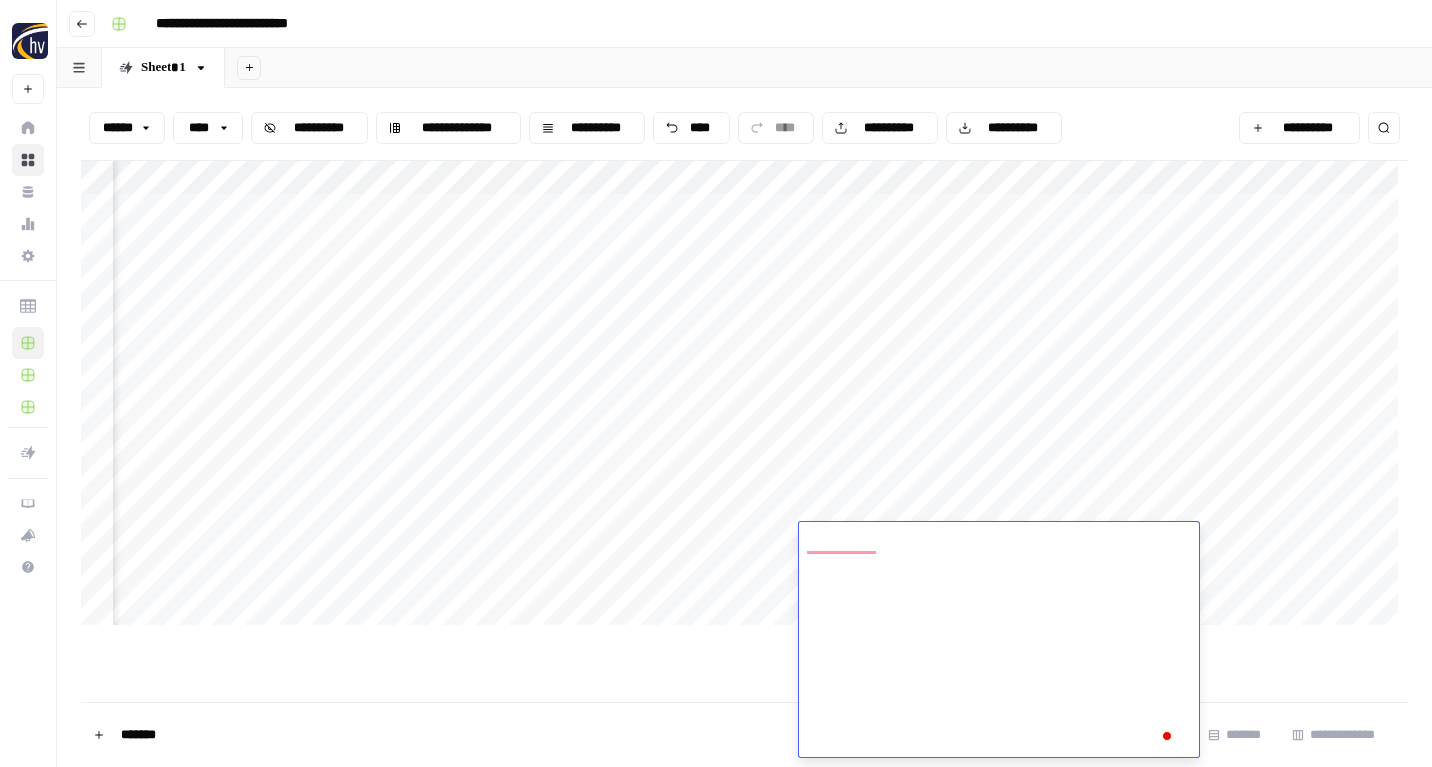 click on "**********" at bounding box center (744, 398) 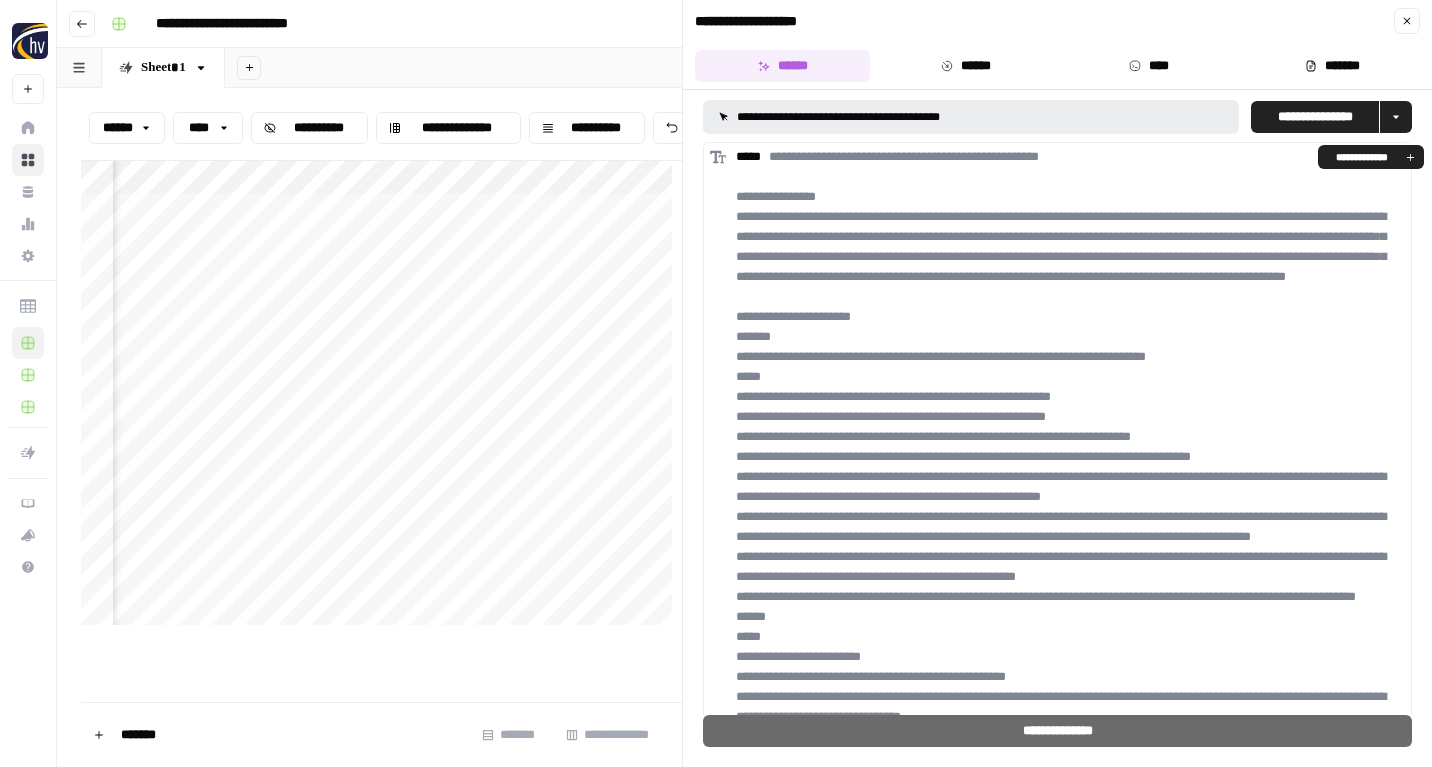 click on "*****" at bounding box center (1070, 1697) 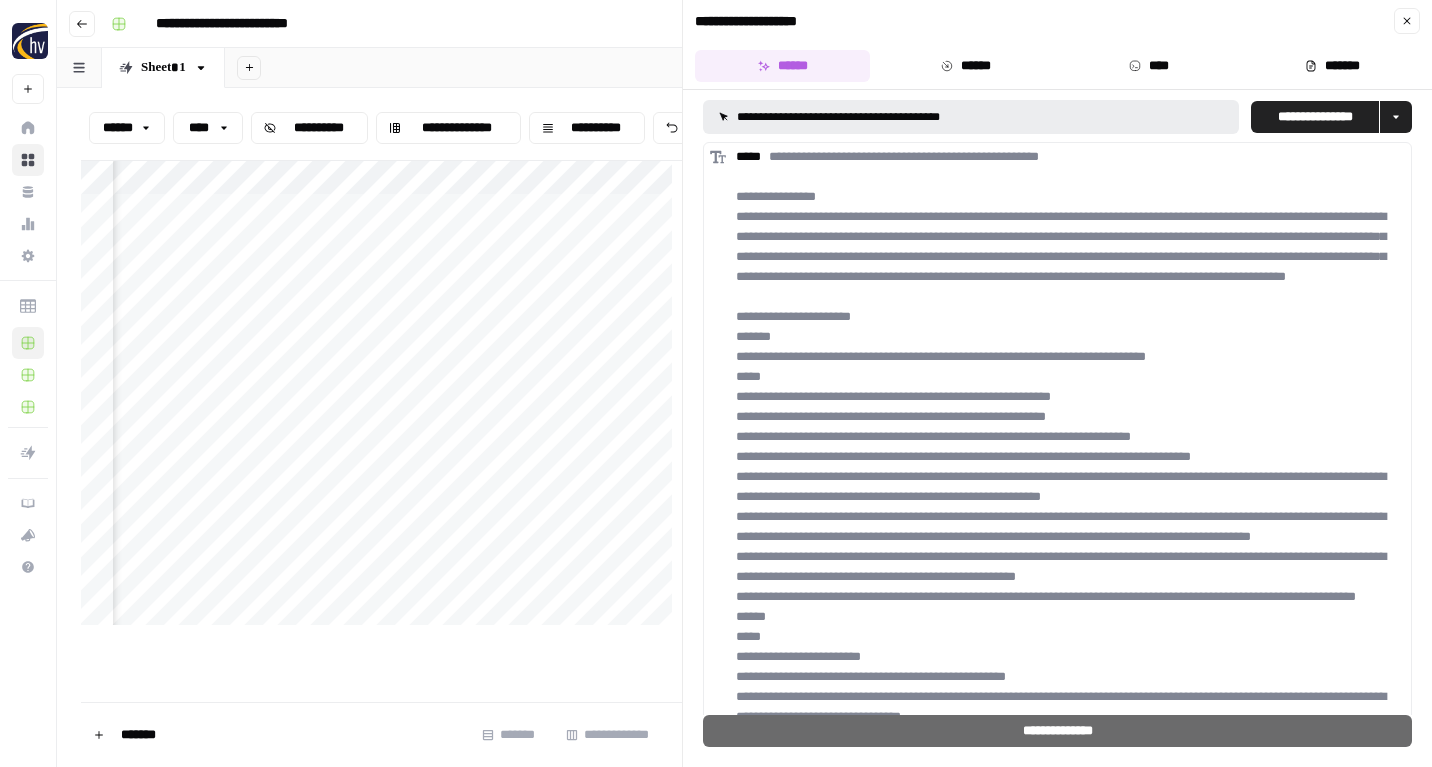drag, startPoint x: 963, startPoint y: 240, endPoint x: 985, endPoint y: 265, distance: 33.30165 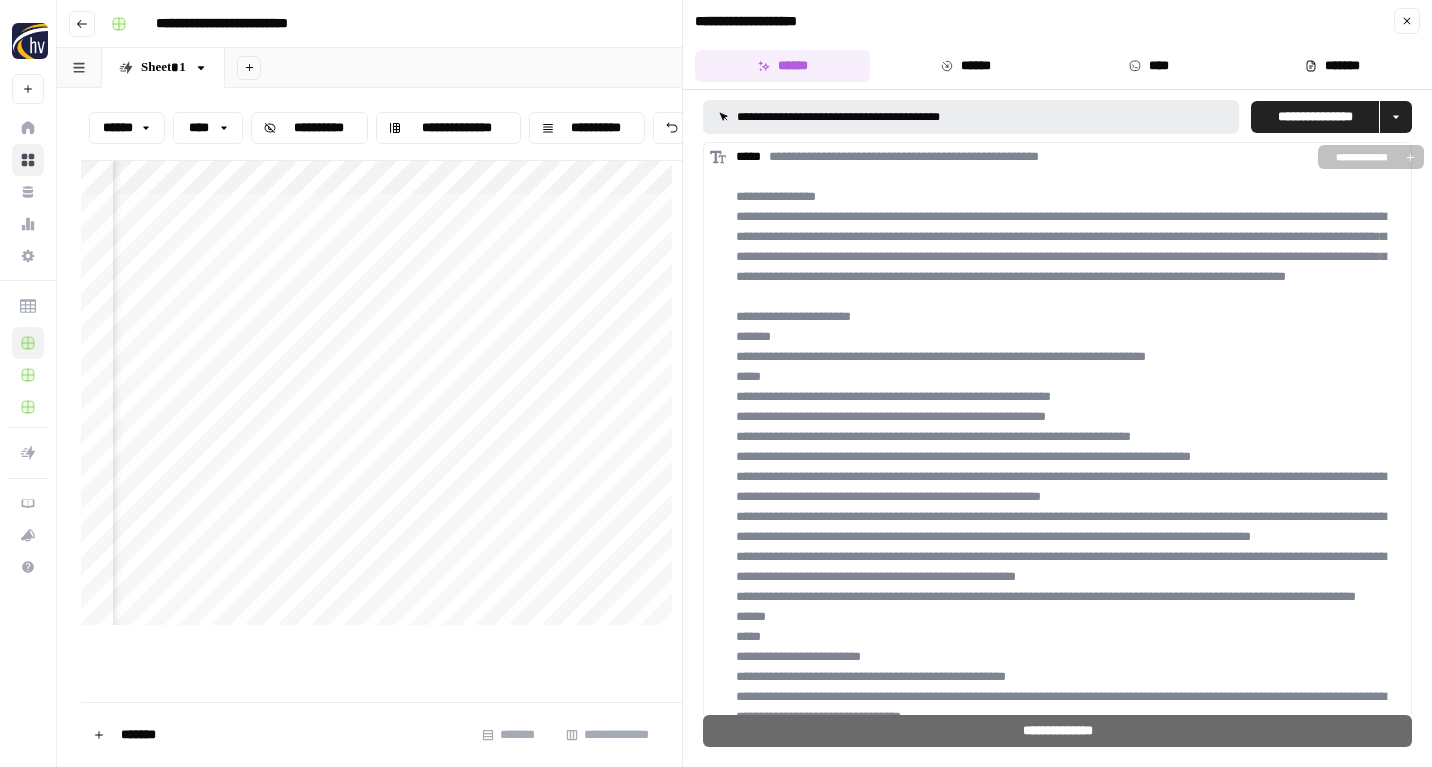 click on "*****" at bounding box center (1070, 1697) 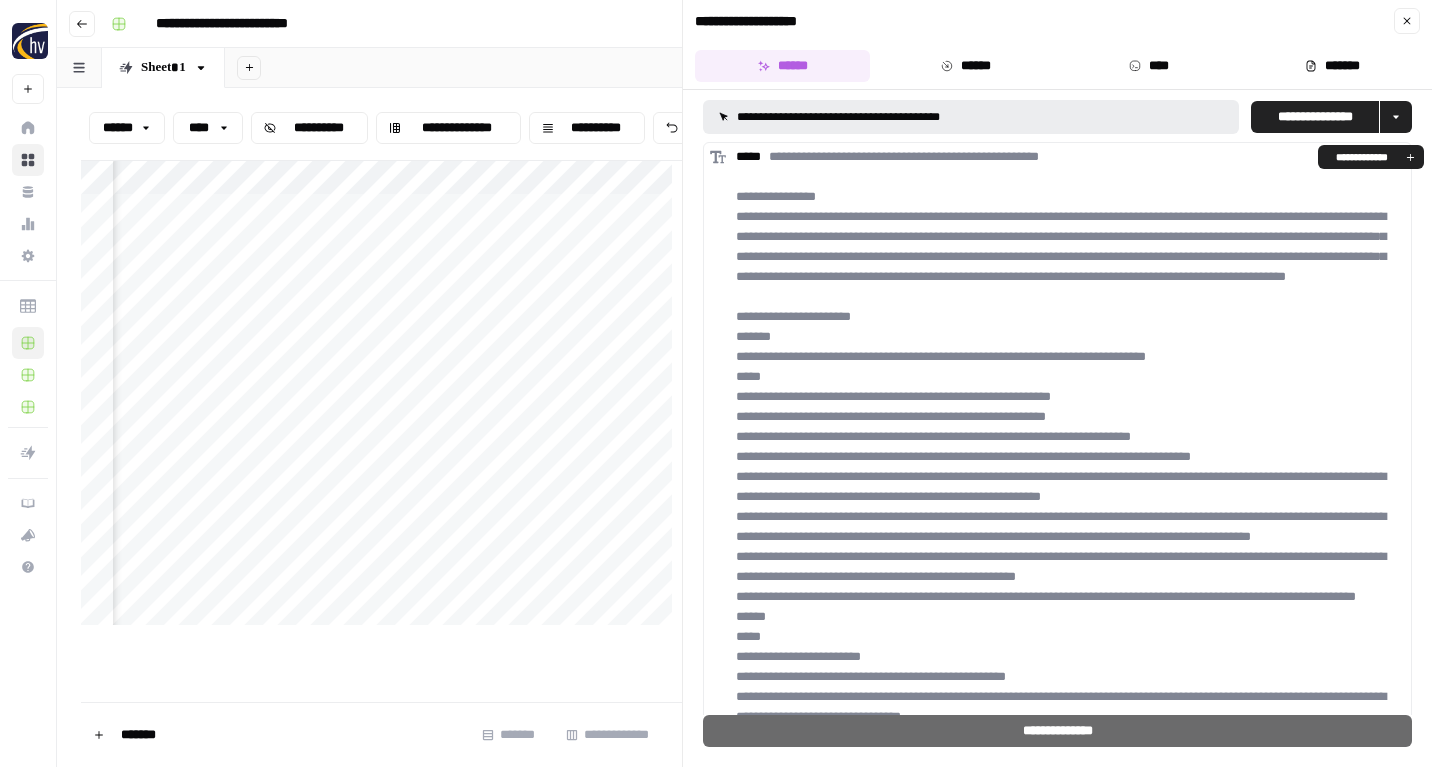 drag, startPoint x: 1004, startPoint y: 259, endPoint x: 922, endPoint y: 241, distance: 83.95237 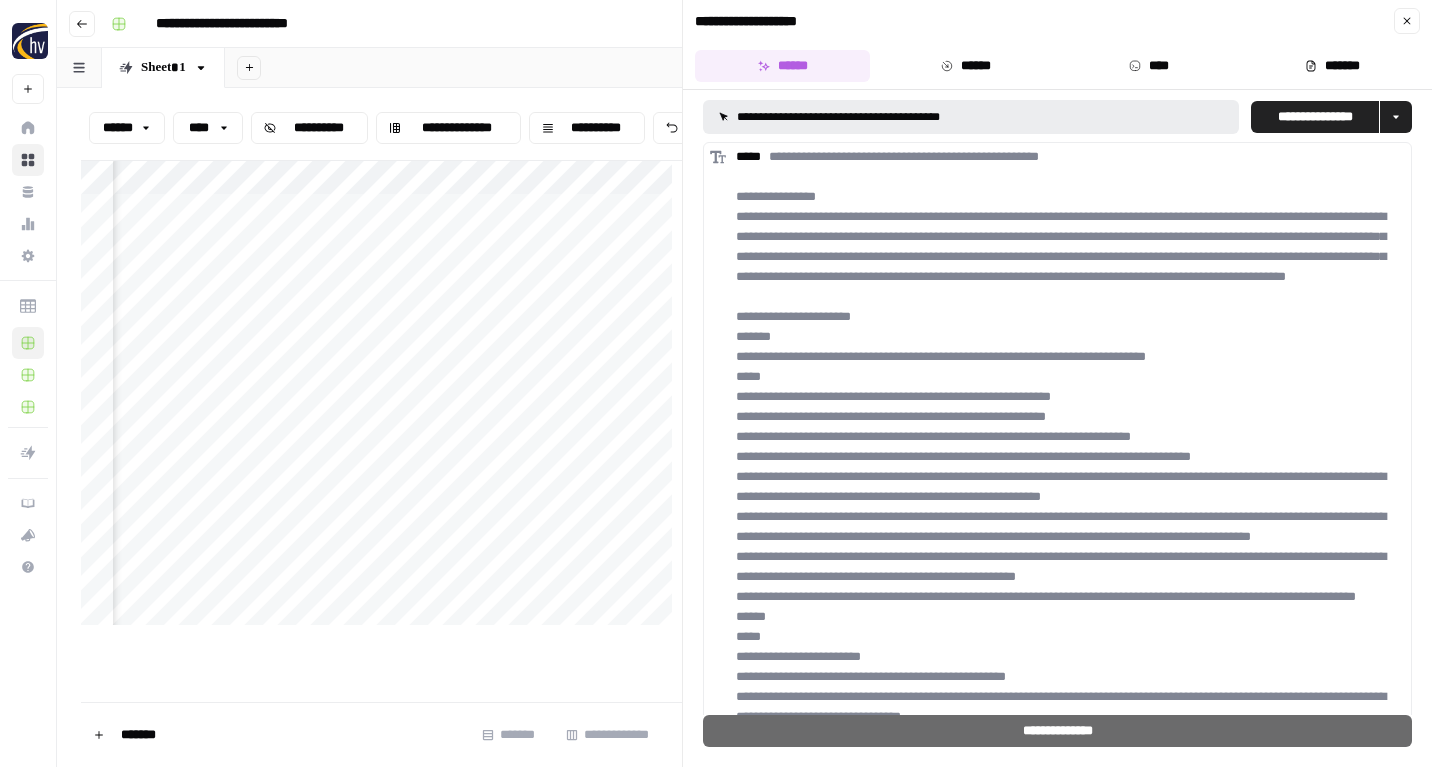 scroll, scrollTop: 34, scrollLeft: 0, axis: vertical 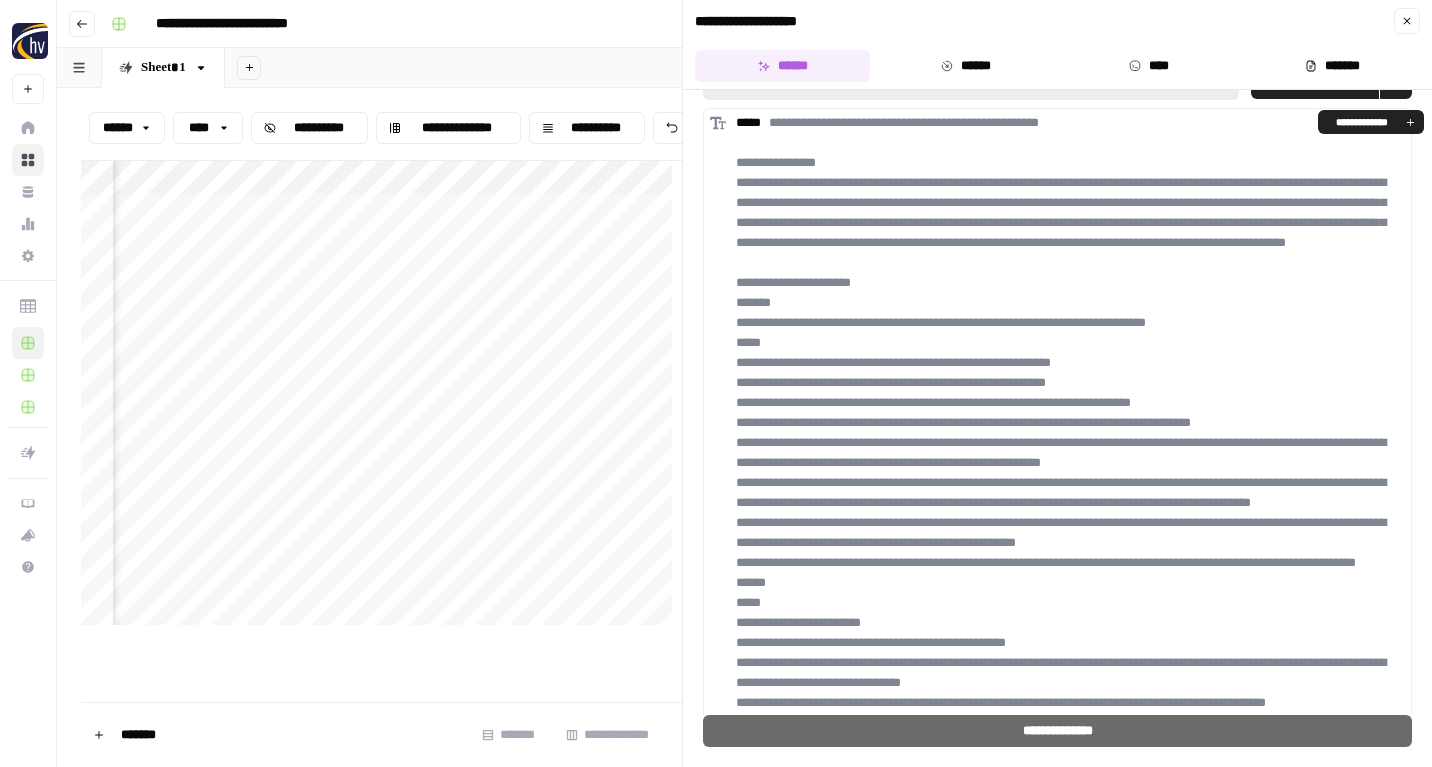 click at bounding box center (1061, 1662) 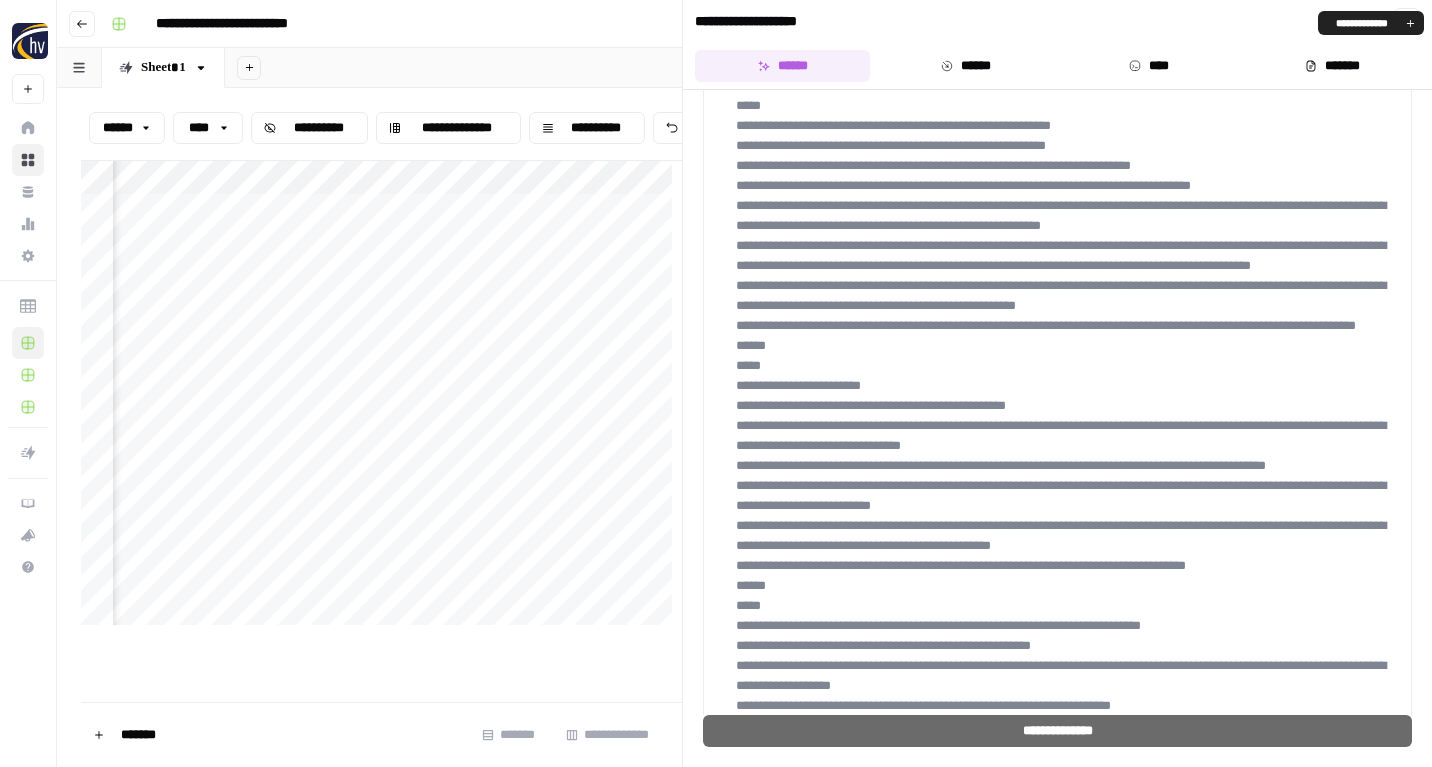 scroll, scrollTop: 0, scrollLeft: 0, axis: both 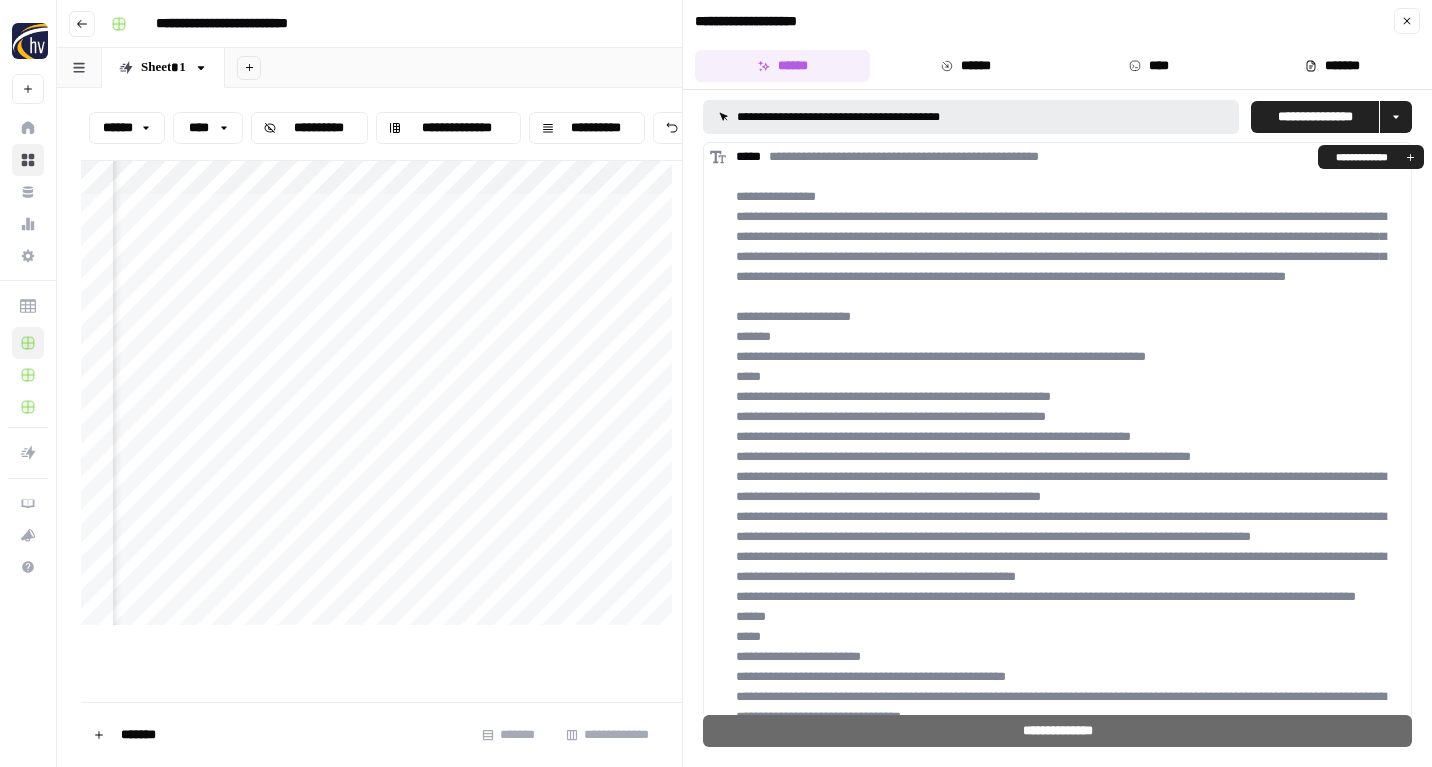 click 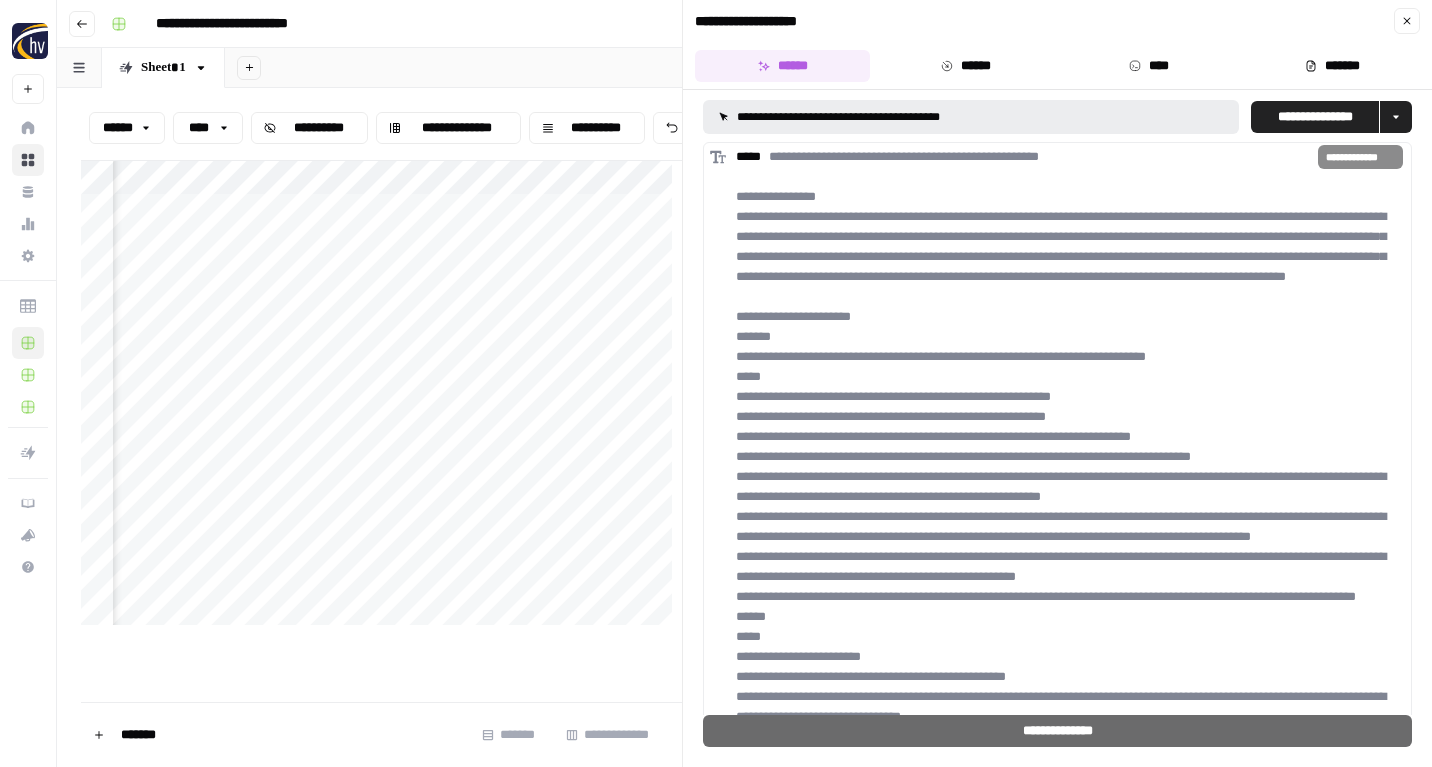 click 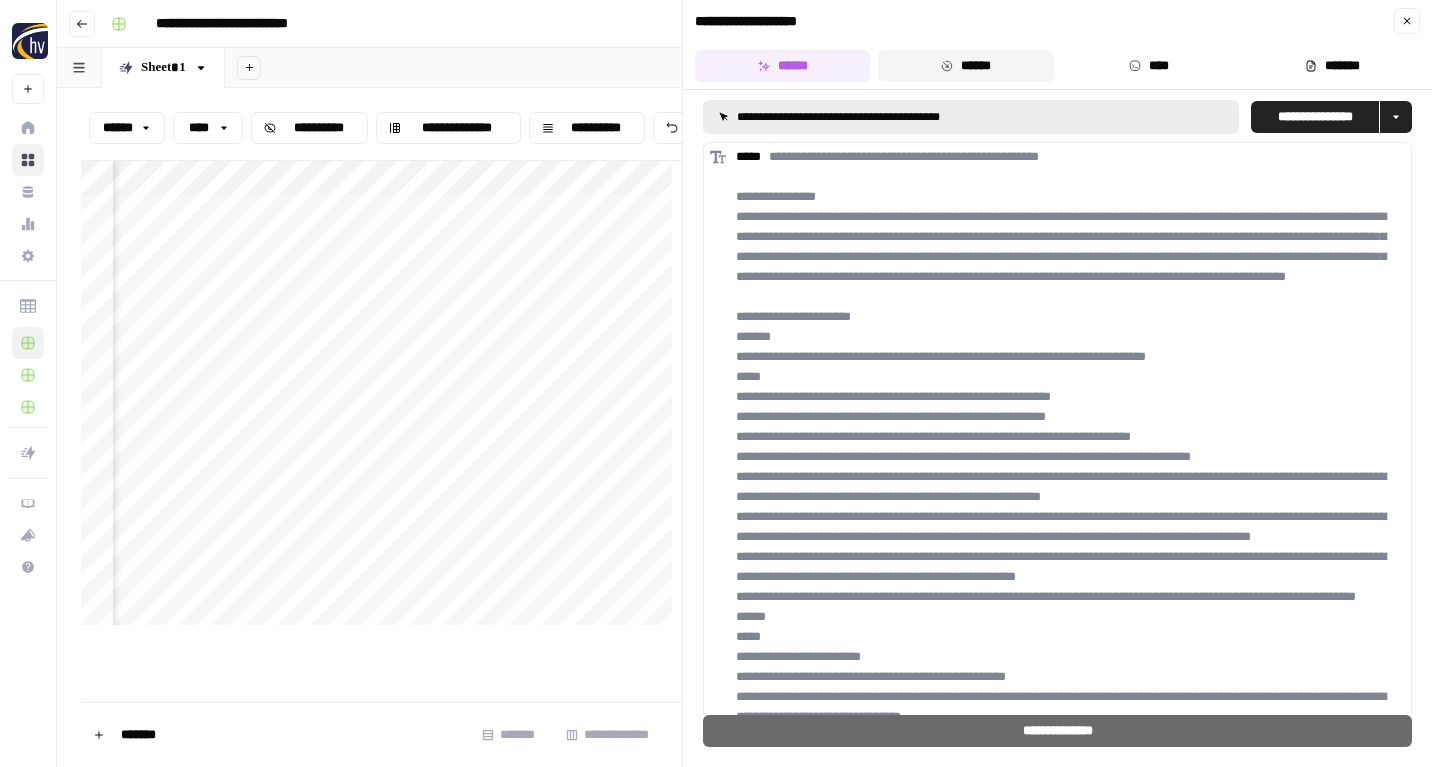 click on "******" at bounding box center (965, 66) 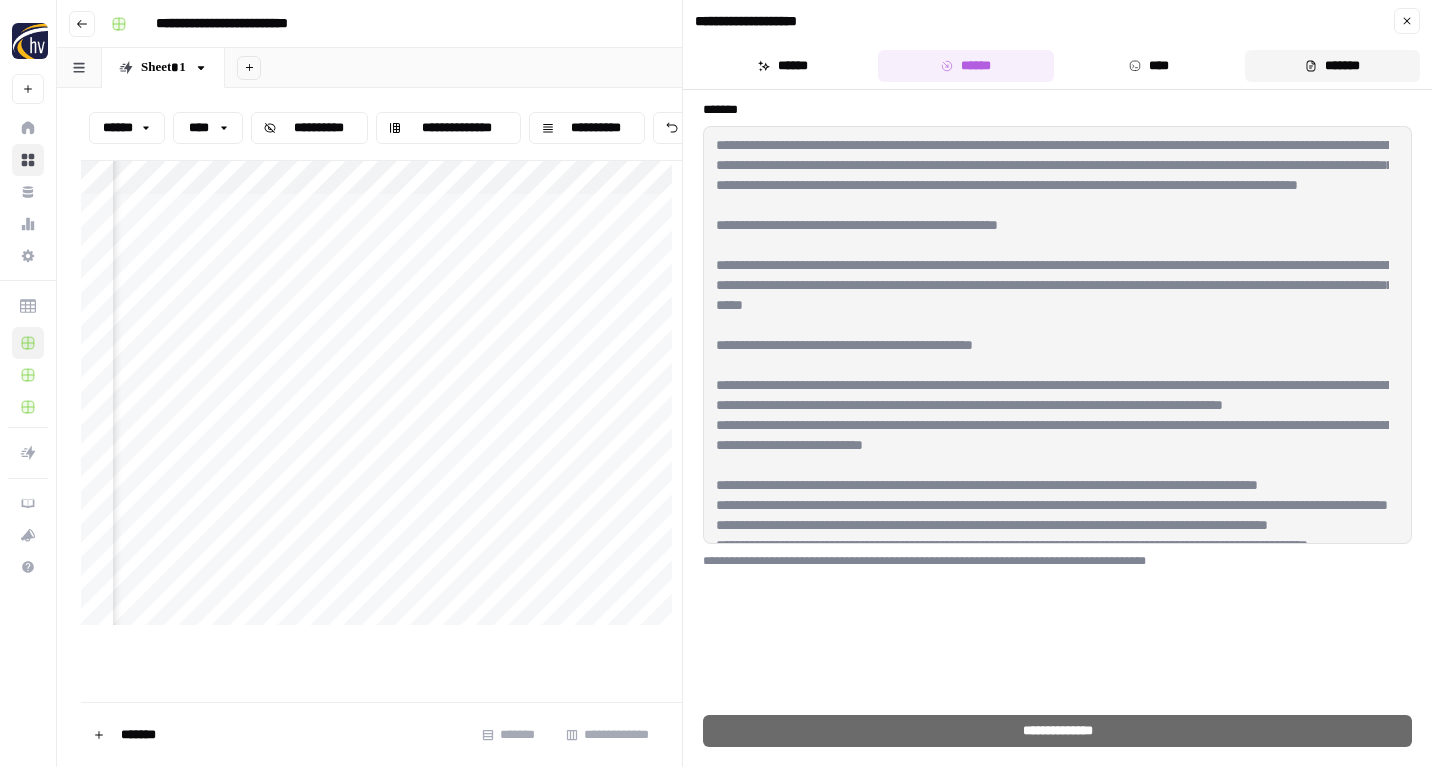 drag, startPoint x: 1348, startPoint y: 71, endPoint x: 1287, endPoint y: 69, distance: 61.03278 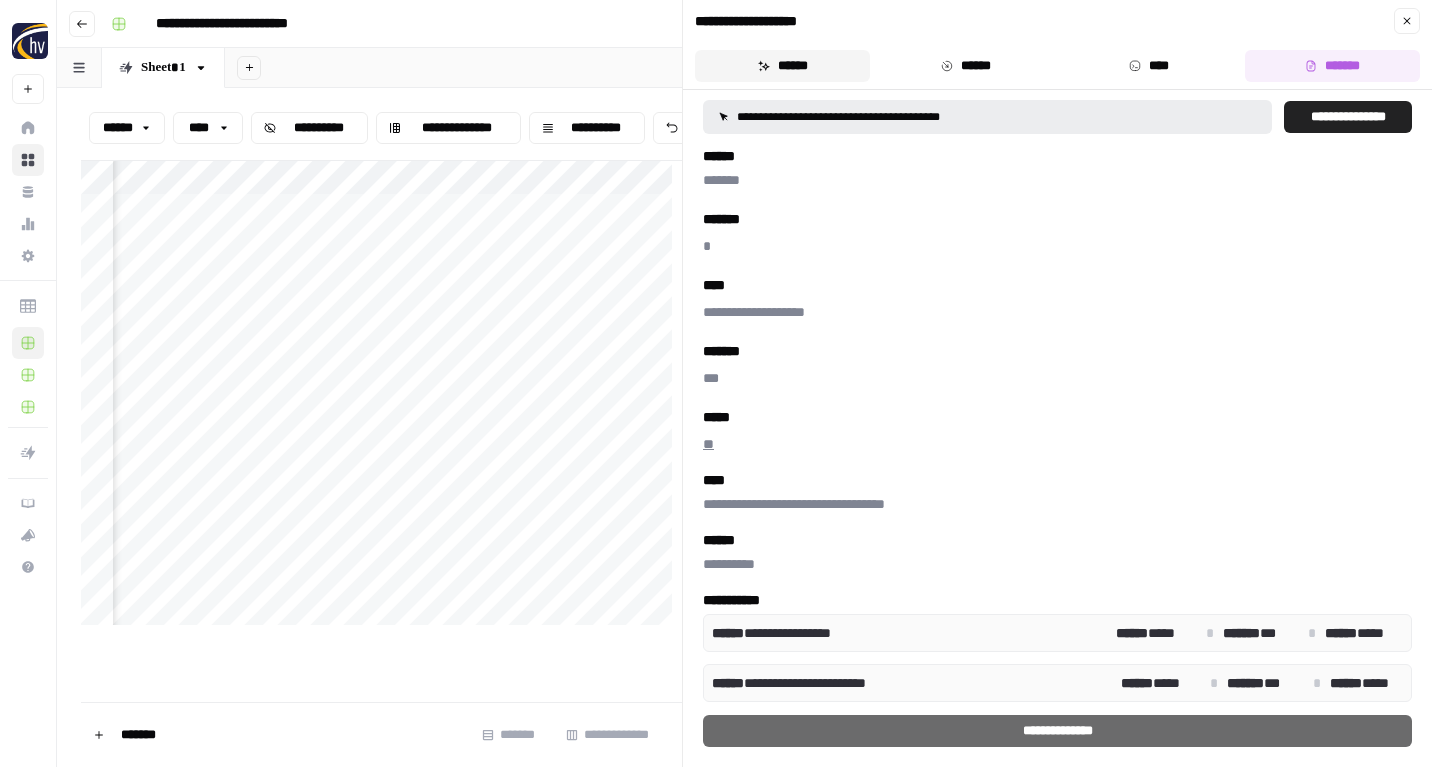 click on "******" at bounding box center [782, 66] 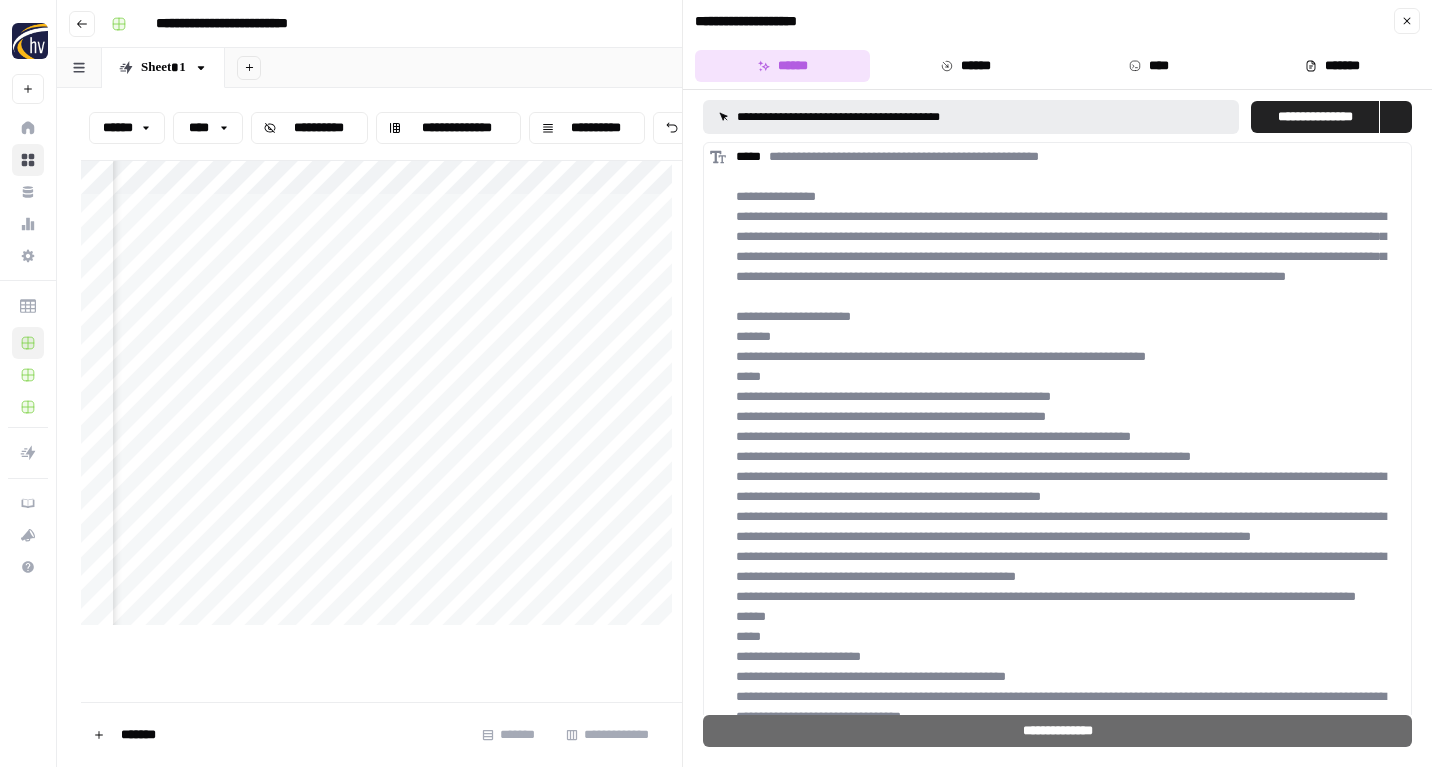 click on "******" at bounding box center [782, 66] 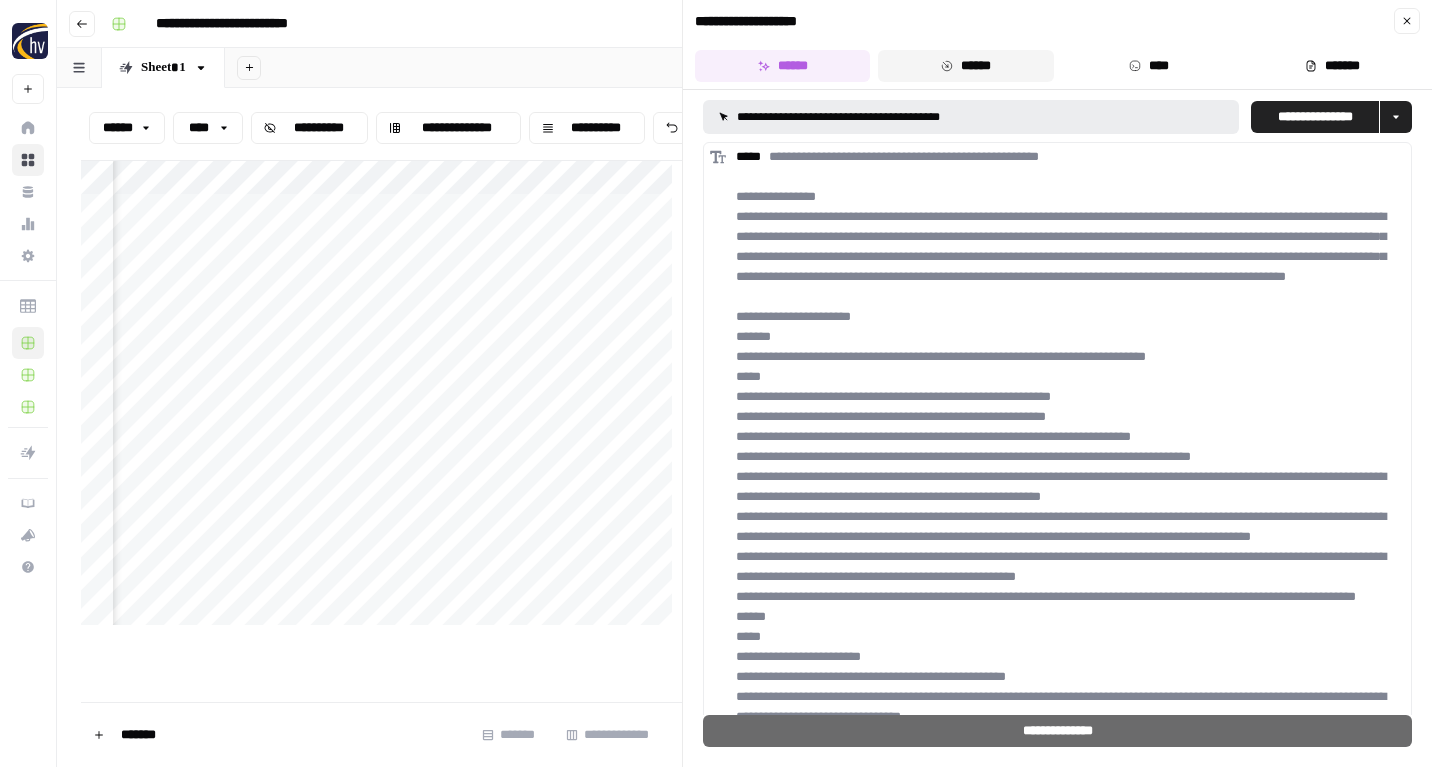 click on "******" at bounding box center (965, 66) 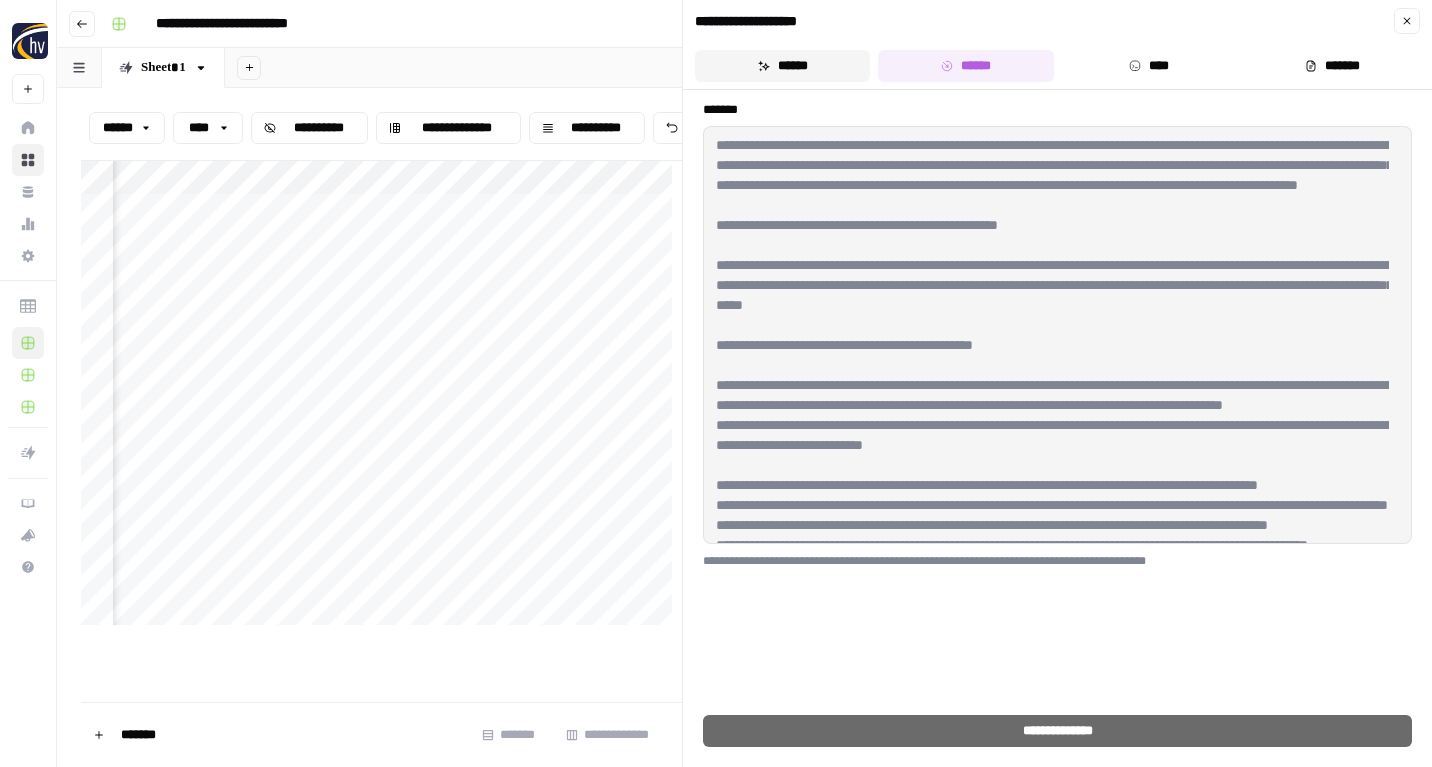 click on "******" at bounding box center [782, 66] 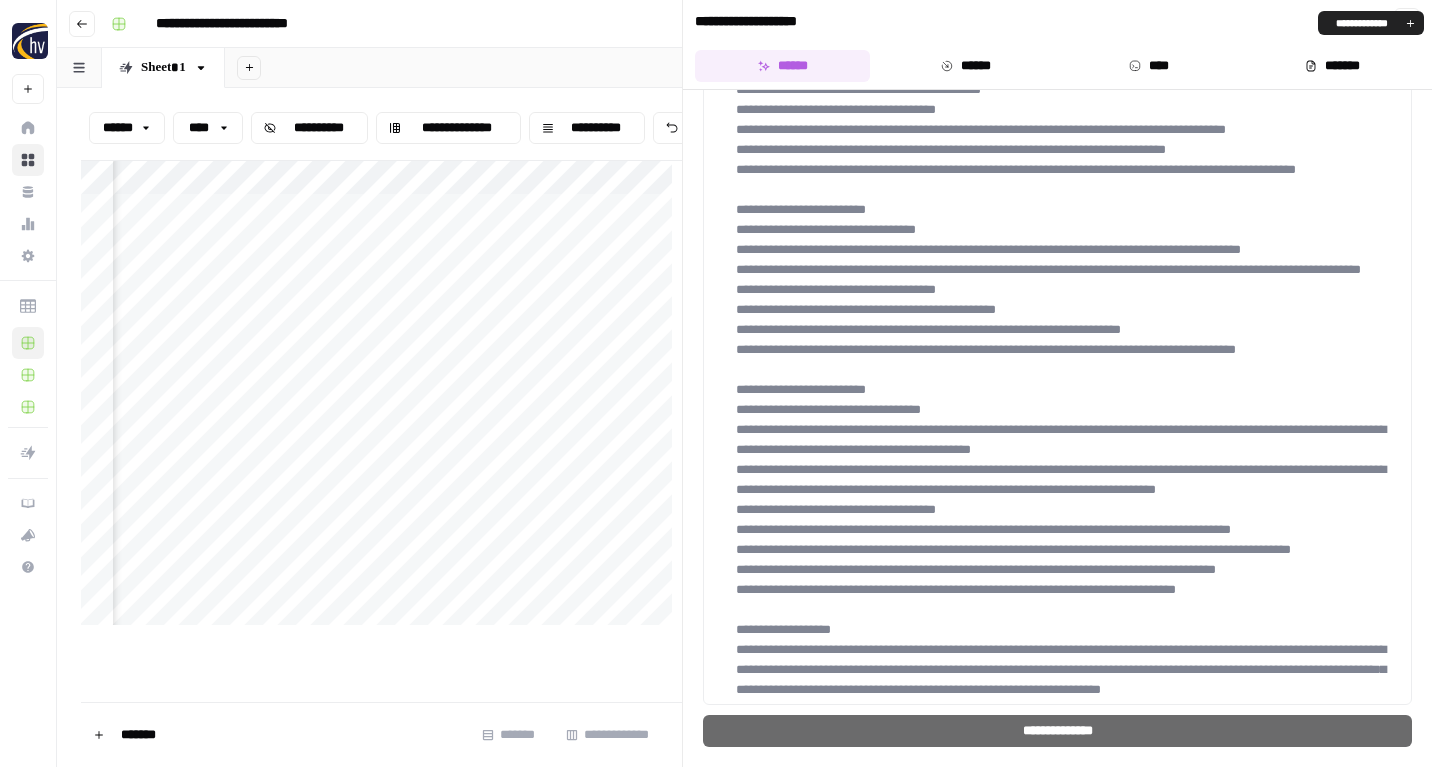 scroll, scrollTop: 2967, scrollLeft: 0, axis: vertical 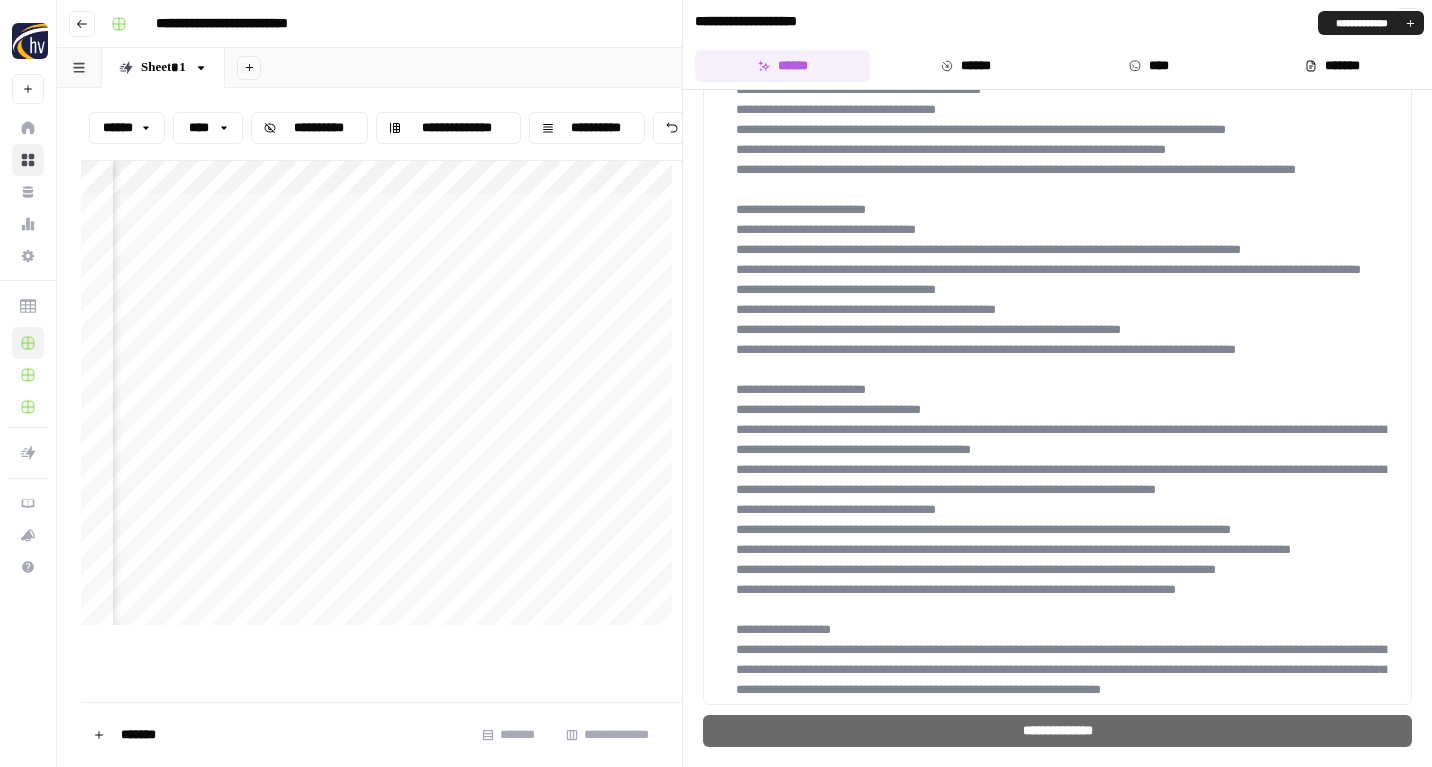click at bounding box center (1061, -851) 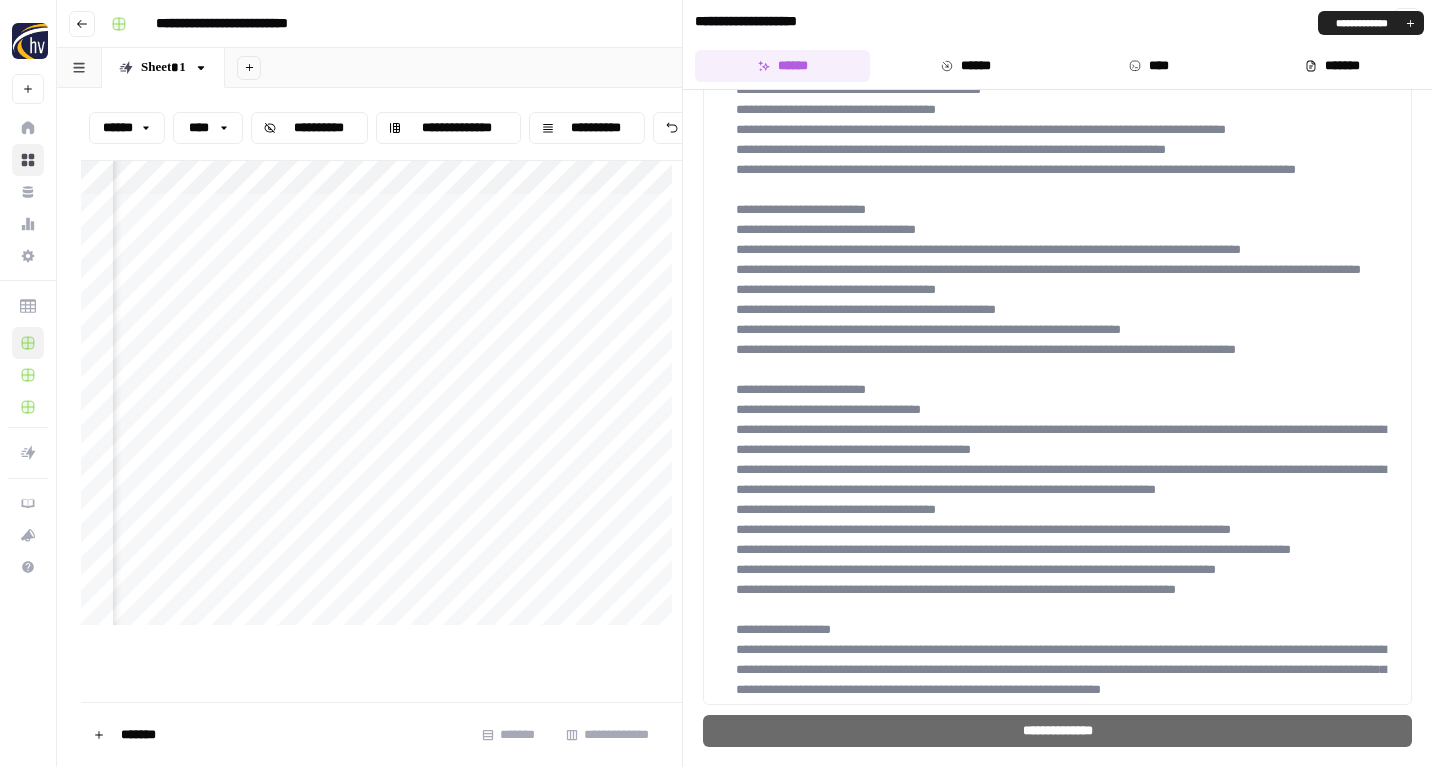 drag, startPoint x: 941, startPoint y: 691, endPoint x: 911, endPoint y: 601, distance: 94.86833 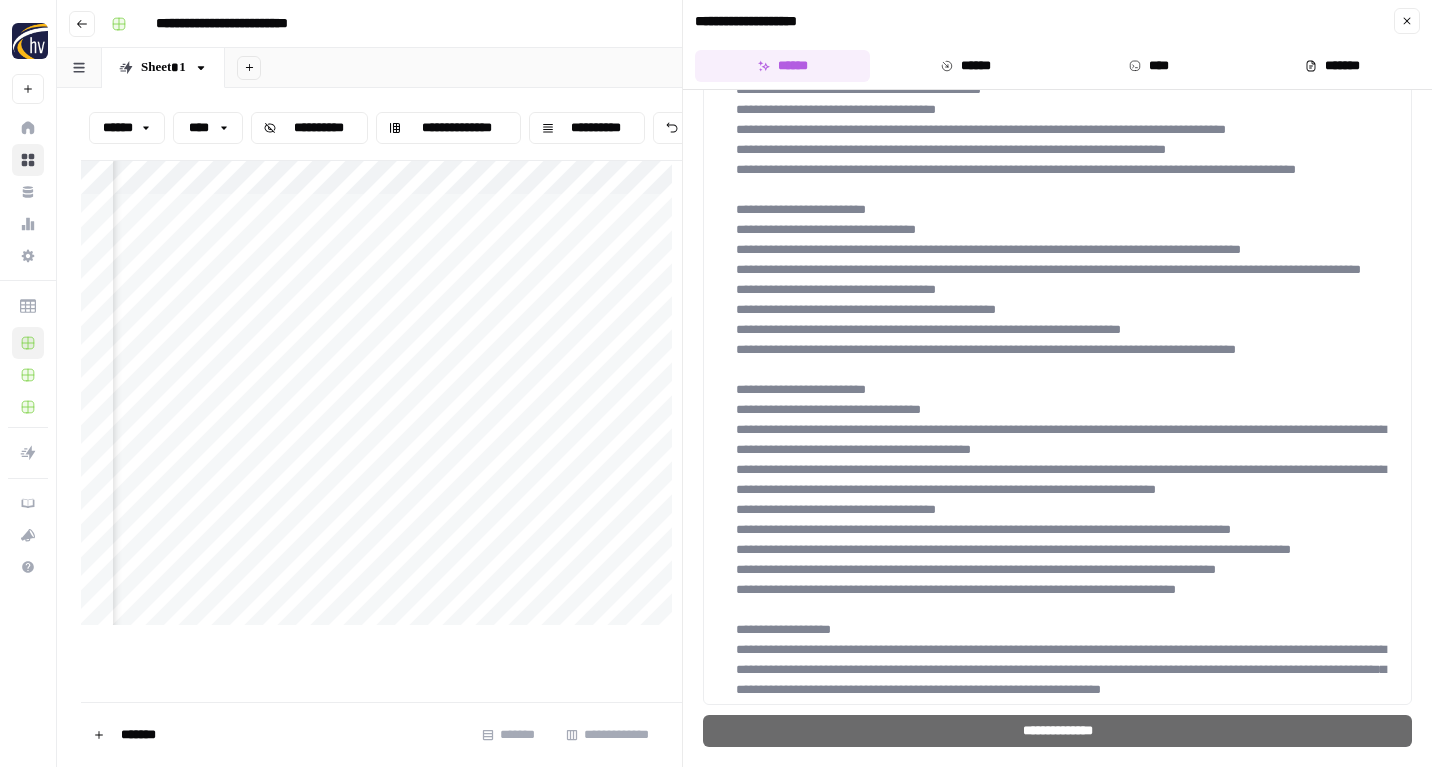 click at bounding box center [1061, -851] 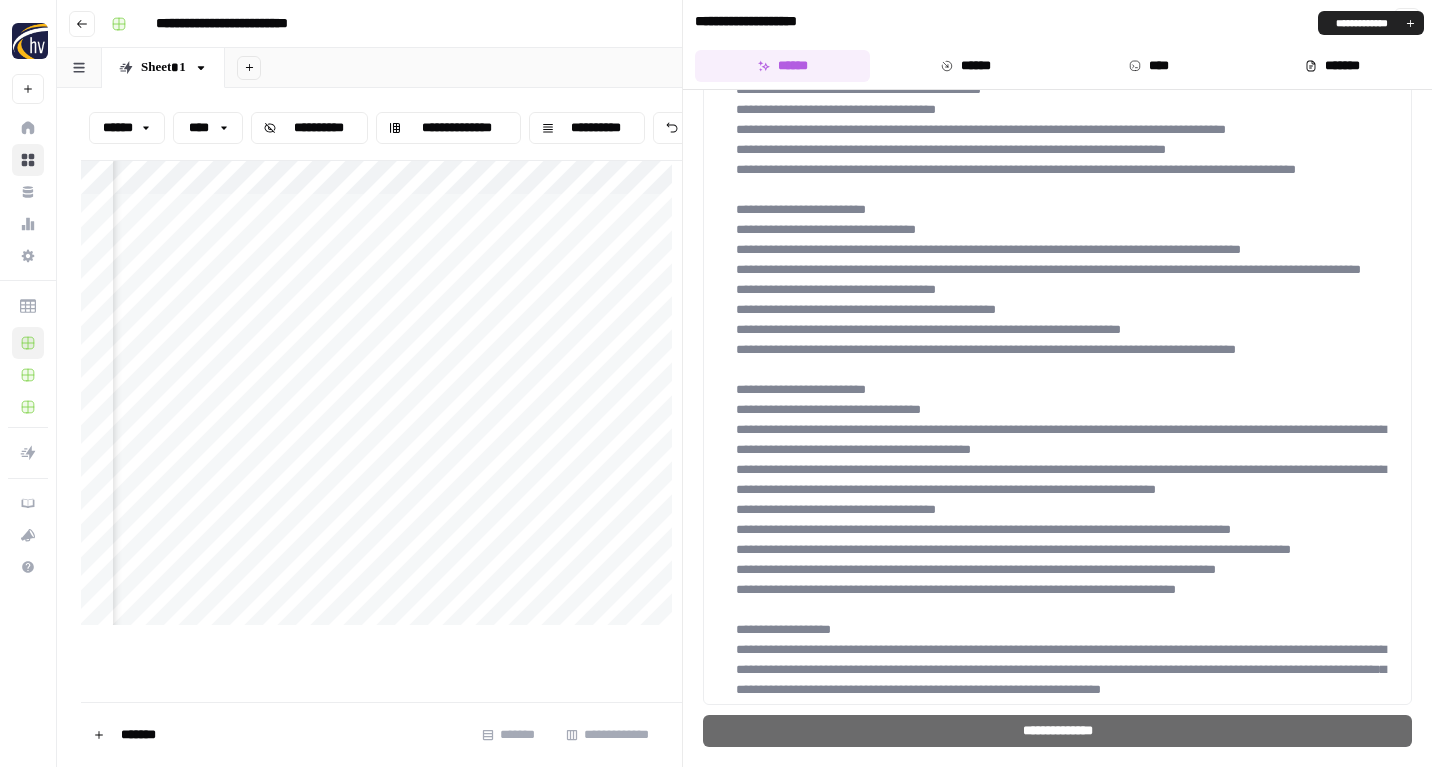 scroll, scrollTop: 2593, scrollLeft: 0, axis: vertical 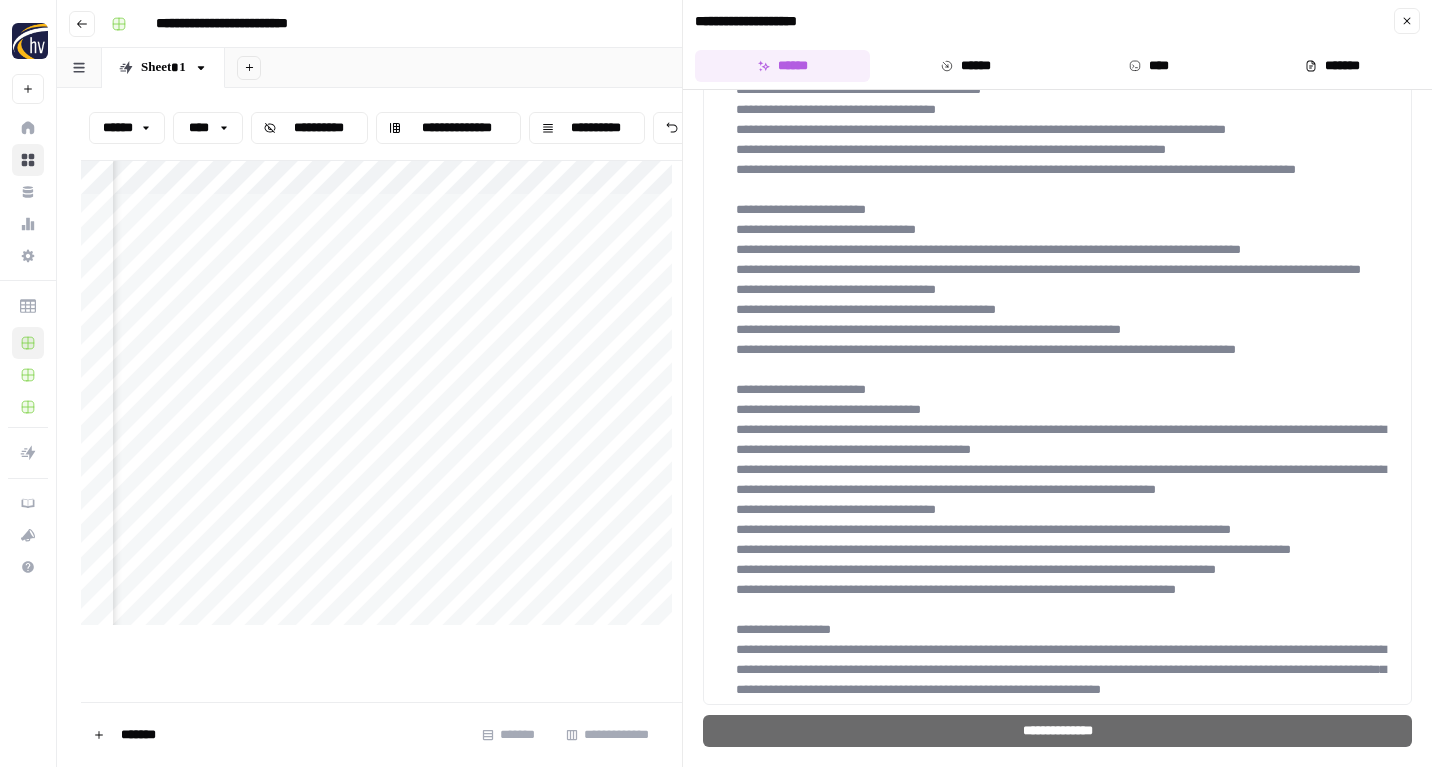 drag, startPoint x: 826, startPoint y: 450, endPoint x: 756, endPoint y: 332, distance: 137.20058 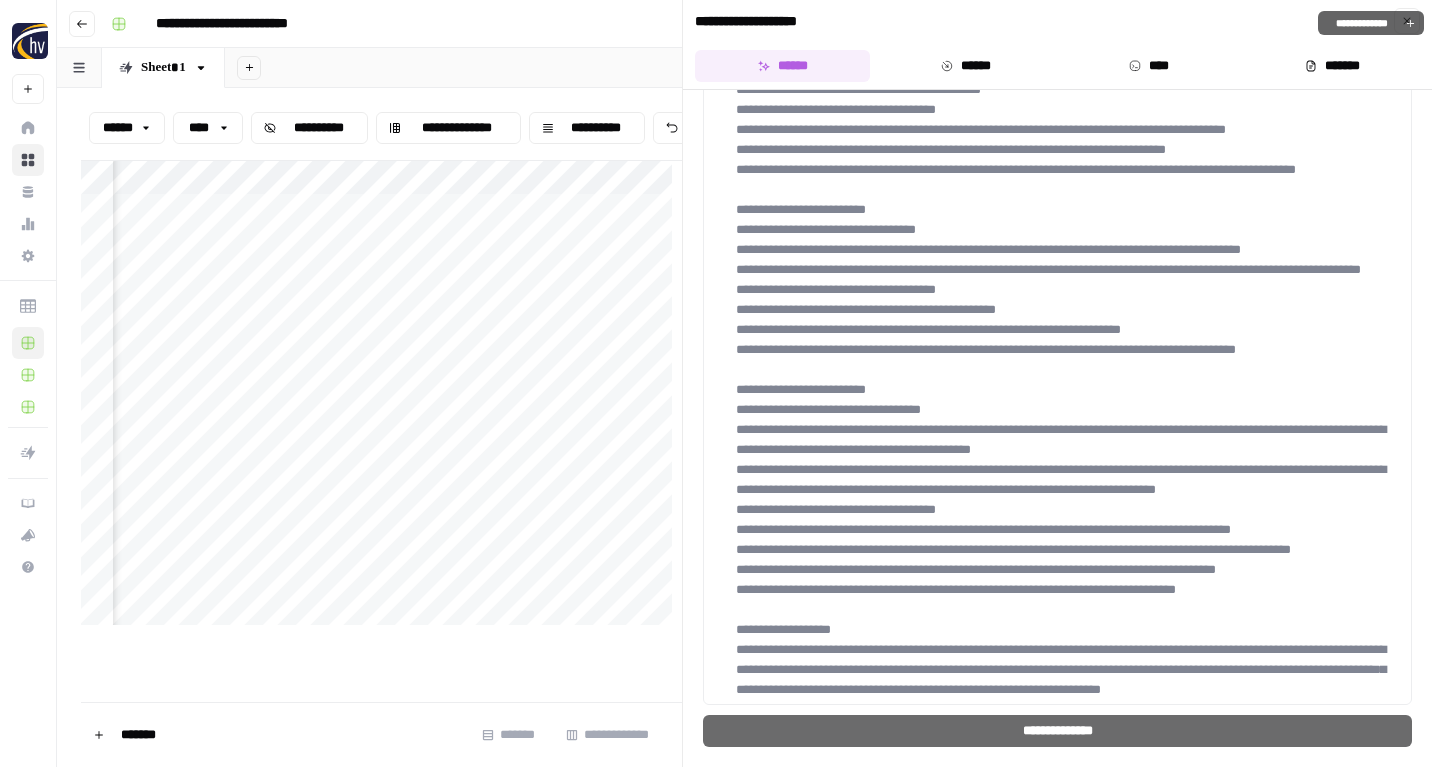 click at bounding box center (1061, -851) 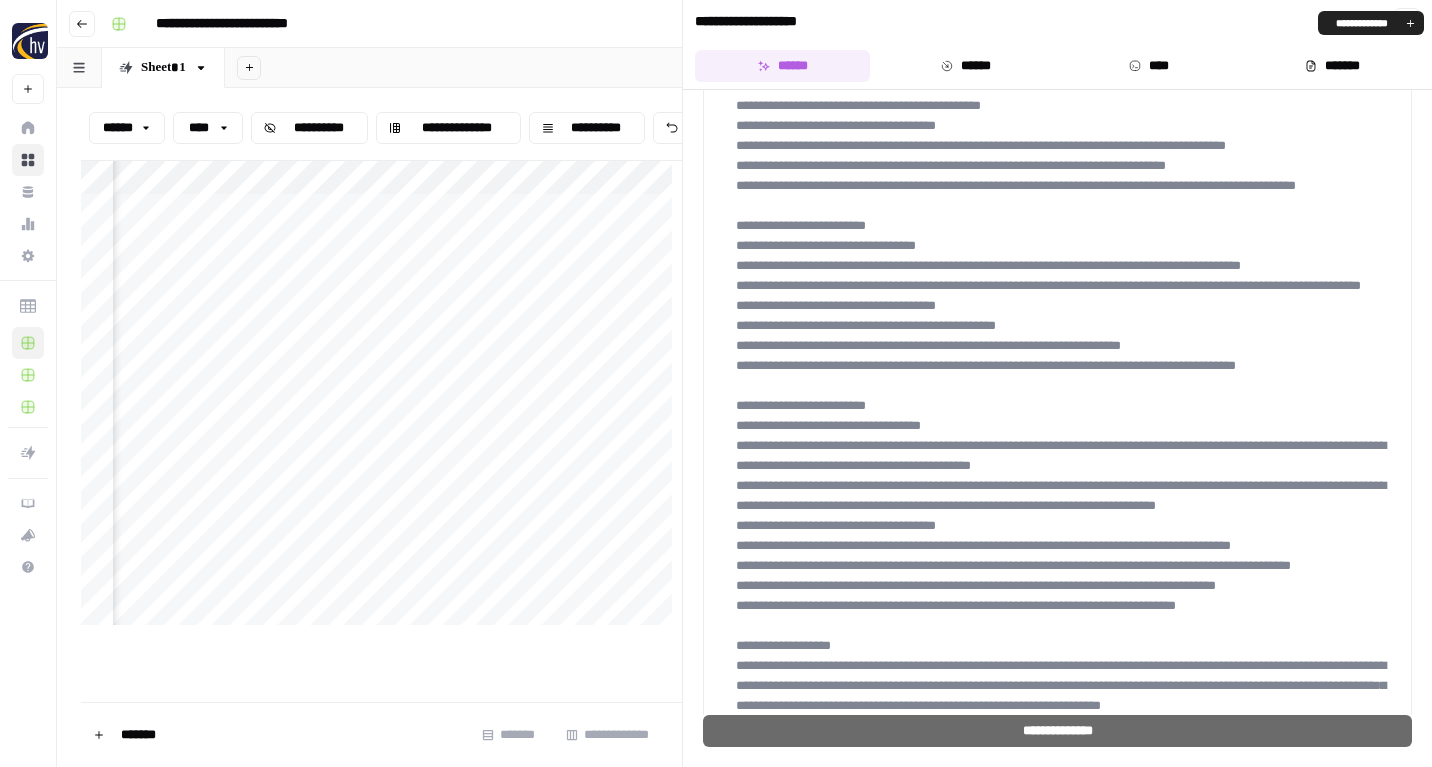 scroll, scrollTop: 2523, scrollLeft: 0, axis: vertical 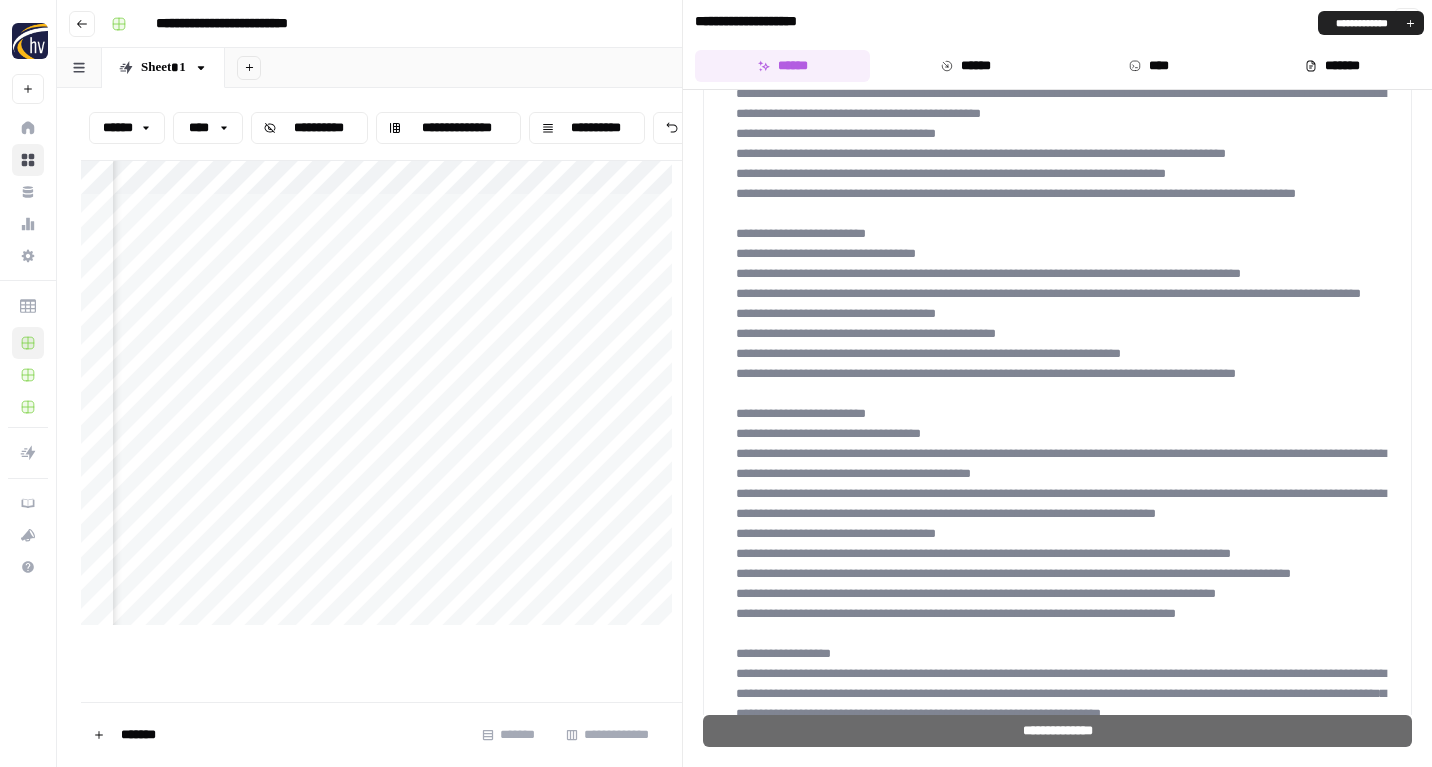 drag, startPoint x: 750, startPoint y: 480, endPoint x: 1307, endPoint y: 473, distance: 557.044 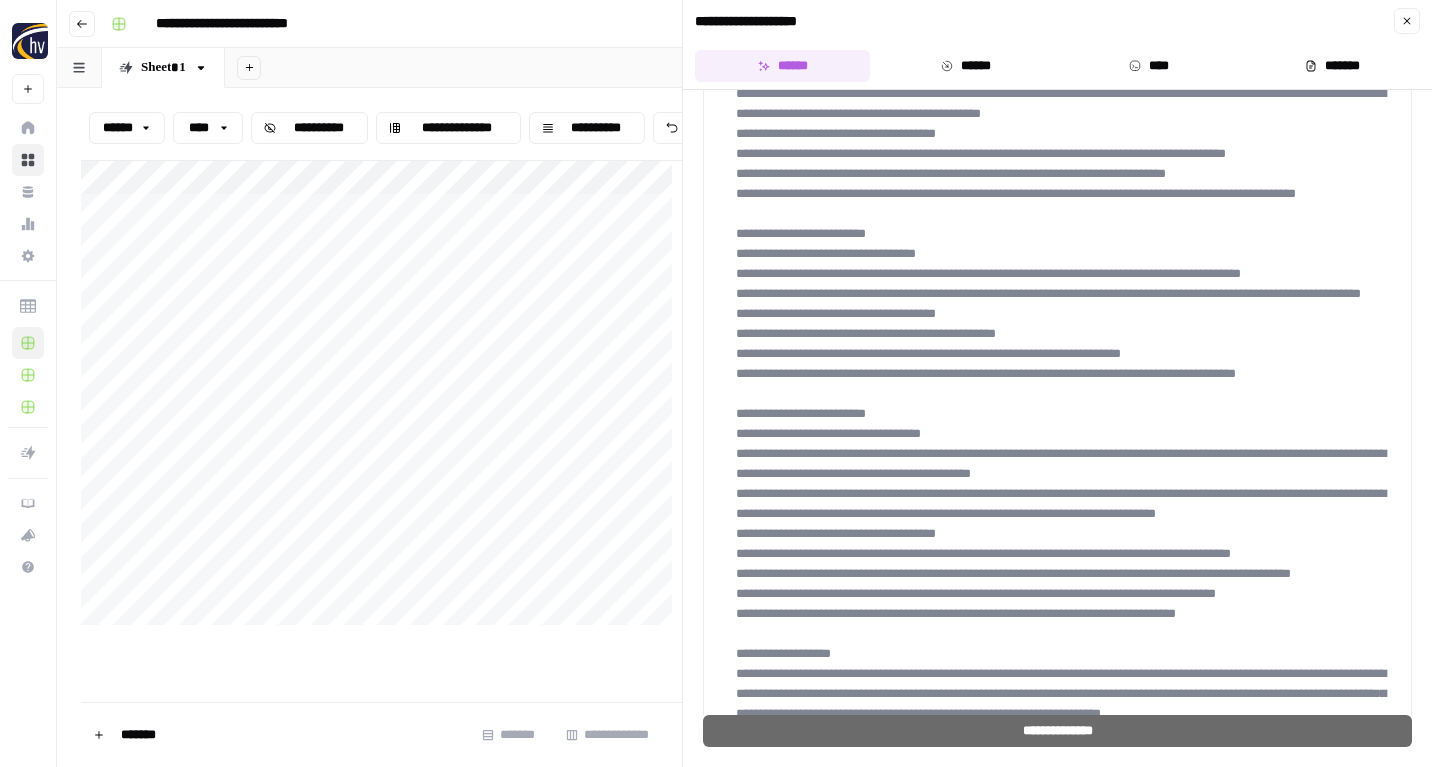 scroll, scrollTop: 0, scrollLeft: 0, axis: both 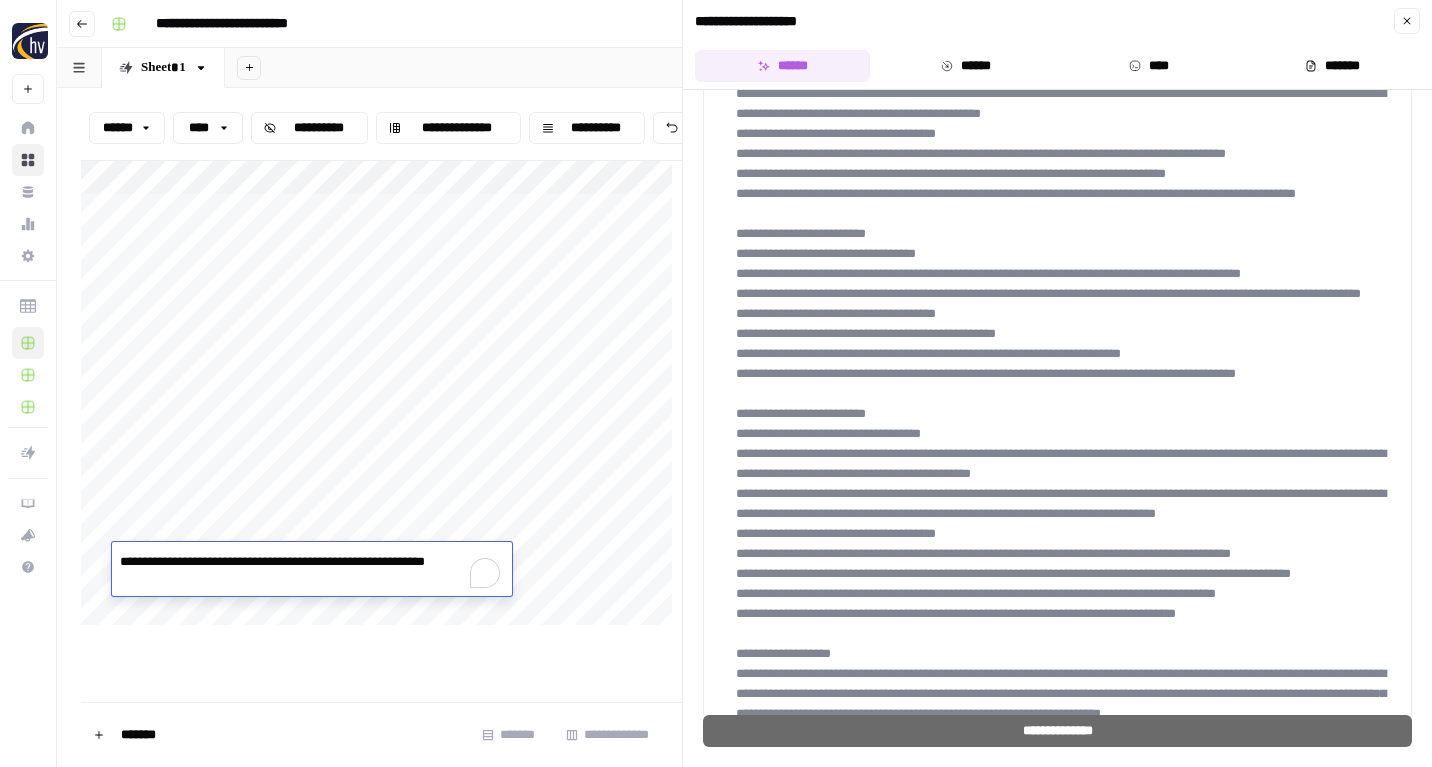 click on "**********" at bounding box center [312, 572] 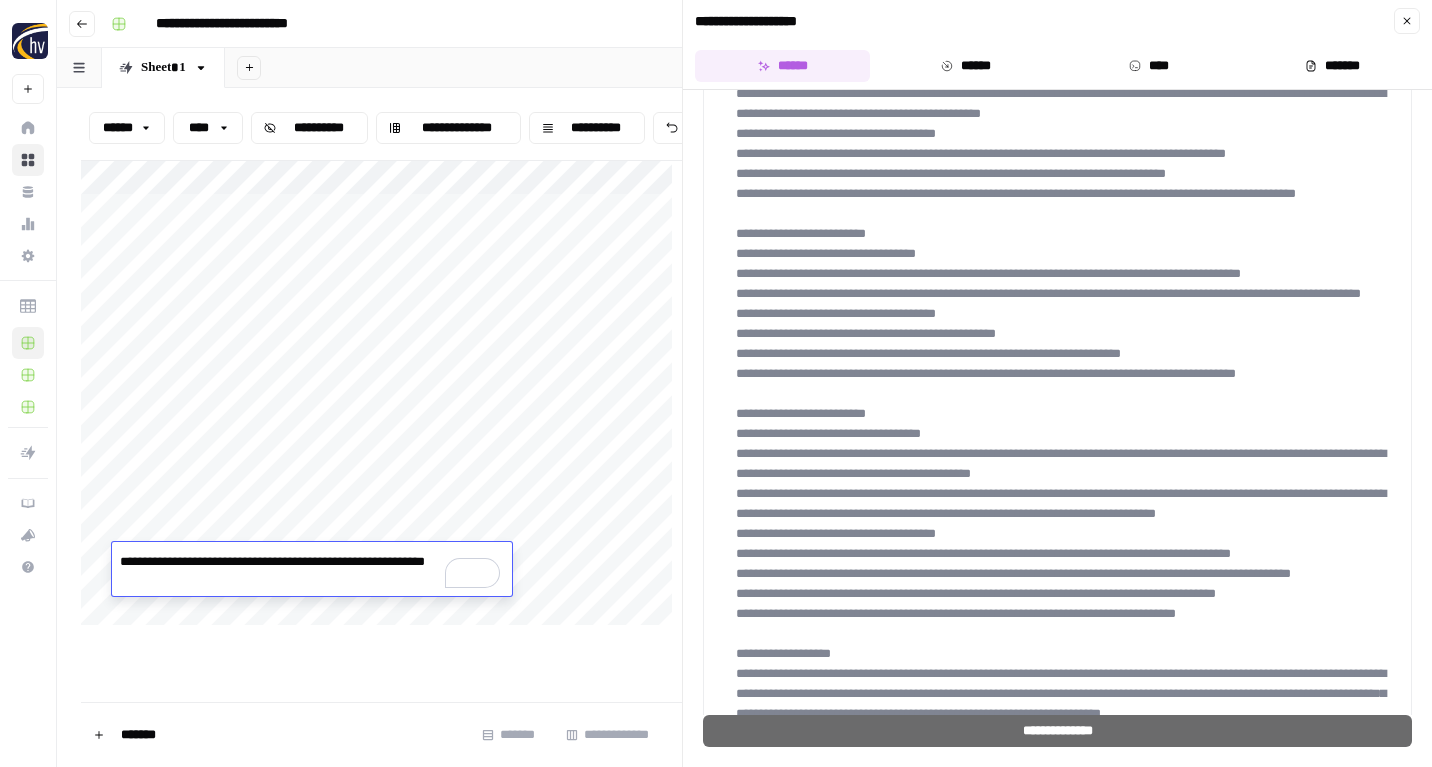 click on "**********" at bounding box center [312, 572] 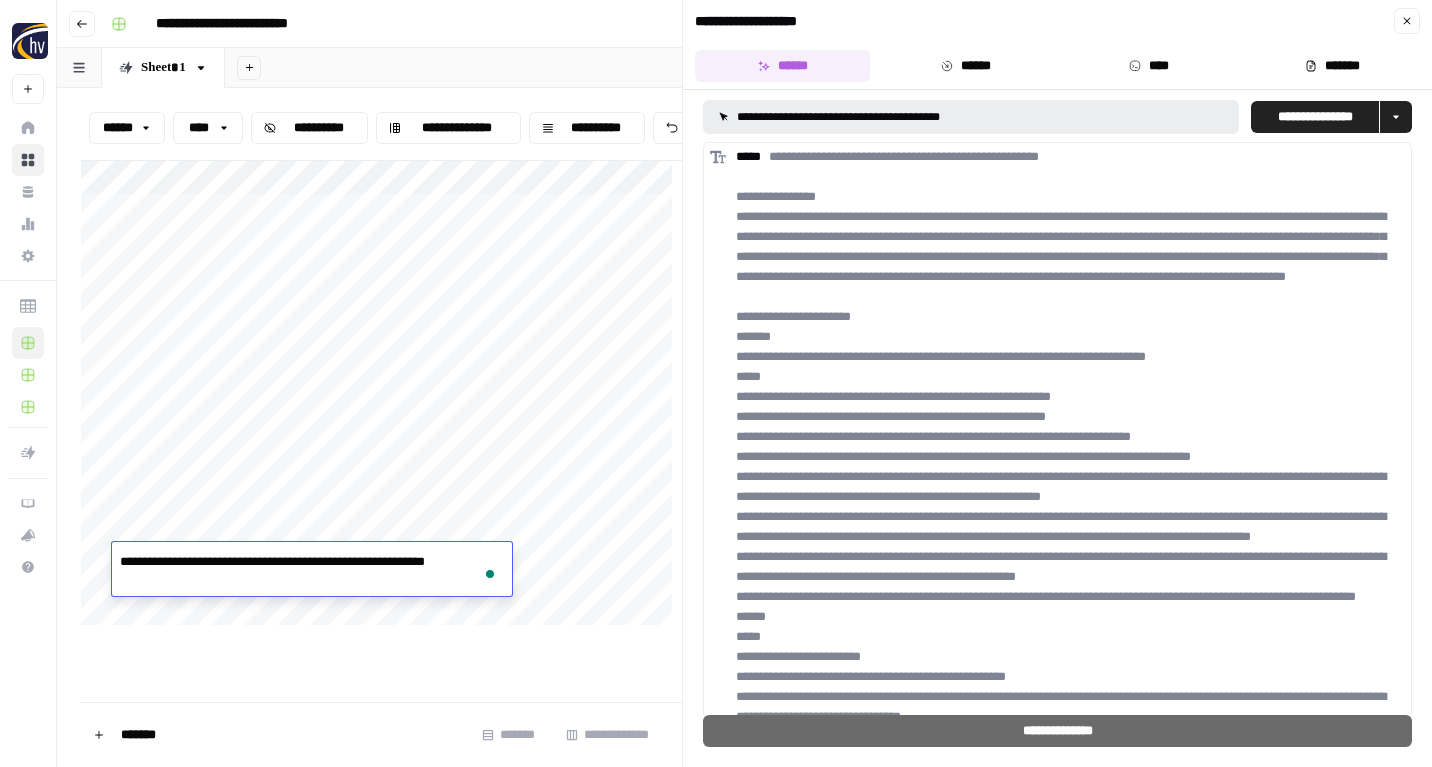 scroll, scrollTop: 0, scrollLeft: 0, axis: both 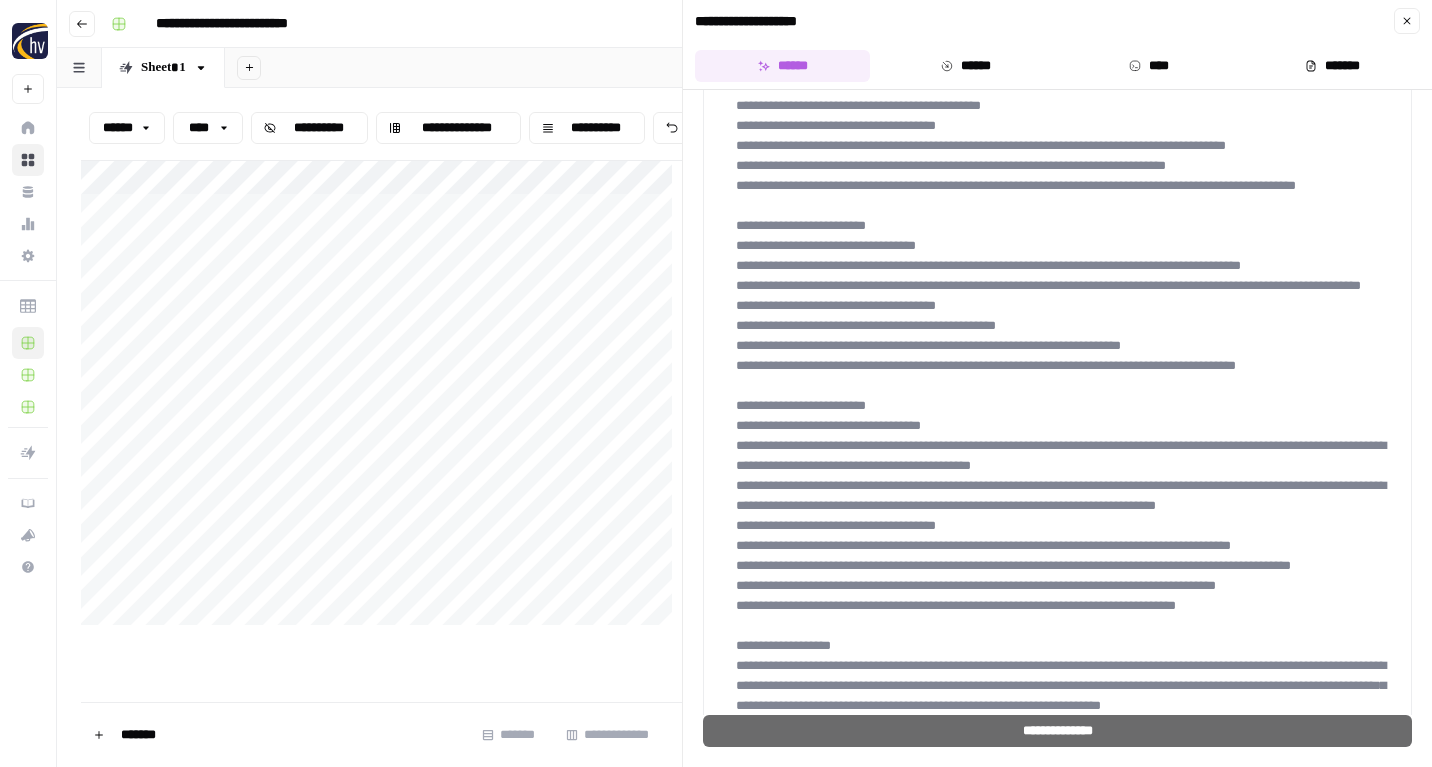 click on "*****" at bounding box center [1070, -834] 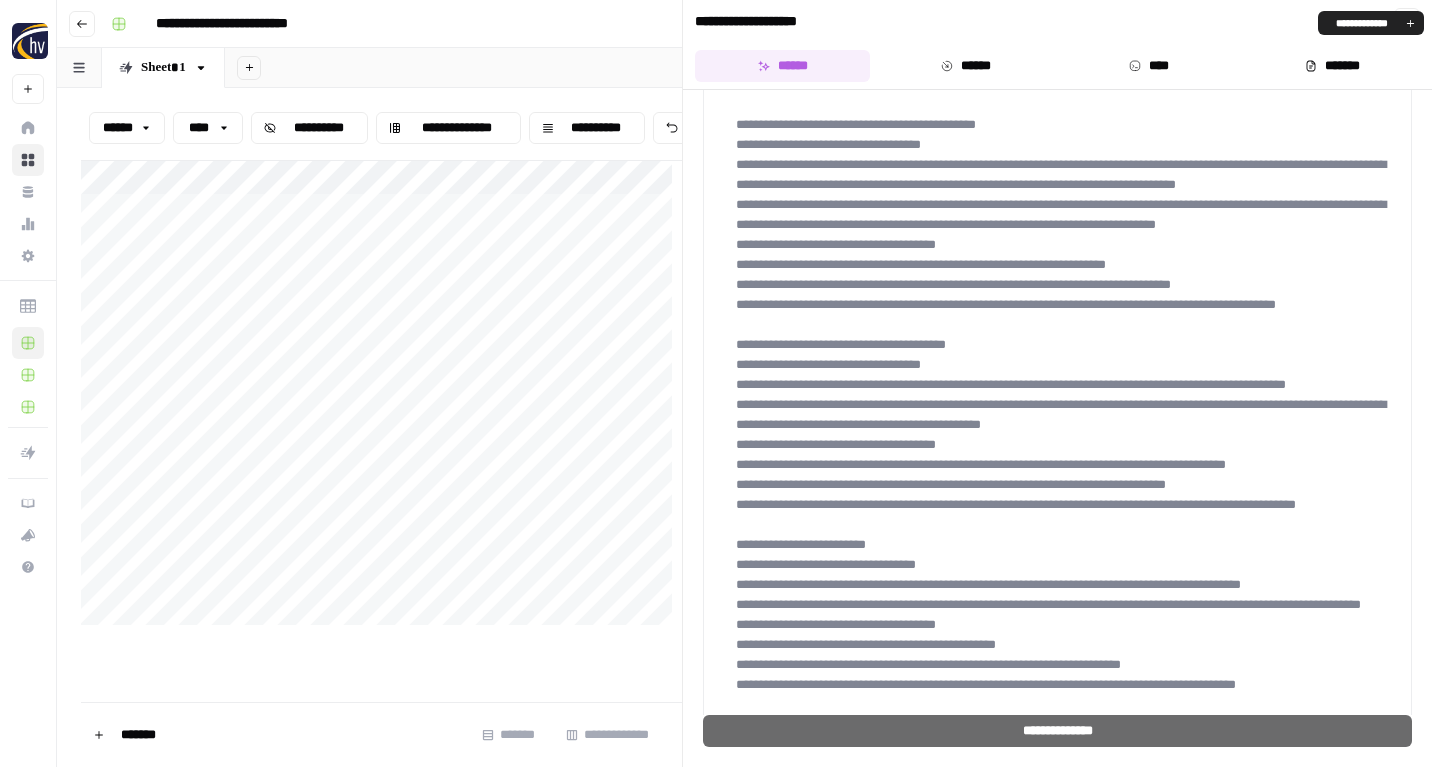 scroll, scrollTop: 2221, scrollLeft: 0, axis: vertical 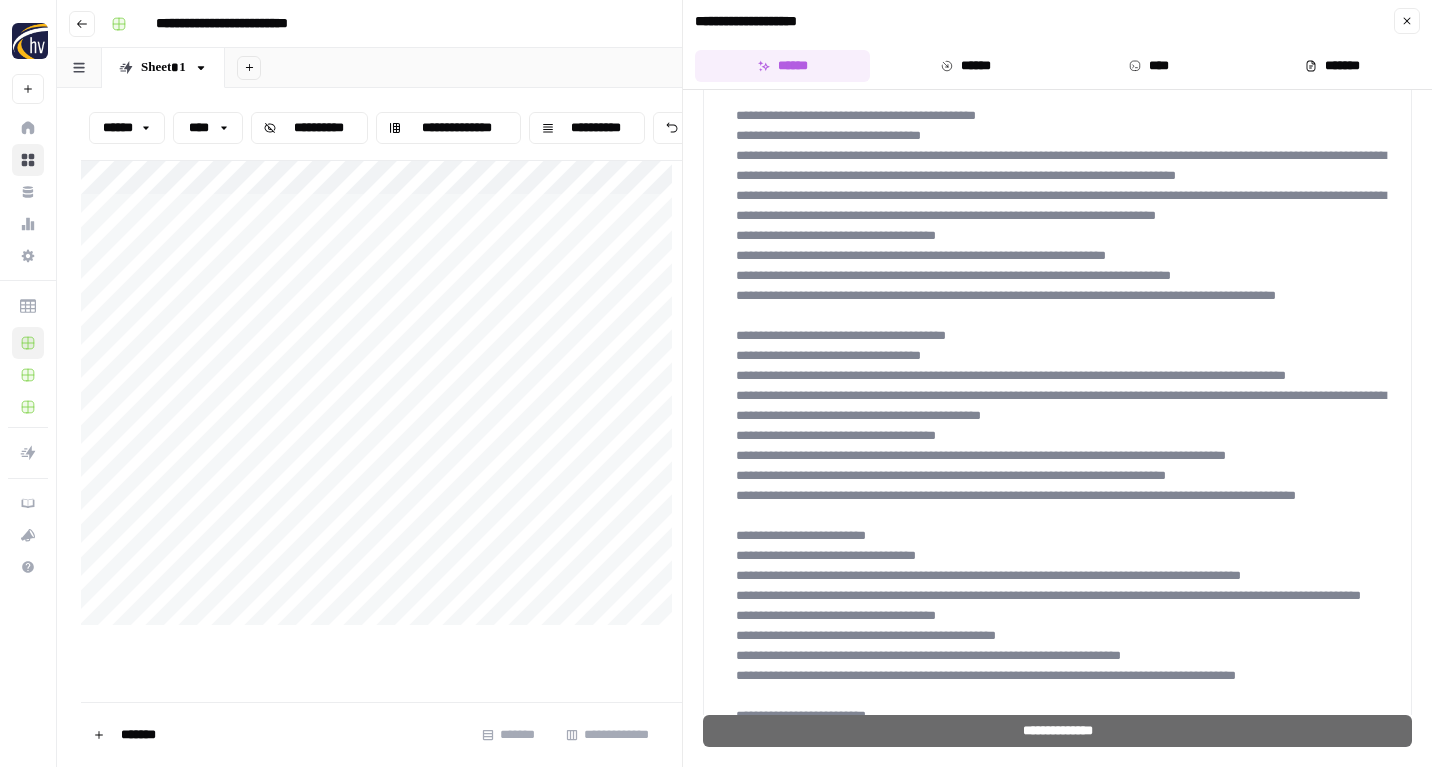 click on "*****" at bounding box center (1070, -524) 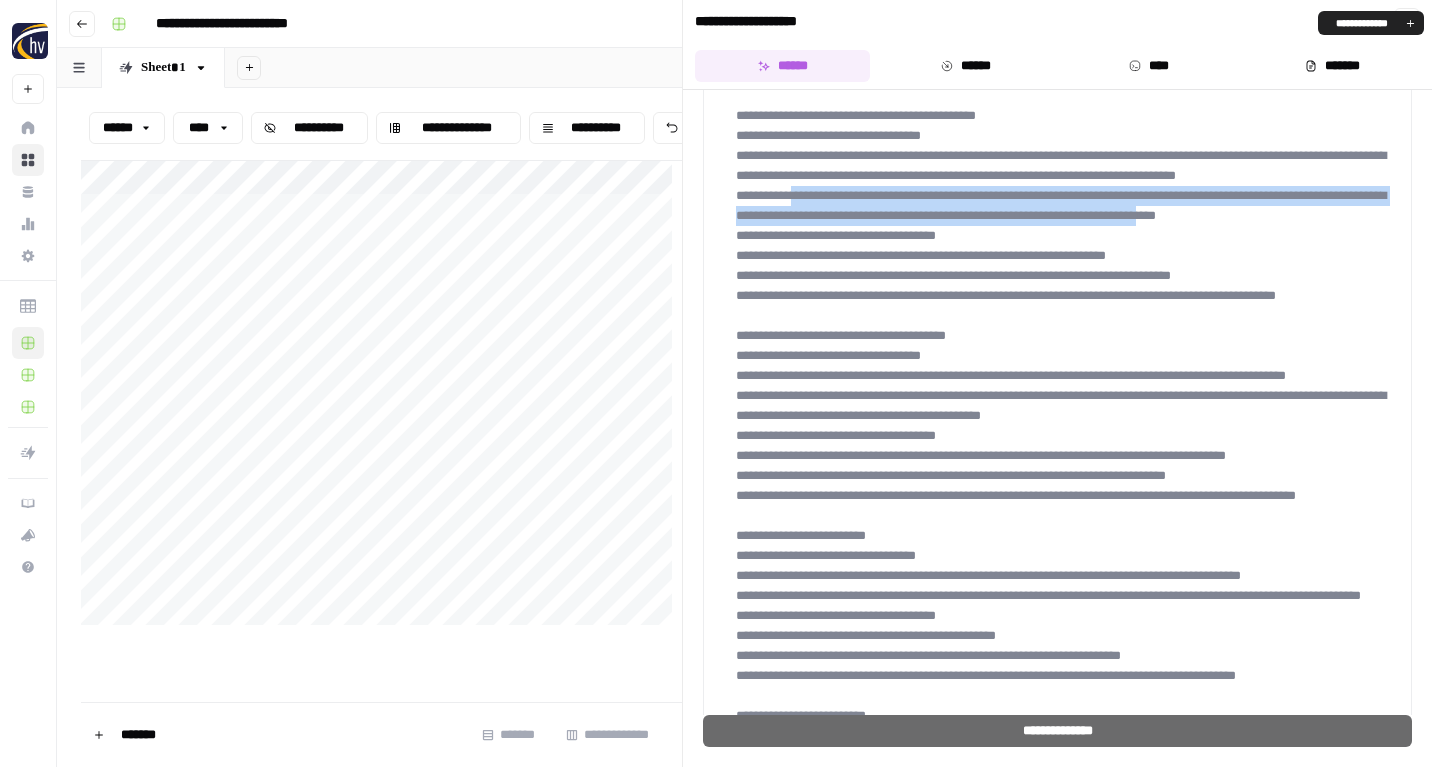 drag, startPoint x: 817, startPoint y: 454, endPoint x: 864, endPoint y: 495, distance: 62.369865 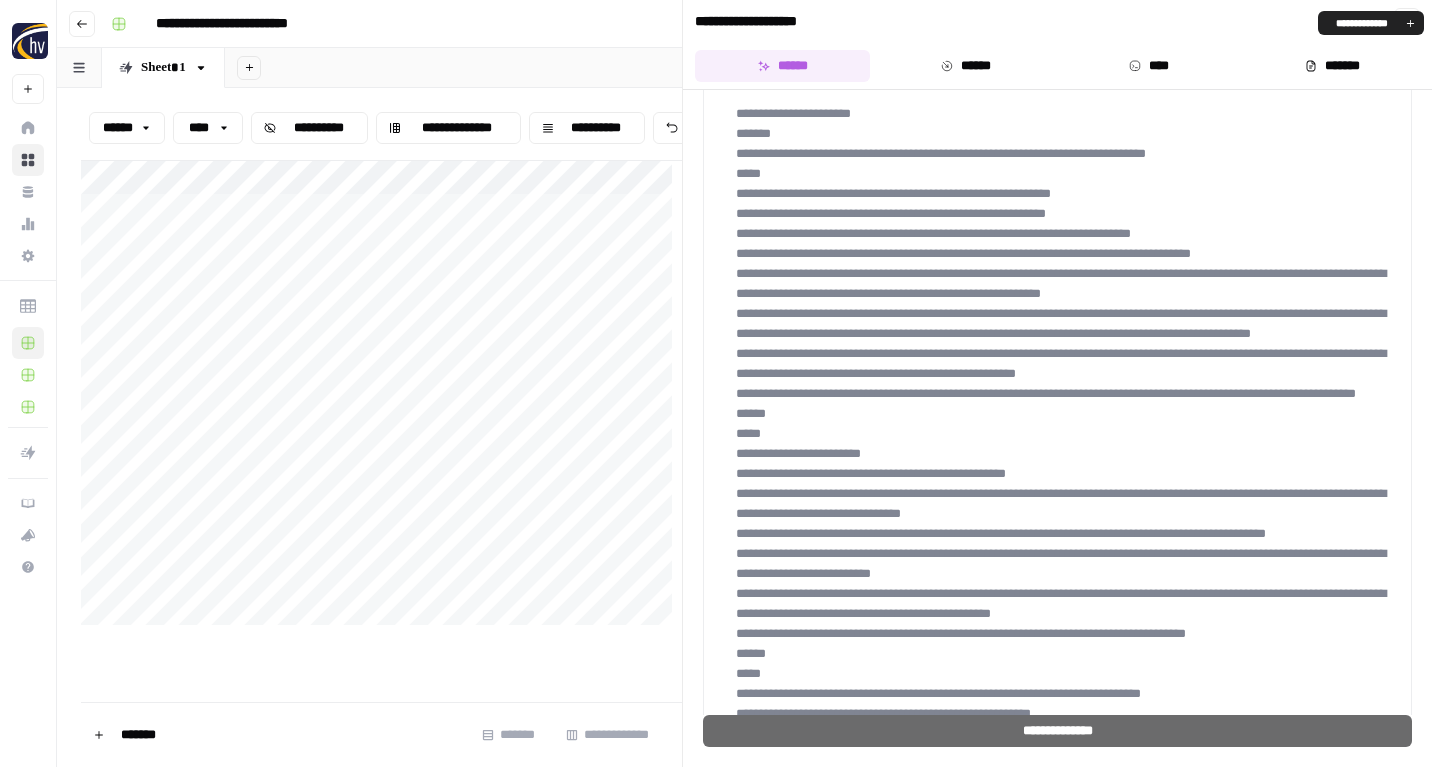 scroll, scrollTop: 0, scrollLeft: 0, axis: both 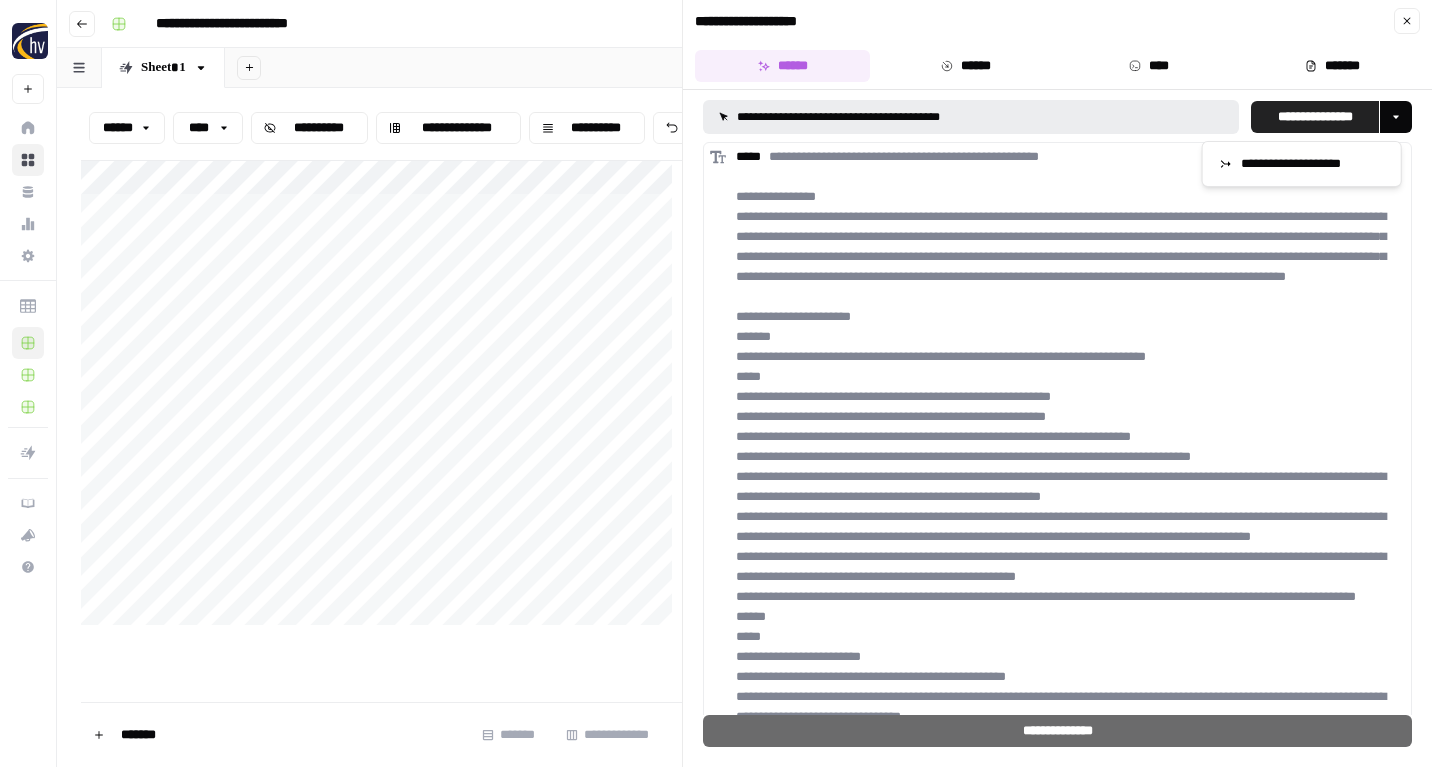 click 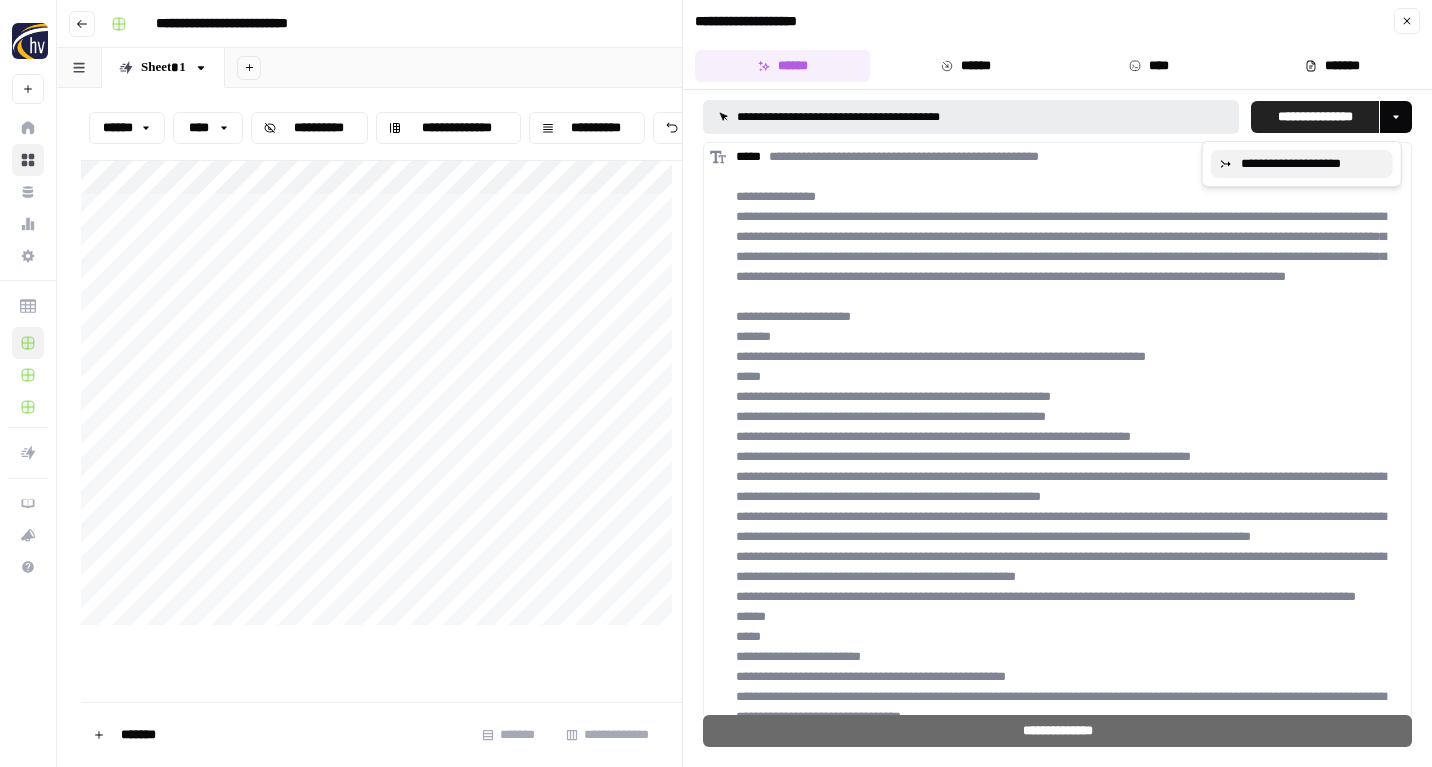 click on "**********" at bounding box center [1309, 164] 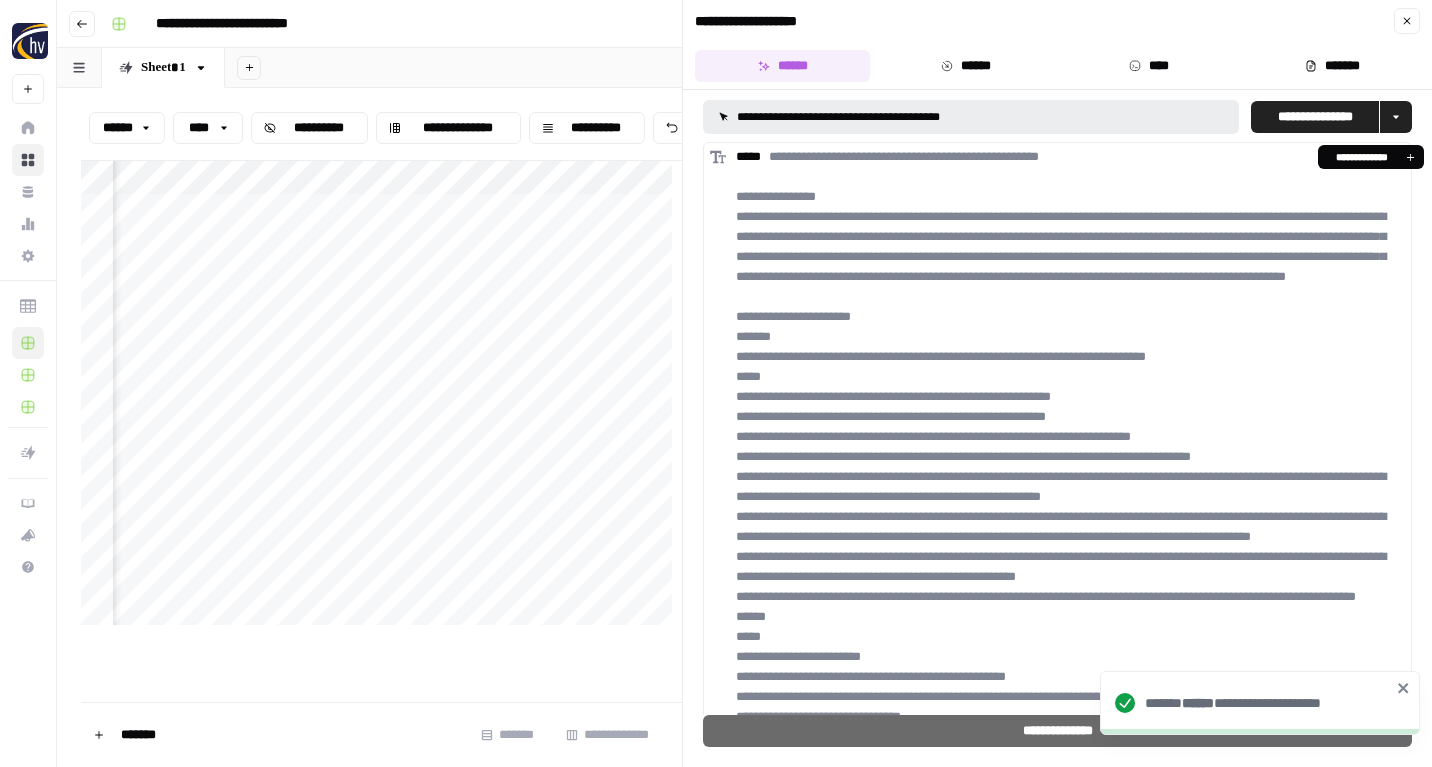 scroll, scrollTop: 0, scrollLeft: 1032, axis: horizontal 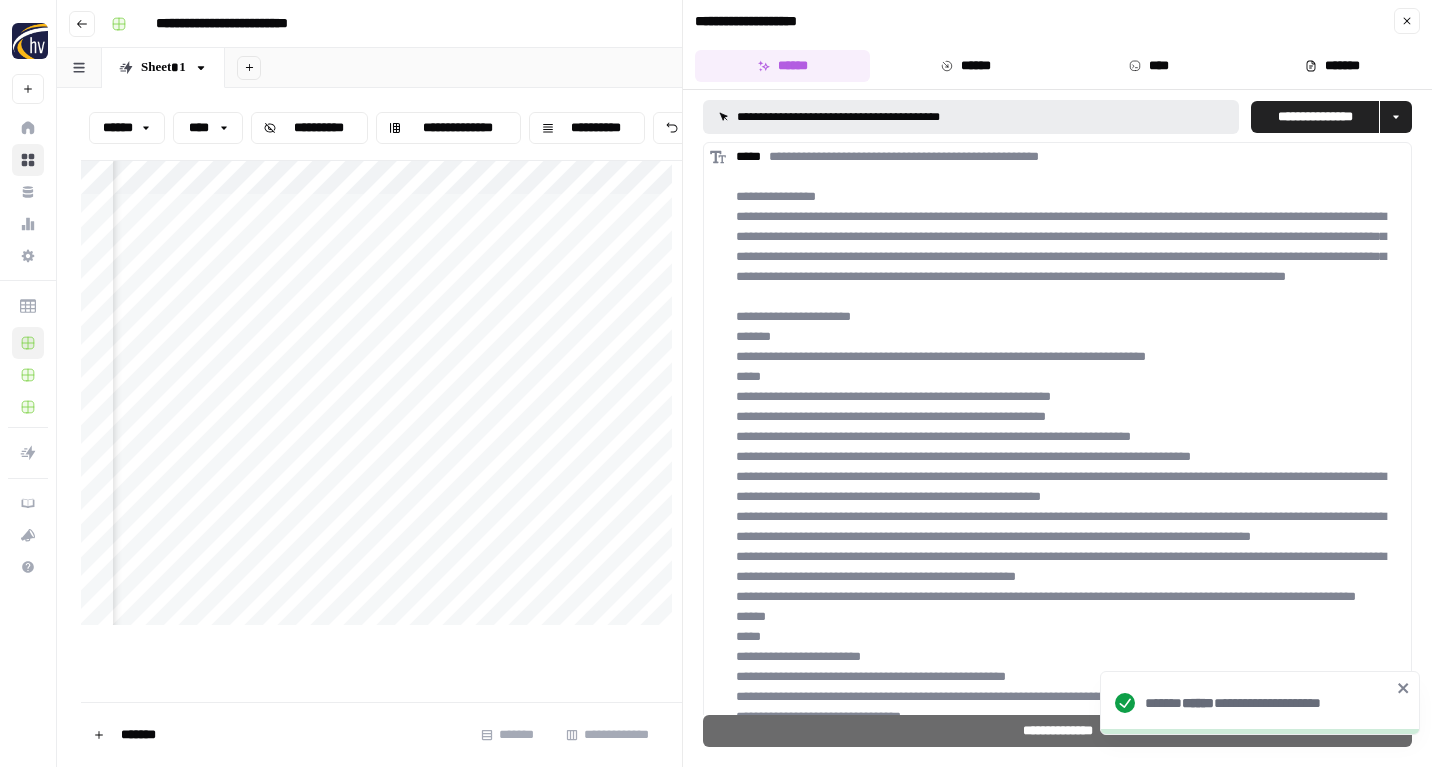 click on "**********" at bounding box center (381, 398) 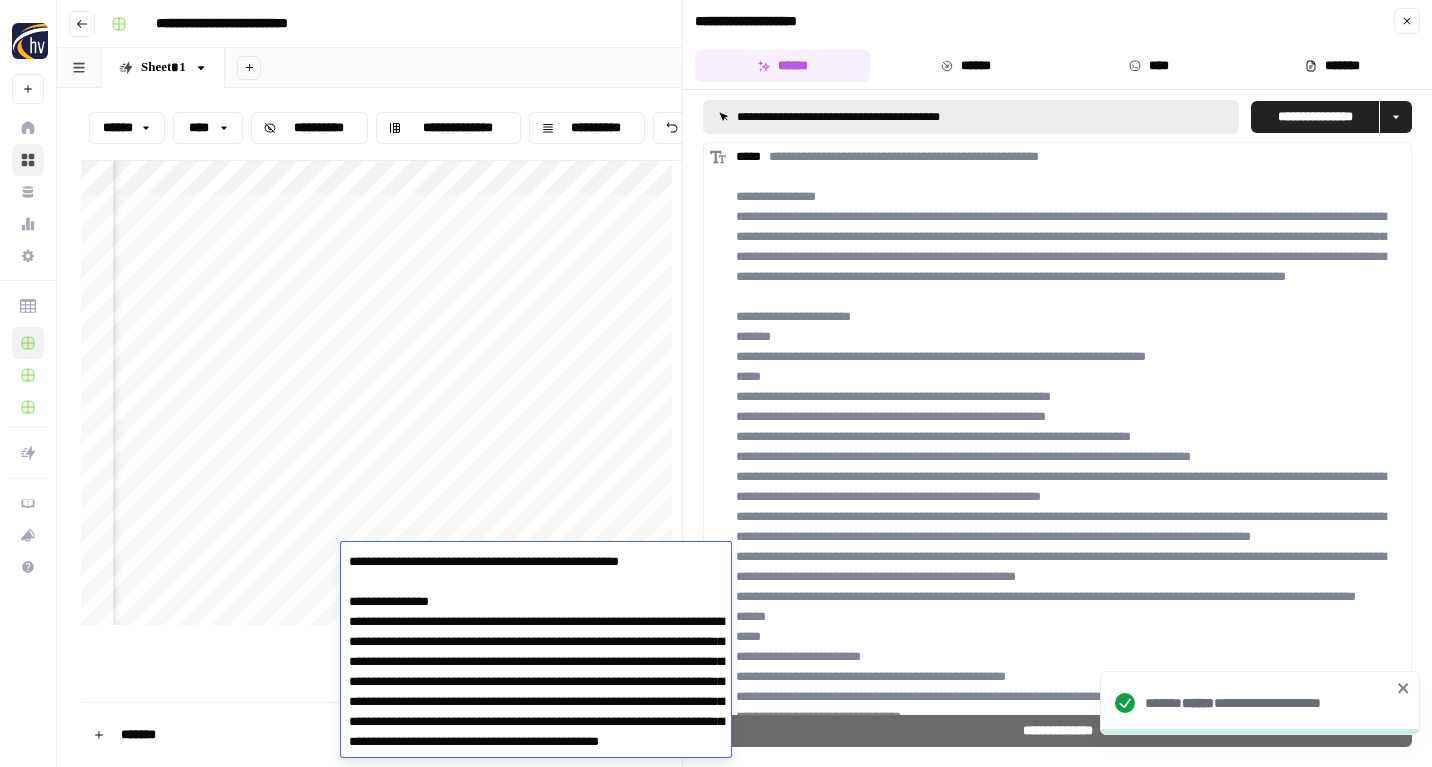 scroll, scrollTop: 4858, scrollLeft: 0, axis: vertical 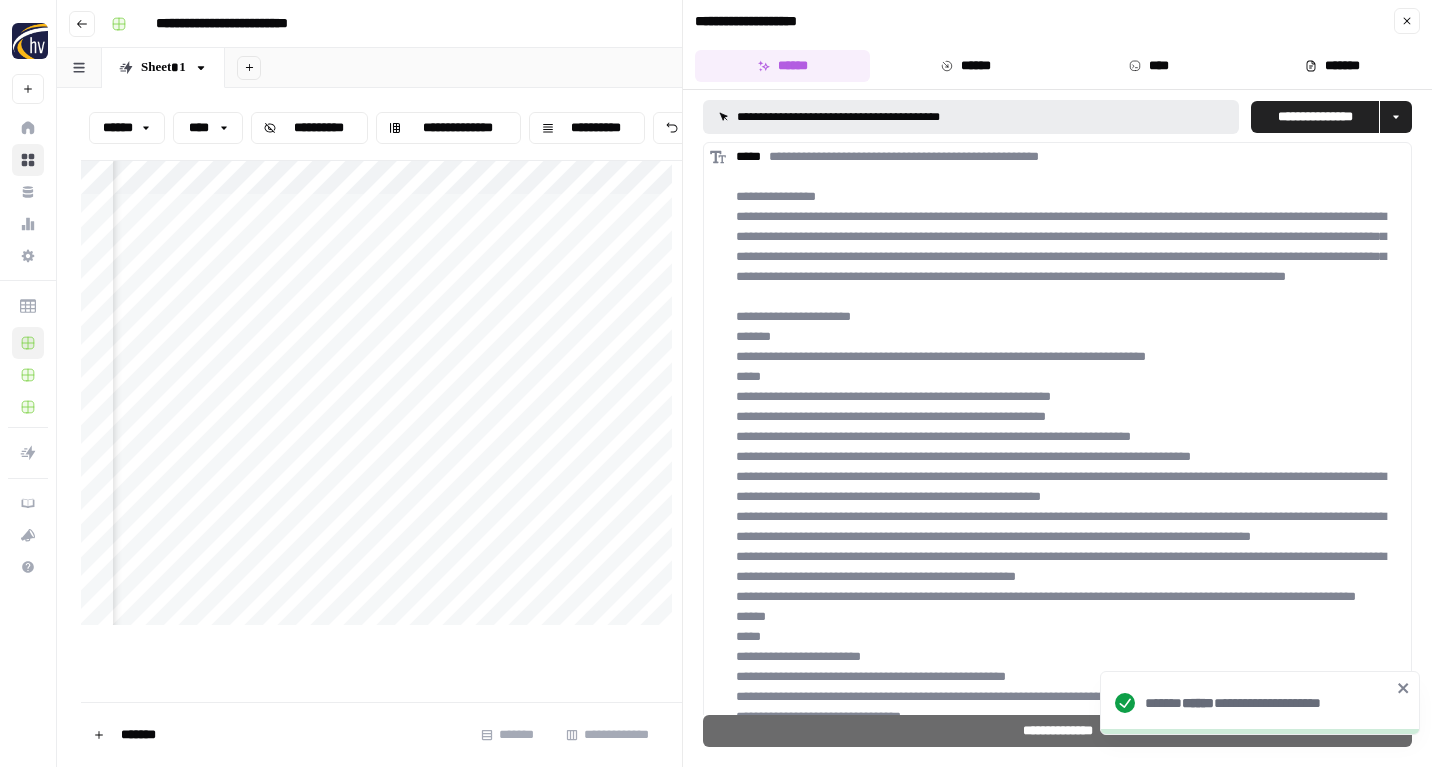 click on "**********" at bounding box center (381, 398) 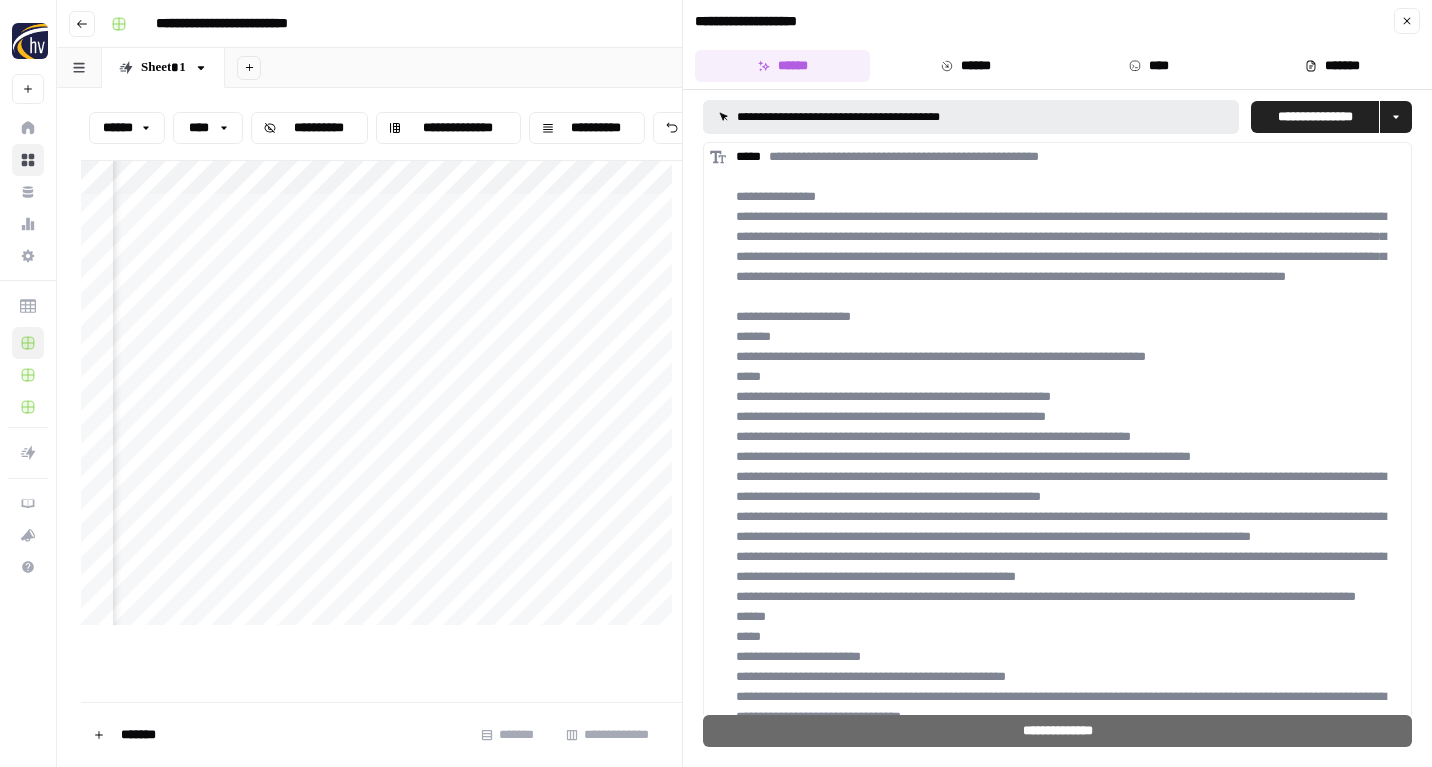 click on "**********" at bounding box center (381, 398) 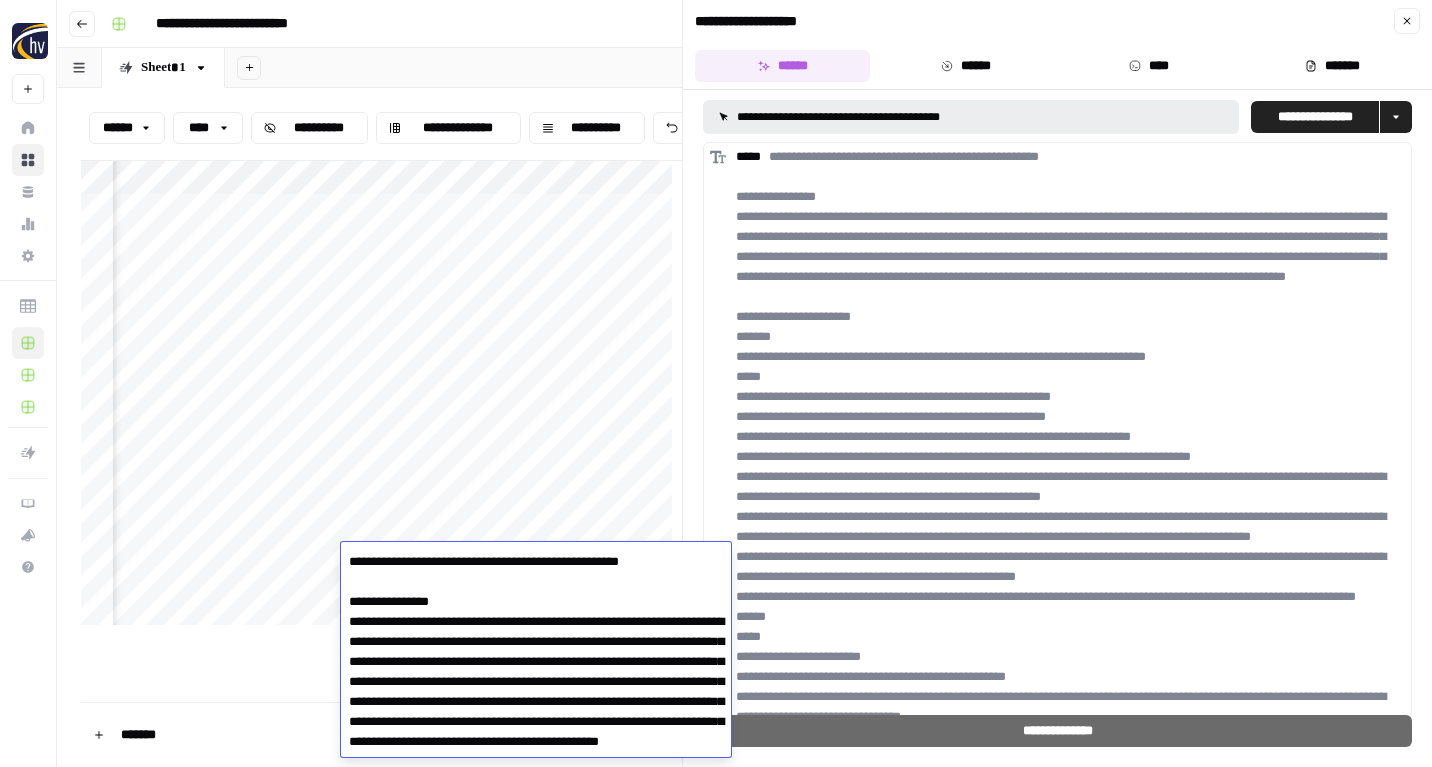 click at bounding box center [536, 3082] 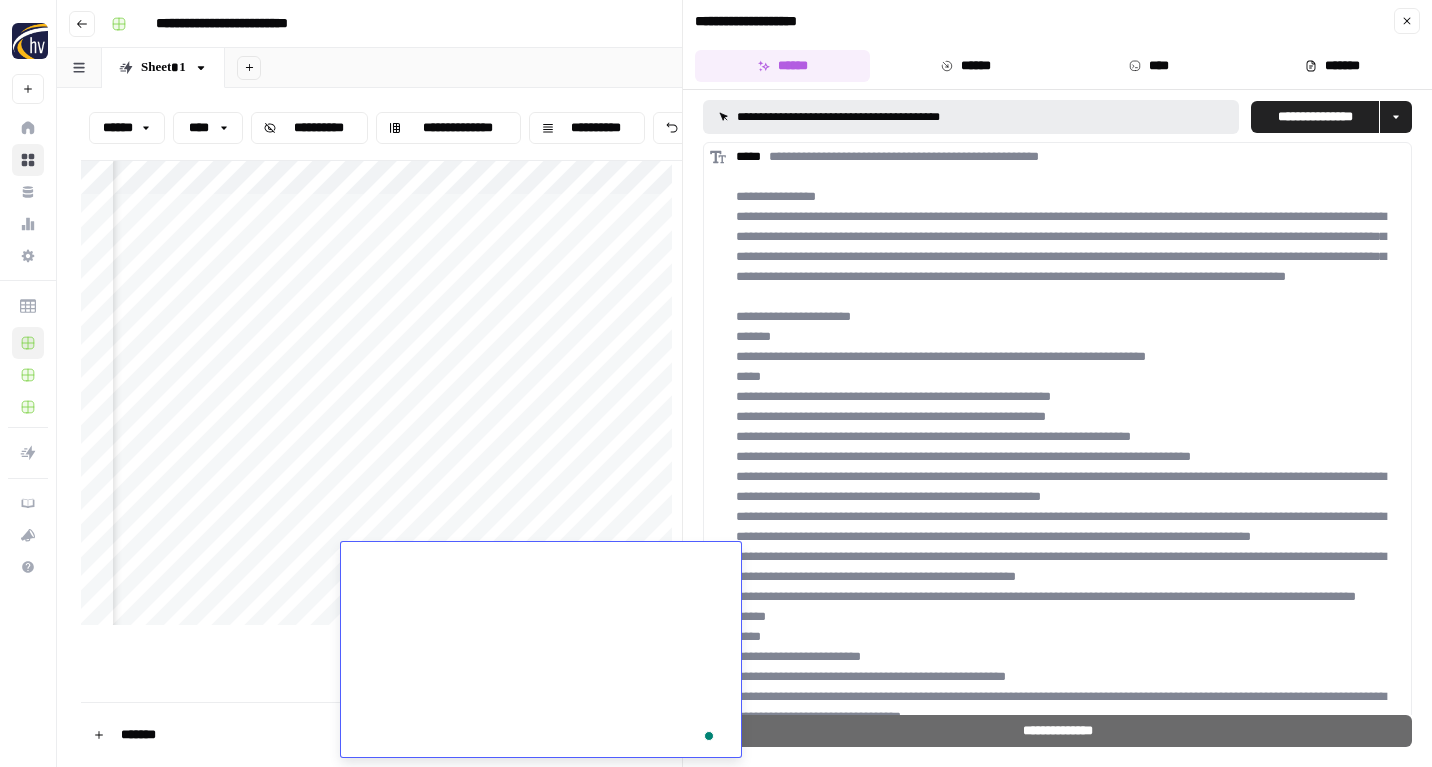 click at bounding box center [536, -1776] 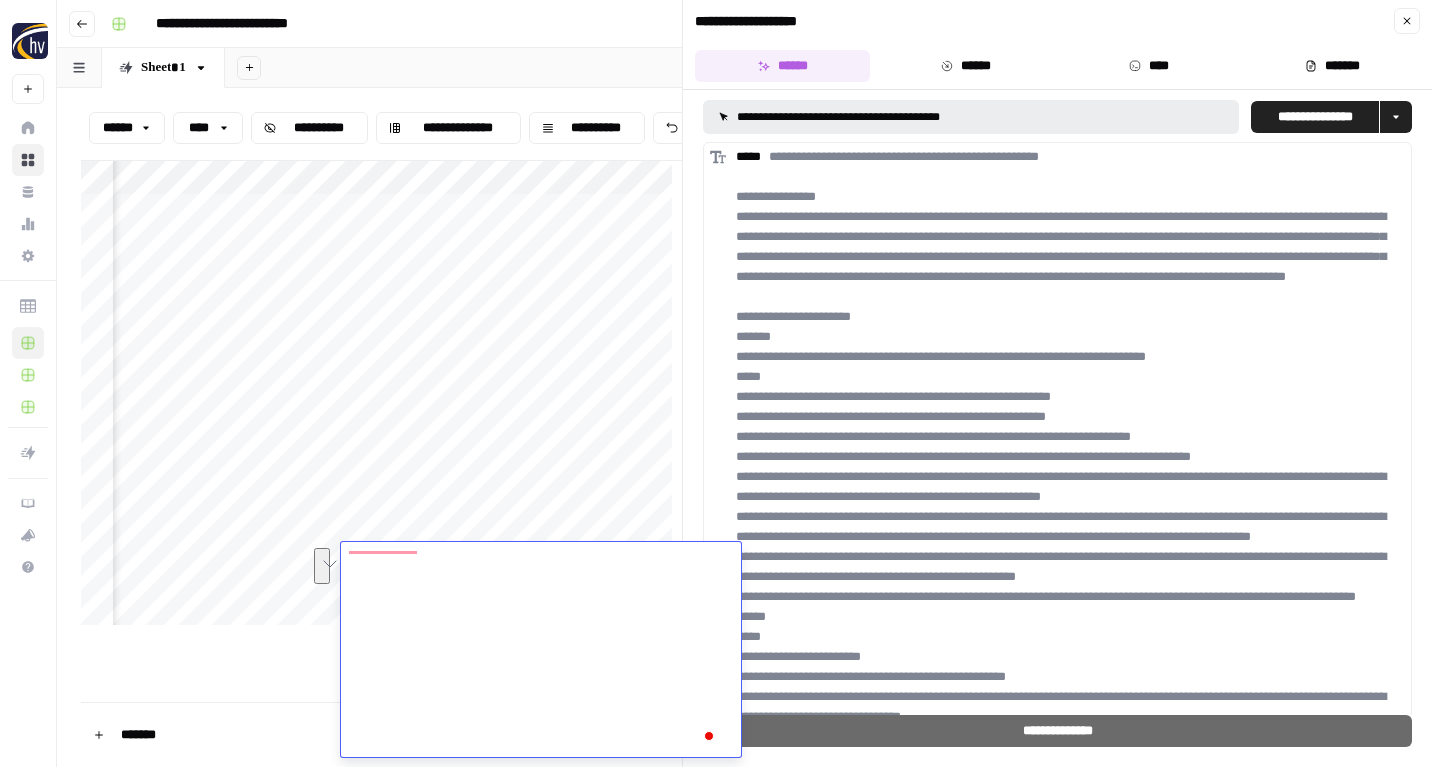 scroll, scrollTop: 4858, scrollLeft: 0, axis: vertical 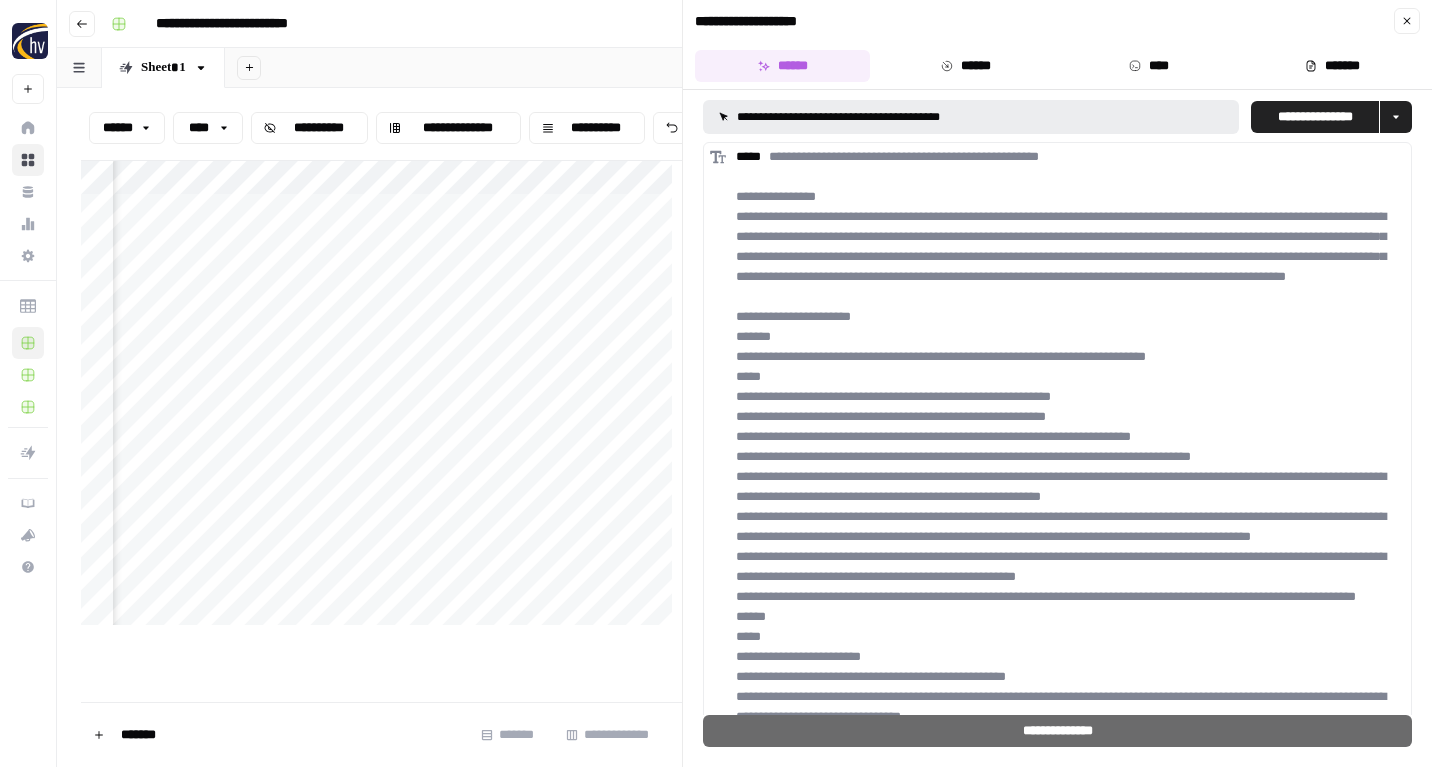click on "**********" at bounding box center (381, 398) 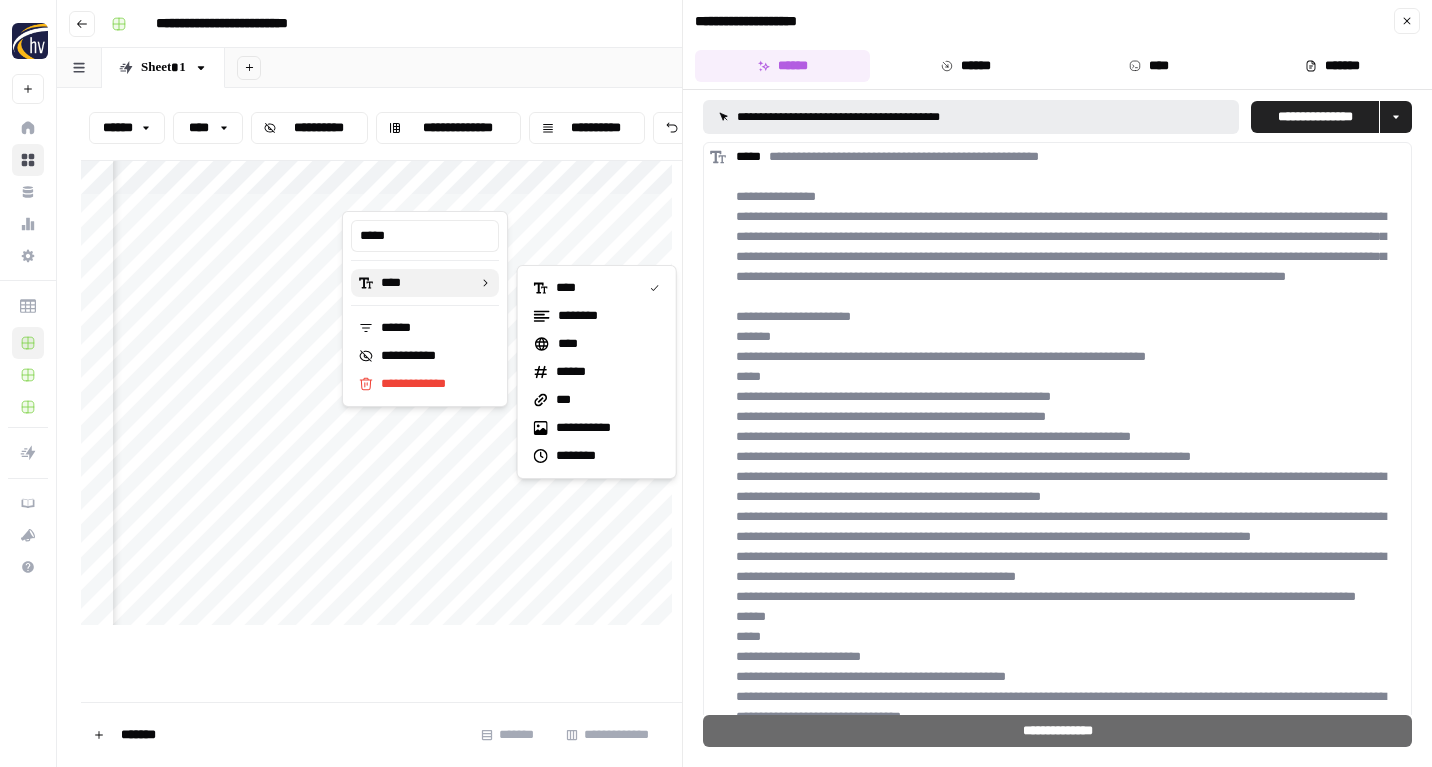 click on "****" at bounding box center (425, 283) 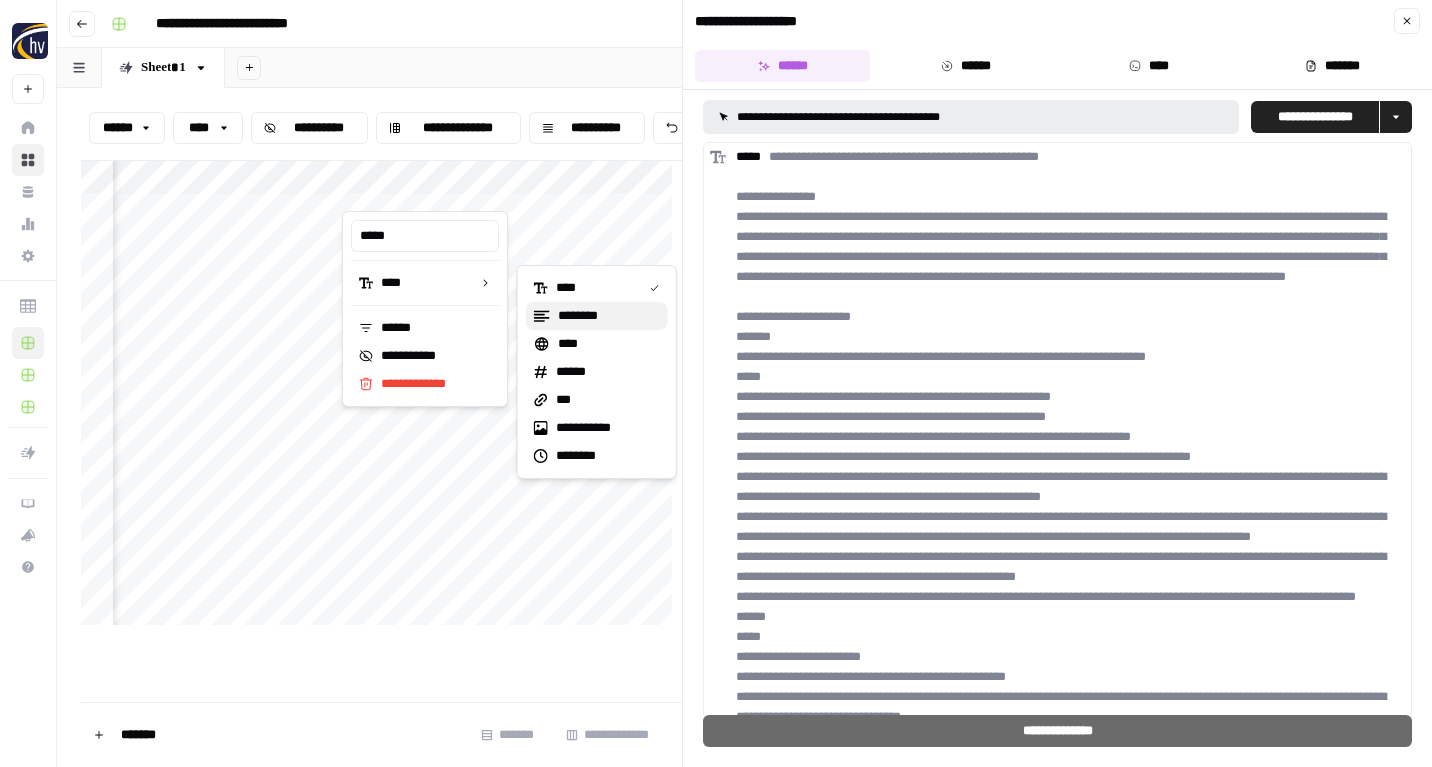 click on "********" at bounding box center [597, 316] 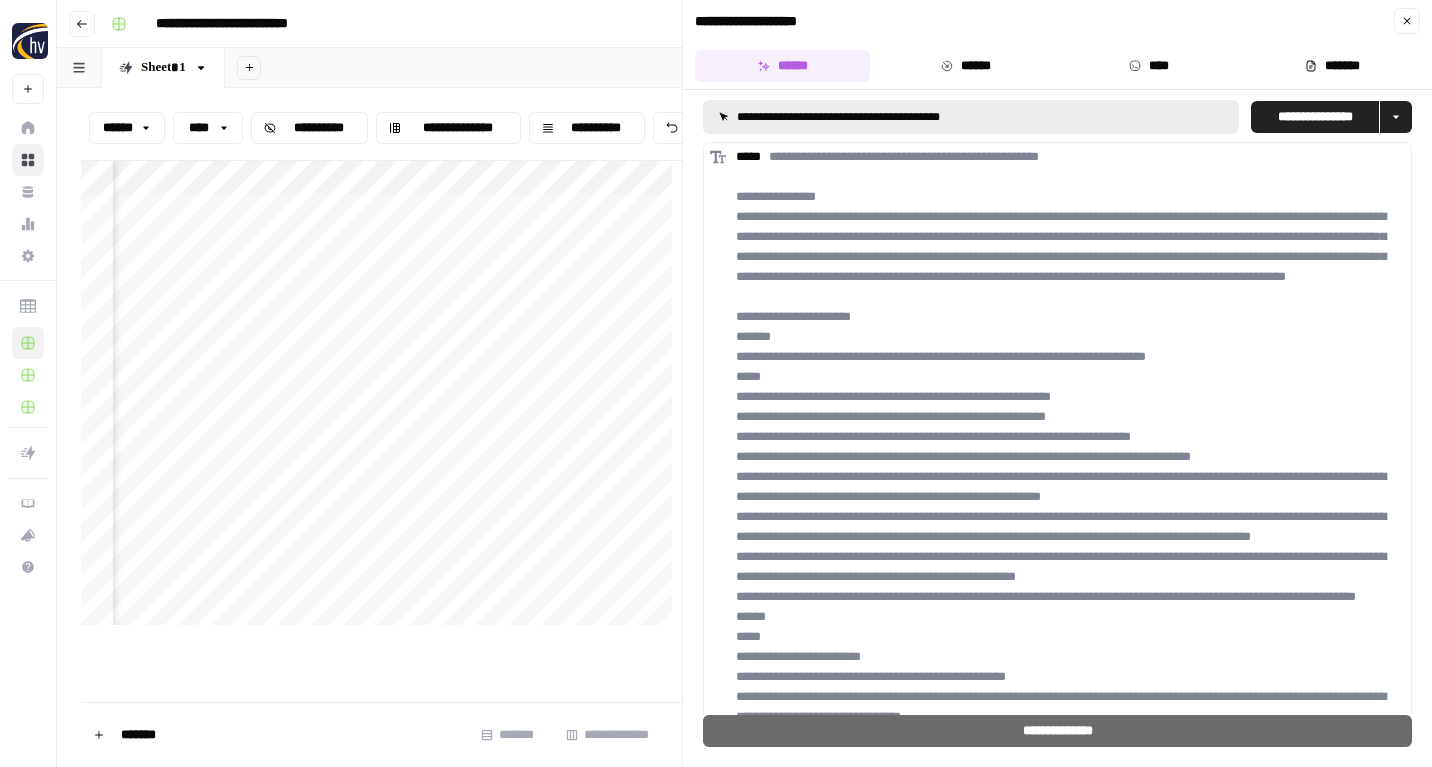 click on "**********" at bounding box center [381, 398] 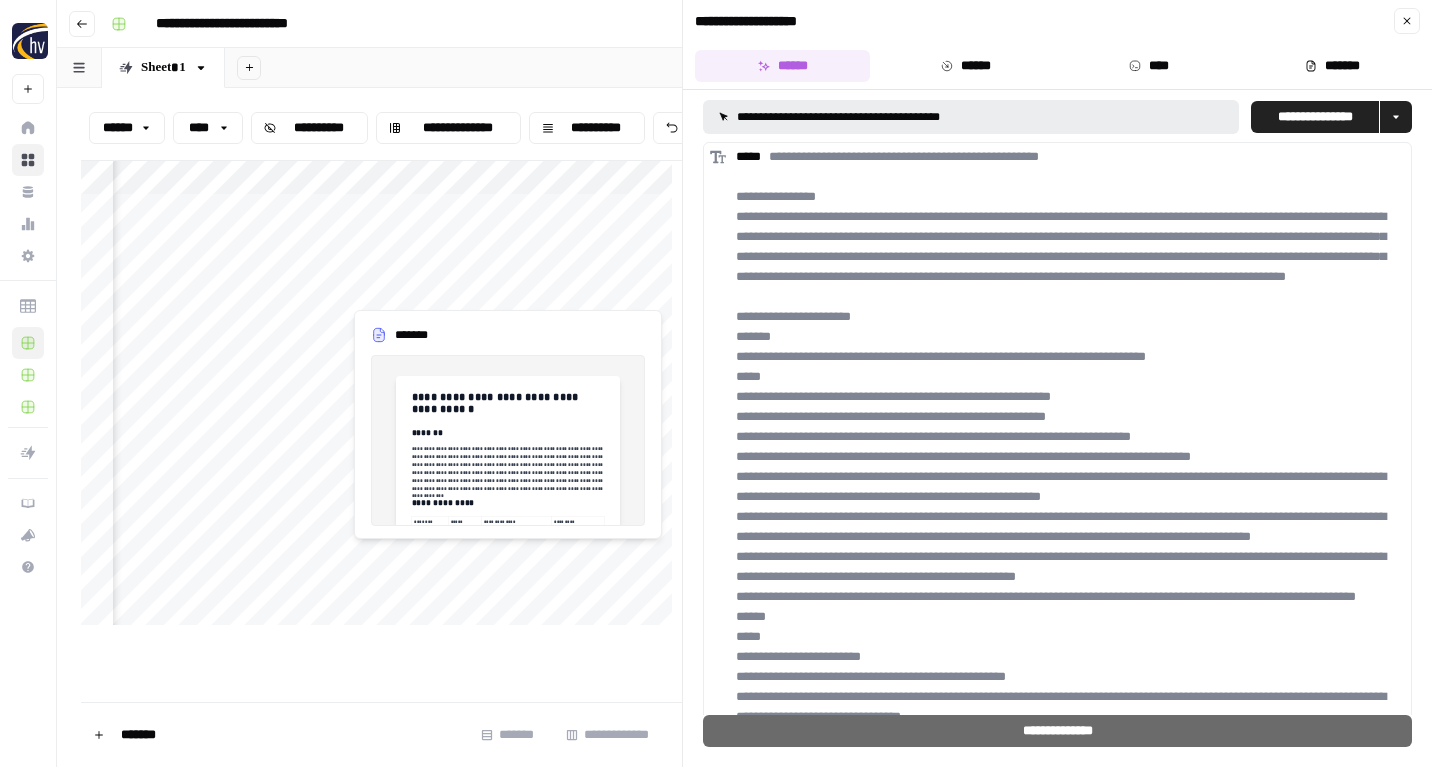 click on "**********" at bounding box center [381, 398] 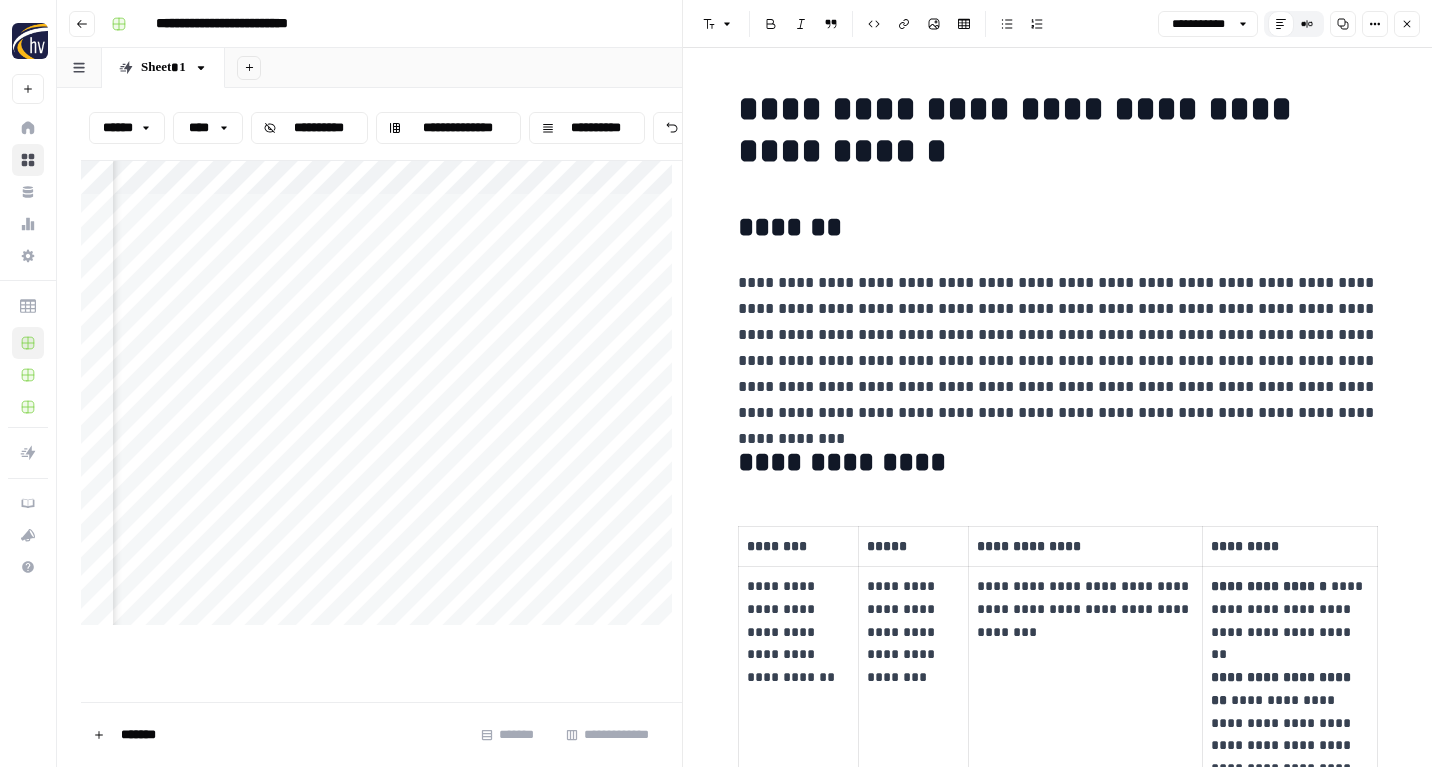 scroll, scrollTop: 290, scrollLeft: 0, axis: vertical 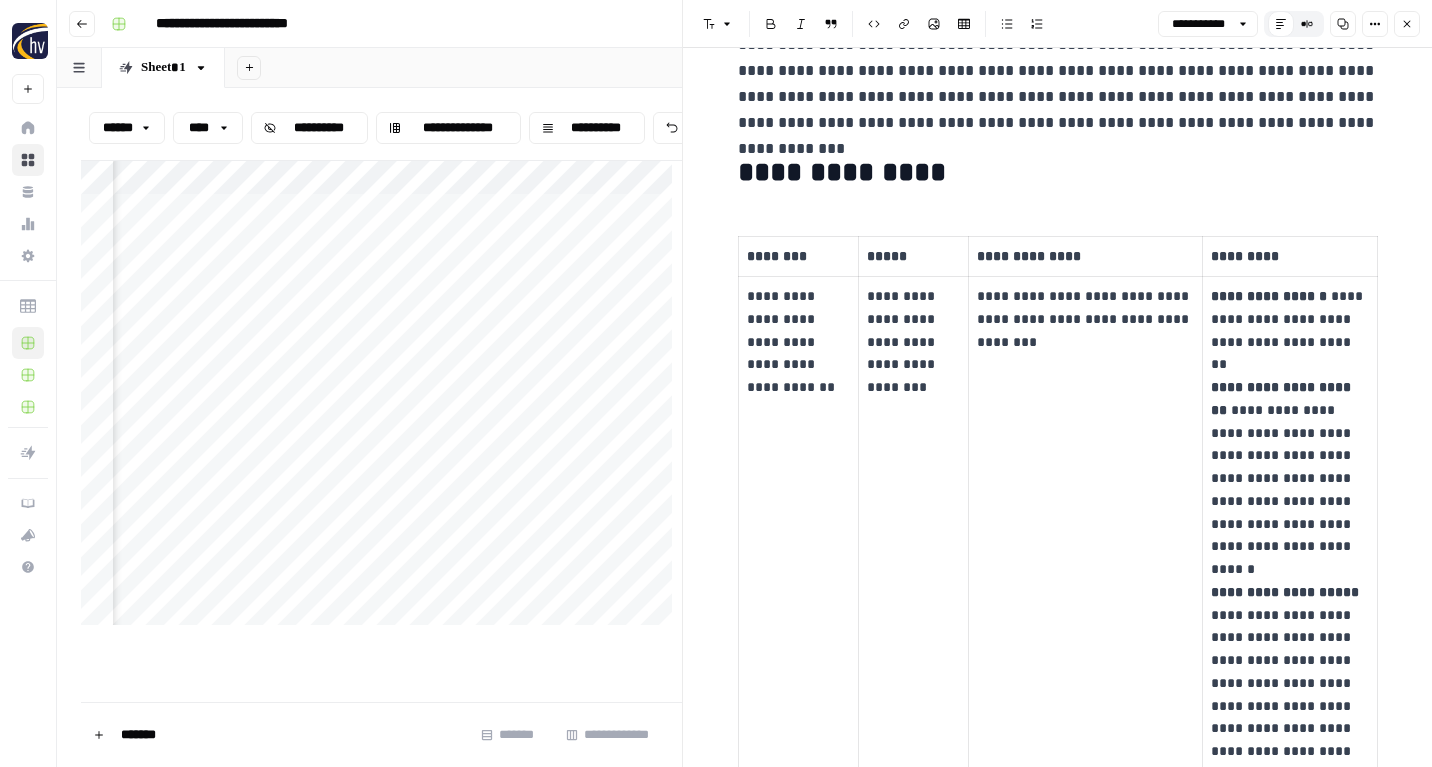 click on "**********" at bounding box center [381, 398] 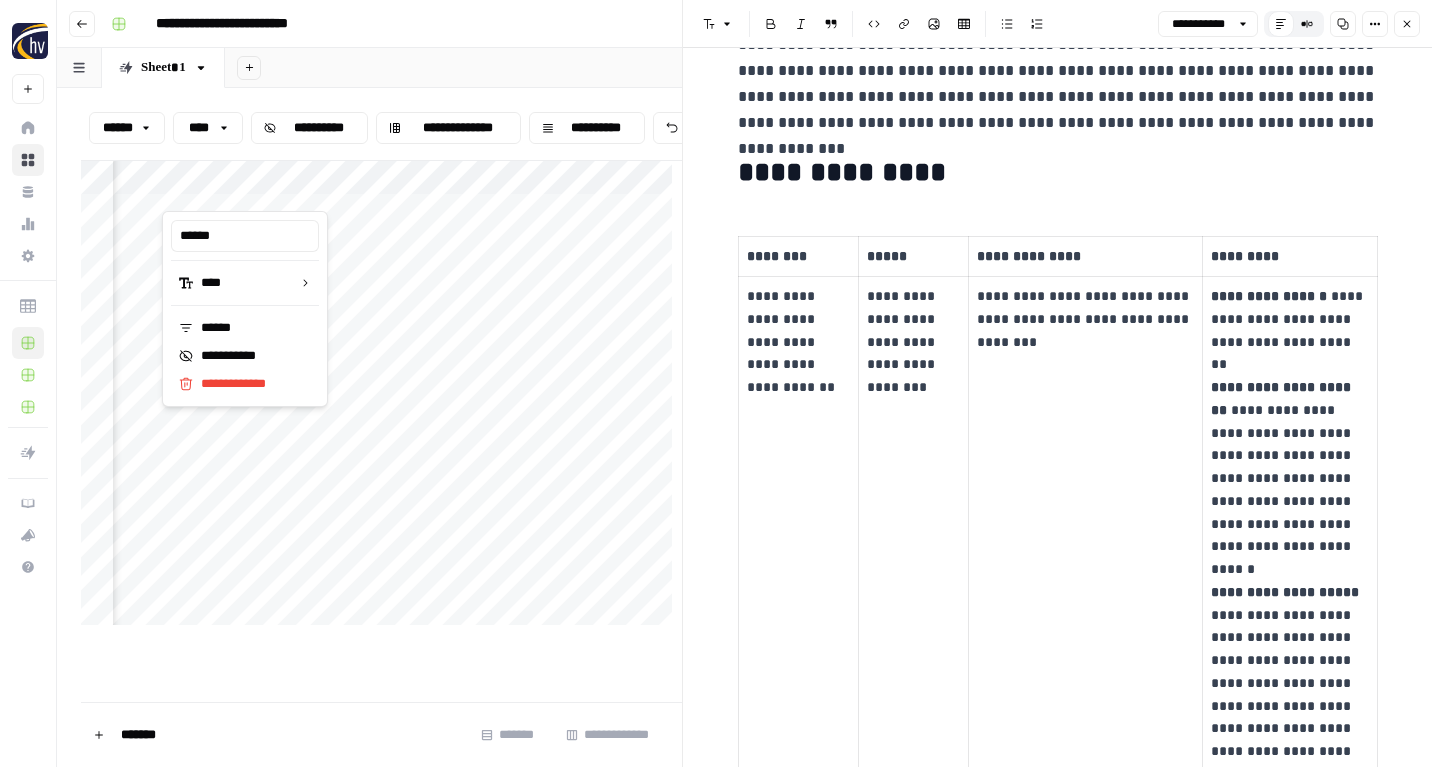 click on "**********" at bounding box center (381, 398) 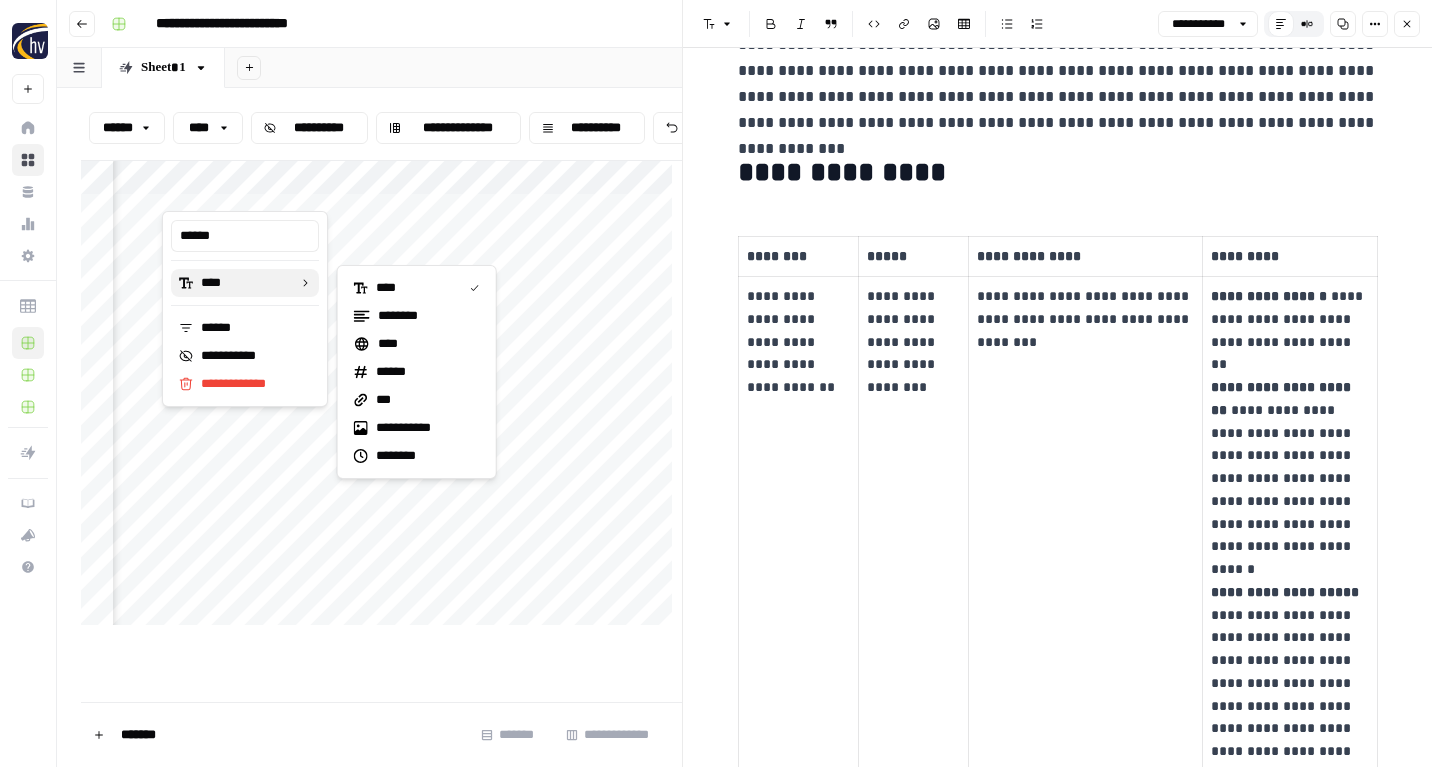 click on "****" at bounding box center [245, 283] 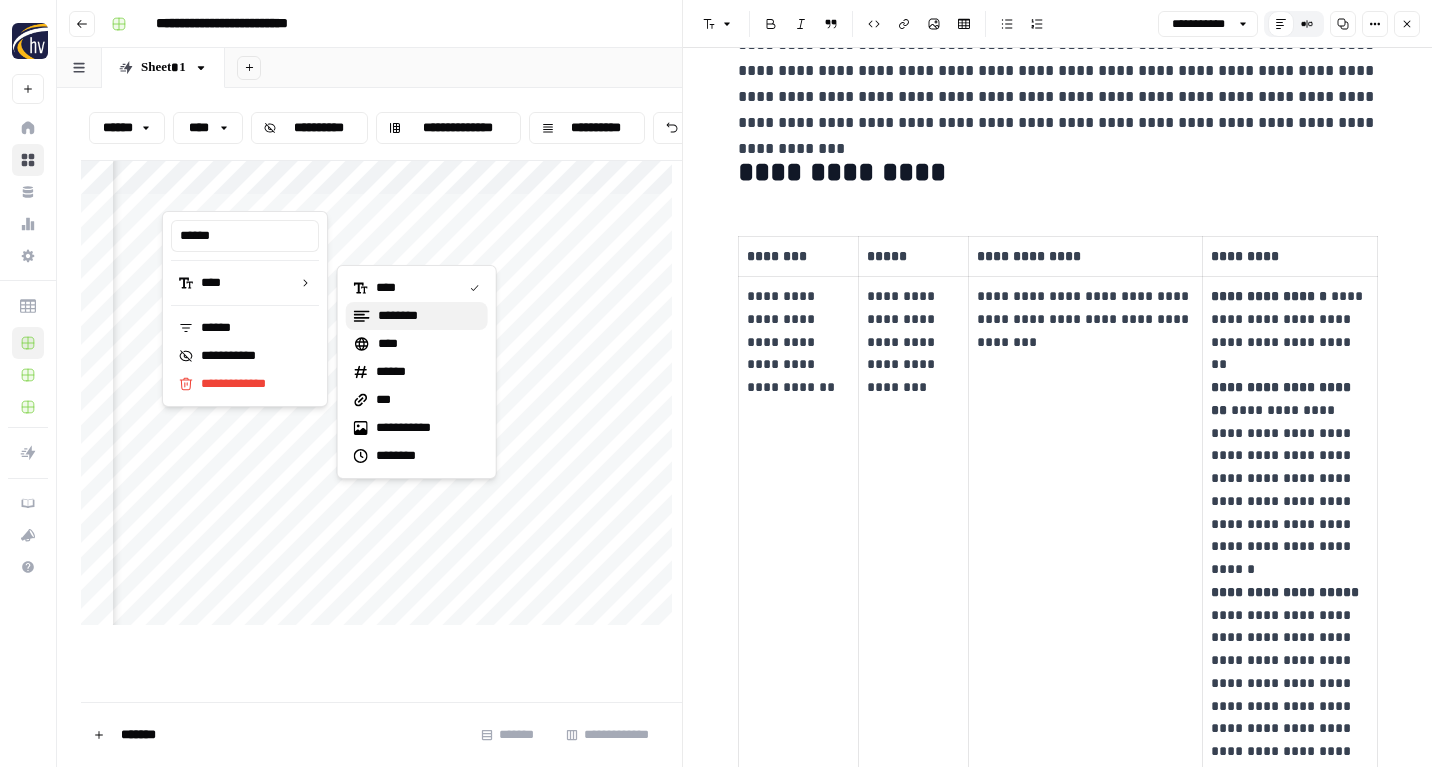 click on "********" at bounding box center (417, 316) 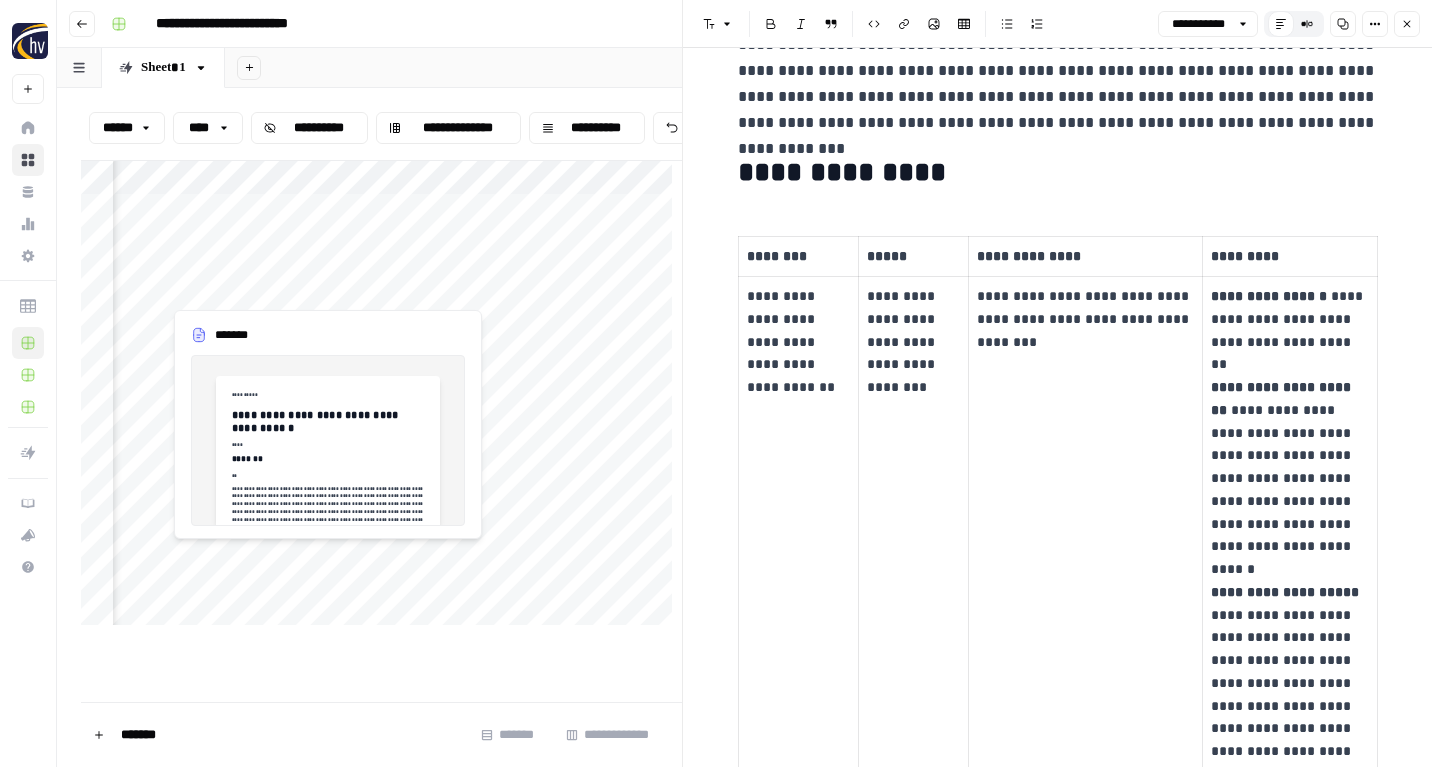 click on "**********" at bounding box center (381, 398) 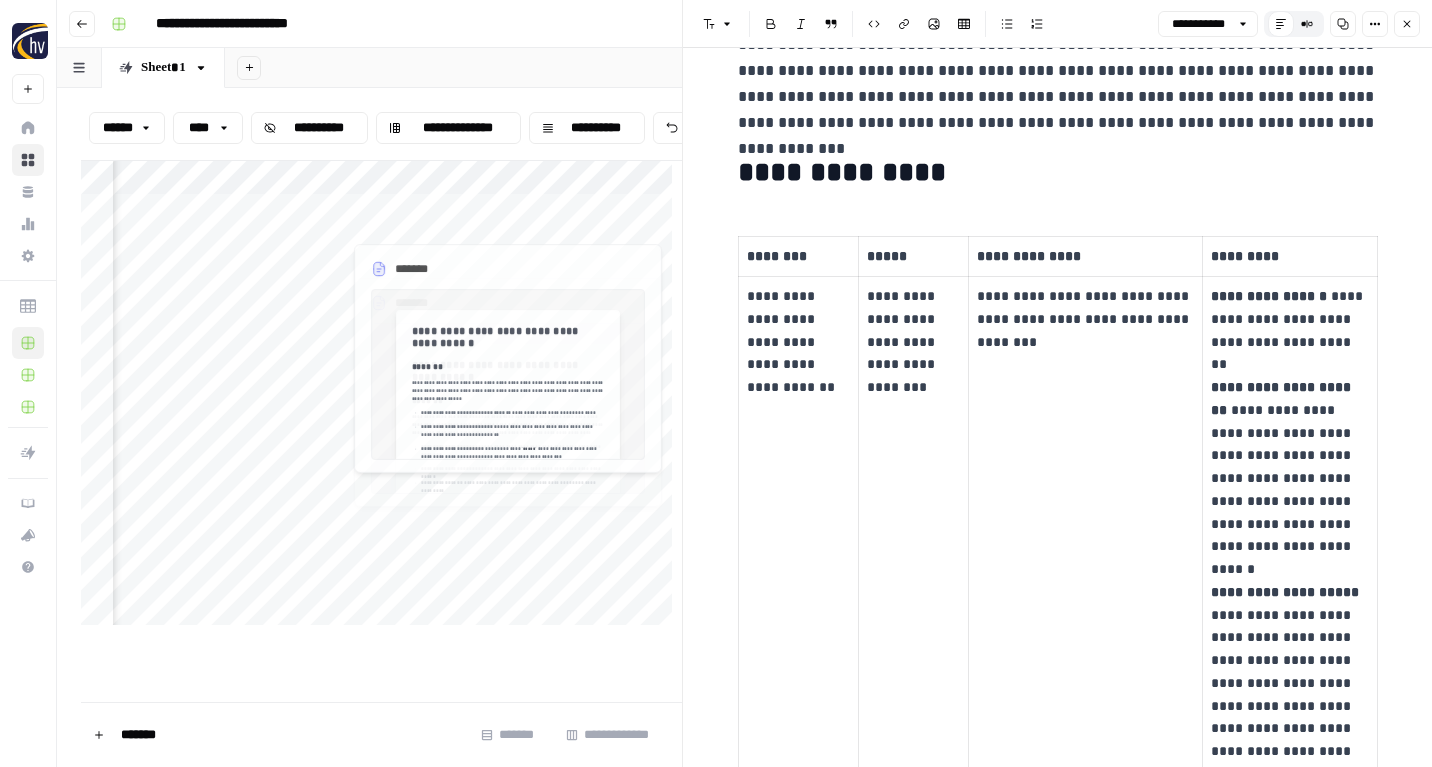 drag, startPoint x: 467, startPoint y: 188, endPoint x: 477, endPoint y: 187, distance: 10.049875 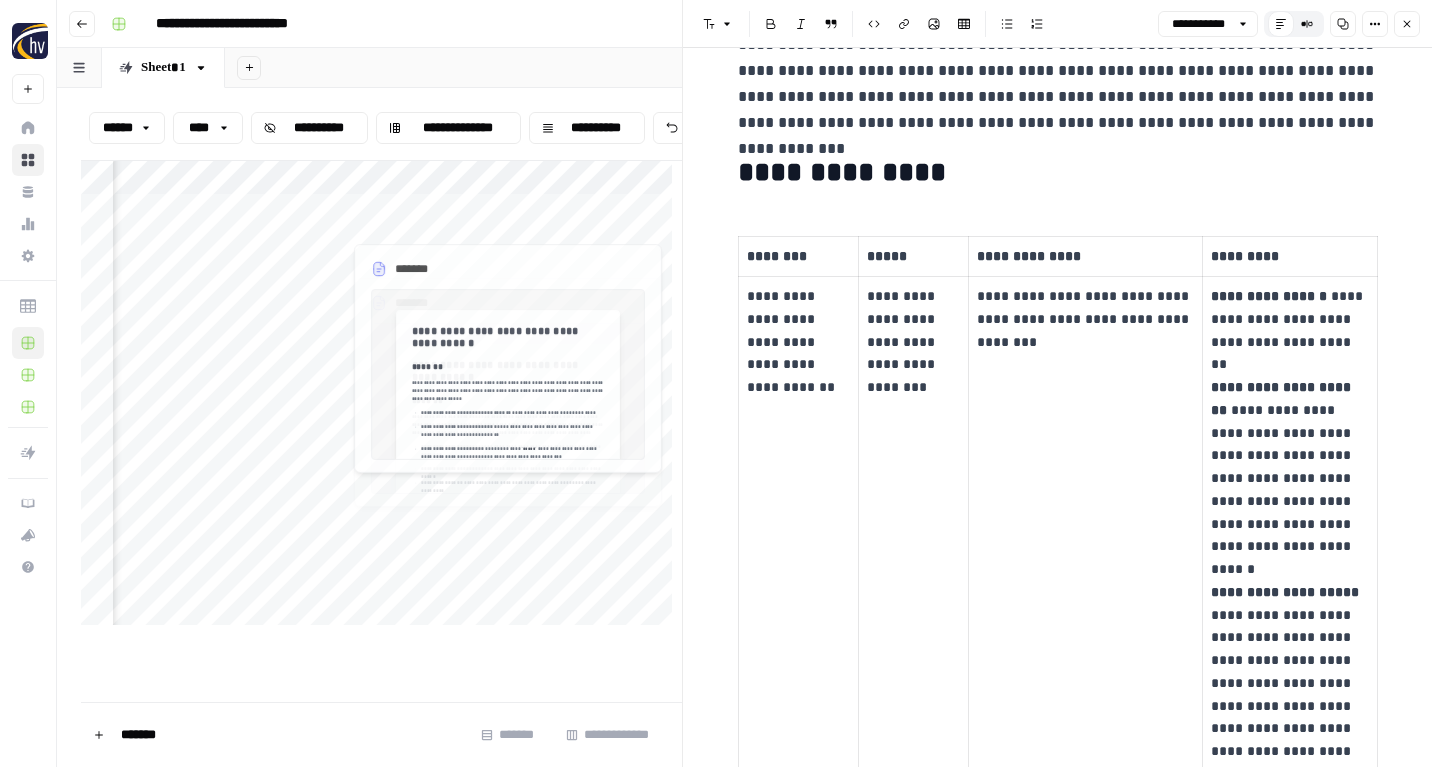 click on "**********" at bounding box center (381, 398) 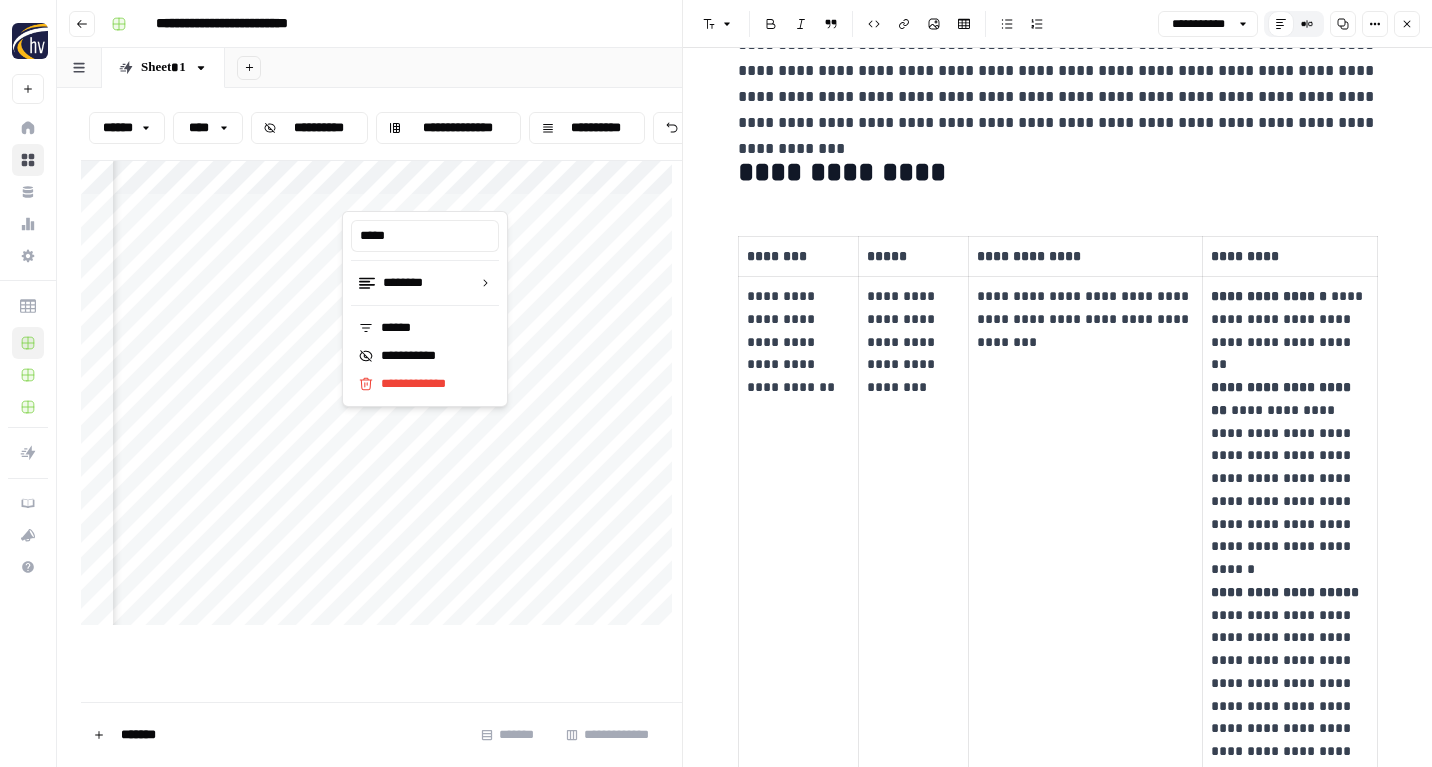 click on "**********" at bounding box center (381, 398) 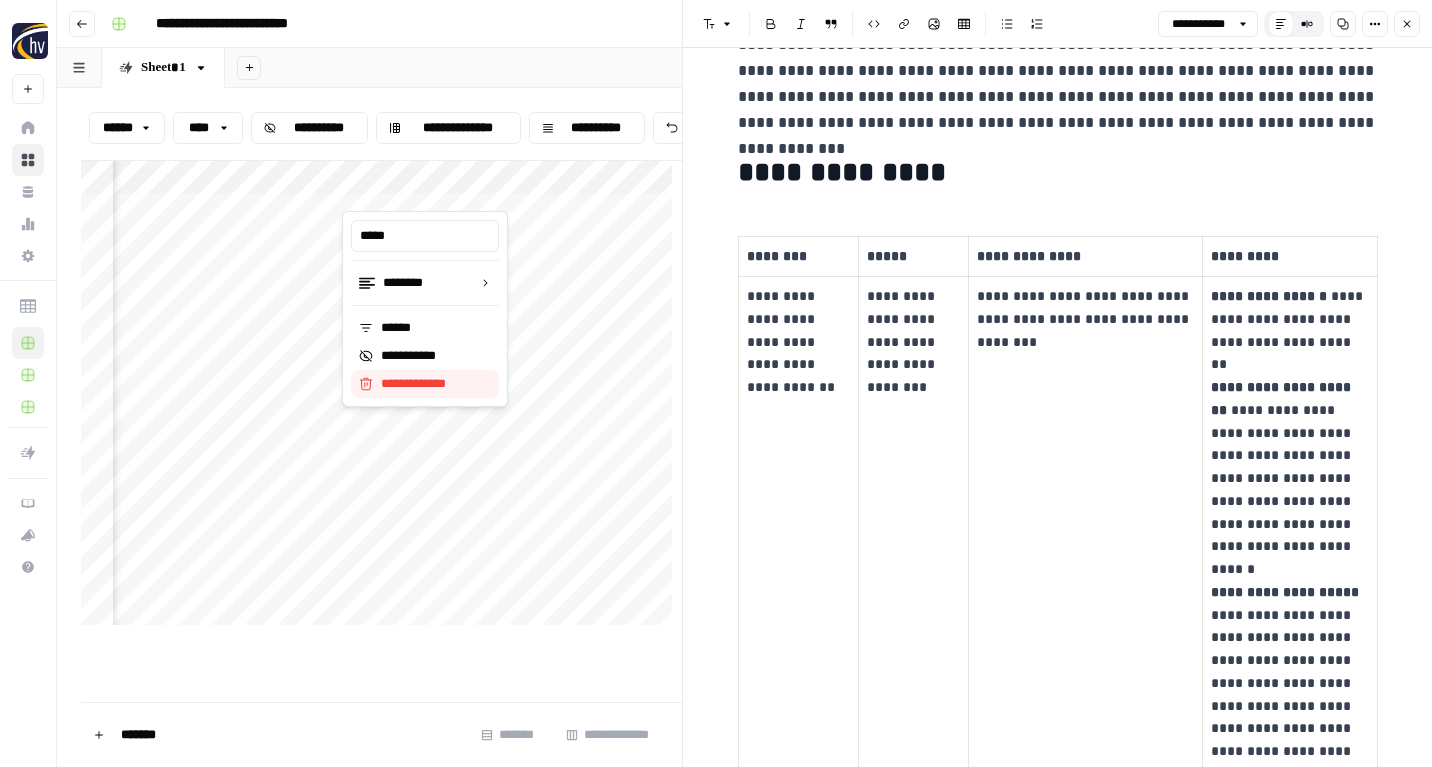 click on "**********" at bounding box center [431, 384] 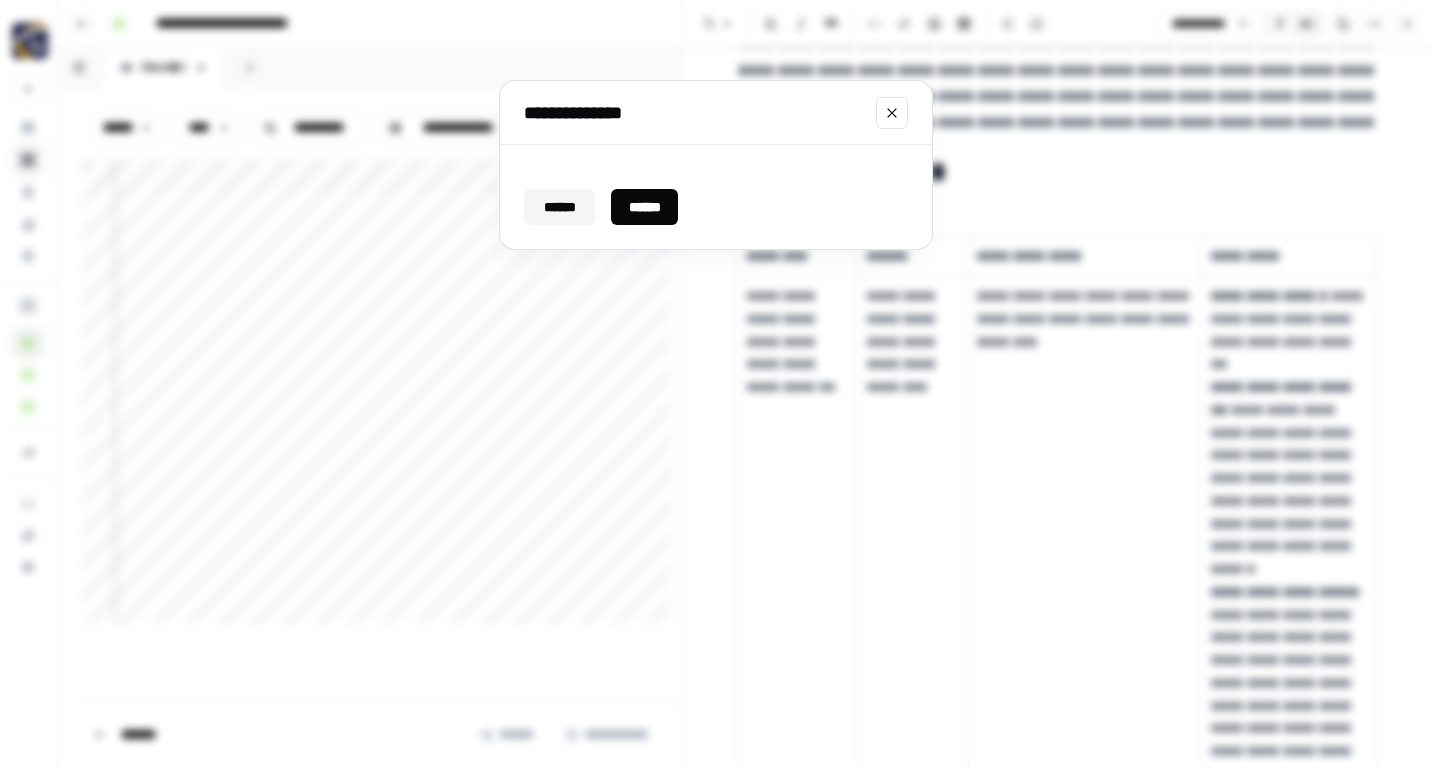 click on "******" at bounding box center (644, 207) 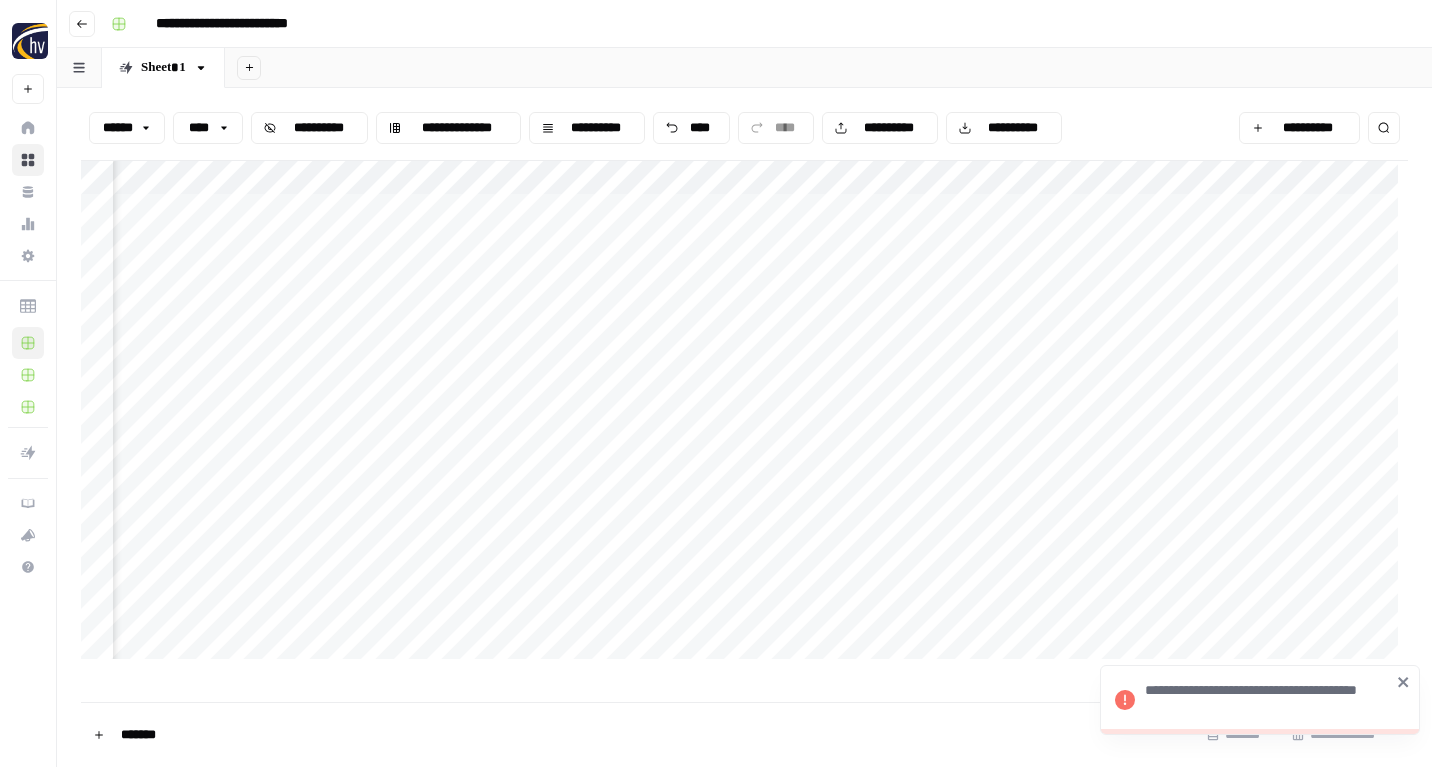 scroll, scrollTop: 0, scrollLeft: 614, axis: horizontal 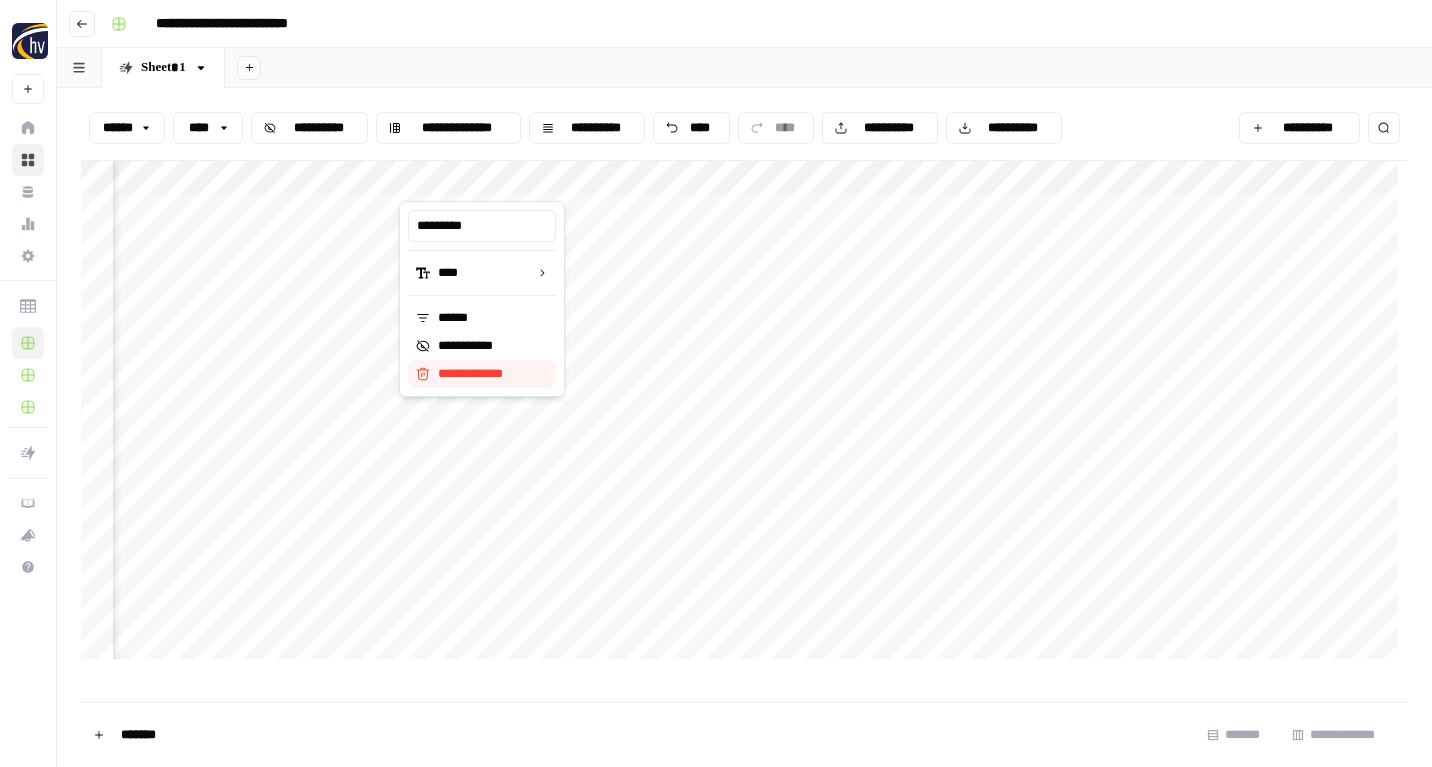 click on "**********" at bounding box center (488, 374) 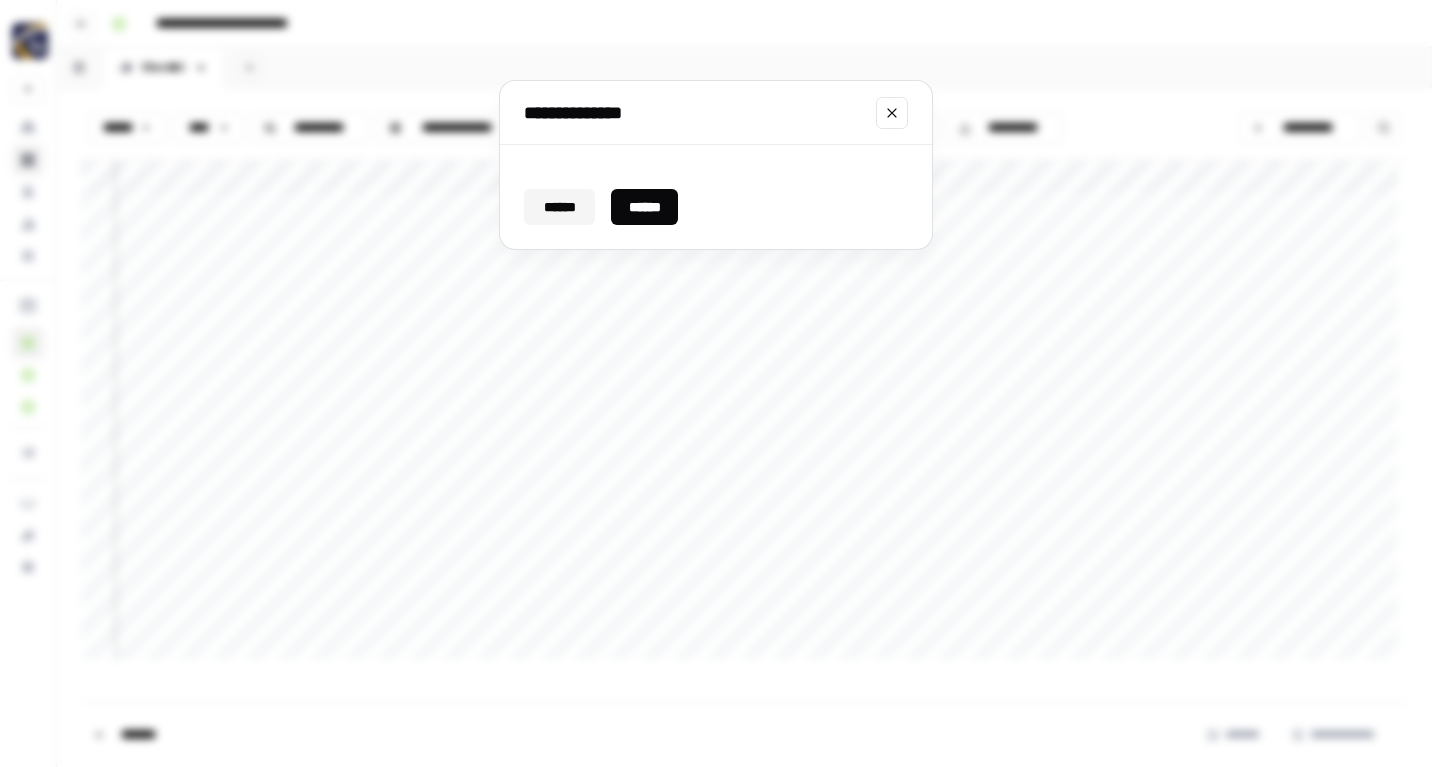 click on "******" at bounding box center (644, 207) 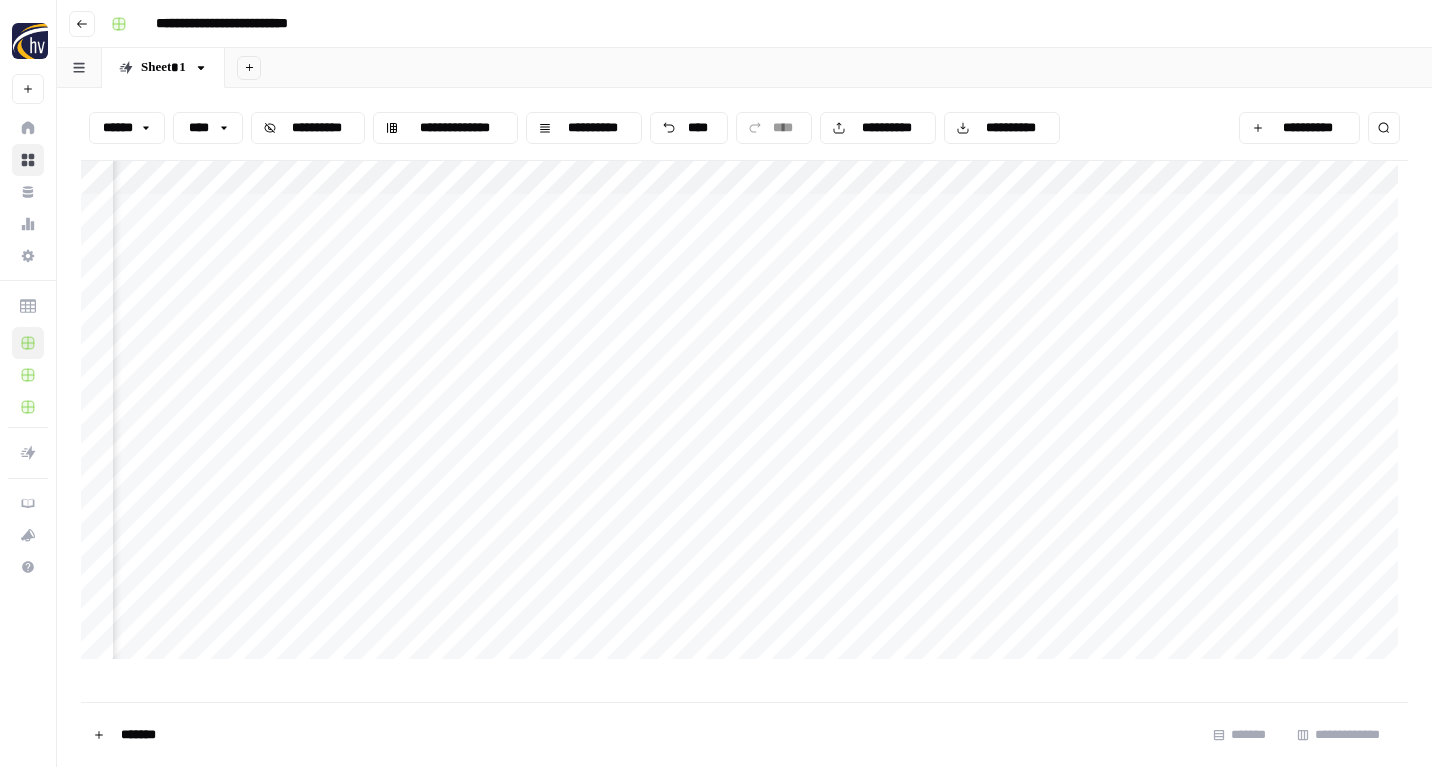 click on "**********" at bounding box center (744, 415) 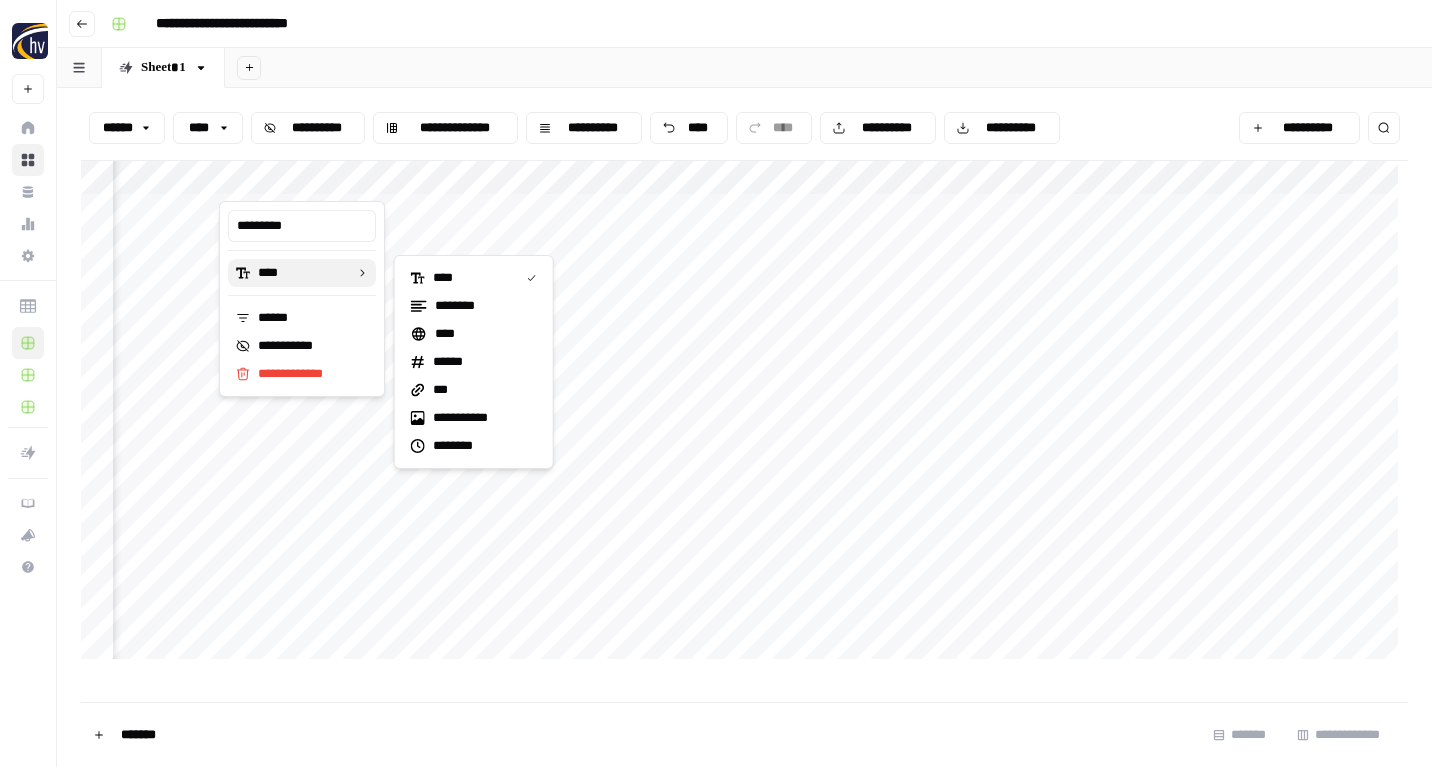 click on "****" at bounding box center (302, 273) 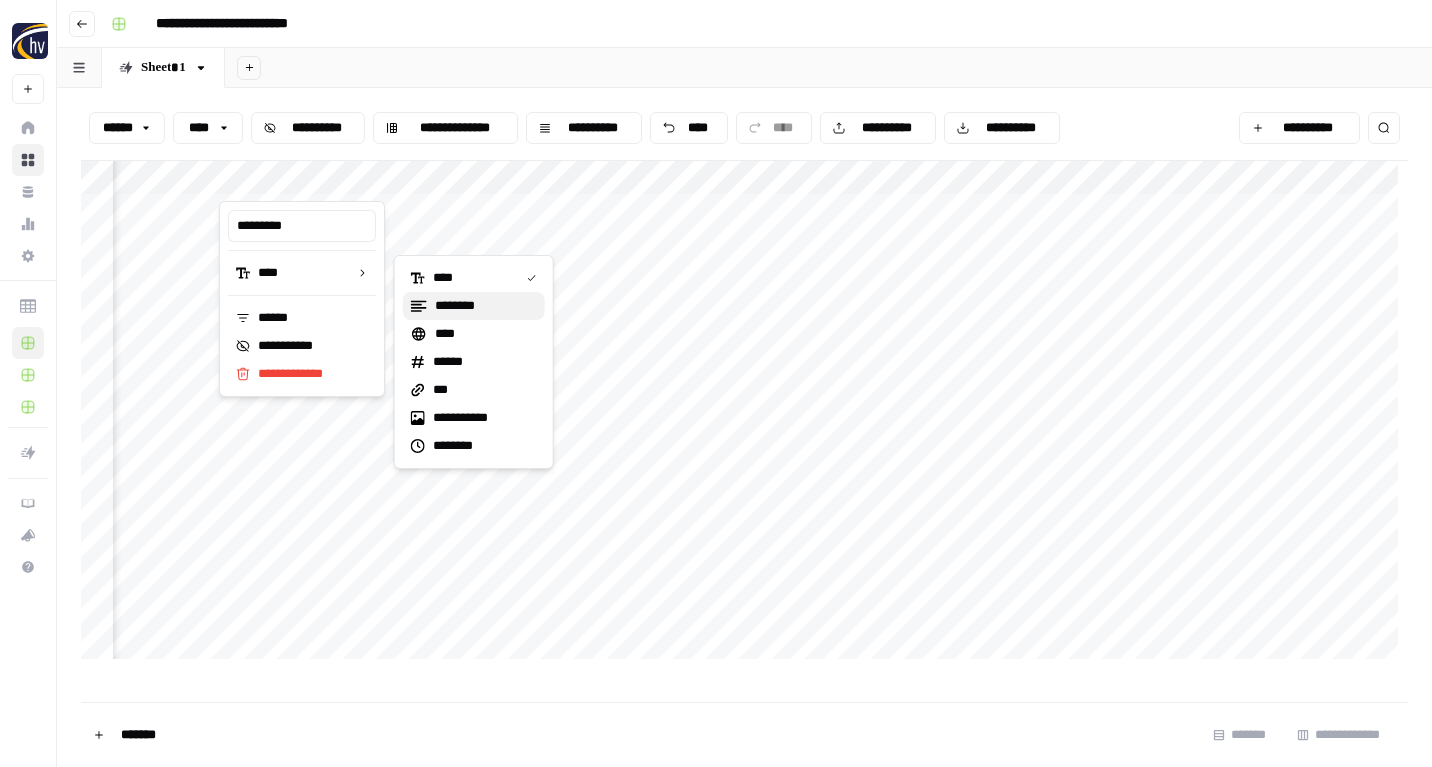 click on "********" at bounding box center [468, 306] 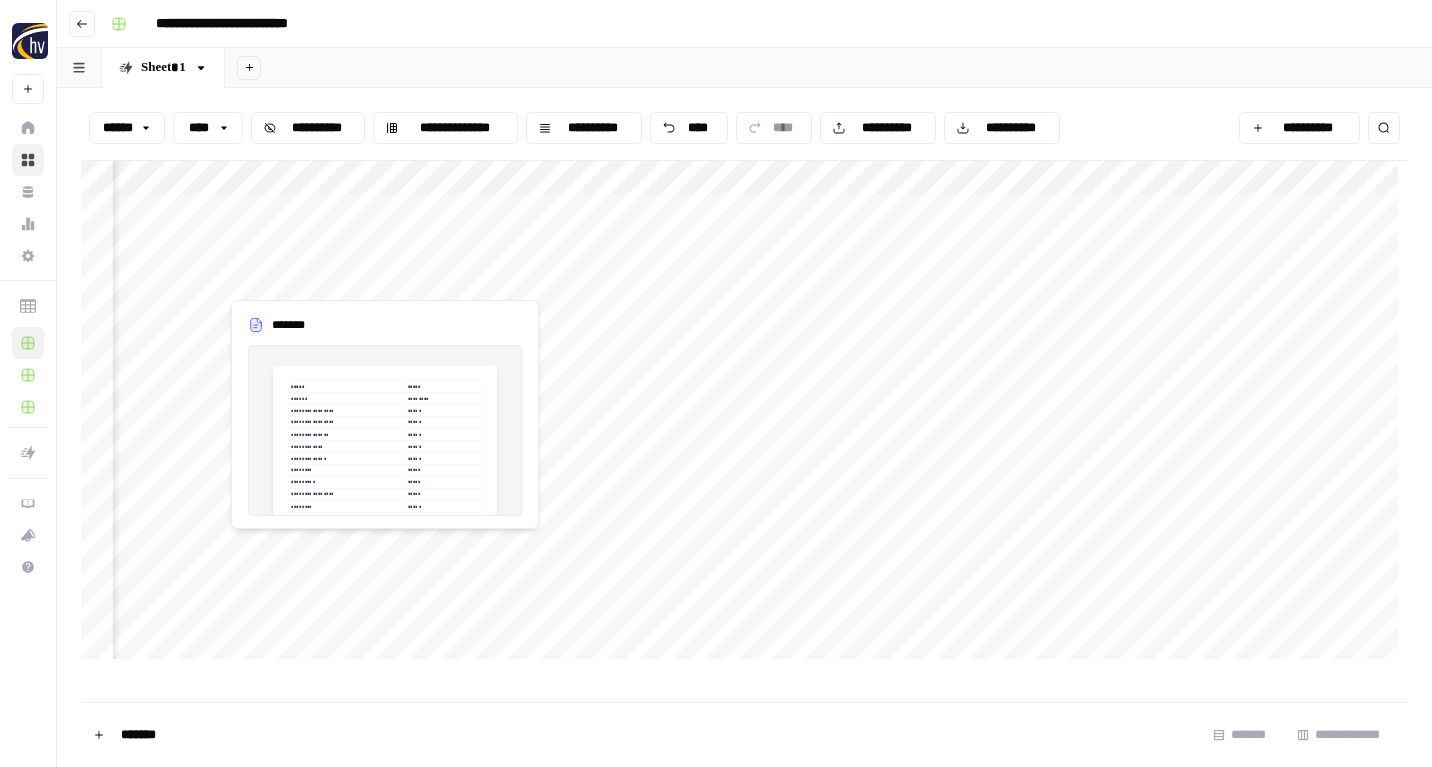 click on "**********" at bounding box center [744, 415] 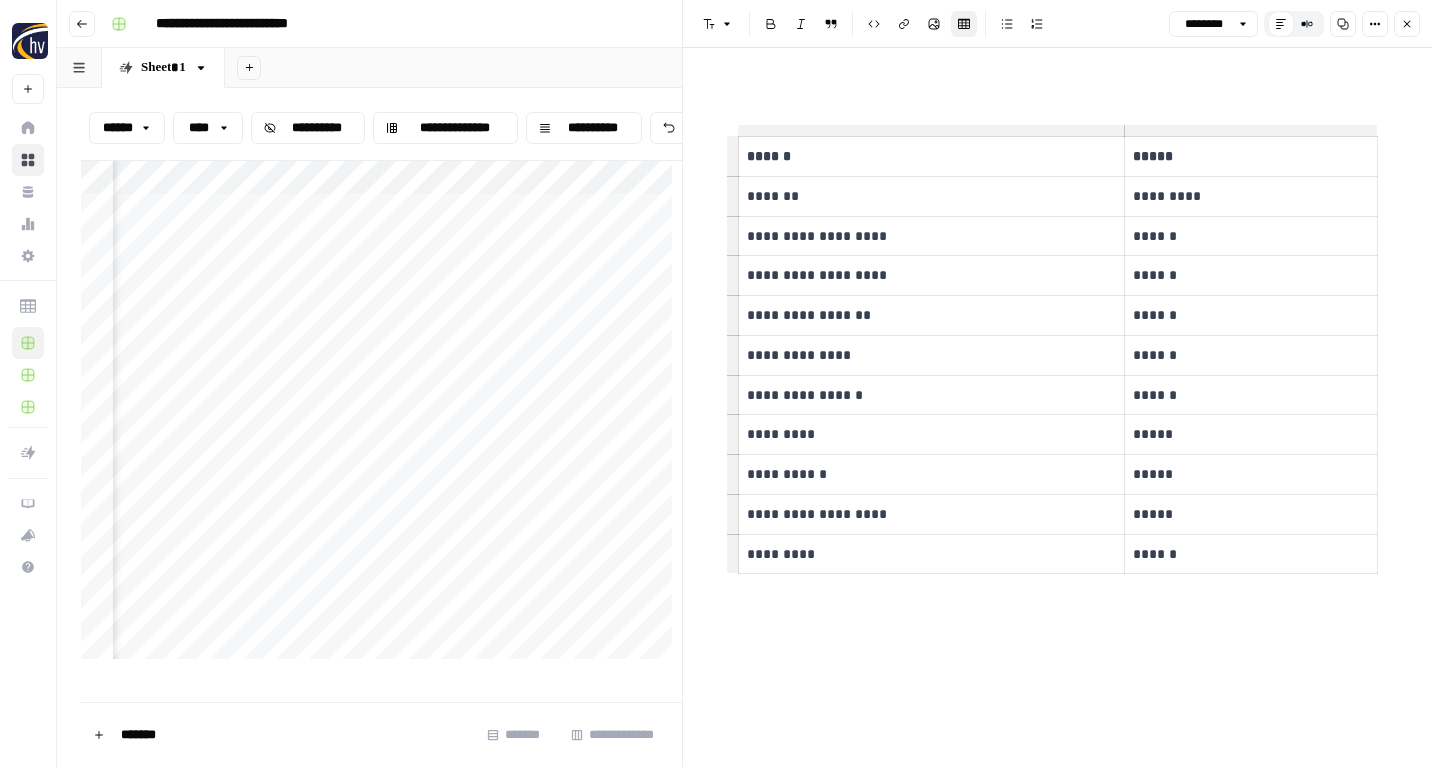 scroll, scrollTop: 0, scrollLeft: 621, axis: horizontal 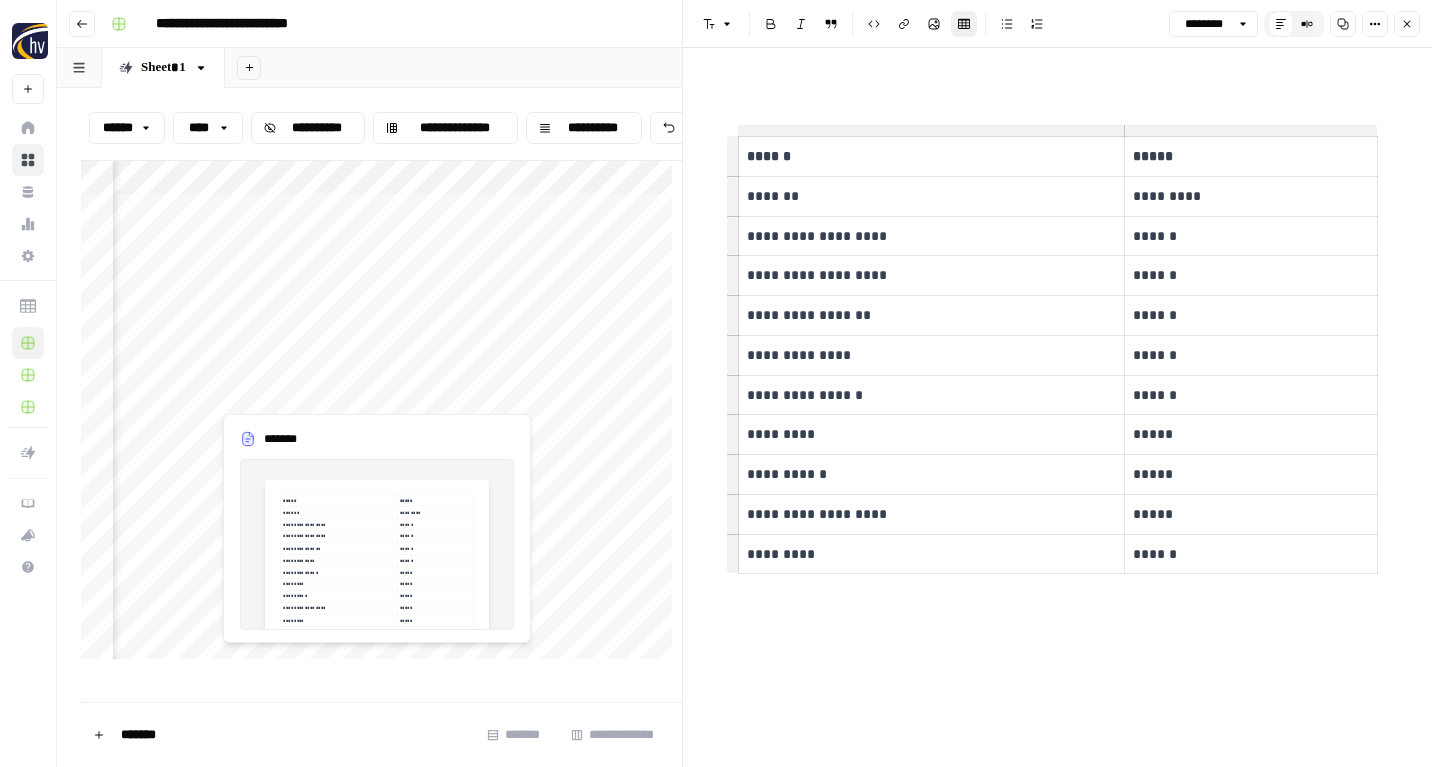 click on "**********" at bounding box center (381, 415) 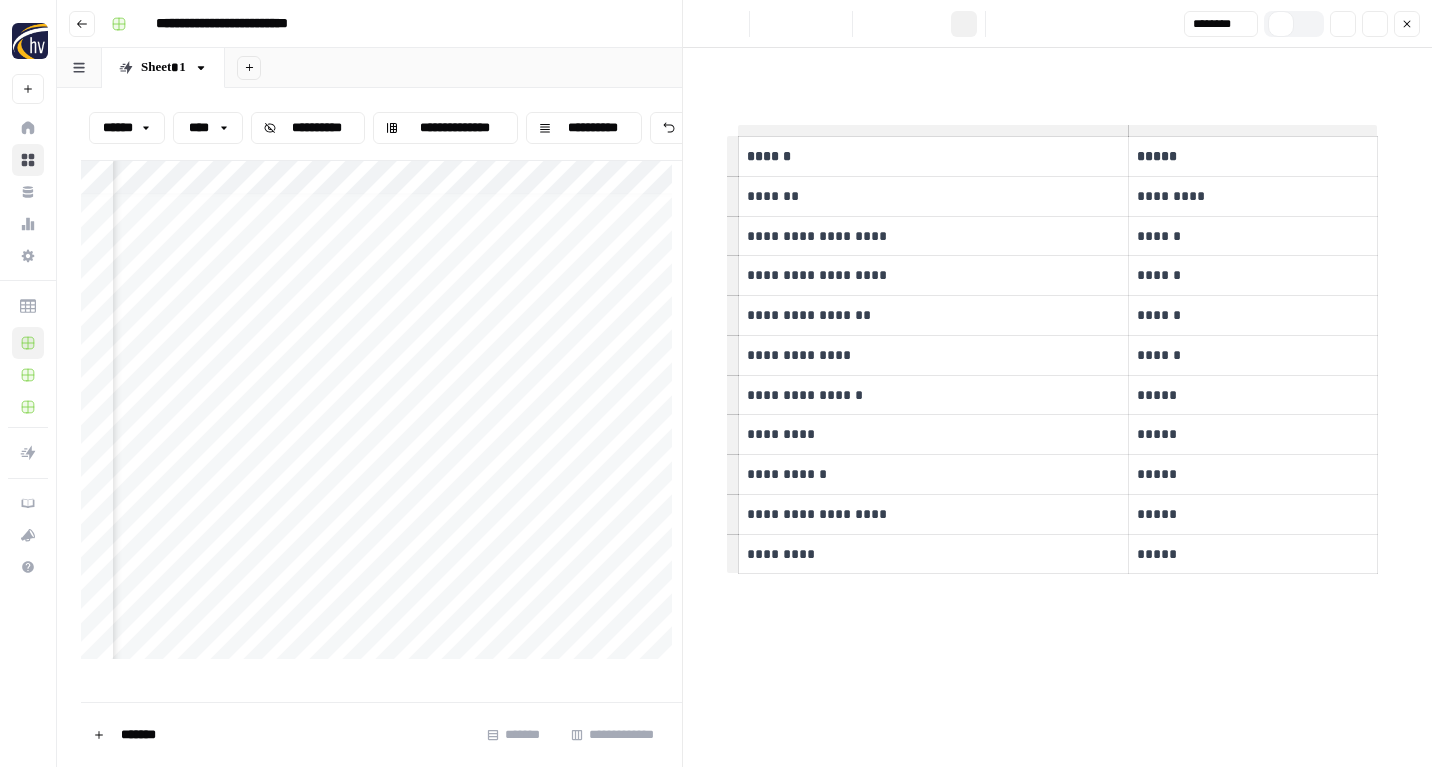 scroll, scrollTop: 10, scrollLeft: 621, axis: both 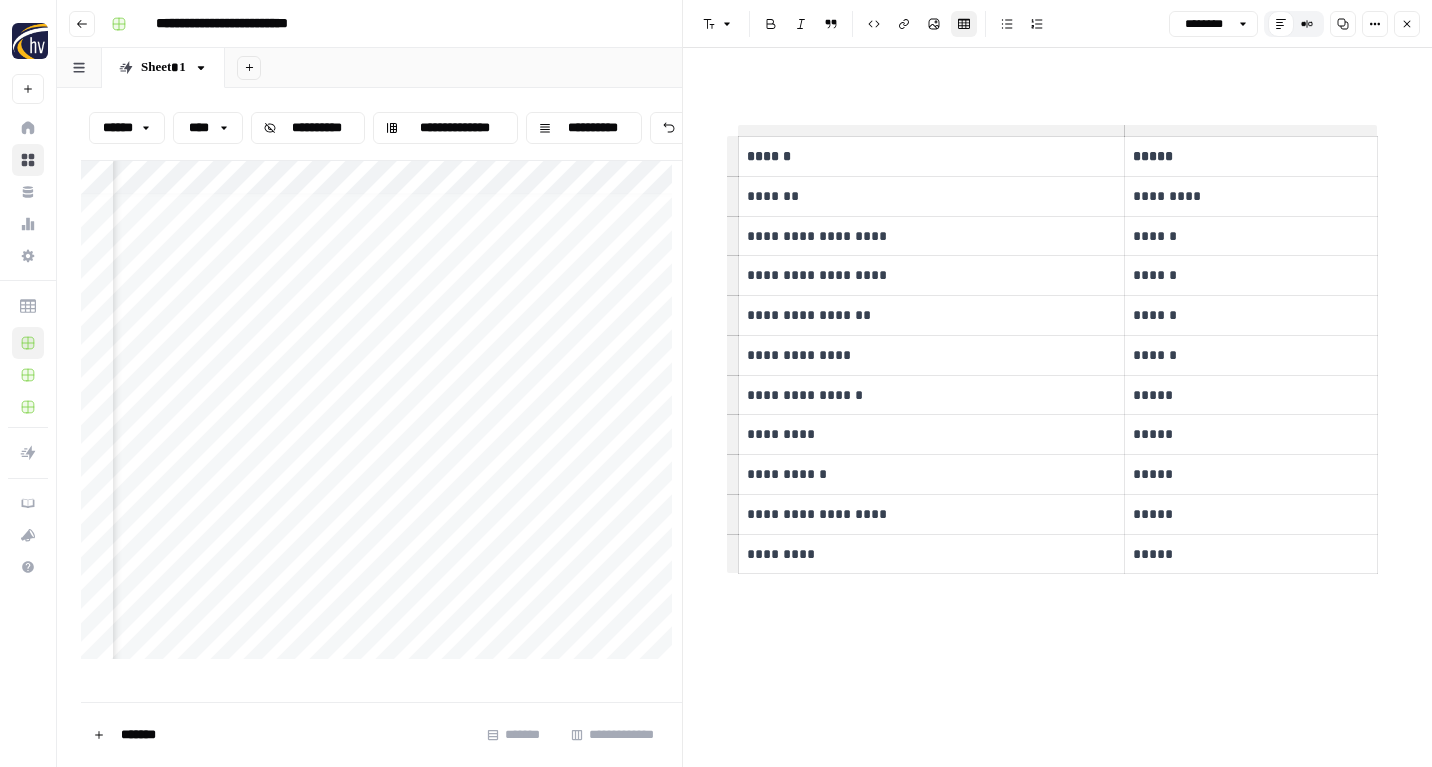 click on "**********" at bounding box center (381, 415) 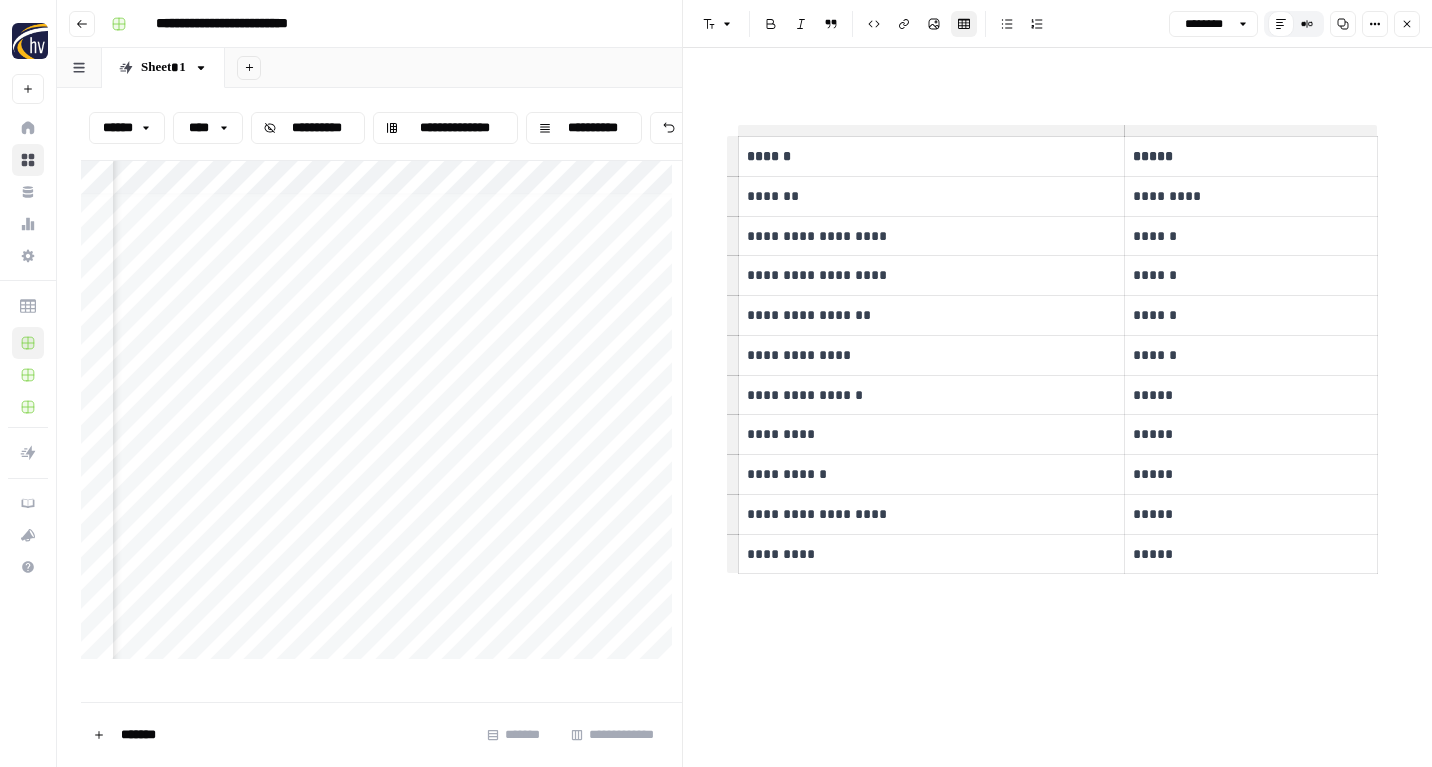 click on "**********" at bounding box center [381, 415] 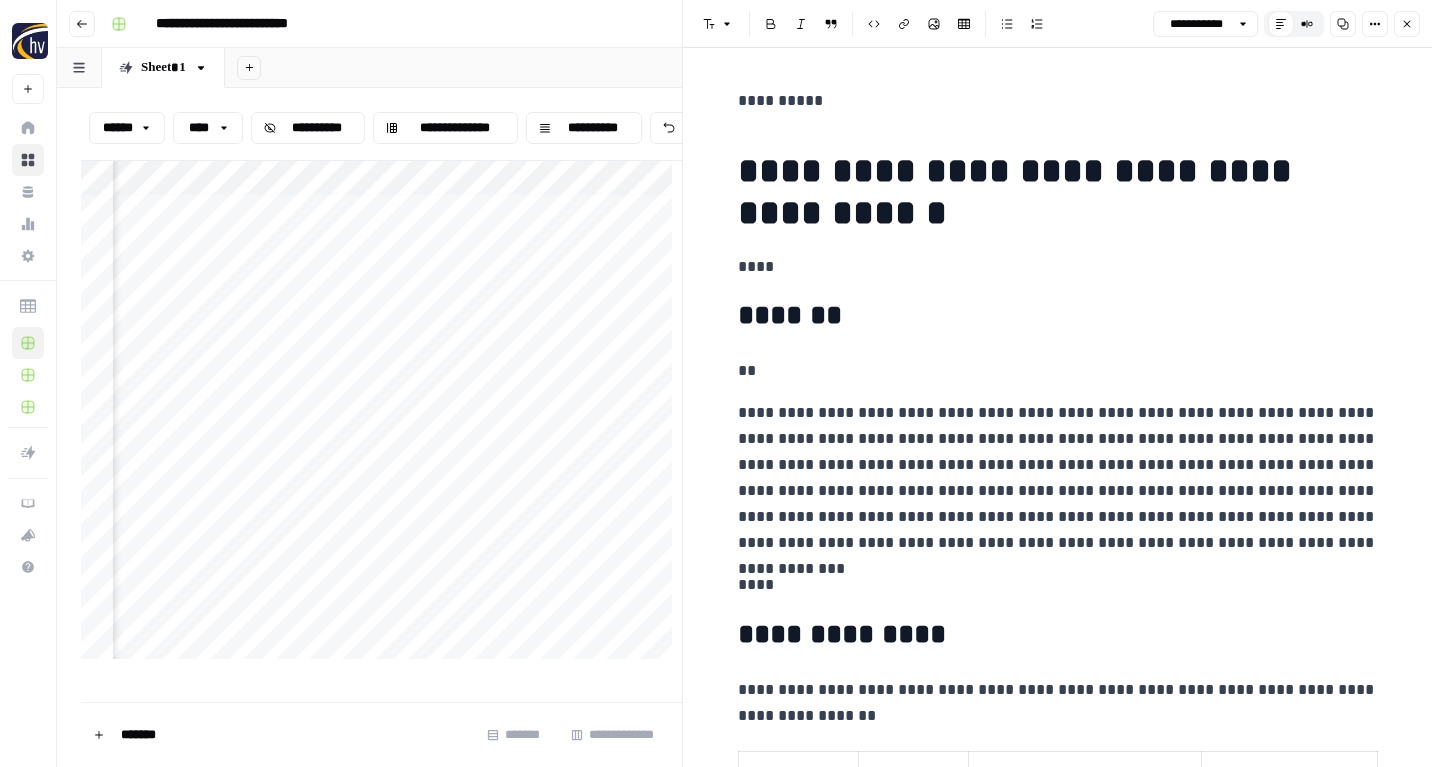 scroll, scrollTop: 10, scrollLeft: 1055, axis: both 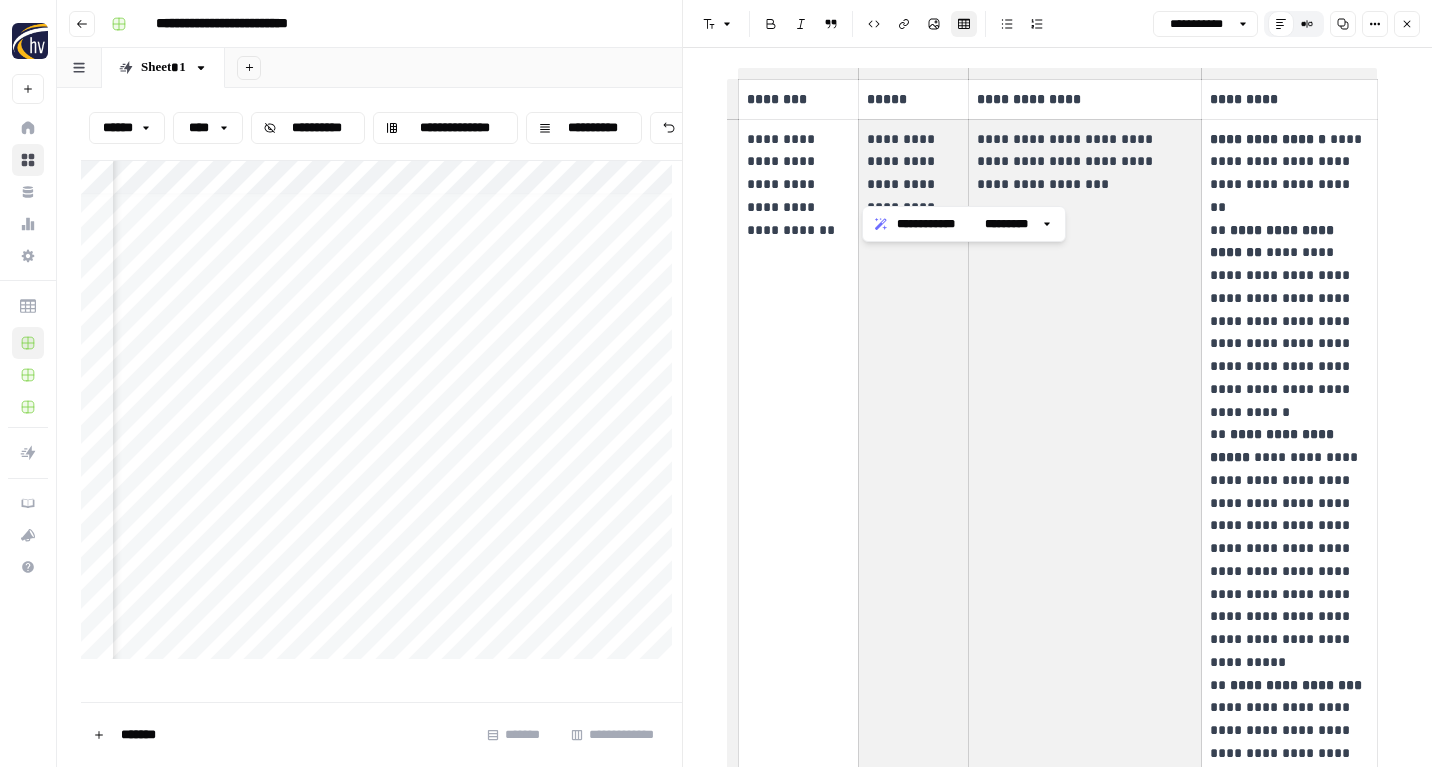 drag, startPoint x: 1000, startPoint y: 158, endPoint x: 934, endPoint y: 130, distance: 71.693794 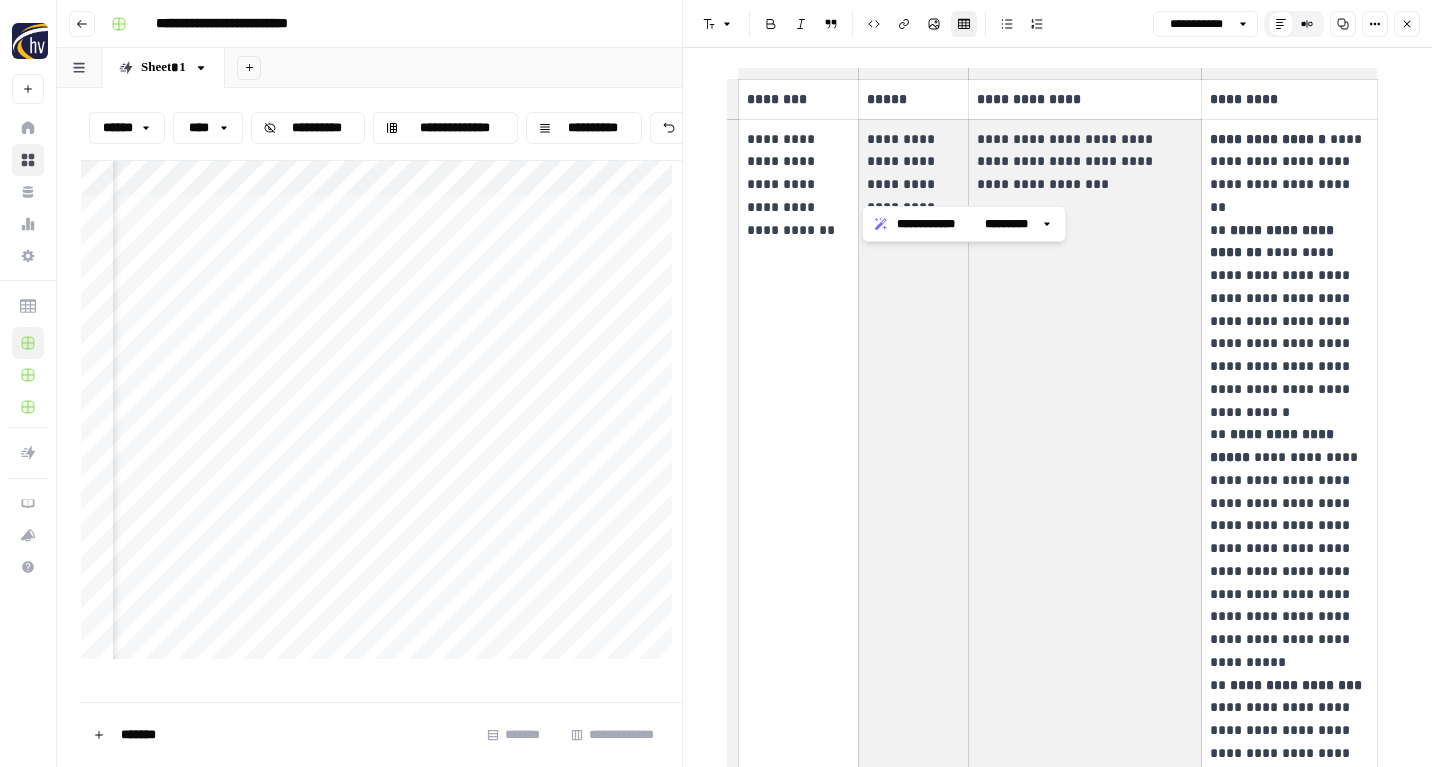 click on "**********" at bounding box center (1057, 548) 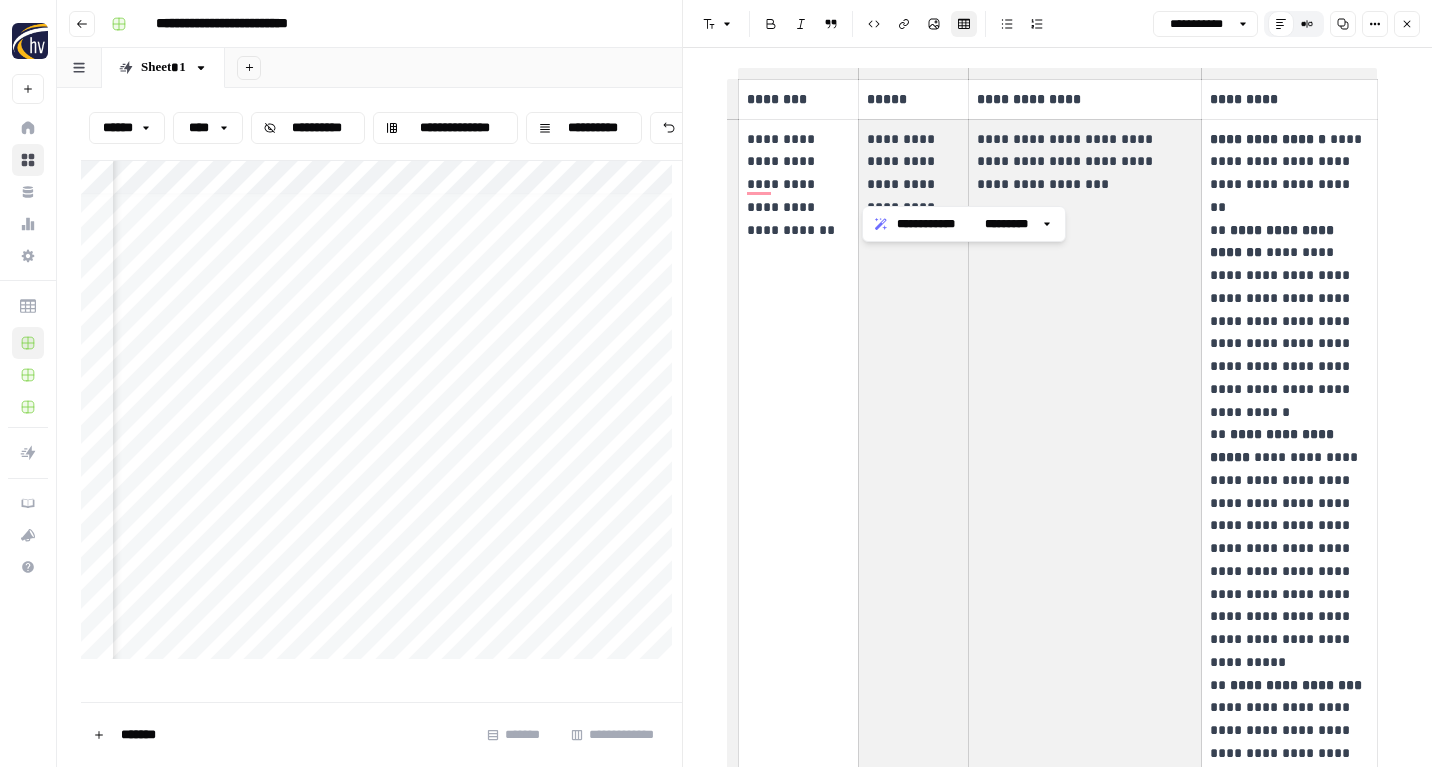 click on "**********" at bounding box center (1085, 548) 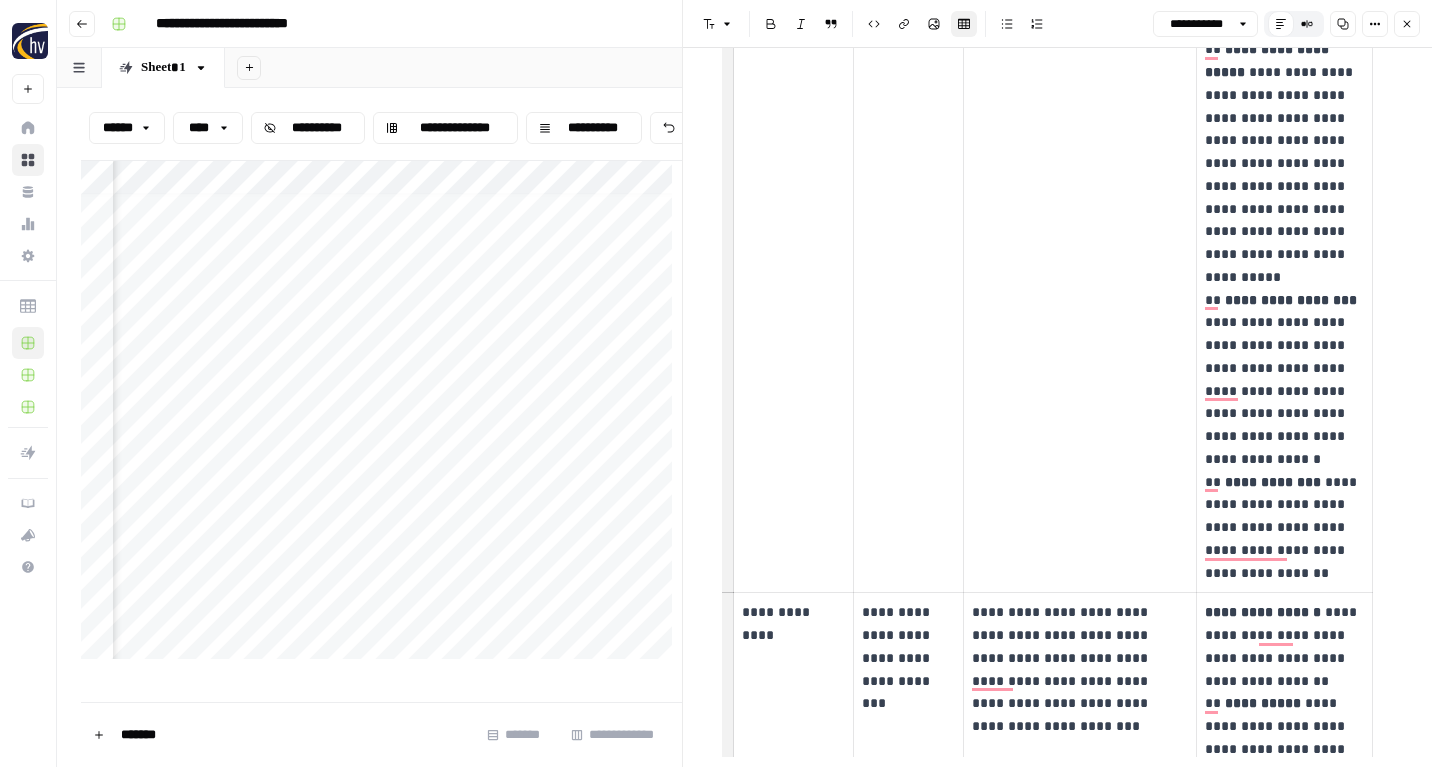 scroll, scrollTop: 1340, scrollLeft: 0, axis: vertical 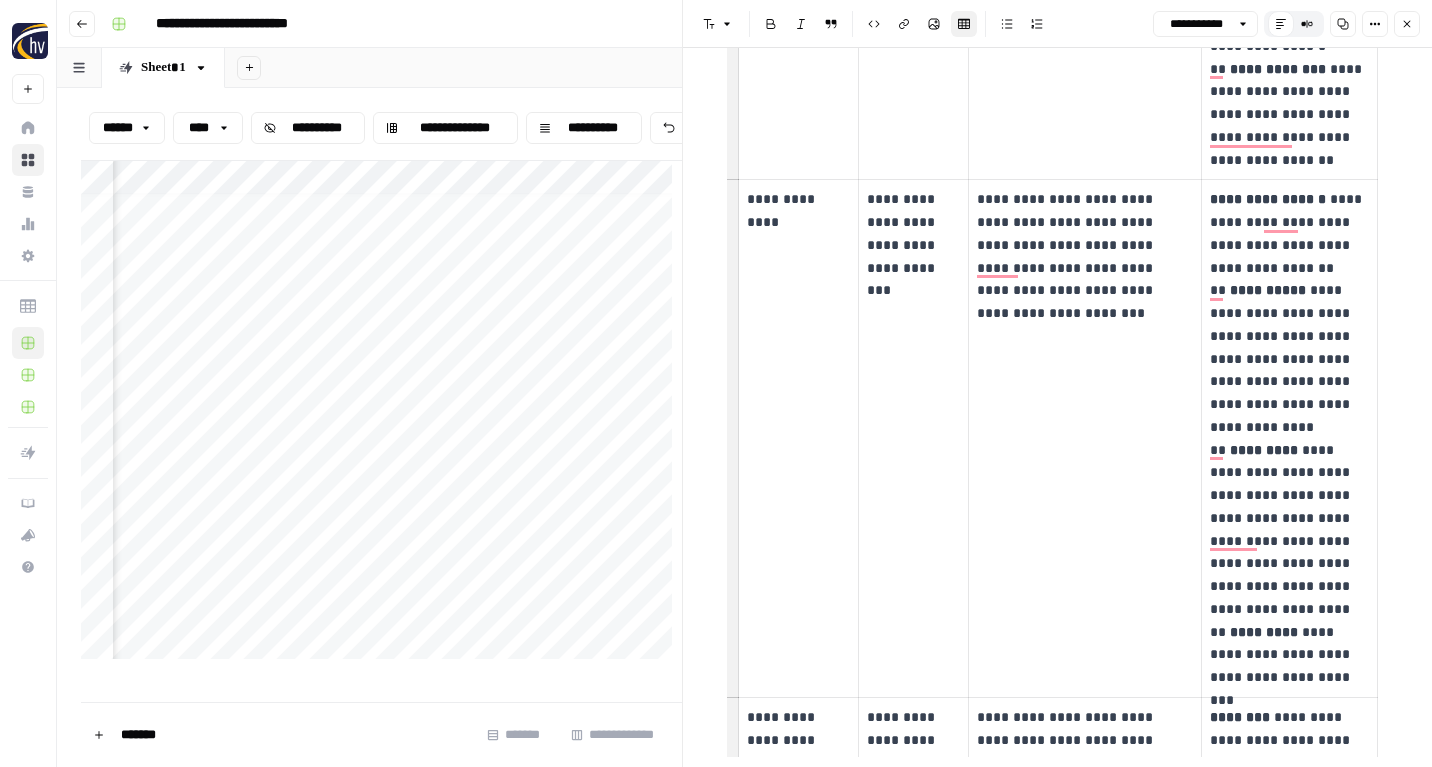 click on "**********" at bounding box center [913, 233] 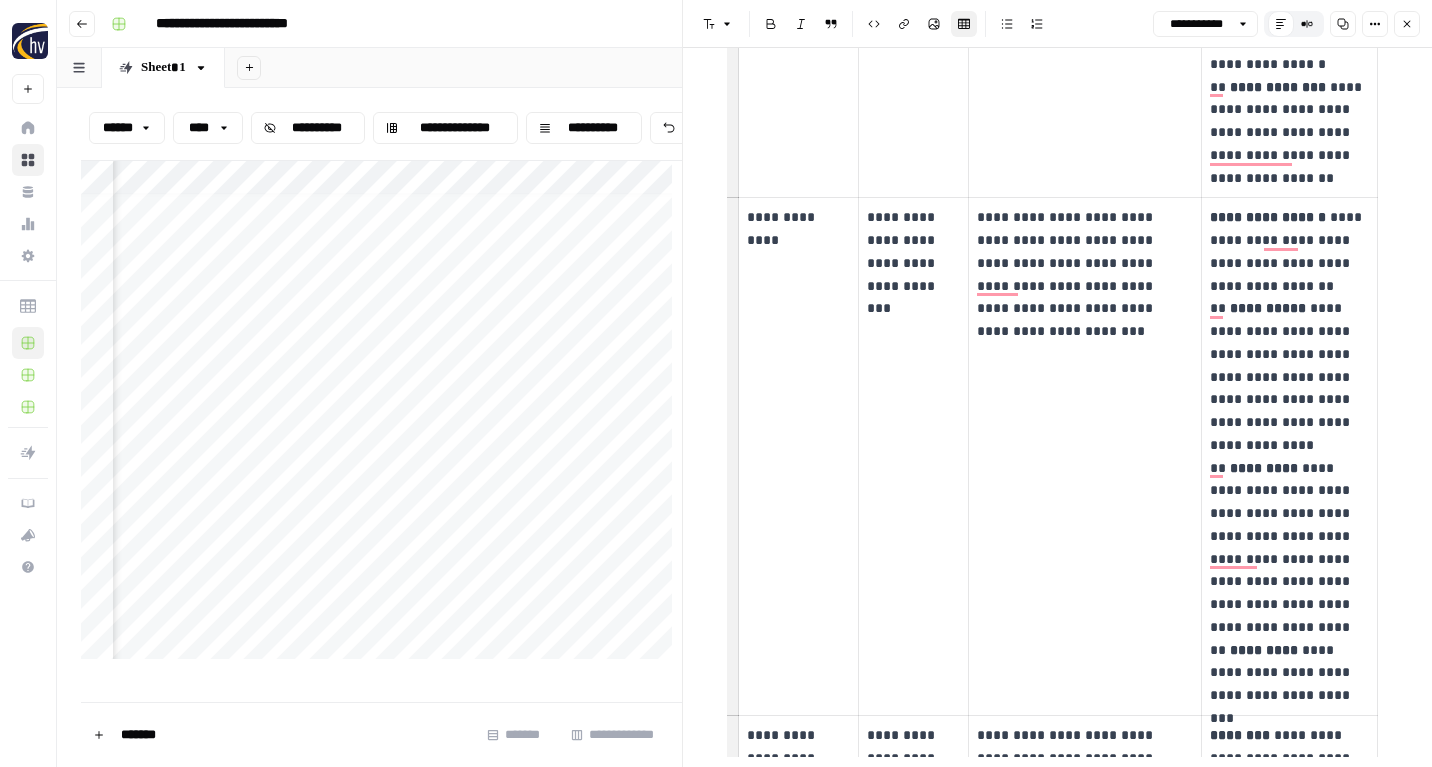 scroll, scrollTop: 1444, scrollLeft: 0, axis: vertical 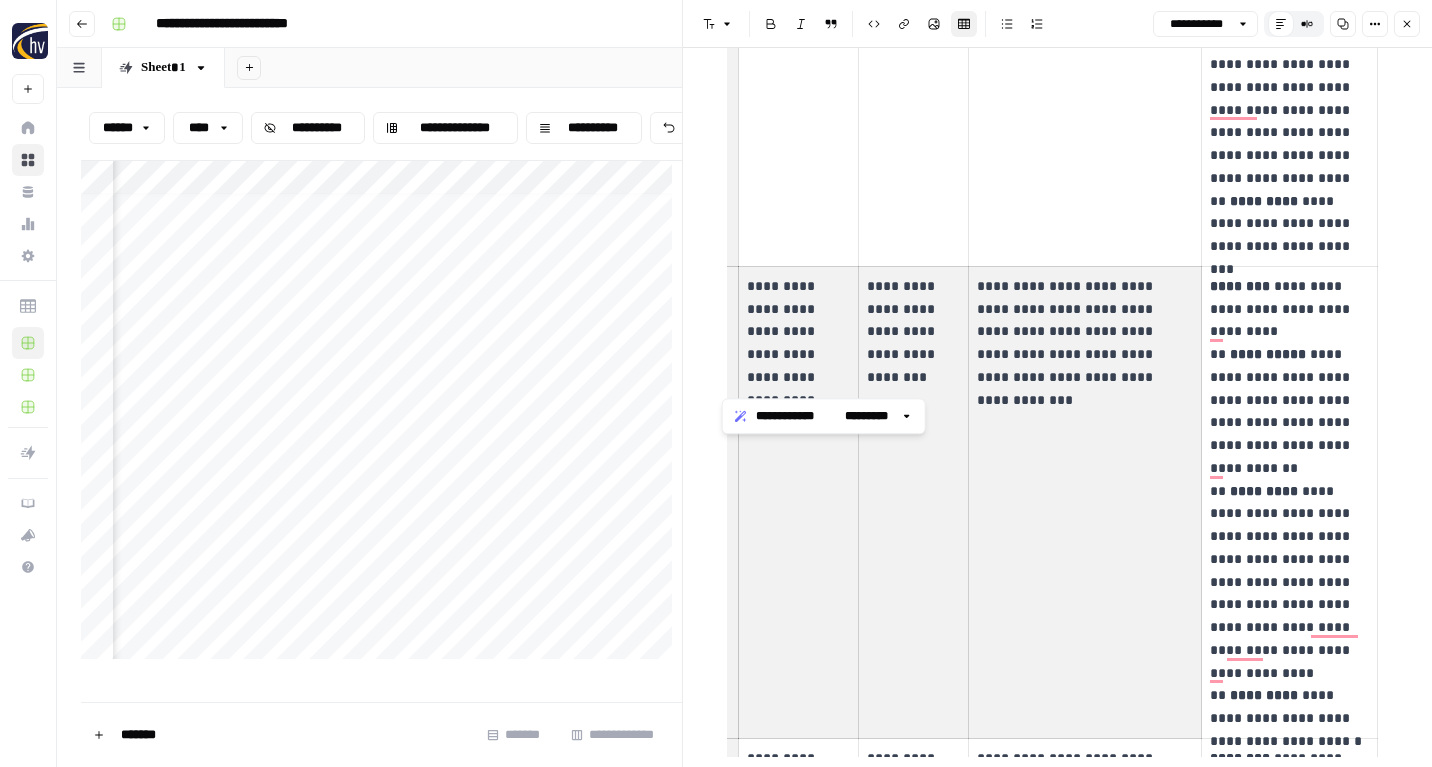 drag, startPoint x: 980, startPoint y: 327, endPoint x: 763, endPoint y: 282, distance: 221.61679 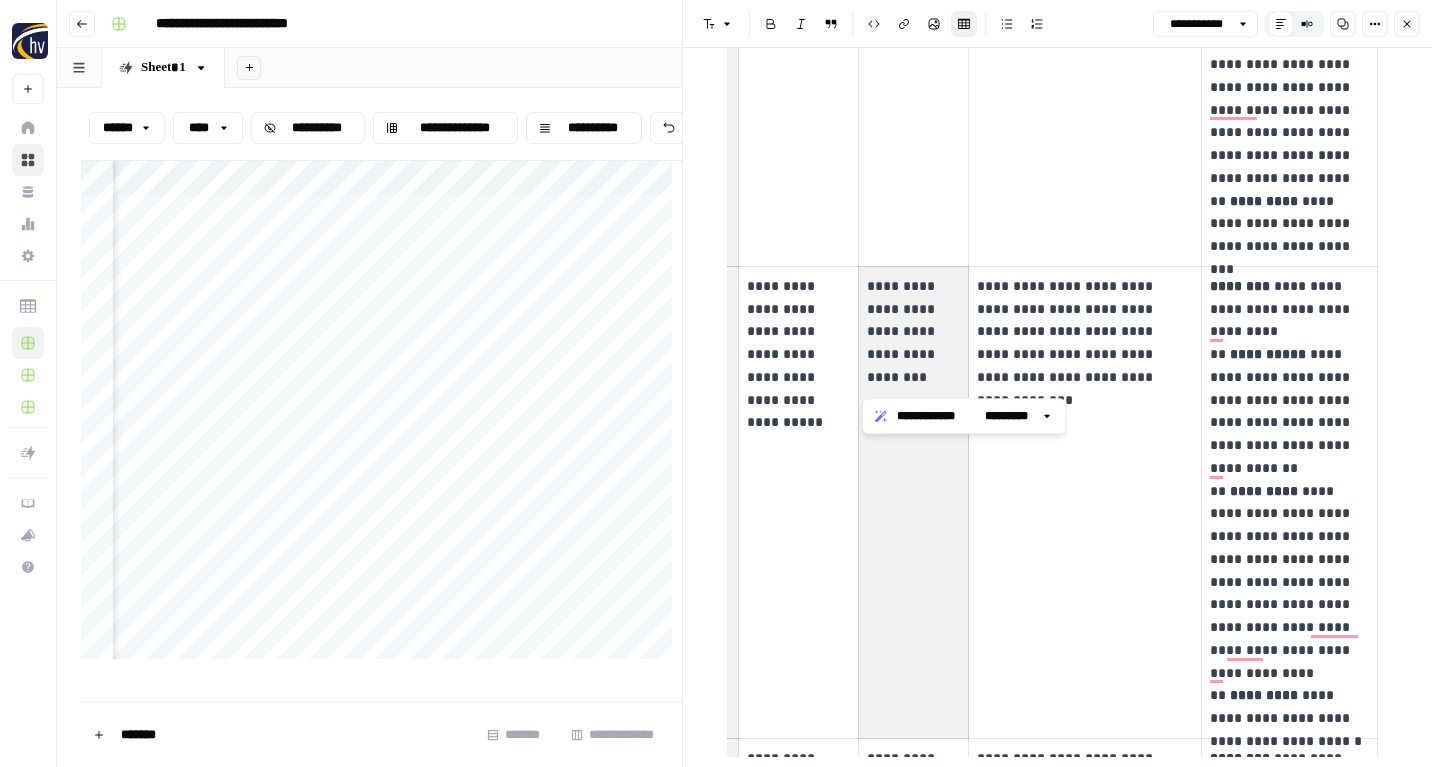 drag, startPoint x: 865, startPoint y: 286, endPoint x: 926, endPoint y: 384, distance: 115.43397 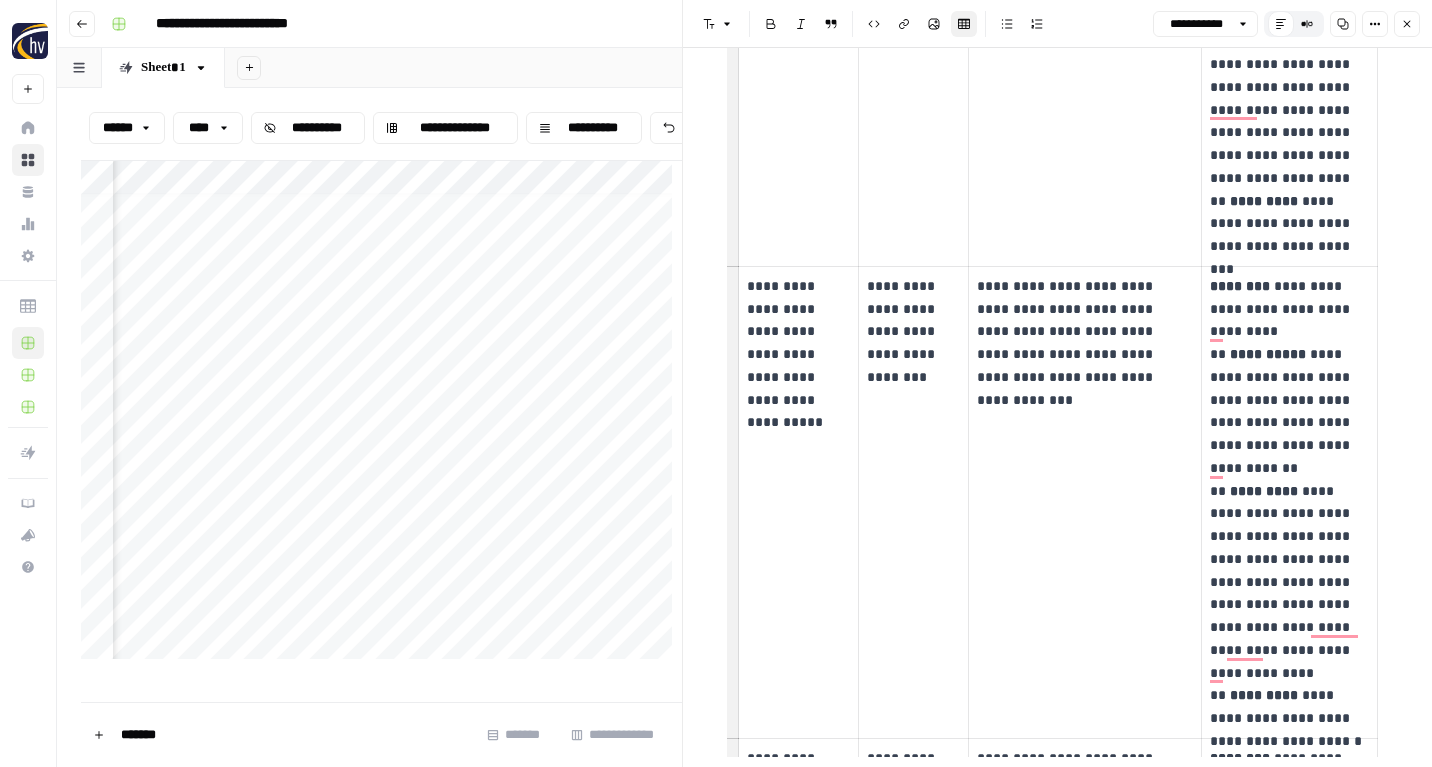 click on "**********" at bounding box center [799, 343] 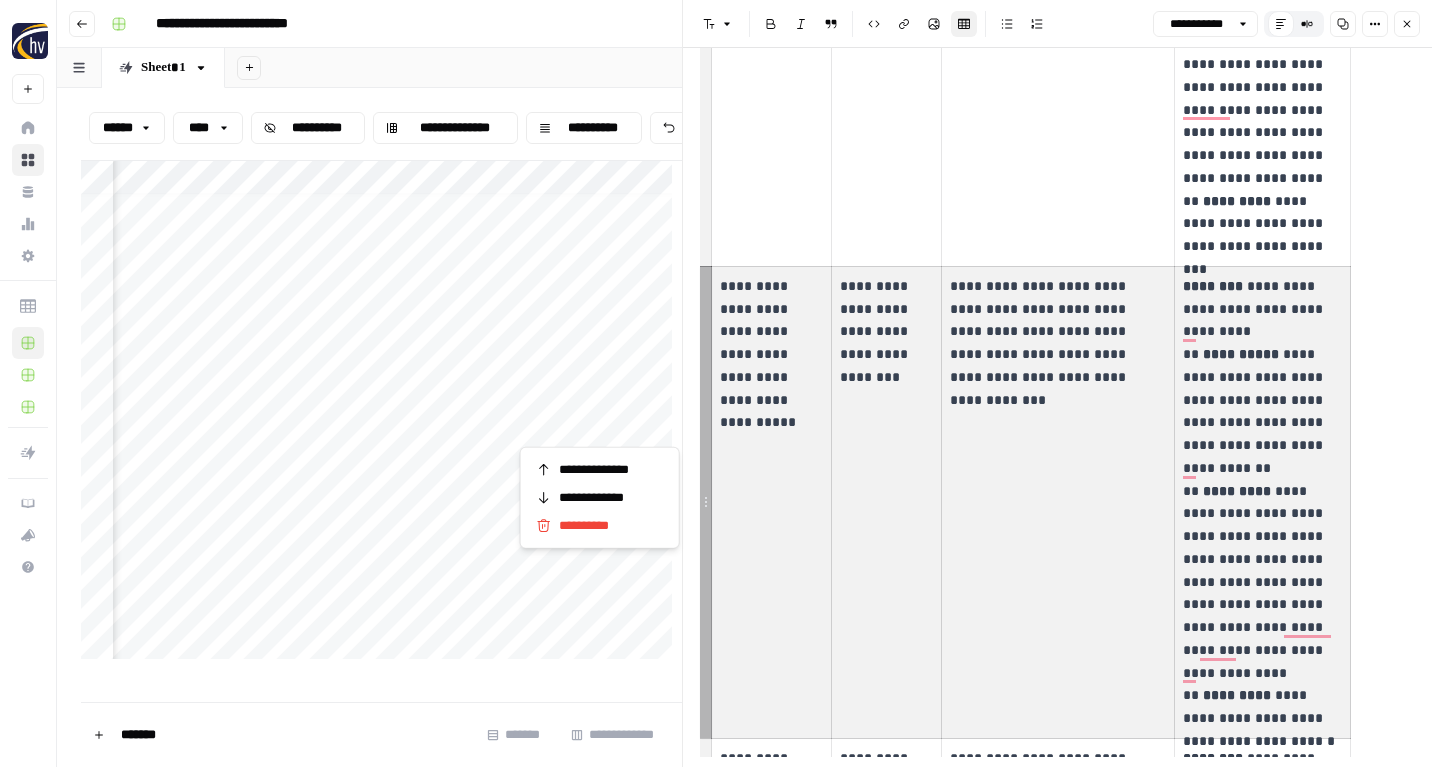 drag, startPoint x: 741, startPoint y: 282, endPoint x: 1288, endPoint y: 710, distance: 694.54517 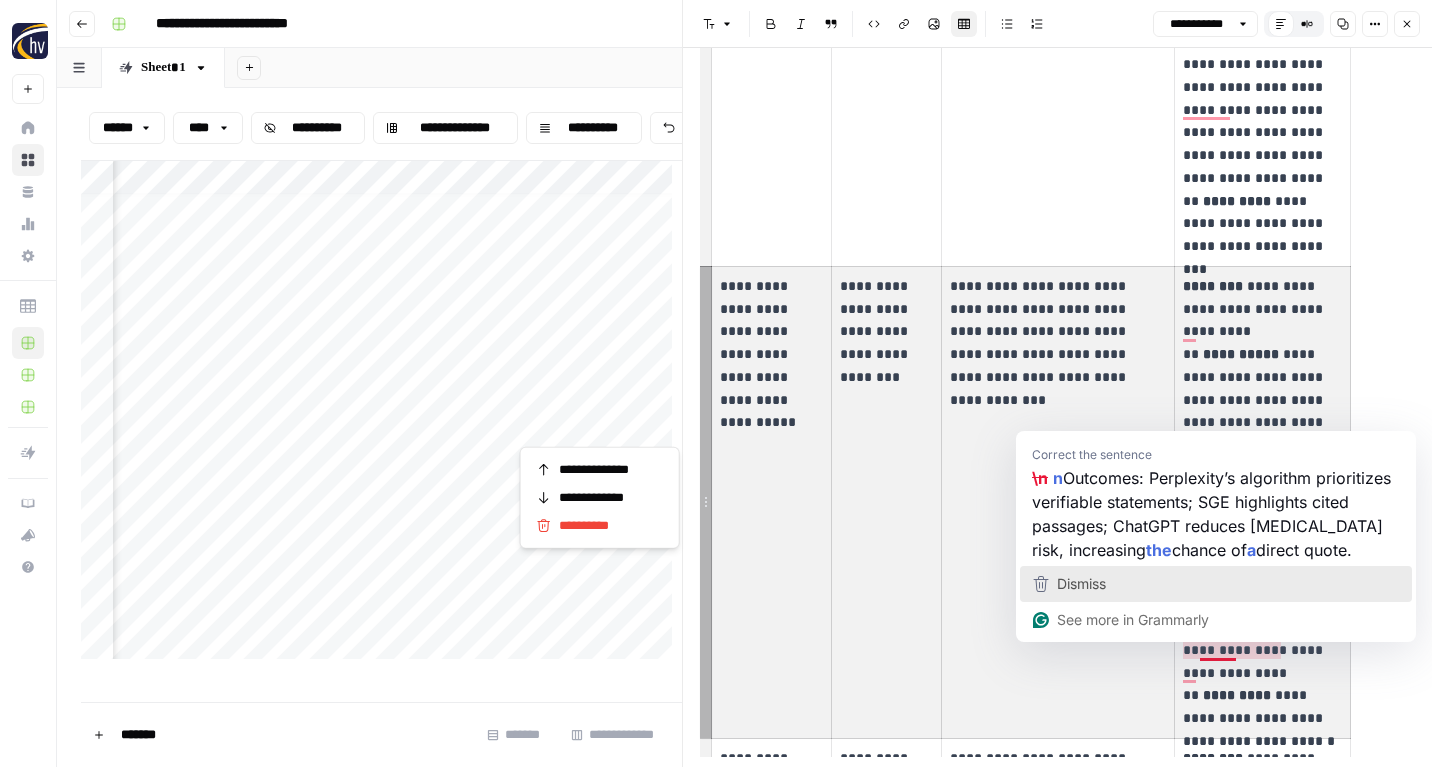 click on "Dismiss" at bounding box center (1079, 584) 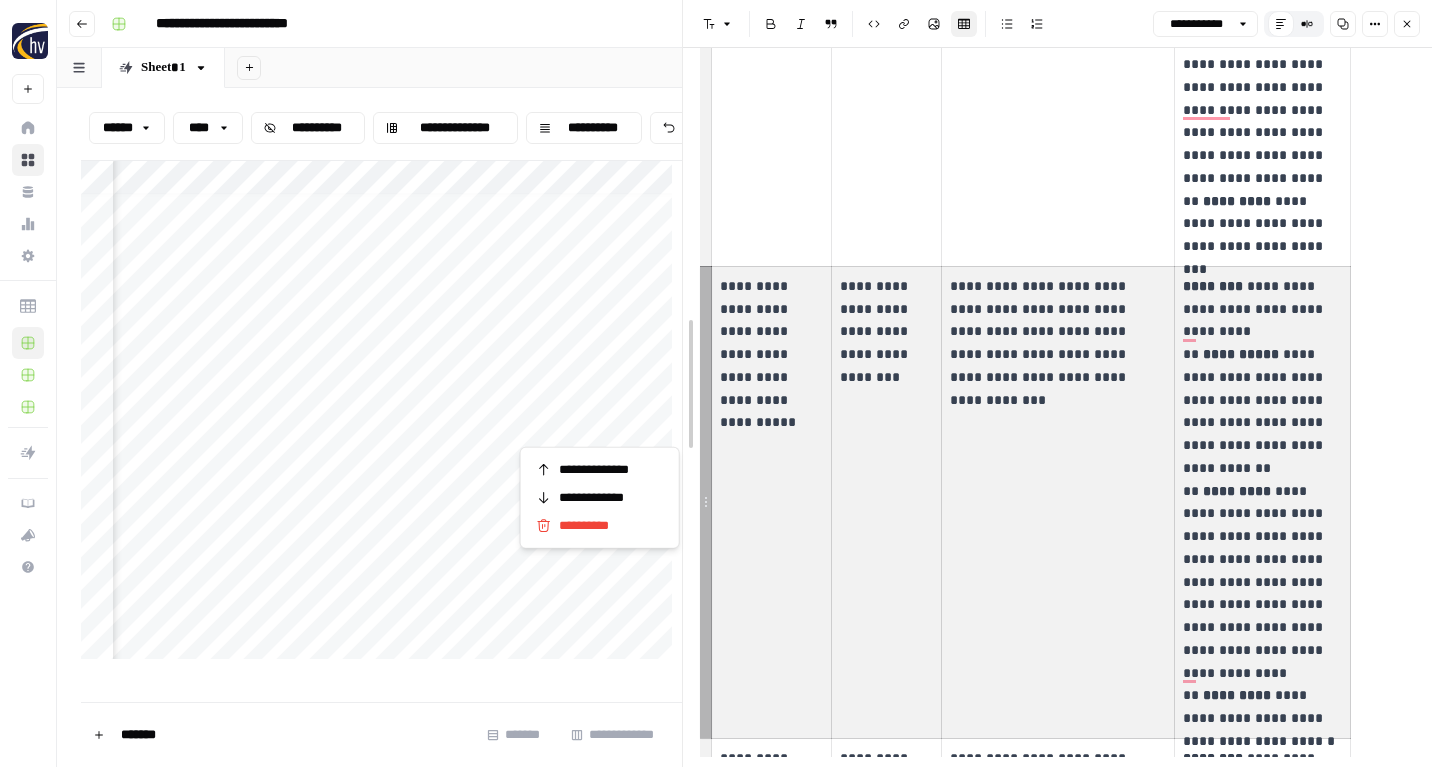 drag, startPoint x: 1285, startPoint y: 718, endPoint x: 692, endPoint y: 285, distance: 734.2602 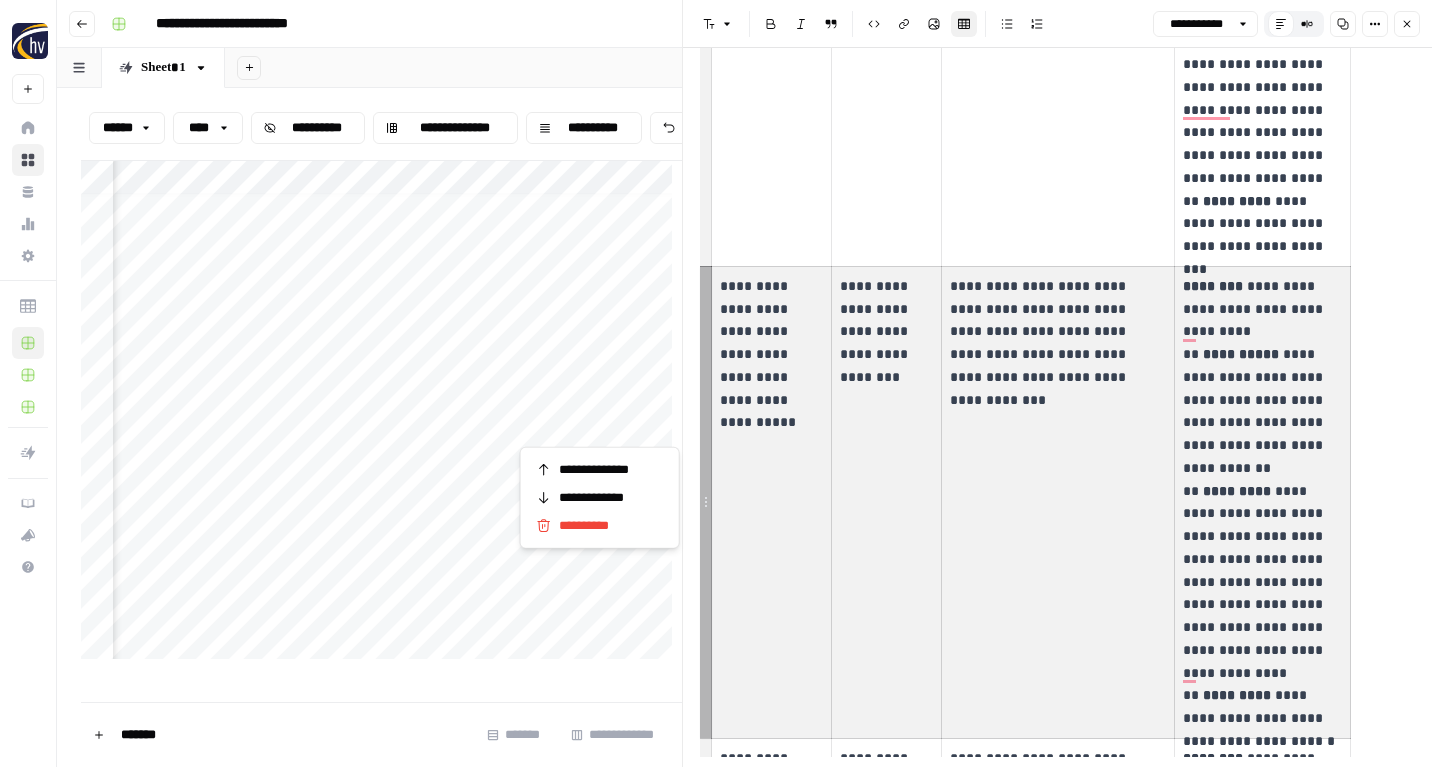 click on "**********" at bounding box center [771, 502] 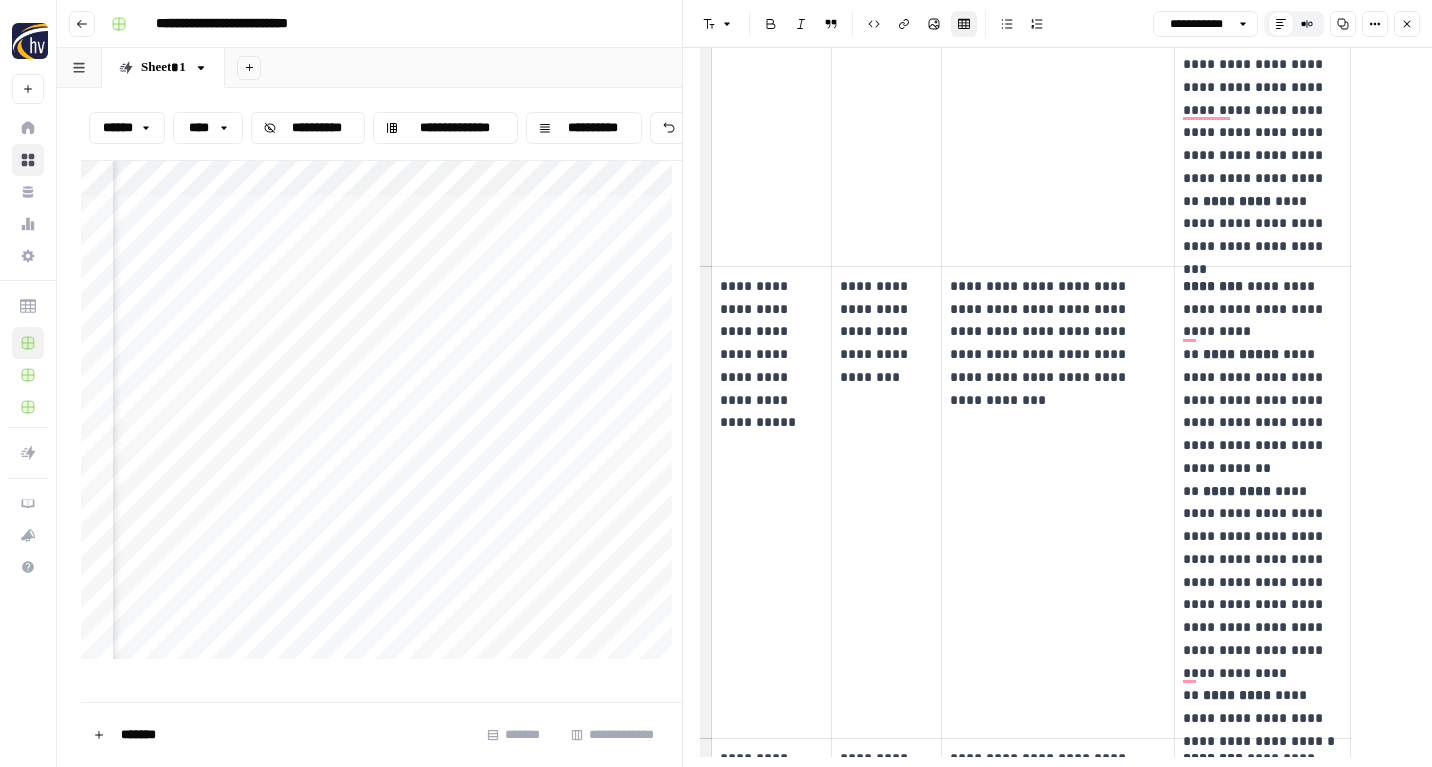 click on "**********" at bounding box center (771, 502) 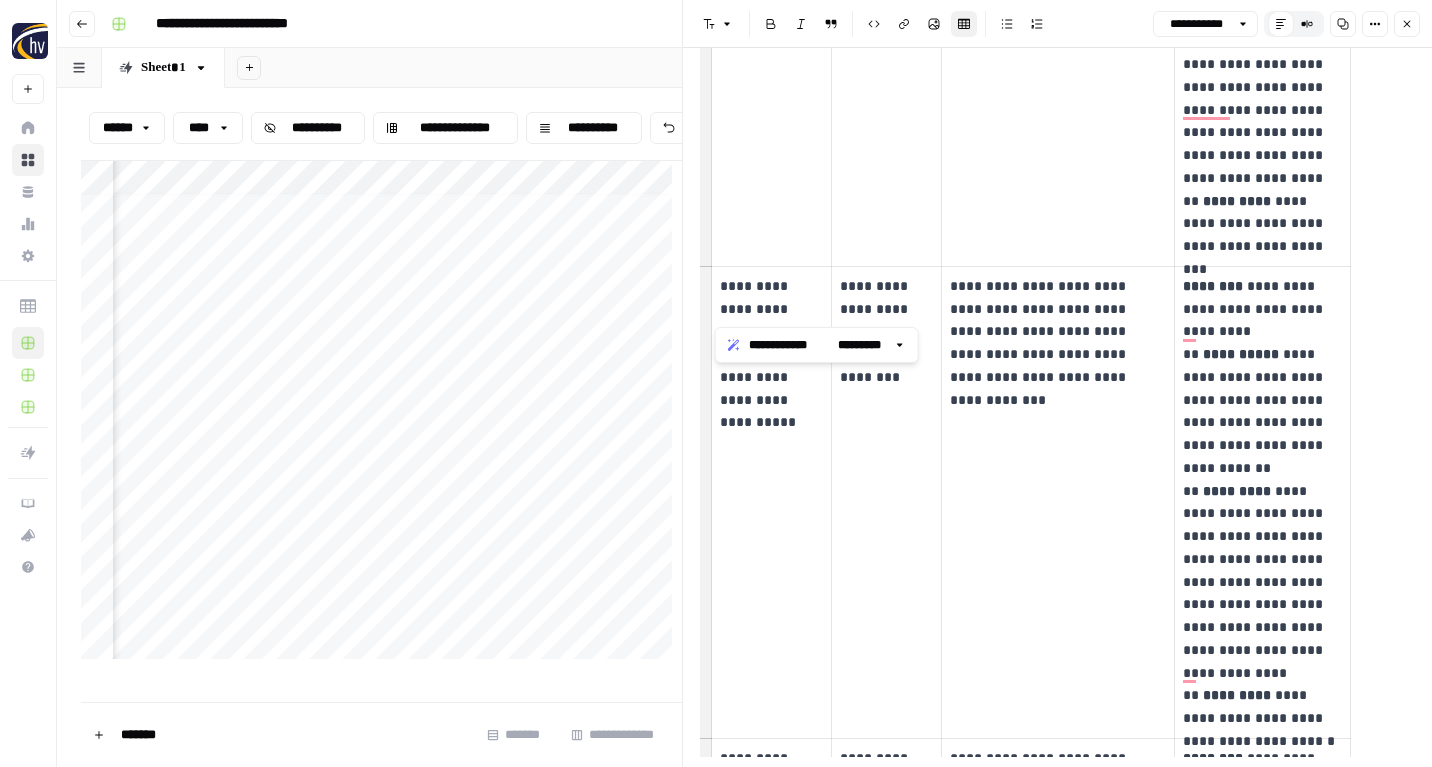 click on "**********" at bounding box center (771, 502) 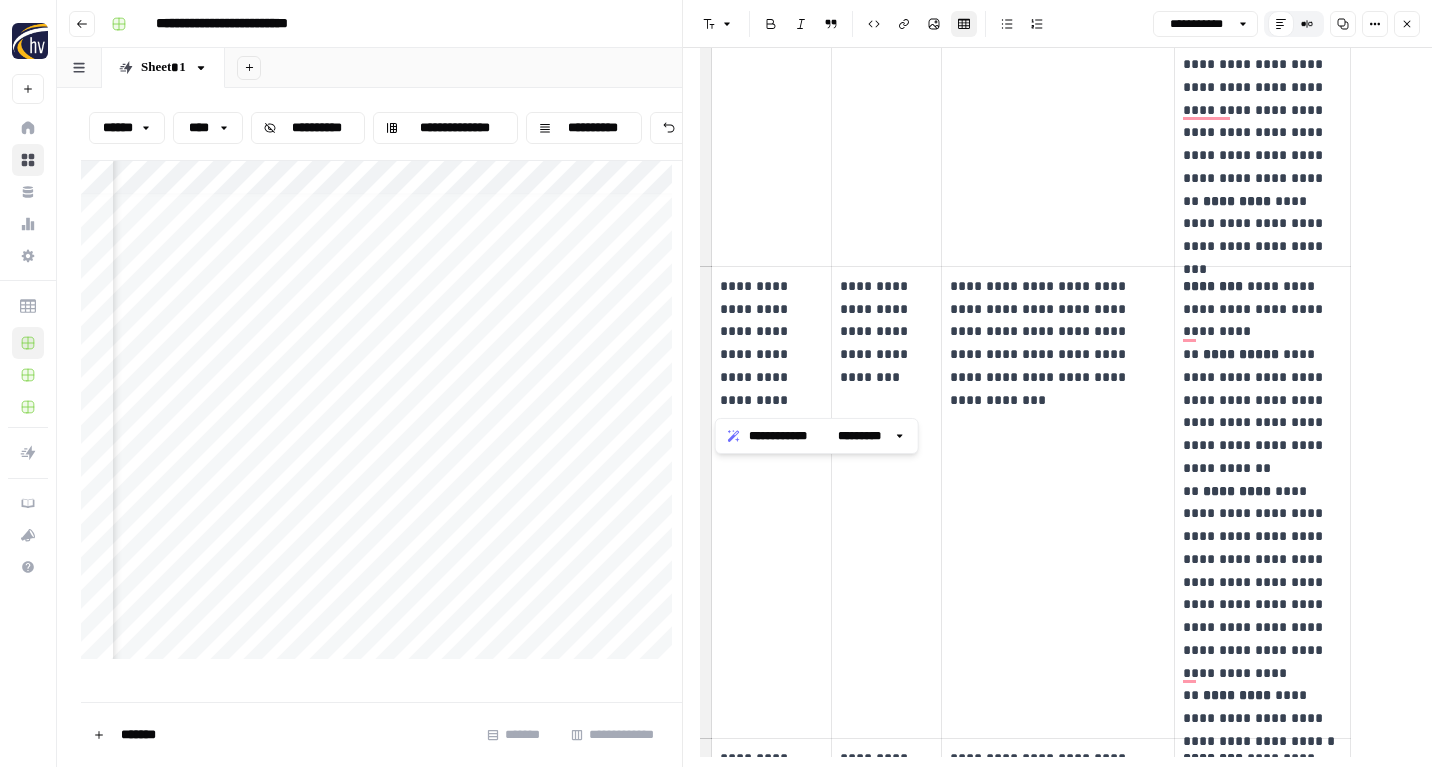 click on "**********" at bounding box center (771, 502) 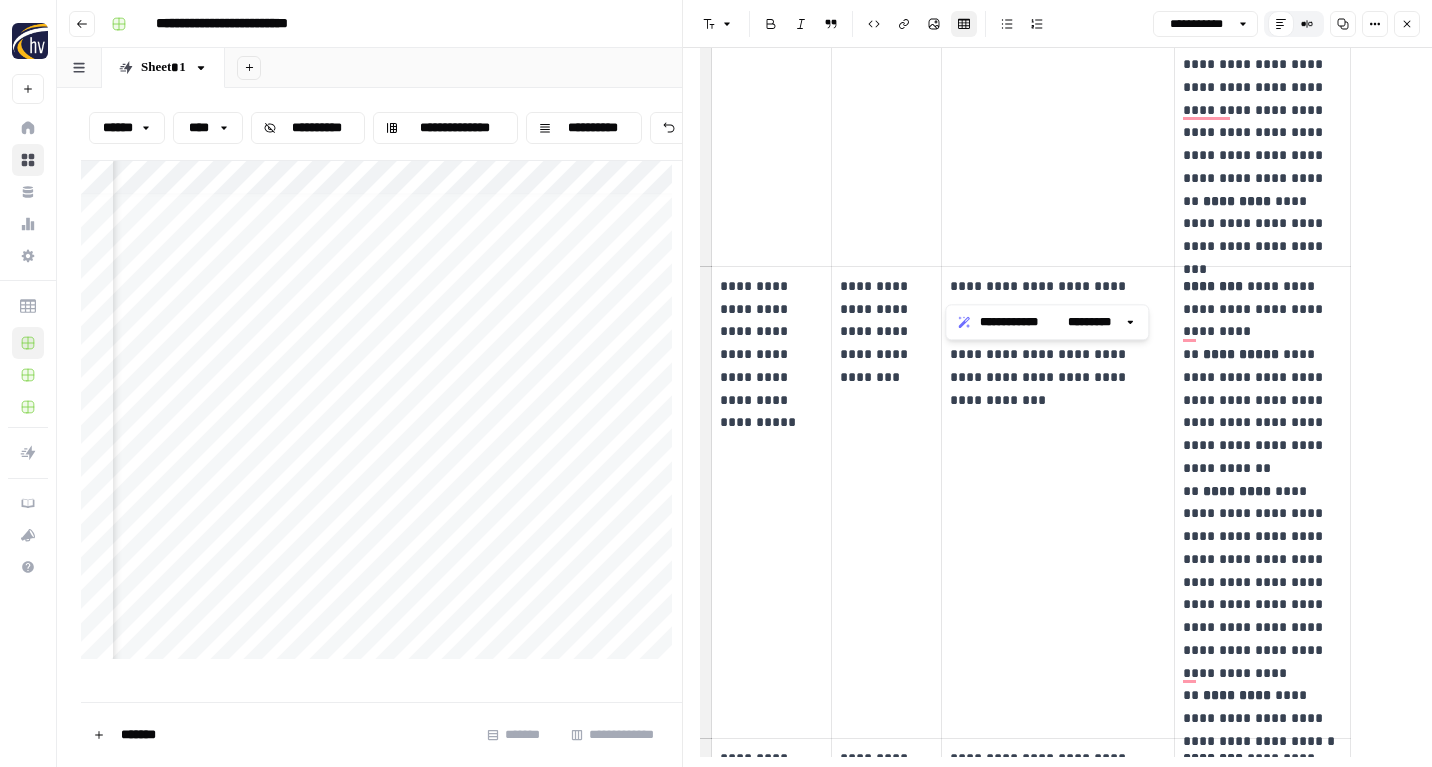 click on "**********" at bounding box center (1058, 332) 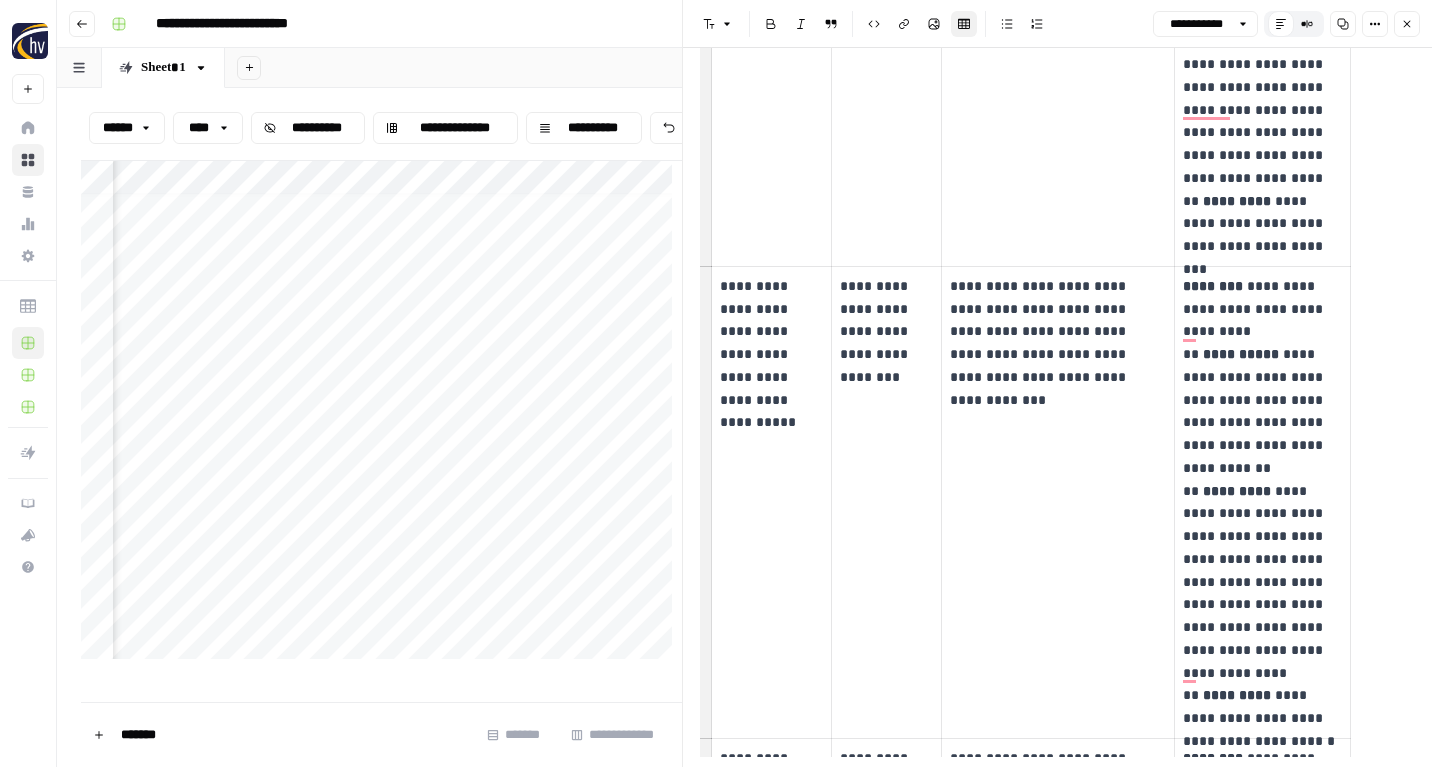 click on "**********" at bounding box center (1058, 332) 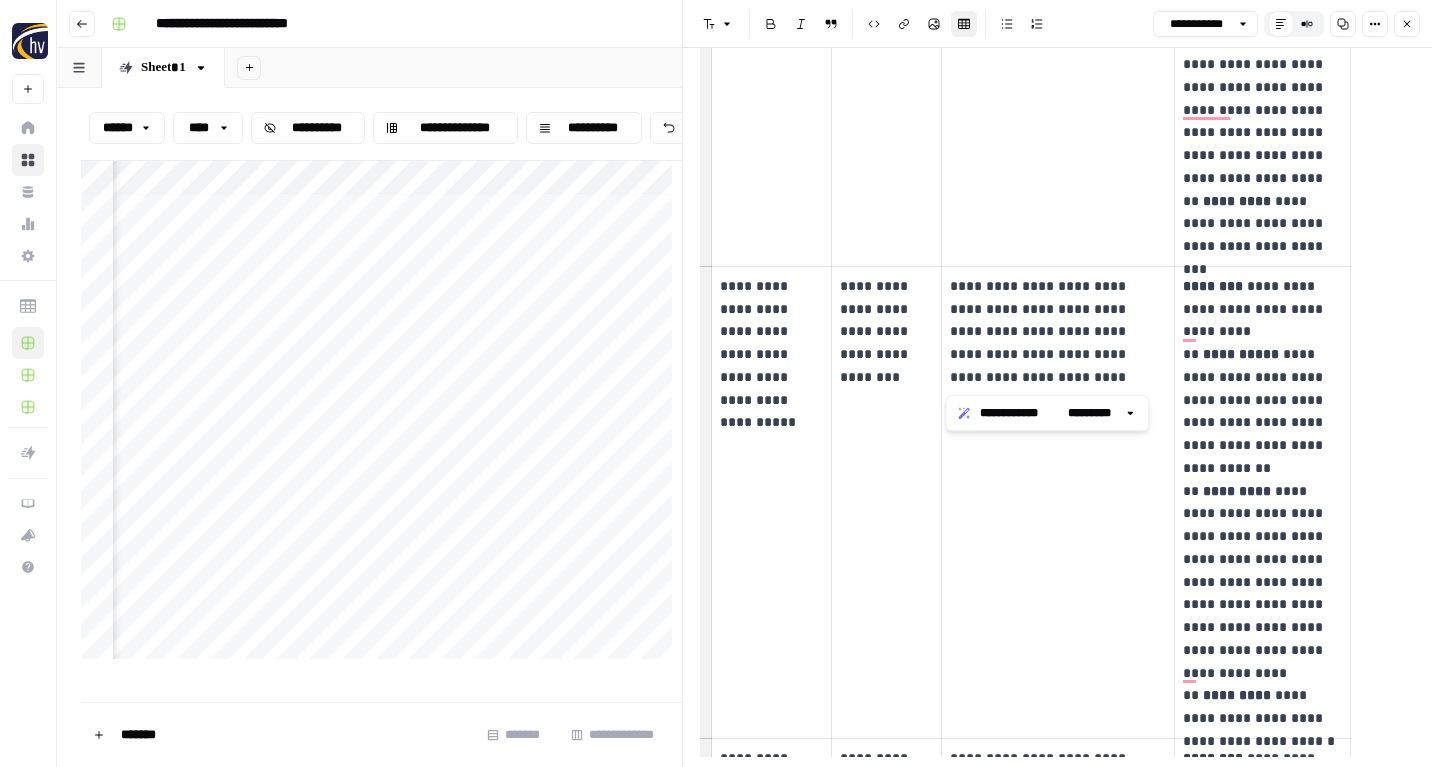 click on "**********" at bounding box center [1058, 332] 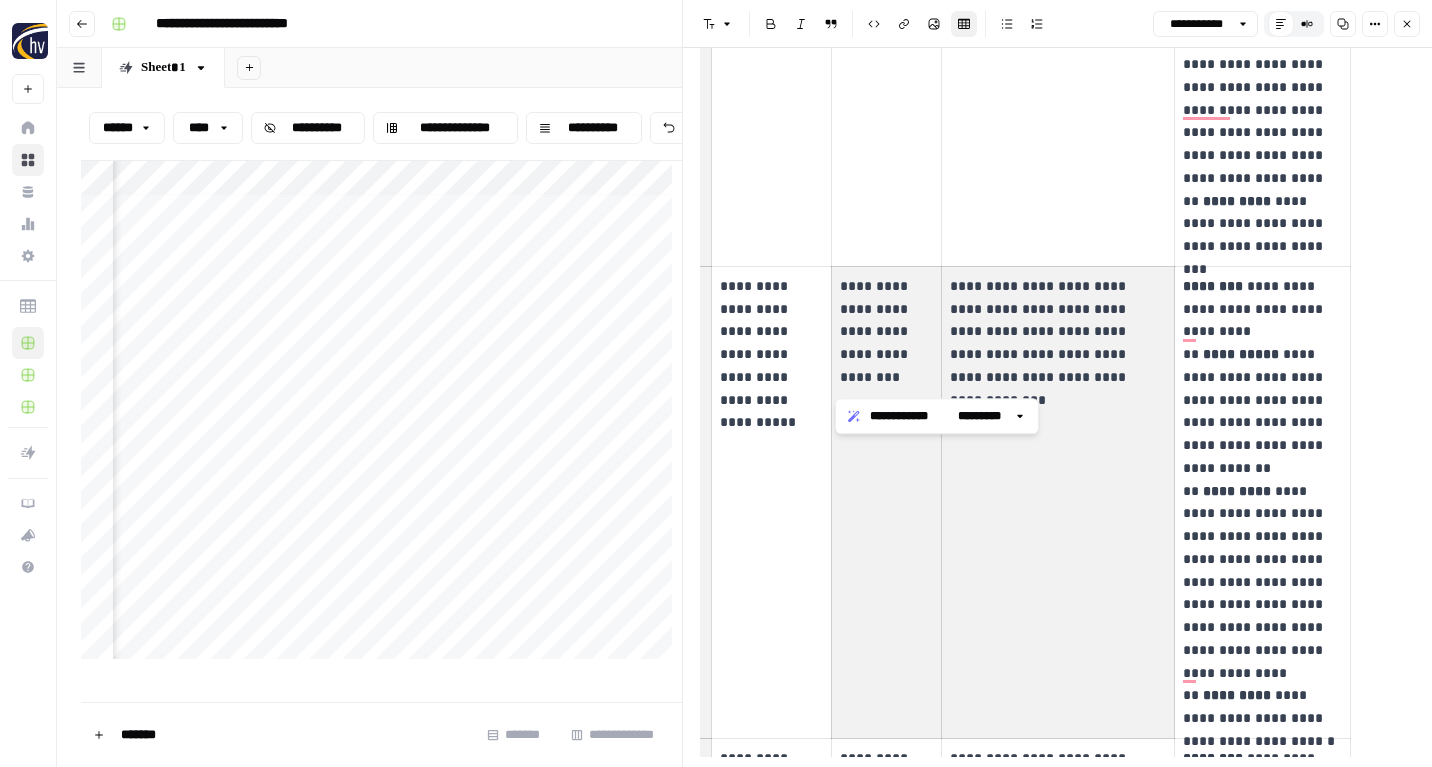 drag, startPoint x: 1056, startPoint y: 377, endPoint x: 933, endPoint y: 285, distance: 153.60013 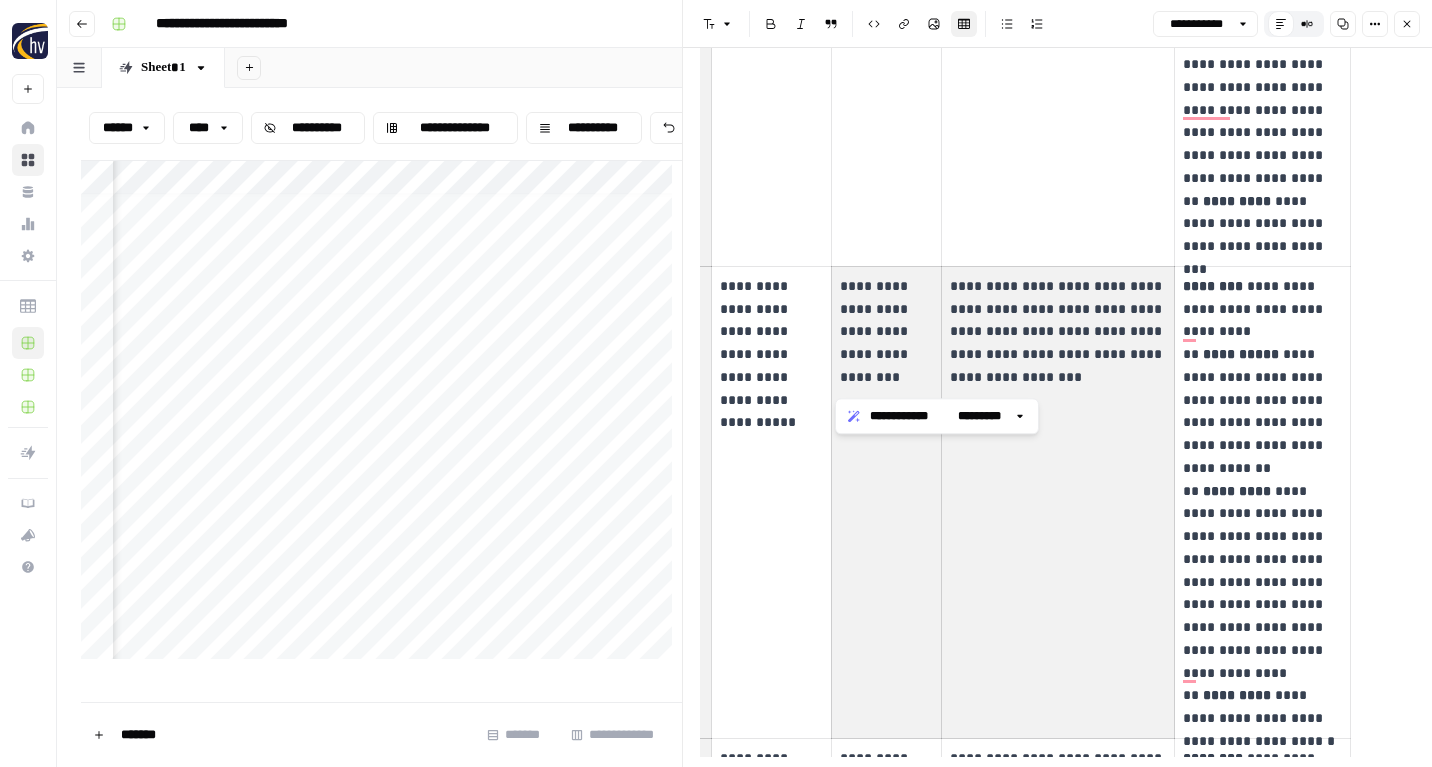 click on "**********" at bounding box center [1058, 502] 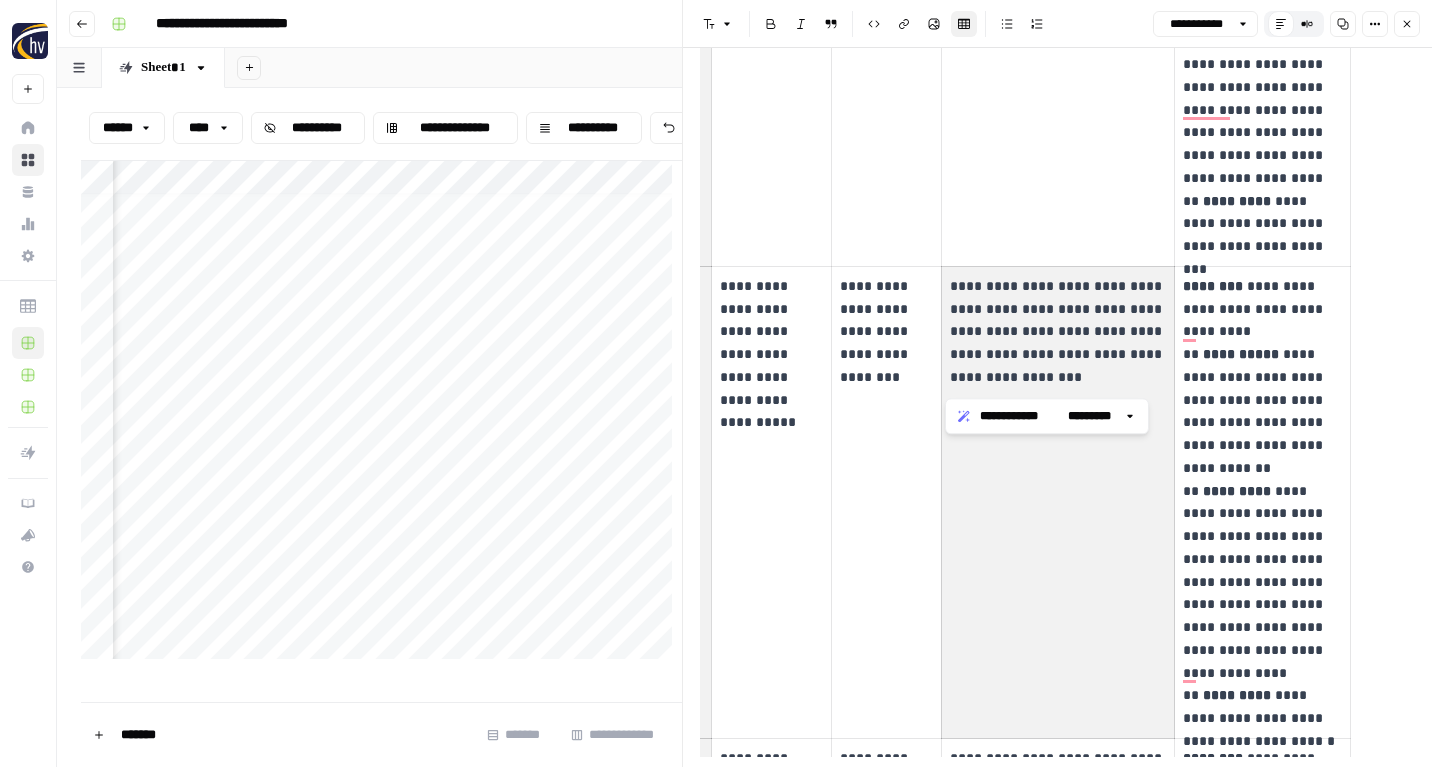 drag, startPoint x: 944, startPoint y: 285, endPoint x: 1058, endPoint y: 374, distance: 144.6271 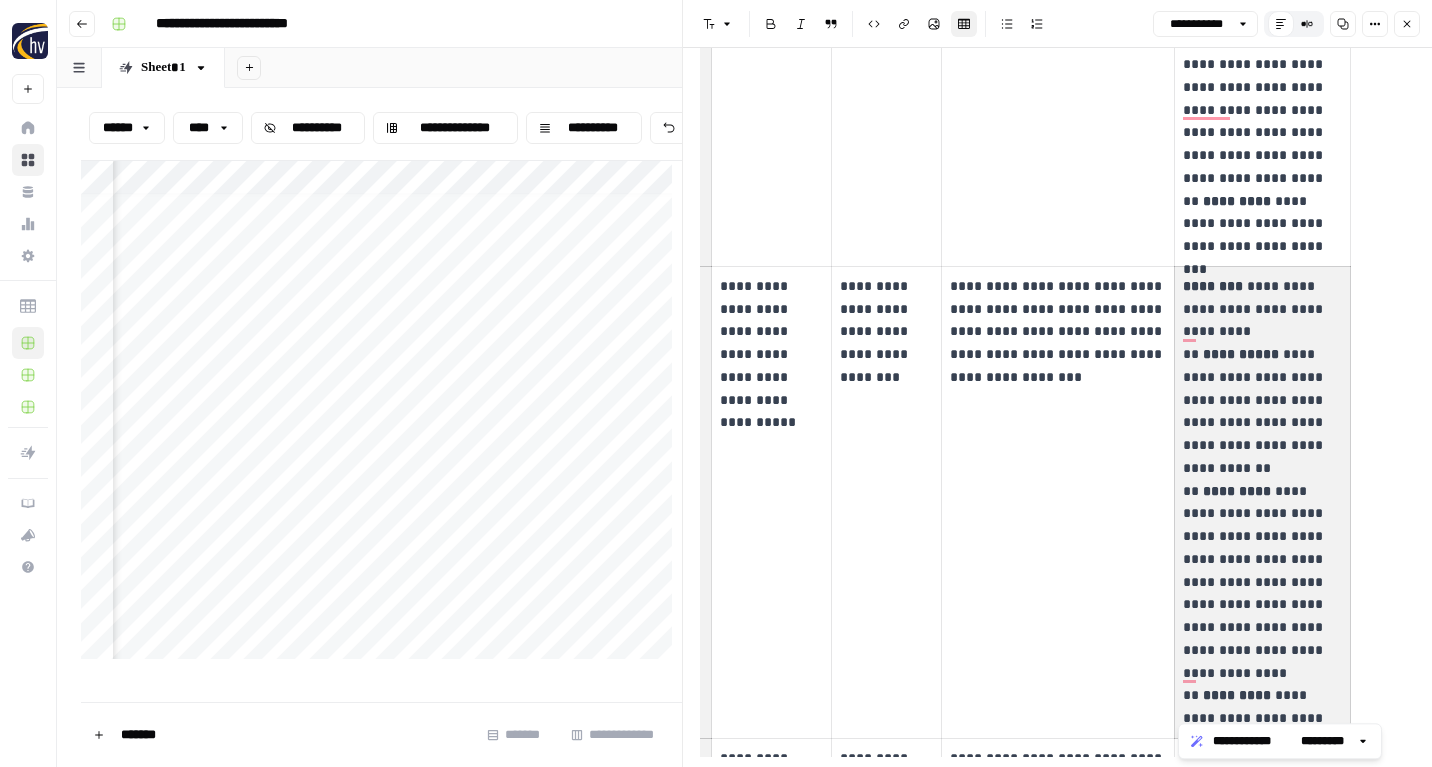 drag, startPoint x: 1233, startPoint y: 283, endPoint x: 1334, endPoint y: 313, distance: 105.36128 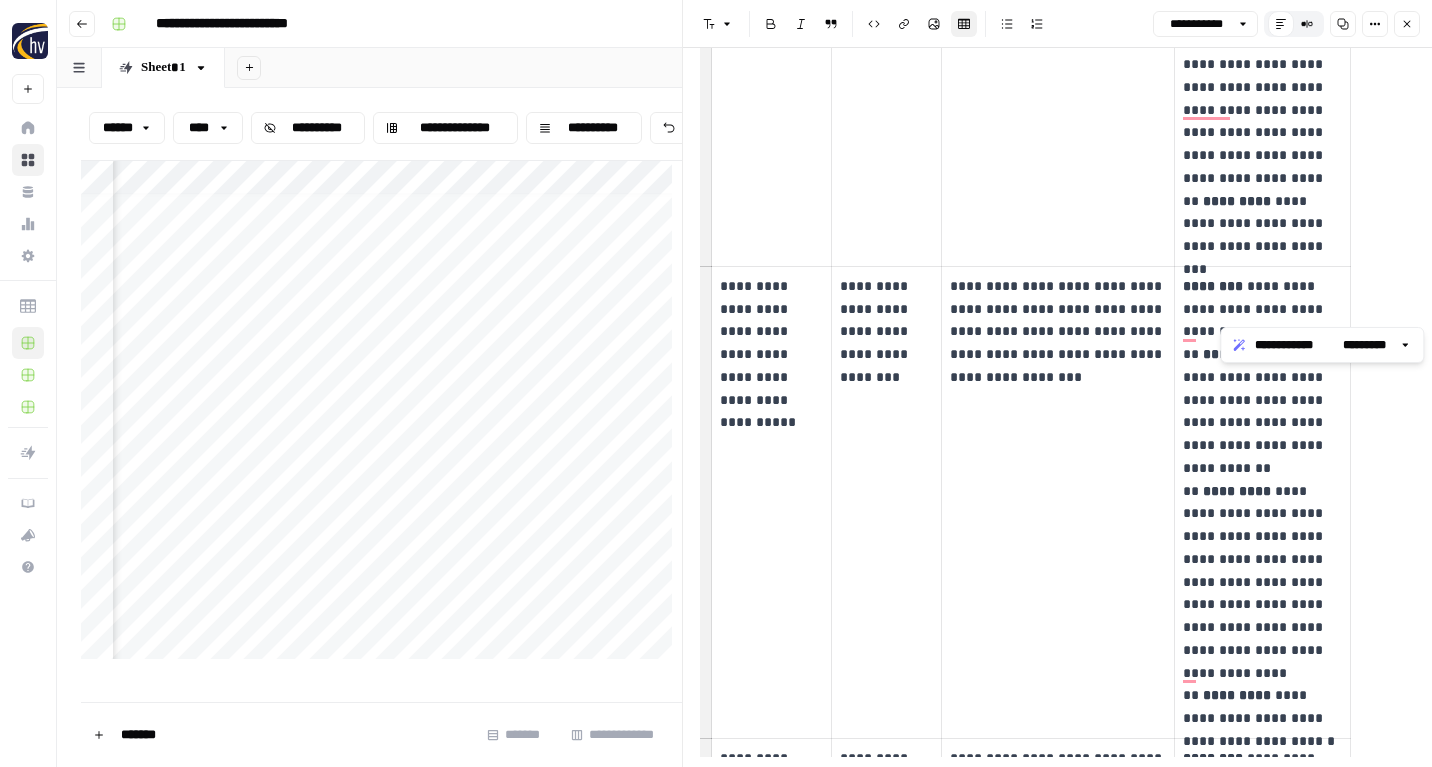 drag, startPoint x: 1299, startPoint y: 304, endPoint x: 1232, endPoint y: 285, distance: 69.641945 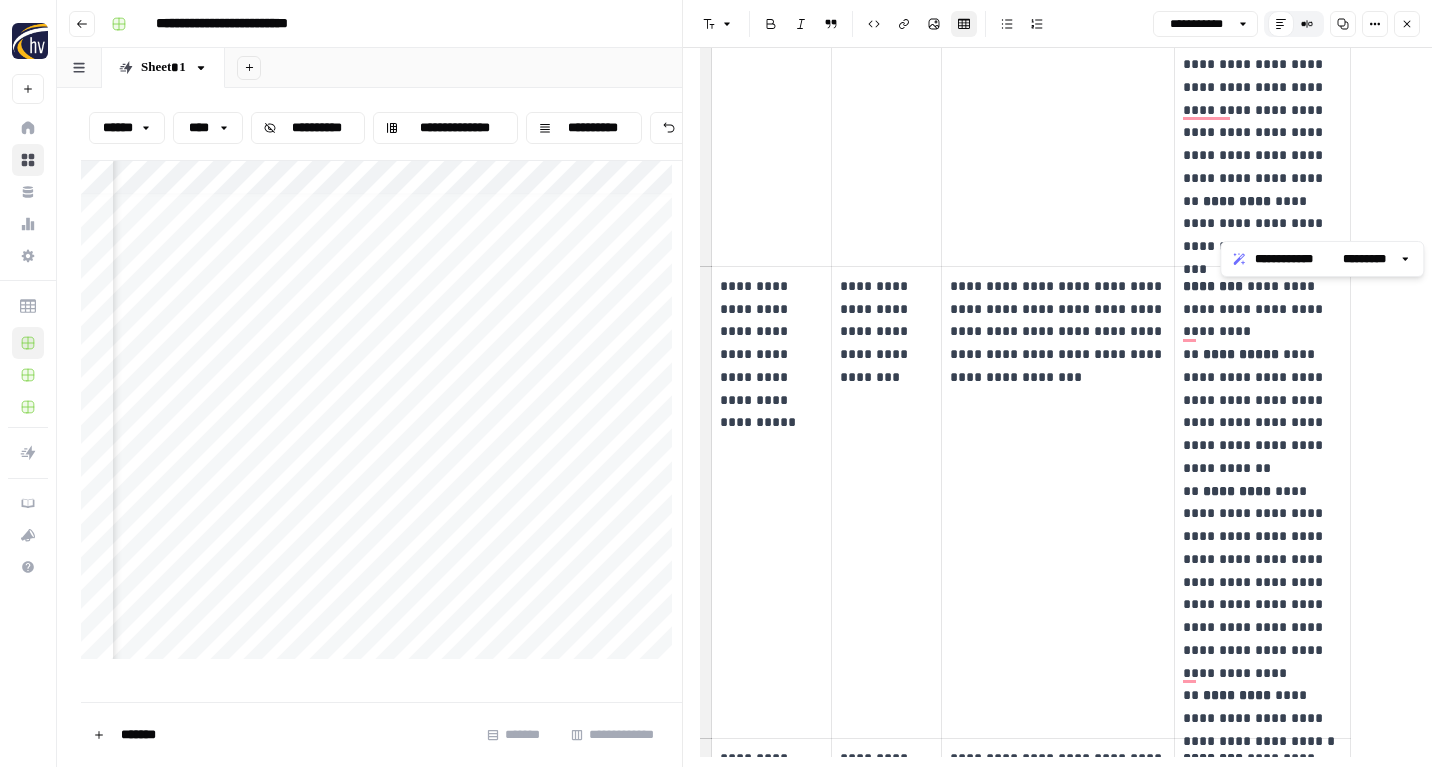 scroll, scrollTop: 2056, scrollLeft: 0, axis: vertical 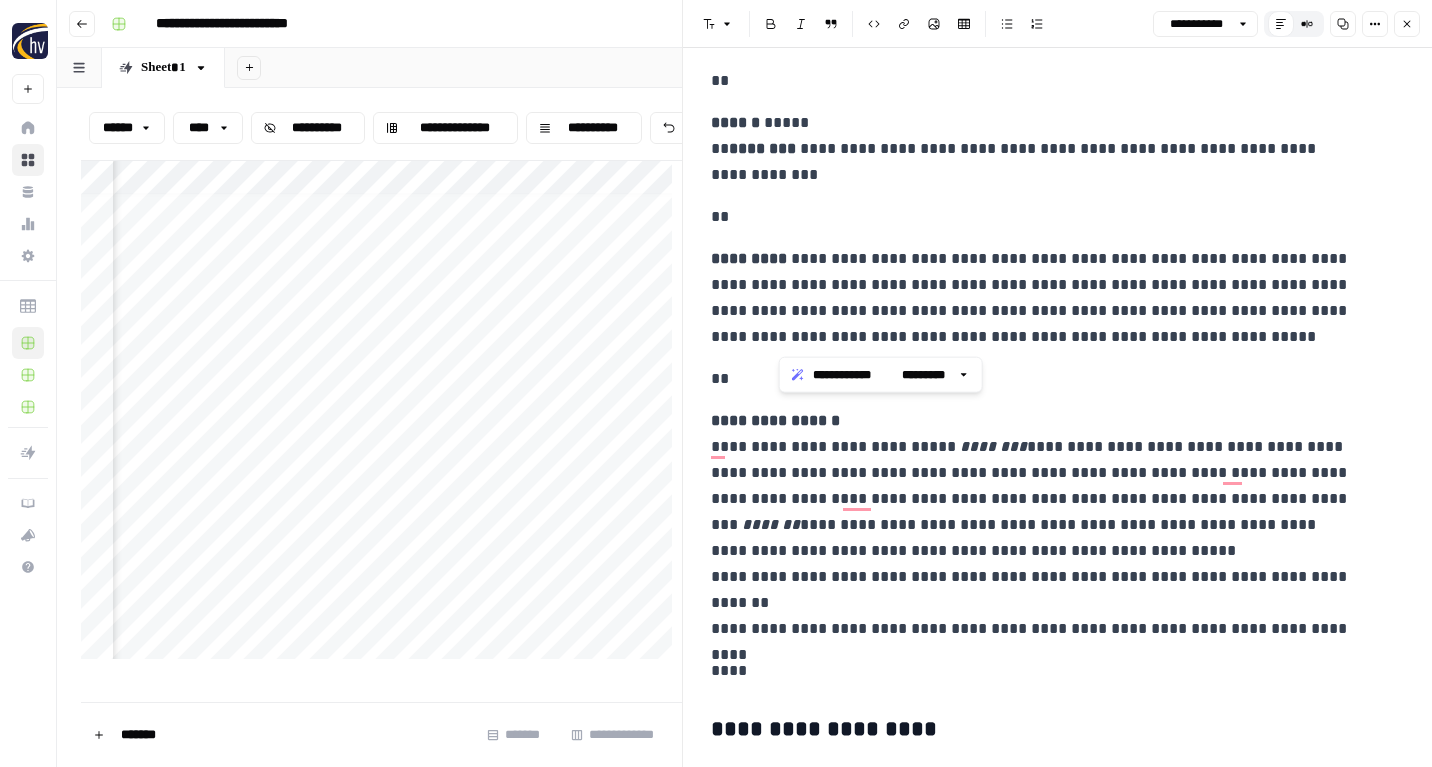 drag, startPoint x: 777, startPoint y: 258, endPoint x: 1252, endPoint y: 349, distance: 483.6383 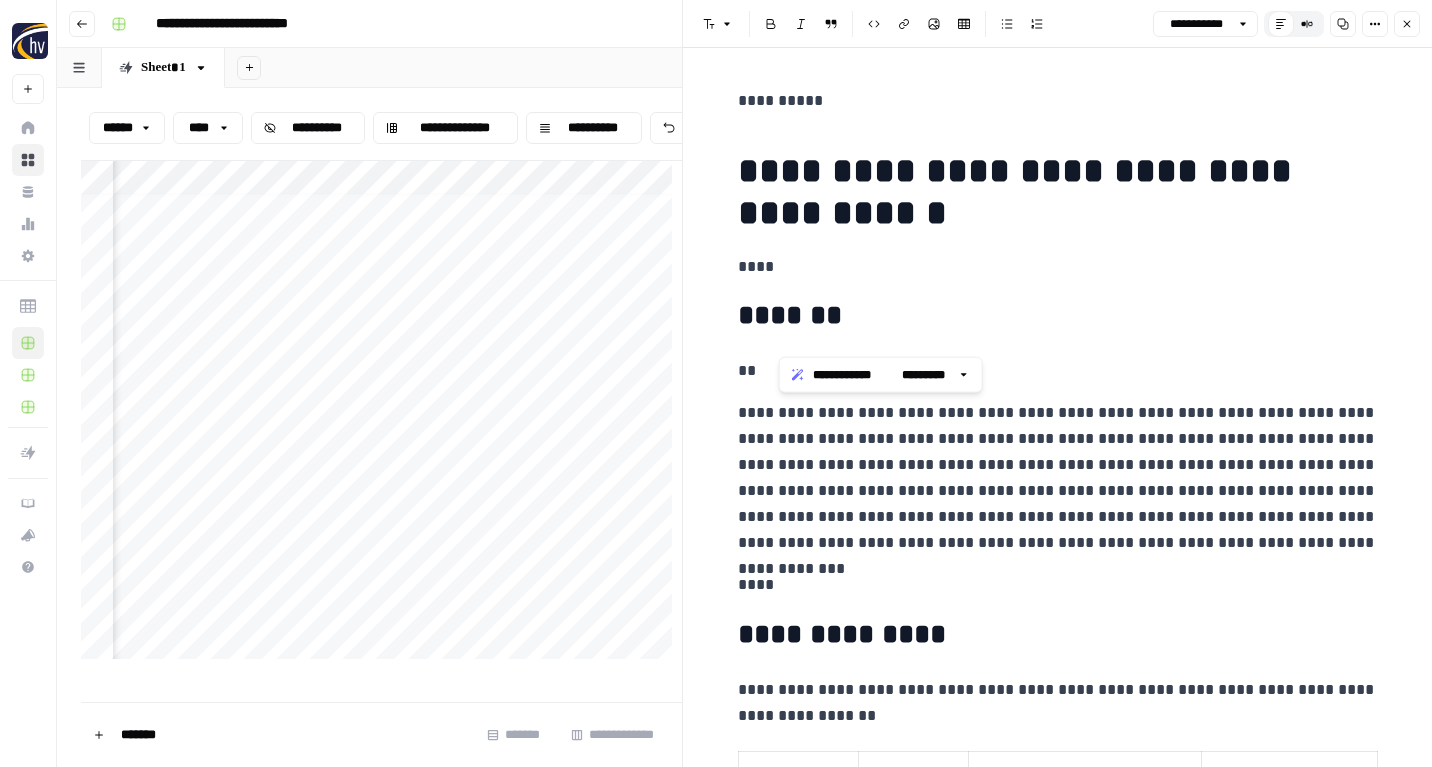 scroll, scrollTop: 0, scrollLeft: 0, axis: both 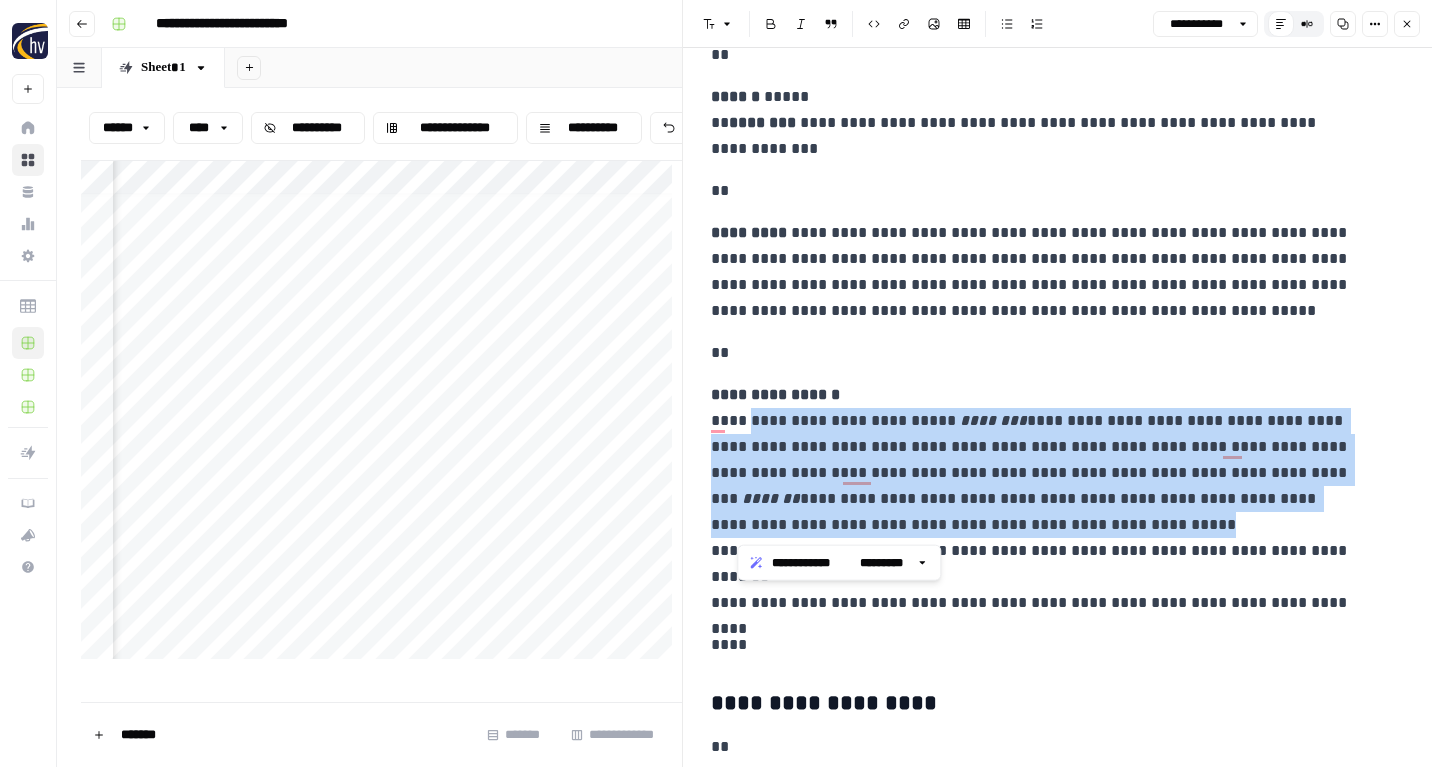 drag, startPoint x: 737, startPoint y: 423, endPoint x: 1028, endPoint y: 519, distance: 306.42618 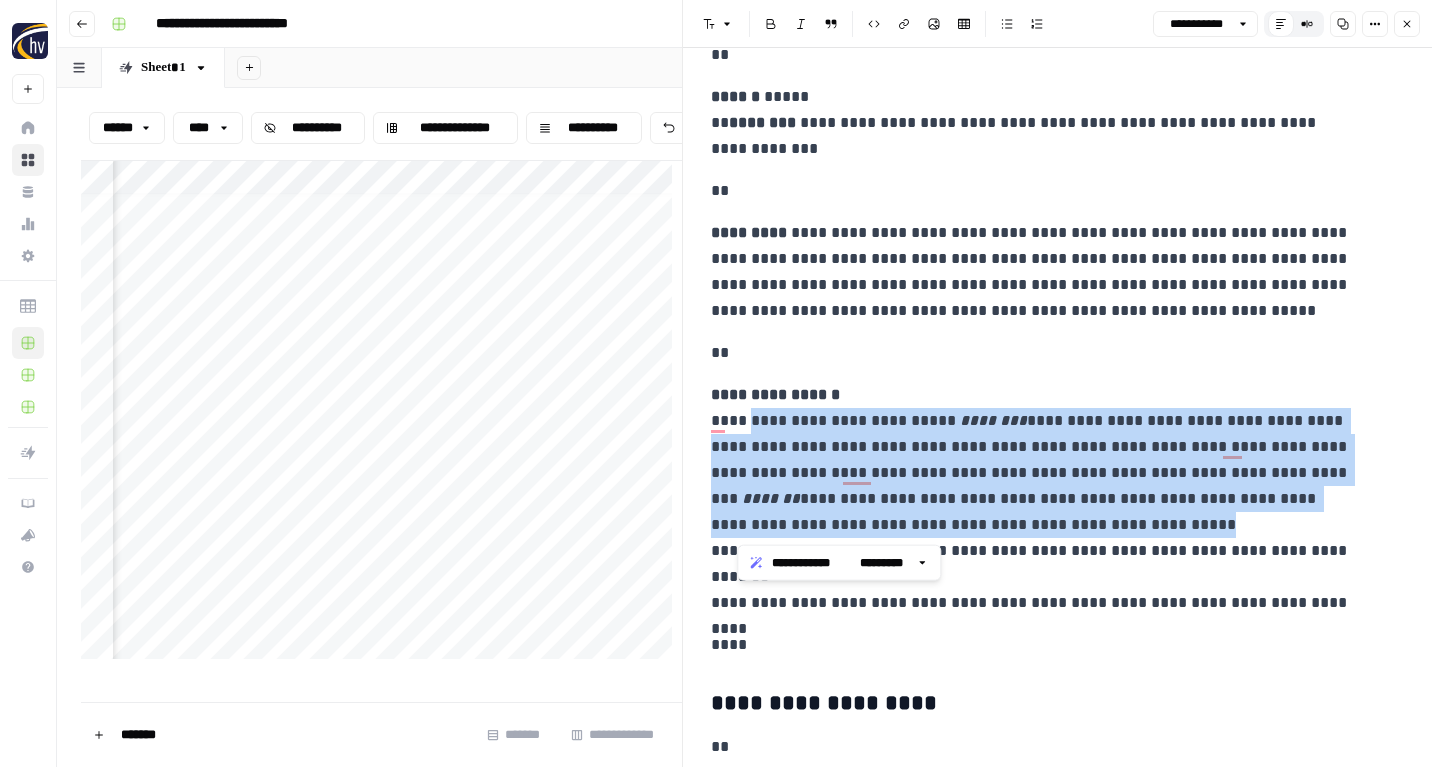 click on "**********" at bounding box center (1031, 499) 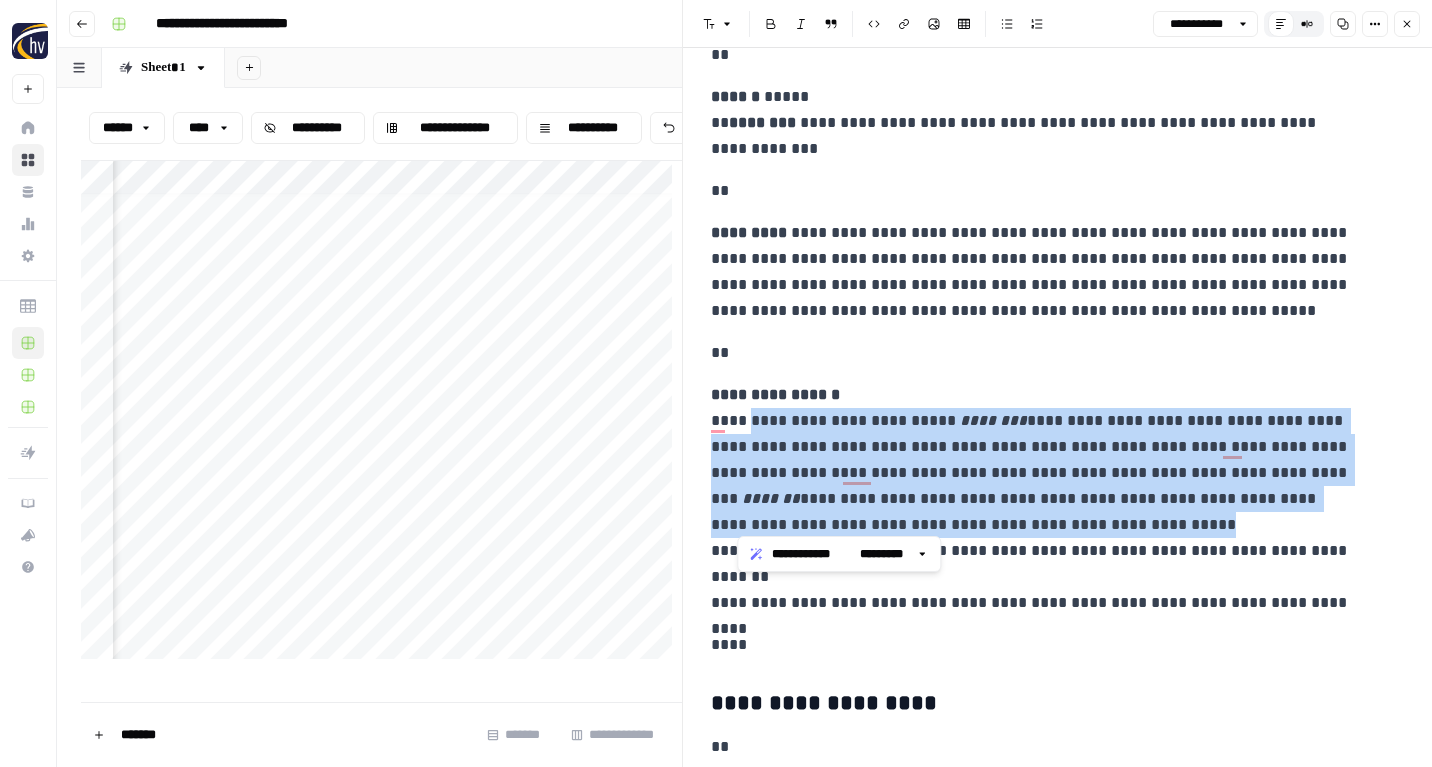 scroll, scrollTop: 3668, scrollLeft: 0, axis: vertical 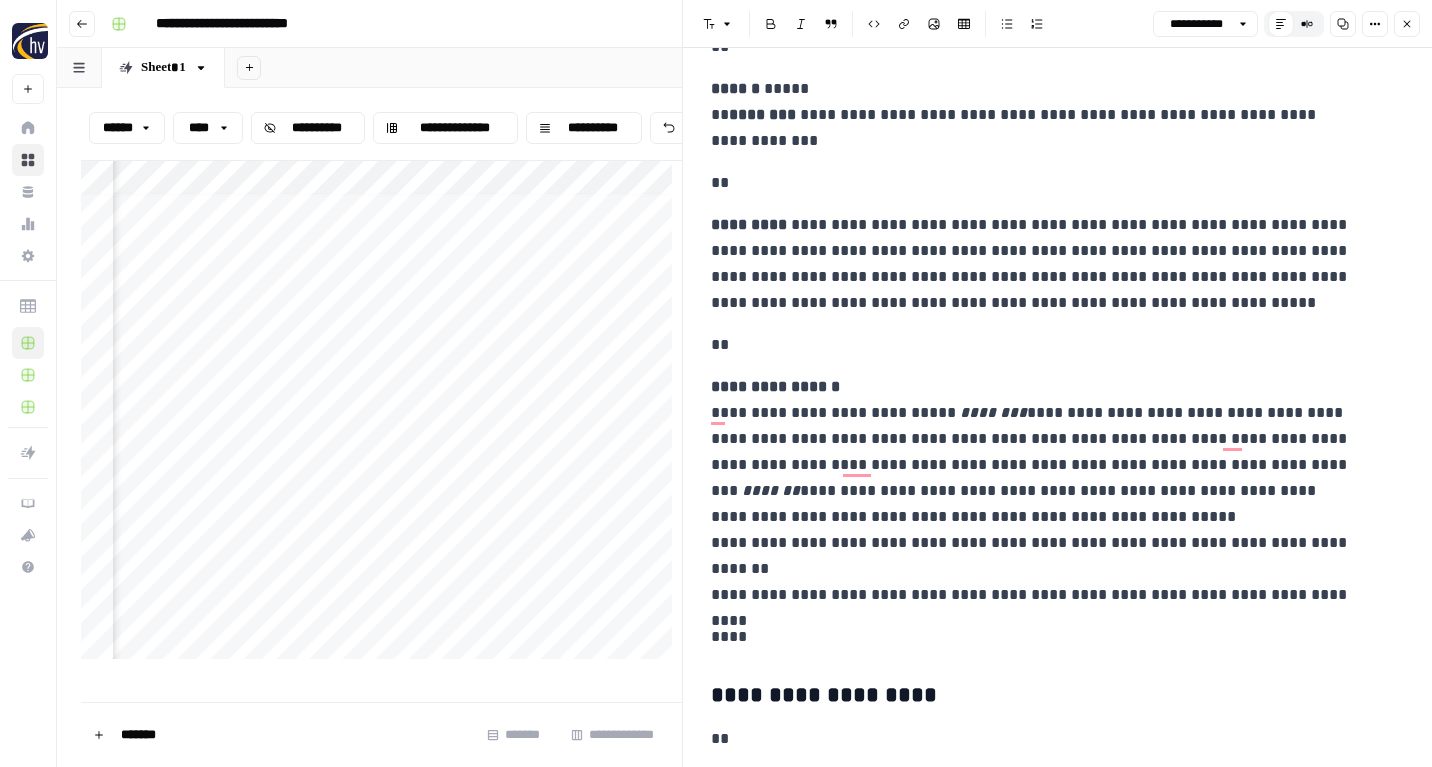 click on "**********" at bounding box center [1031, 491] 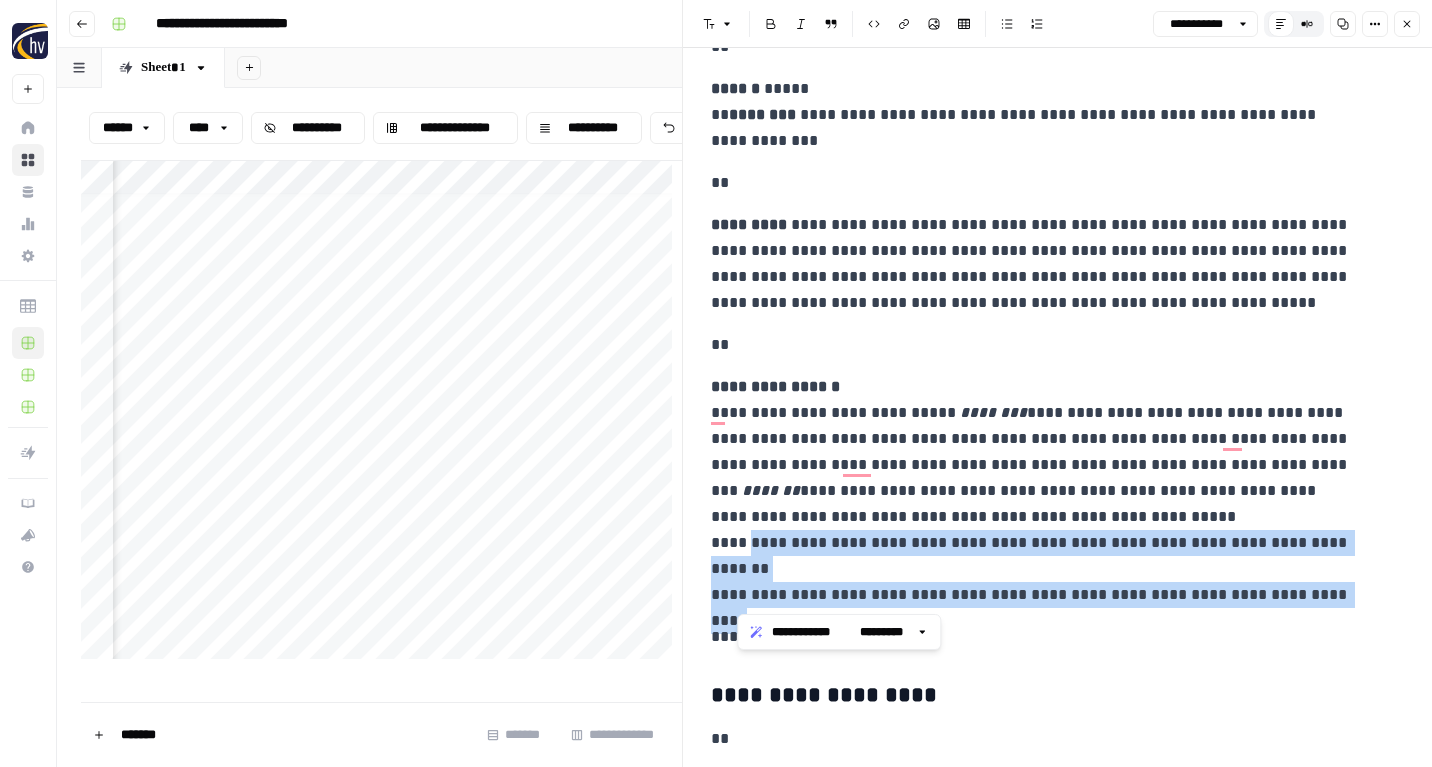 drag, startPoint x: 737, startPoint y: 544, endPoint x: 825, endPoint y: 591, distance: 99.764725 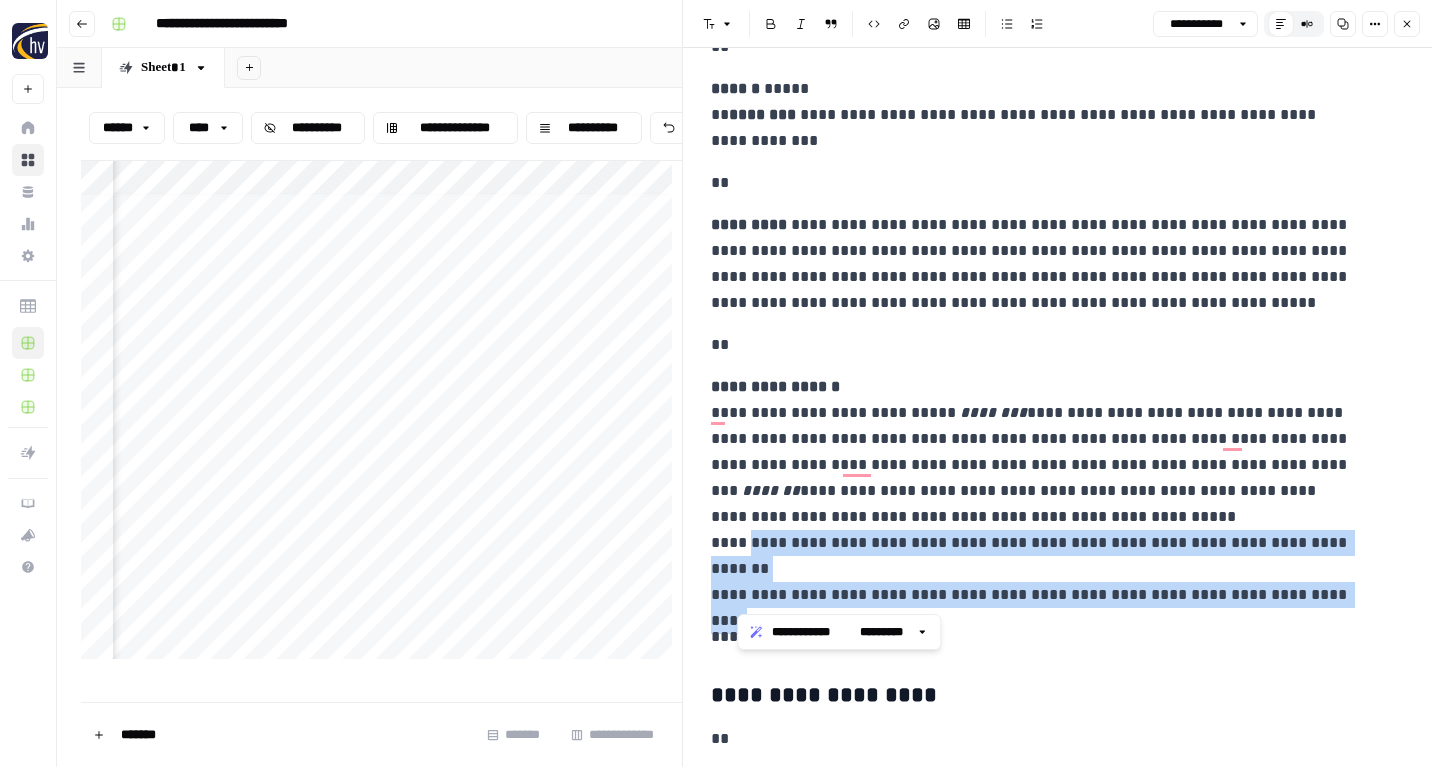 click on "**********" at bounding box center [1031, 491] 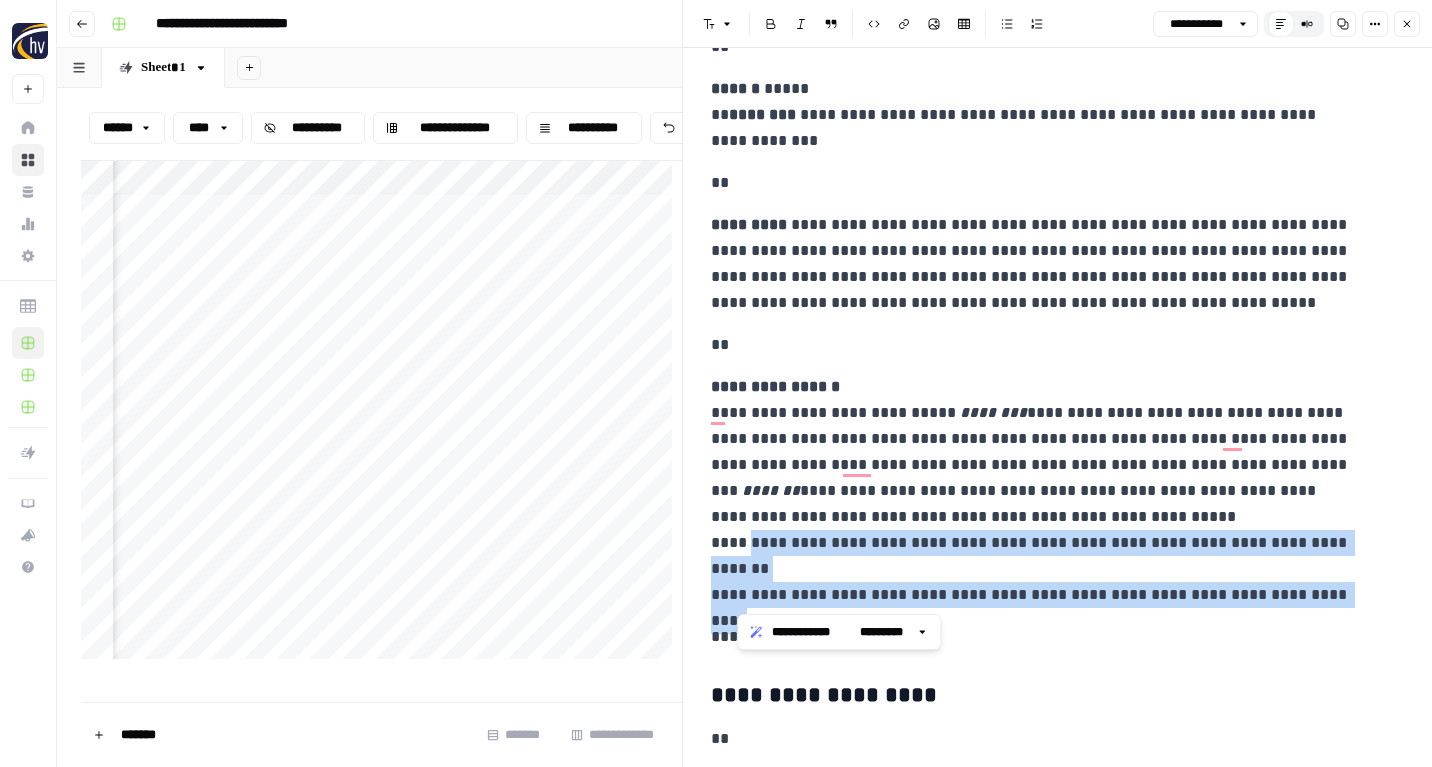 copy on "**********" 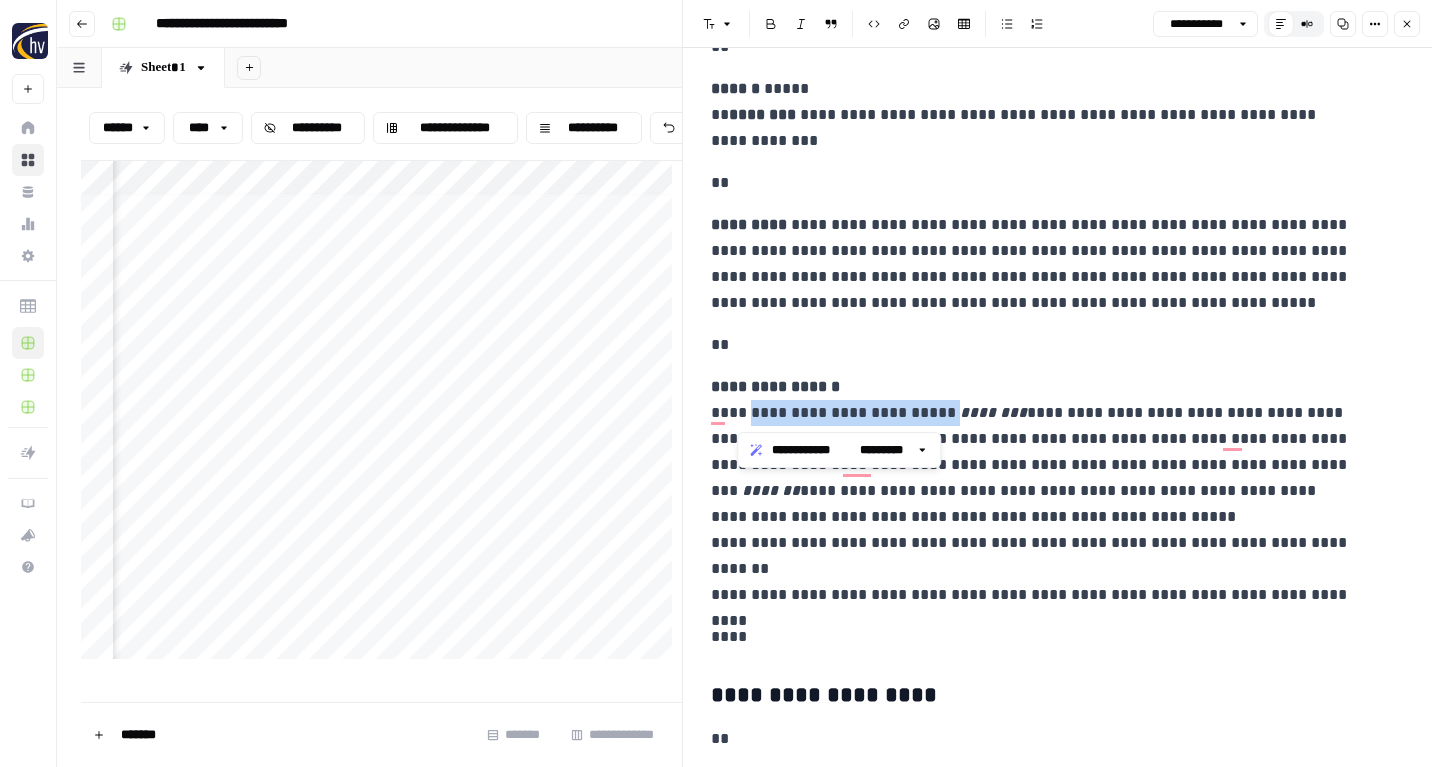 drag, startPoint x: 740, startPoint y: 407, endPoint x: 942, endPoint y: 413, distance: 202.0891 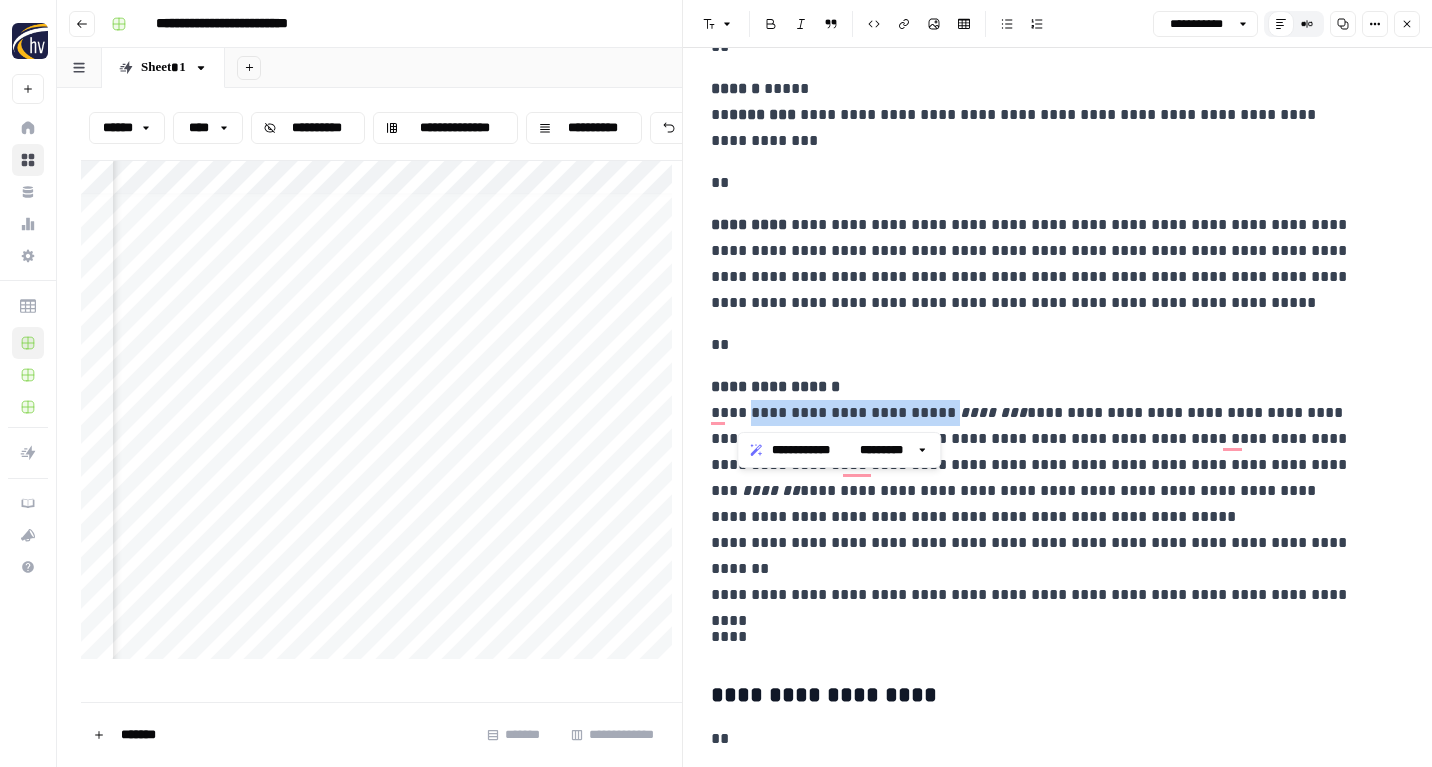click on "**********" at bounding box center (1031, 491) 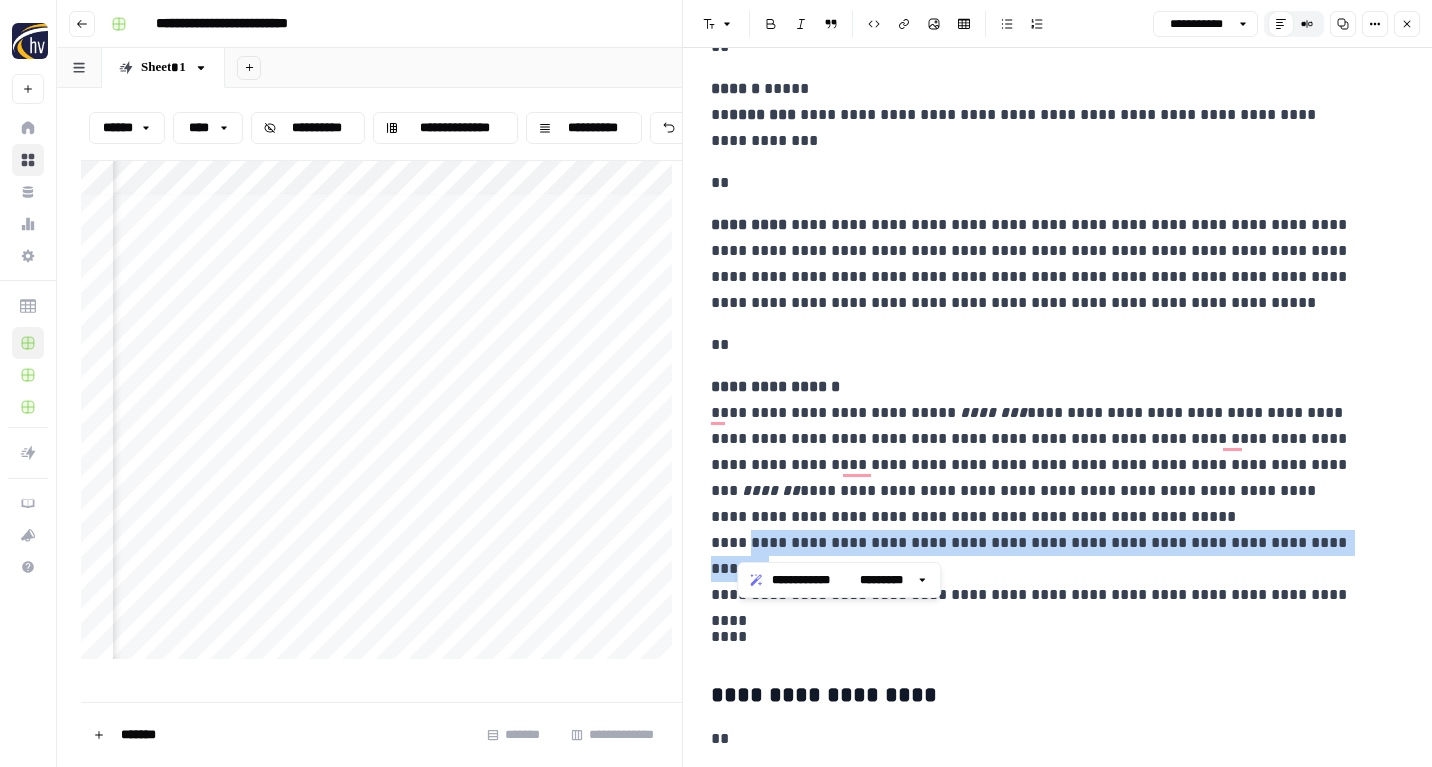 drag, startPoint x: 738, startPoint y: 544, endPoint x: 1304, endPoint y: 547, distance: 566.00793 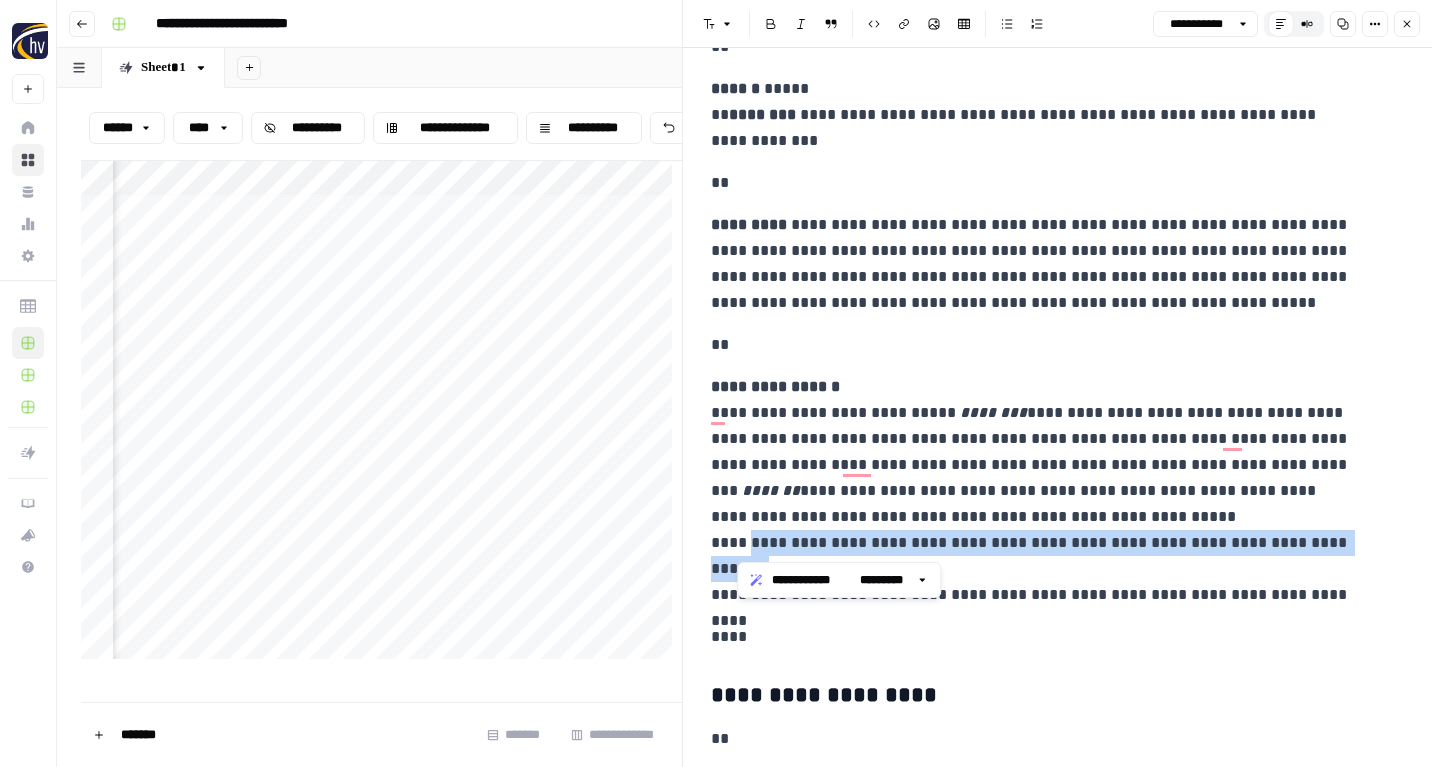 click on "**********" at bounding box center [1031, 491] 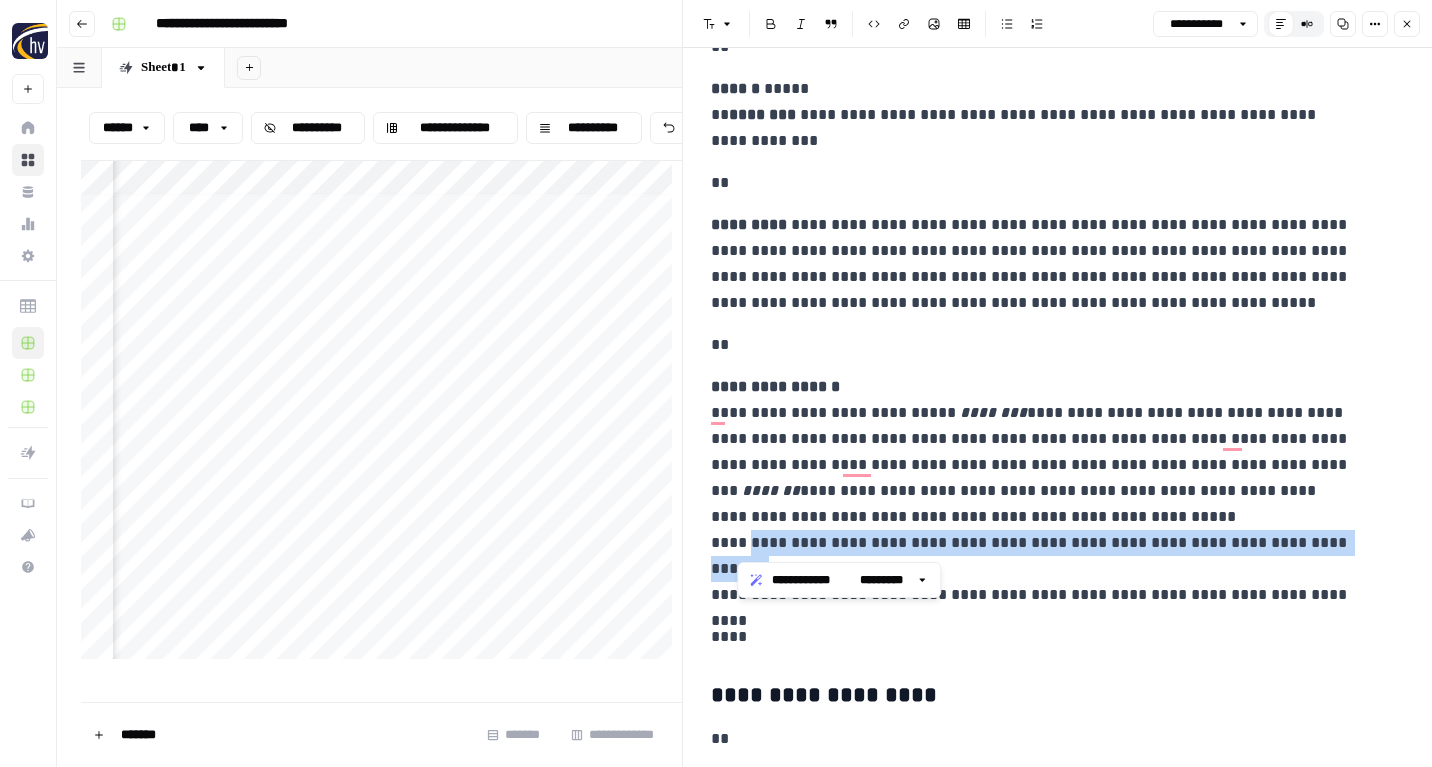 copy on "**********" 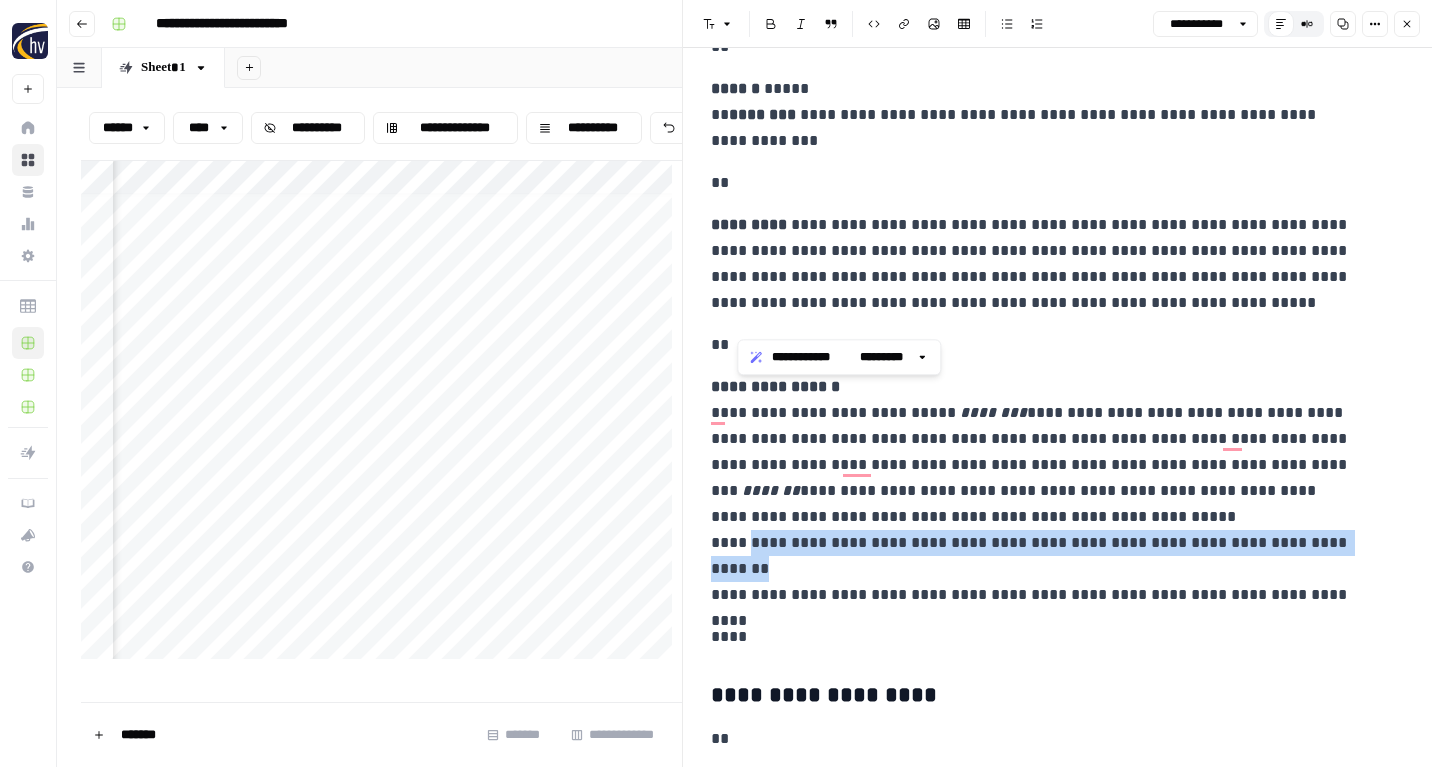 scroll, scrollTop: 3891, scrollLeft: 0, axis: vertical 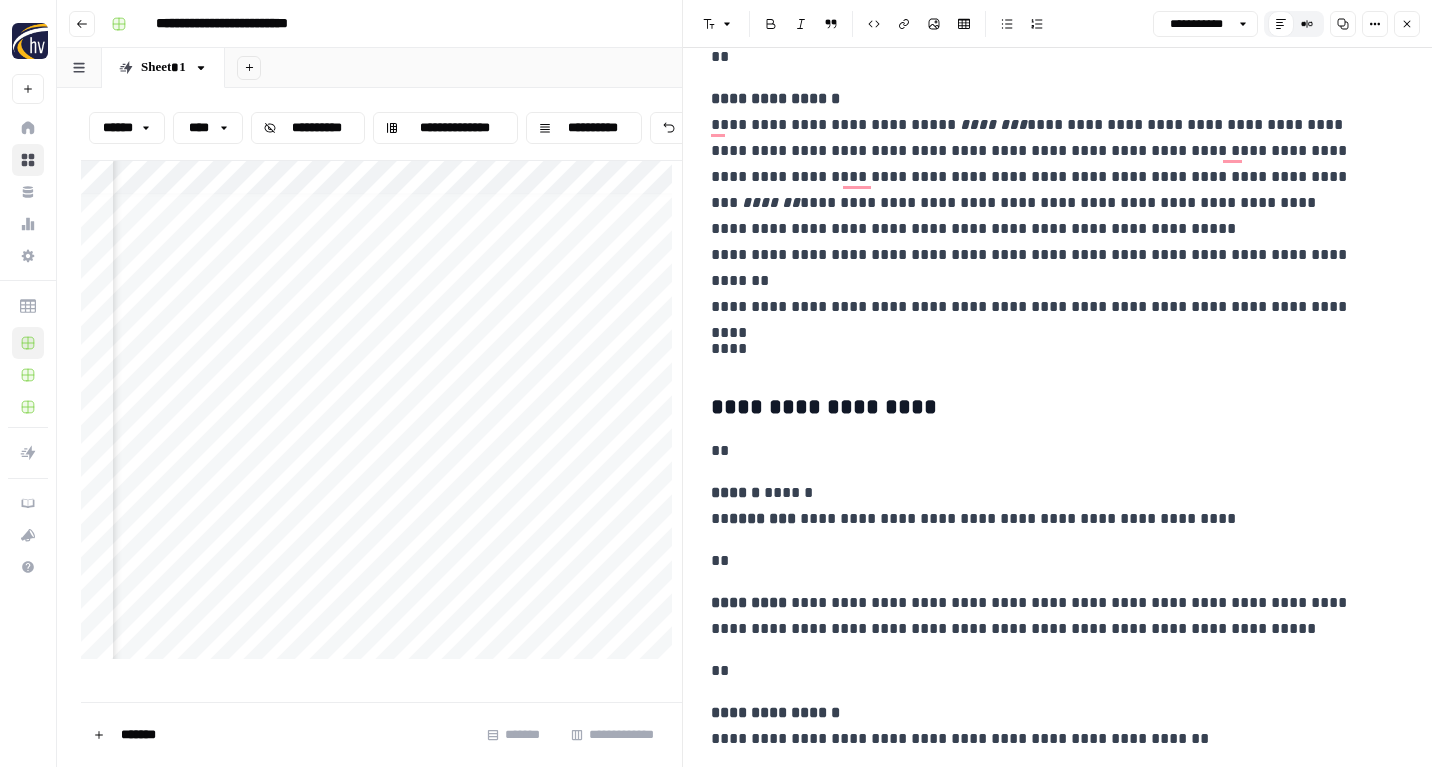 click on "**********" at bounding box center [1031, 408] 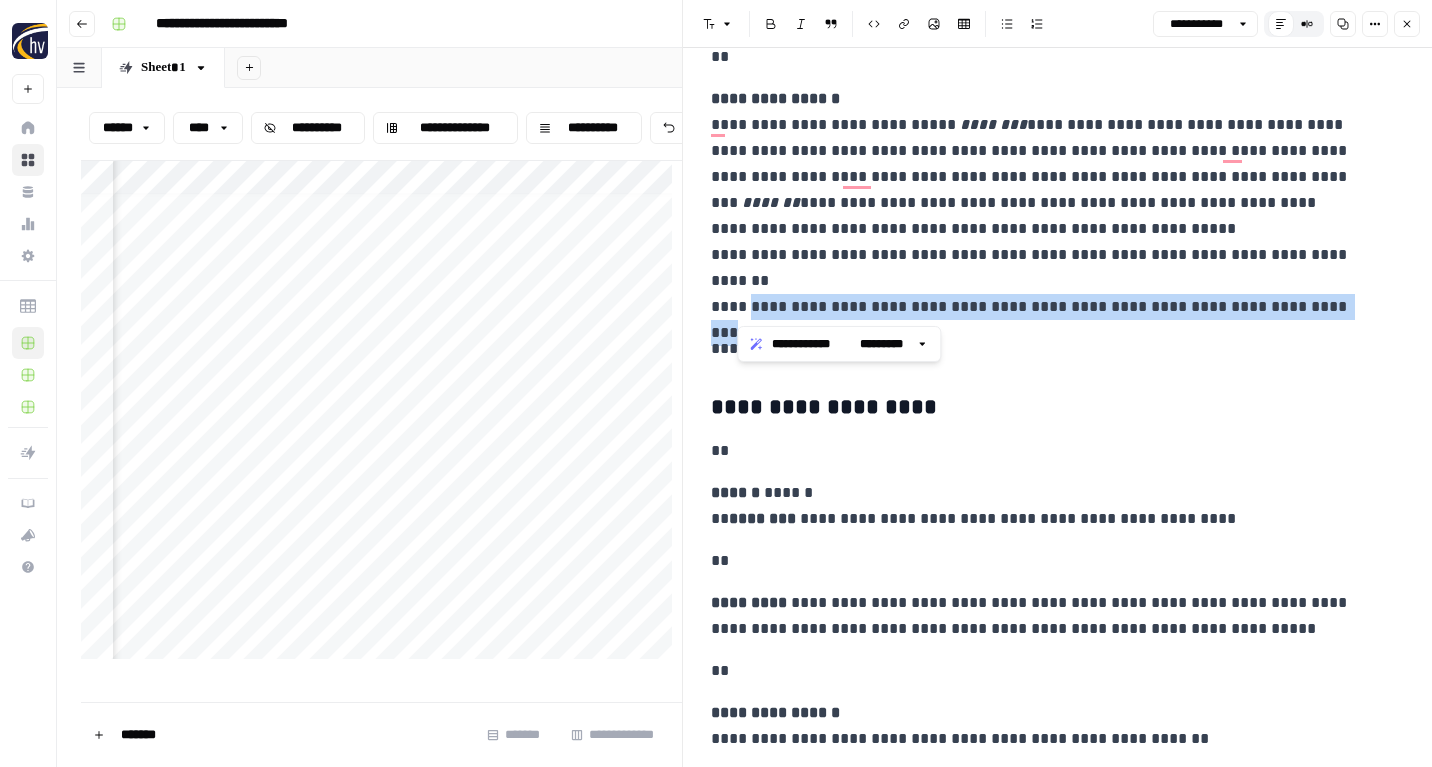 click on "**********" at bounding box center (1031, 203) 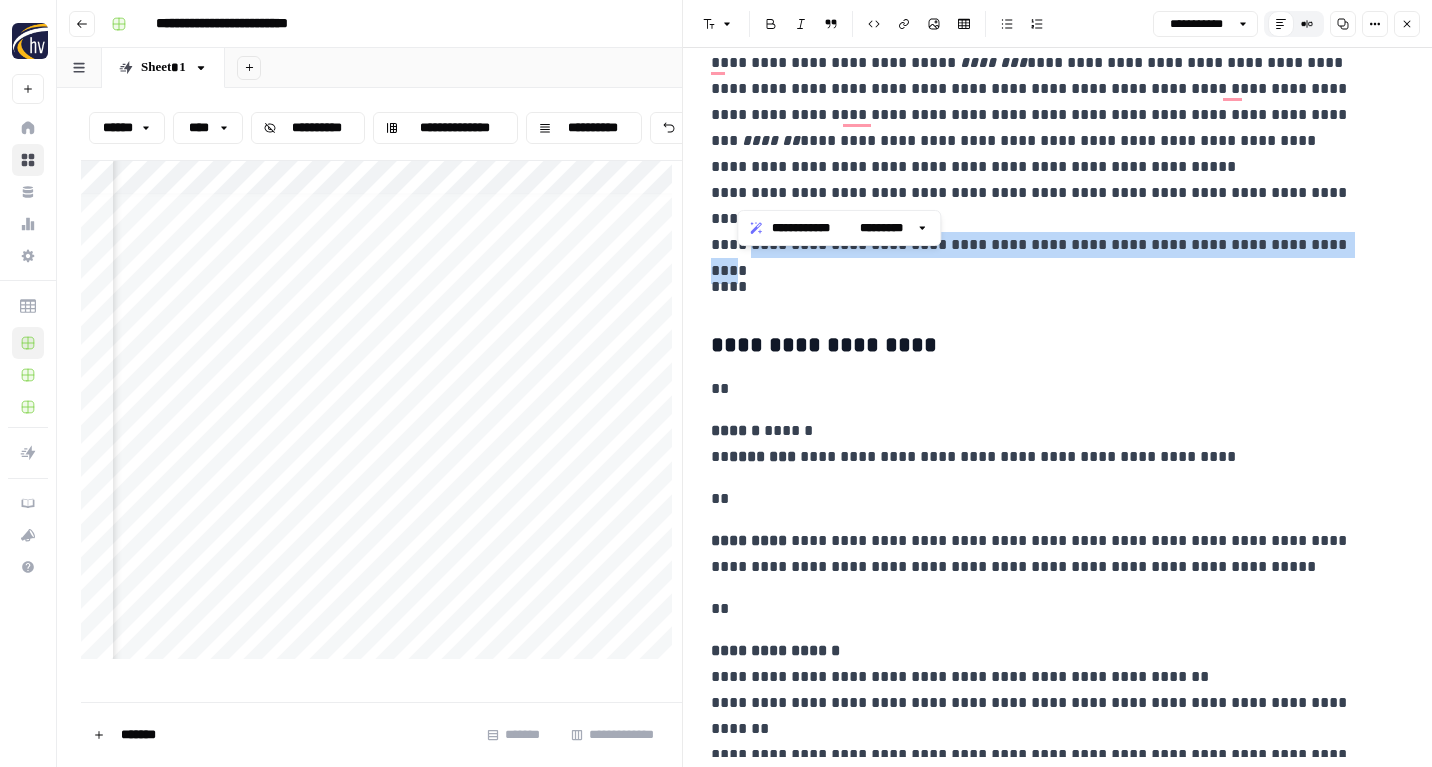 scroll, scrollTop: 4072, scrollLeft: 0, axis: vertical 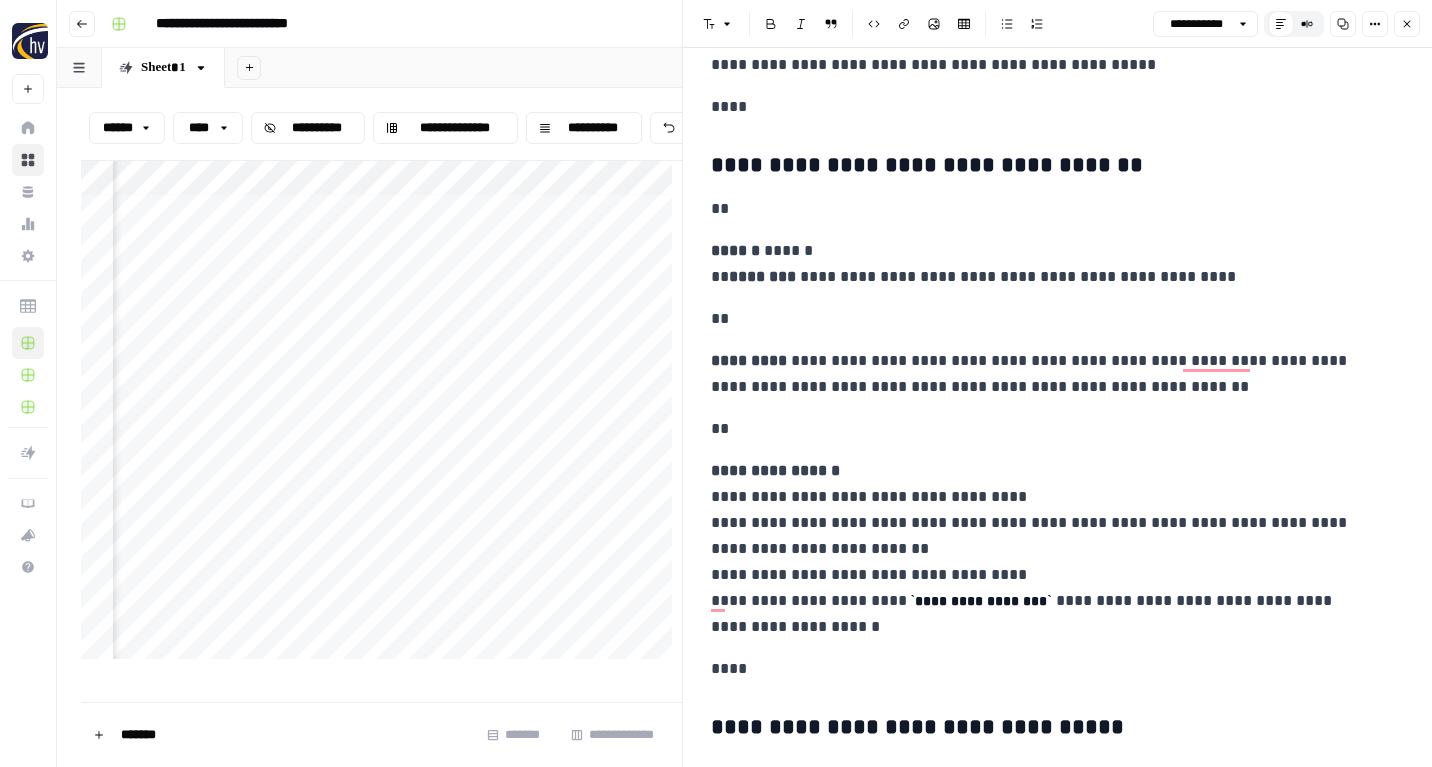 click on "**********" at bounding box center (1031, 264) 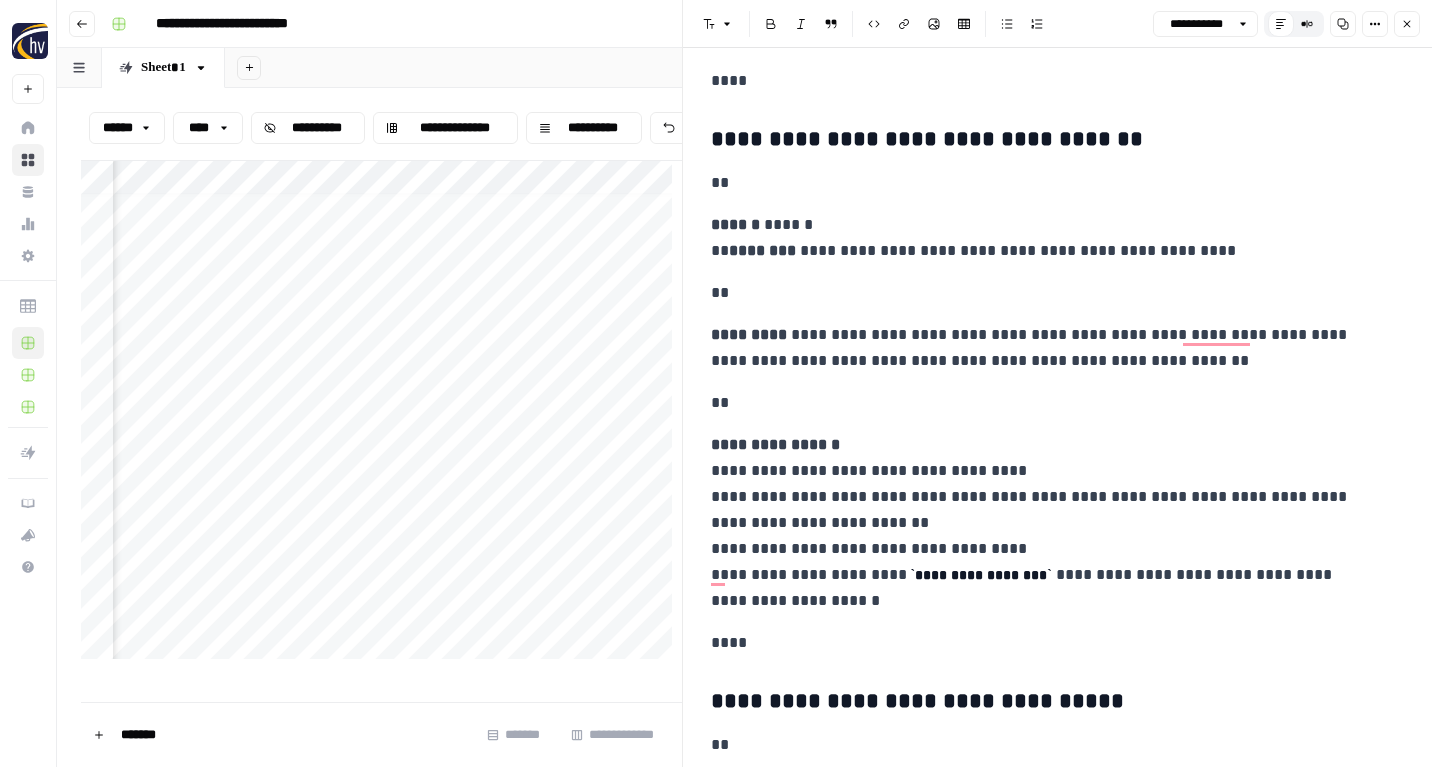 scroll, scrollTop: 4760, scrollLeft: 0, axis: vertical 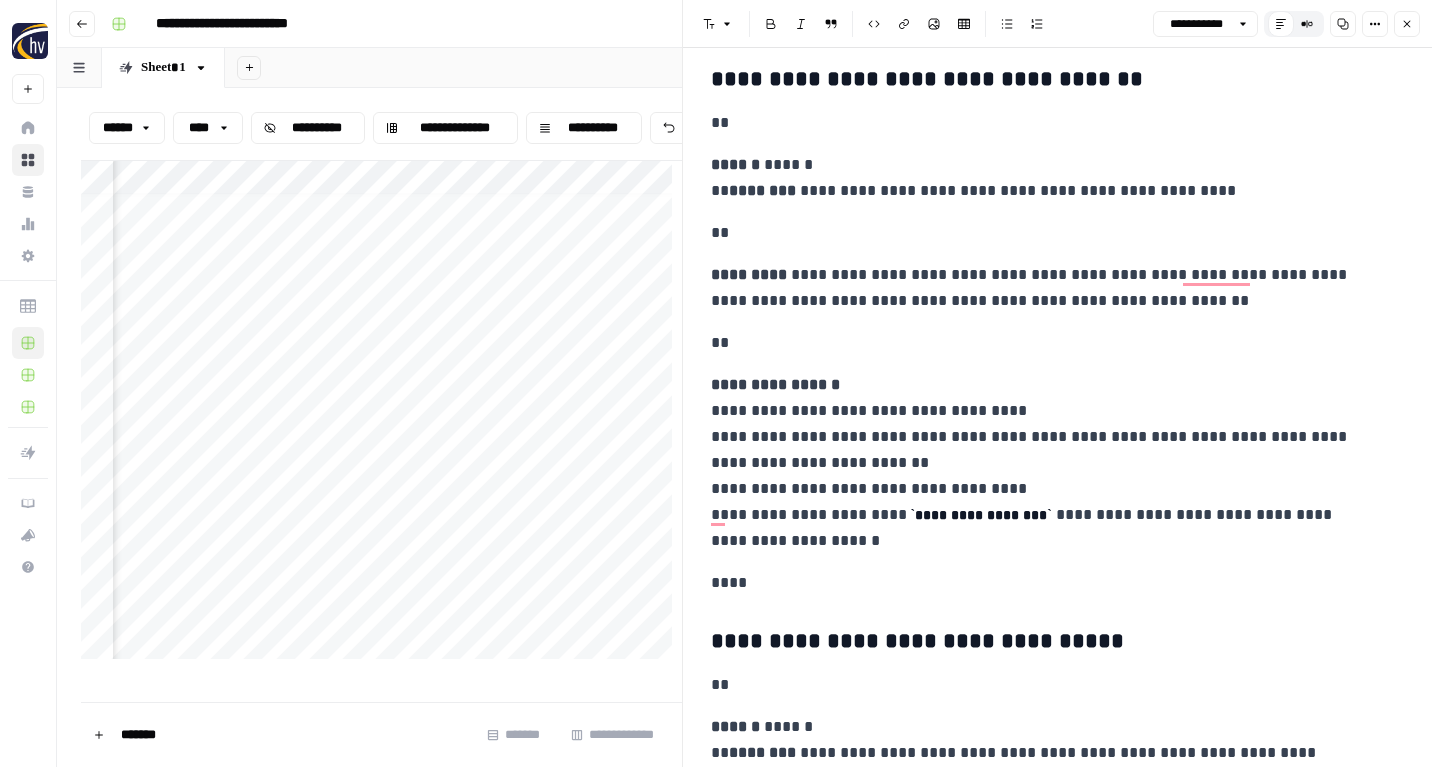 click on "**********" at bounding box center (1031, 288) 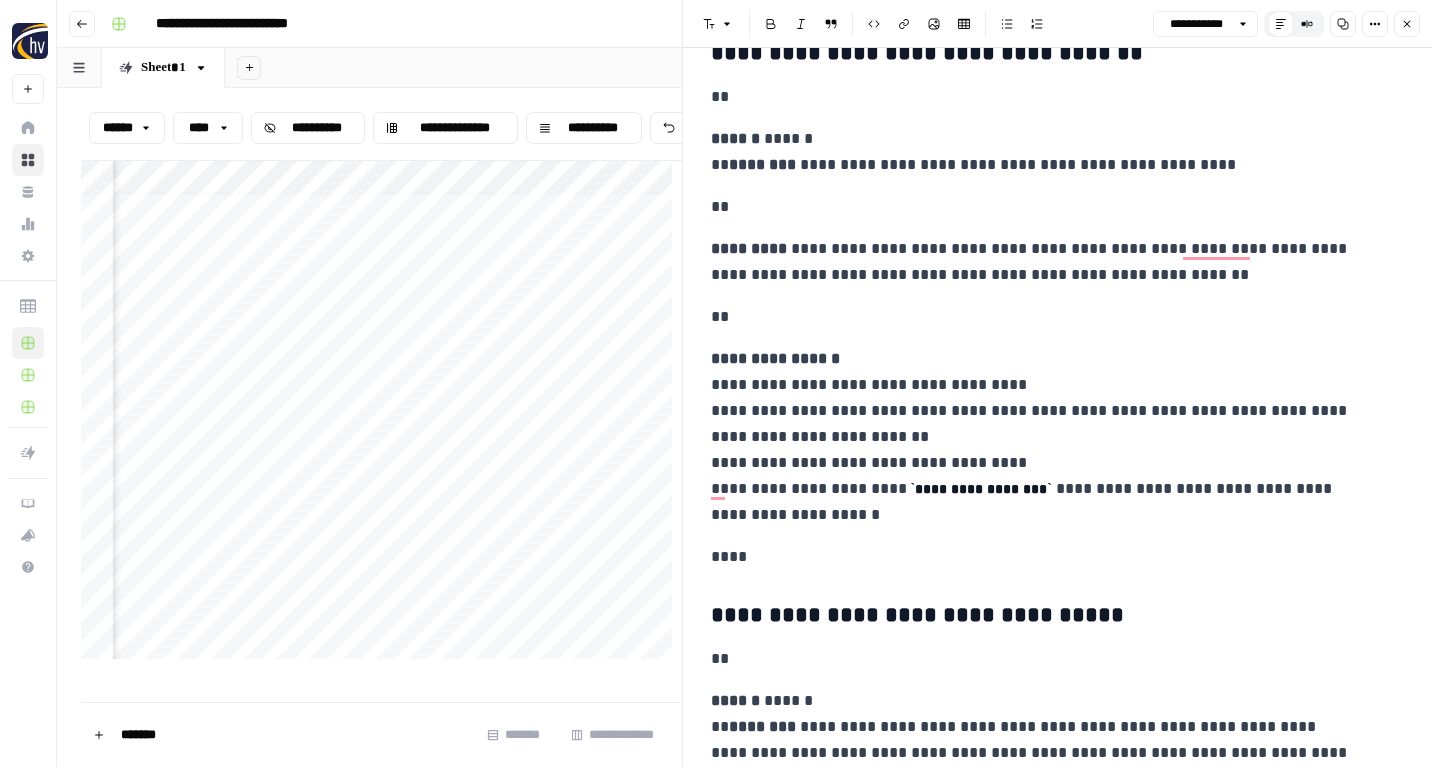 scroll, scrollTop: 4912, scrollLeft: 0, axis: vertical 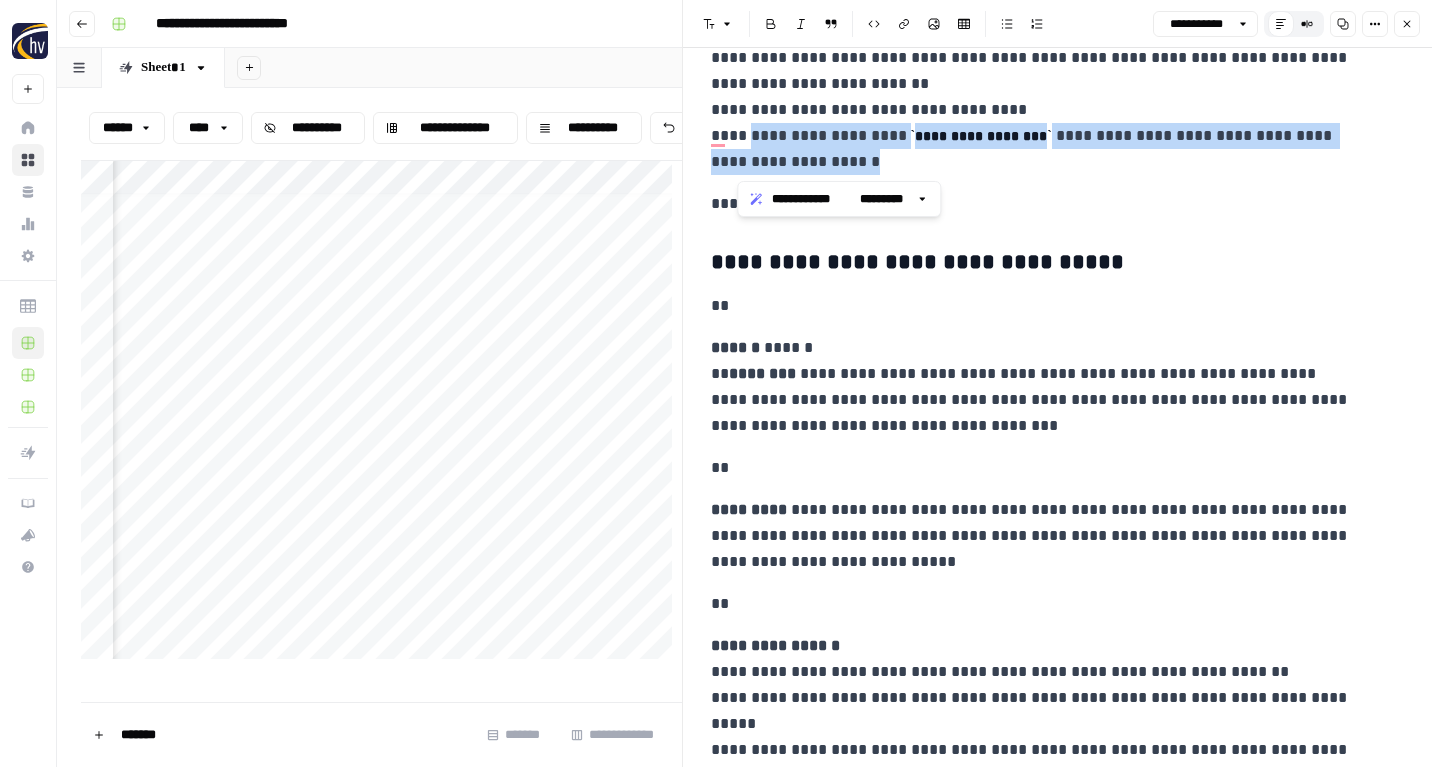 drag, startPoint x: 739, startPoint y: 131, endPoint x: 921, endPoint y: 162, distance: 184.62123 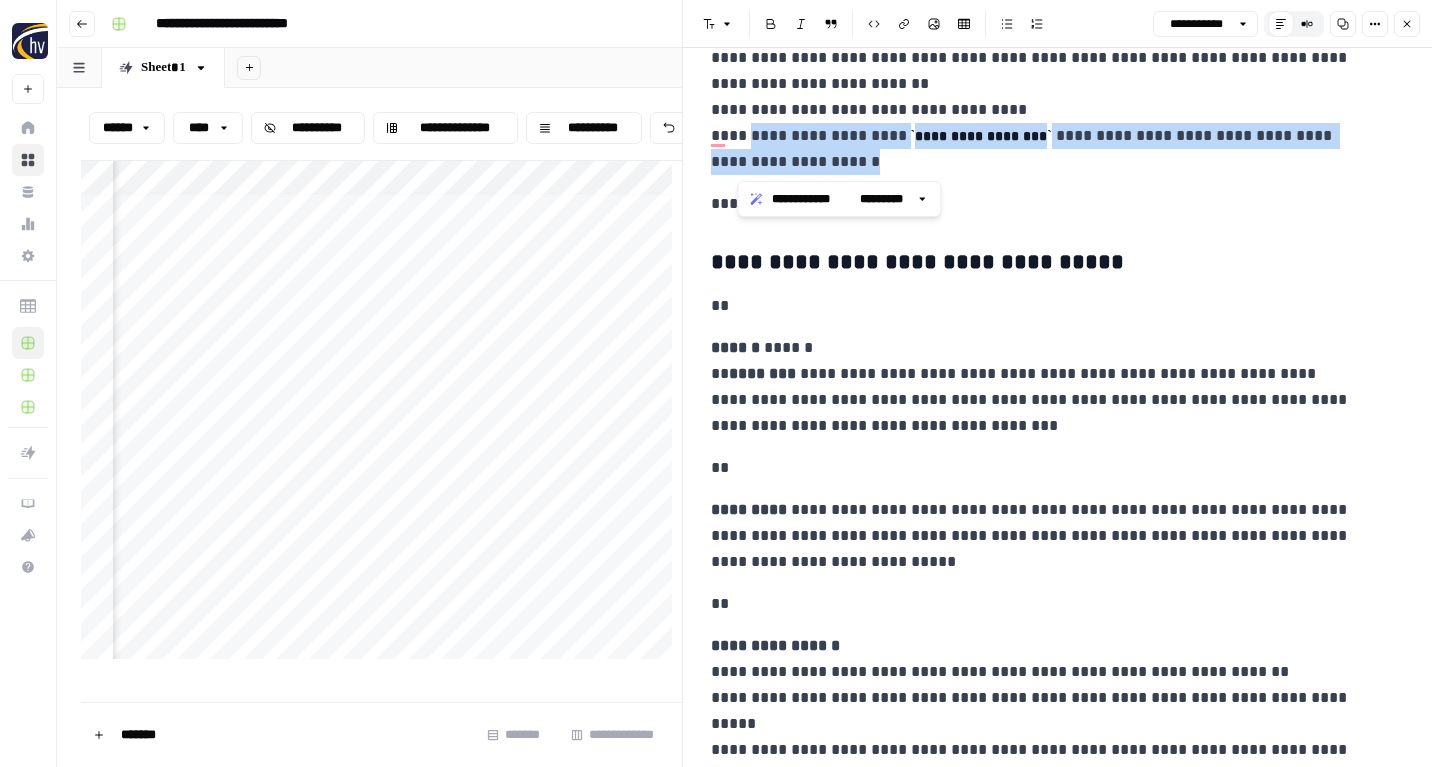 drag, startPoint x: 913, startPoint y: 158, endPoint x: 737, endPoint y: 137, distance: 177.24841 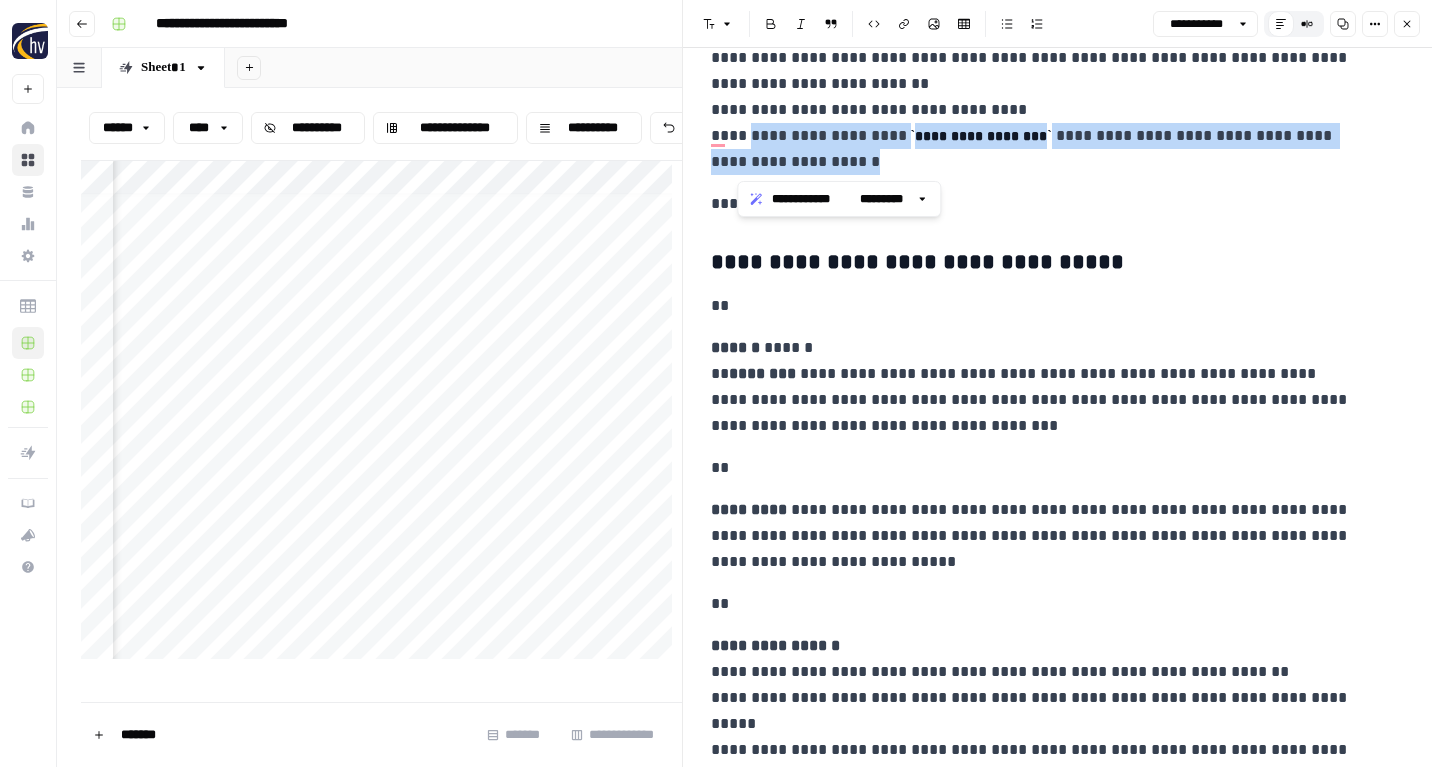click on "**********" at bounding box center [1031, 84] 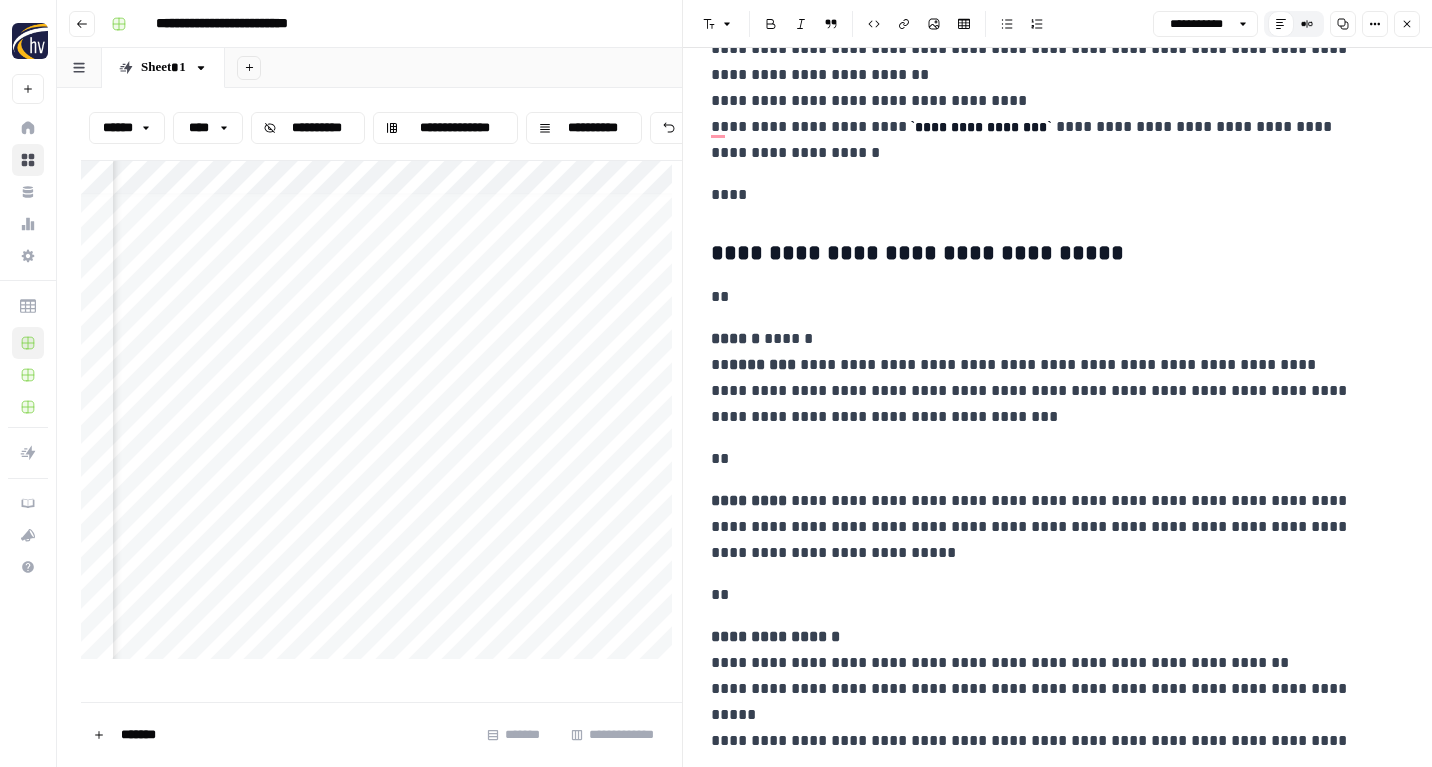 click on "**********" at bounding box center (1031, 75) 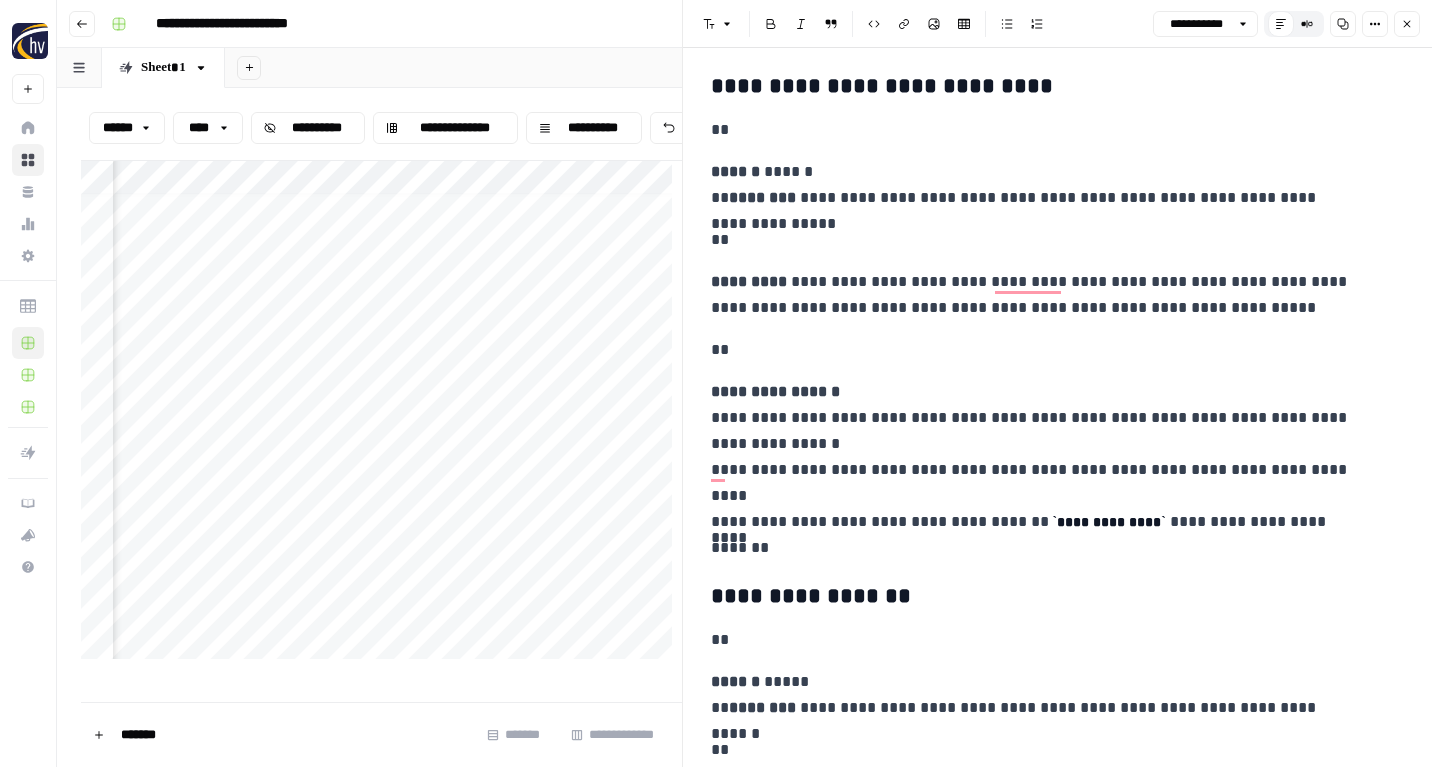 click on "**********" at bounding box center [1031, 444] 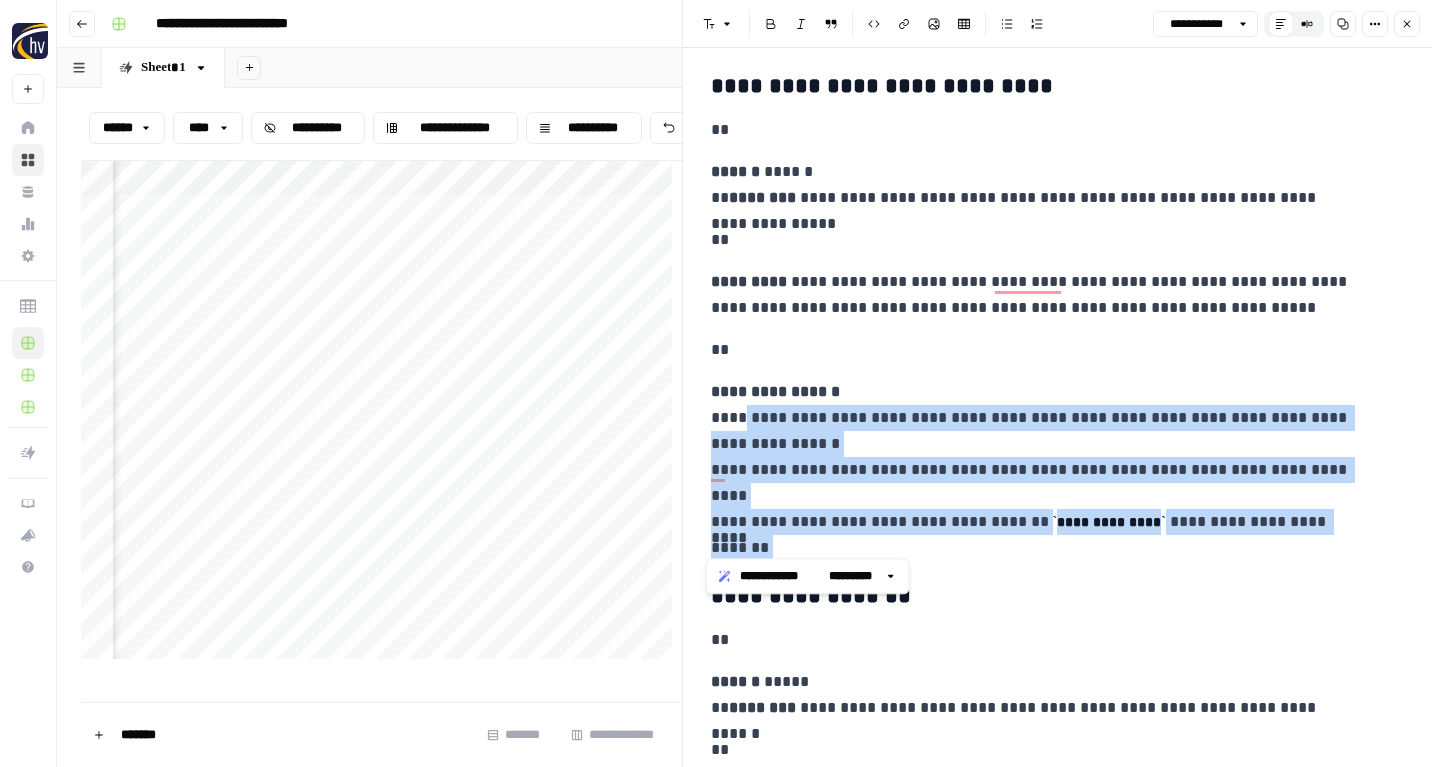 drag, startPoint x: 733, startPoint y: 421, endPoint x: 1108, endPoint y: 513, distance: 386.12045 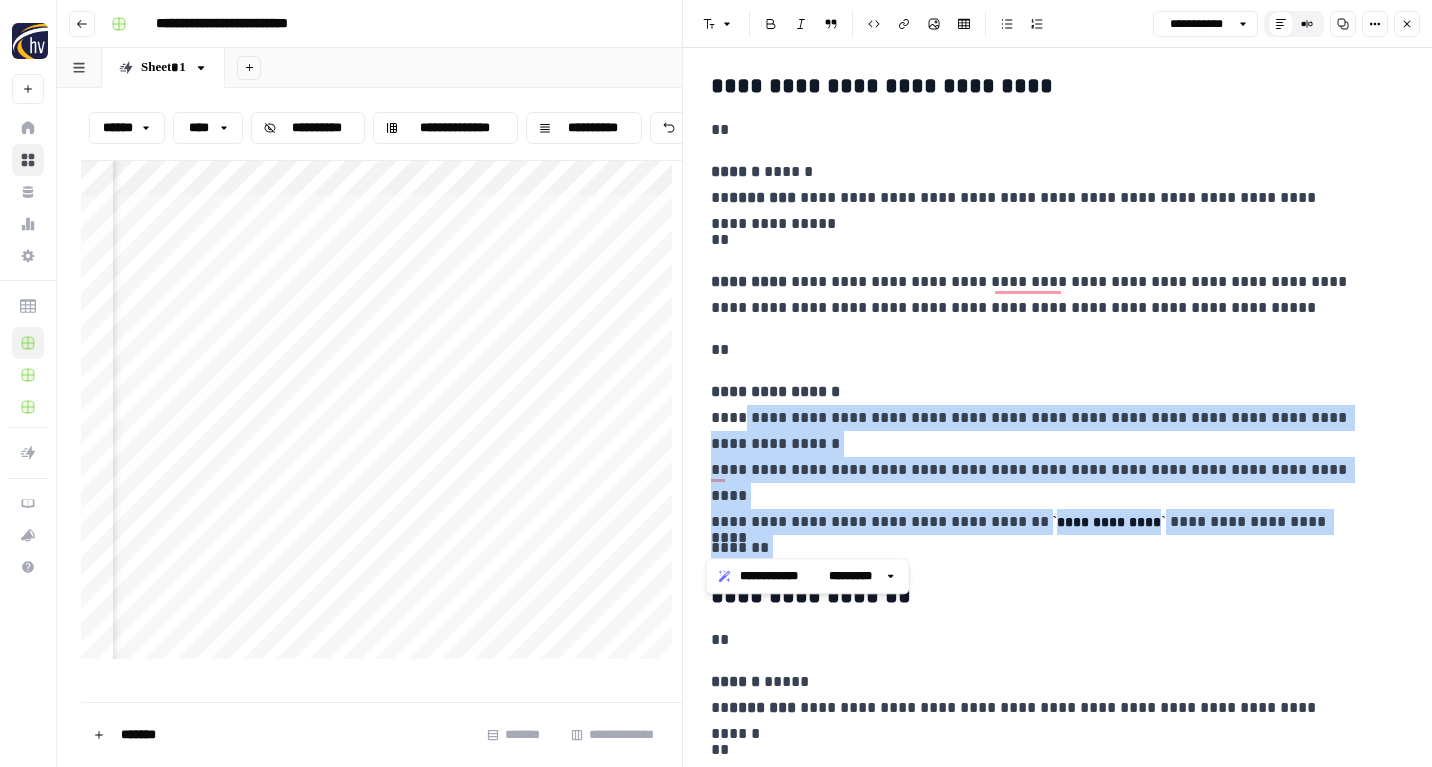 click on "**********" at bounding box center [1031, -1932] 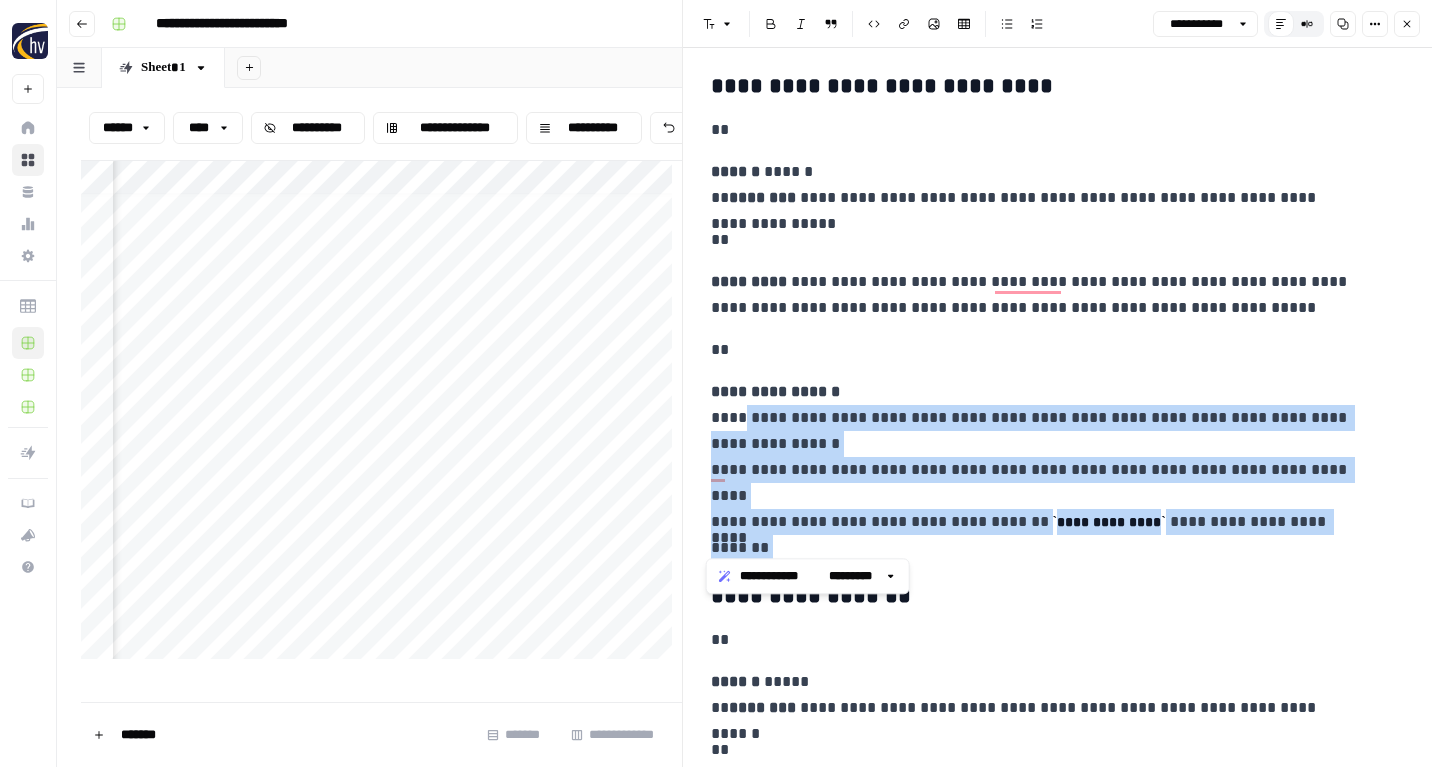 copy on "**********" 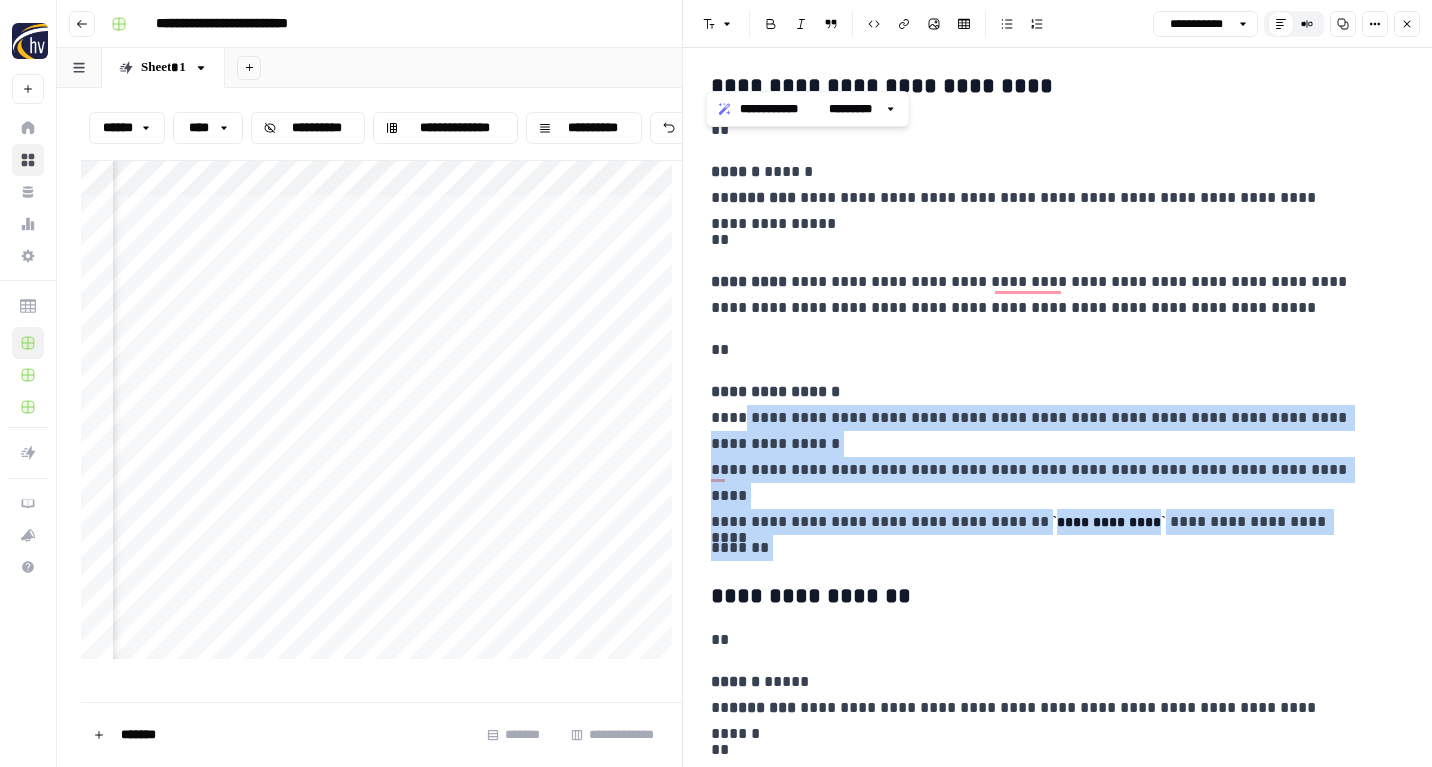 scroll, scrollTop: 6531, scrollLeft: 0, axis: vertical 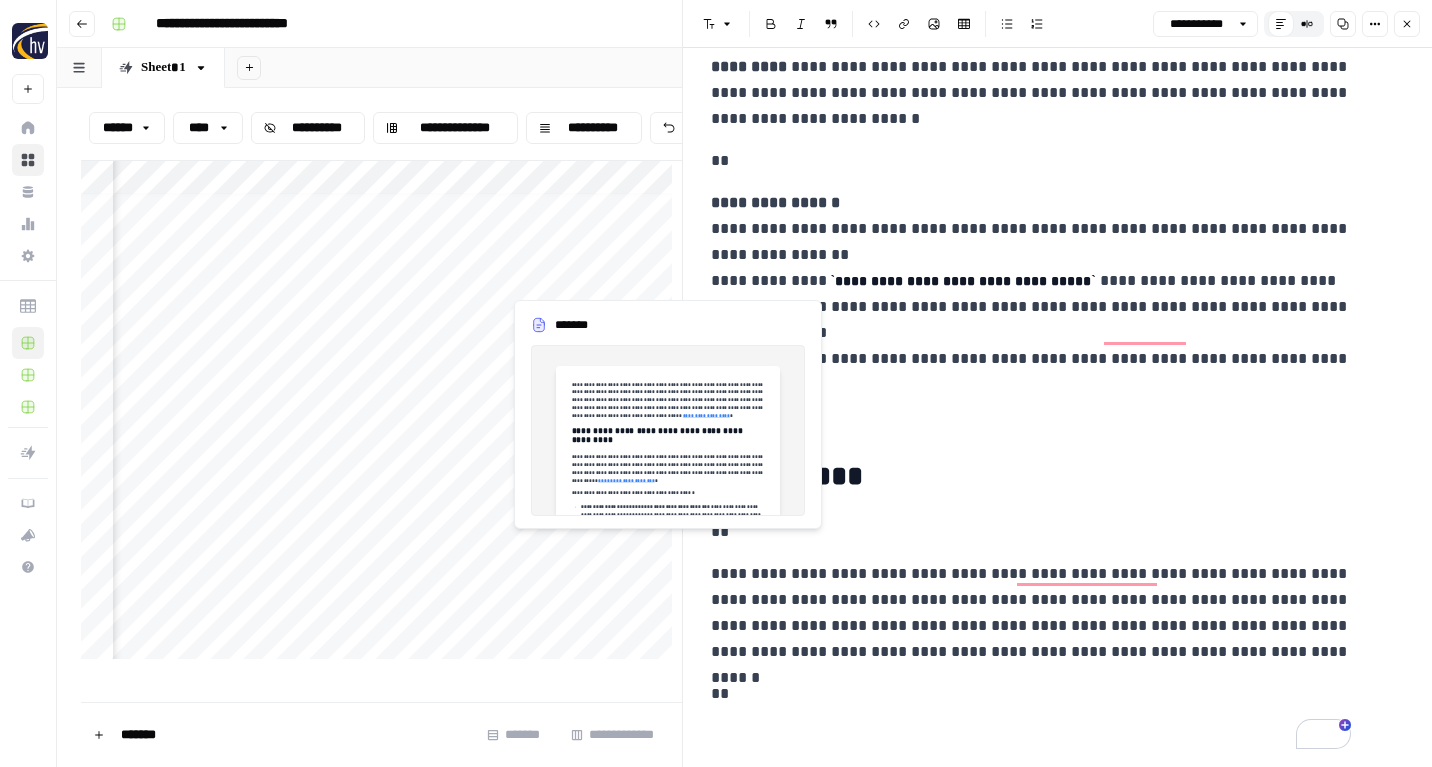 click on "**********" at bounding box center [381, 415] 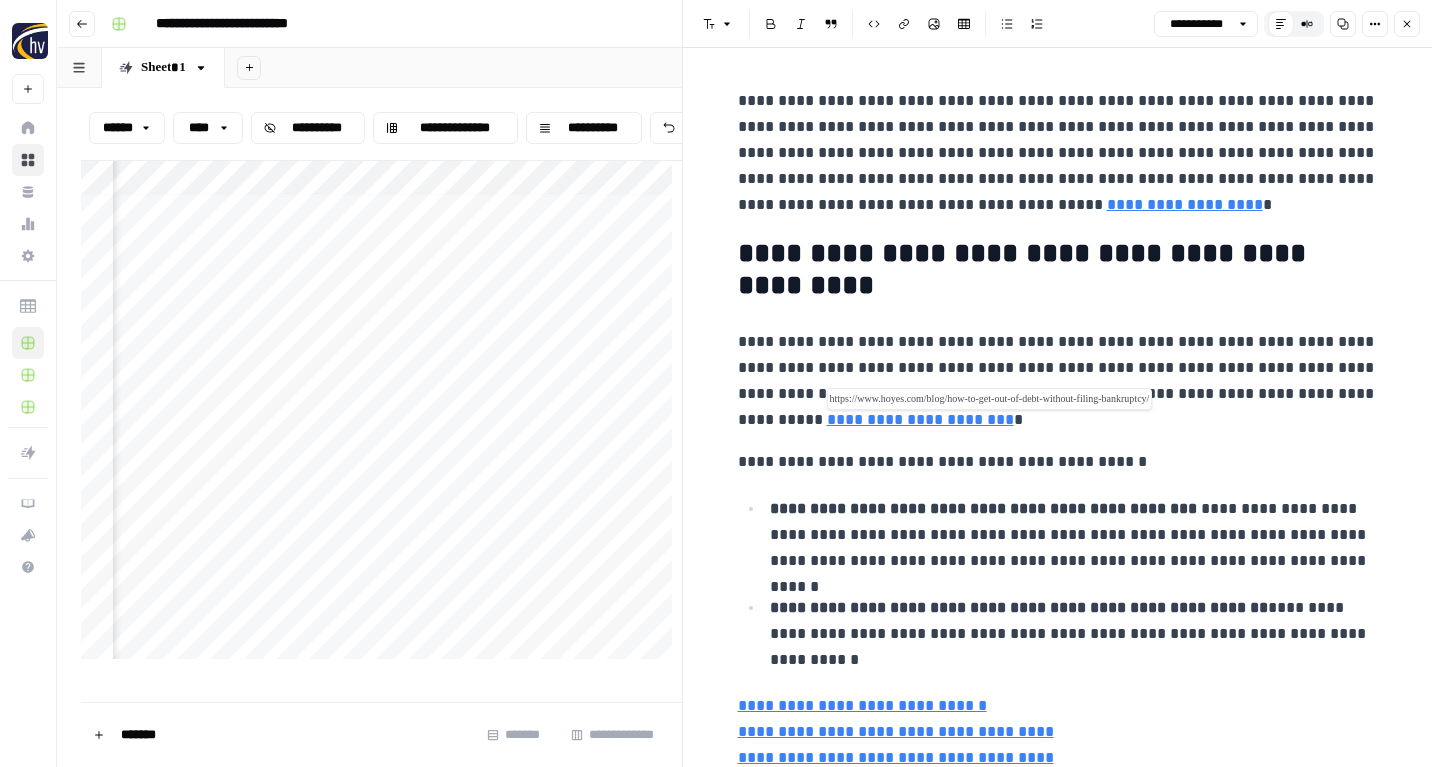 click on "**********" at bounding box center (920, 419) 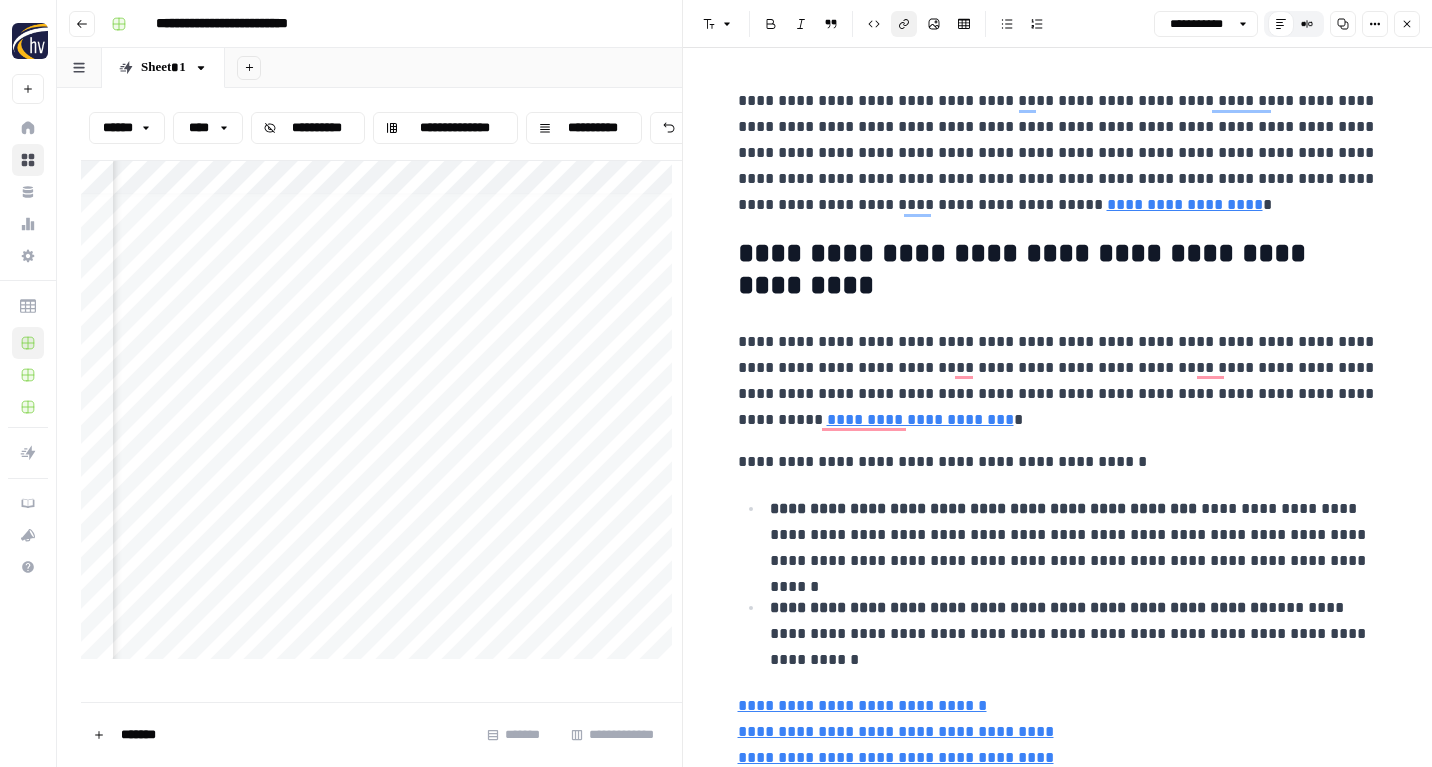 scroll, scrollTop: 86, scrollLeft: 0, axis: vertical 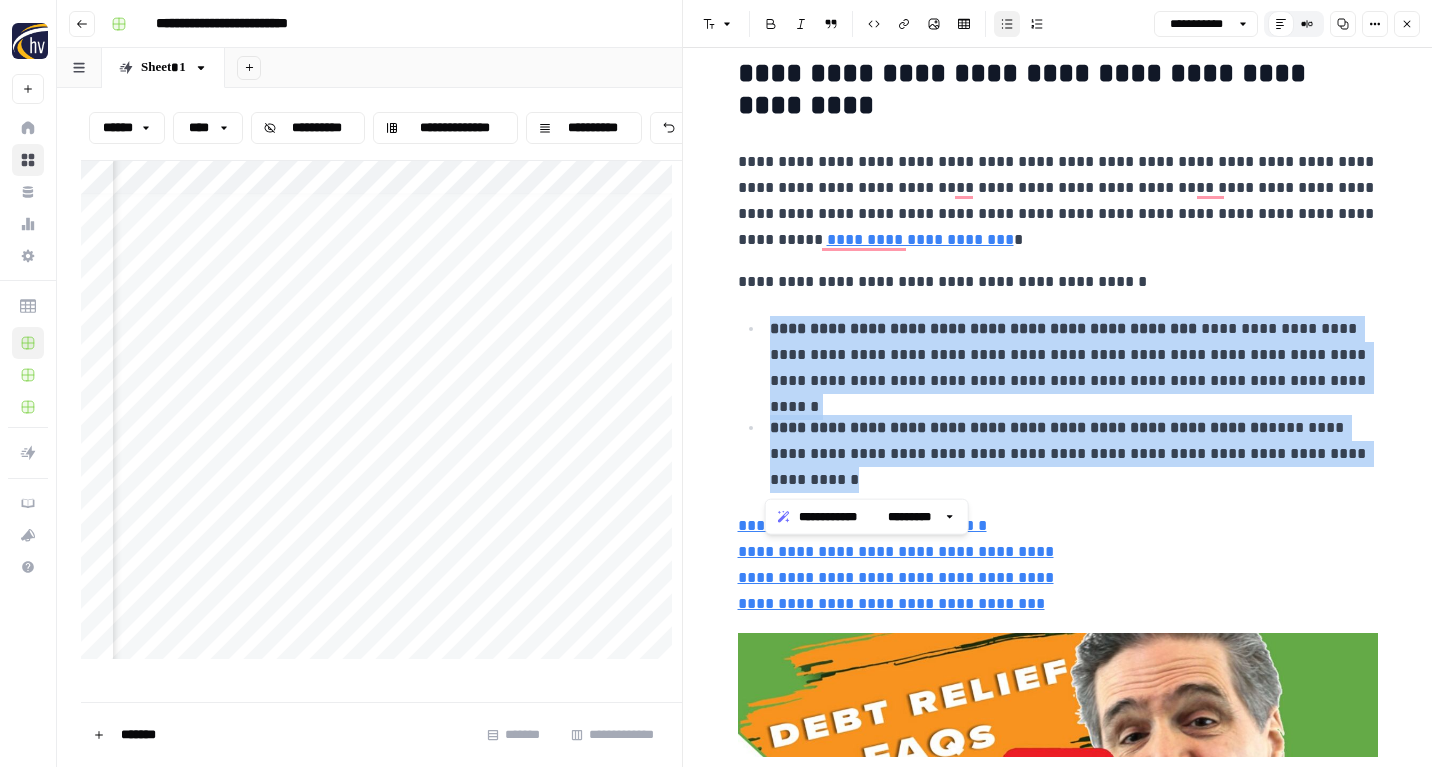drag, startPoint x: 762, startPoint y: 328, endPoint x: 880, endPoint y: 468, distance: 183.0956 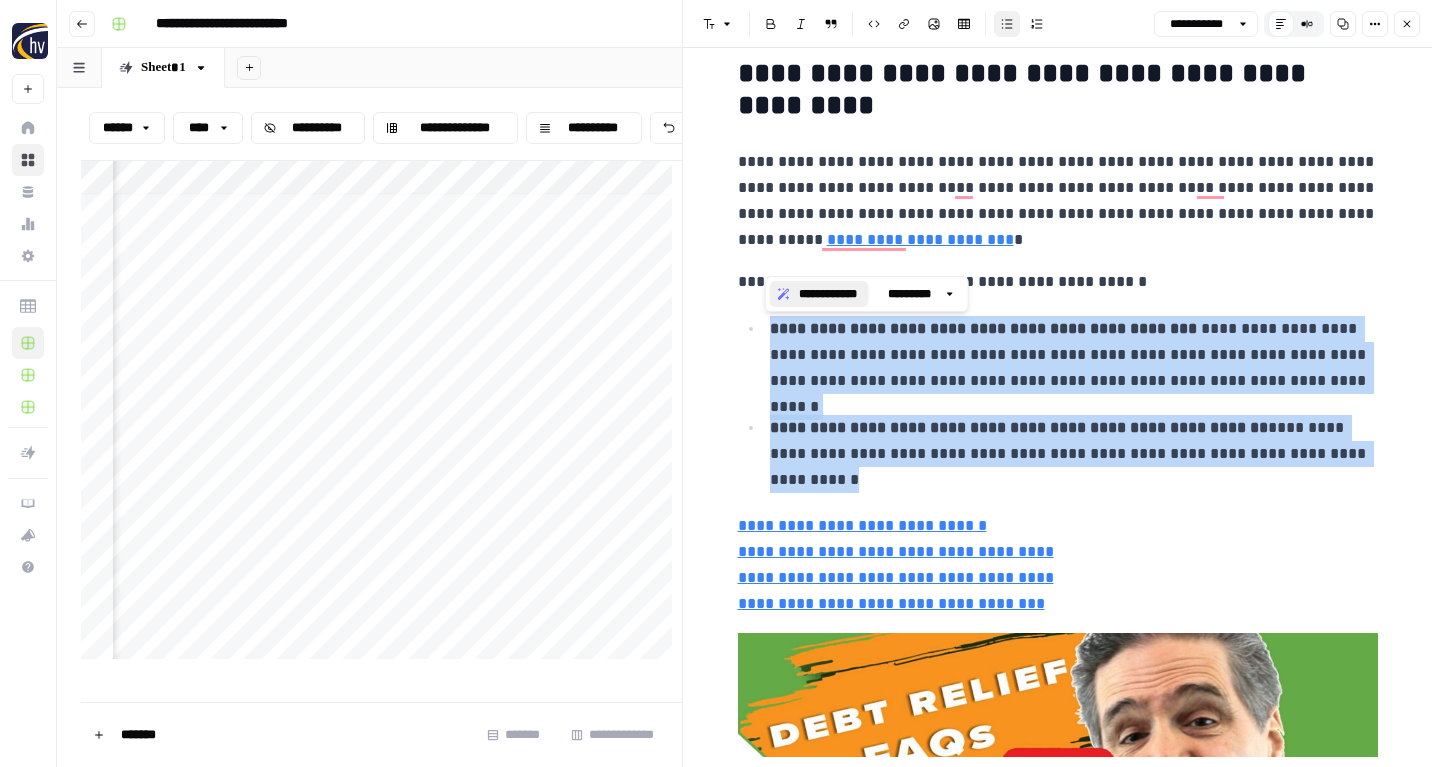 scroll, scrollTop: 403, scrollLeft: 0, axis: vertical 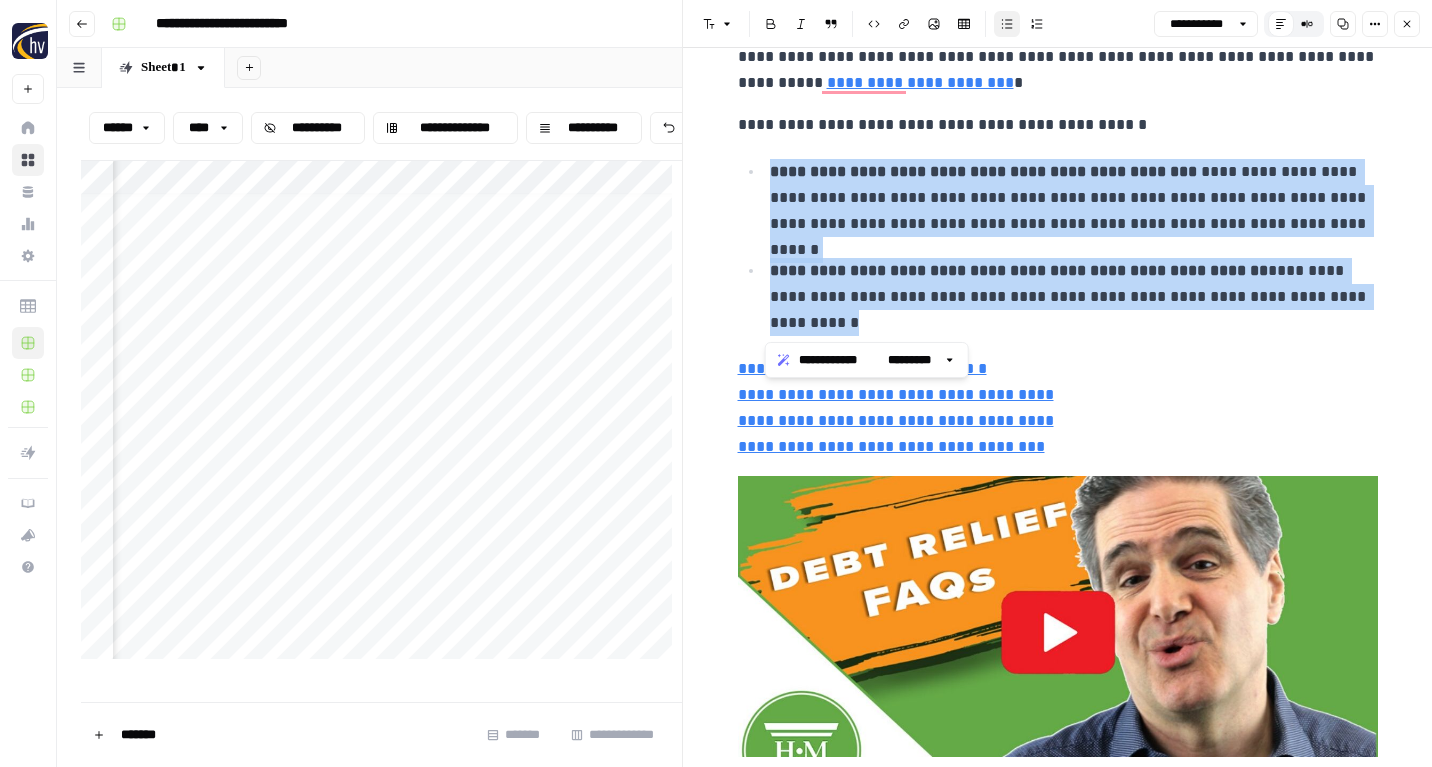 click on "**********" at bounding box center [1074, 297] 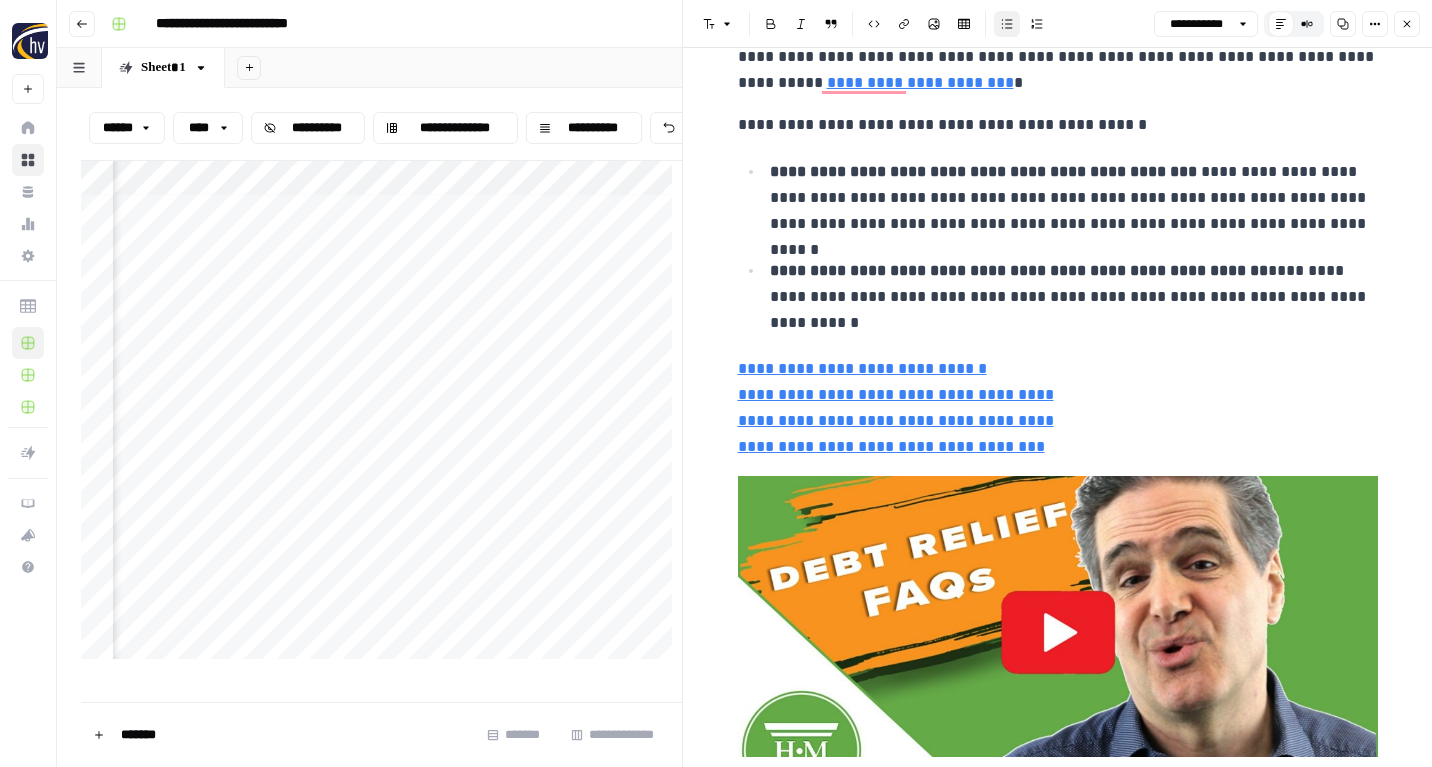 scroll, scrollTop: 345, scrollLeft: 0, axis: vertical 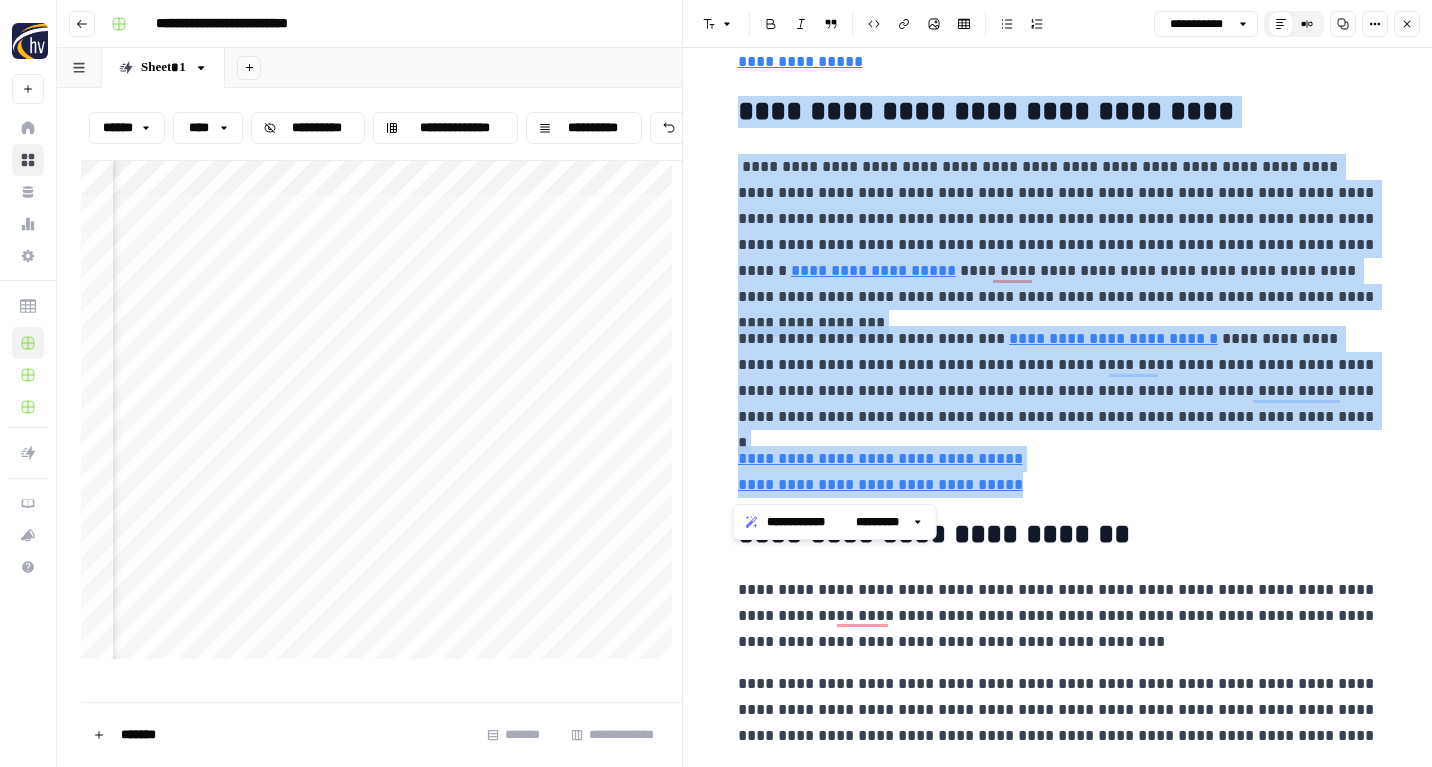 drag, startPoint x: 738, startPoint y: 109, endPoint x: 1116, endPoint y: 472, distance: 524.0735 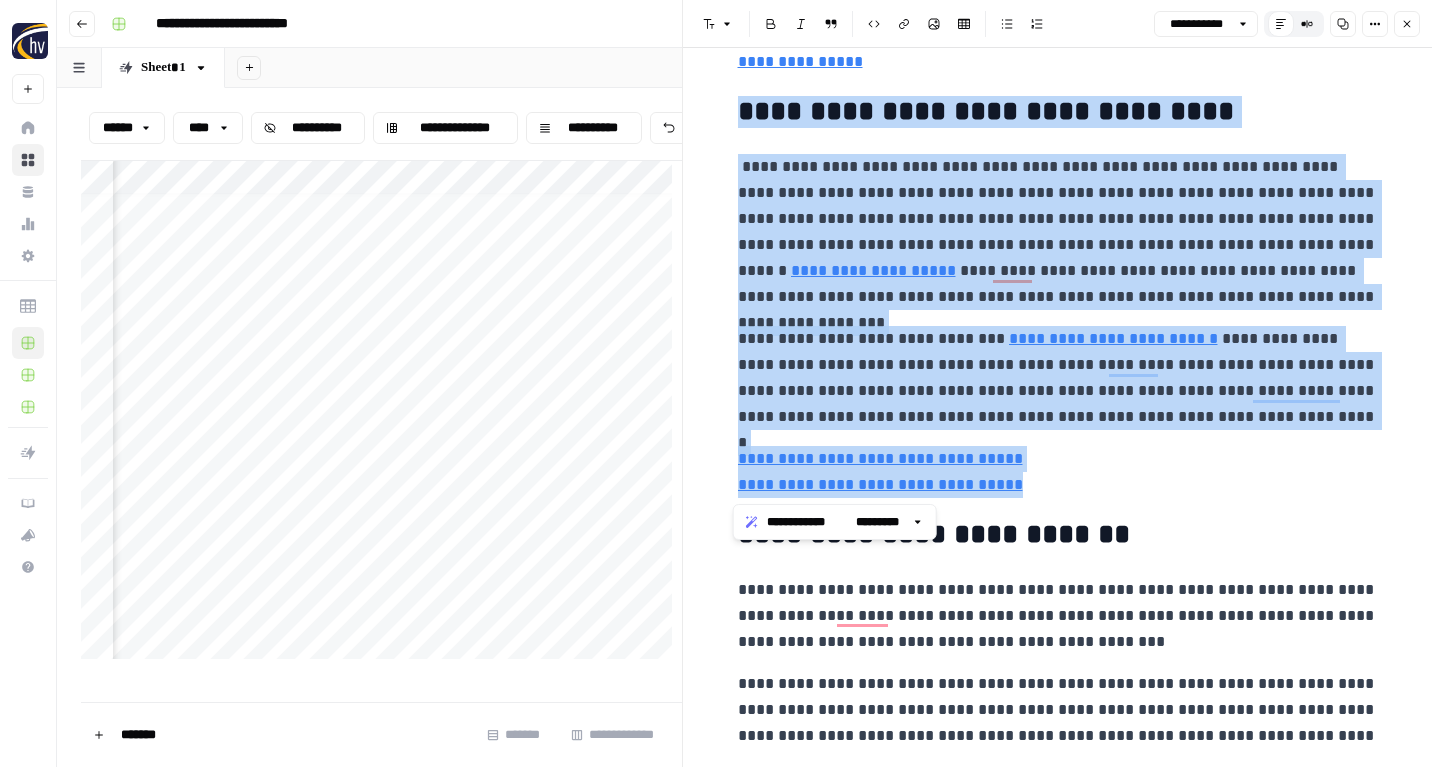 click on "**********" at bounding box center (1058, 768) 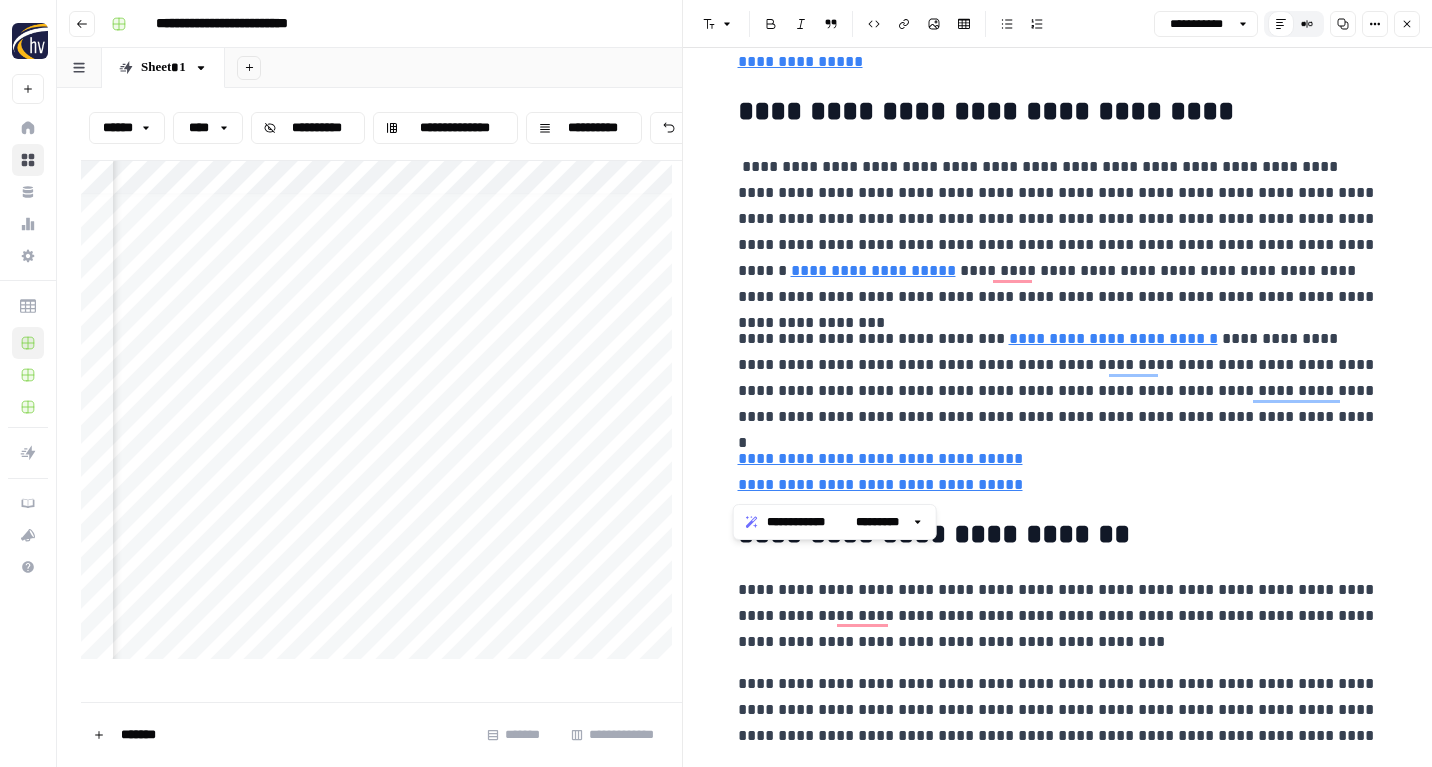 click on "**********" at bounding box center (986, 111) 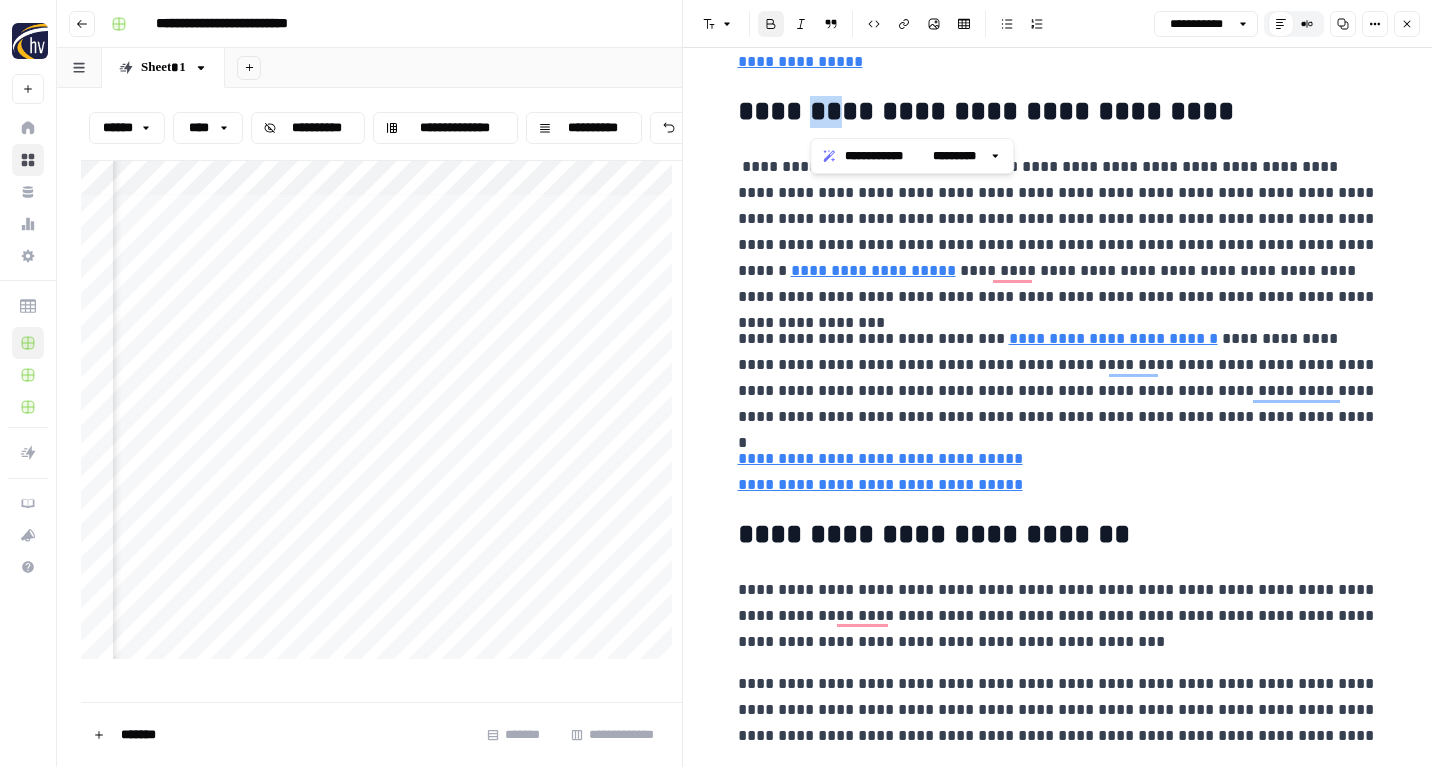 click on "**********" at bounding box center [986, 111] 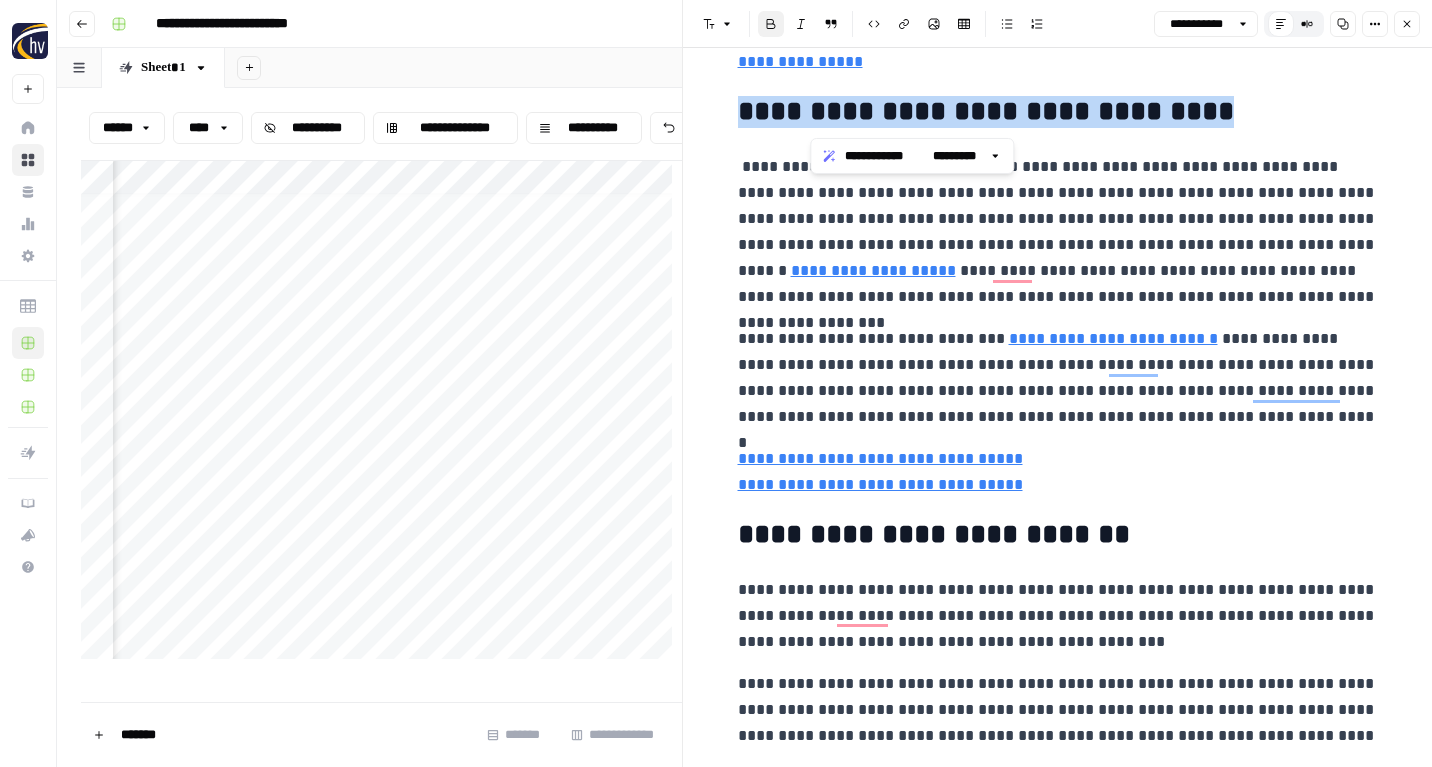 click on "**********" at bounding box center [986, 111] 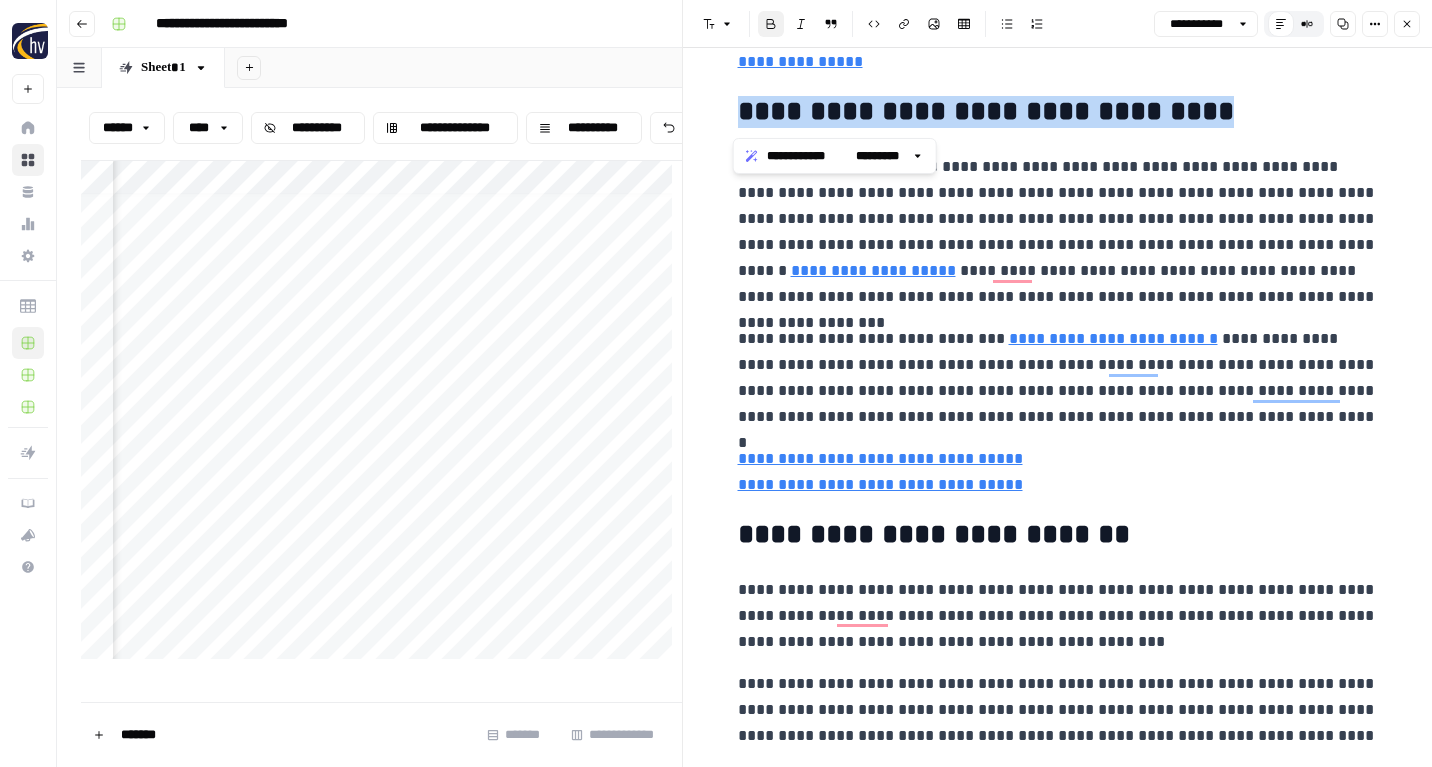 copy on "**********" 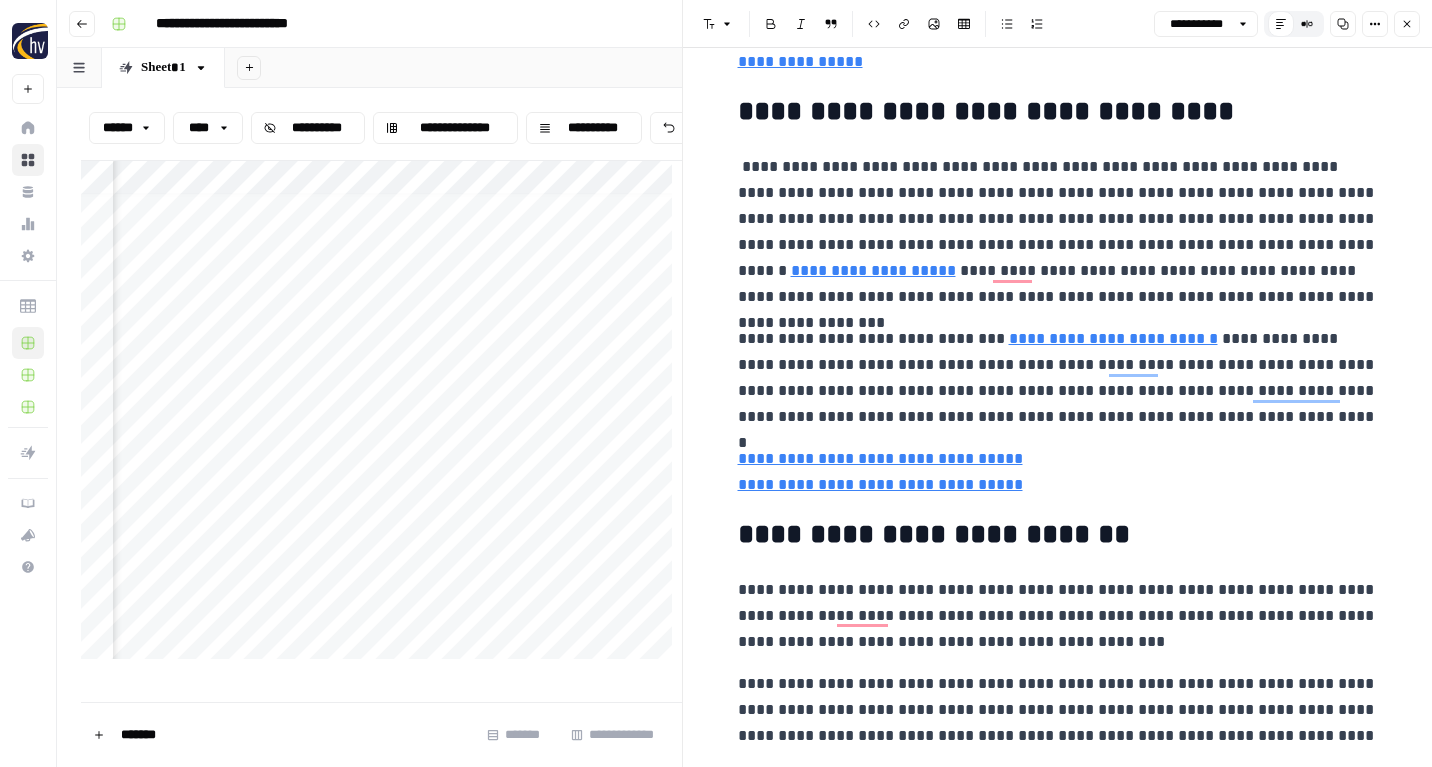 click on "**********" at bounding box center [1058, 232] 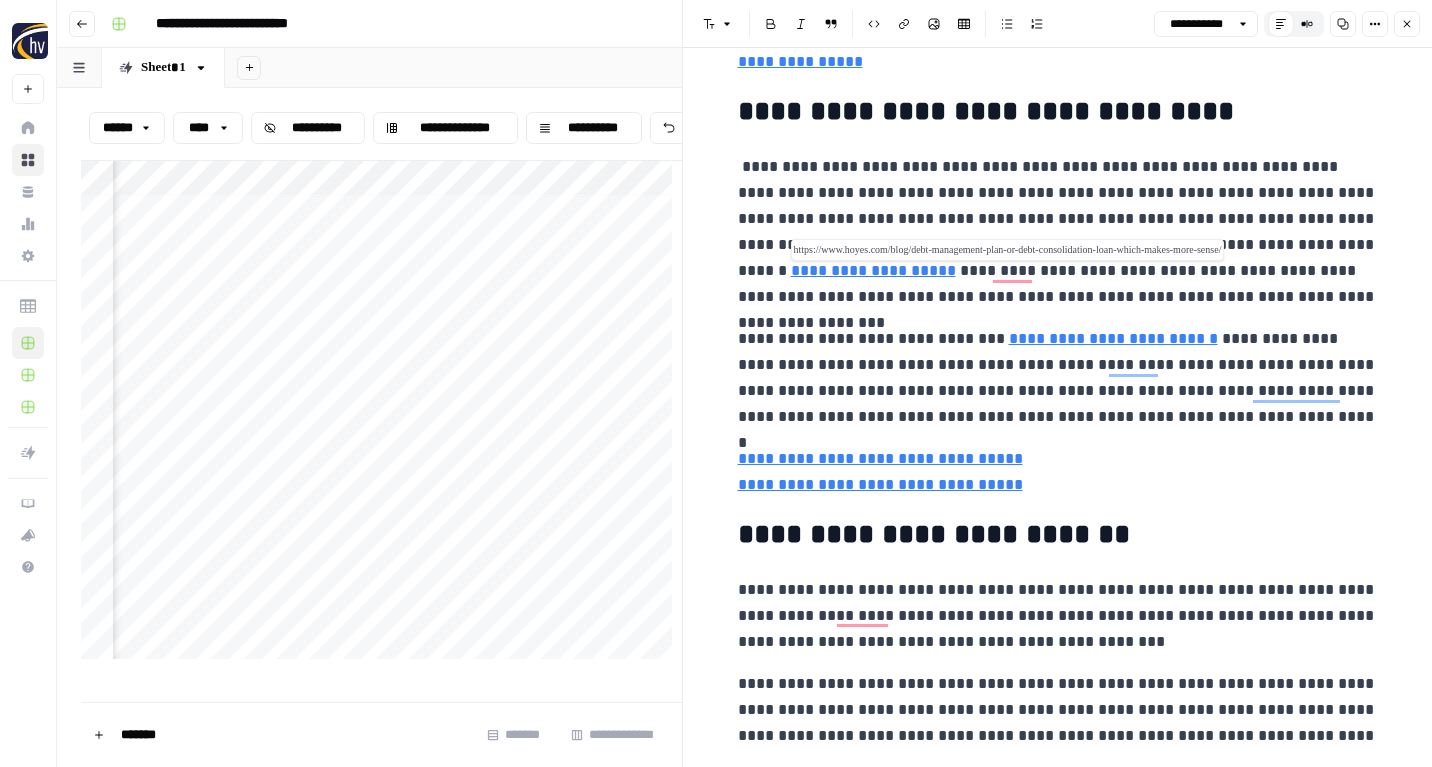 click on "**********" at bounding box center (873, 270) 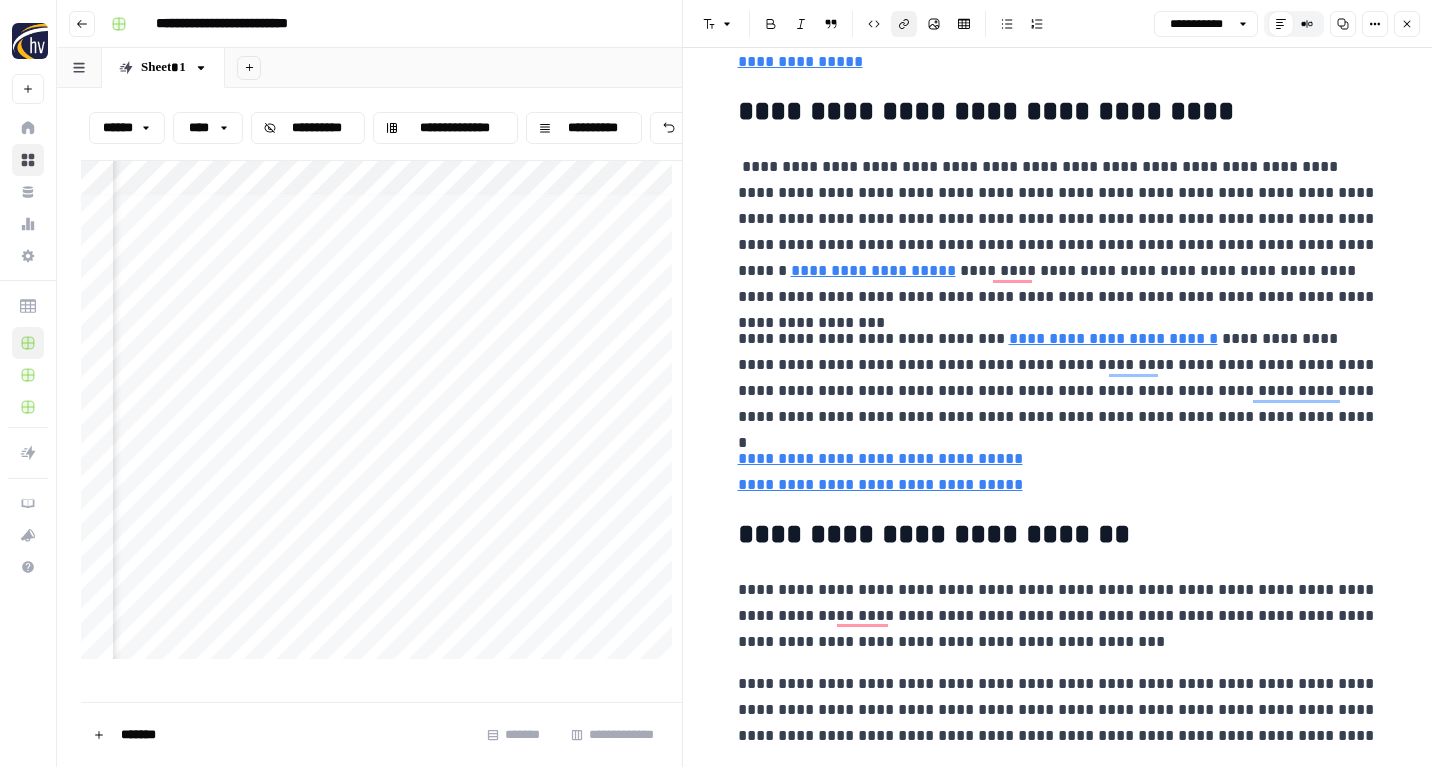 scroll, scrollTop: 1201, scrollLeft: 0, axis: vertical 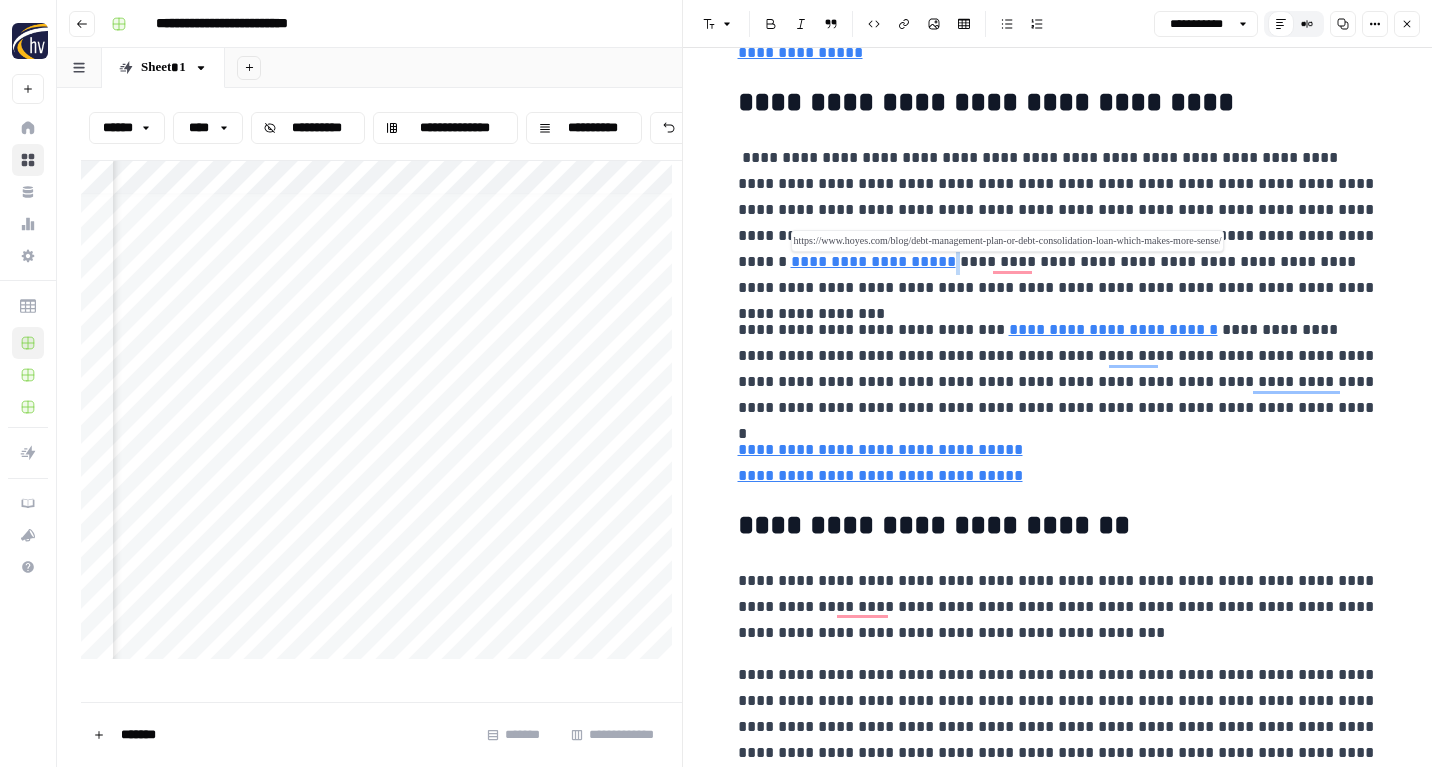 click on "**********" at bounding box center [1058, 223] 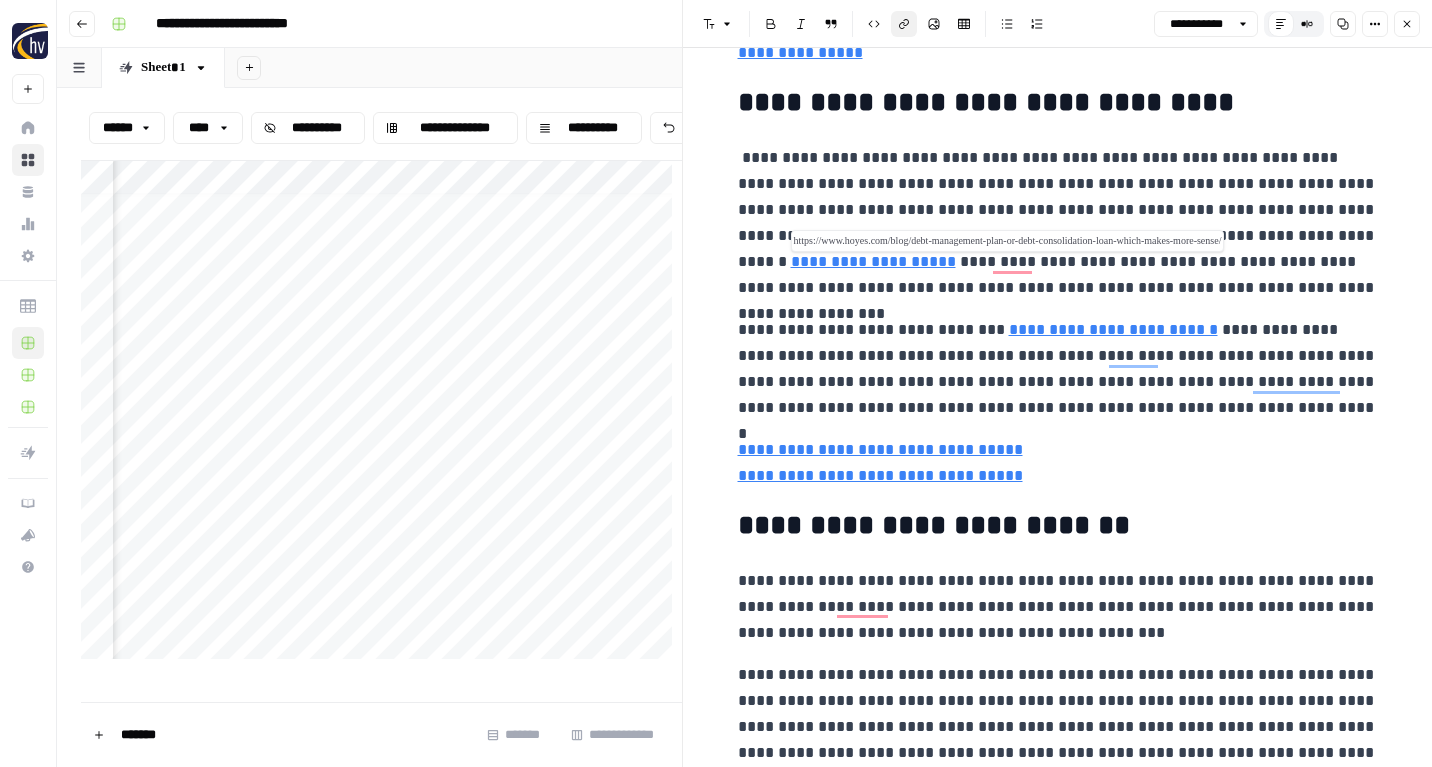click on "**********" at bounding box center [873, 261] 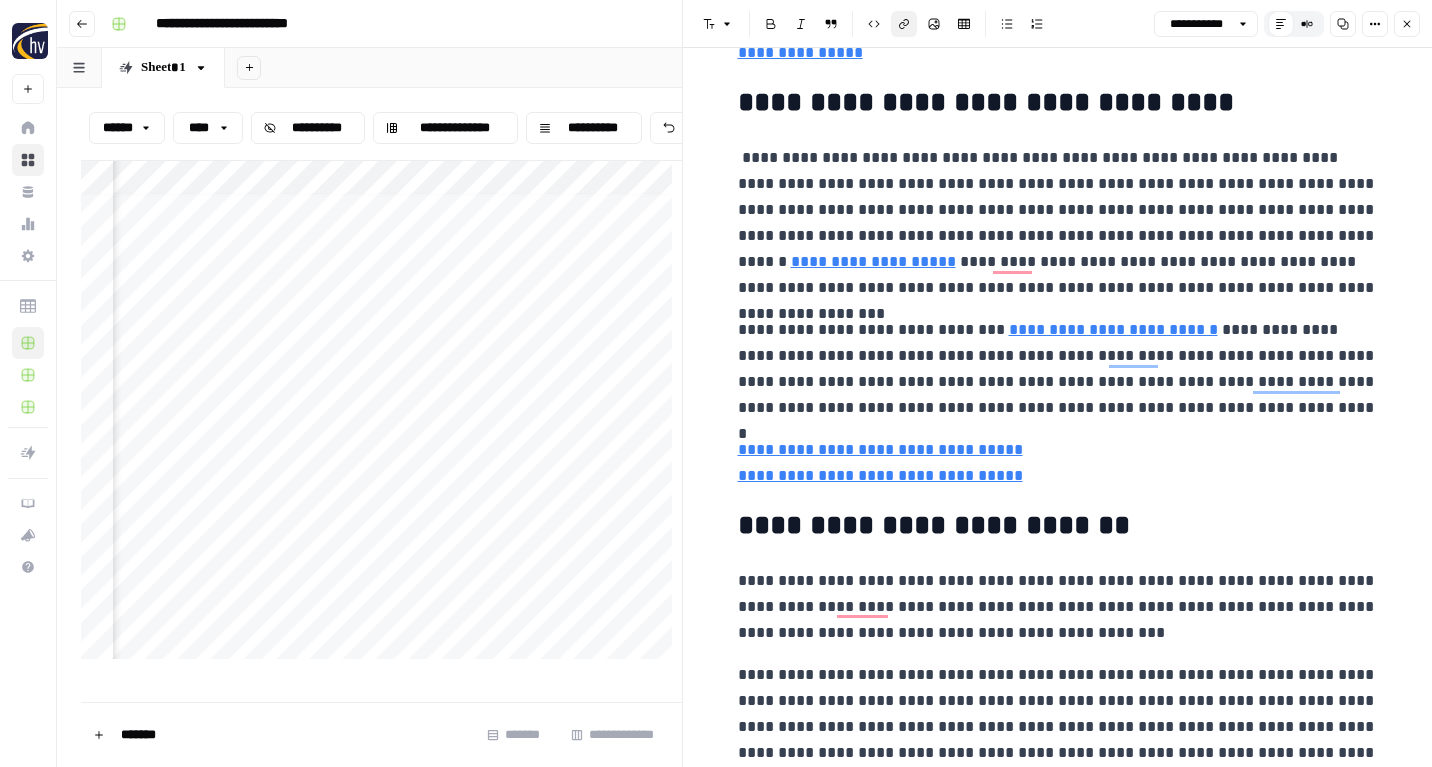 scroll, scrollTop: 1253, scrollLeft: 0, axis: vertical 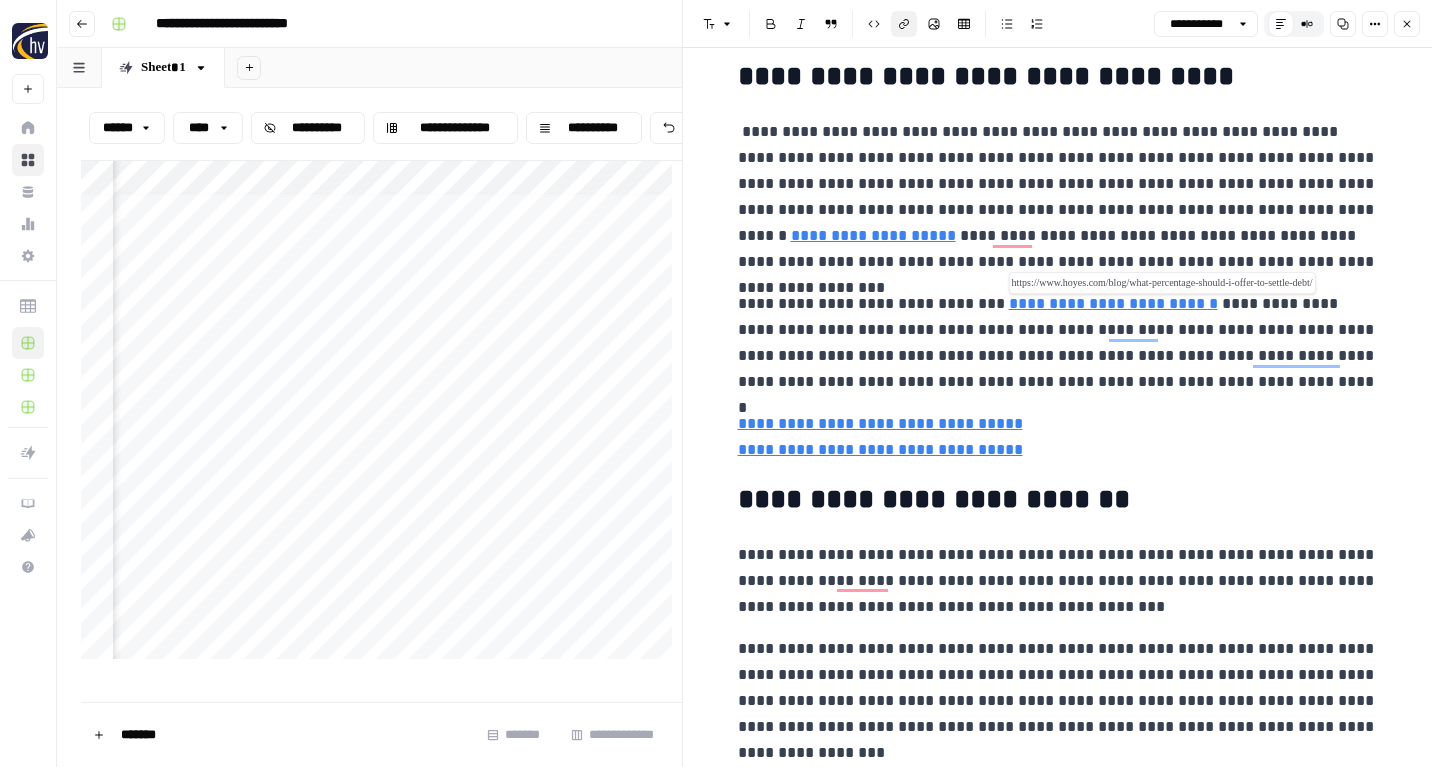 click on "**********" at bounding box center [1113, 303] 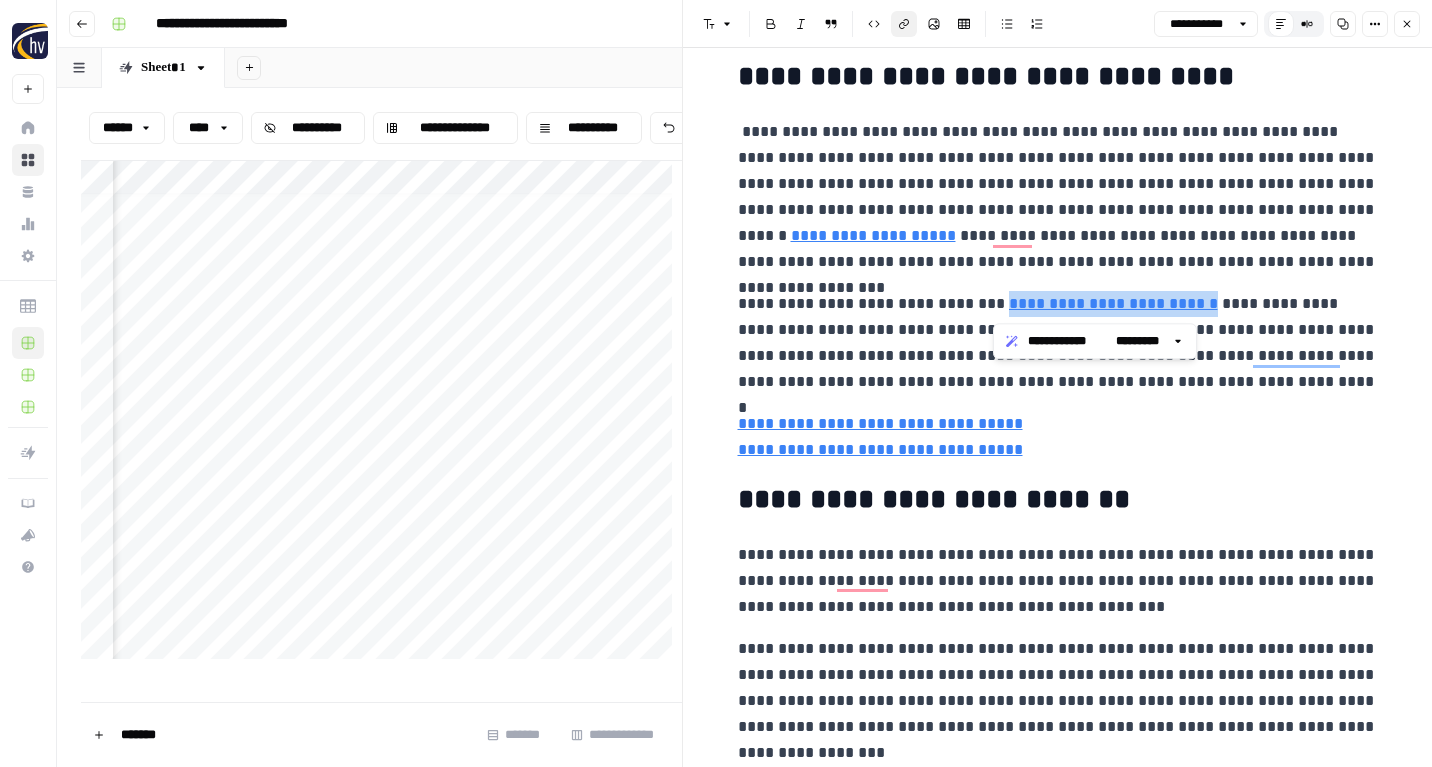 drag, startPoint x: 994, startPoint y: 305, endPoint x: 1176, endPoint y: 304, distance: 182.00275 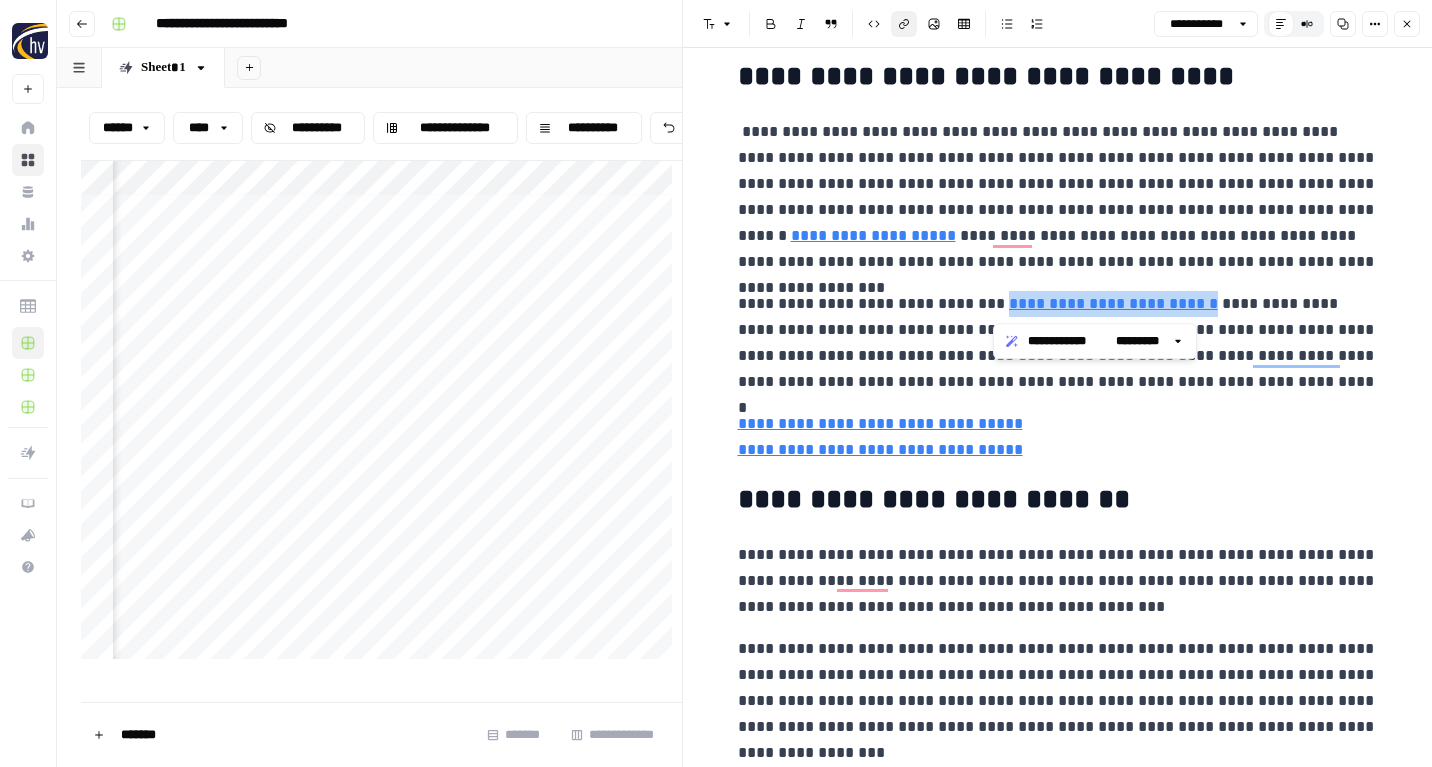 click on "**********" at bounding box center [1058, 343] 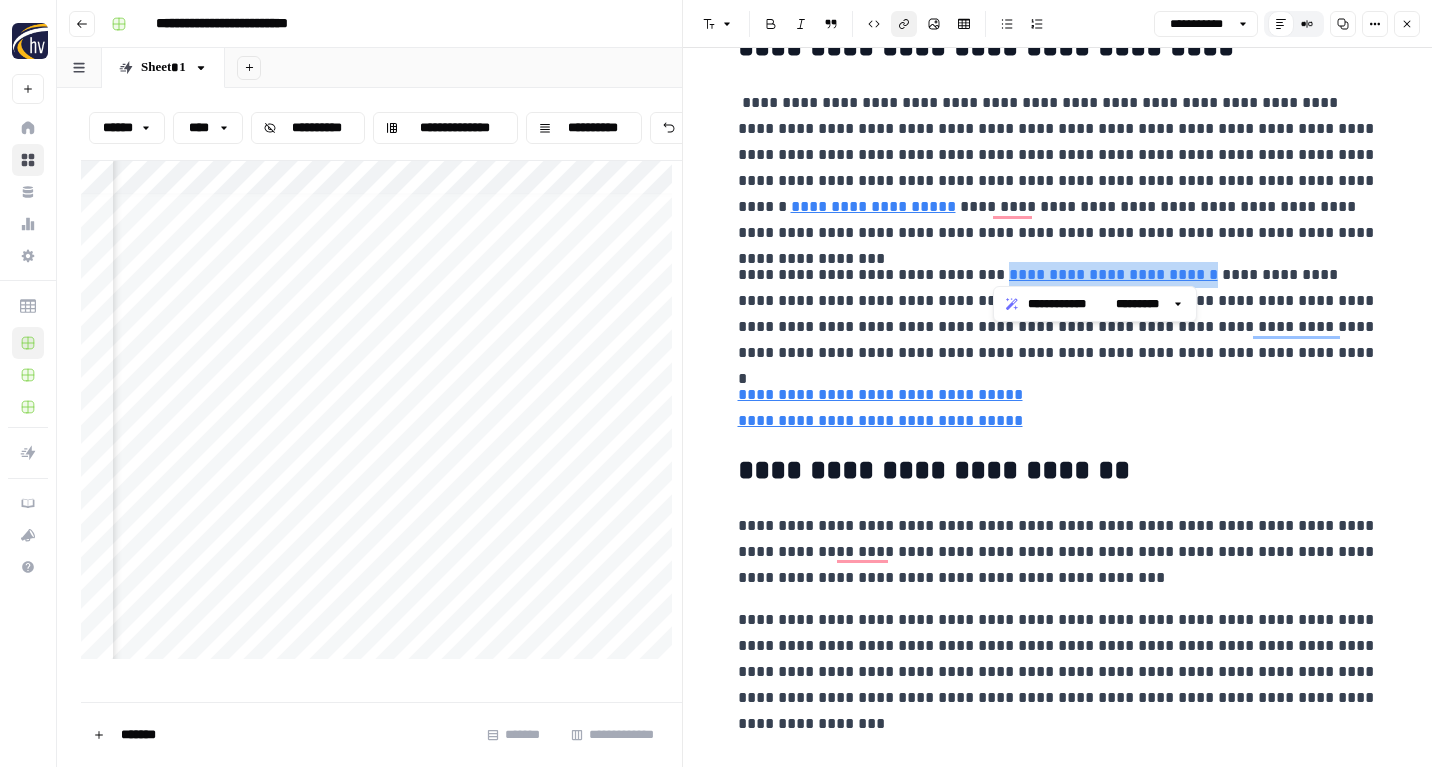 scroll, scrollTop: 1380, scrollLeft: 0, axis: vertical 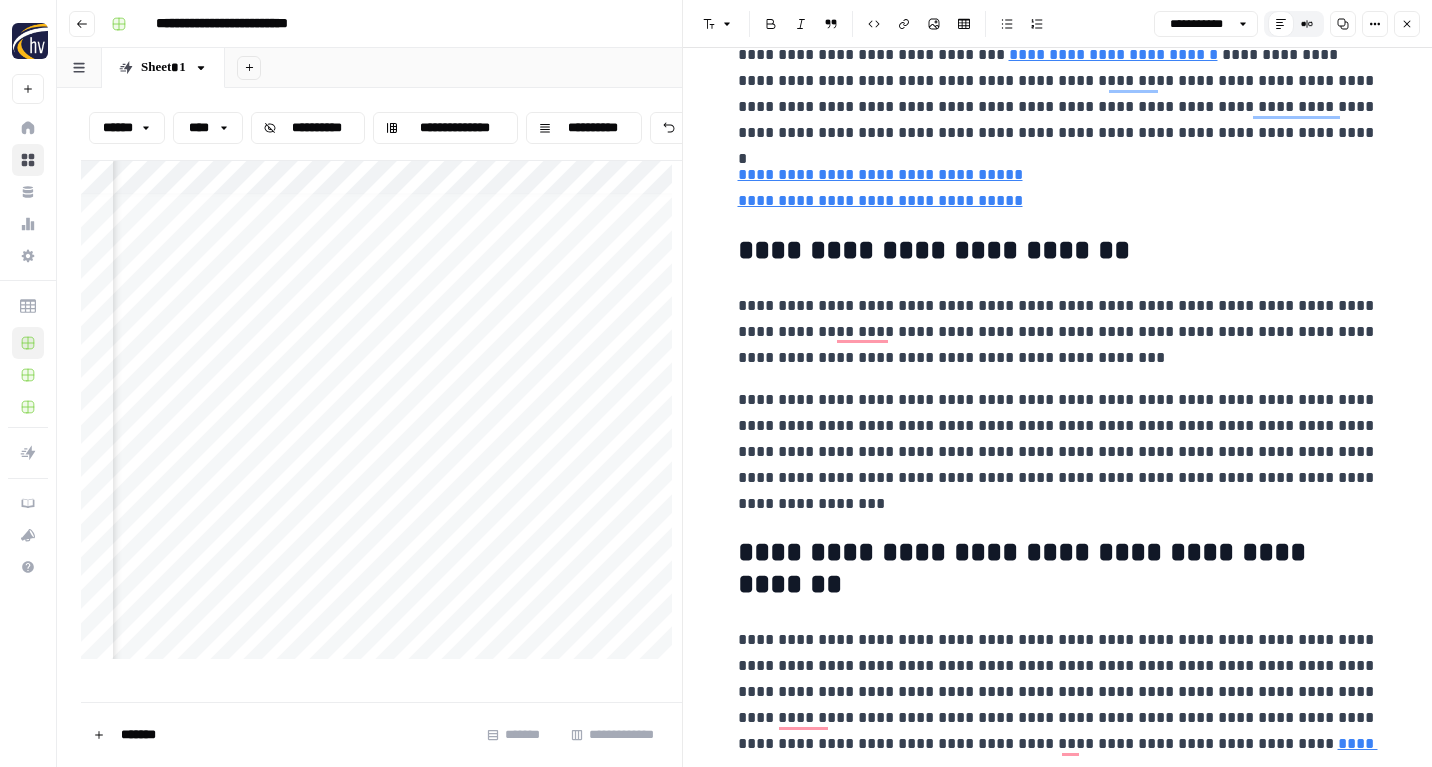 click on "**********" at bounding box center (1058, 452) 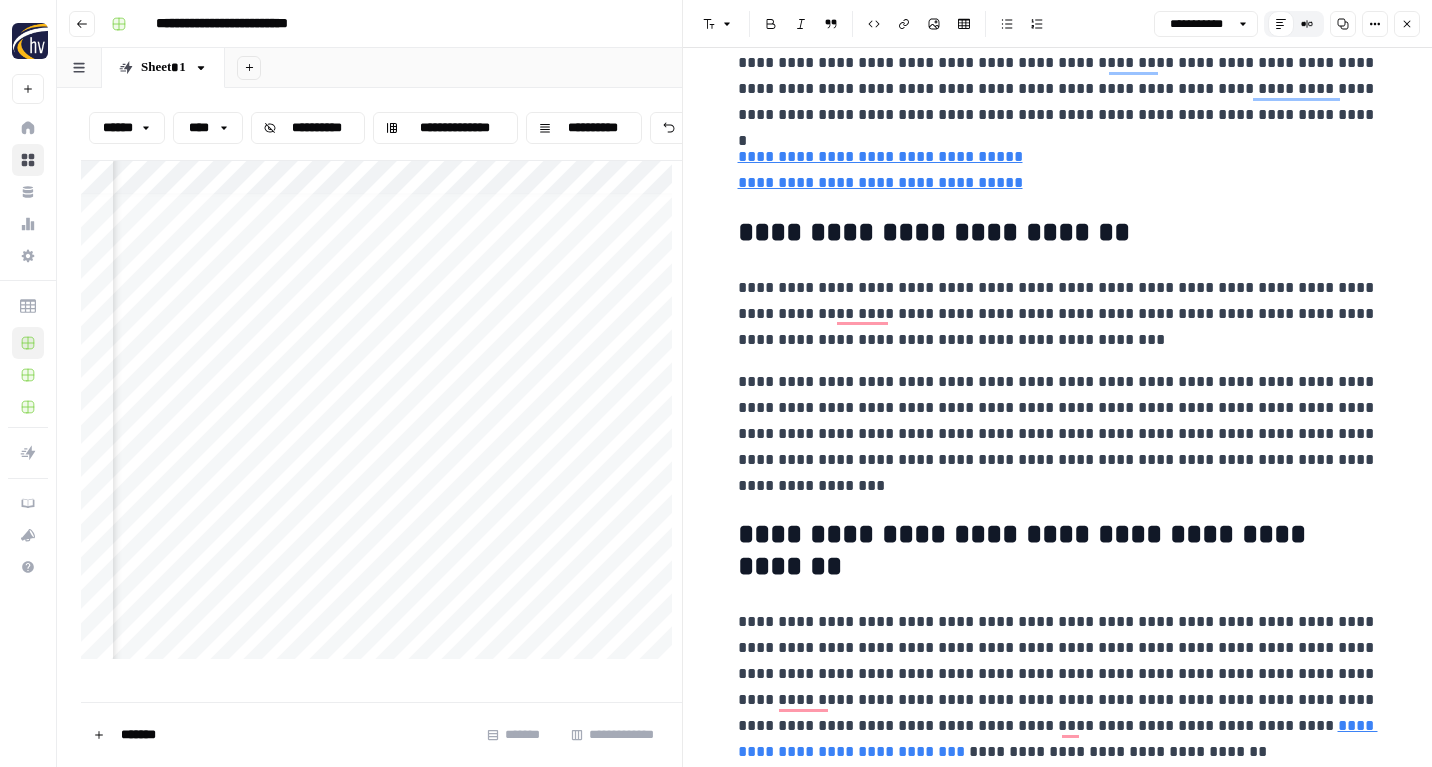 scroll, scrollTop: 1528, scrollLeft: 0, axis: vertical 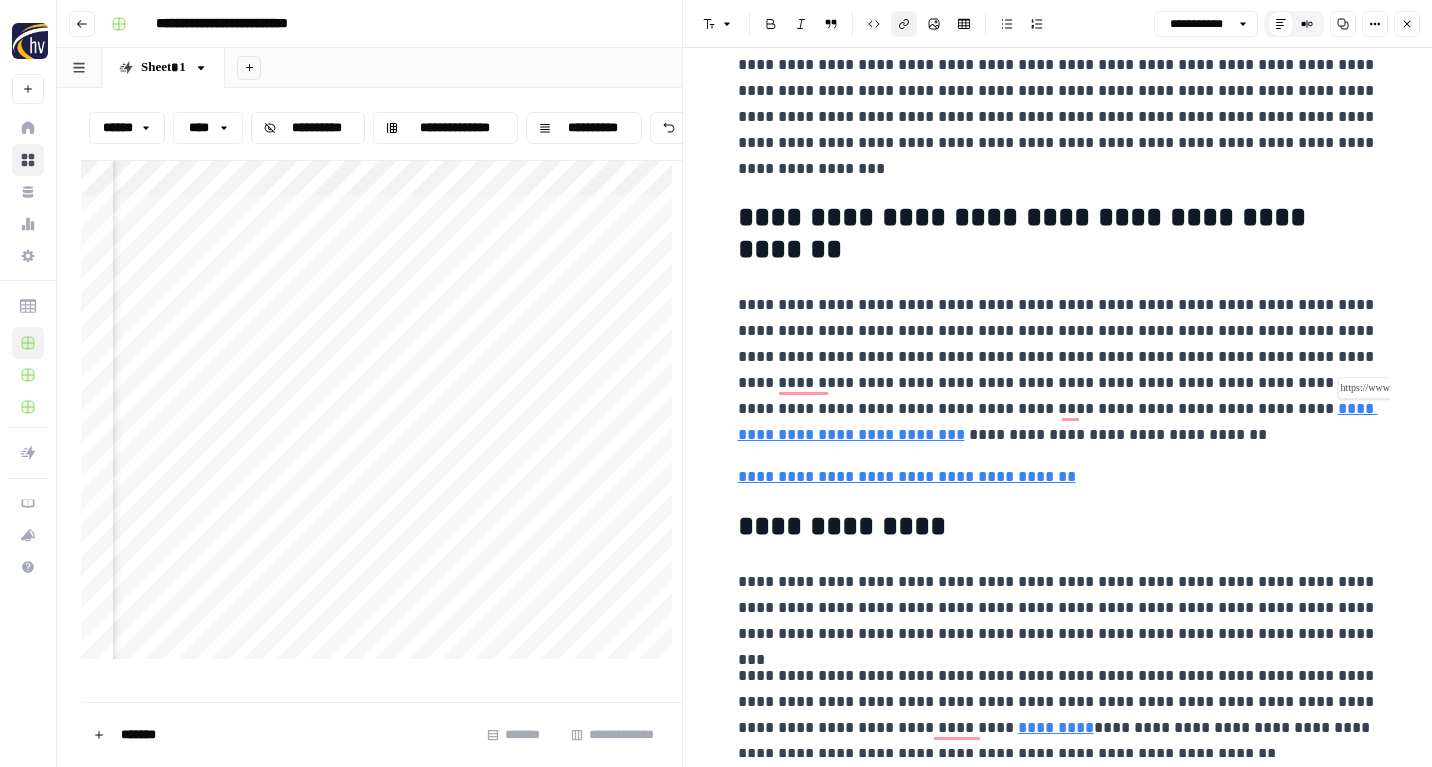 click on "**********" at bounding box center (1058, 421) 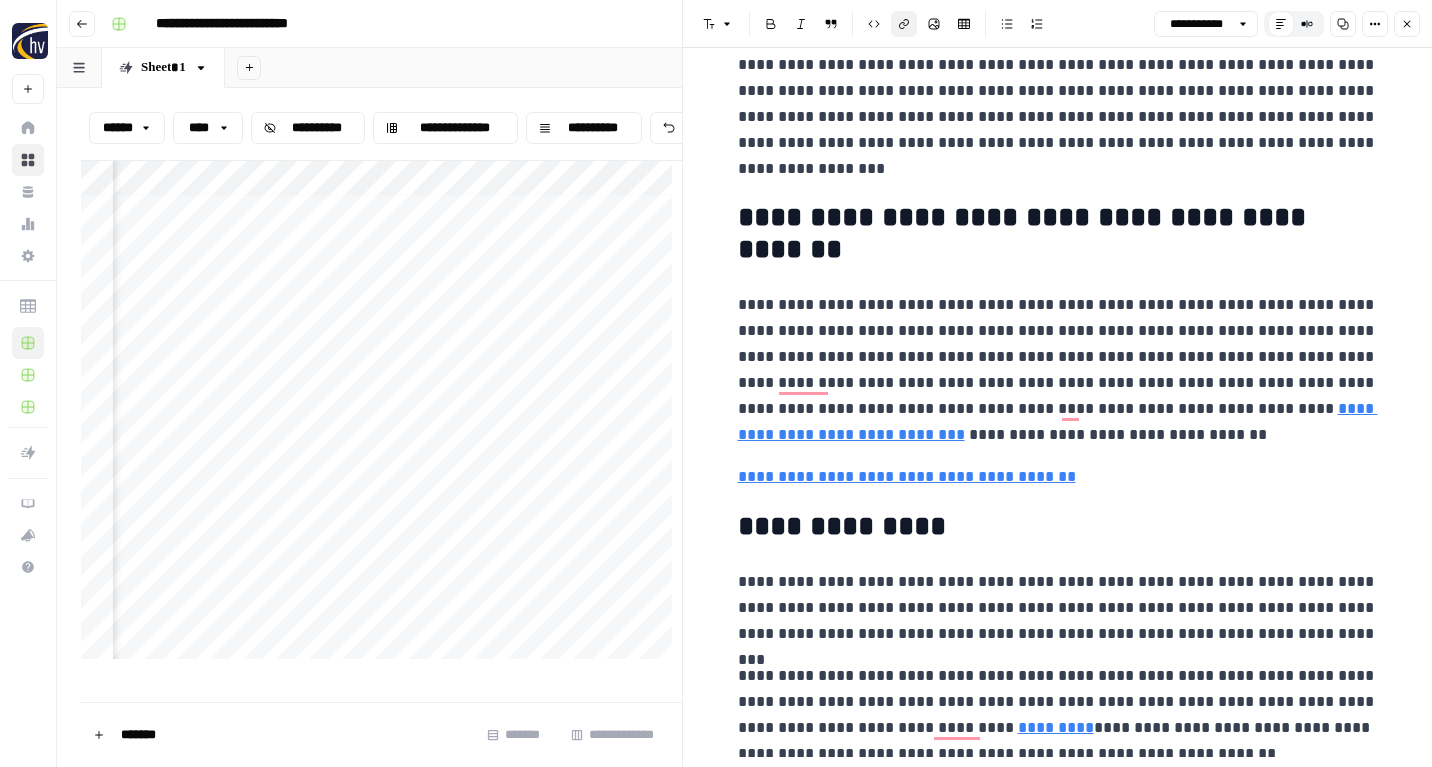 scroll, scrollTop: 1854, scrollLeft: 0, axis: vertical 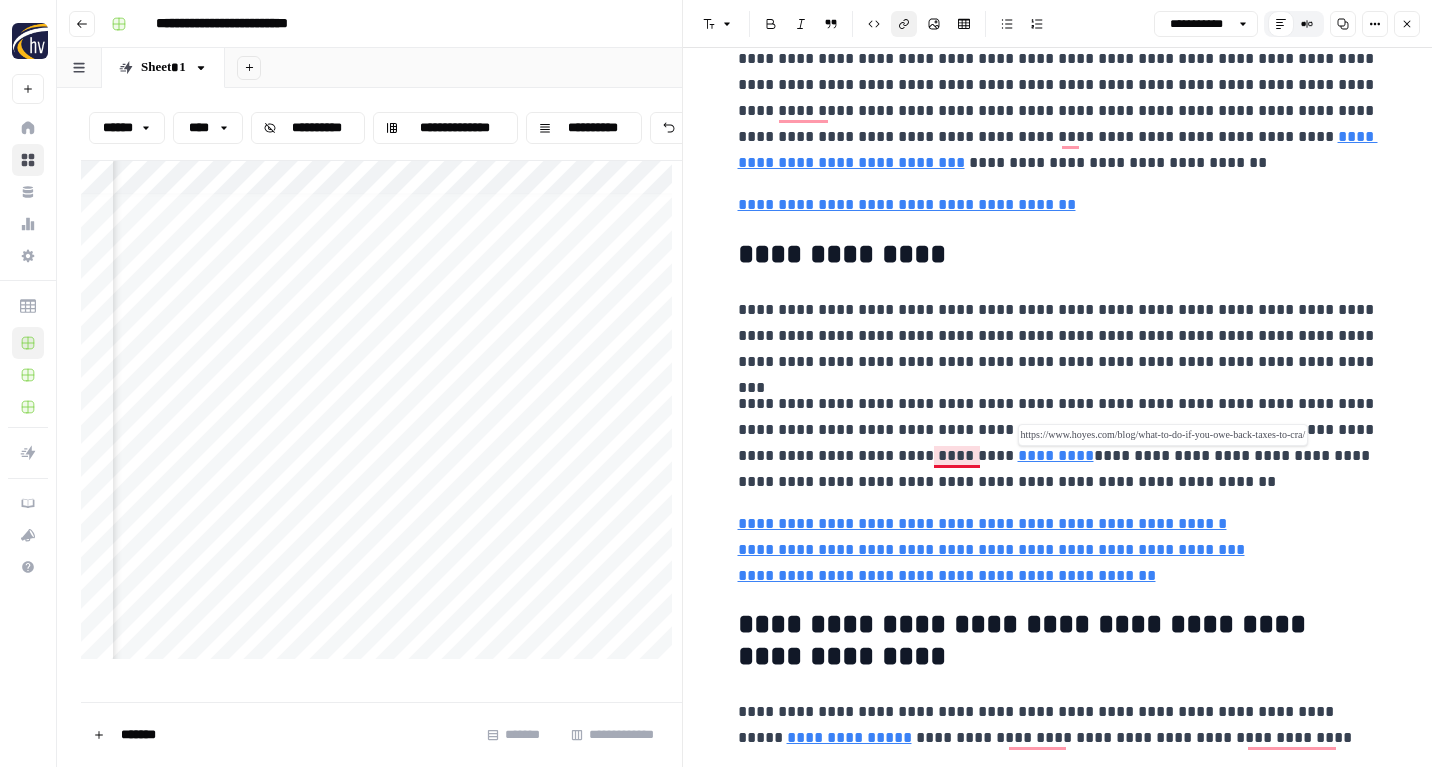 click on "*********" at bounding box center [1056, 455] 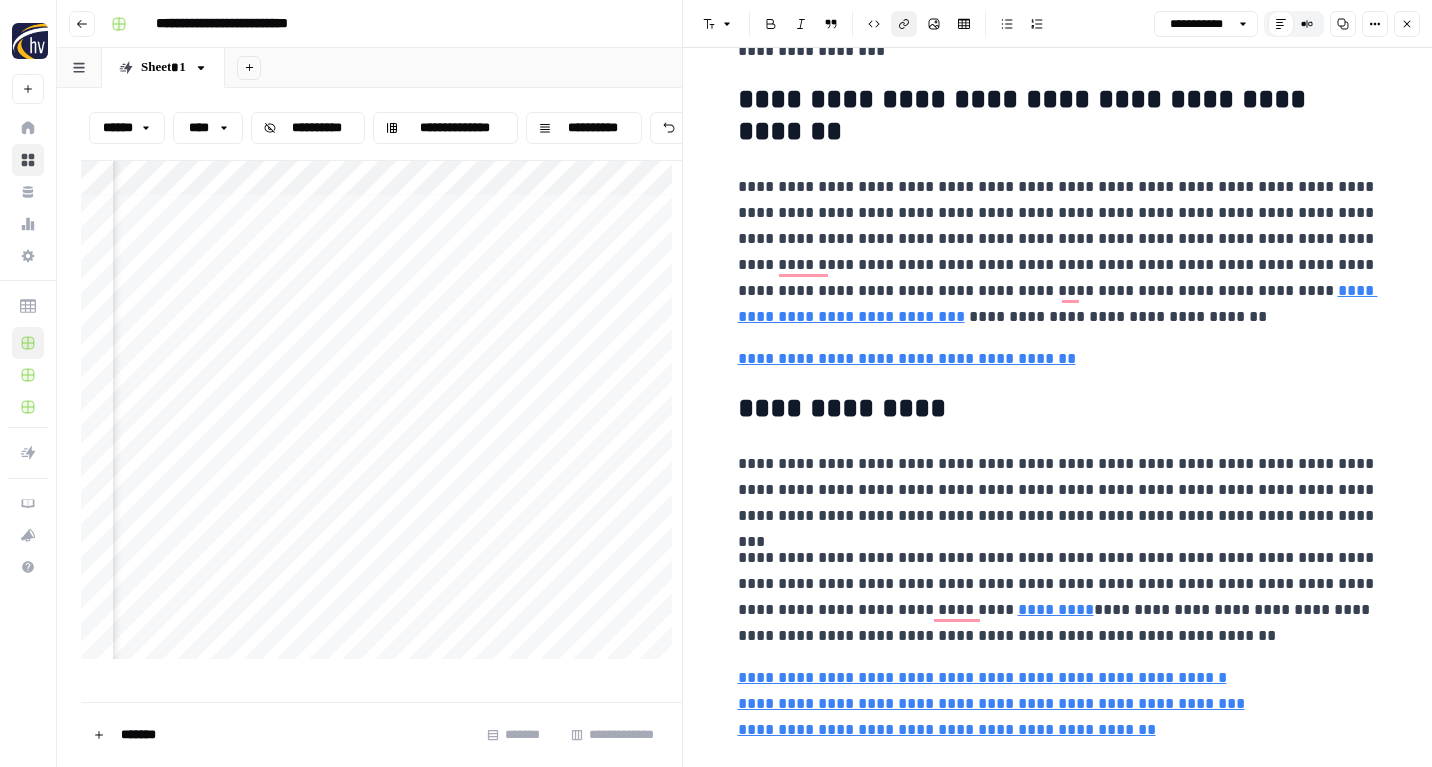 click on "**********" at bounding box center [842, 408] 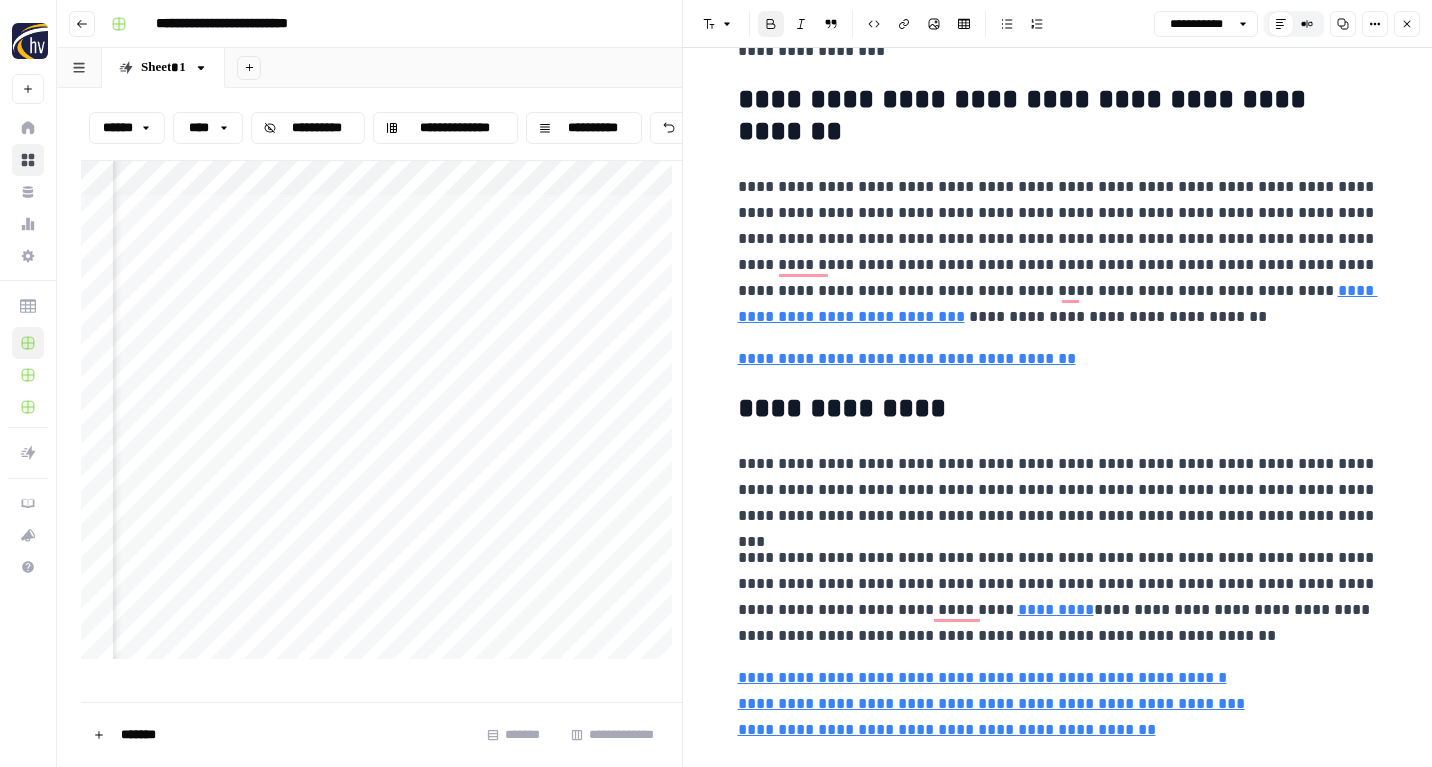 click on "**********" at bounding box center [842, 408] 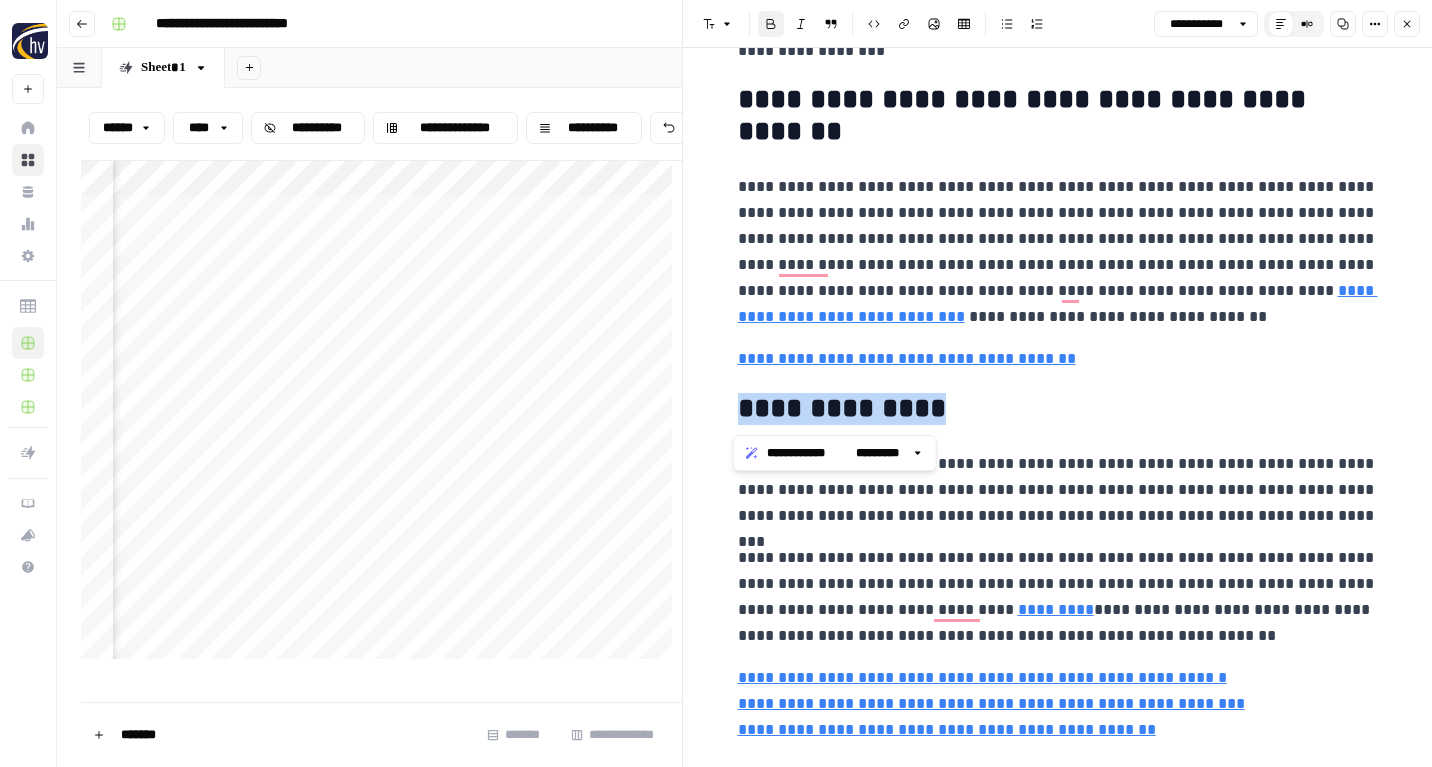 copy on "**********" 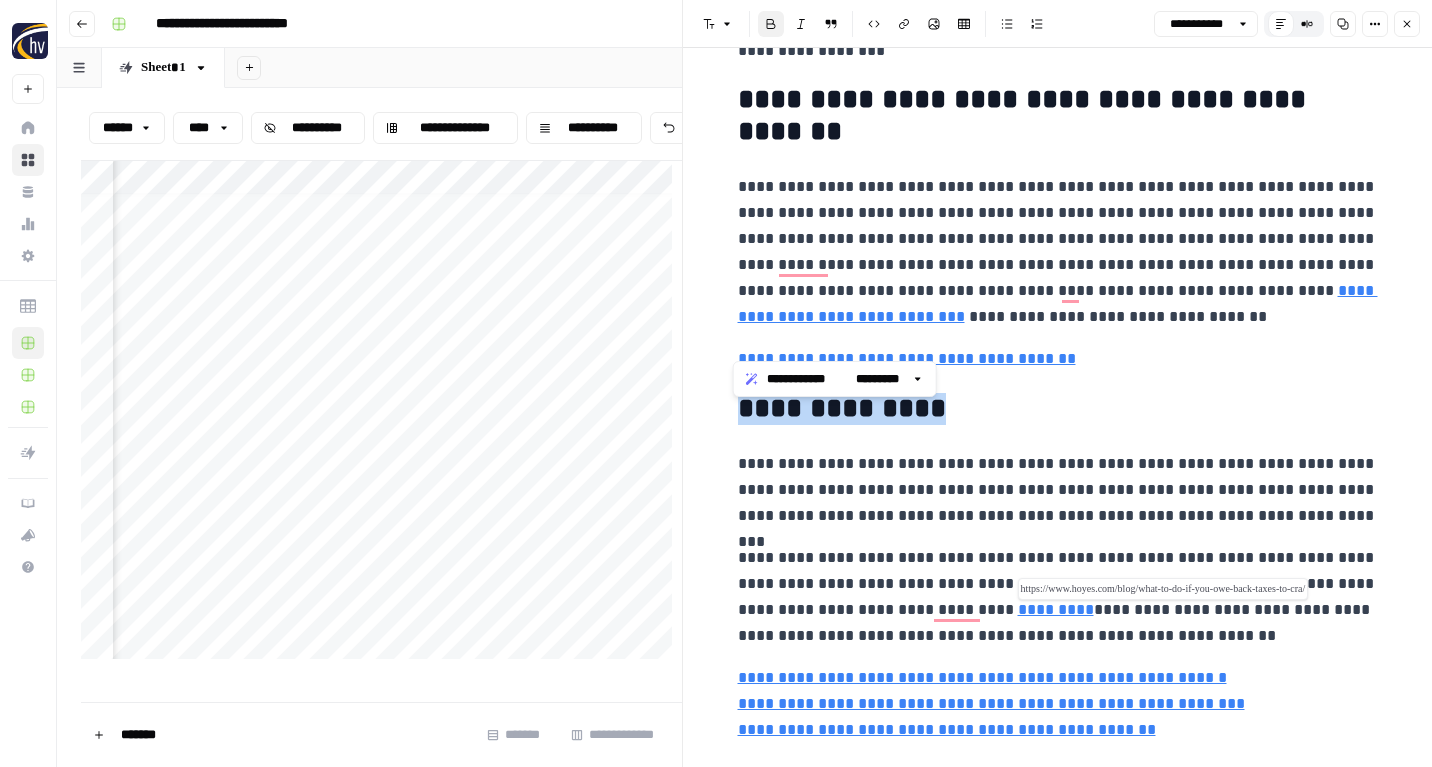 scroll, scrollTop: 2029, scrollLeft: 0, axis: vertical 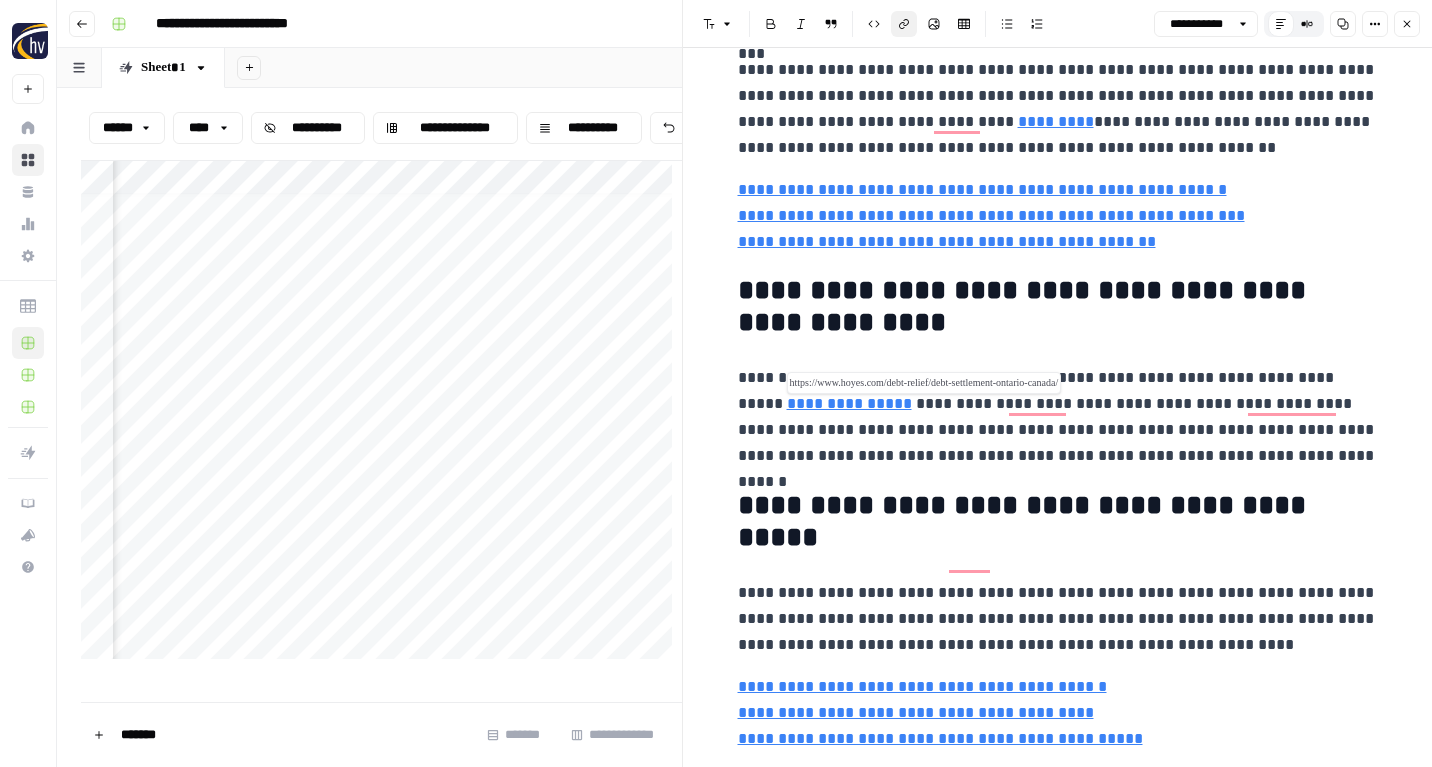 click on "**********" at bounding box center (849, 403) 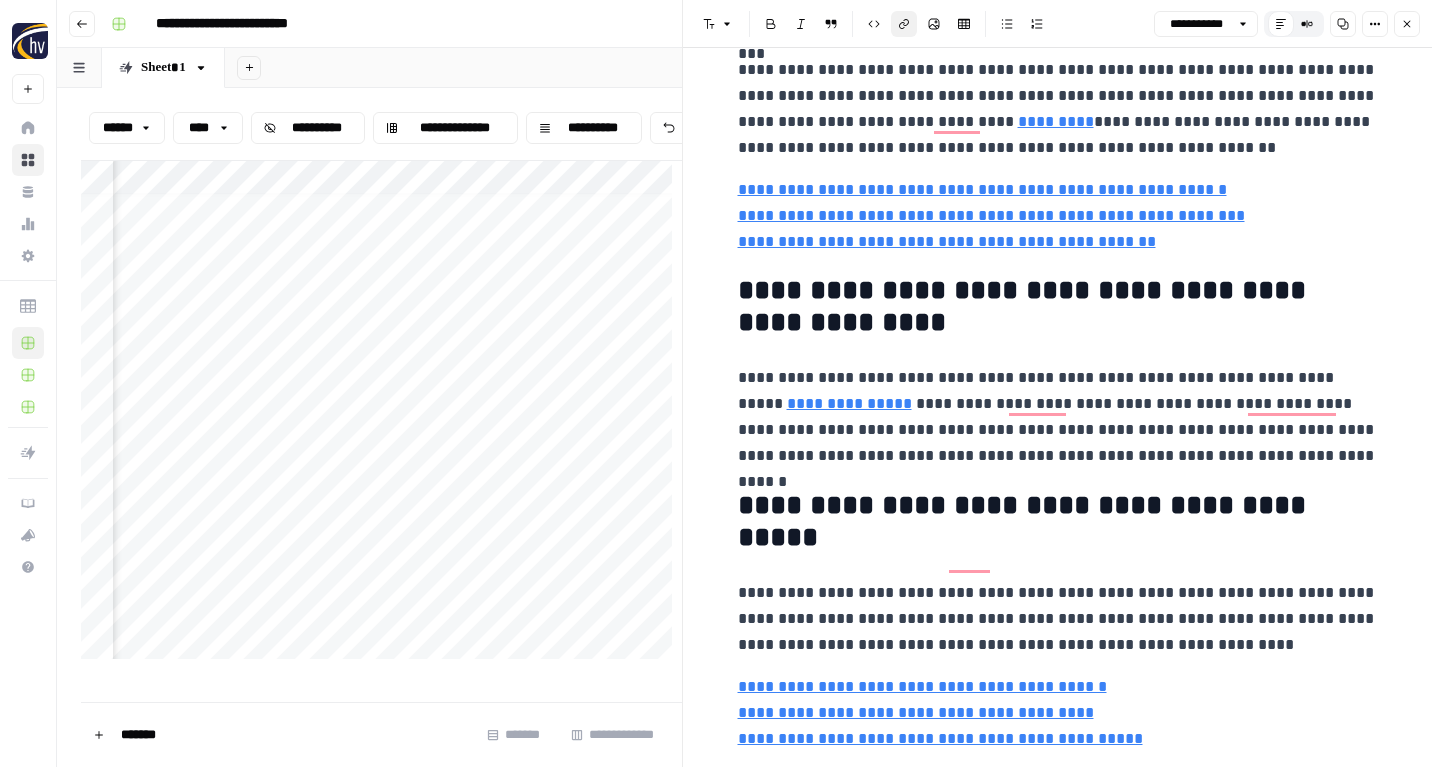 click on "**********" at bounding box center (1058, 417) 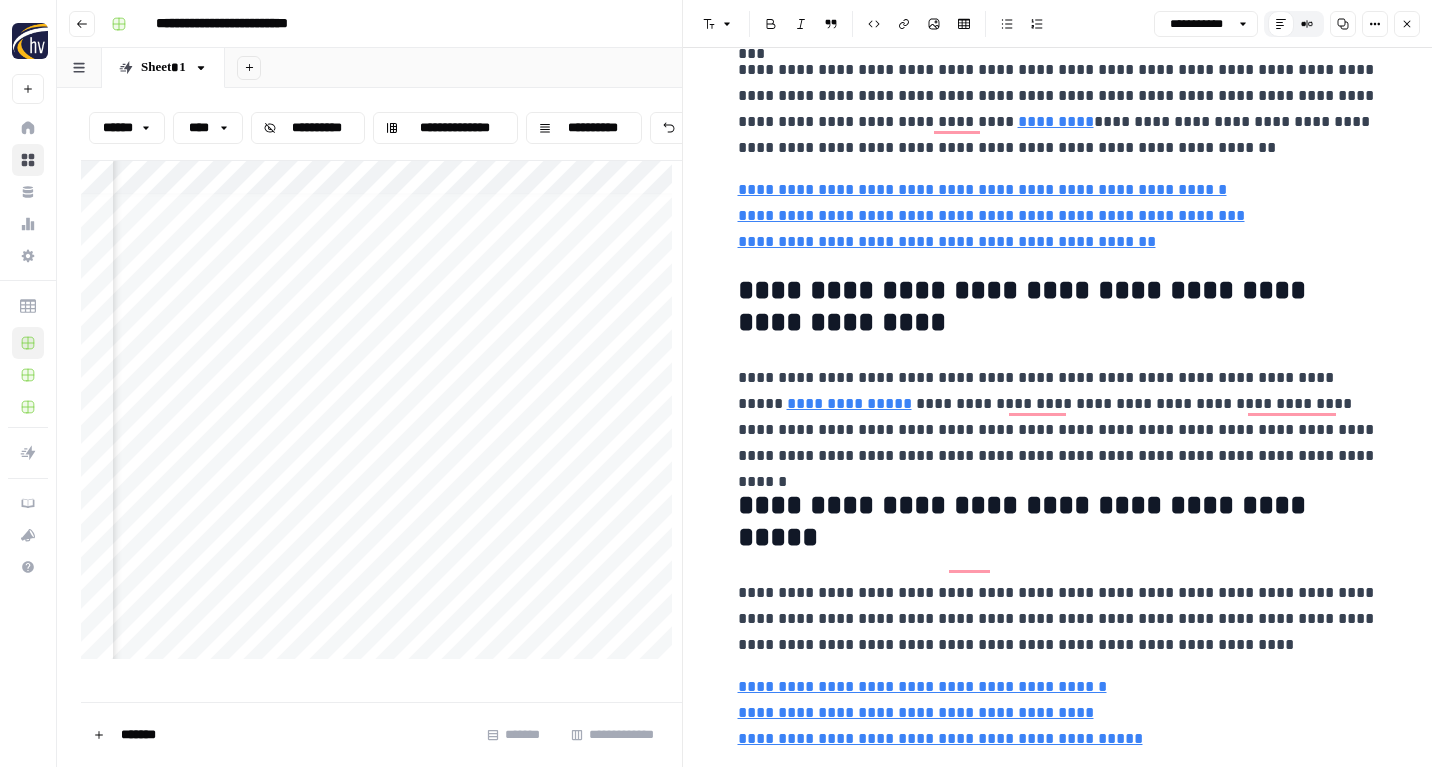 scroll, scrollTop: 2290, scrollLeft: 0, axis: vertical 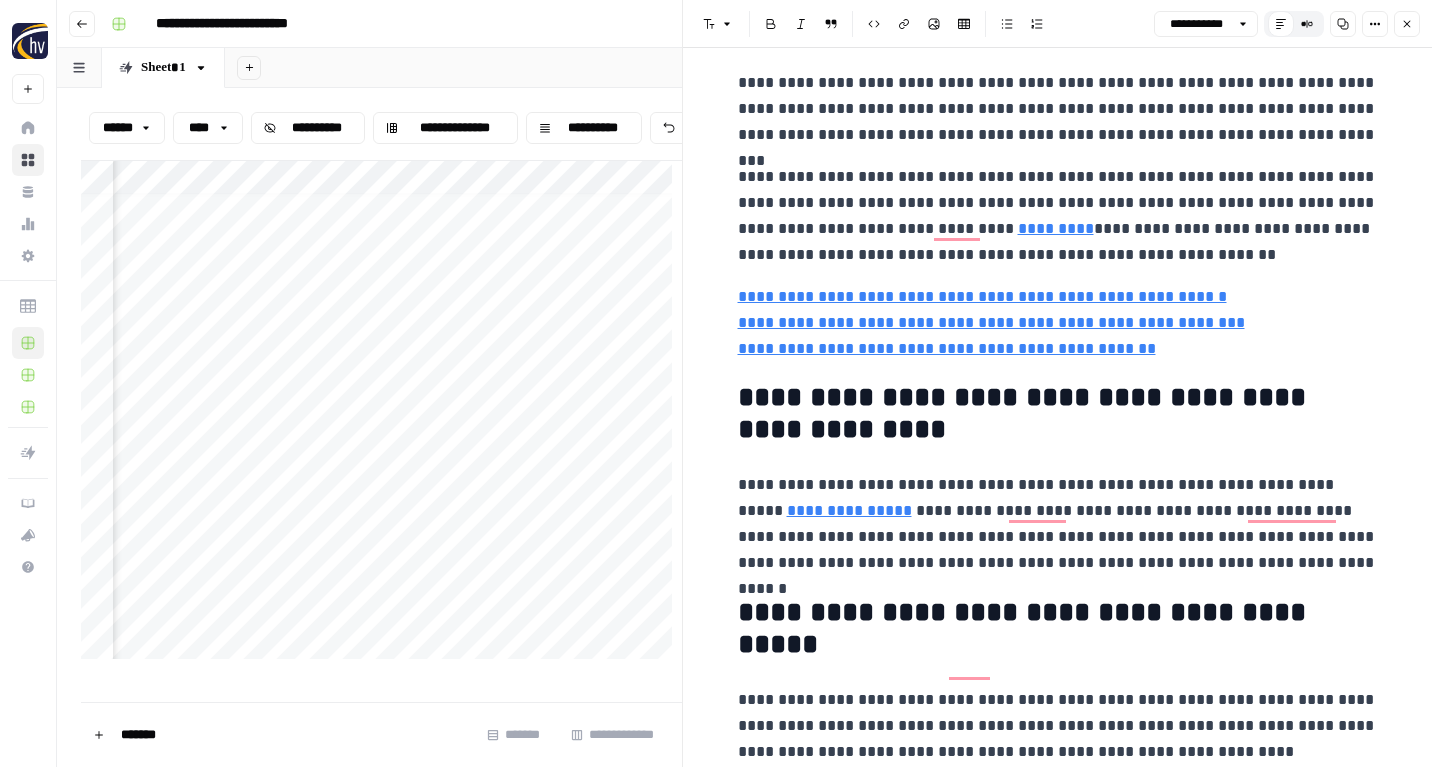 click on "**********" at bounding box center (381, 415) 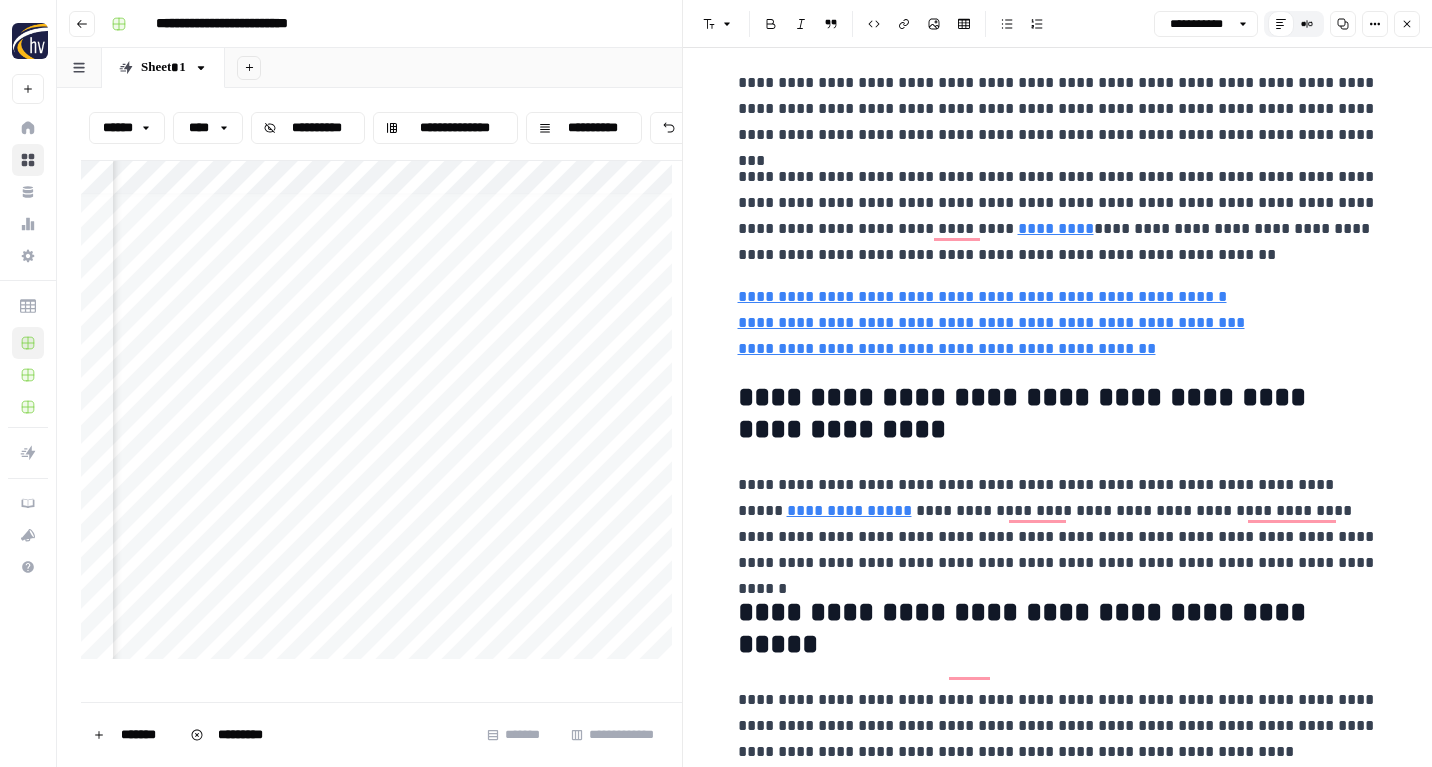 scroll, scrollTop: 2362, scrollLeft: 0, axis: vertical 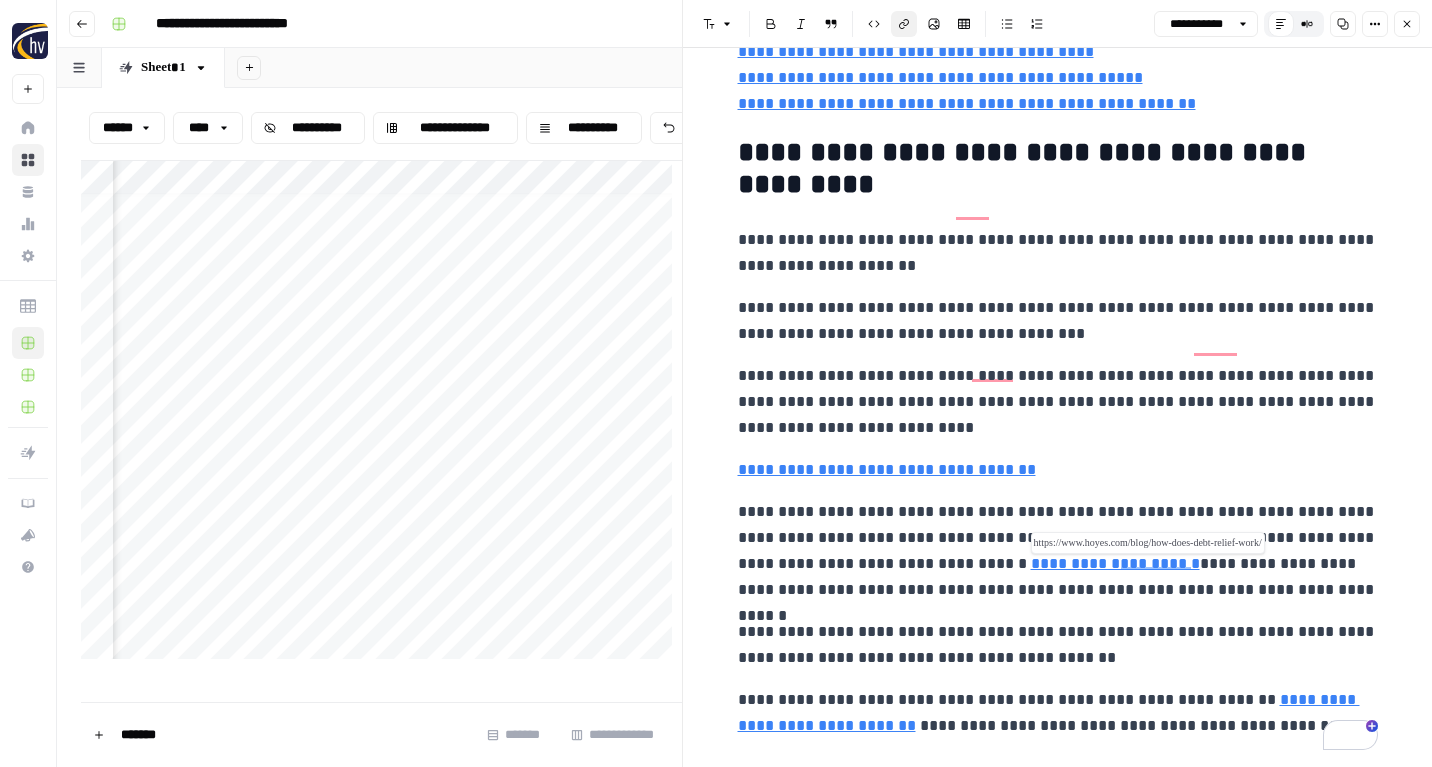 click on "**********" at bounding box center (1115, 563) 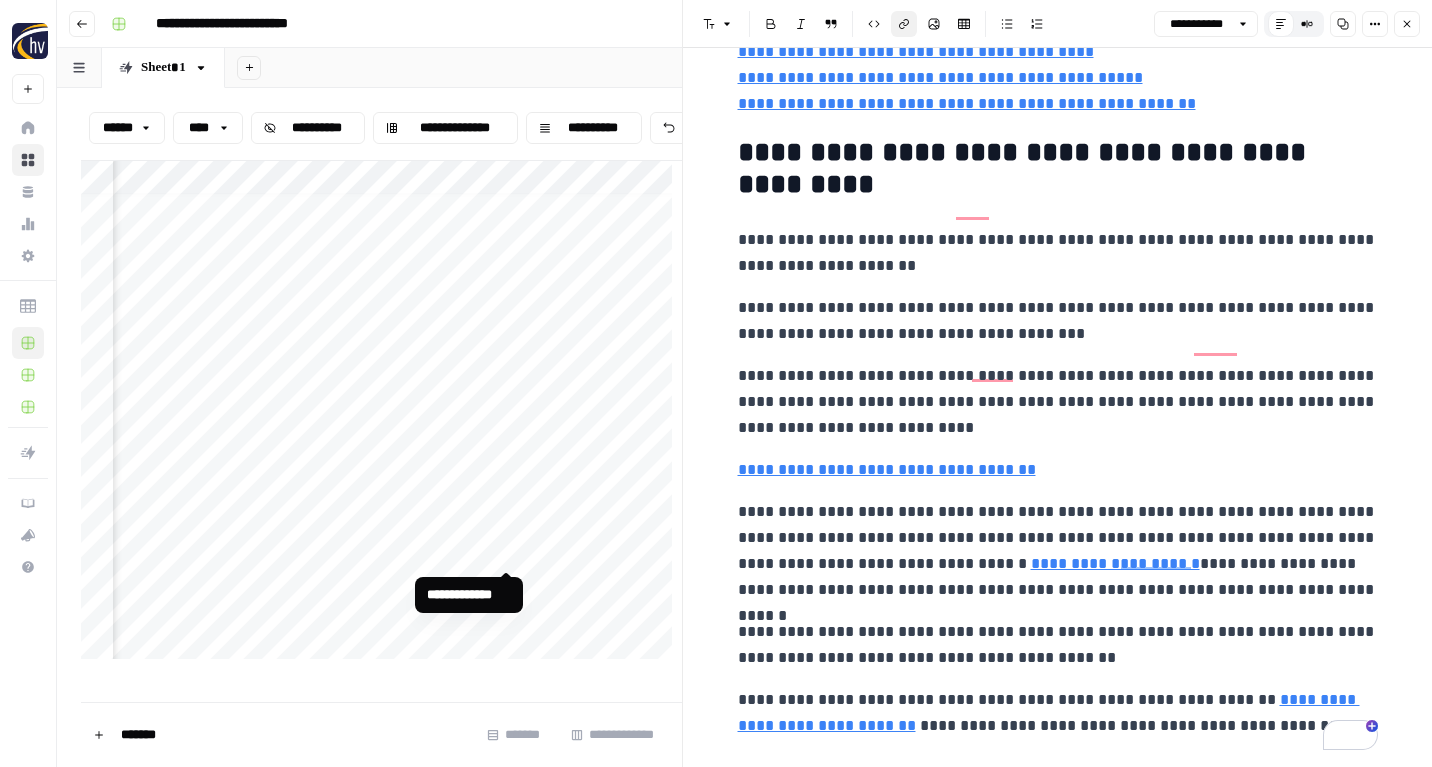 click on "**********" at bounding box center [381, 415] 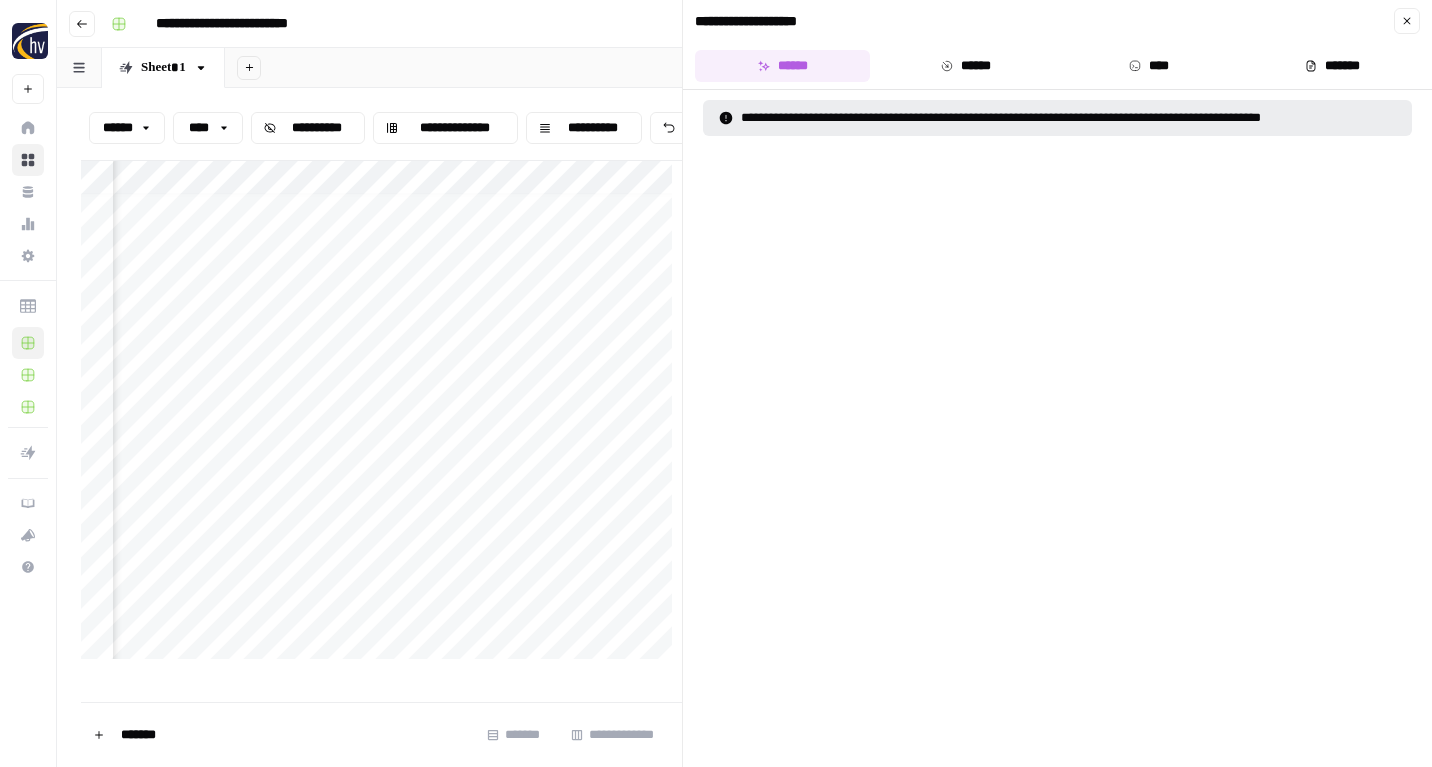 scroll, scrollTop: 10, scrollLeft: 1255, axis: both 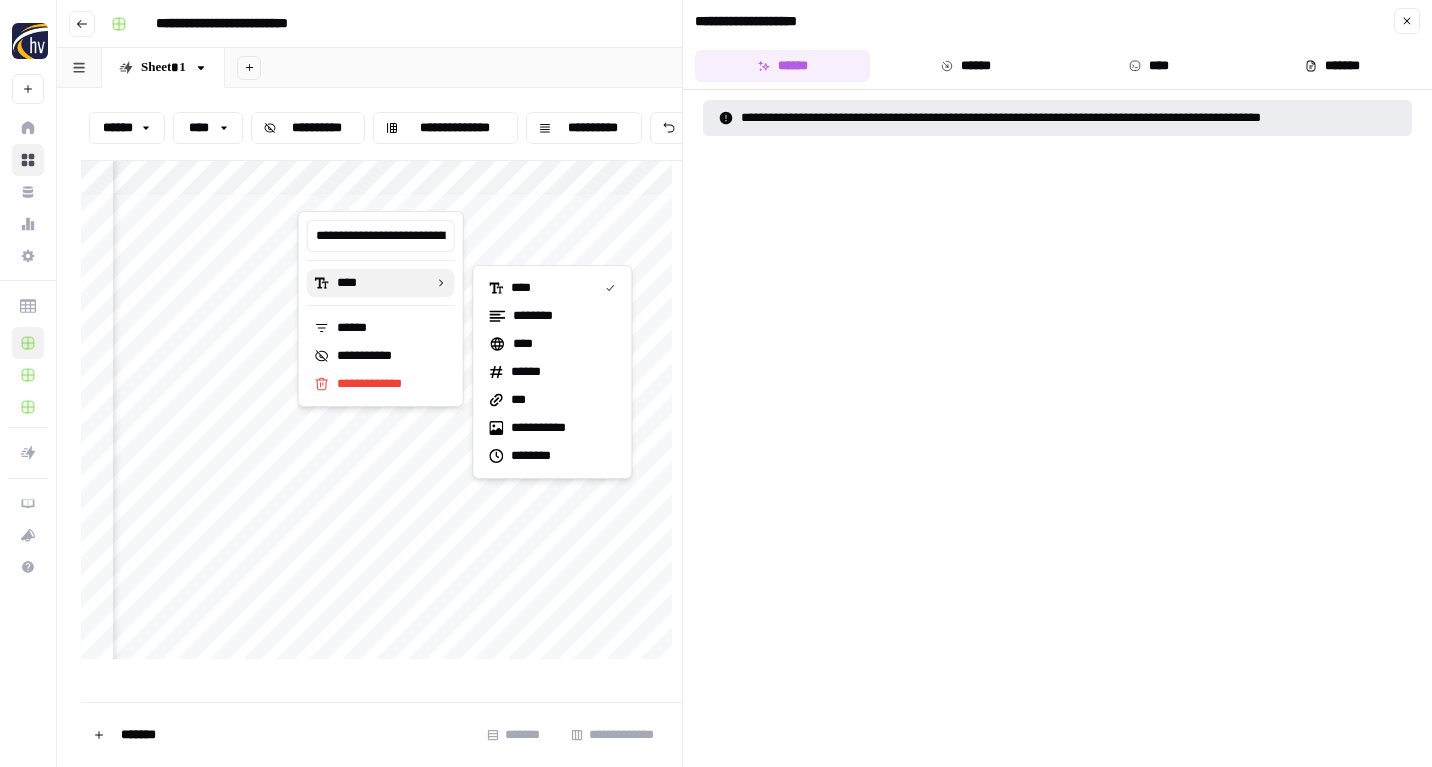 click on "****" at bounding box center (381, 283) 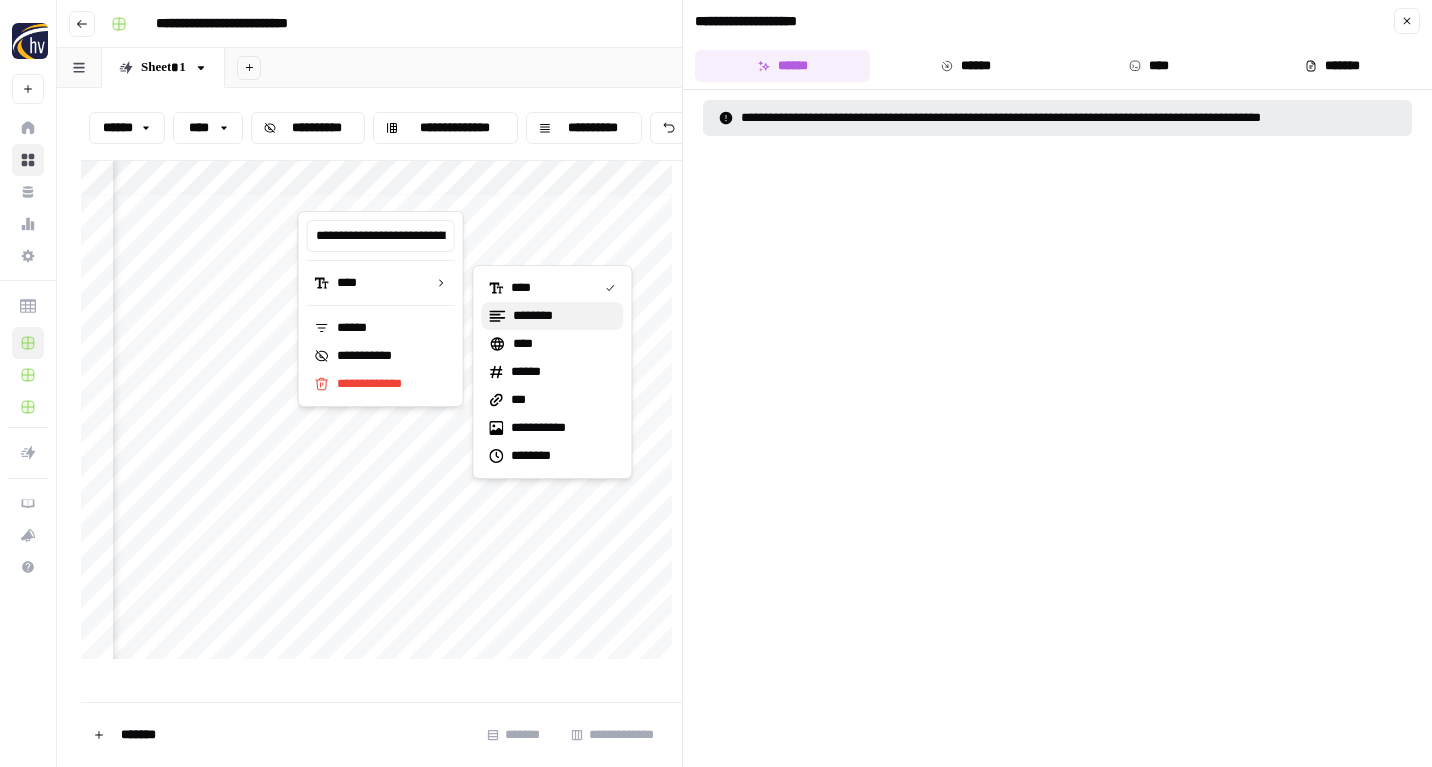 click on "********" at bounding box center (552, 316) 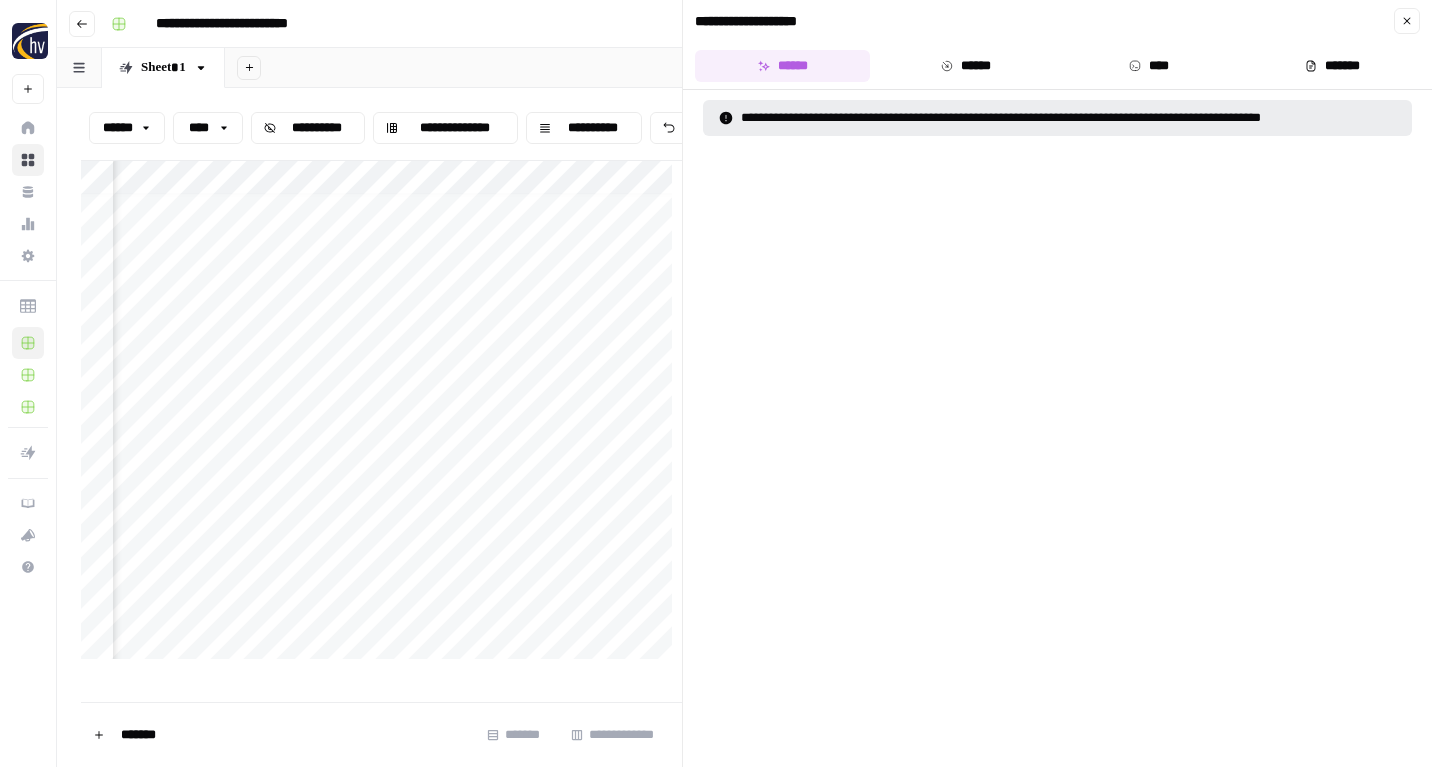 click on "**********" at bounding box center [381, 415] 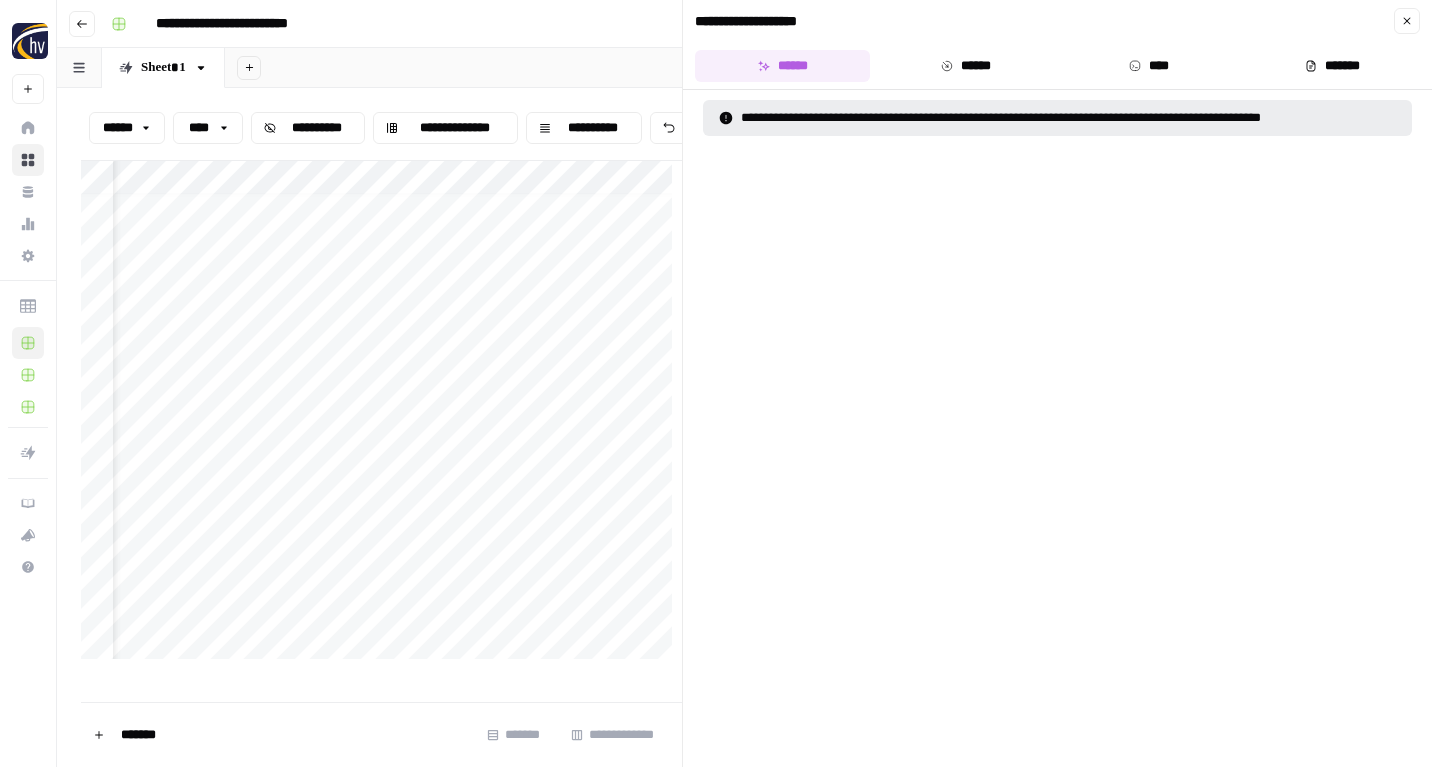 scroll, scrollTop: 10, scrollLeft: 0, axis: vertical 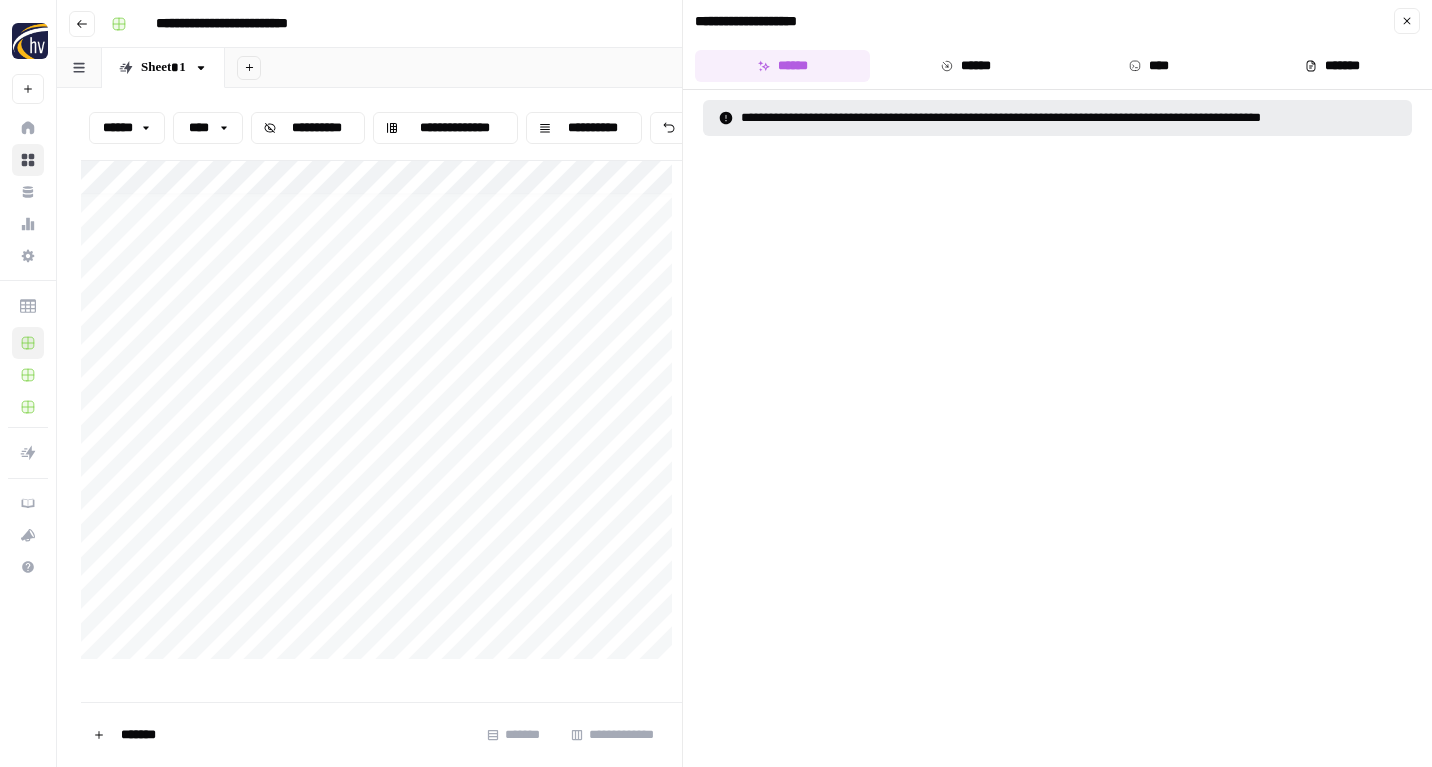click on "**********" at bounding box center (381, 415) 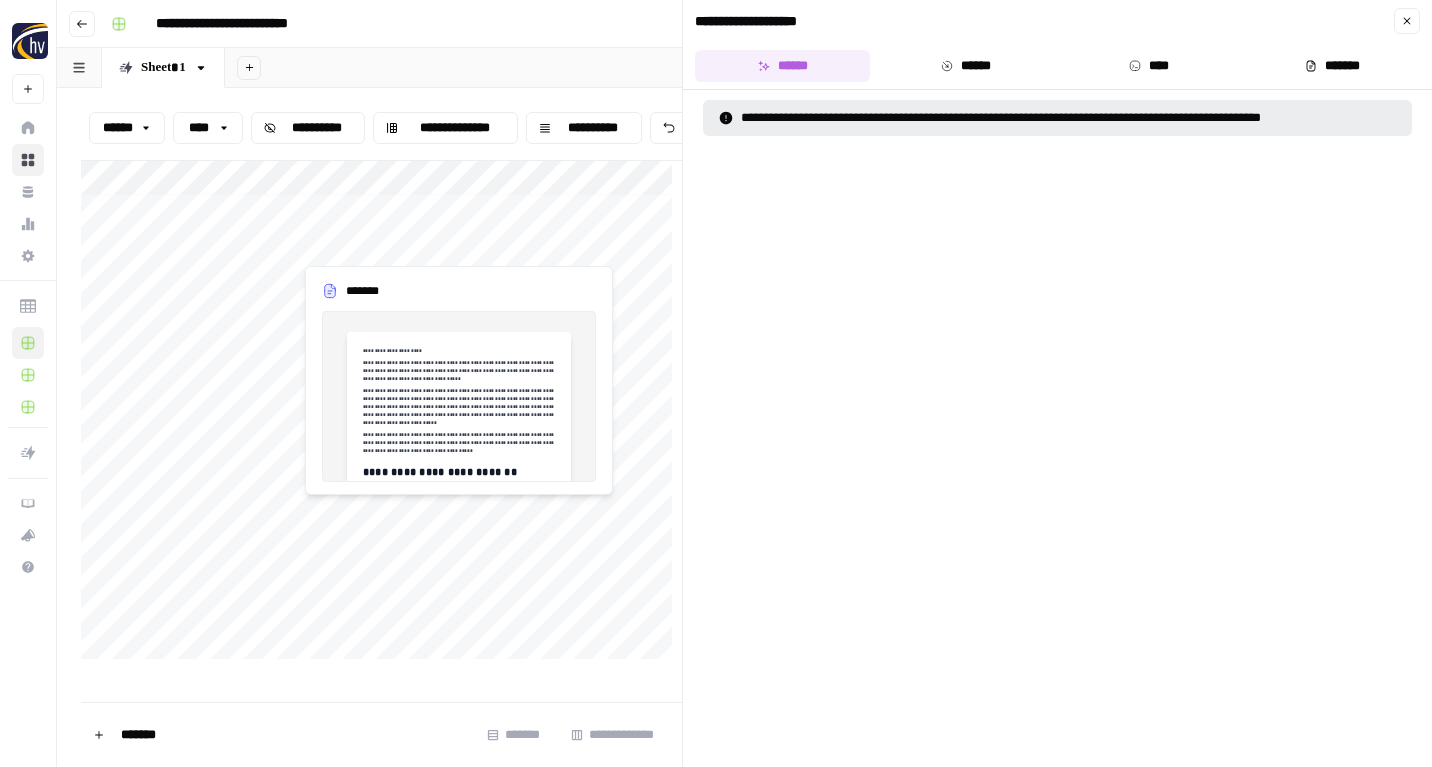 click on "**********" at bounding box center (381, 415) 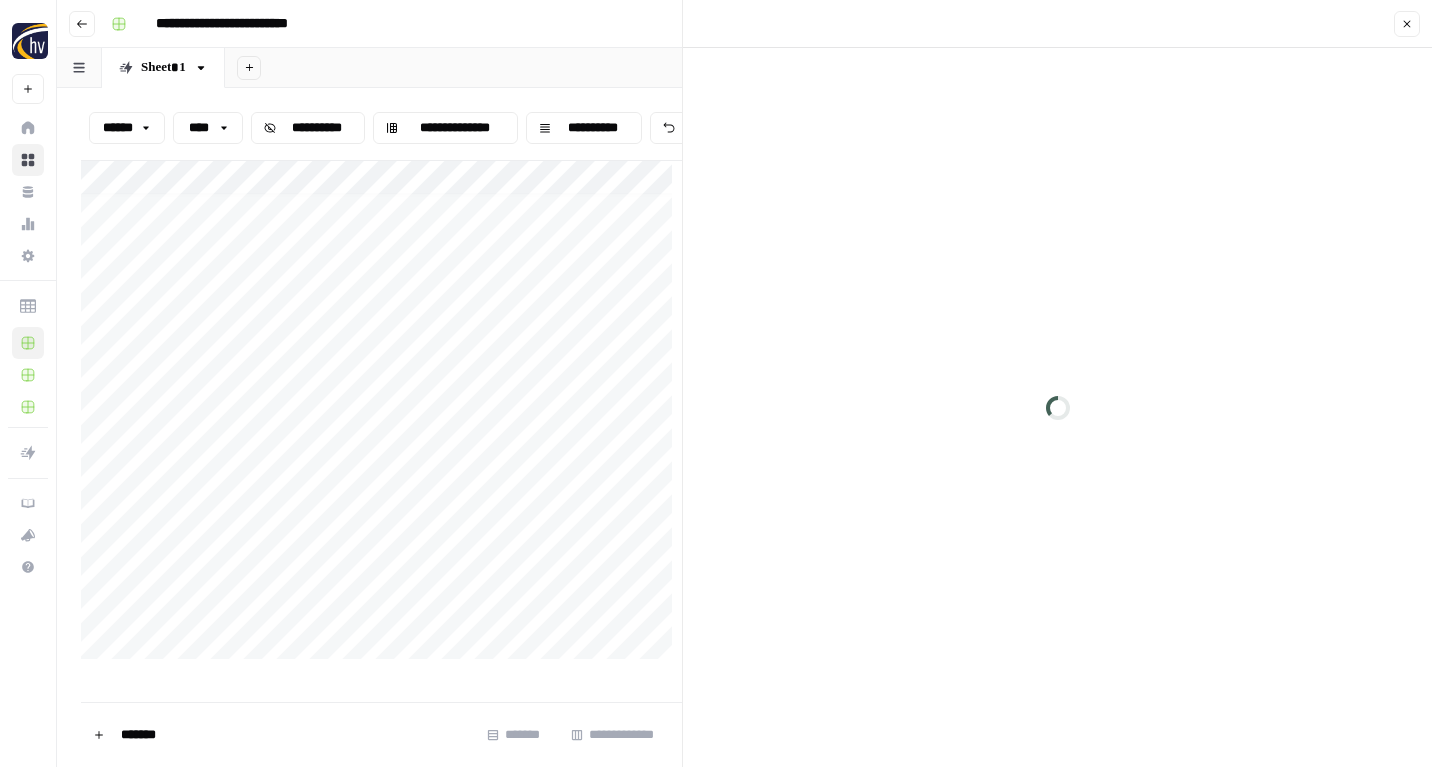 click at bounding box center (383, 550) 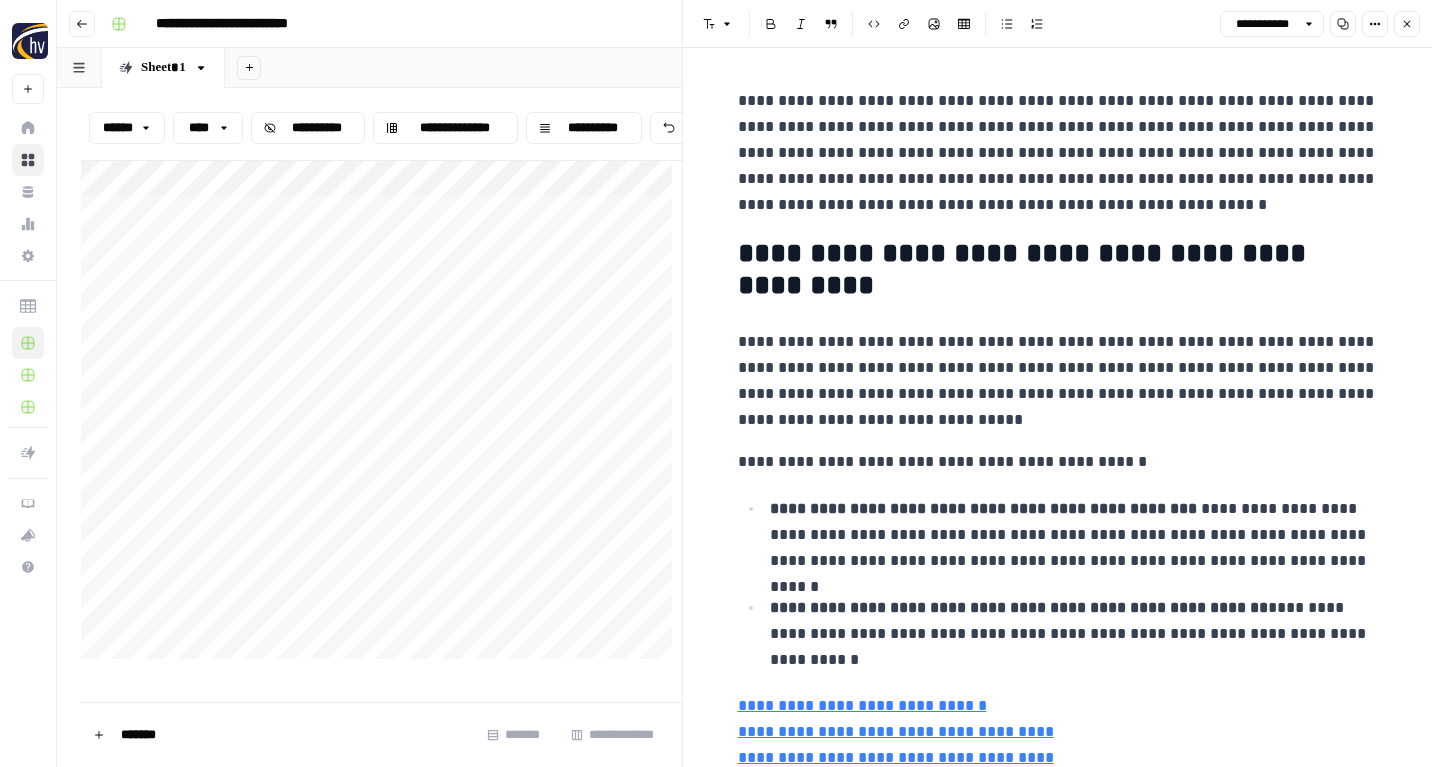 click on "**********" at bounding box center (1058, 381) 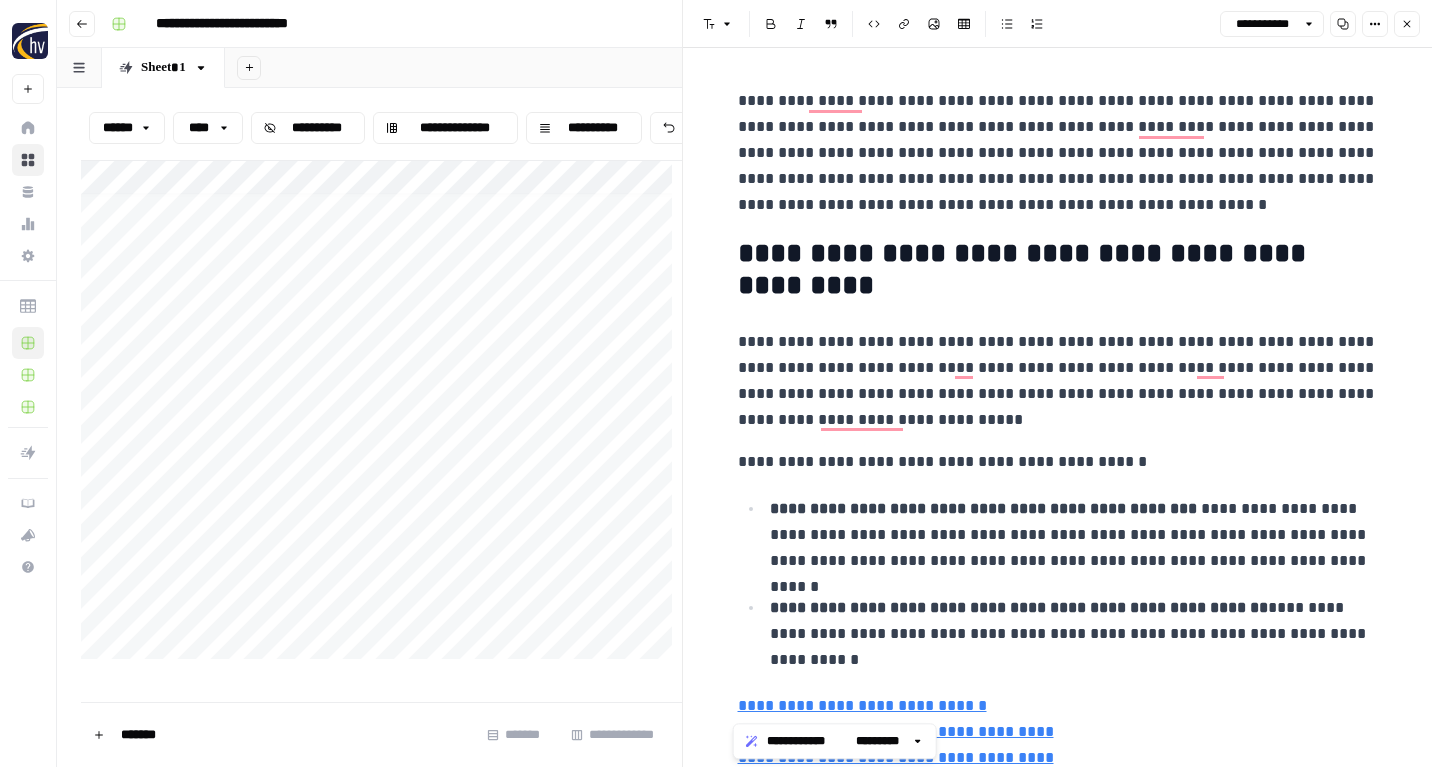 copy on "**********" 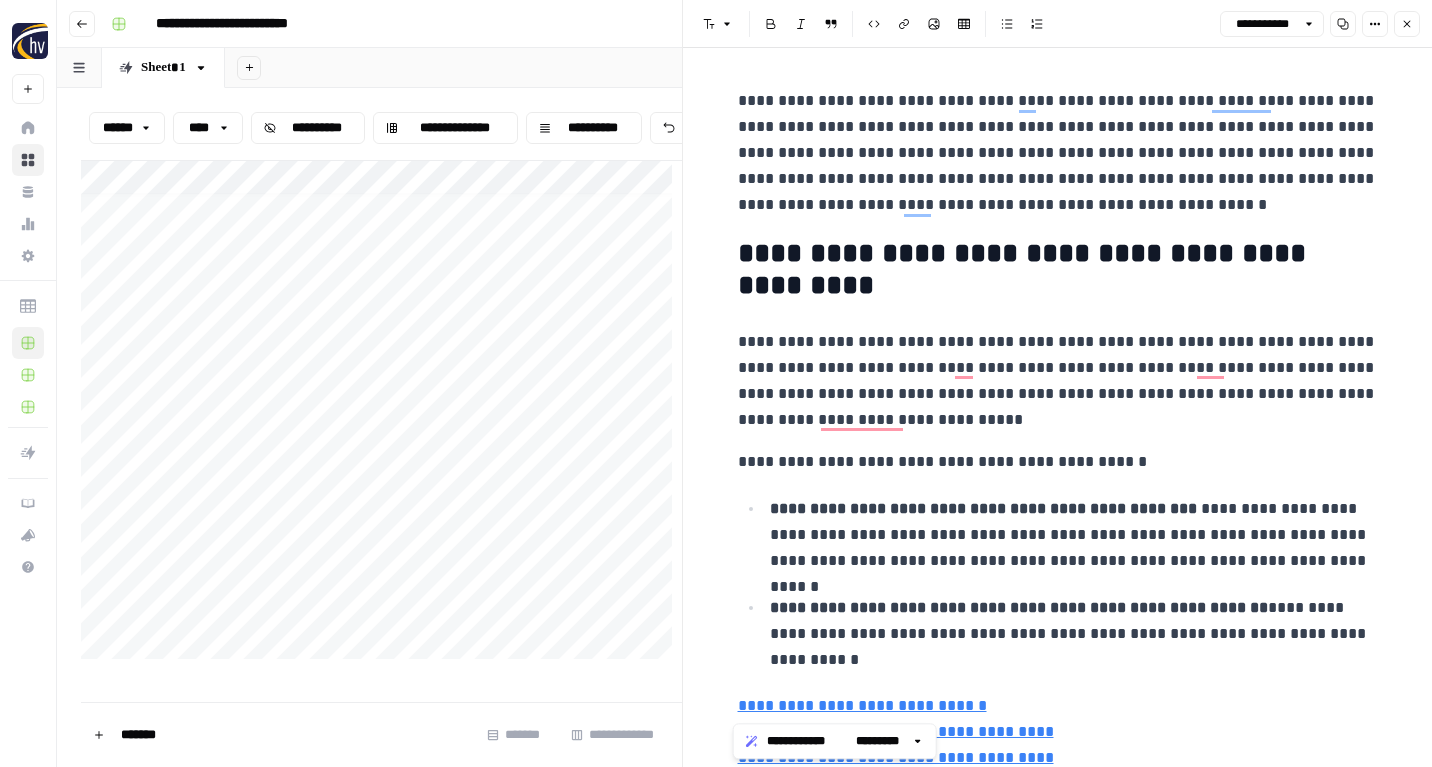 scroll, scrollTop: 154, scrollLeft: 0, axis: vertical 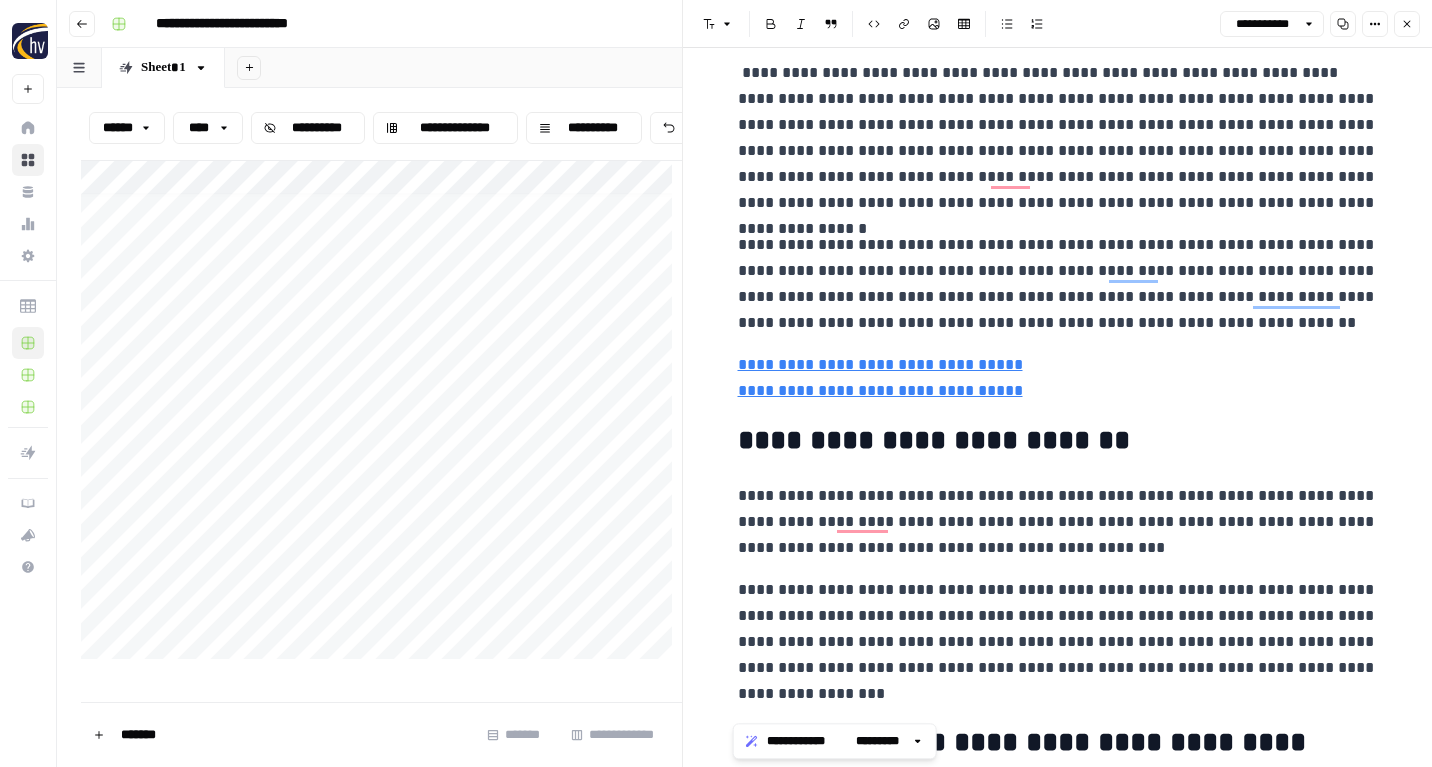 click on "**********" at bounding box center (1058, 378) 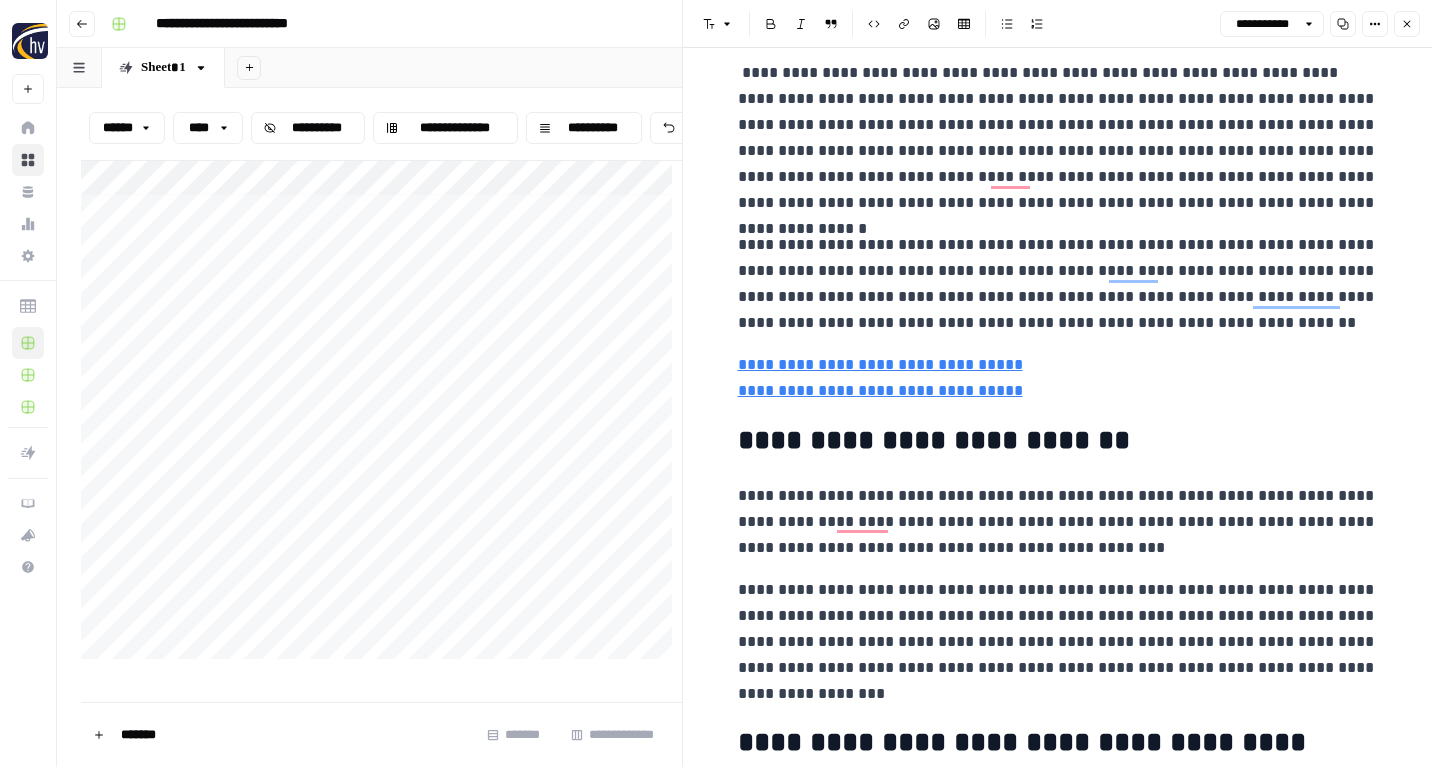 click on "**********" at bounding box center (381, 415) 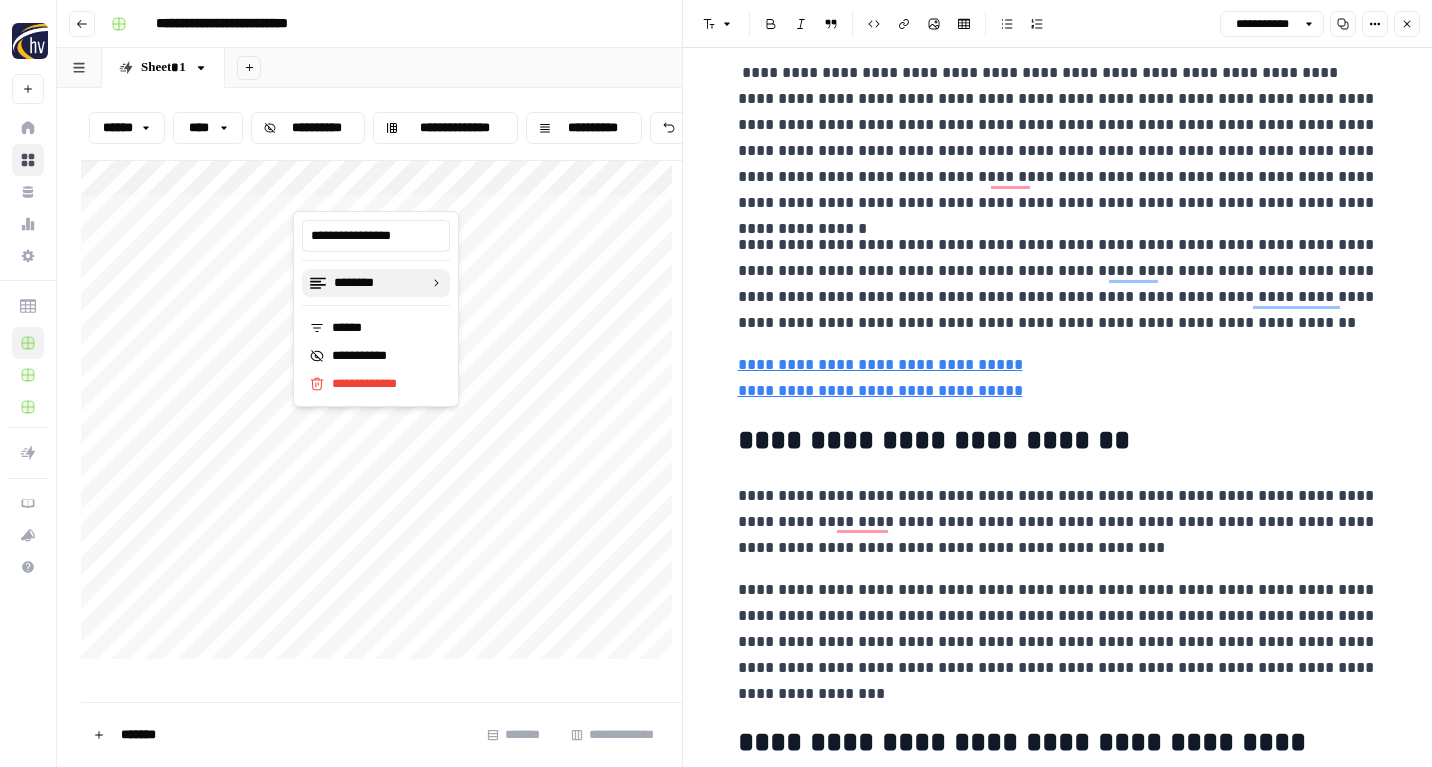 click on "********" at bounding box center [367, 283] 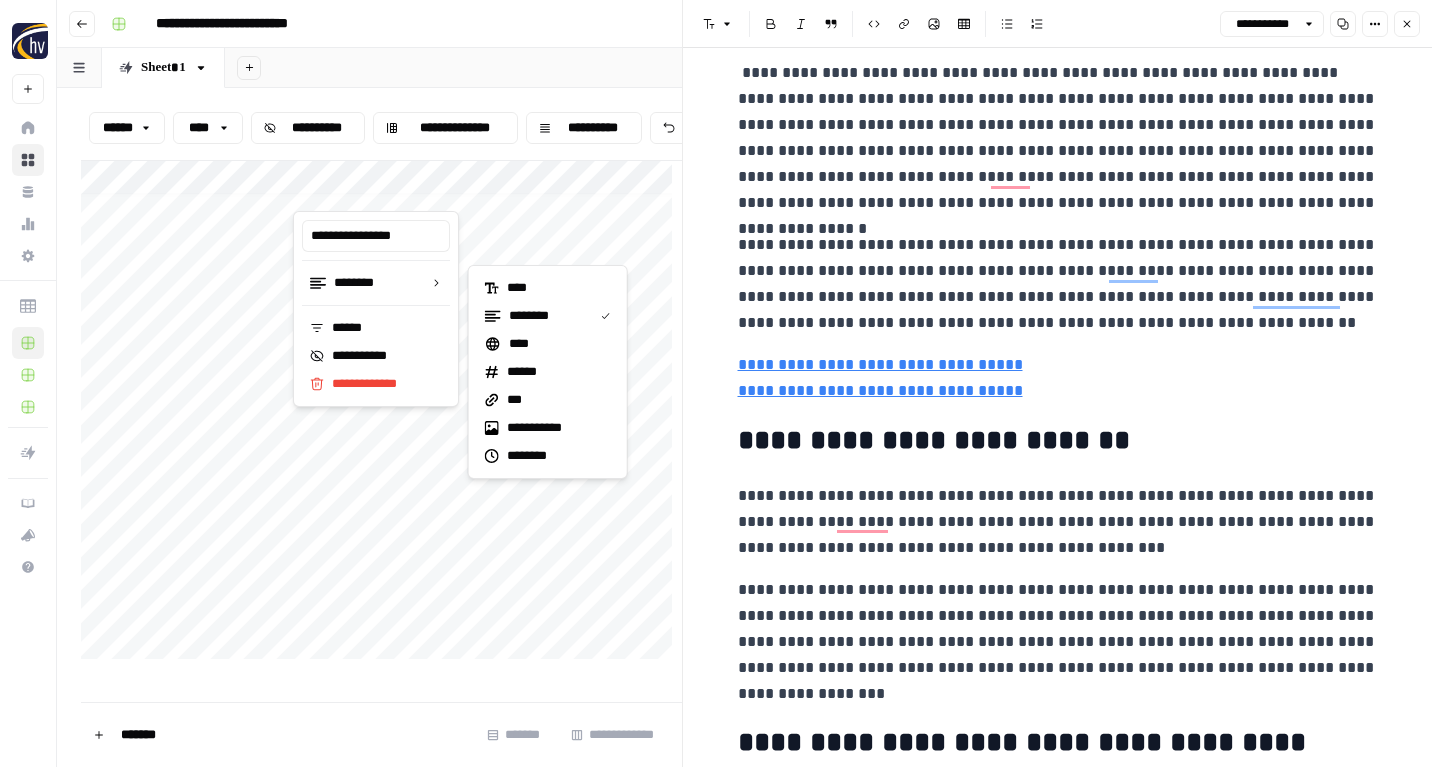 click on "**********" at bounding box center [716, 383] 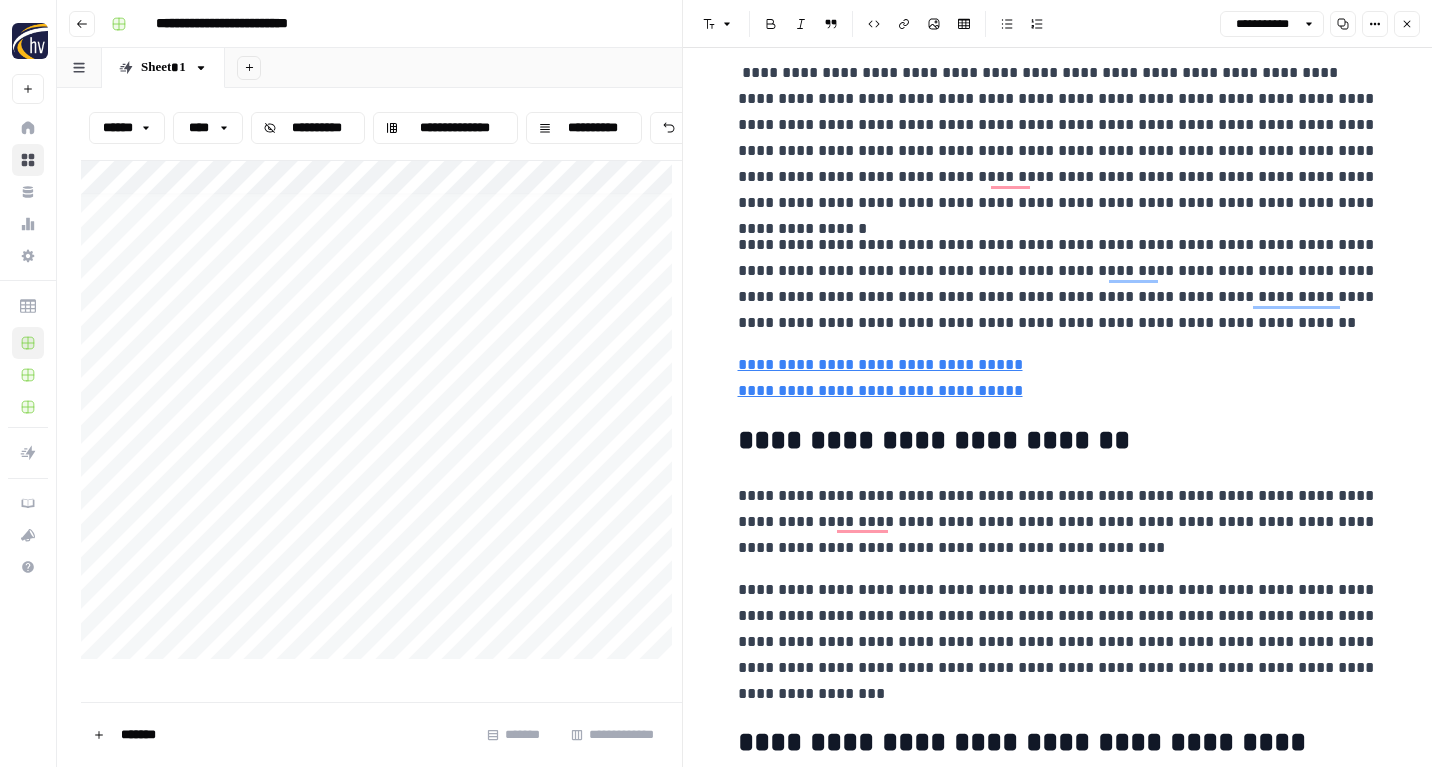 click on "**********" at bounding box center [381, 415] 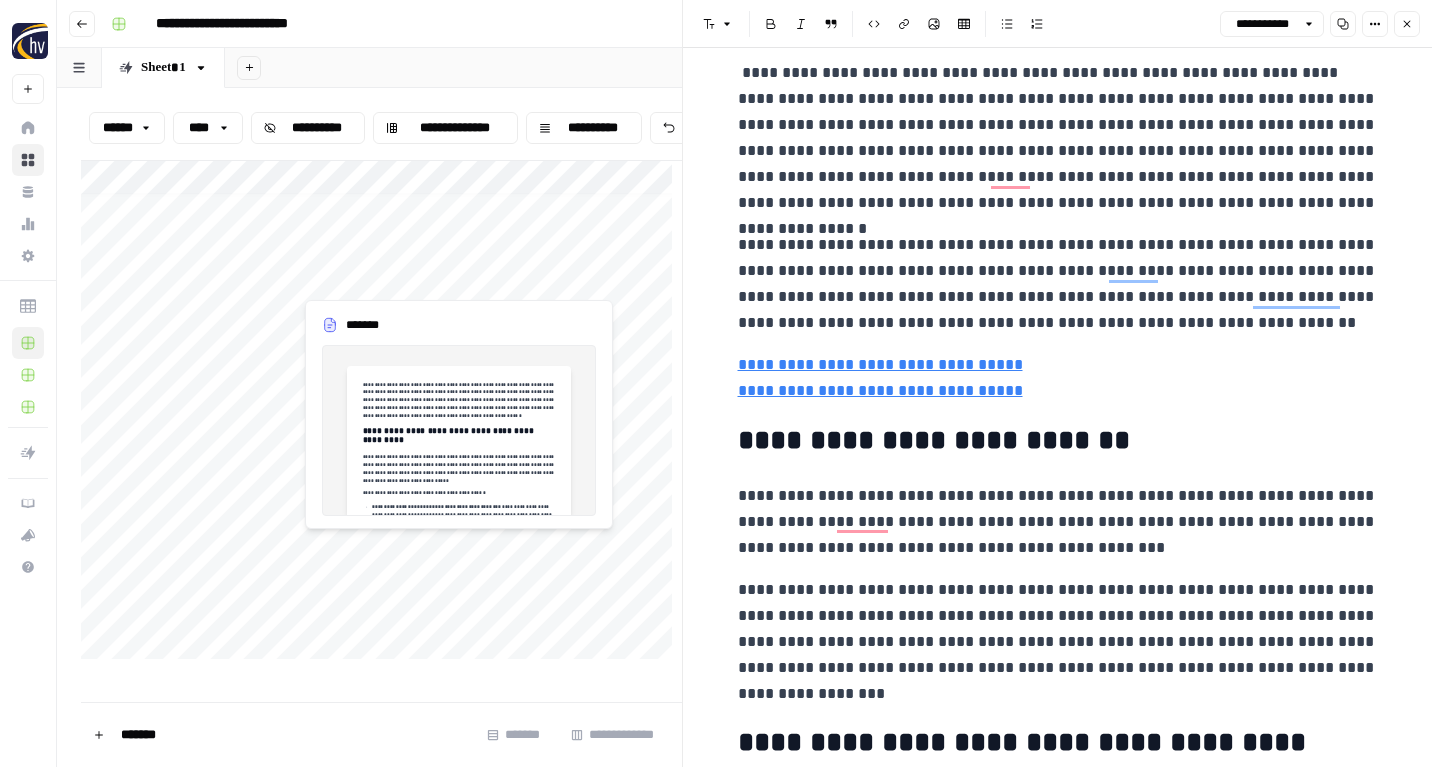 click on "**********" at bounding box center (381, 415) 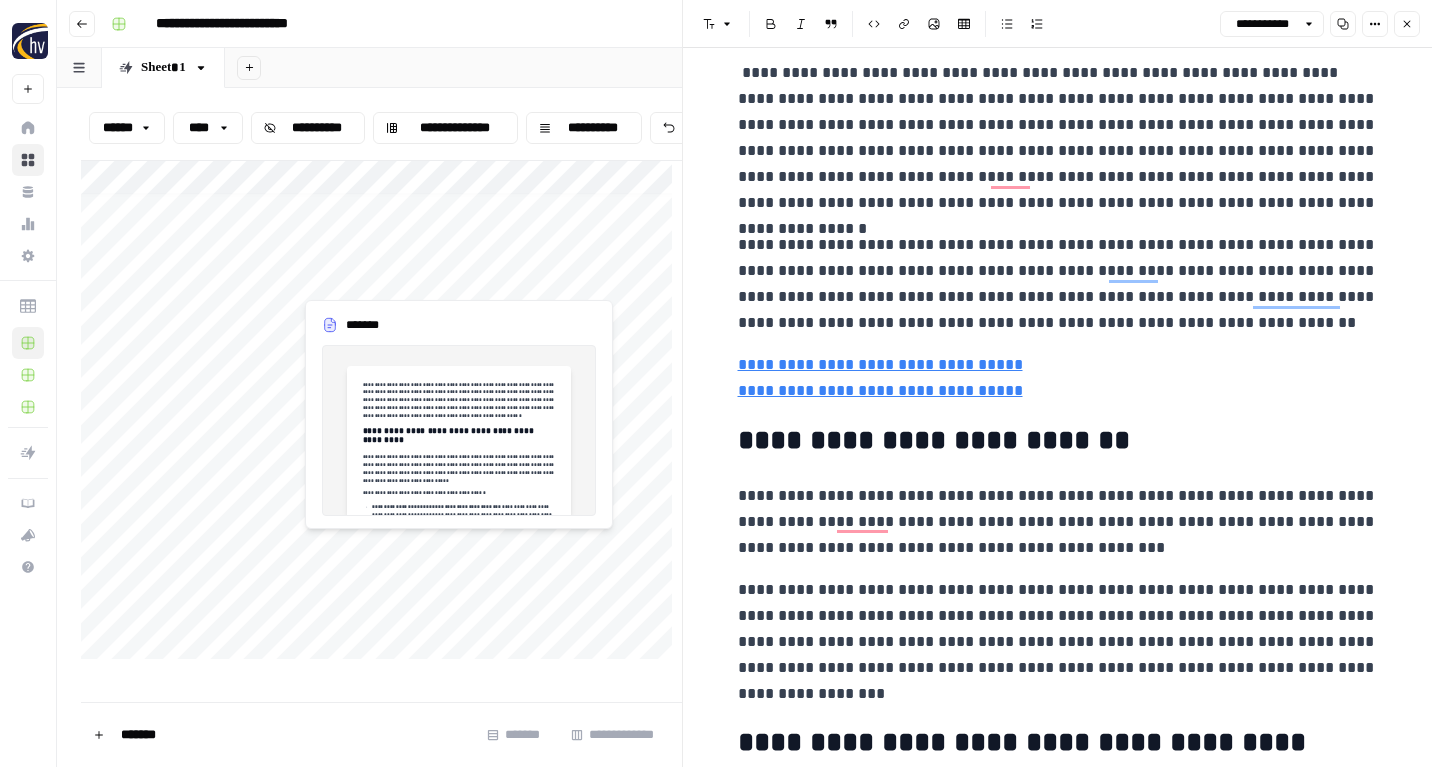click on "**********" at bounding box center [381, 415] 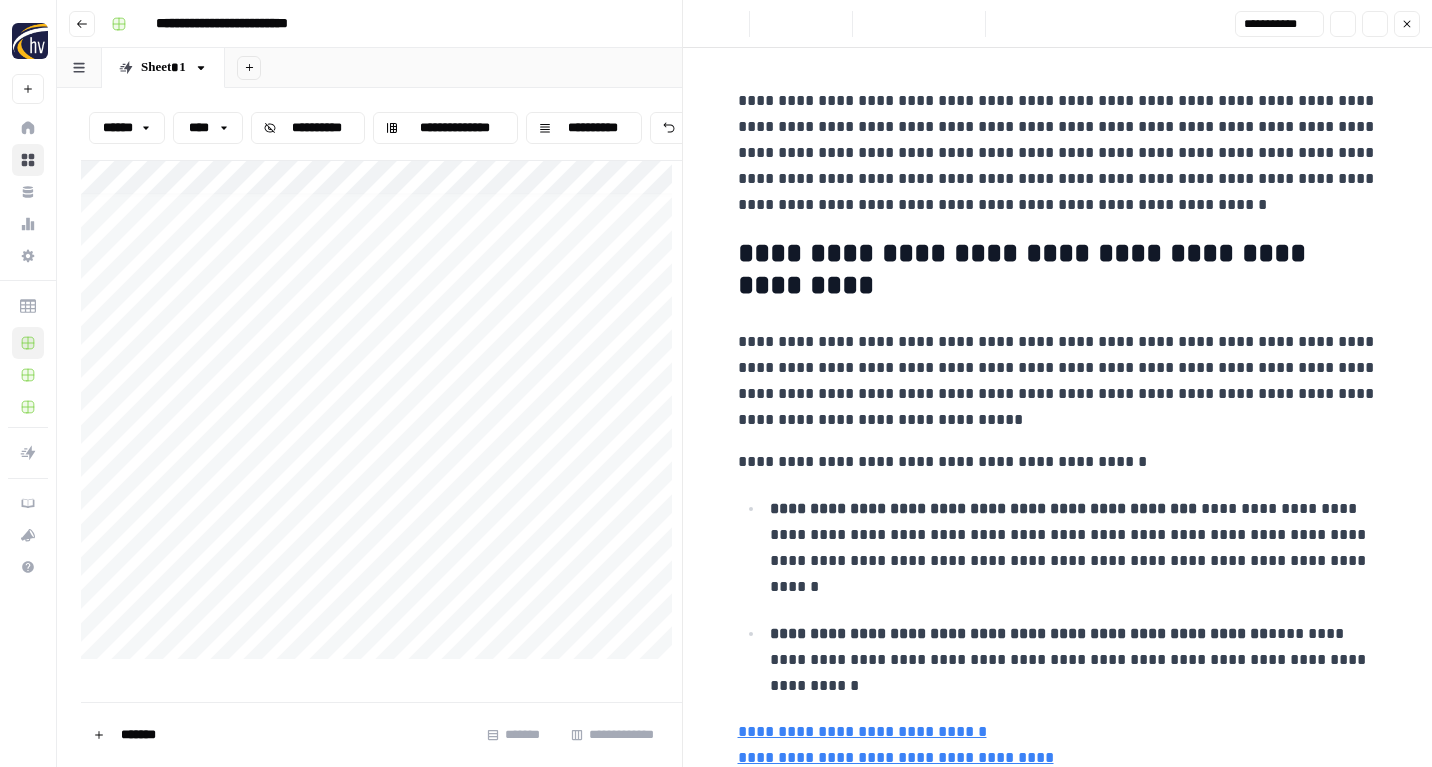 click on "**********" at bounding box center [381, 415] 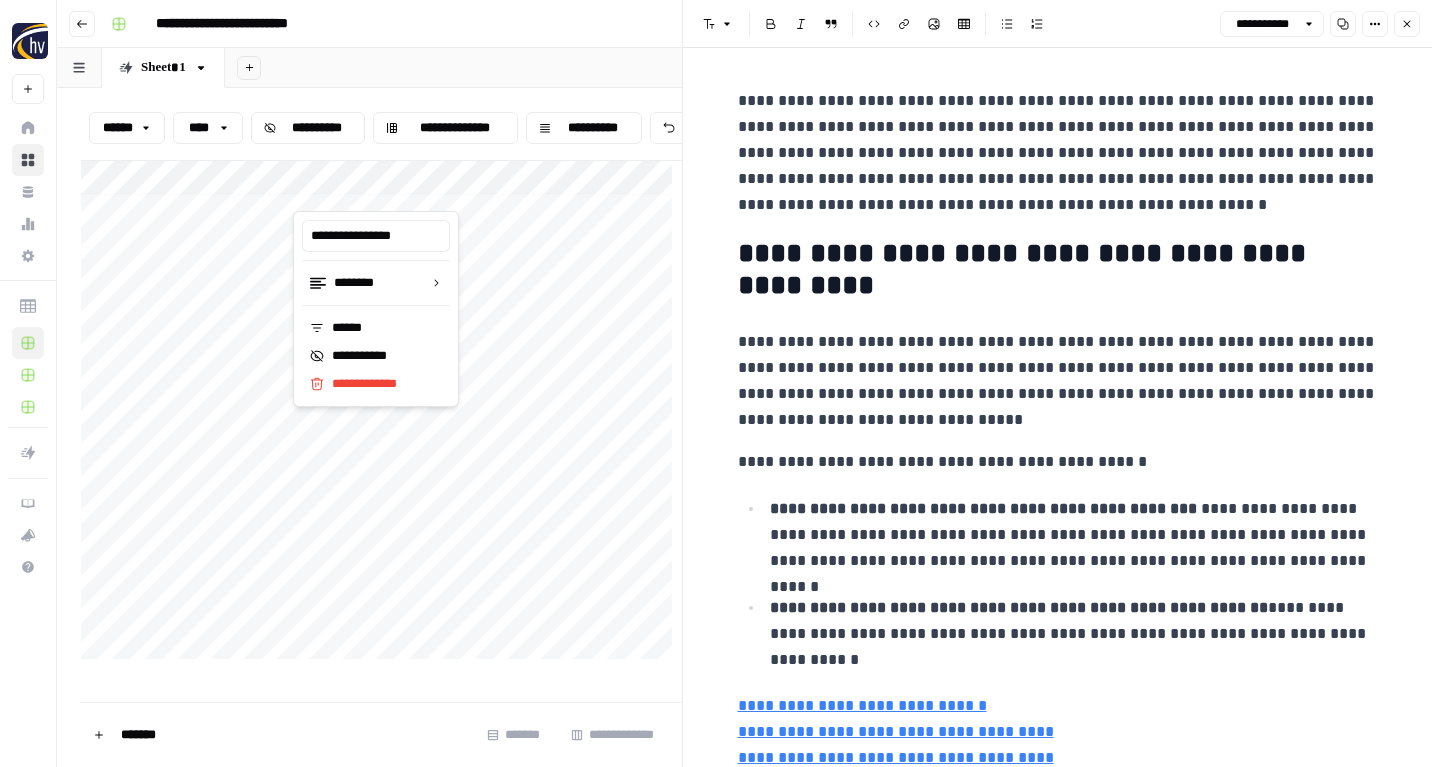 type on "**********" 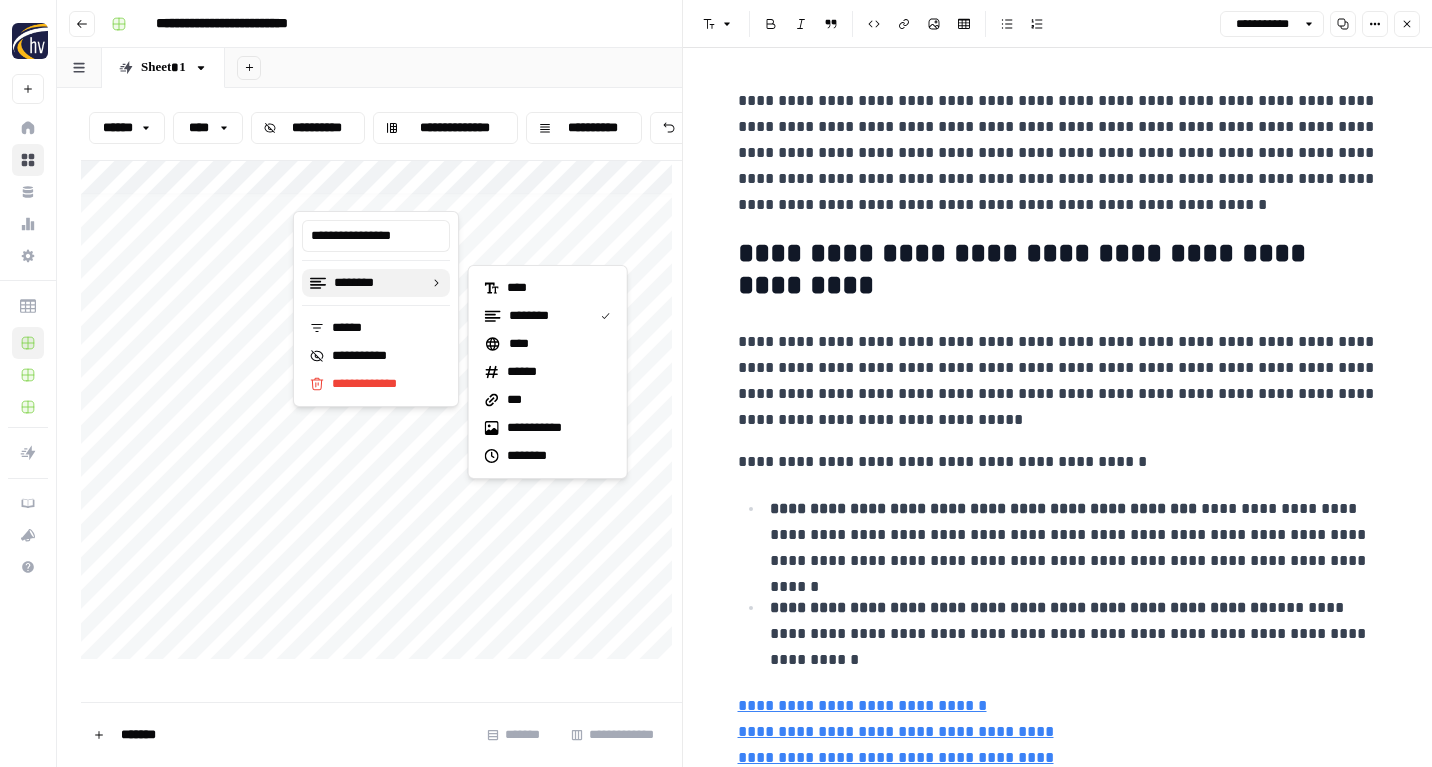 click on "********" at bounding box center (376, 283) 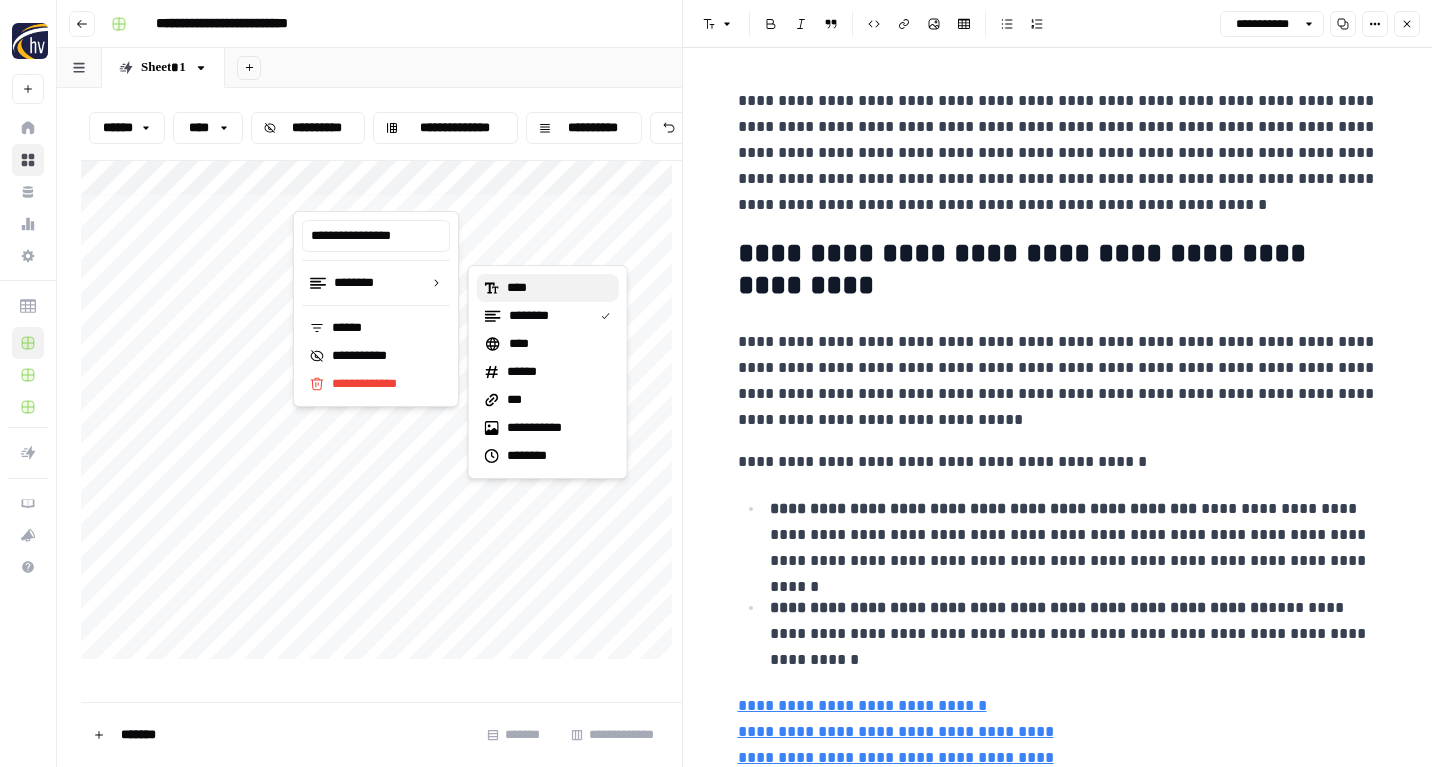 click on "****" at bounding box center (520, 288) 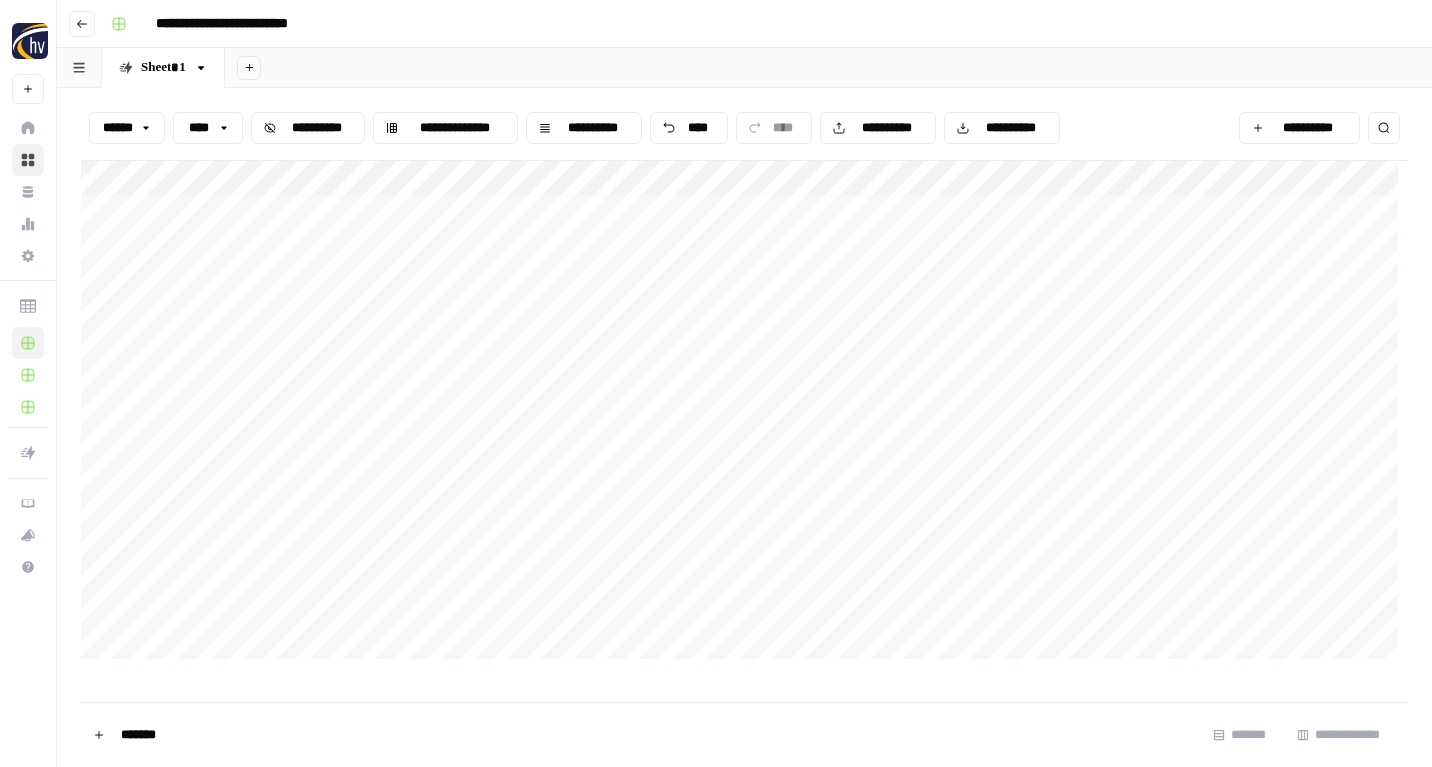 click on "**********" at bounding box center (744, 415) 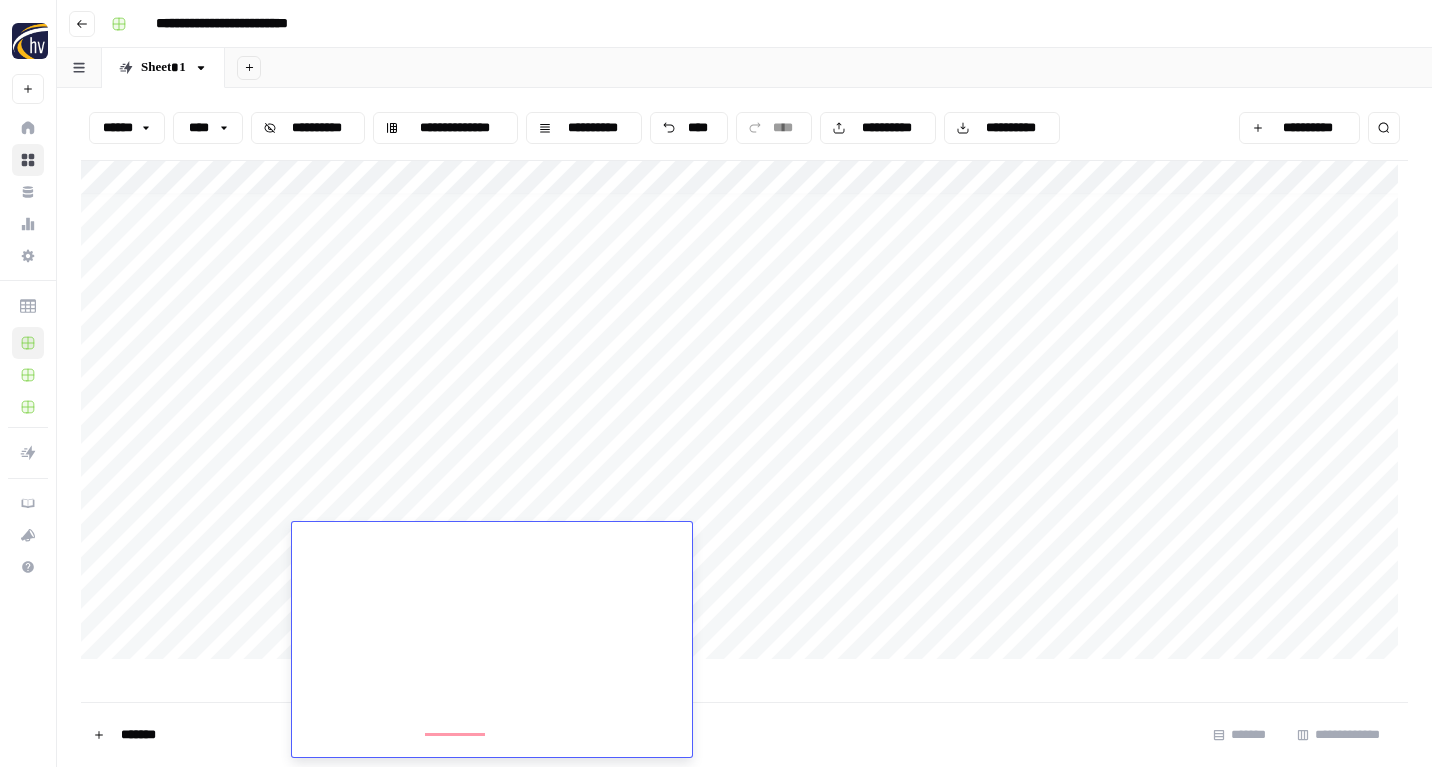 scroll, scrollTop: 3088, scrollLeft: 0, axis: vertical 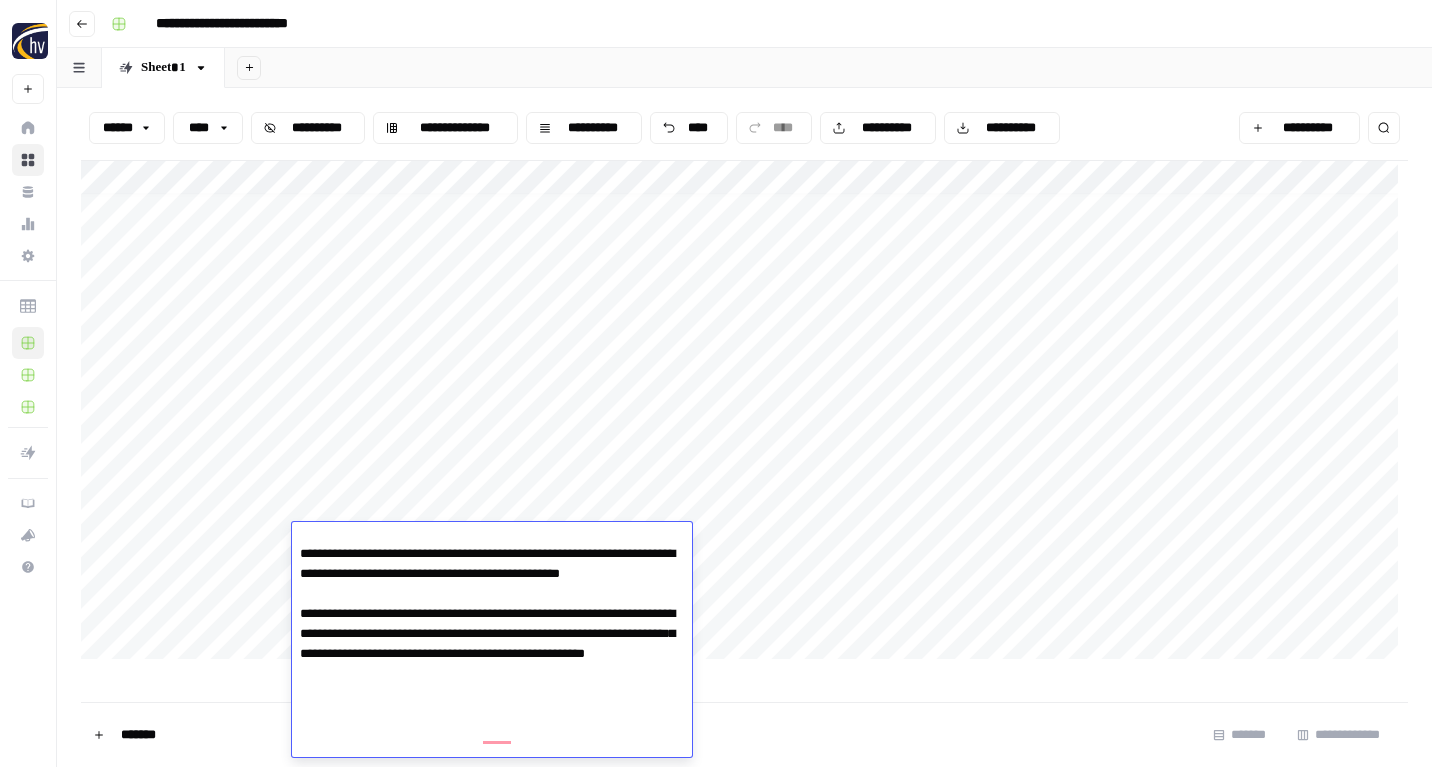 click at bounding box center [487, -586] 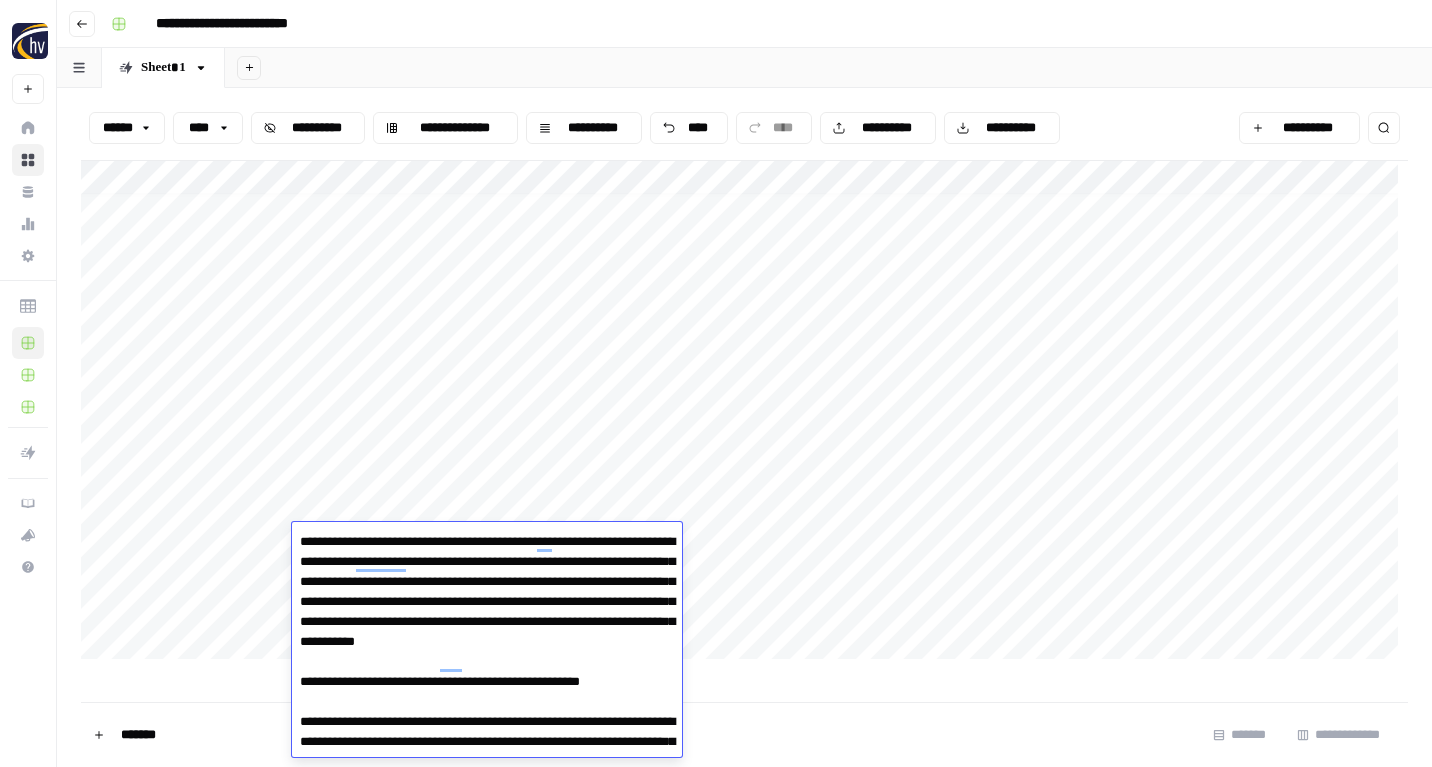 scroll, scrollTop: 0, scrollLeft: 0, axis: both 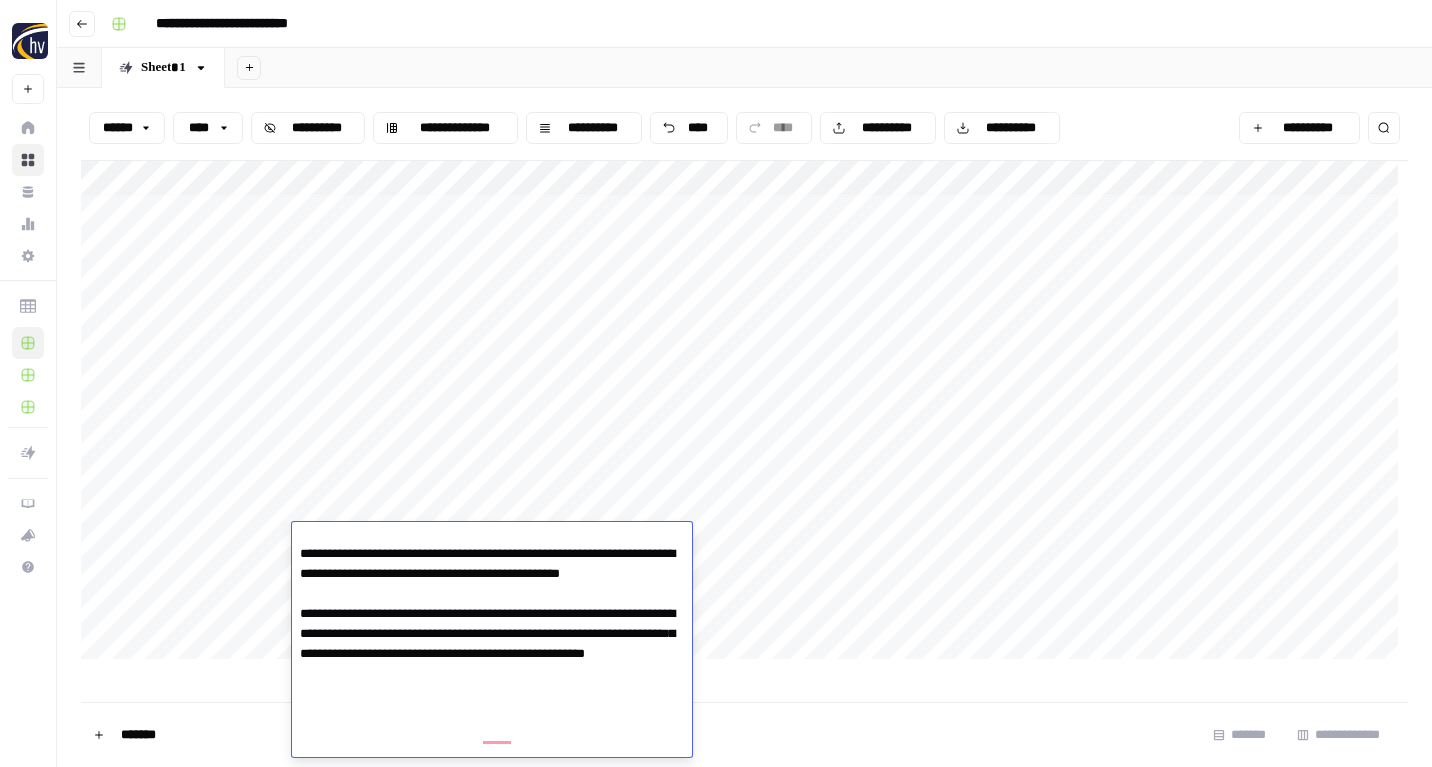 click on "**********" at bounding box center [744, 415] 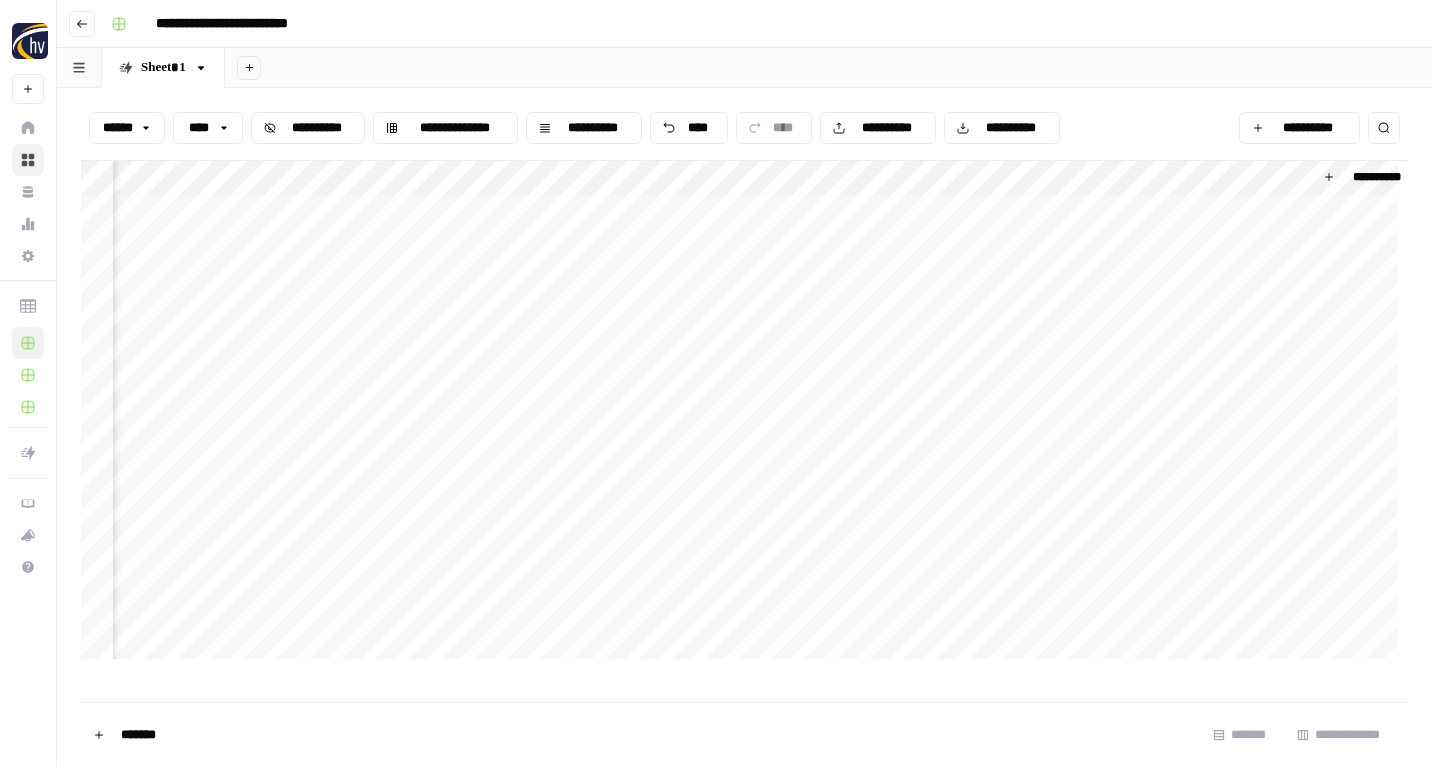 scroll, scrollTop: 10, scrollLeft: 779, axis: both 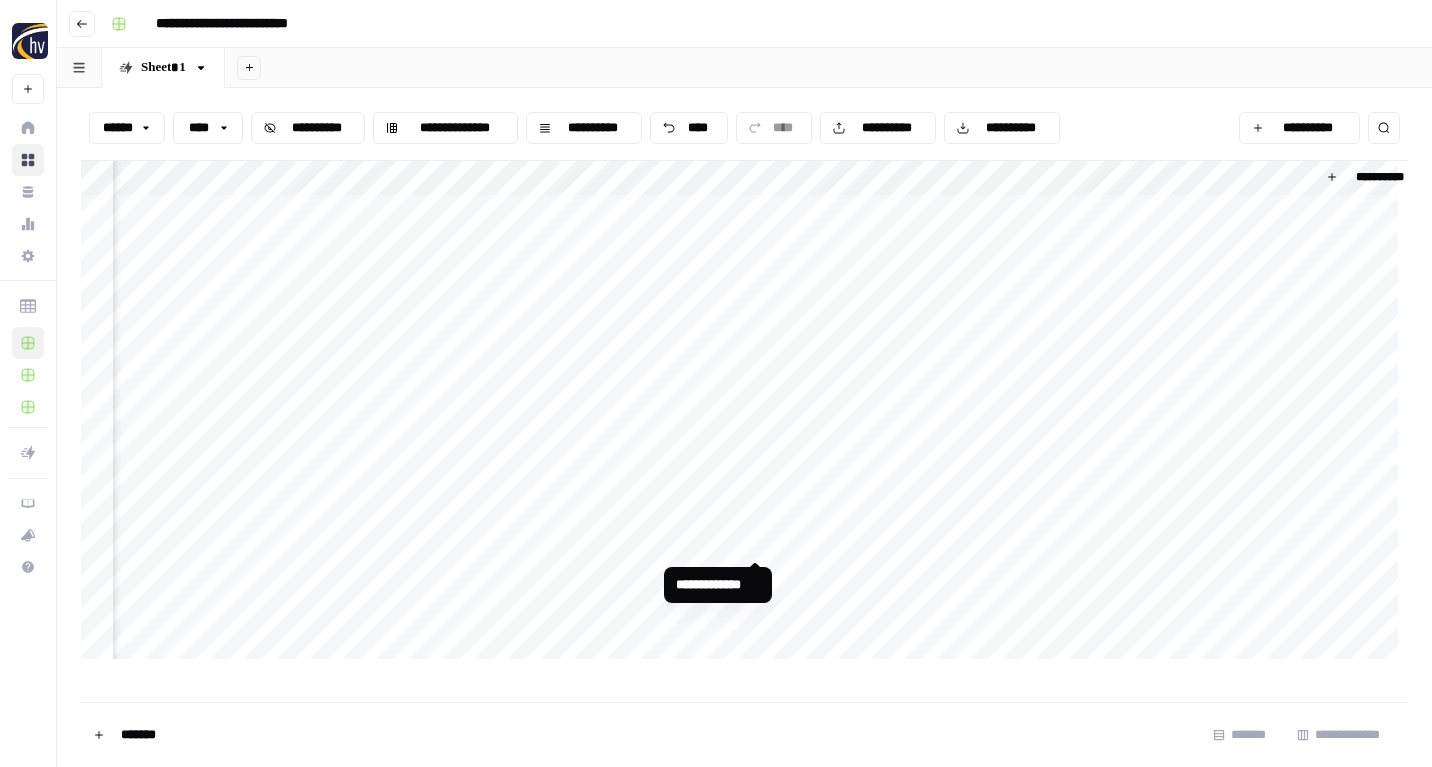 click on "**********" at bounding box center [744, 415] 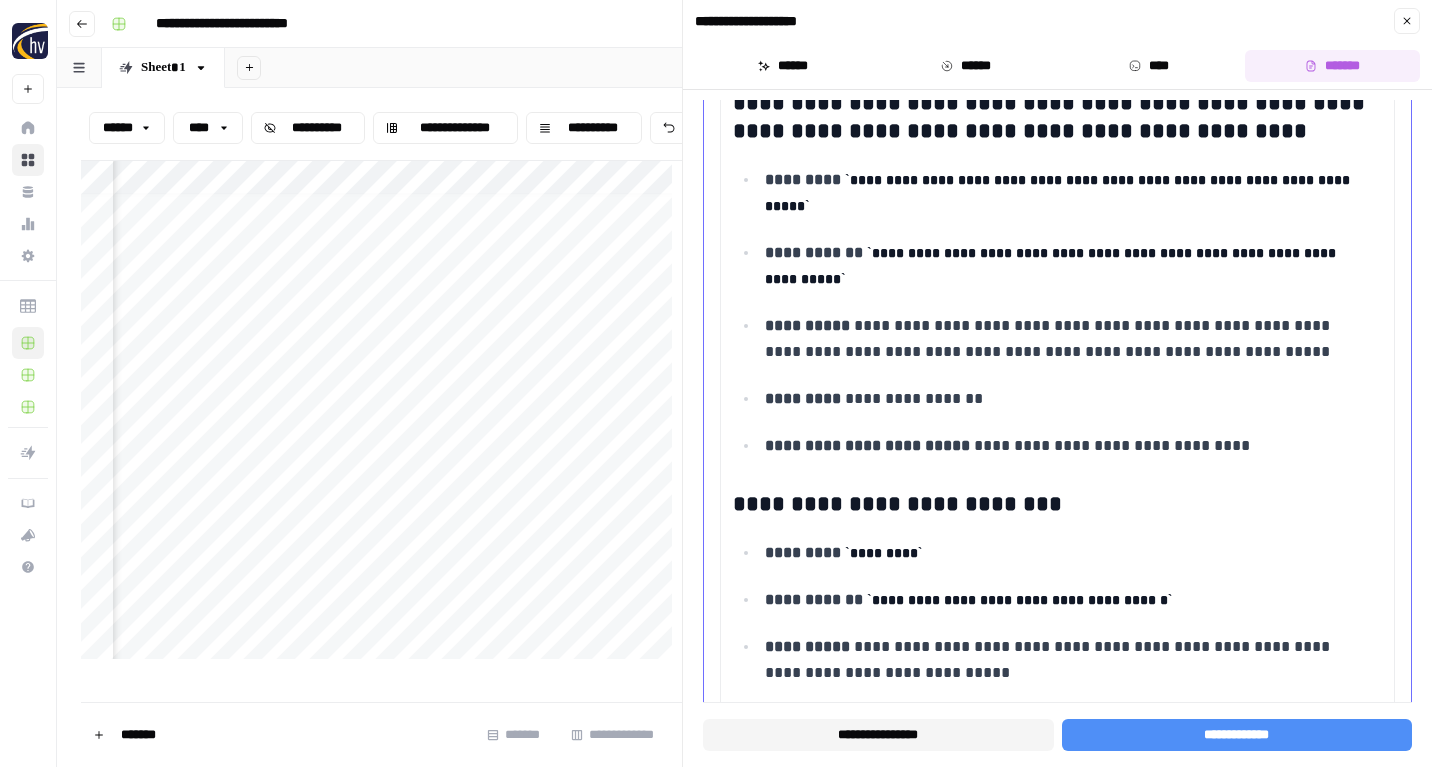 scroll, scrollTop: 801, scrollLeft: 0, axis: vertical 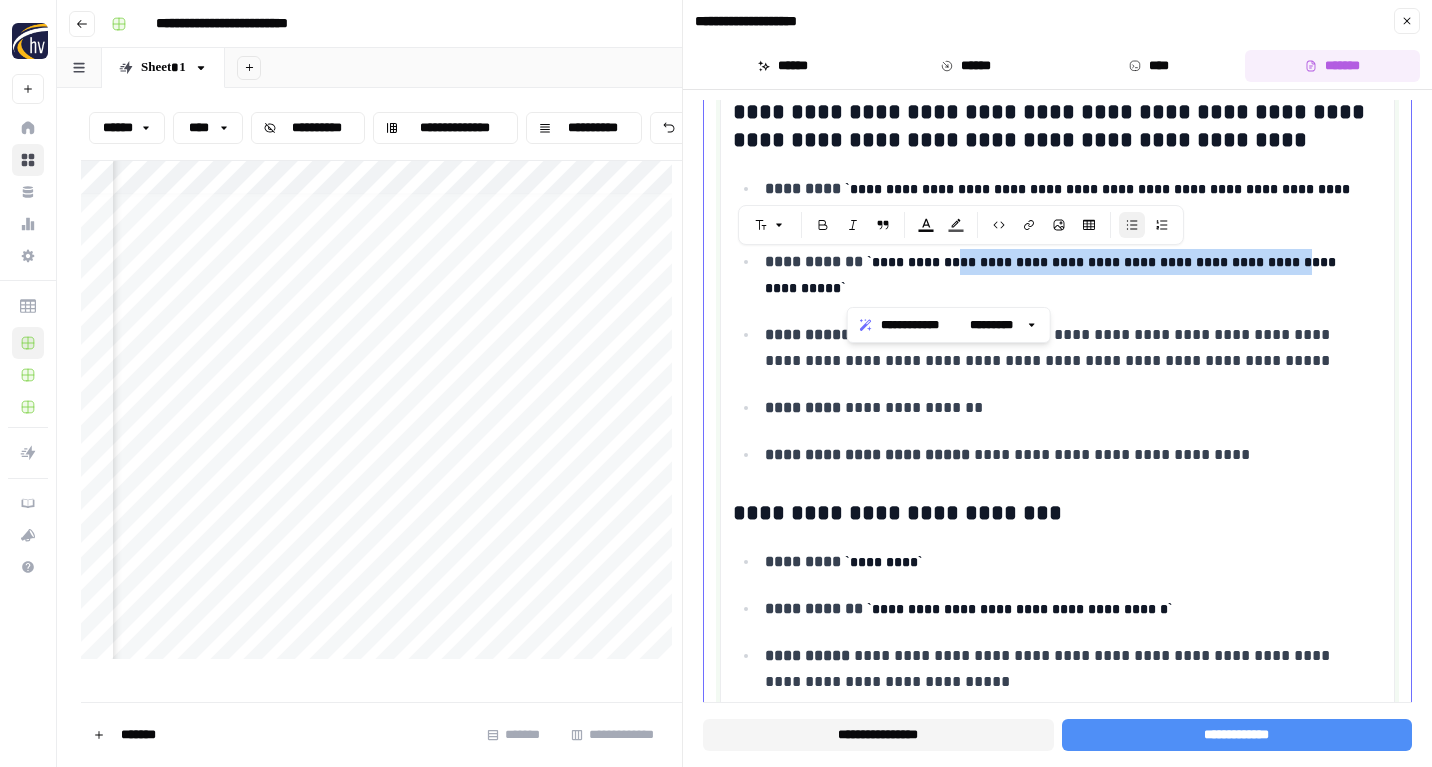 drag, startPoint x: 848, startPoint y: 277, endPoint x: 994, endPoint y: 262, distance: 146.76852 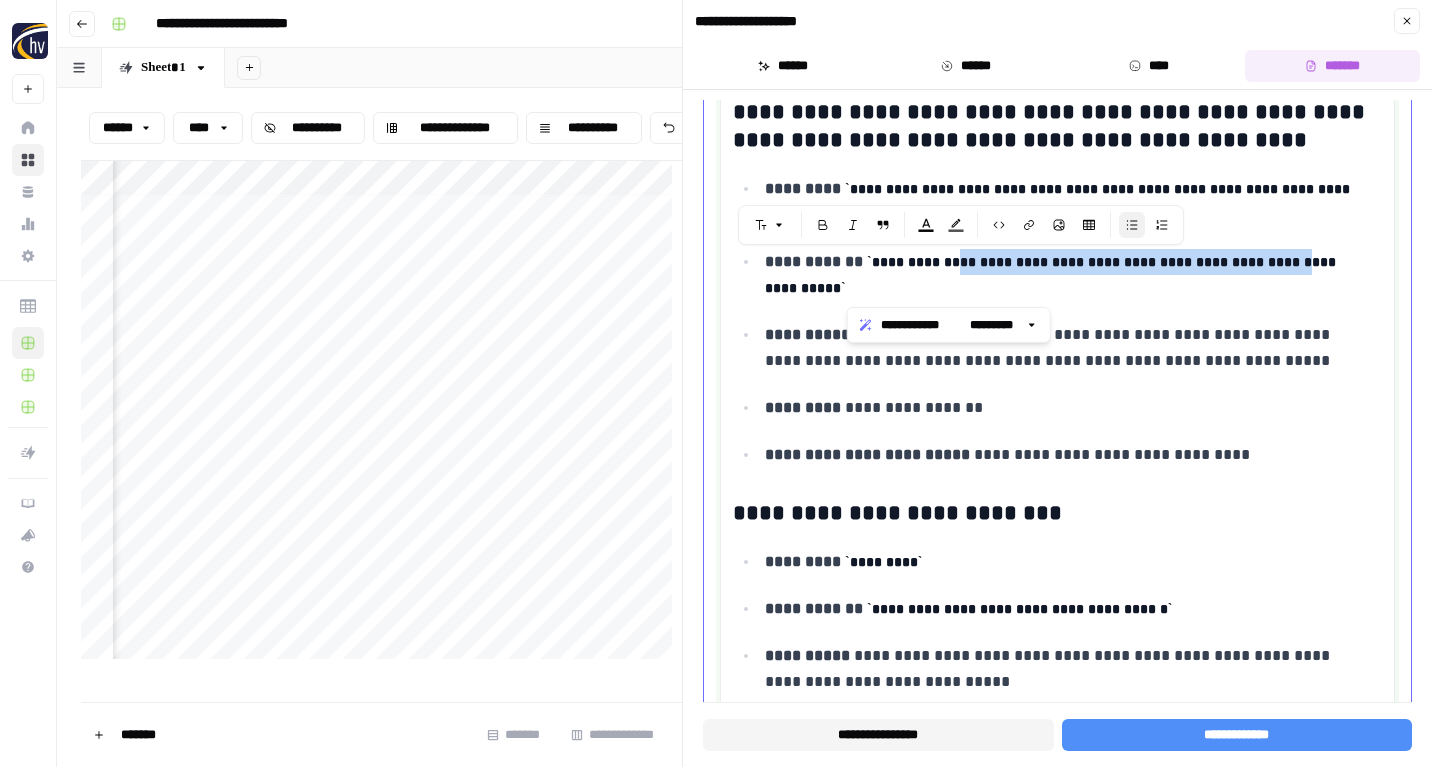 click on "**********" at bounding box center [1052, 275] 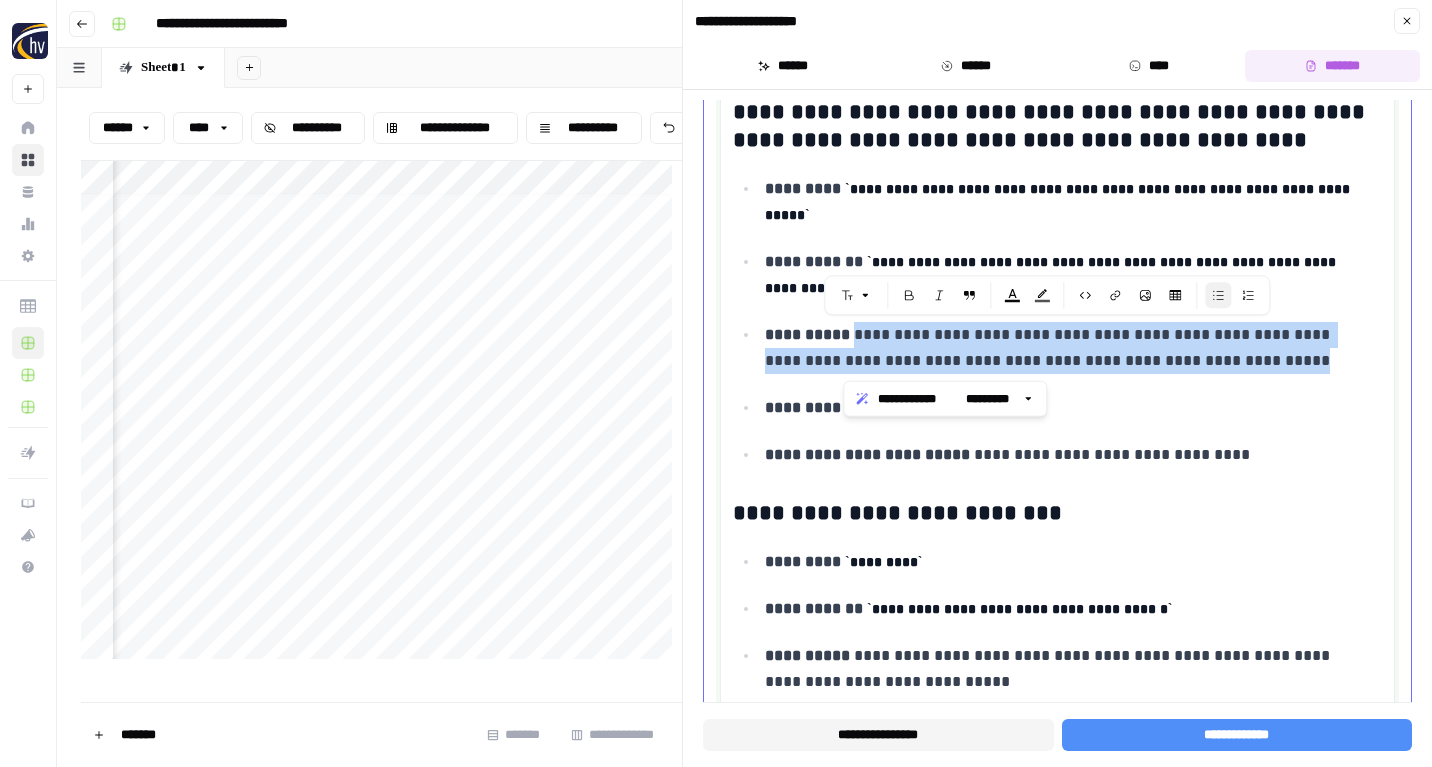 drag, startPoint x: 1246, startPoint y: 364, endPoint x: 844, endPoint y: 339, distance: 402.7766 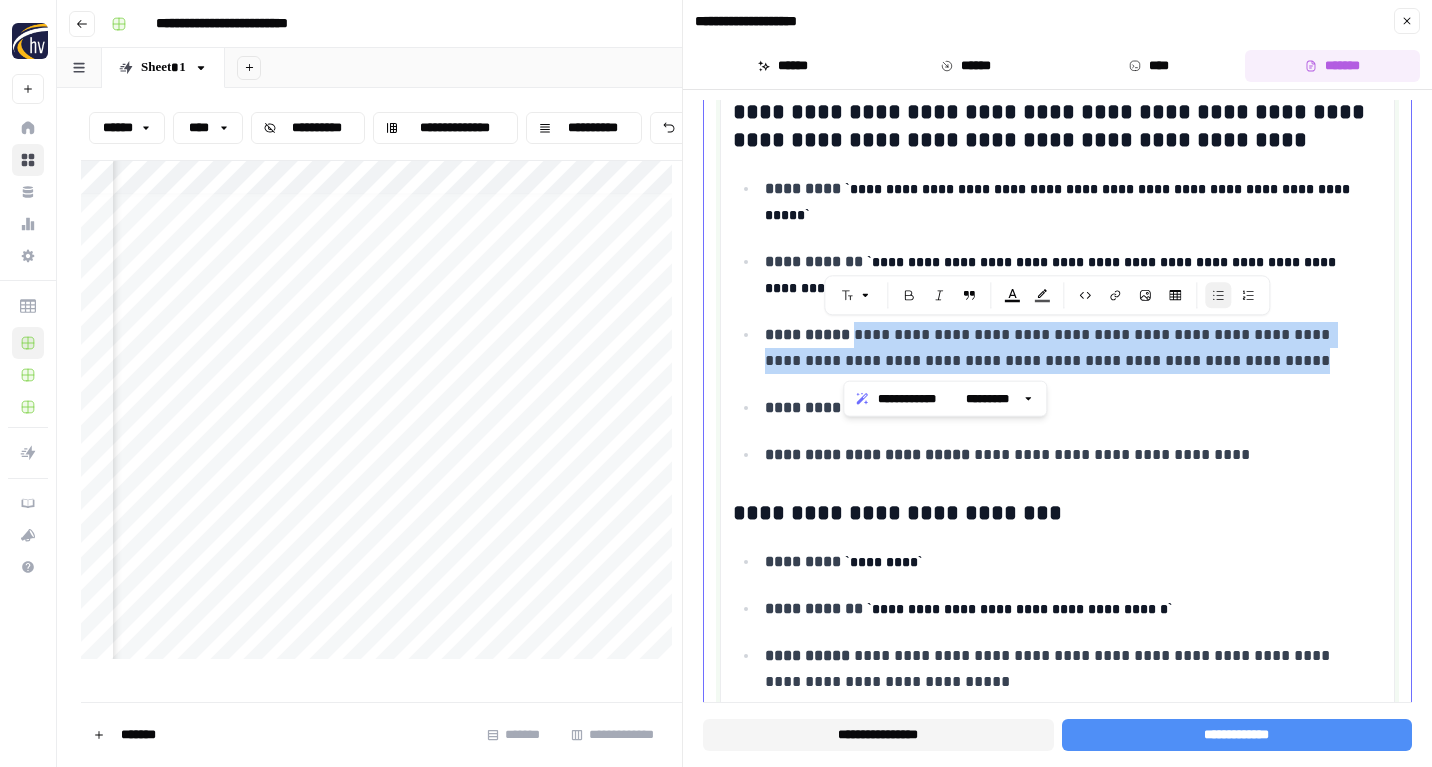 click on "**********" at bounding box center [1068, 348] 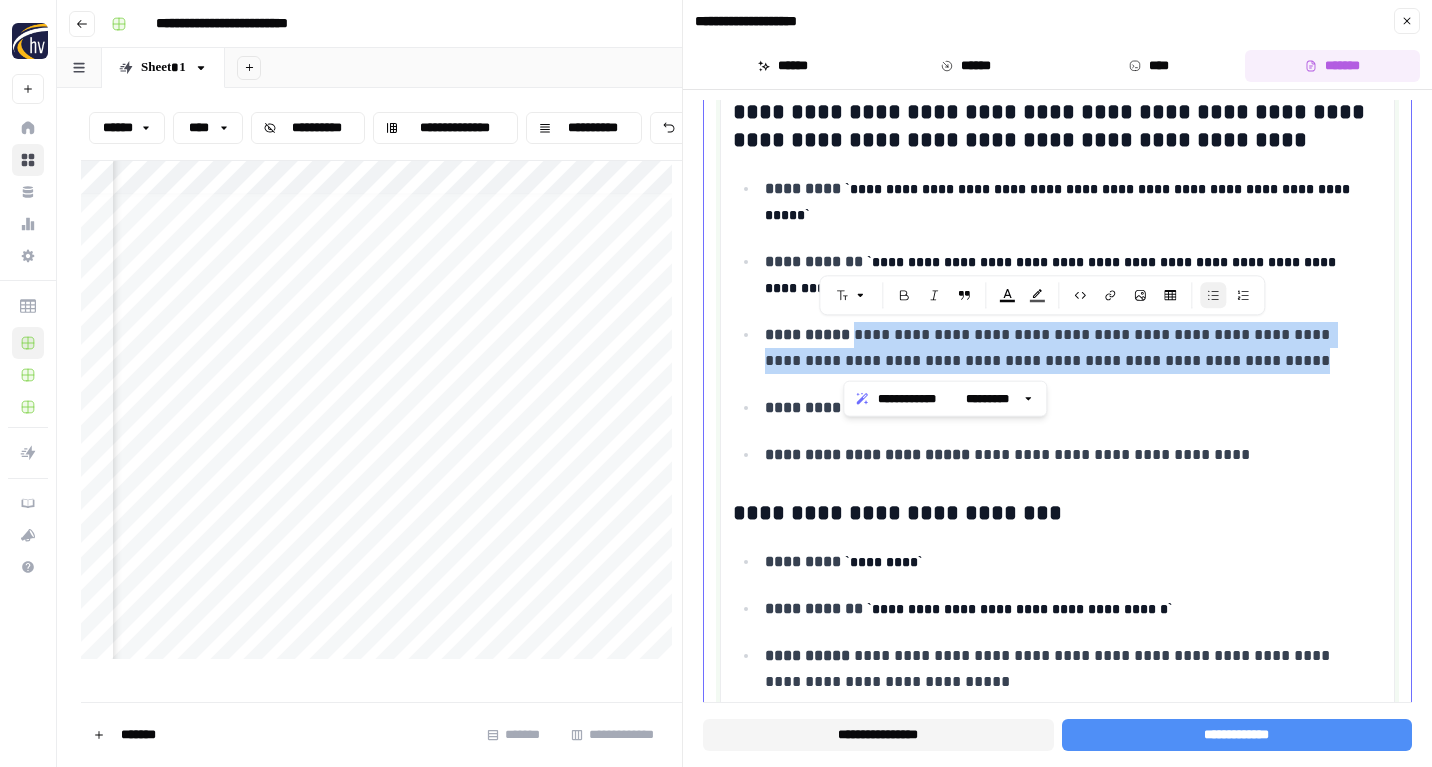 click on "**********" at bounding box center [1068, 275] 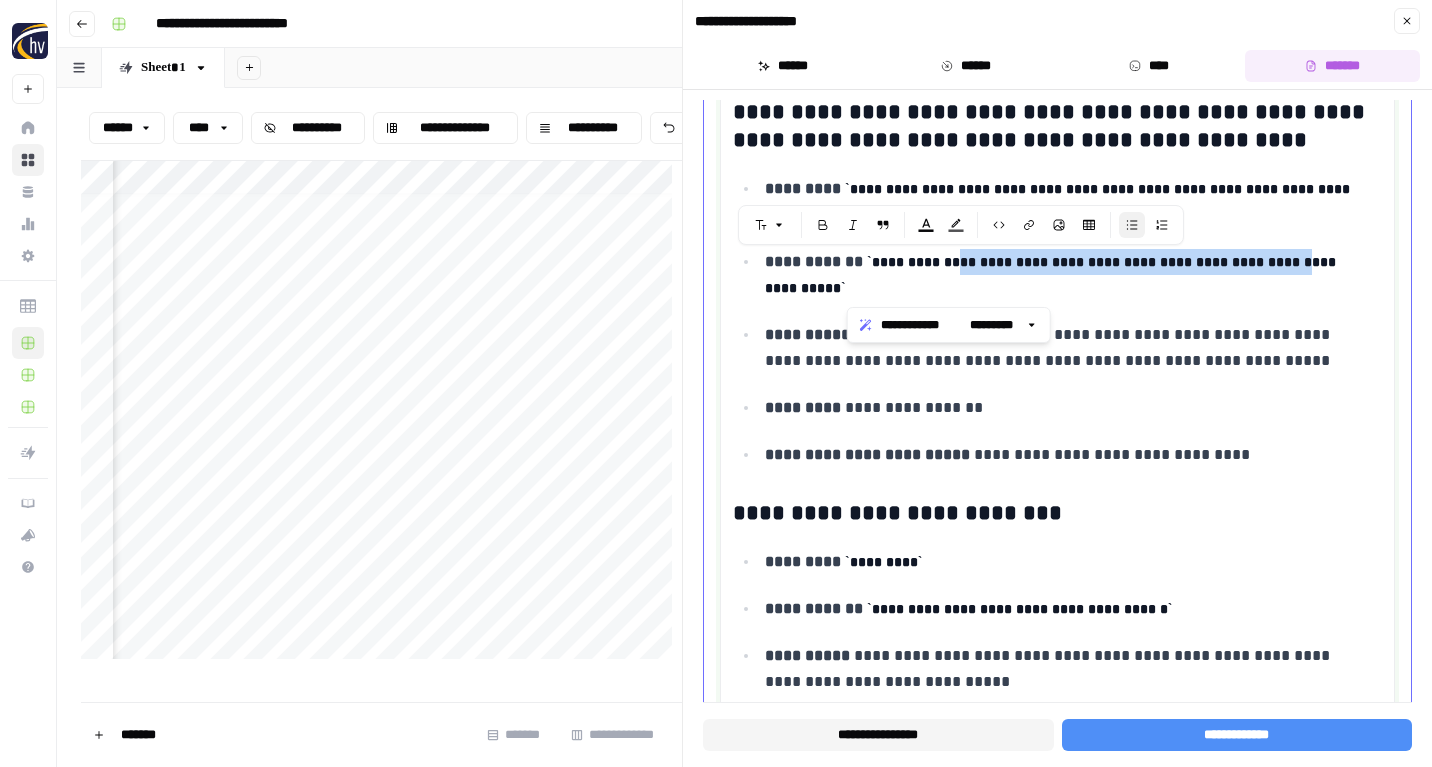 drag, startPoint x: 995, startPoint y: 261, endPoint x: 847, endPoint y: 287, distance: 150.26643 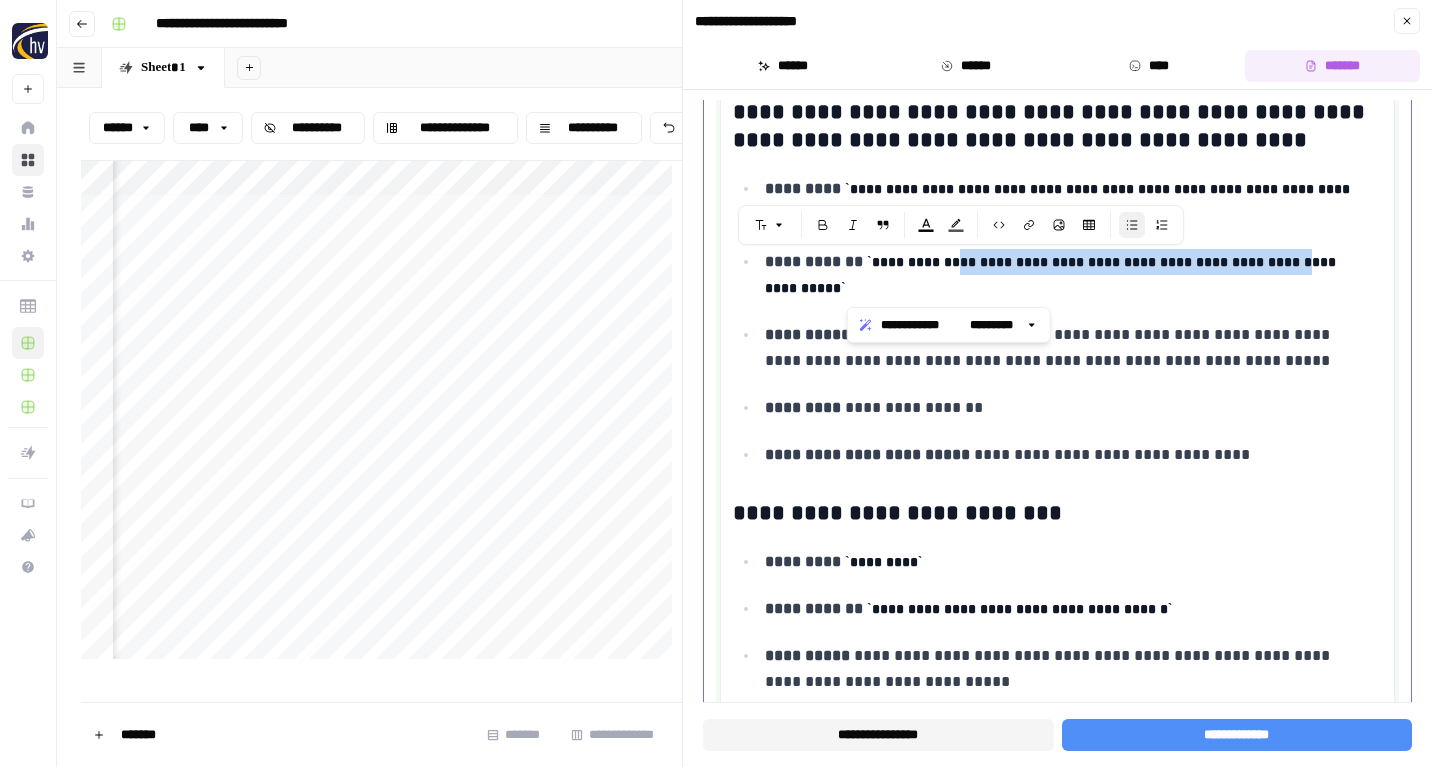 click on "**********" at bounding box center (1052, 275) 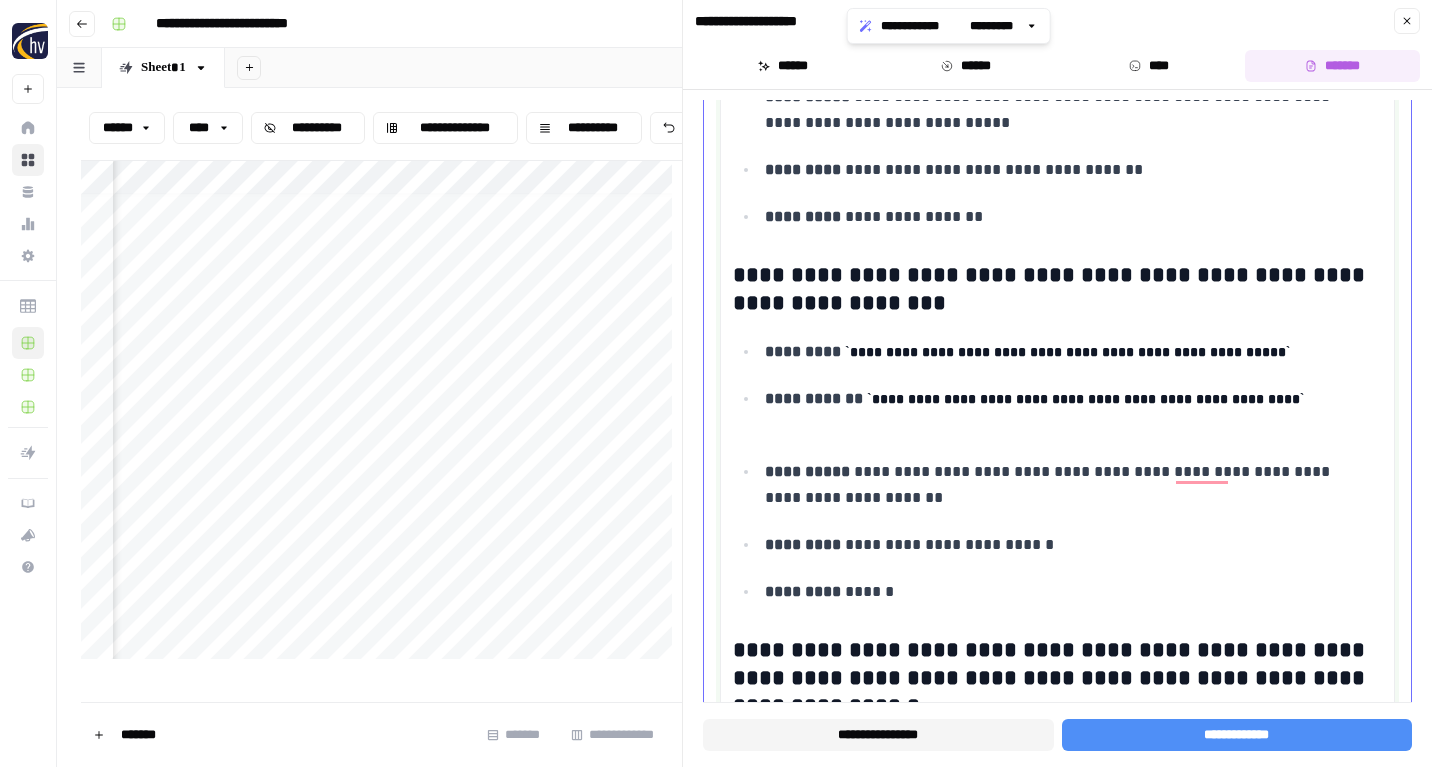 scroll, scrollTop: 1368, scrollLeft: 0, axis: vertical 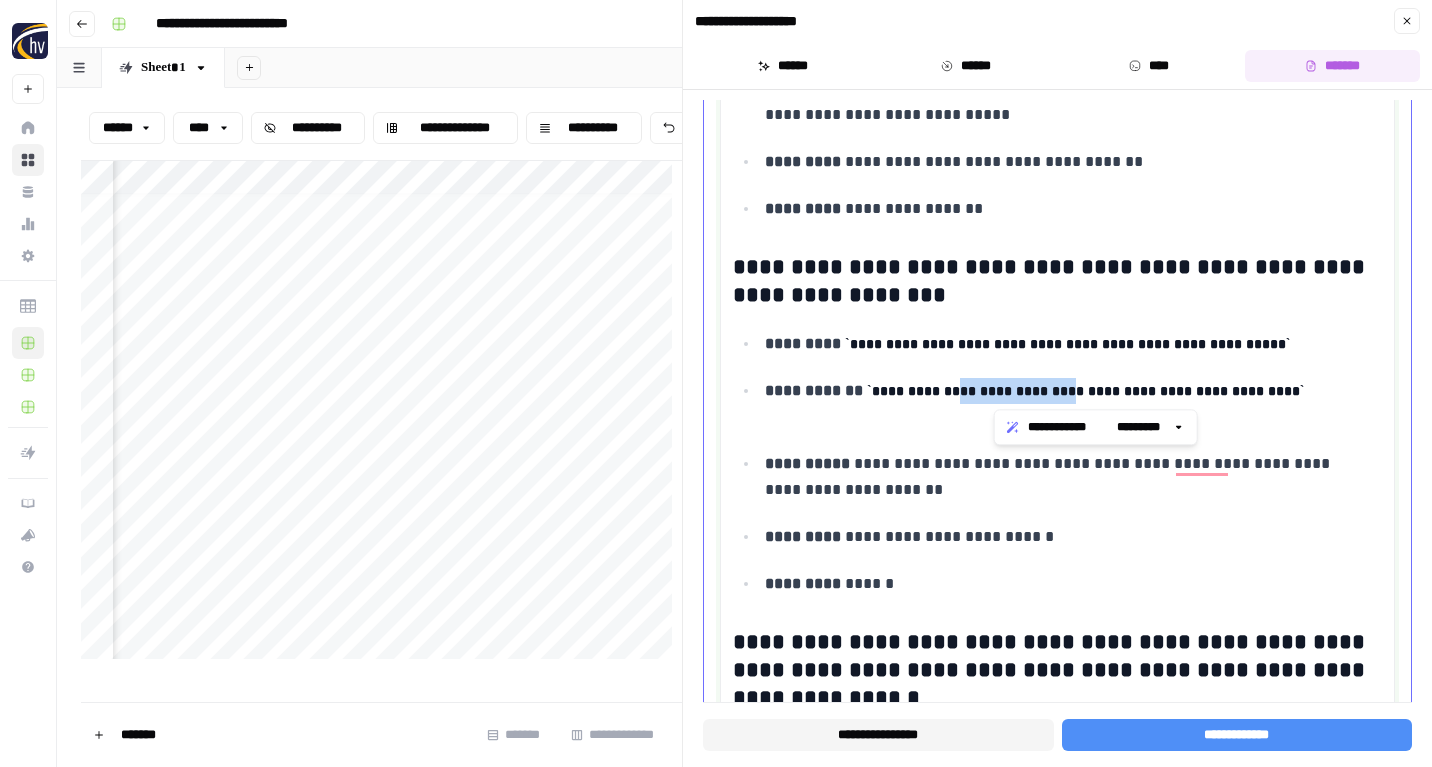 drag, startPoint x: 995, startPoint y: 395, endPoint x: 1127, endPoint y: 397, distance: 132.01515 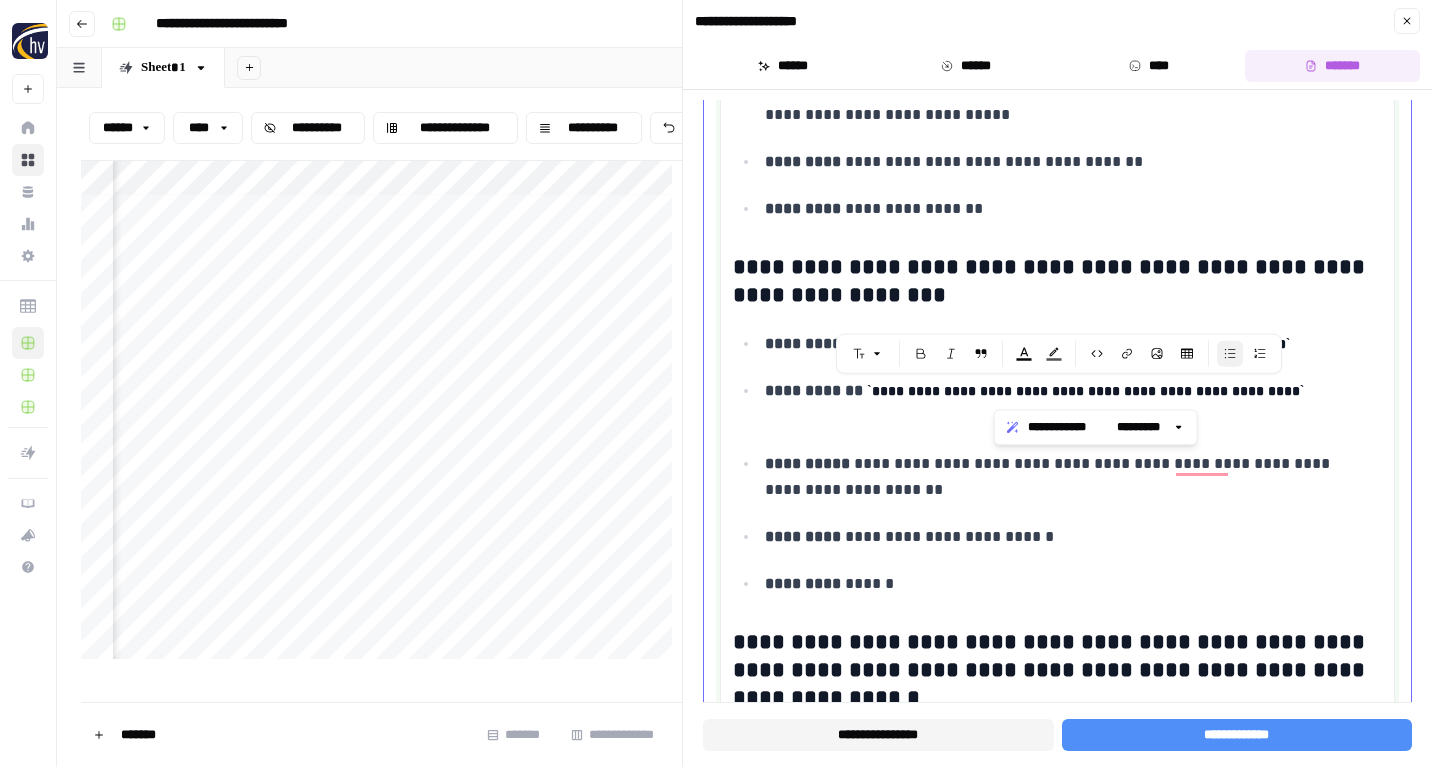 click on "**********" at bounding box center (1085, 391) 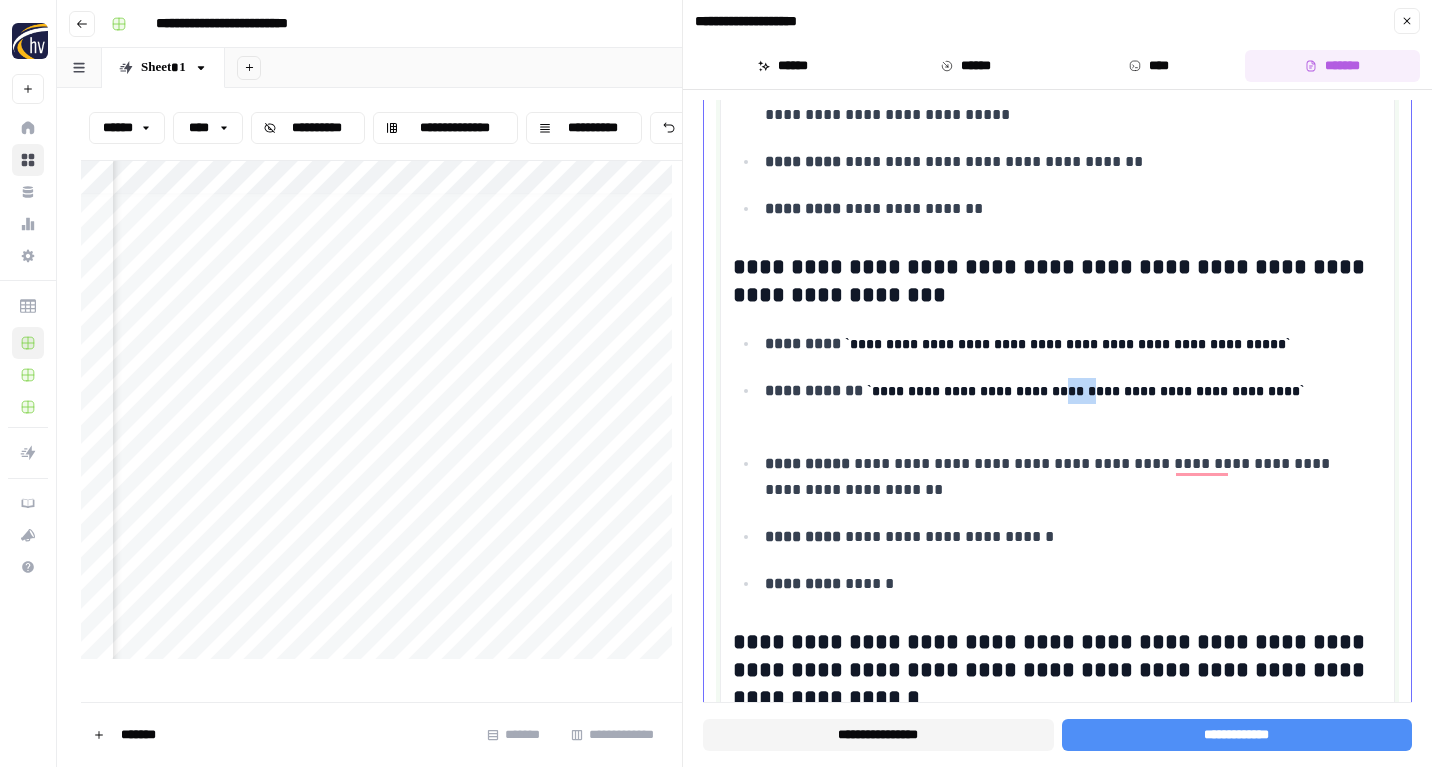 click on "**********" at bounding box center (1085, 391) 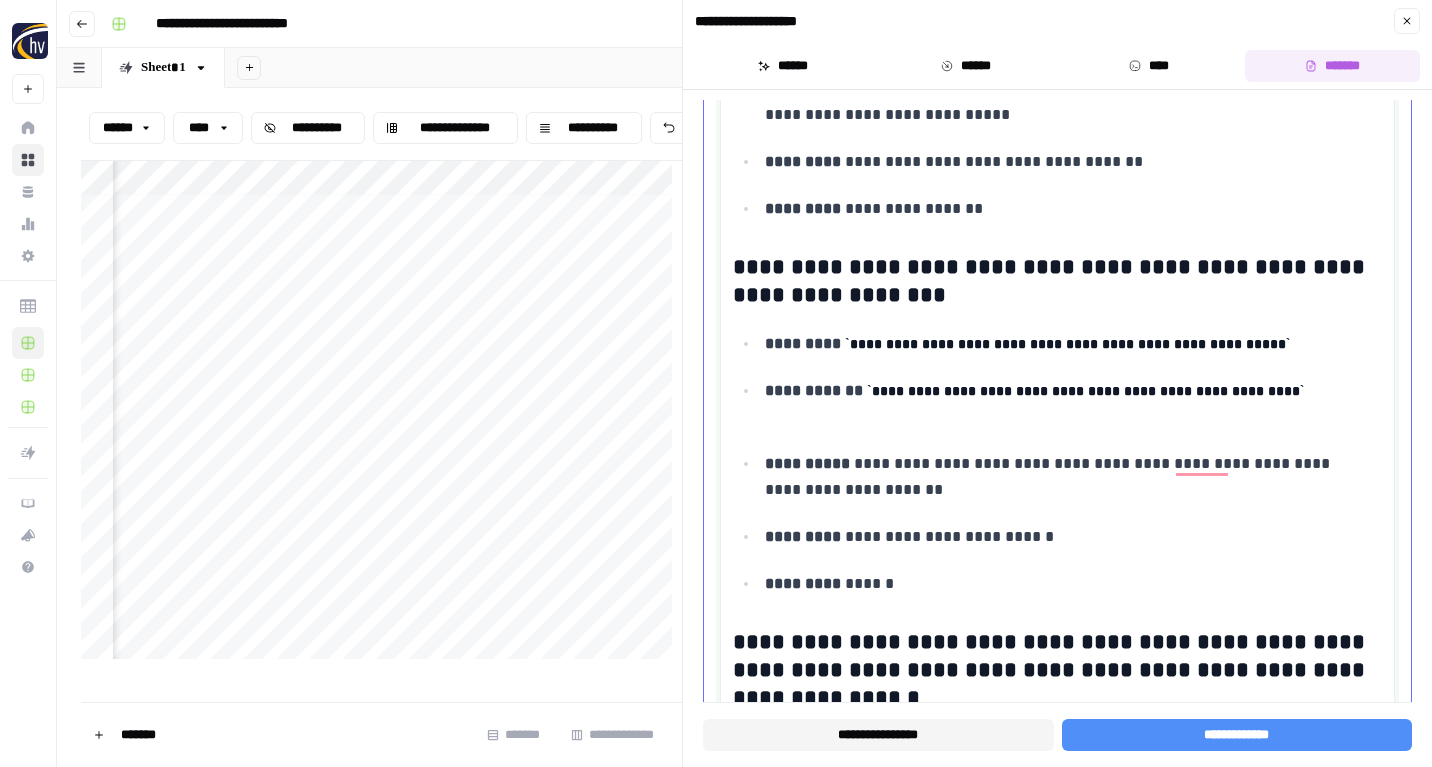 click on "**********" at bounding box center [1085, 391] 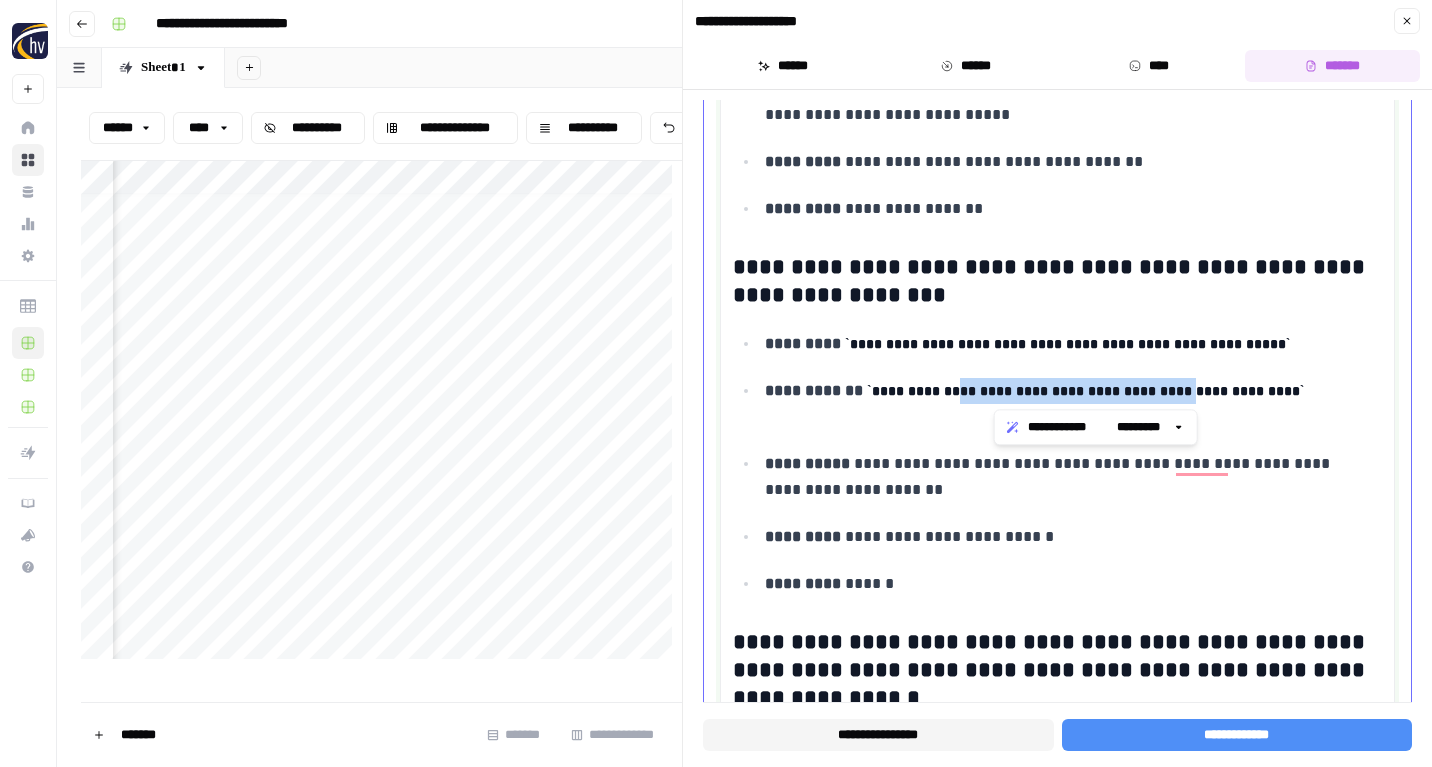 drag, startPoint x: 992, startPoint y: 390, endPoint x: 1259, endPoint y: 394, distance: 267.02997 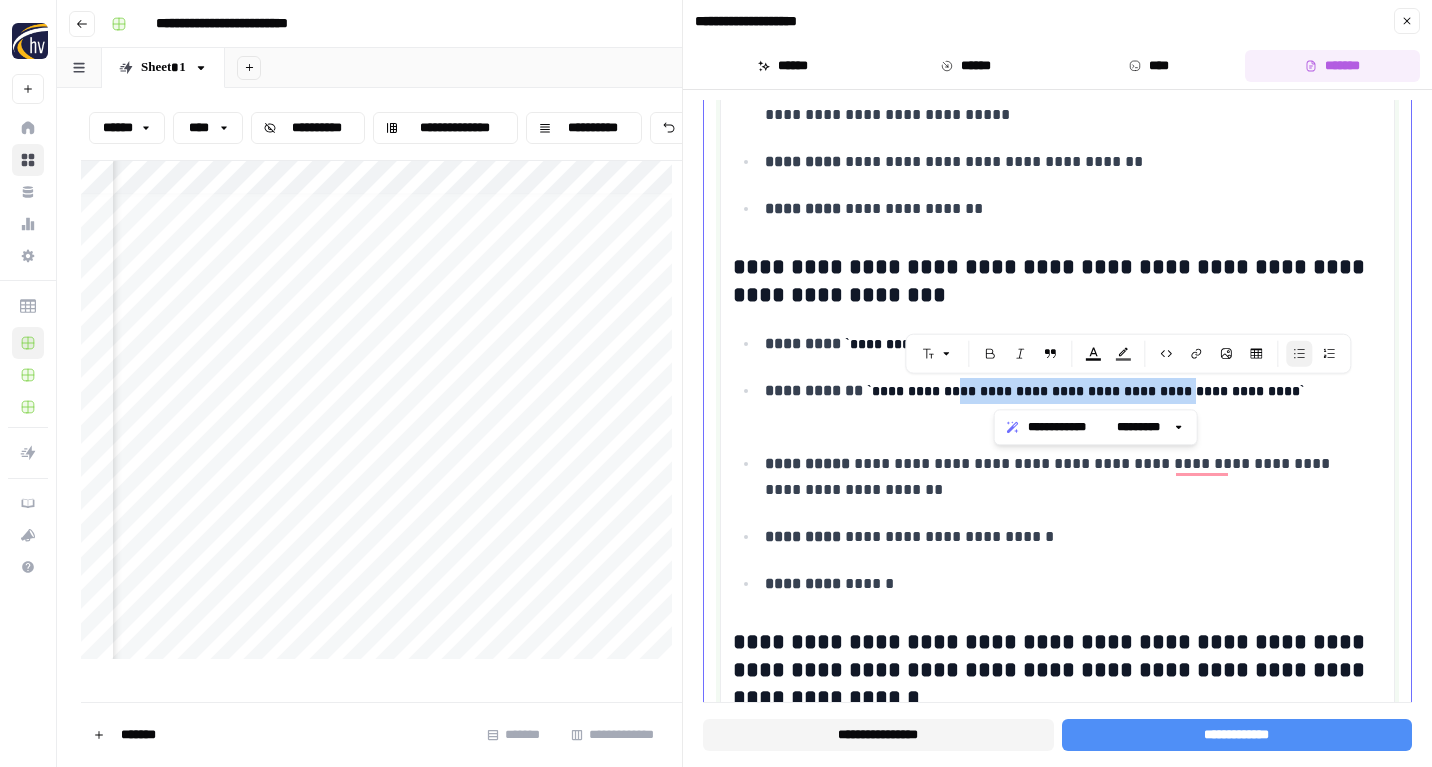 copy on "**********" 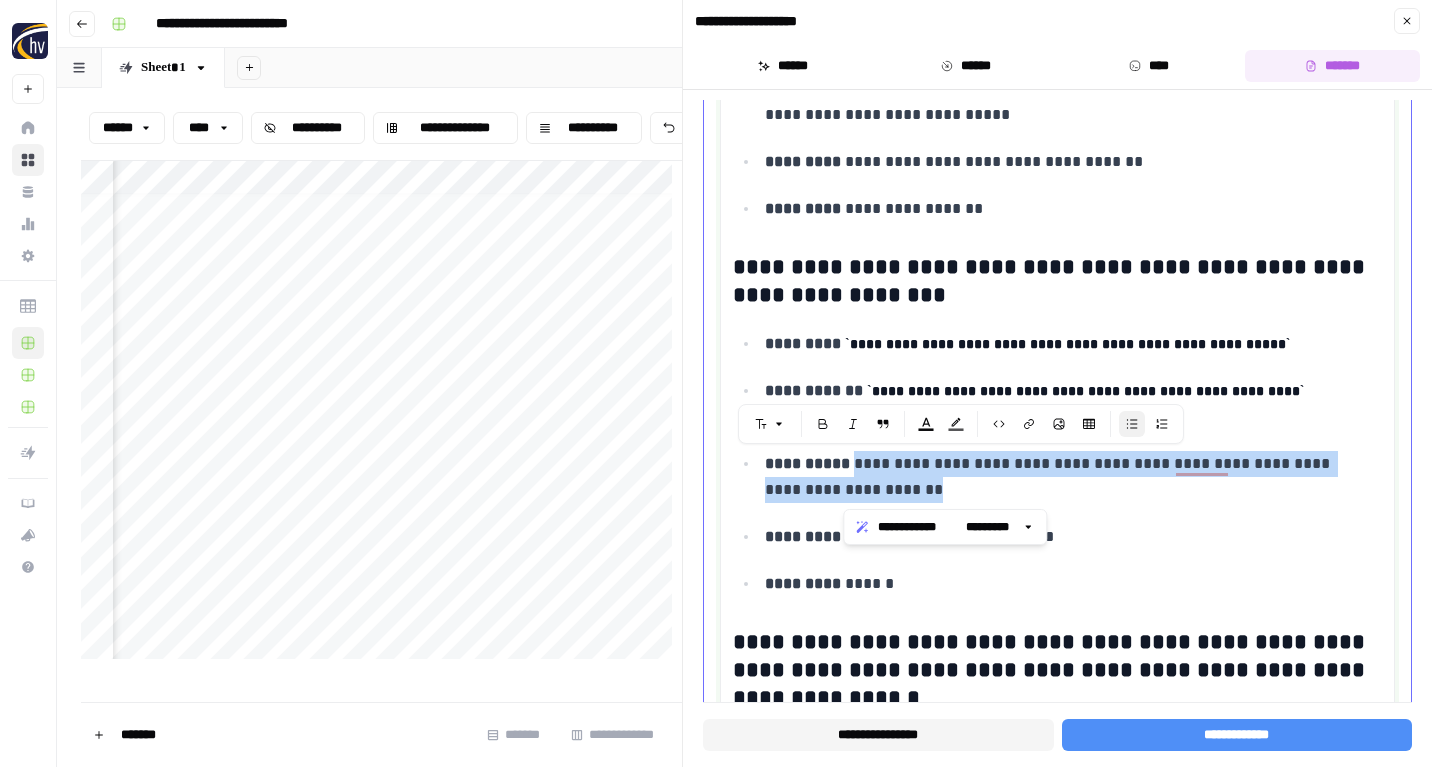 drag, startPoint x: 848, startPoint y: 463, endPoint x: 865, endPoint y: 495, distance: 36.23534 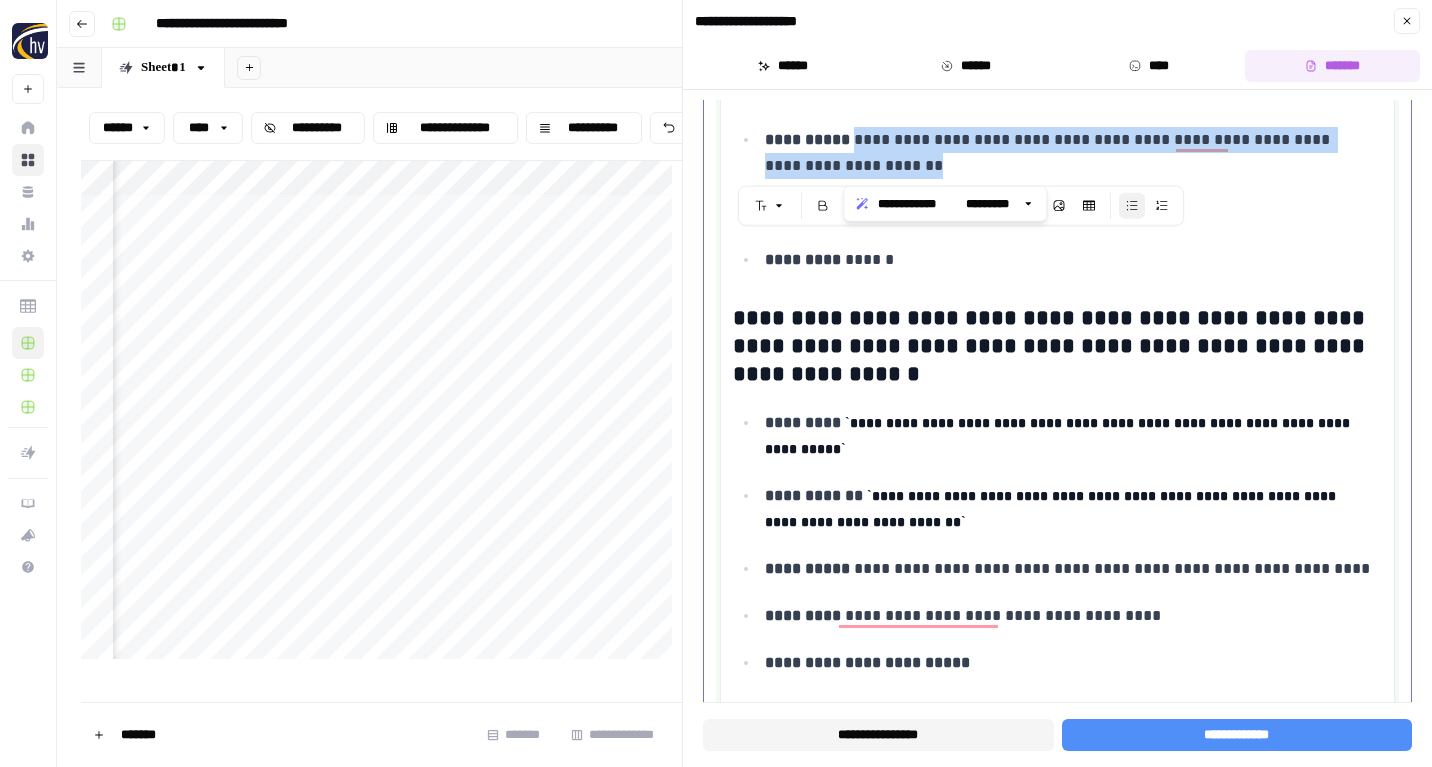 scroll, scrollTop: 1771, scrollLeft: 0, axis: vertical 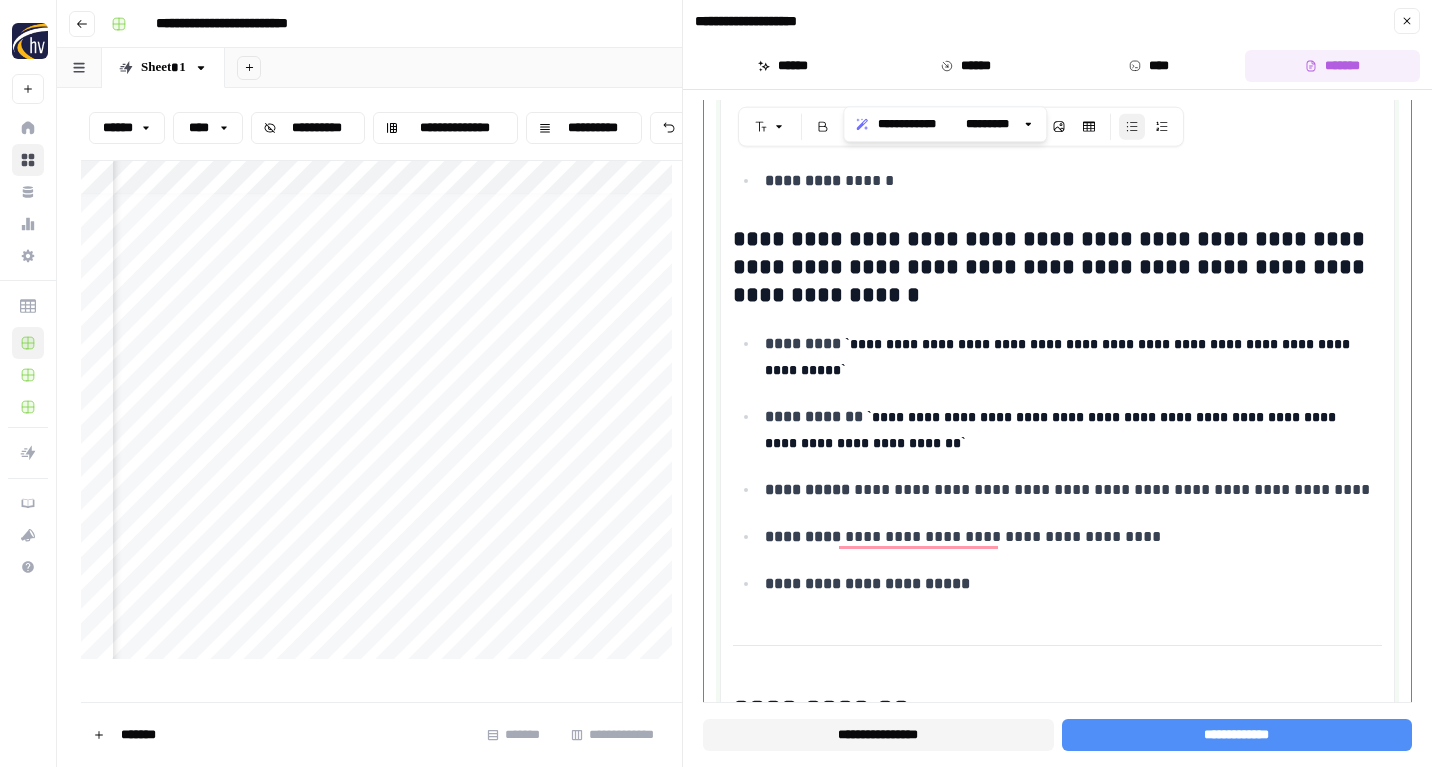 click on "**********" at bounding box center [1068, 490] 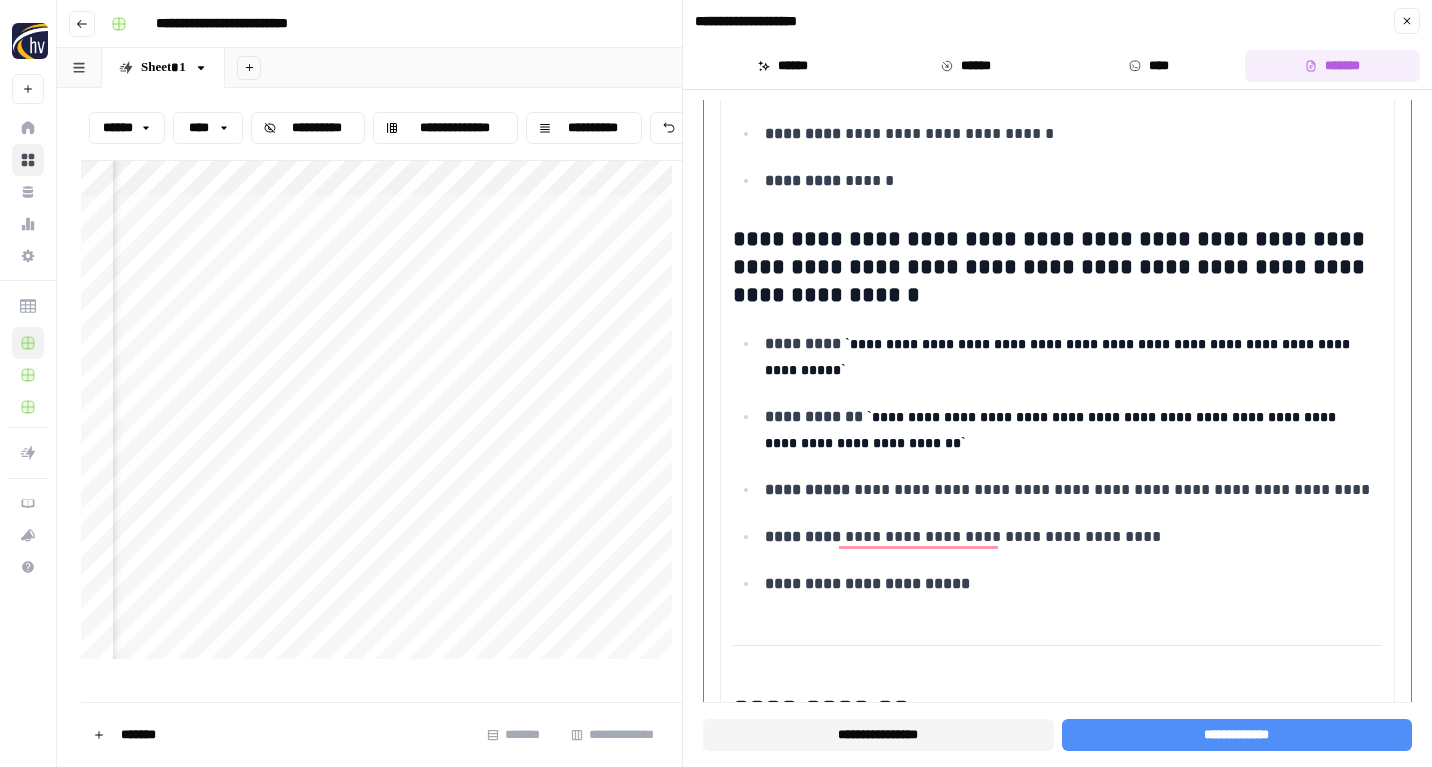 drag, startPoint x: 731, startPoint y: 270, endPoint x: 901, endPoint y: 294, distance: 171.68576 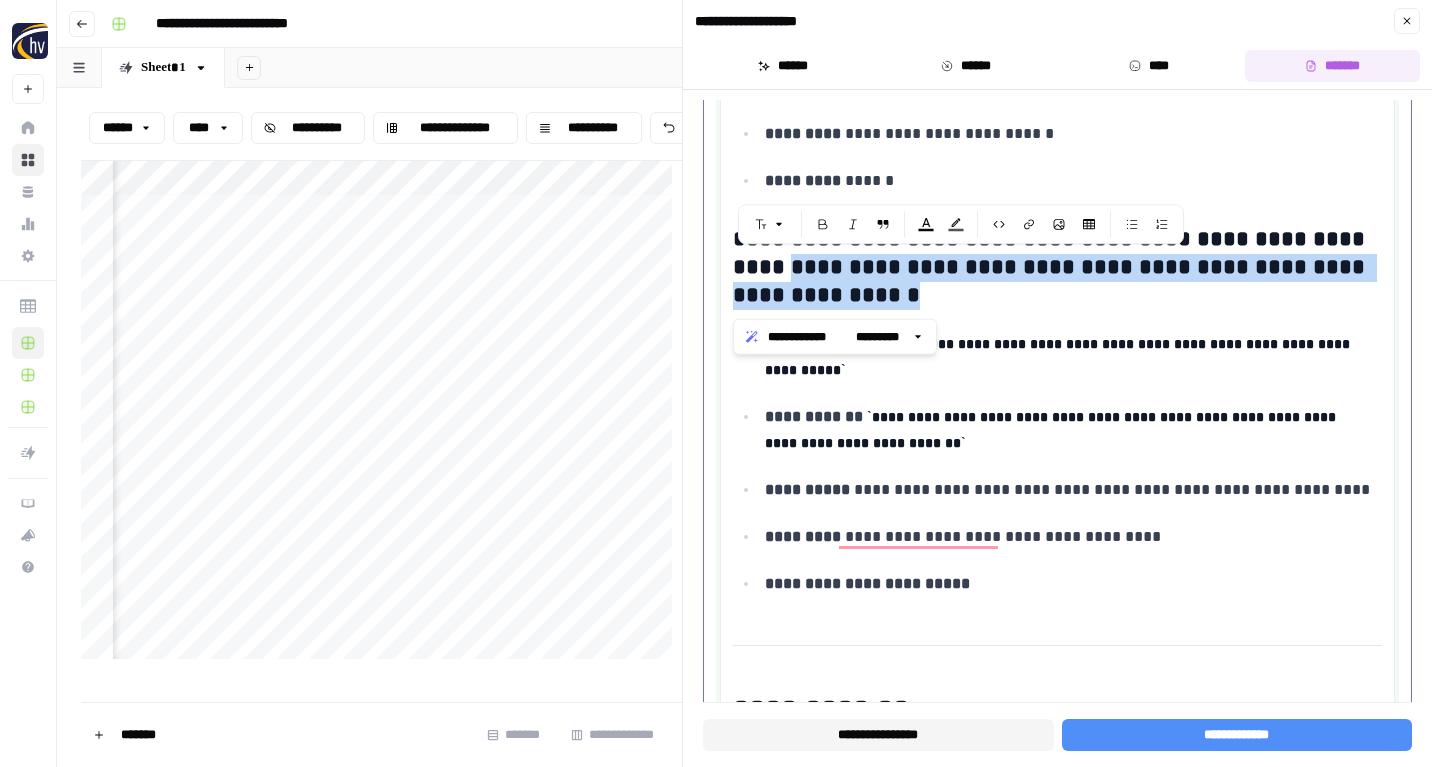 drag, startPoint x: 870, startPoint y: 293, endPoint x: 734, endPoint y: 267, distance: 138.463 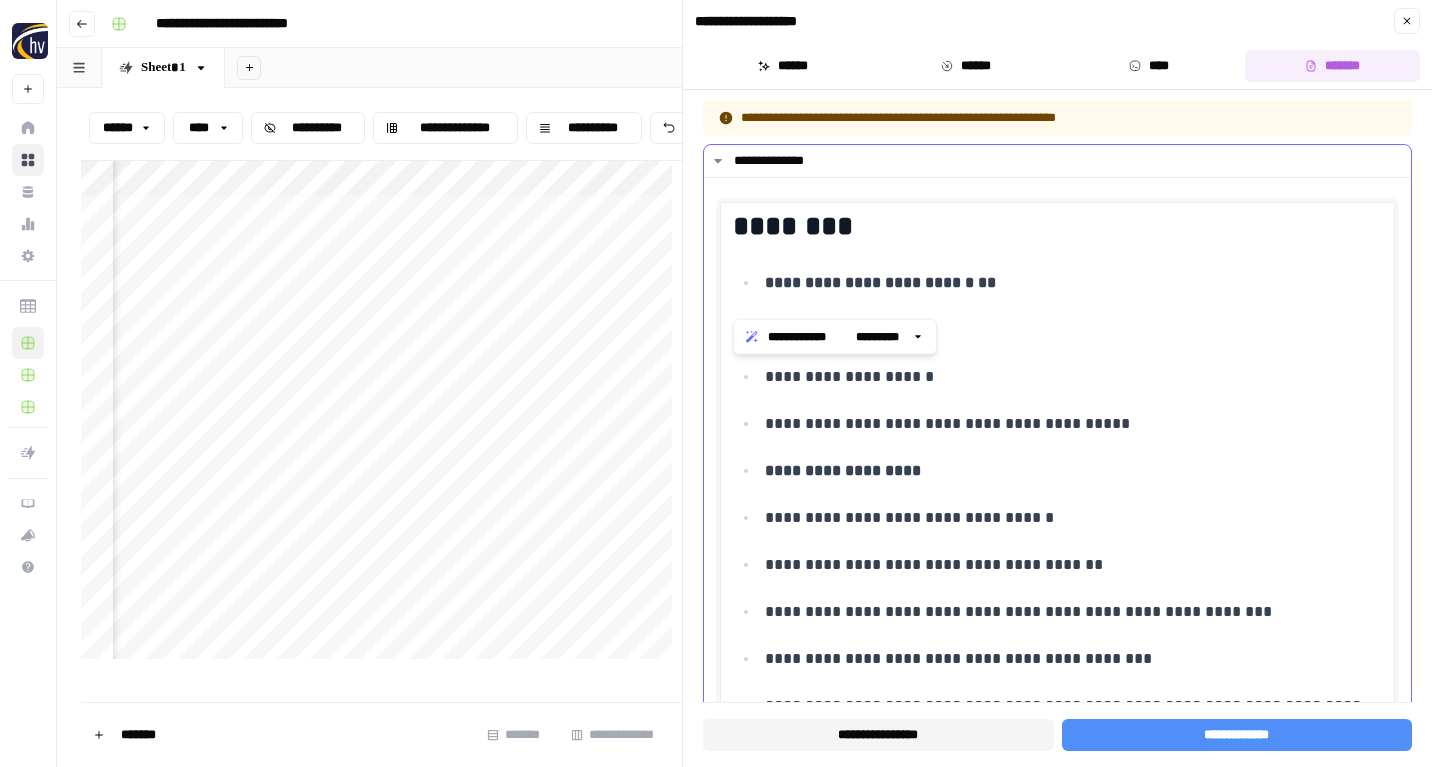 scroll, scrollTop: 0, scrollLeft: 0, axis: both 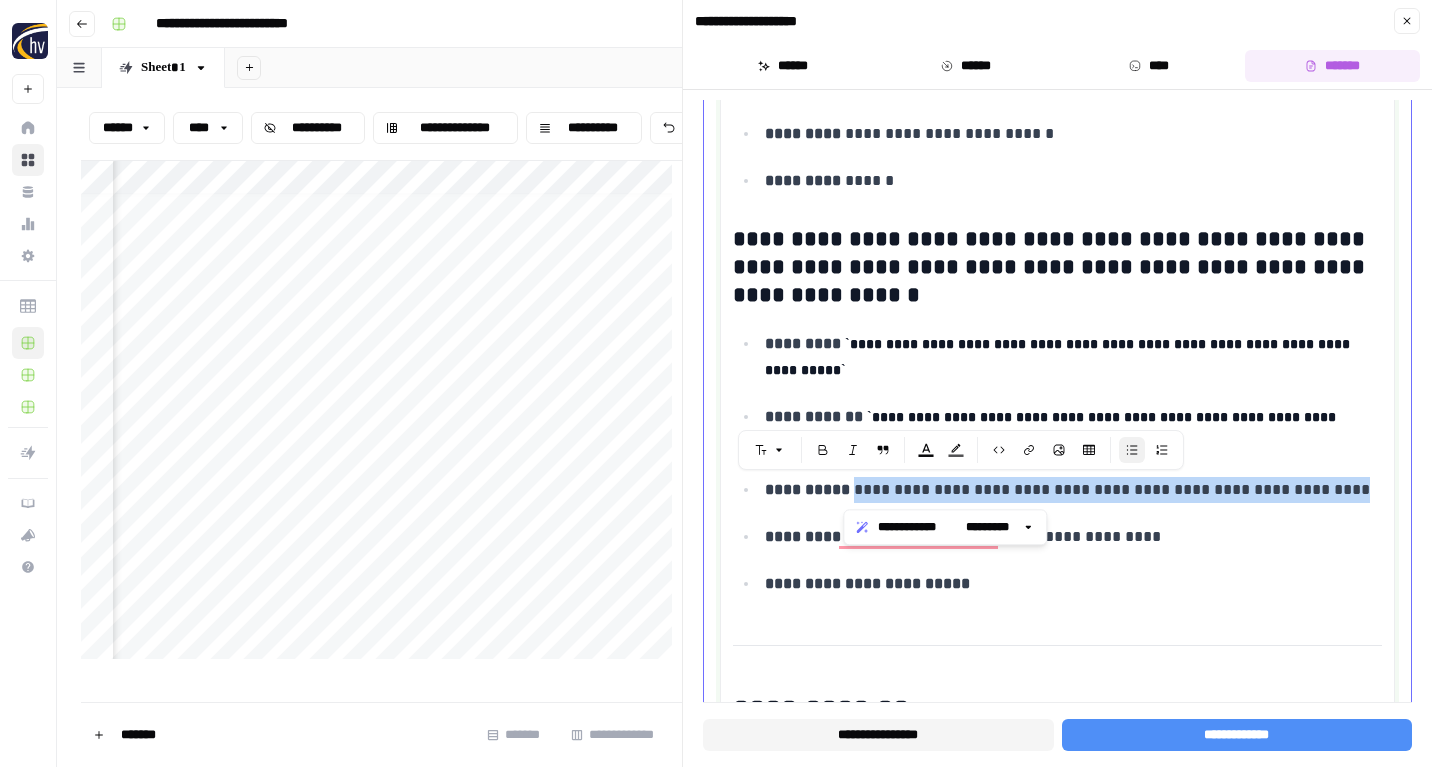 drag, startPoint x: 844, startPoint y: 491, endPoint x: 1336, endPoint y: 501, distance: 492.10162 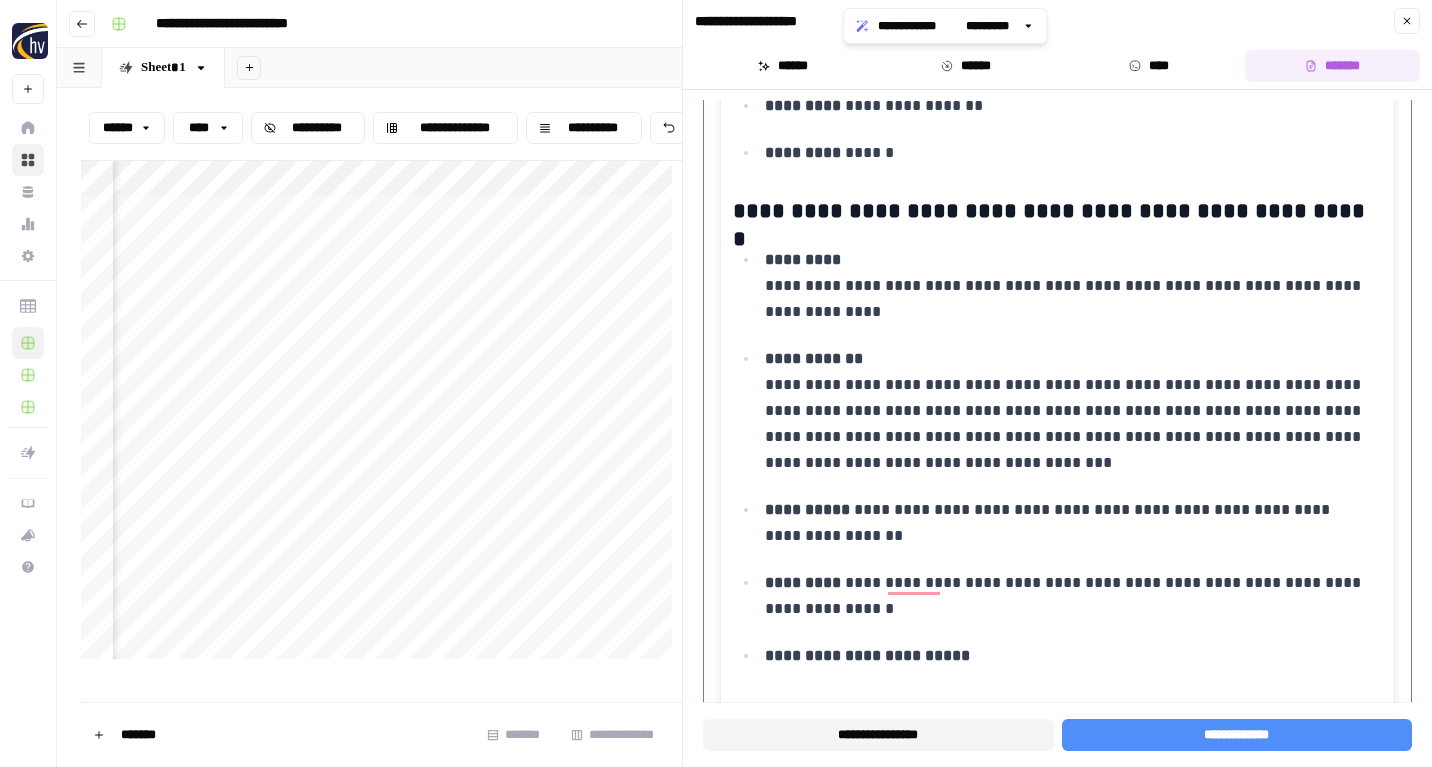 scroll, scrollTop: 2914, scrollLeft: 0, axis: vertical 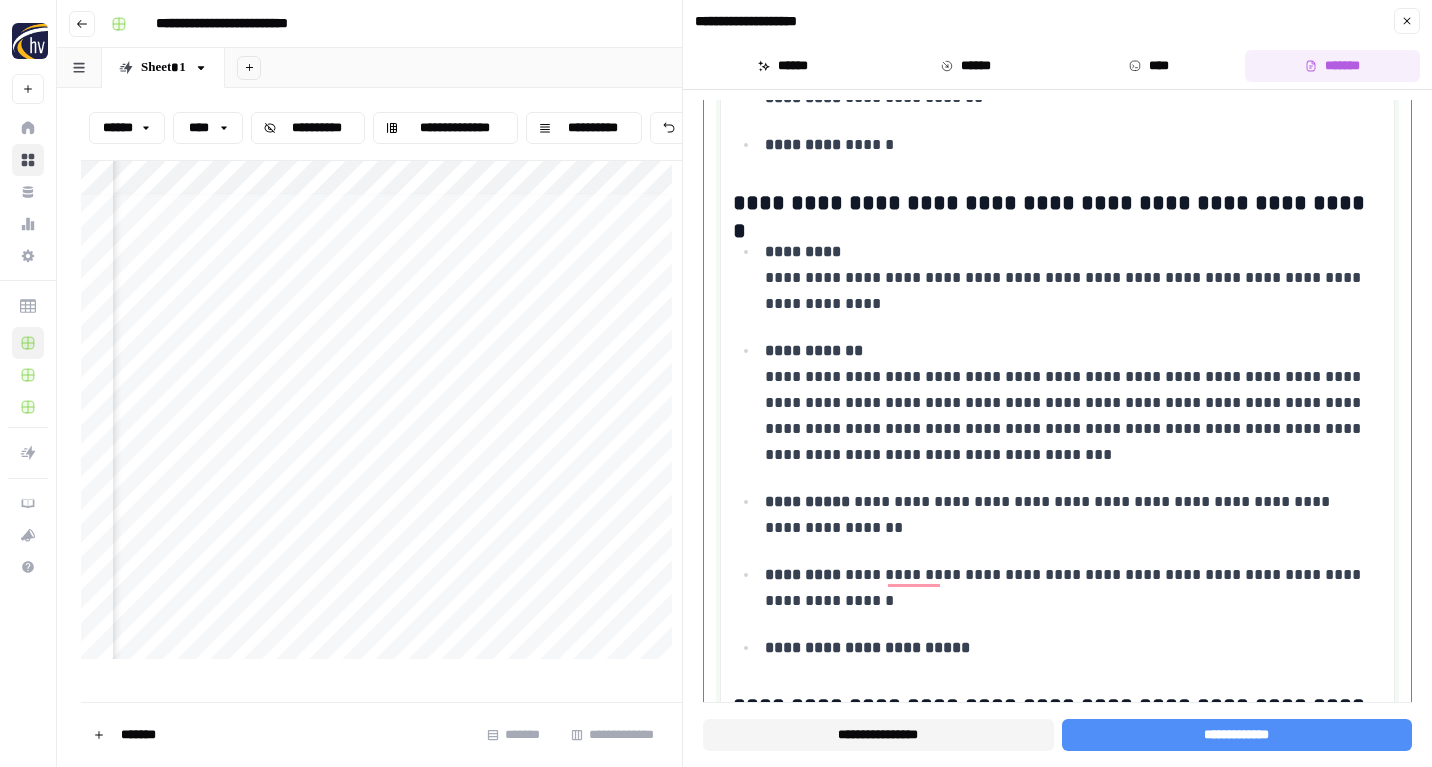 click on "**********" at bounding box center [1068, 403] 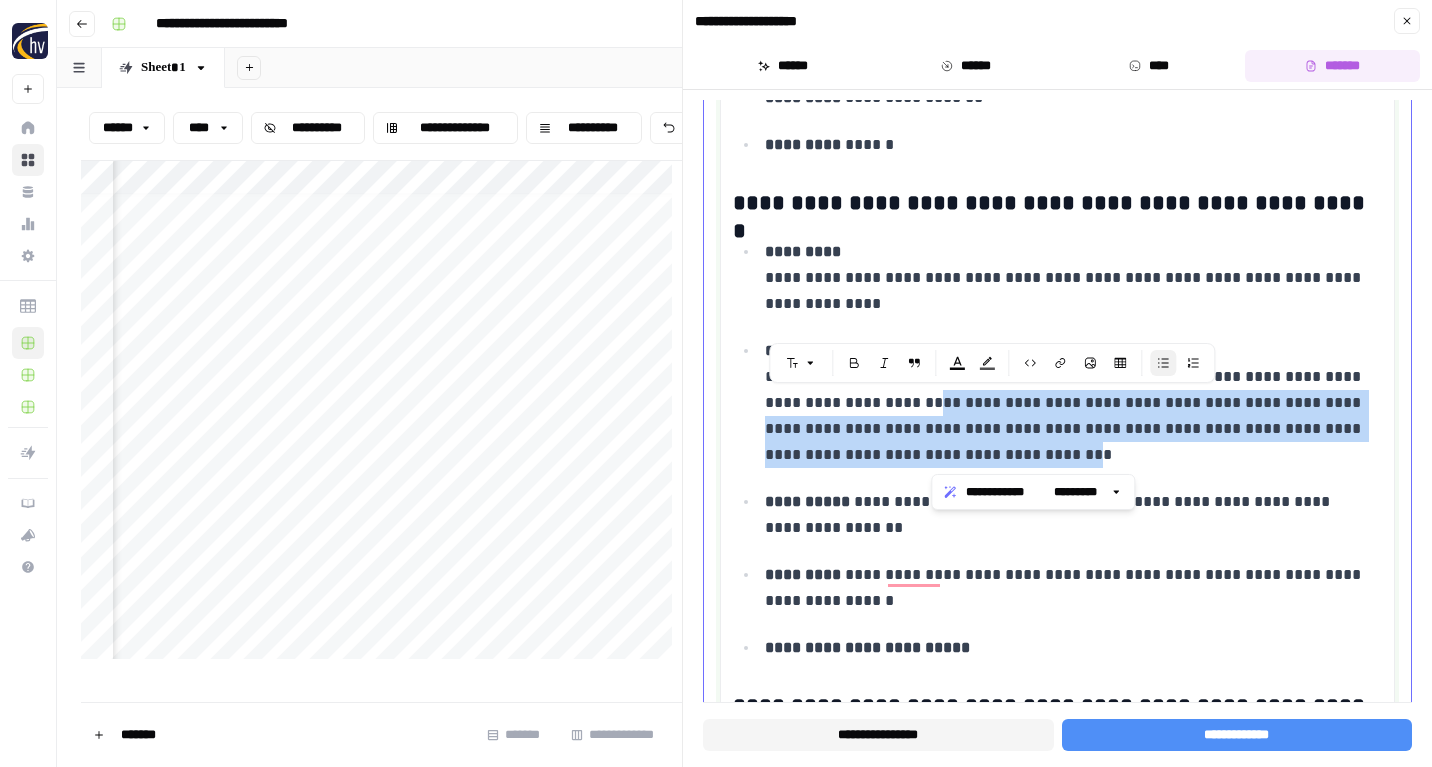 drag, startPoint x: 932, startPoint y: 404, endPoint x: 1054, endPoint y: 457, distance: 133.01503 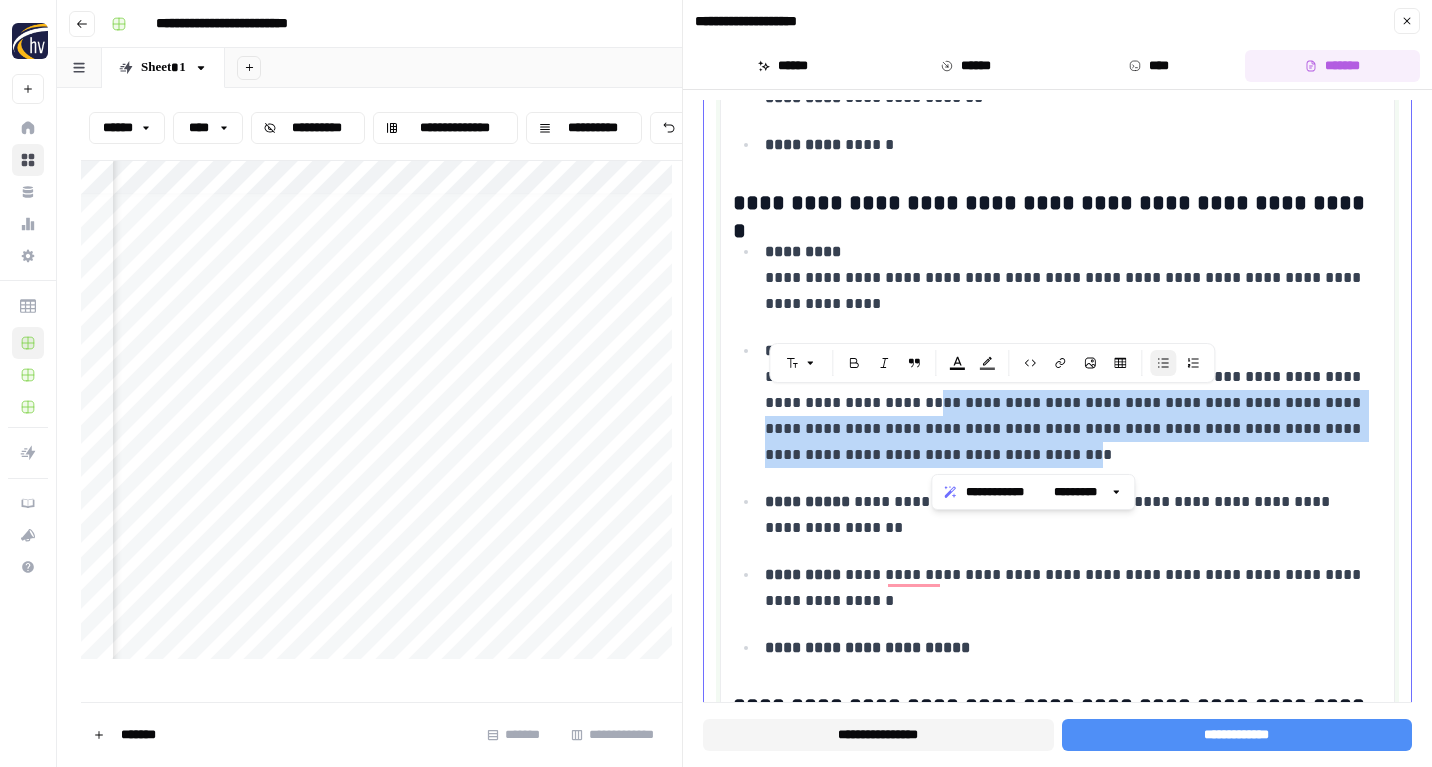 click on "**********" at bounding box center (1068, 403) 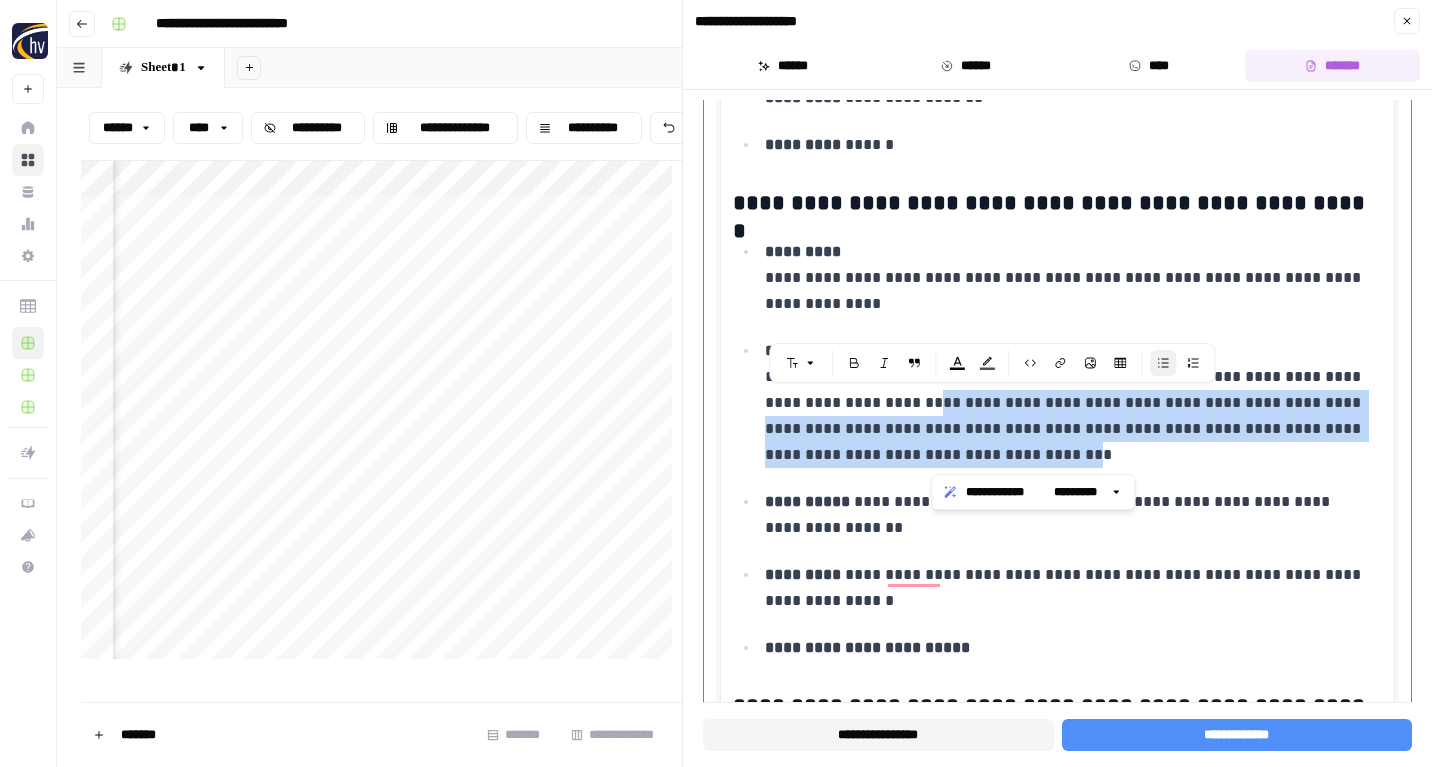 copy on "**********" 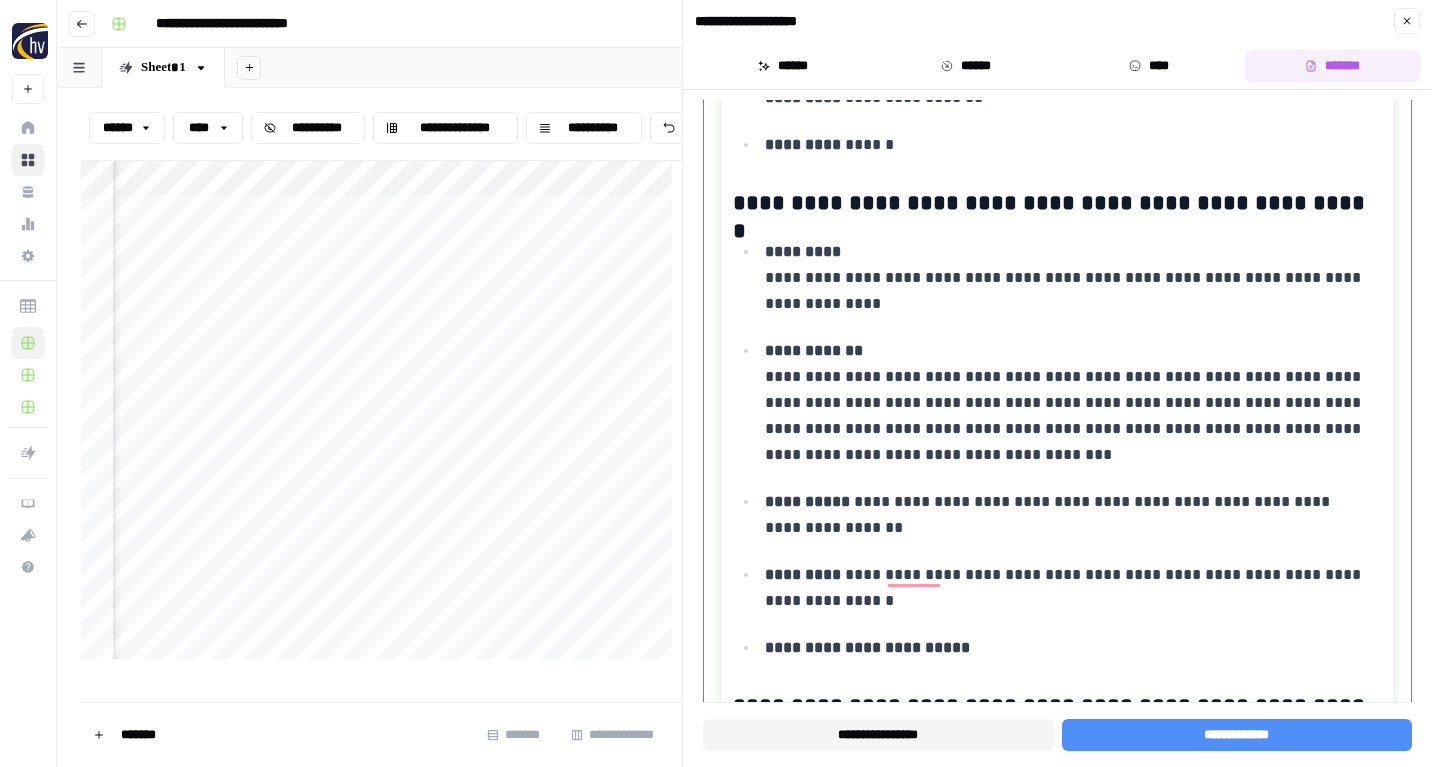 click on "**********" at bounding box center [1068, 515] 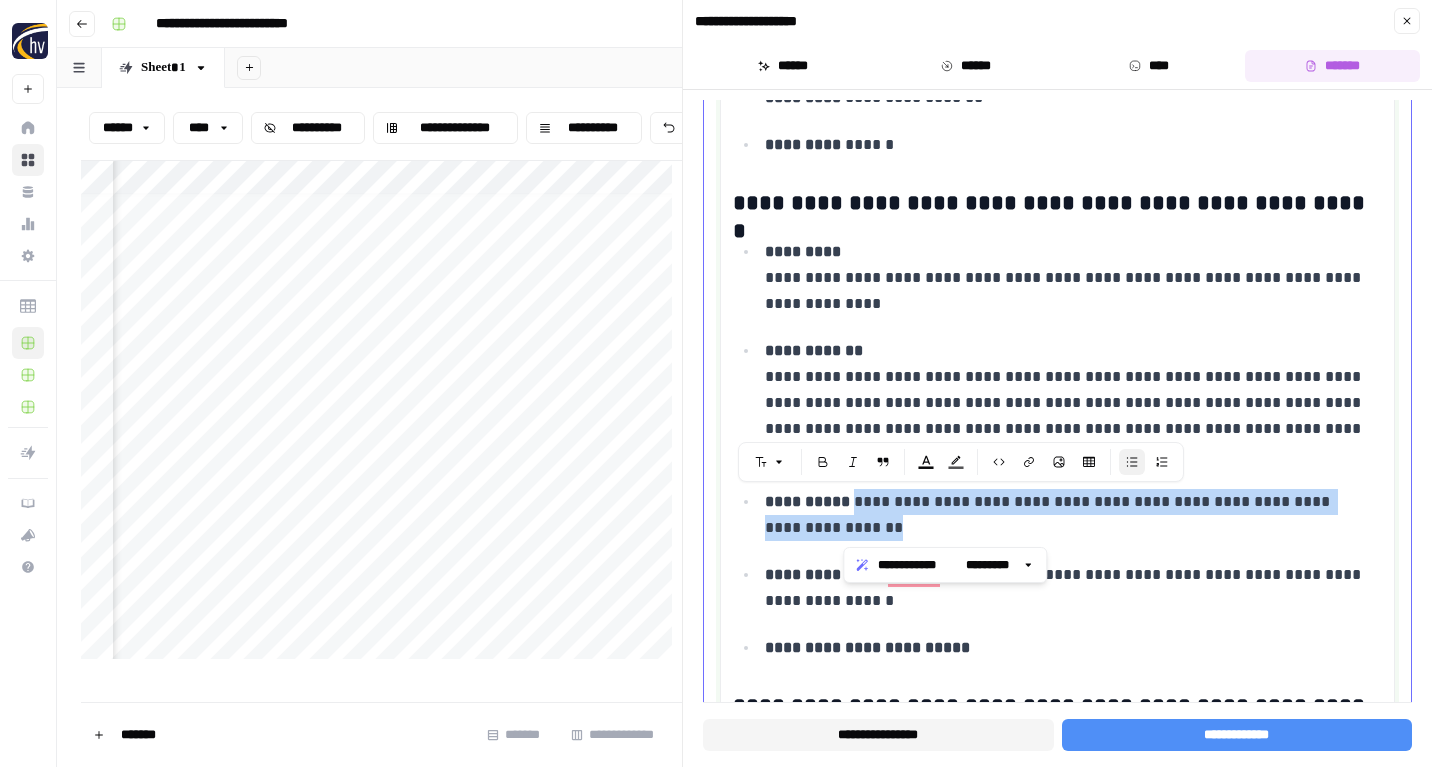 drag, startPoint x: 846, startPoint y: 500, endPoint x: 872, endPoint y: 523, distance: 34.713108 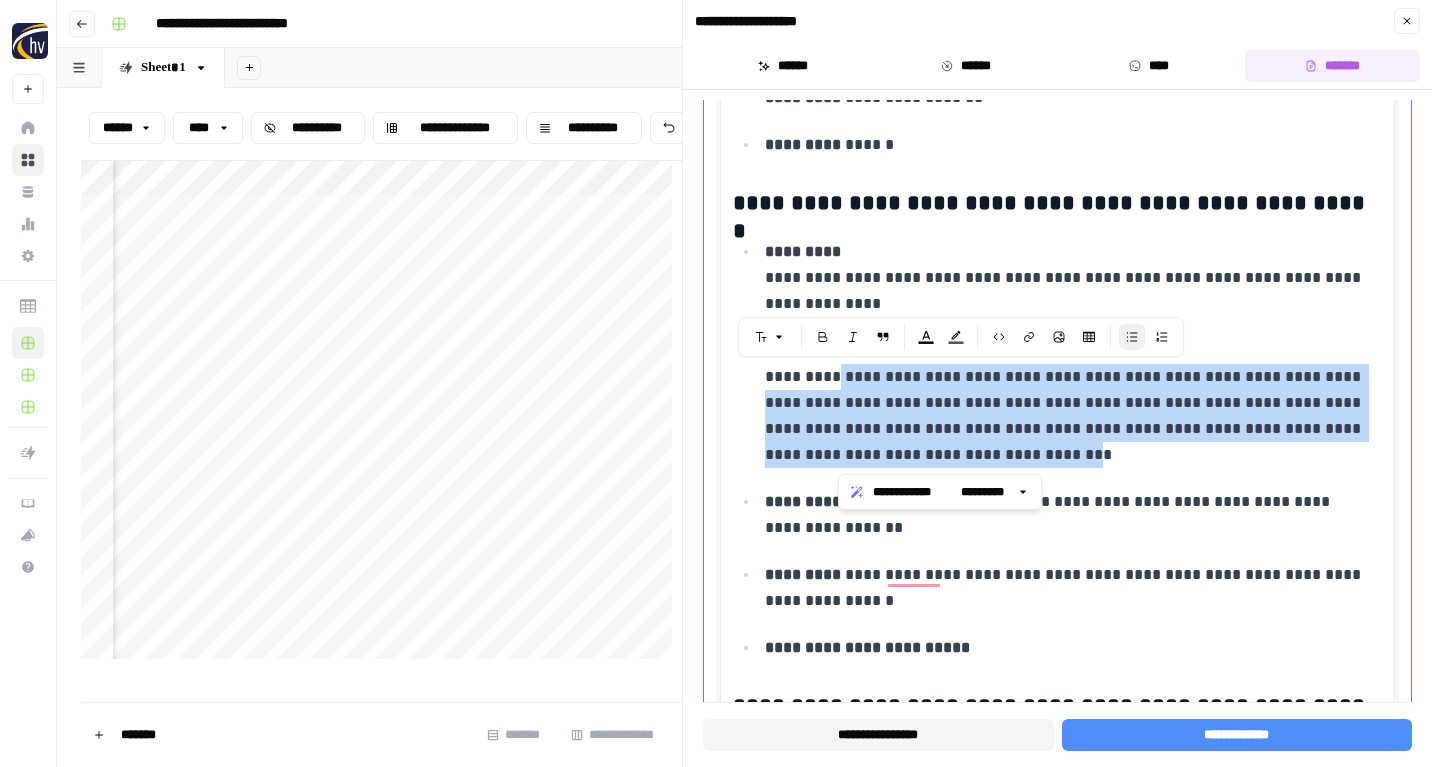 drag, startPoint x: 838, startPoint y: 377, endPoint x: 1054, endPoint y: 454, distance: 229.3142 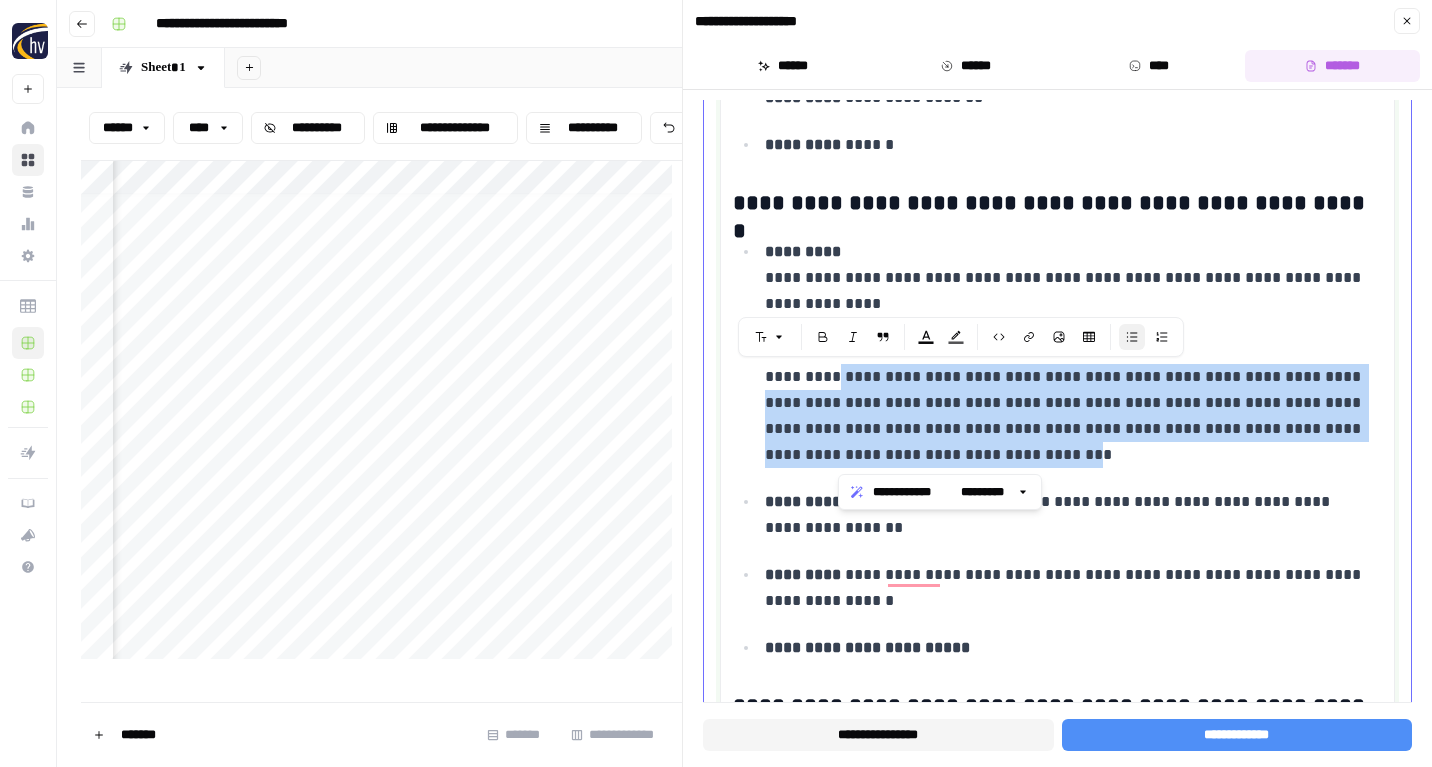 click on "**********" at bounding box center [1068, 403] 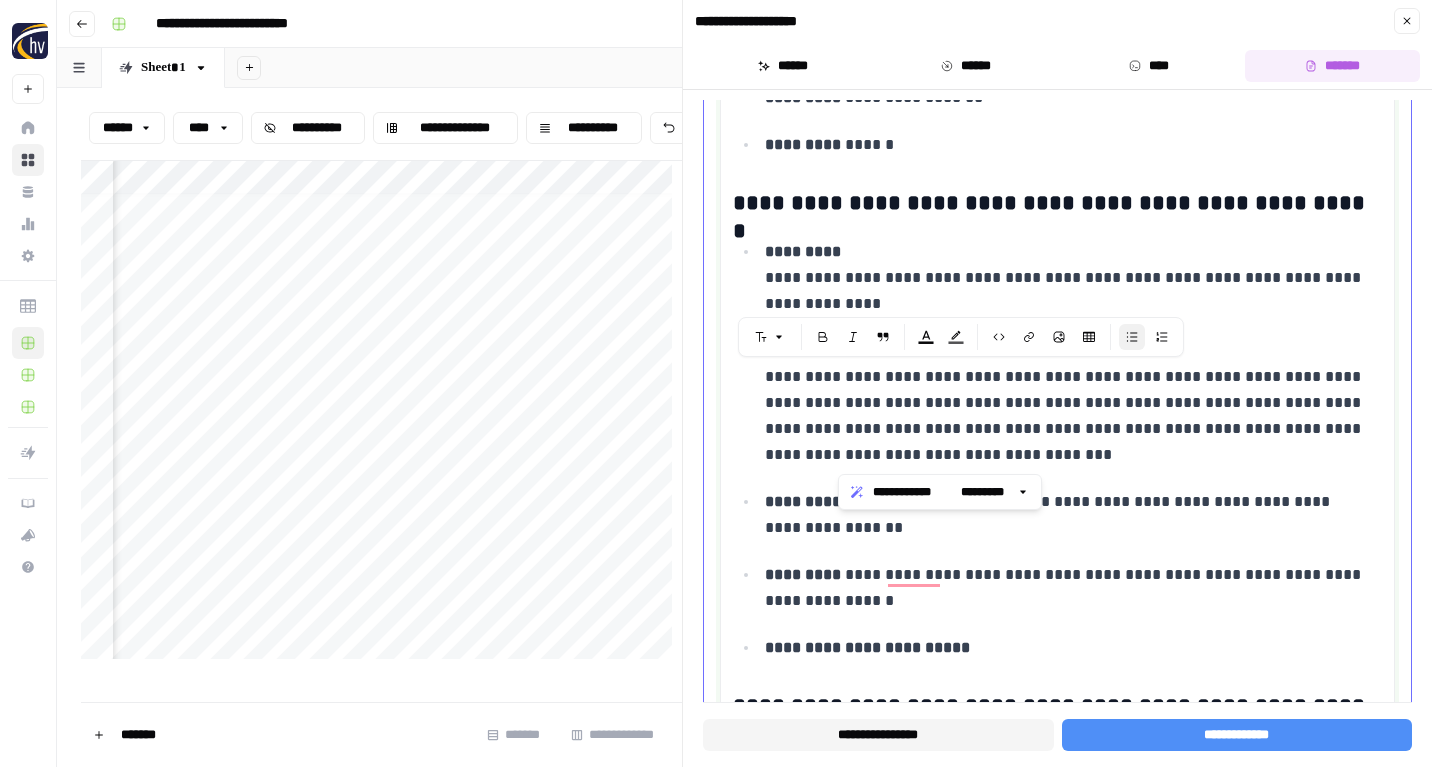 click on "**********" at bounding box center [1068, 588] 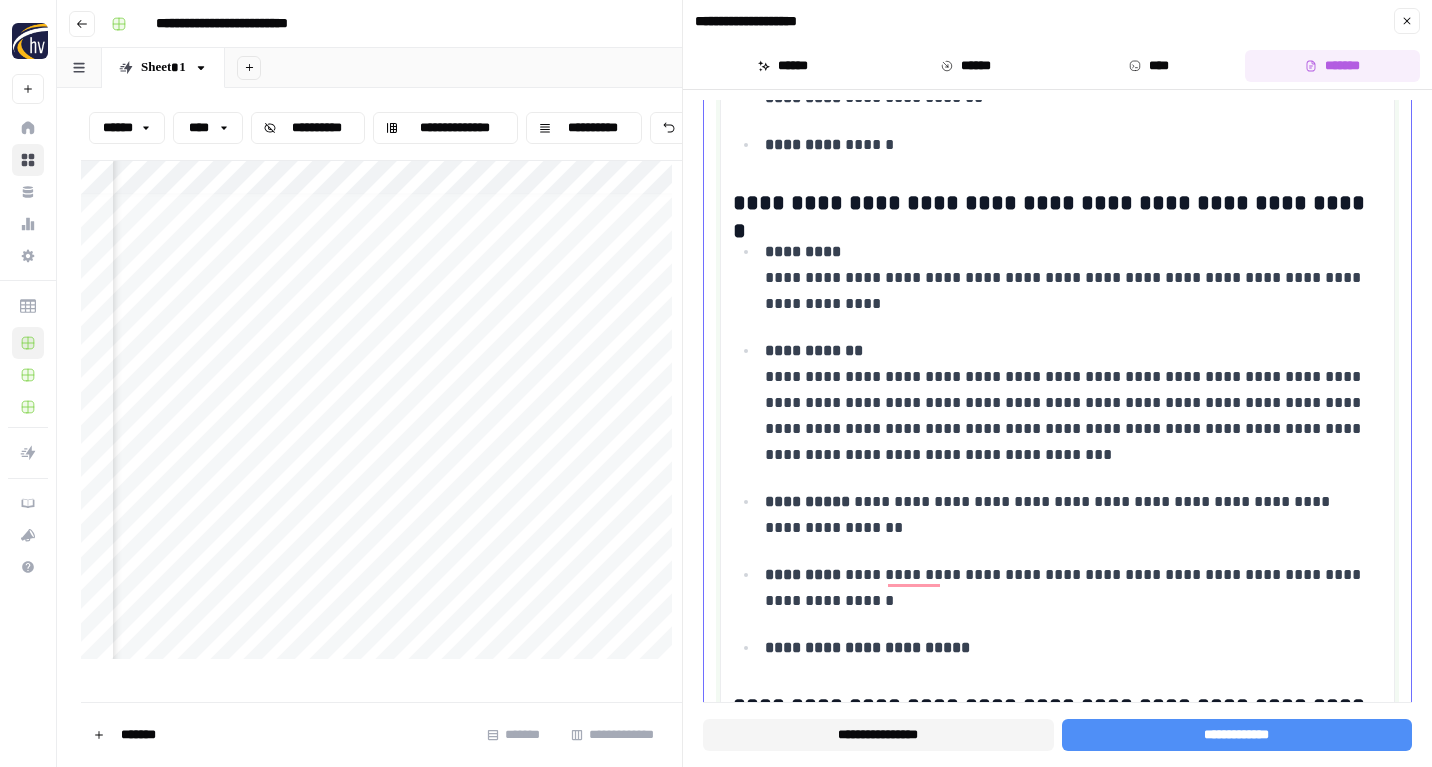 click on "**********" at bounding box center [1068, 515] 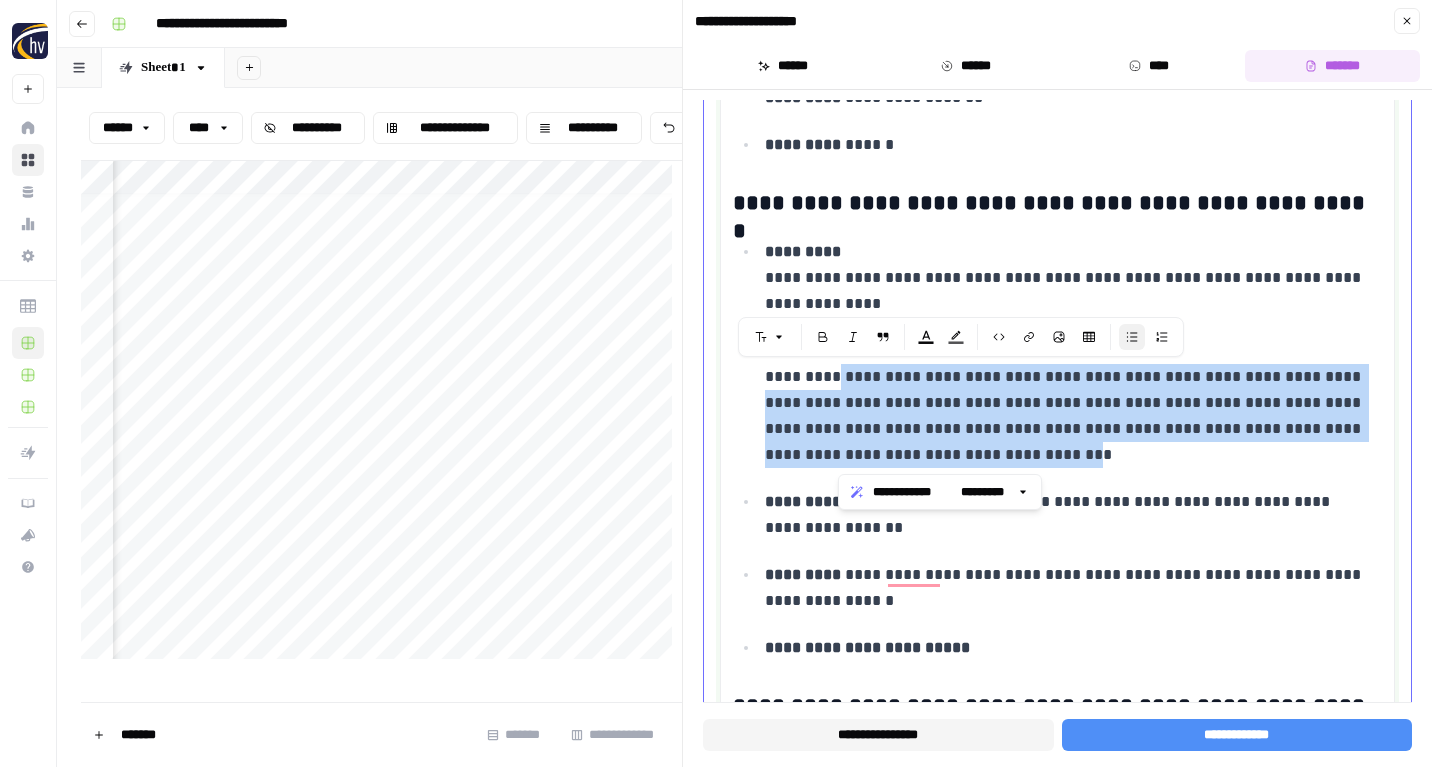 drag, startPoint x: 840, startPoint y: 376, endPoint x: 1054, endPoint y: 456, distance: 228.46443 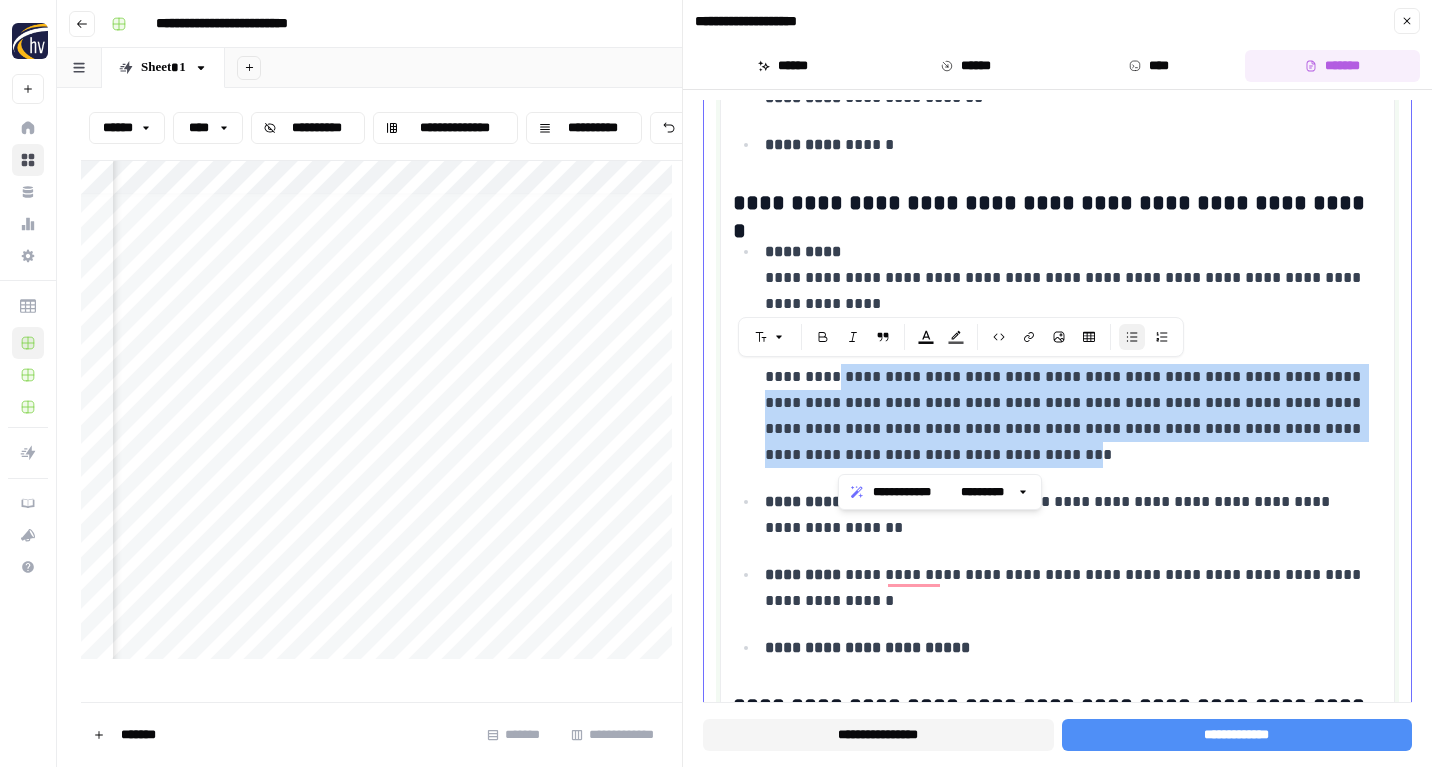 click on "**********" at bounding box center (1068, 403) 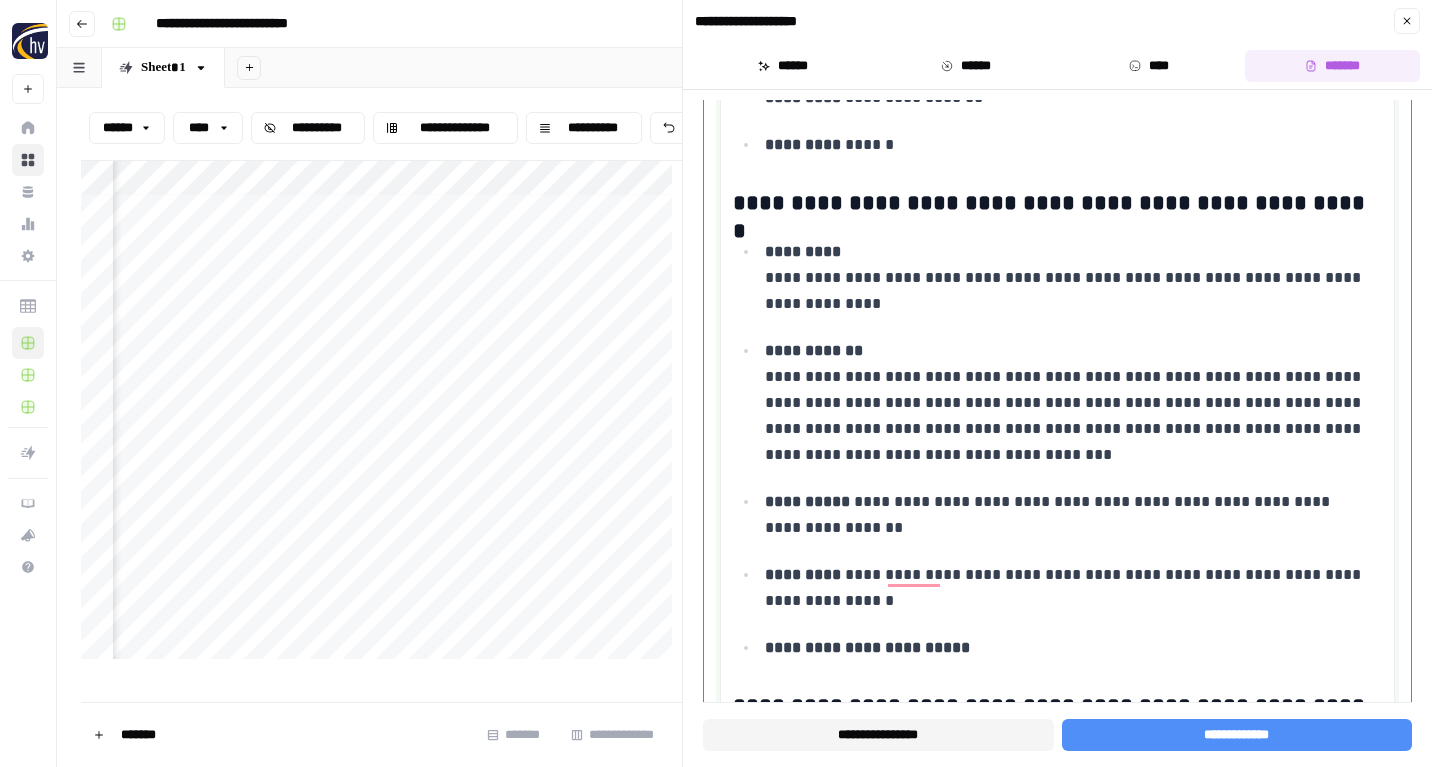 click on "**********" at bounding box center [1068, 278] 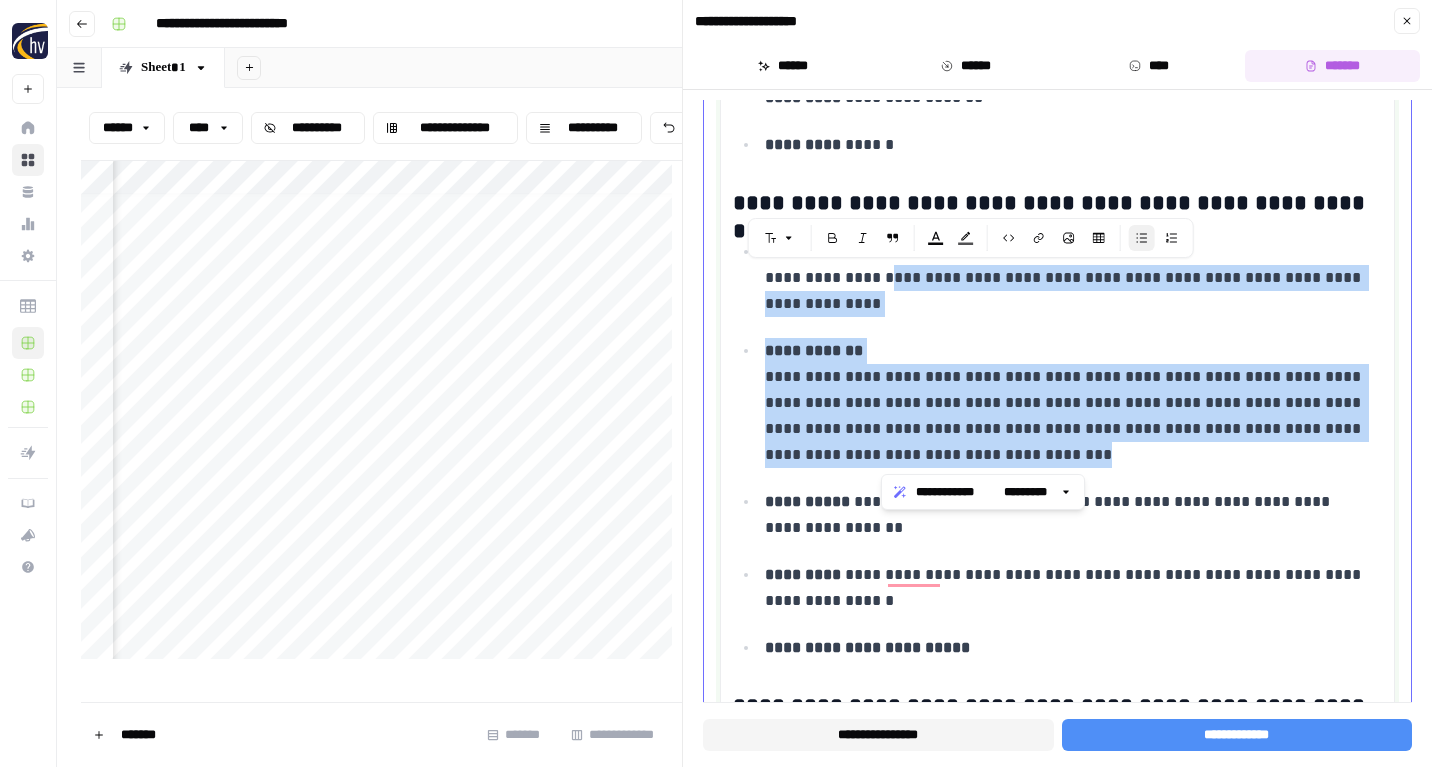 drag, startPoint x: 884, startPoint y: 279, endPoint x: 1071, endPoint y: 447, distance: 251.38217 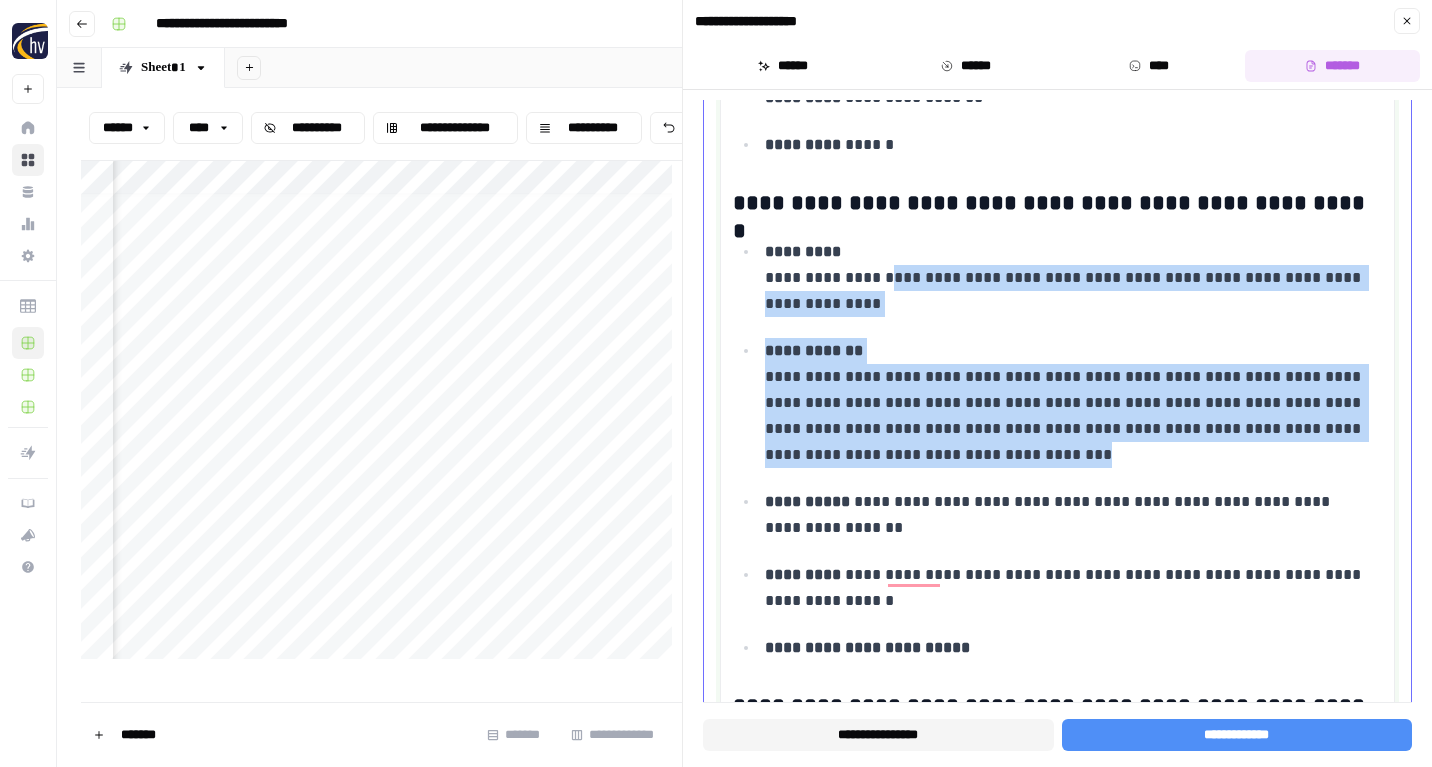 drag, startPoint x: 1049, startPoint y: 472, endPoint x: 1065, endPoint y: 456, distance: 22.627417 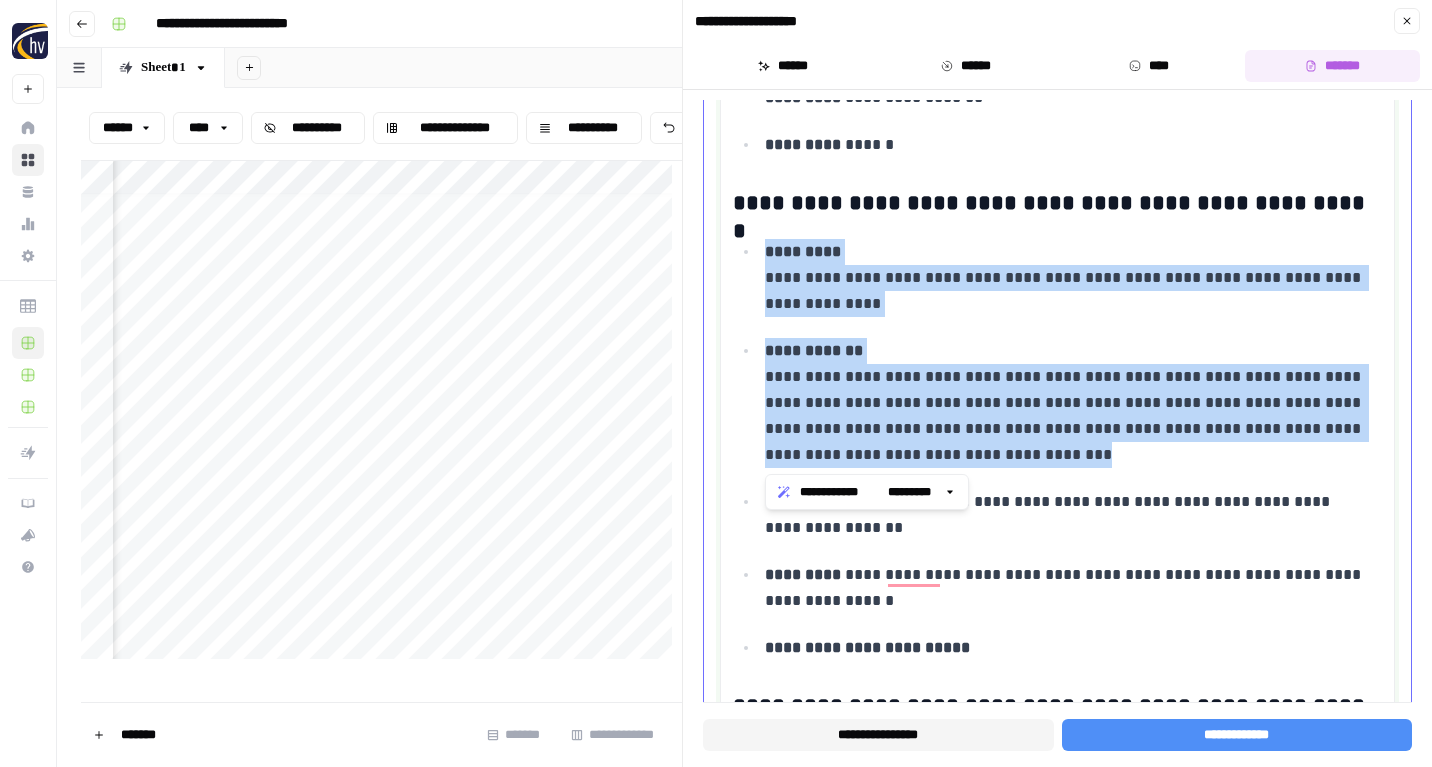 drag, startPoint x: 1069, startPoint y: 455, endPoint x: 763, endPoint y: 249, distance: 368.8794 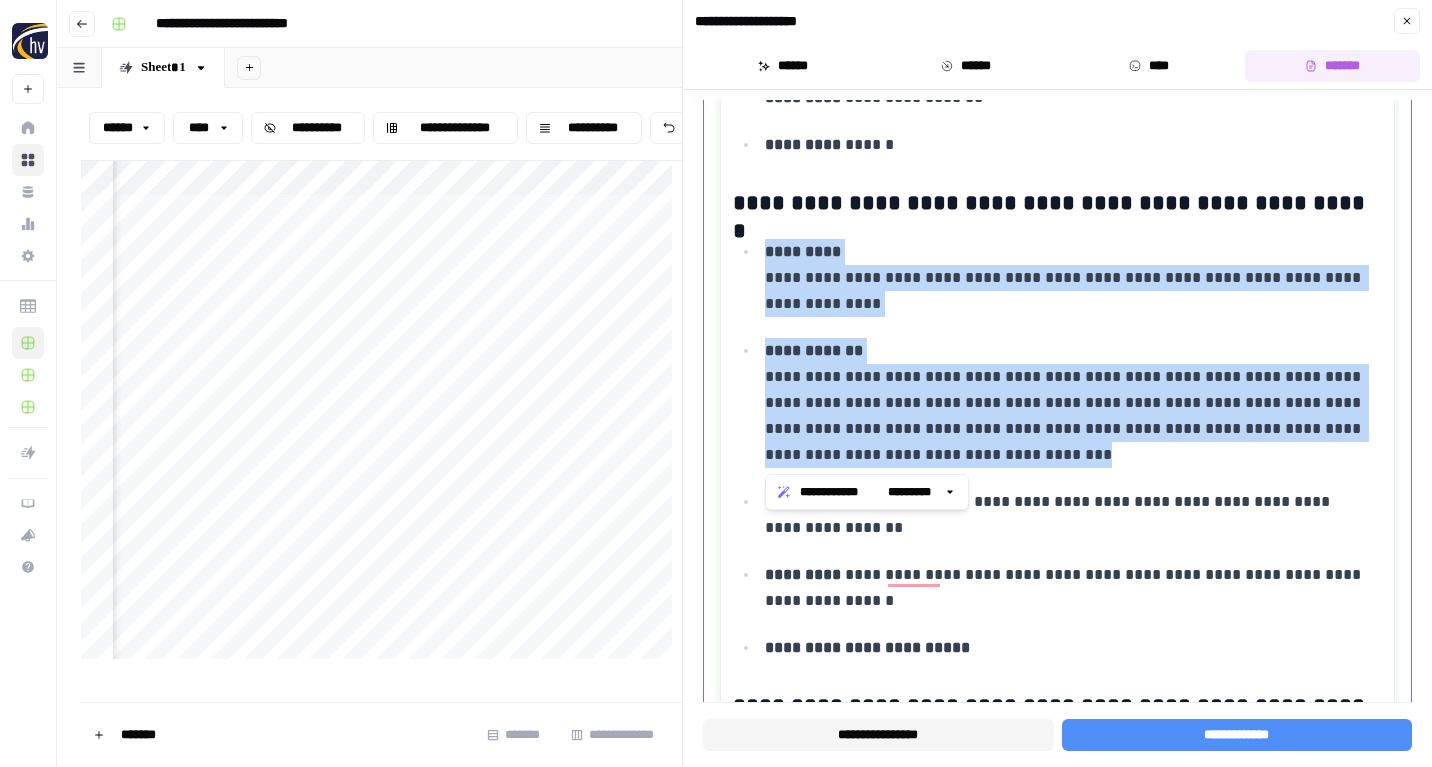 click on "**********" at bounding box center [1057, 449] 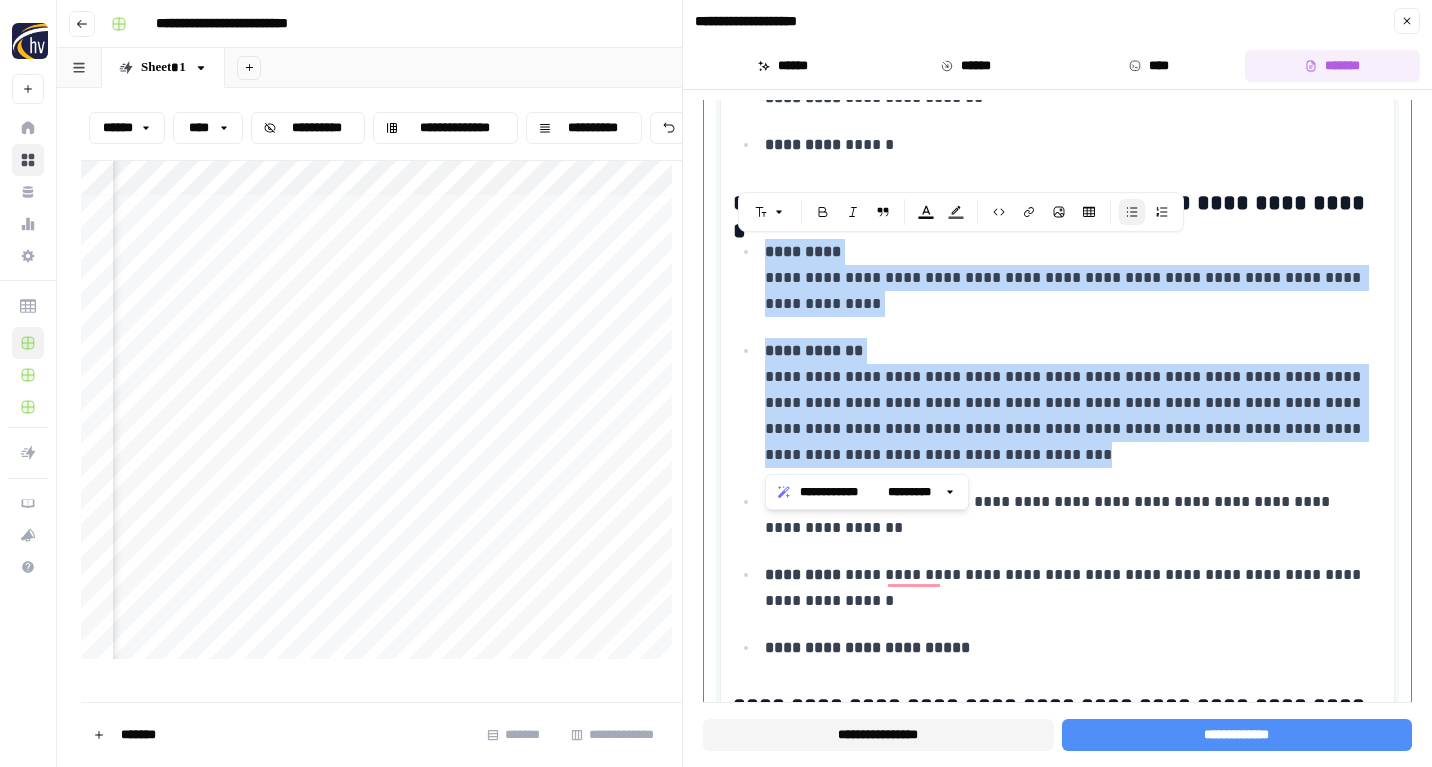 copy on "**********" 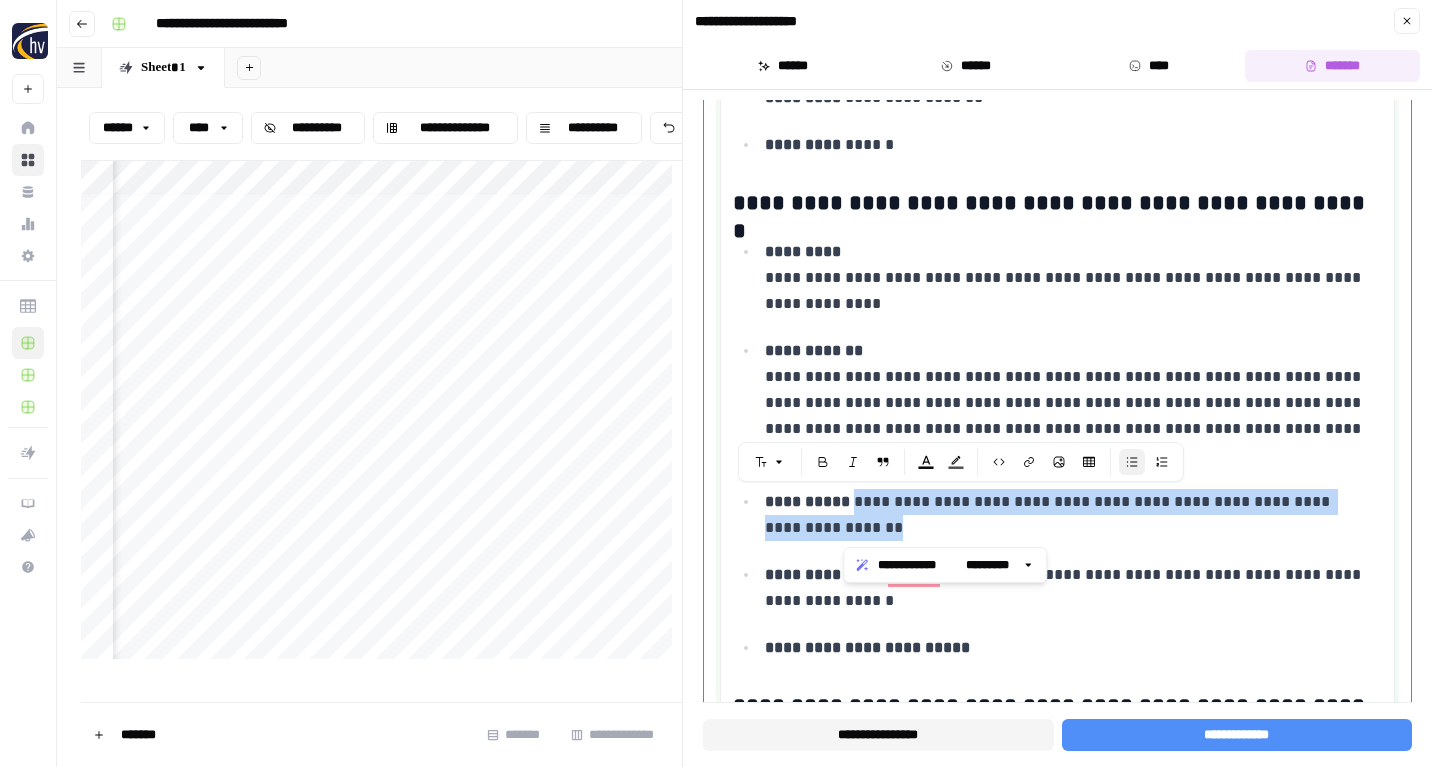 drag, startPoint x: 862, startPoint y: 519, endPoint x: 845, endPoint y: 505, distance: 22.022715 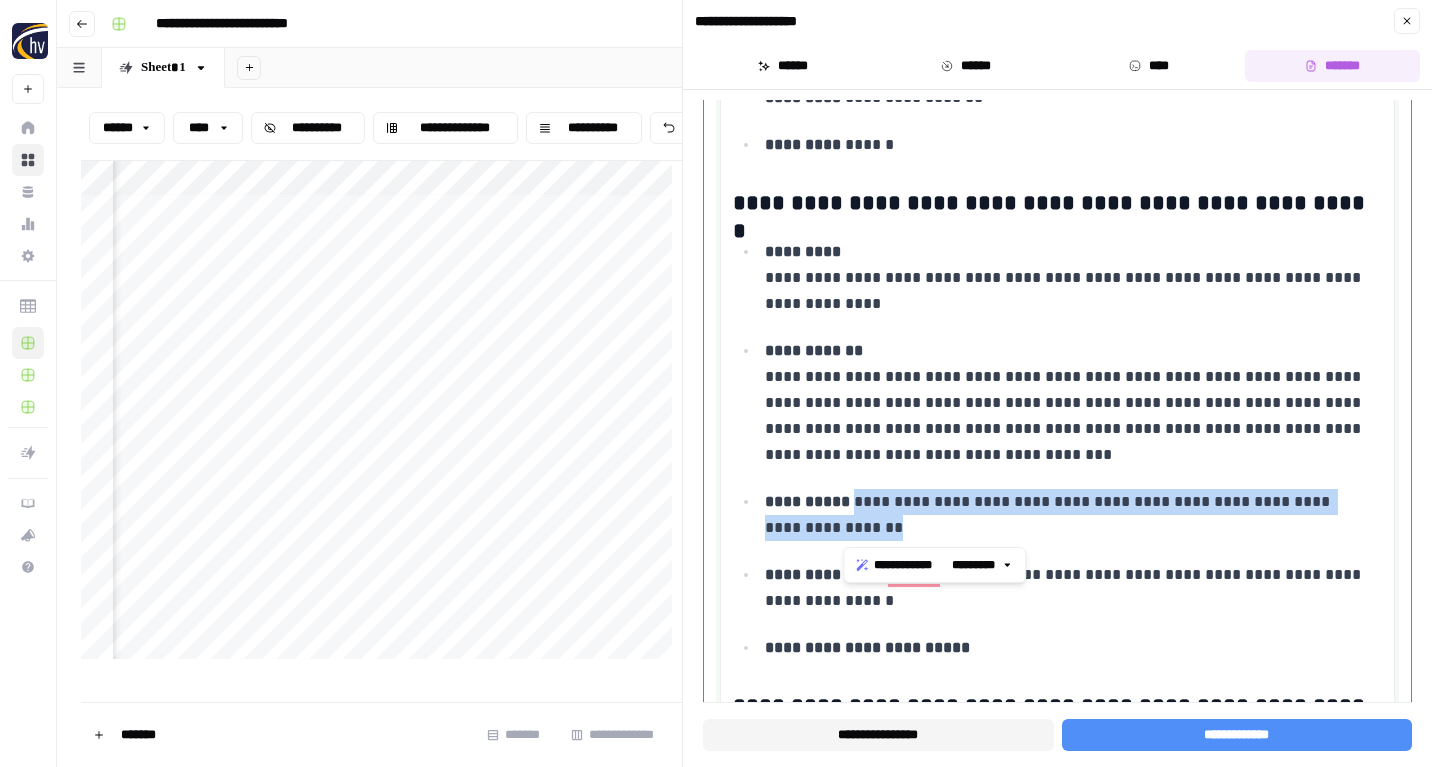 click on "**********" at bounding box center [1068, 278] 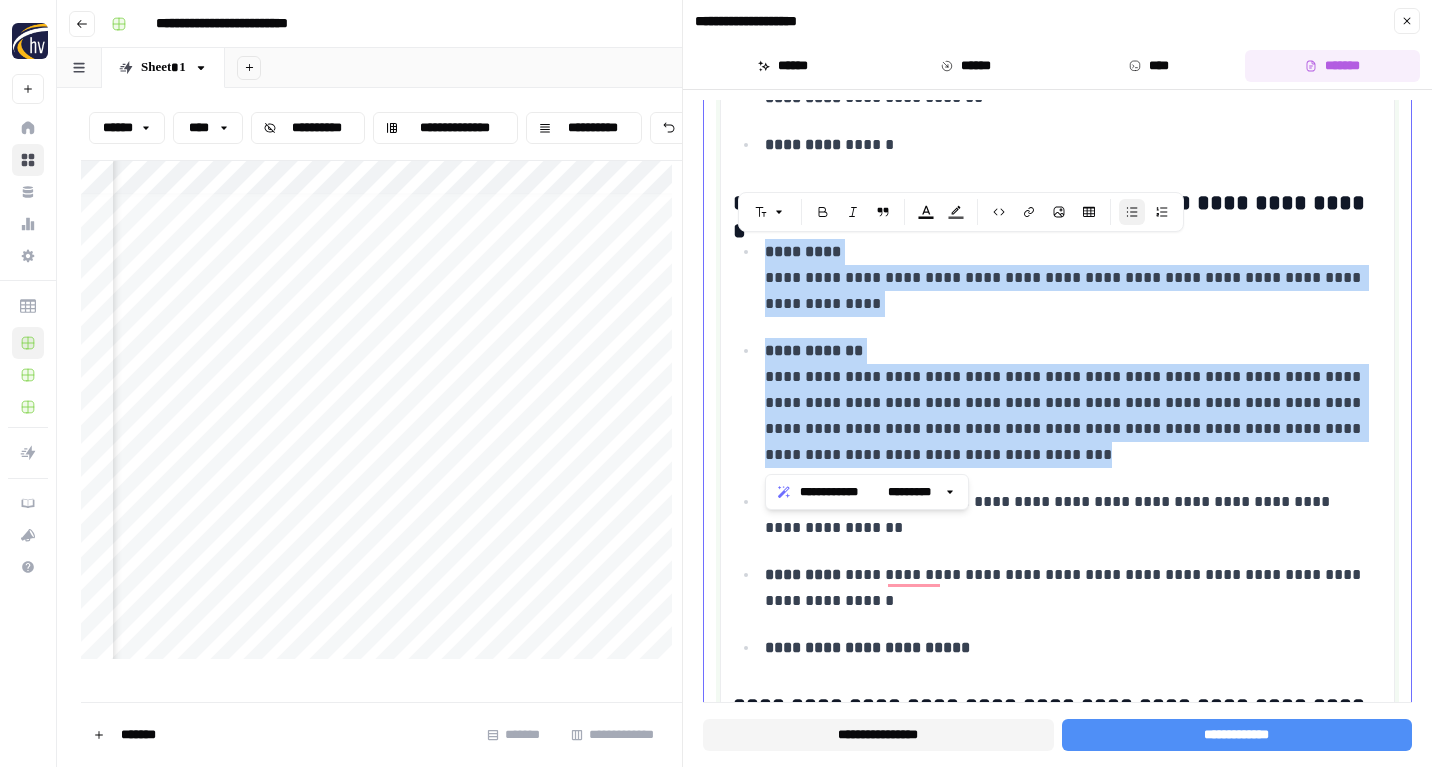 drag, startPoint x: 1095, startPoint y: 468, endPoint x: 1085, endPoint y: 455, distance: 16.40122 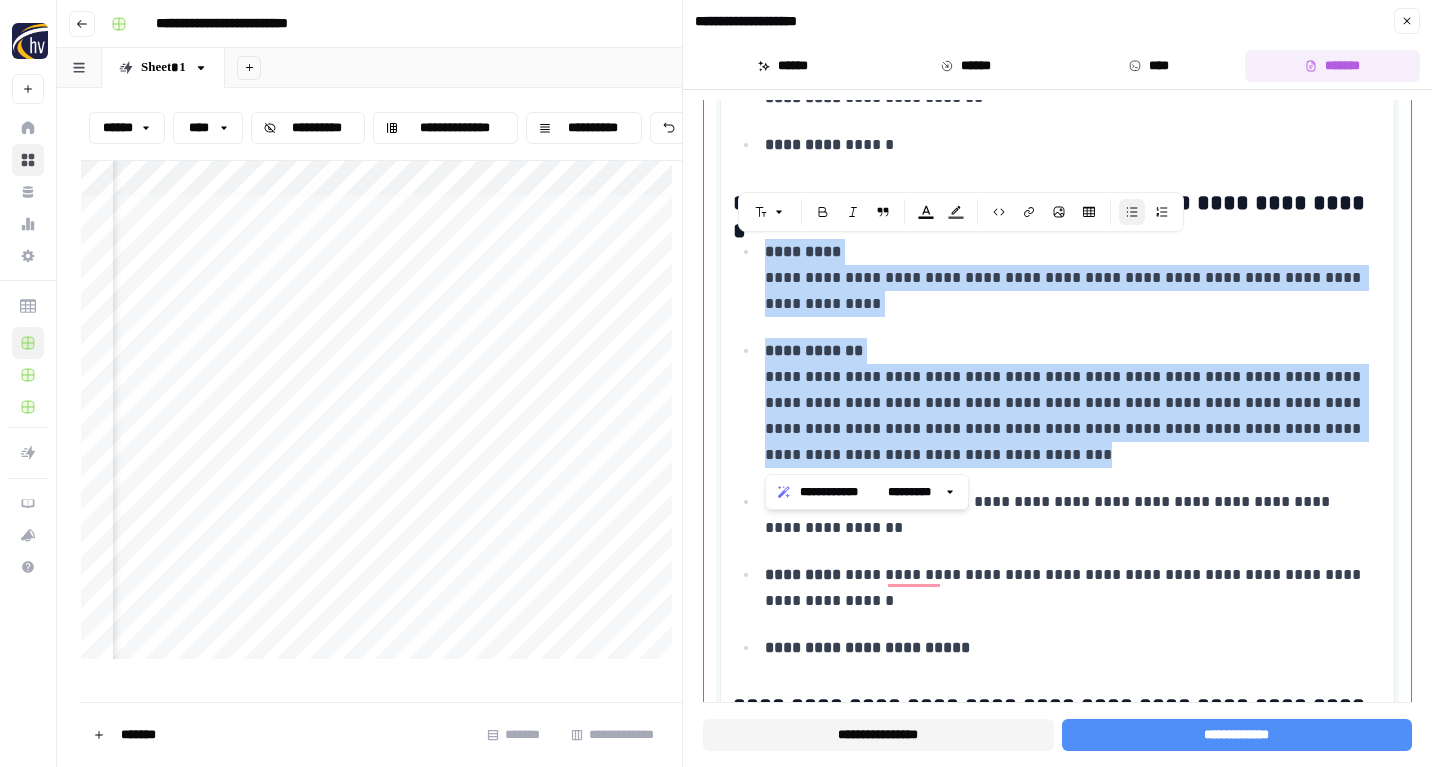 click on "**********" at bounding box center (1057, 449) 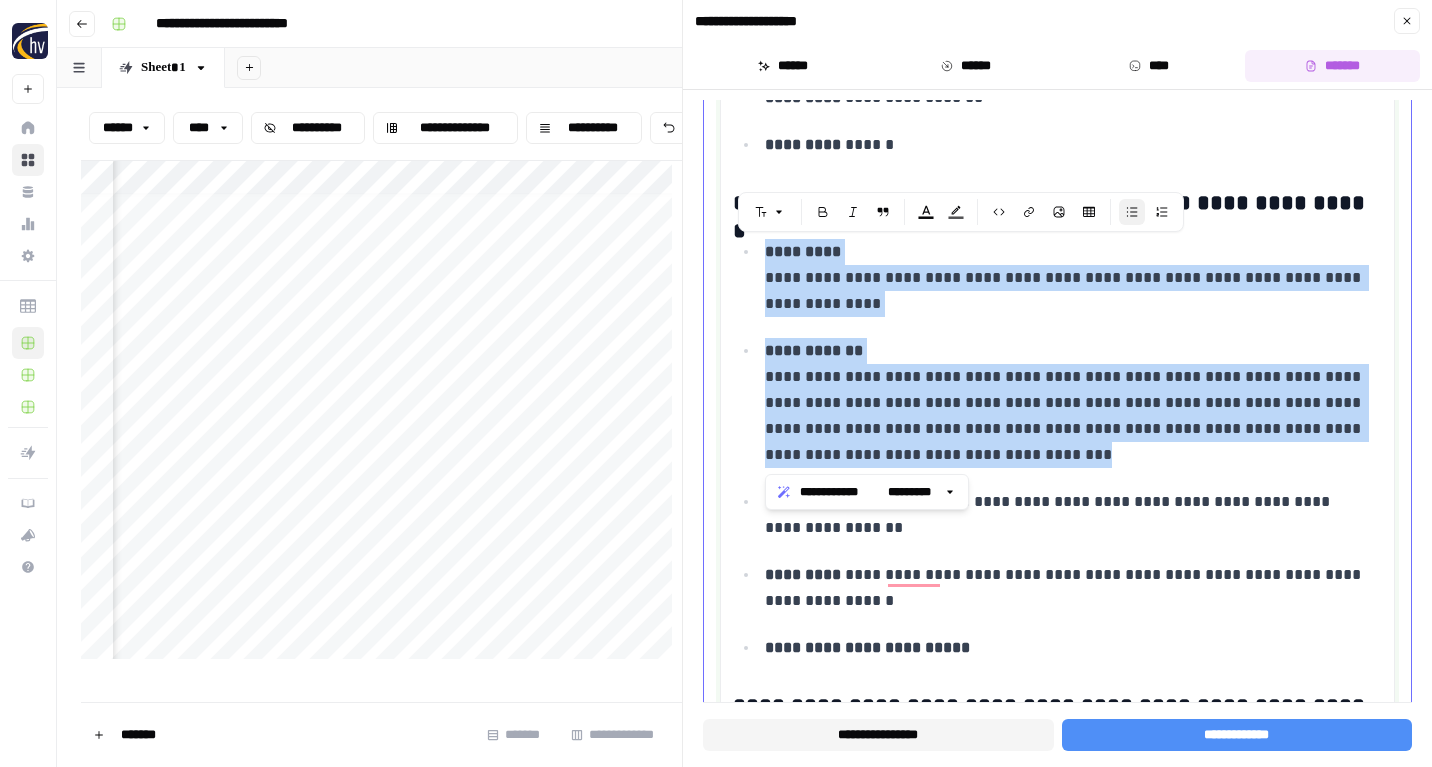 copy on "**********" 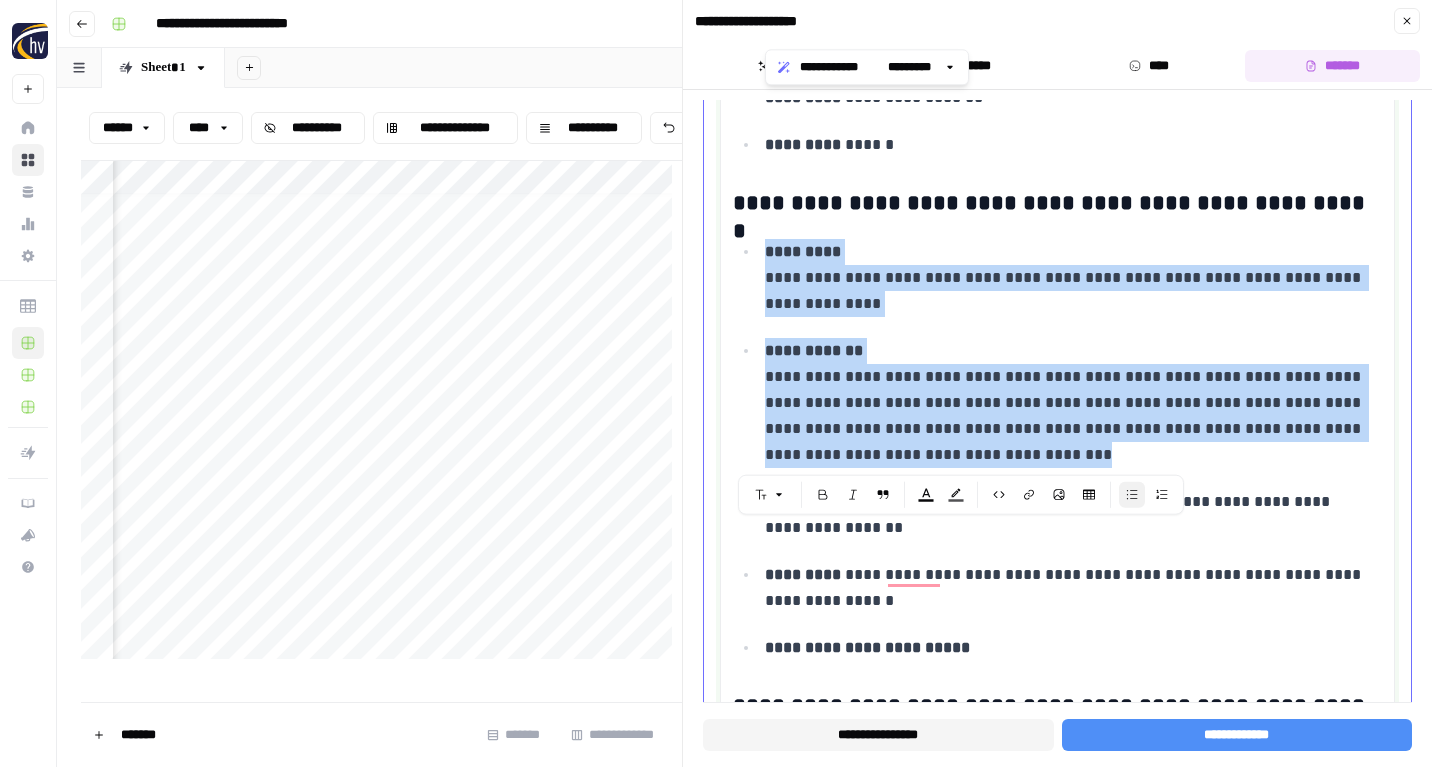 scroll, scrollTop: 3476, scrollLeft: 0, axis: vertical 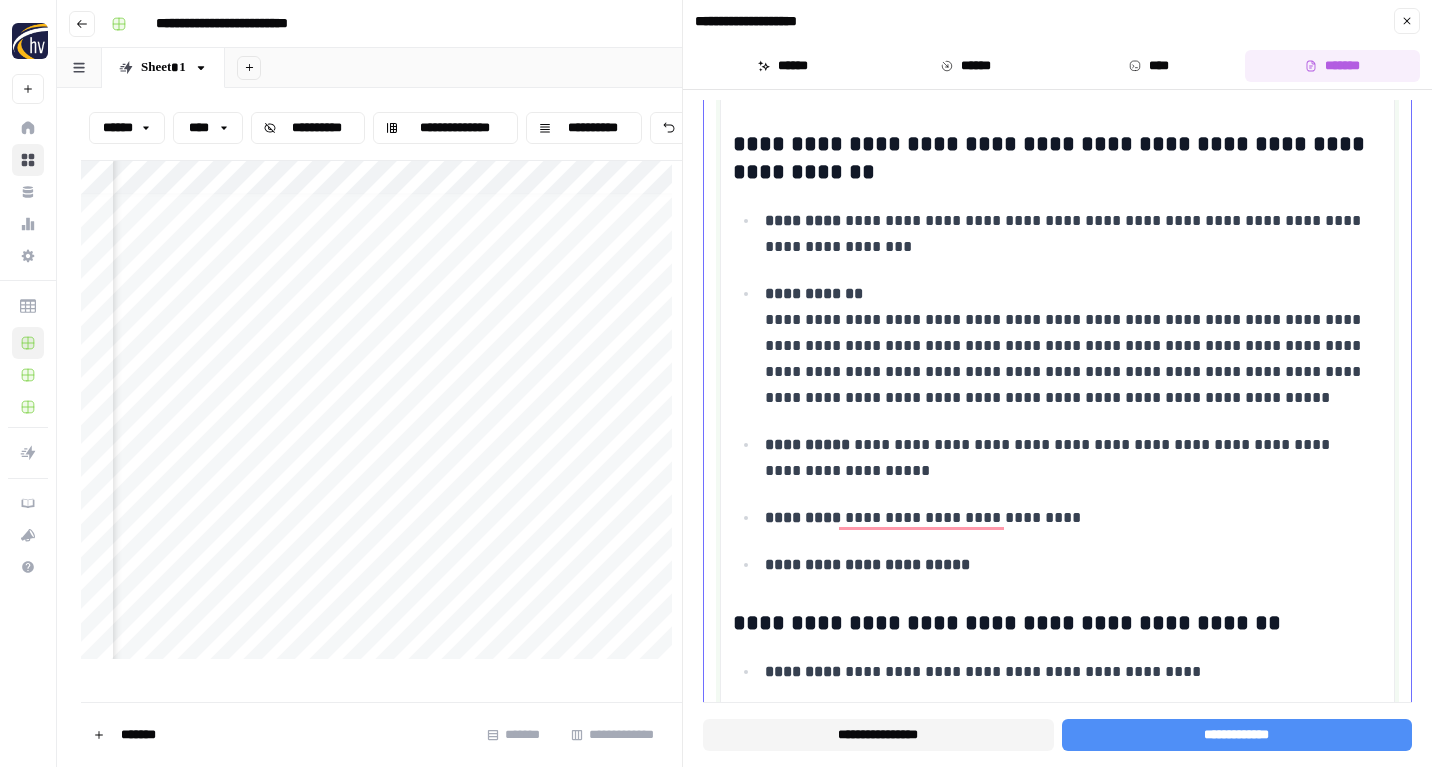 click on "**********" at bounding box center (1052, 159) 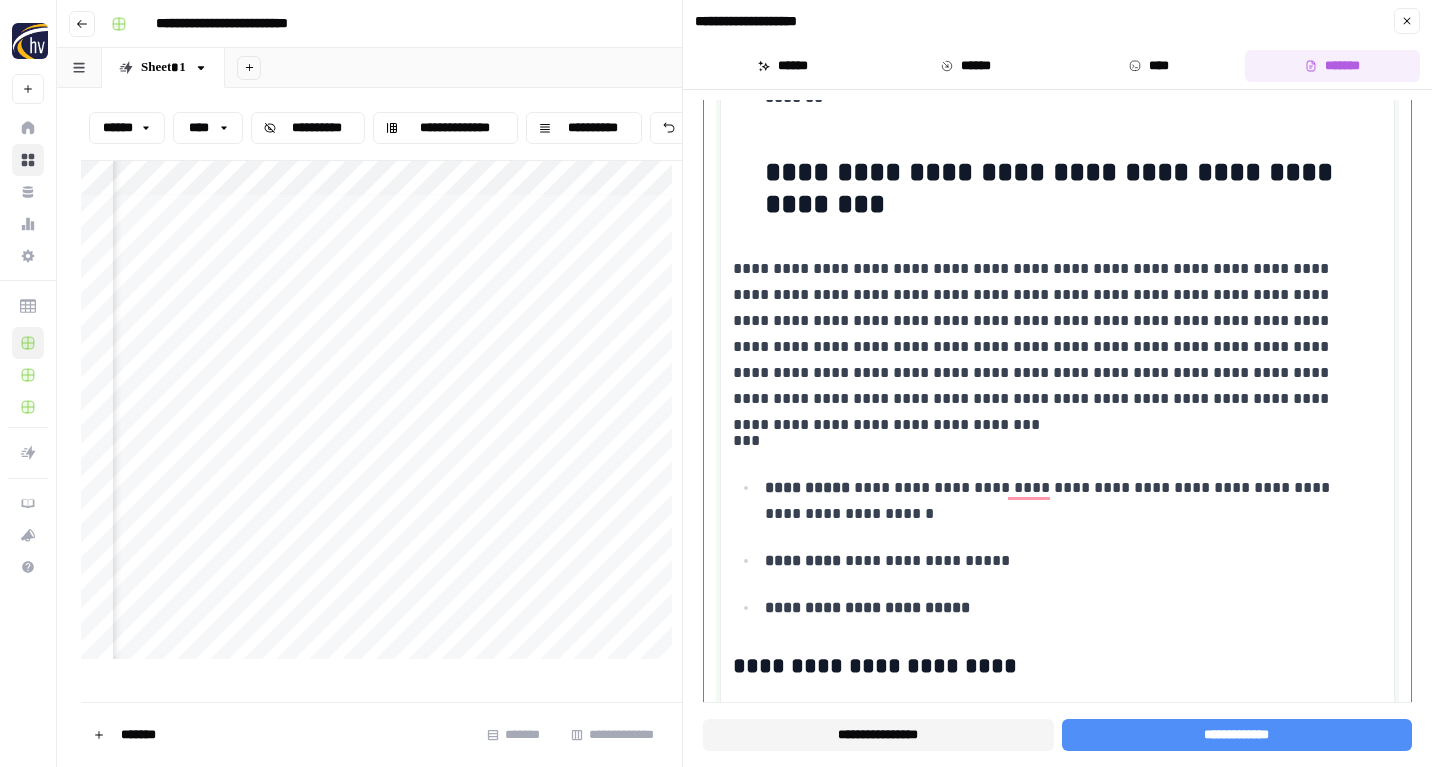 scroll, scrollTop: 5061, scrollLeft: 0, axis: vertical 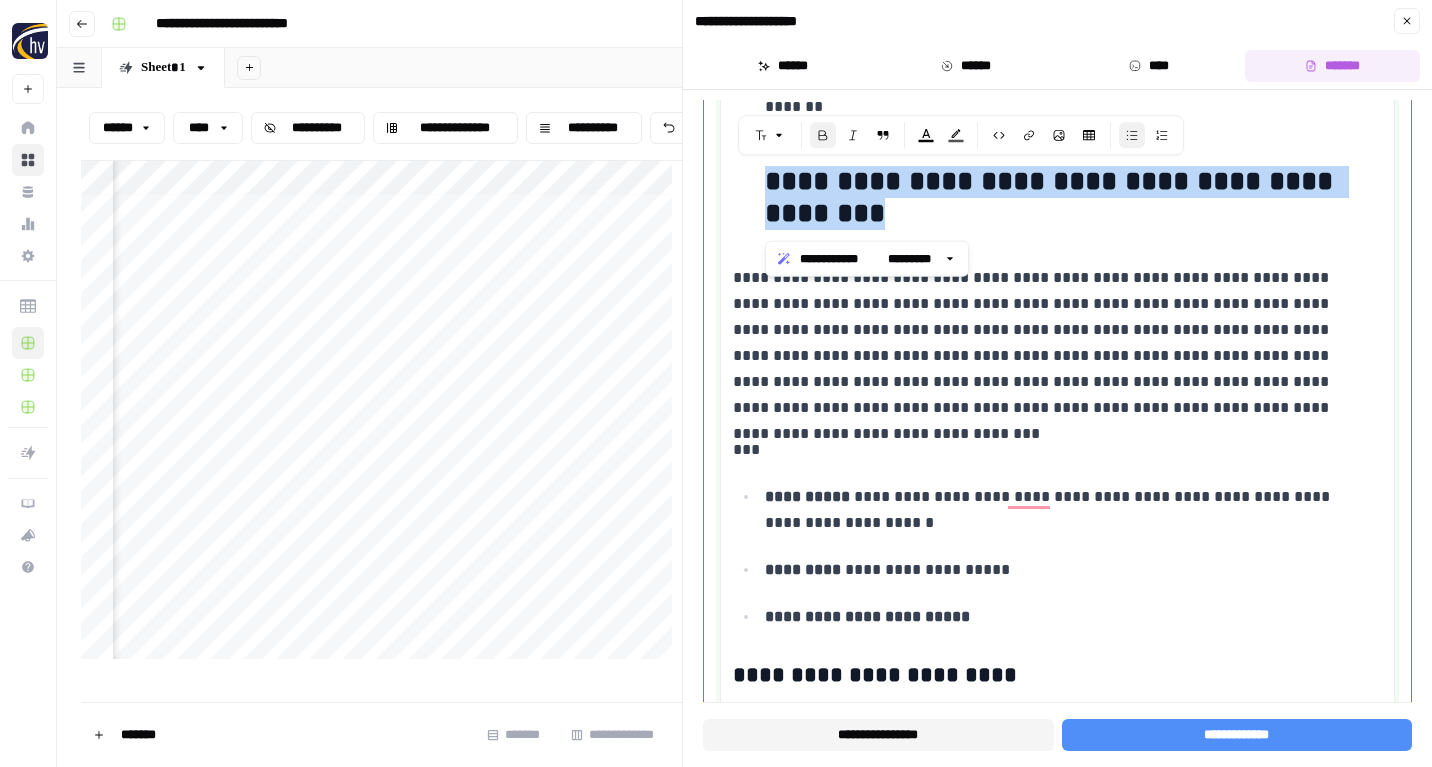drag, startPoint x: 761, startPoint y: 185, endPoint x: 975, endPoint y: 213, distance: 215.824 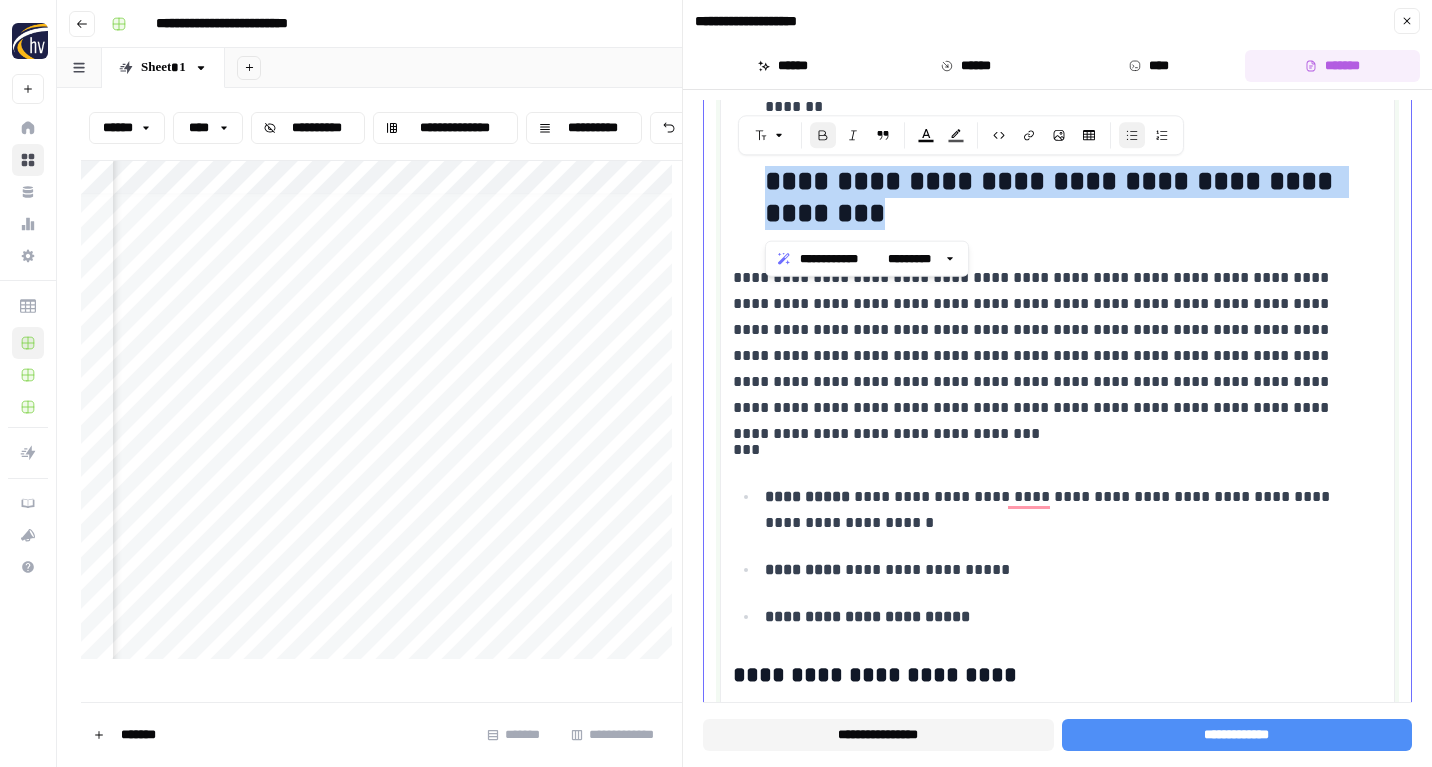 click on "**********" at bounding box center [1070, 148] 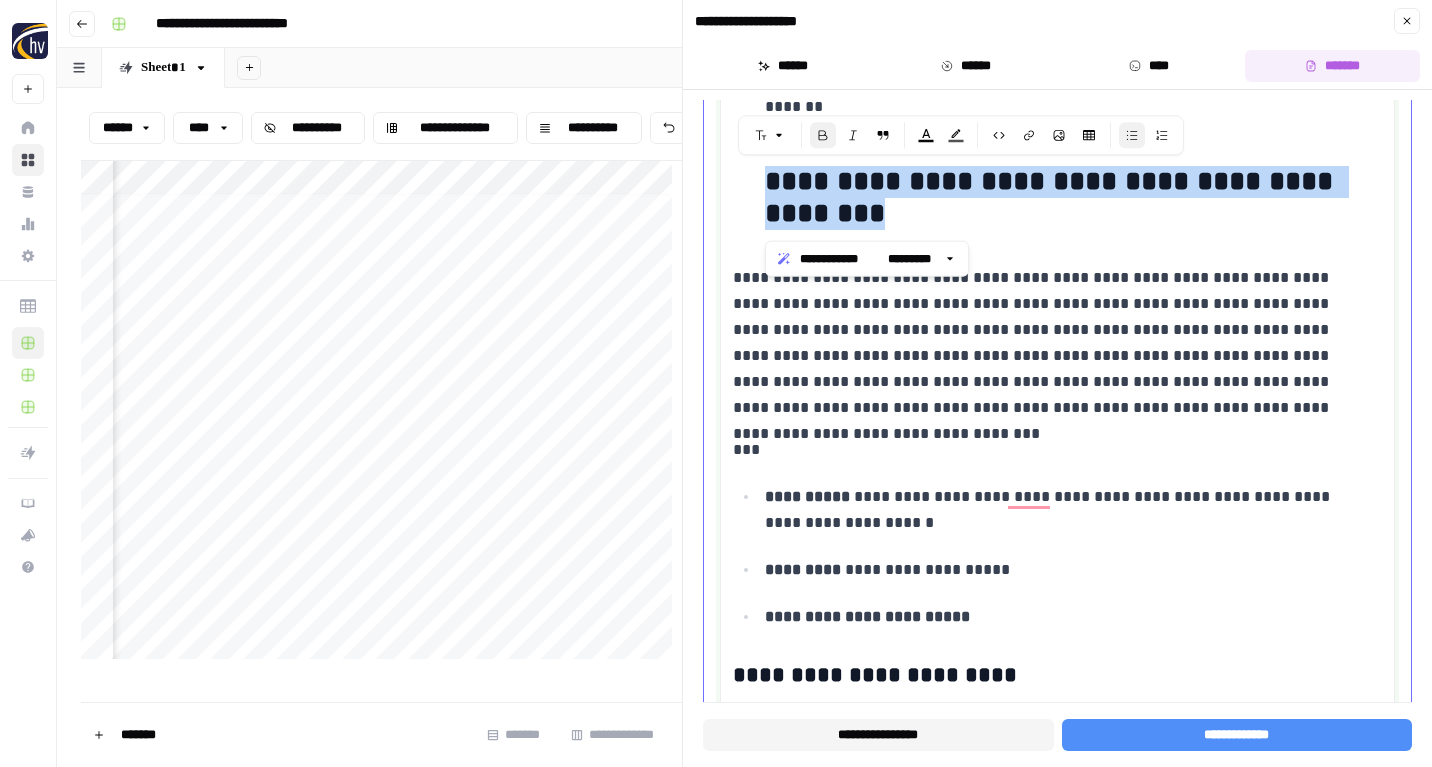 drag, startPoint x: 945, startPoint y: 210, endPoint x: 755, endPoint y: 175, distance: 193.1968 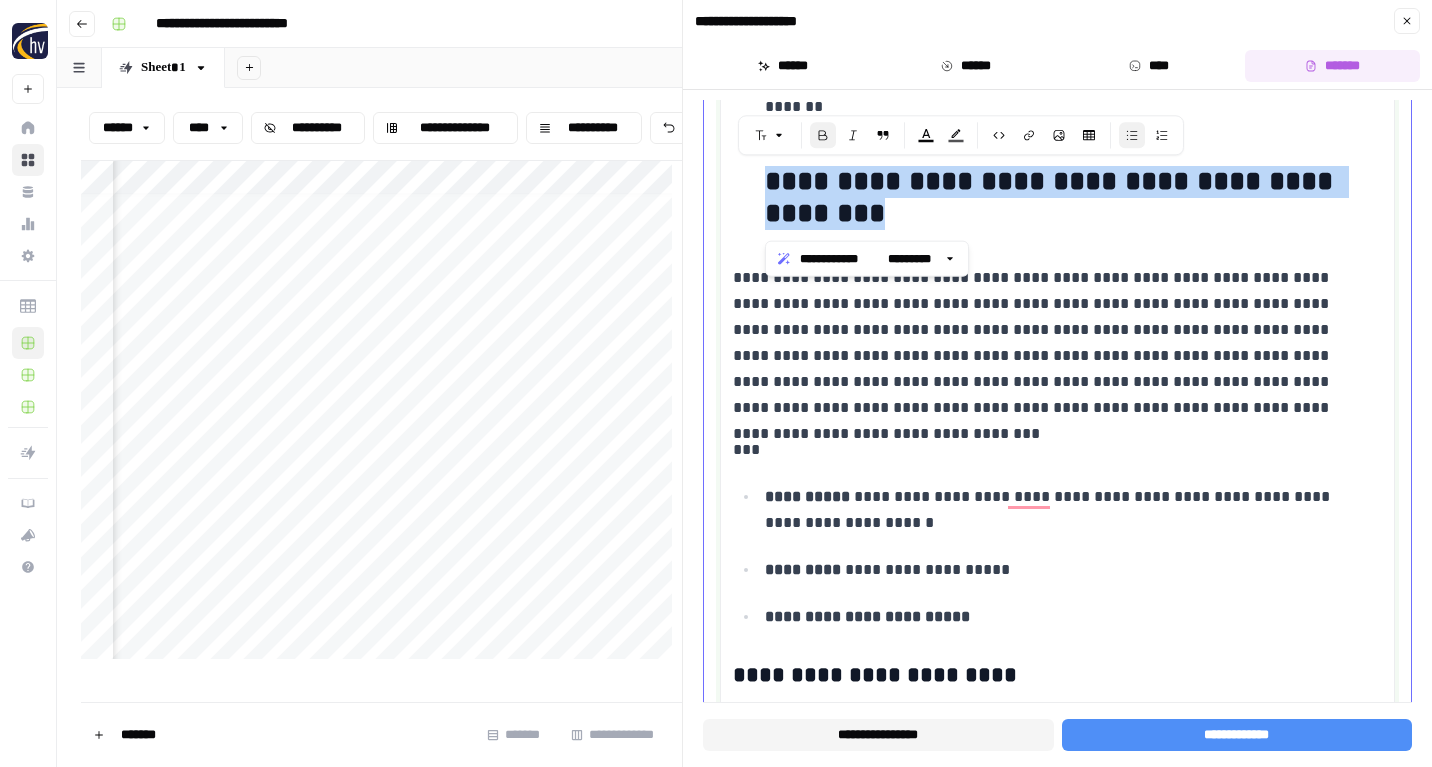 click on "**********" at bounding box center [1057, 125] 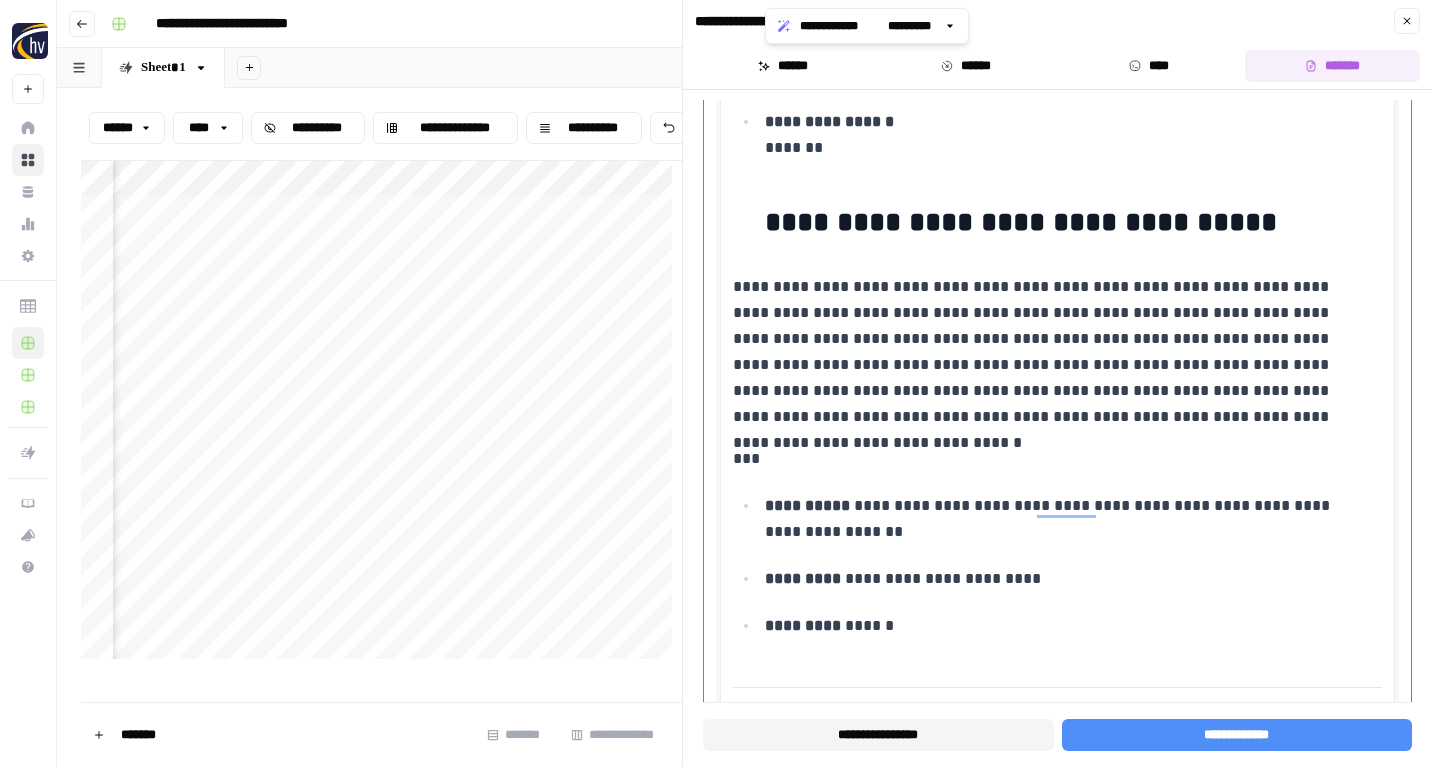scroll, scrollTop: 5701, scrollLeft: 0, axis: vertical 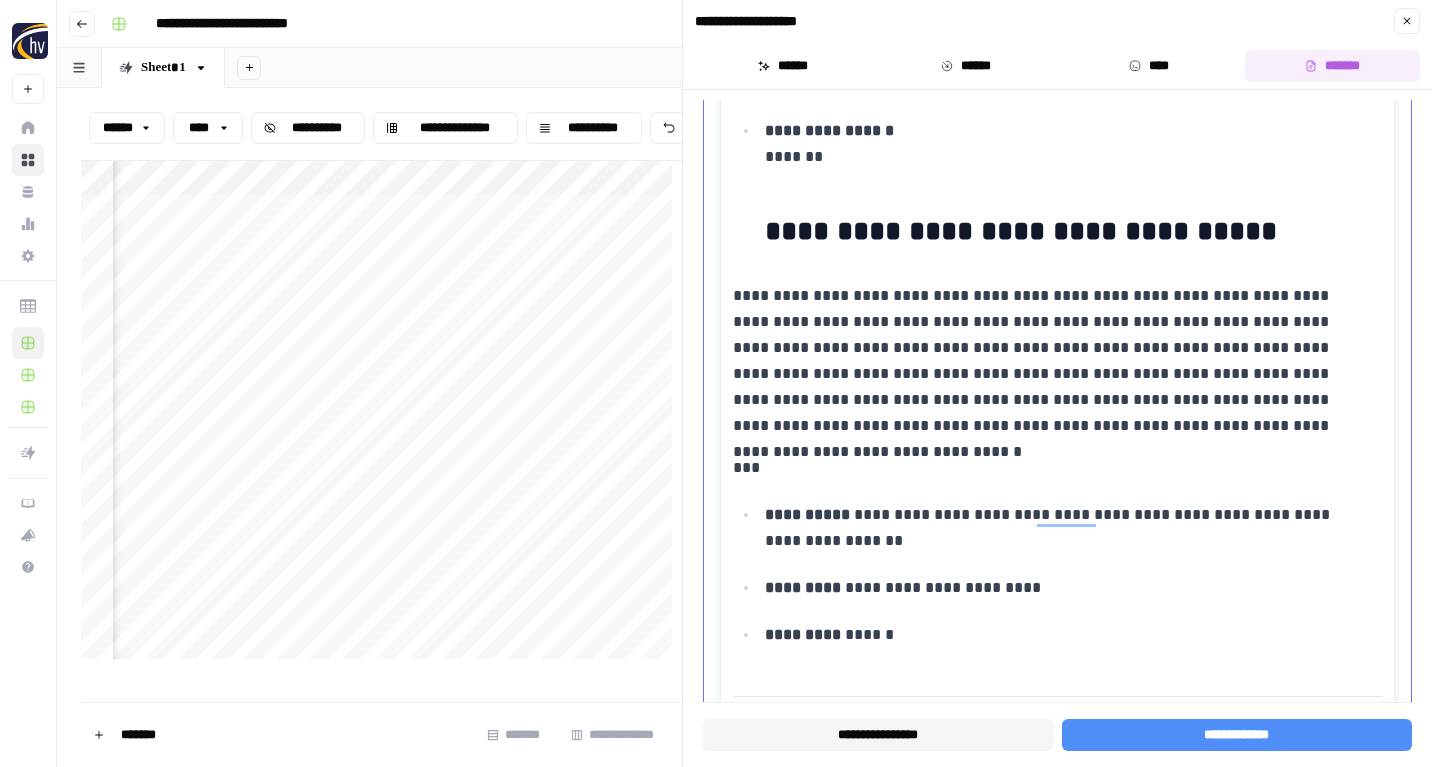 click on "**********" at bounding box center (1021, 231) 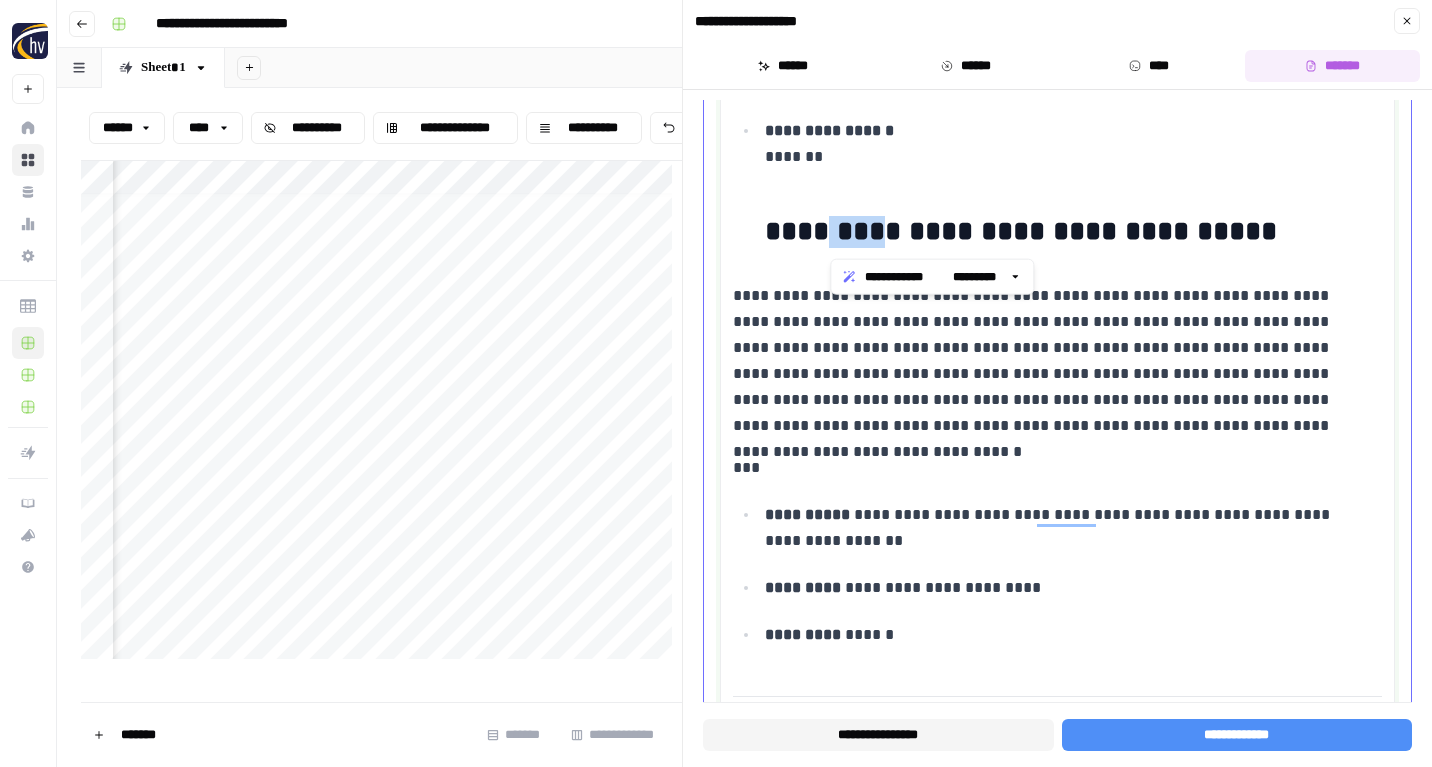 click on "**********" at bounding box center (1021, 231) 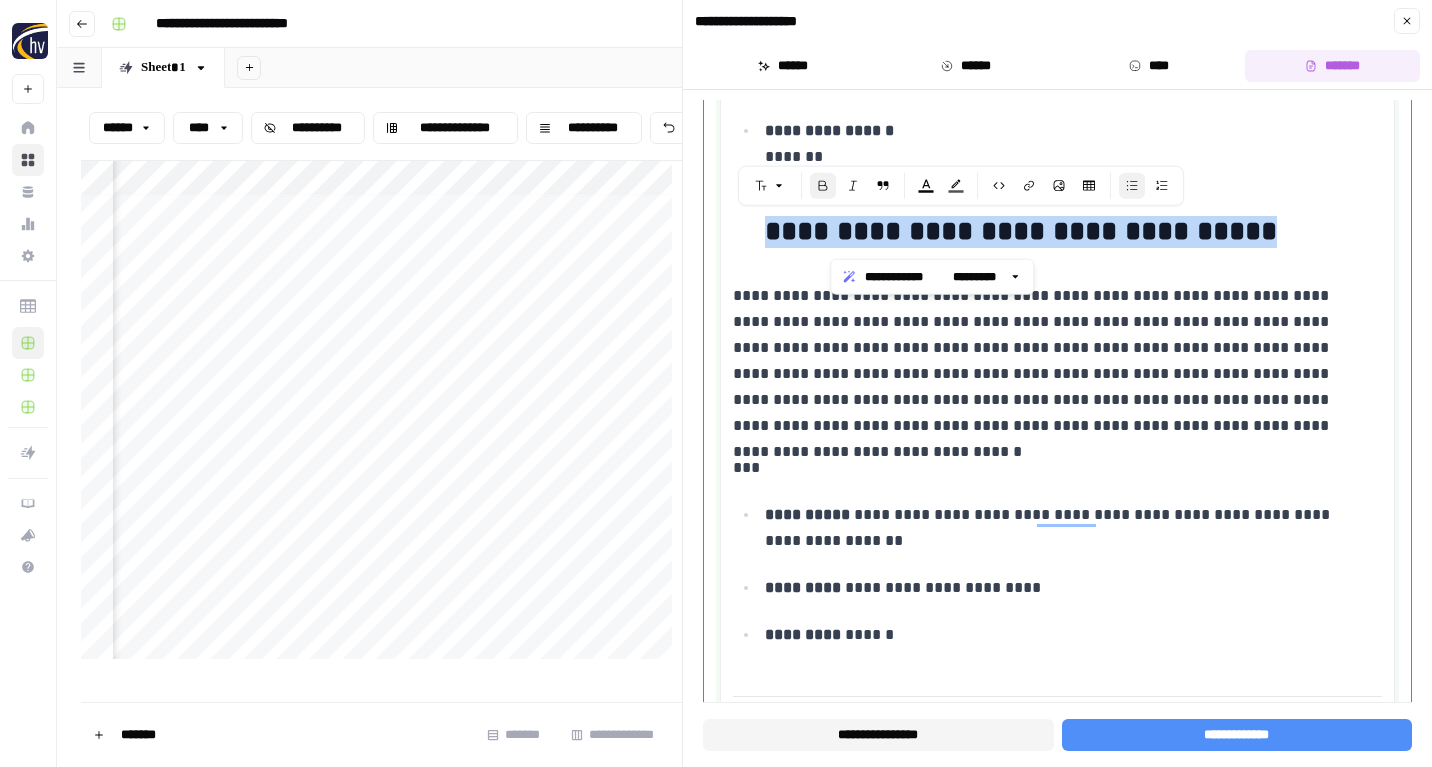 click on "**********" at bounding box center (1021, 231) 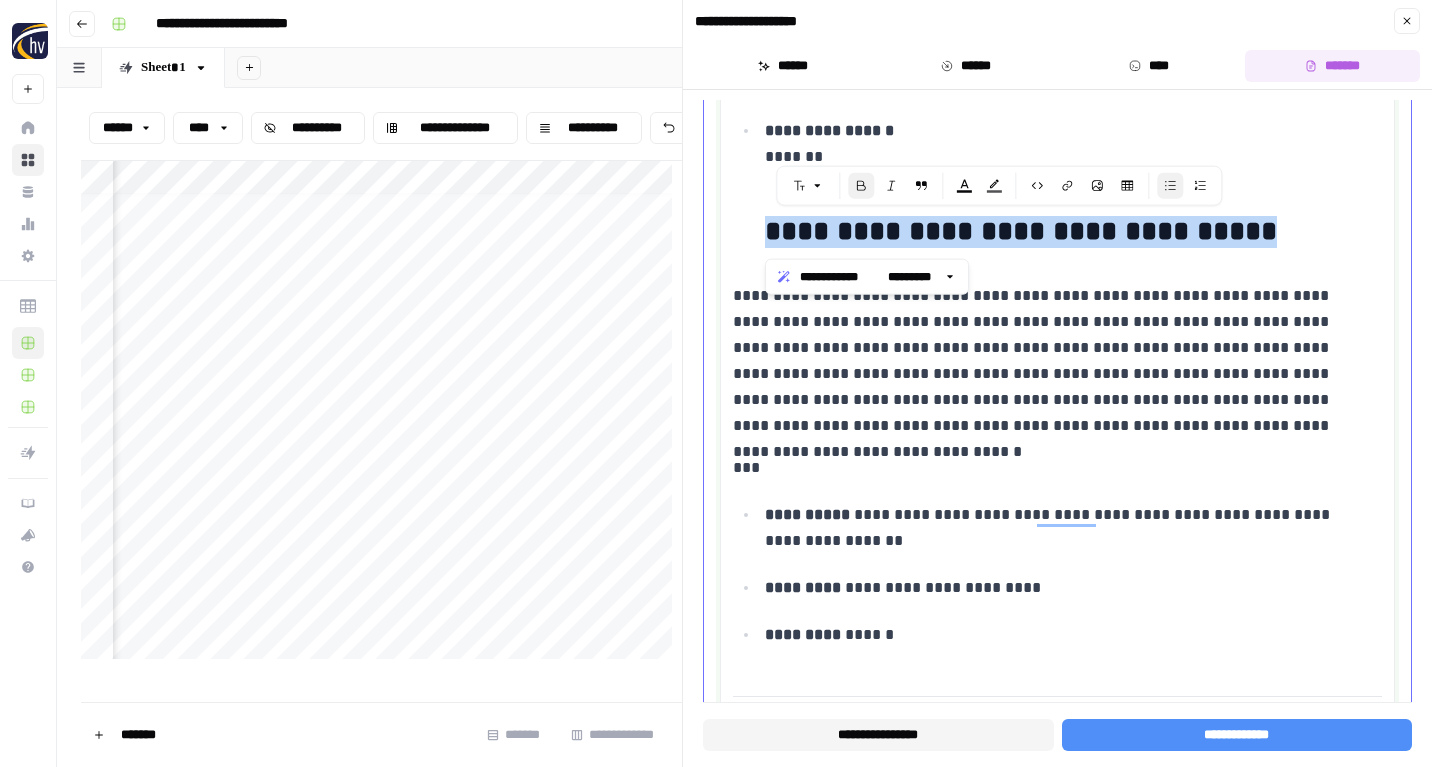 copy on "**********" 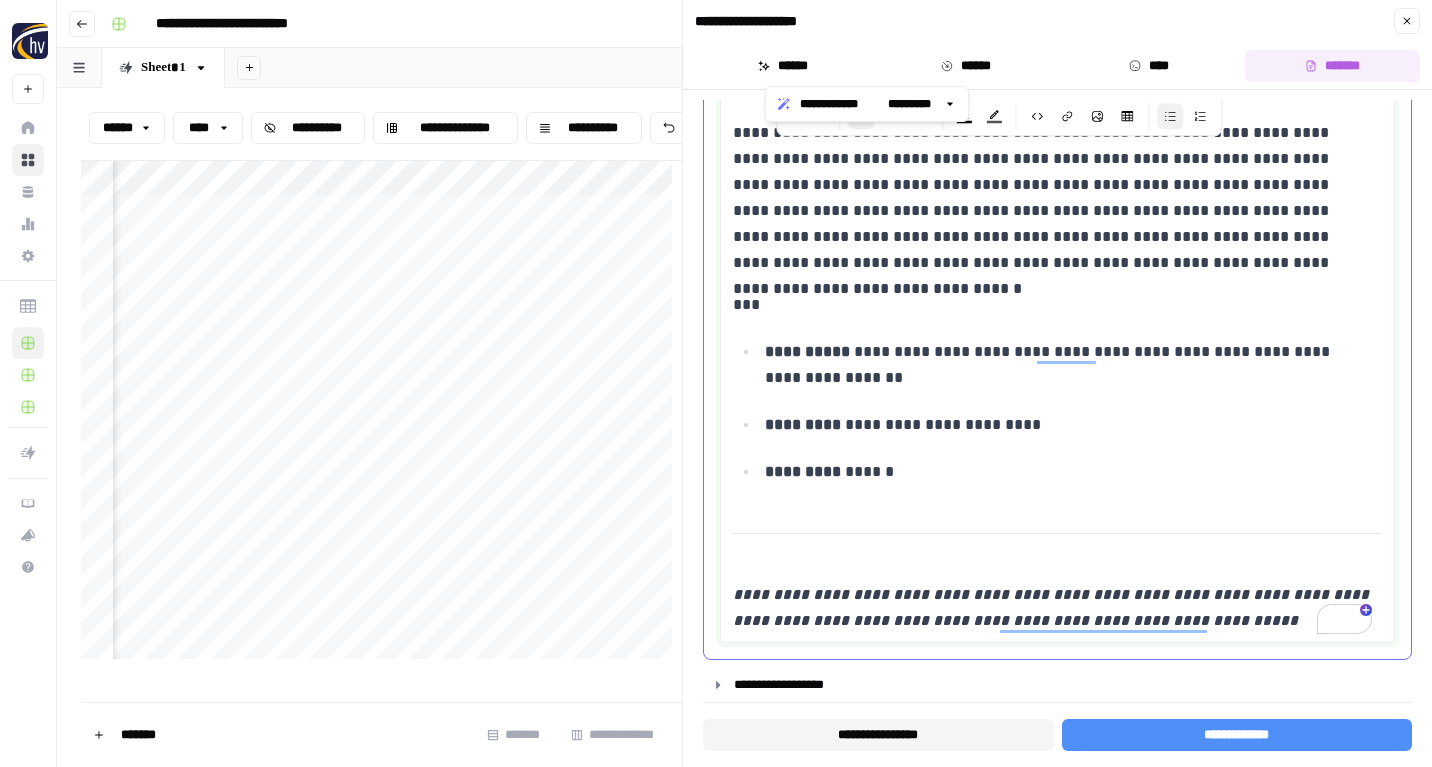 scroll, scrollTop: 5857, scrollLeft: 0, axis: vertical 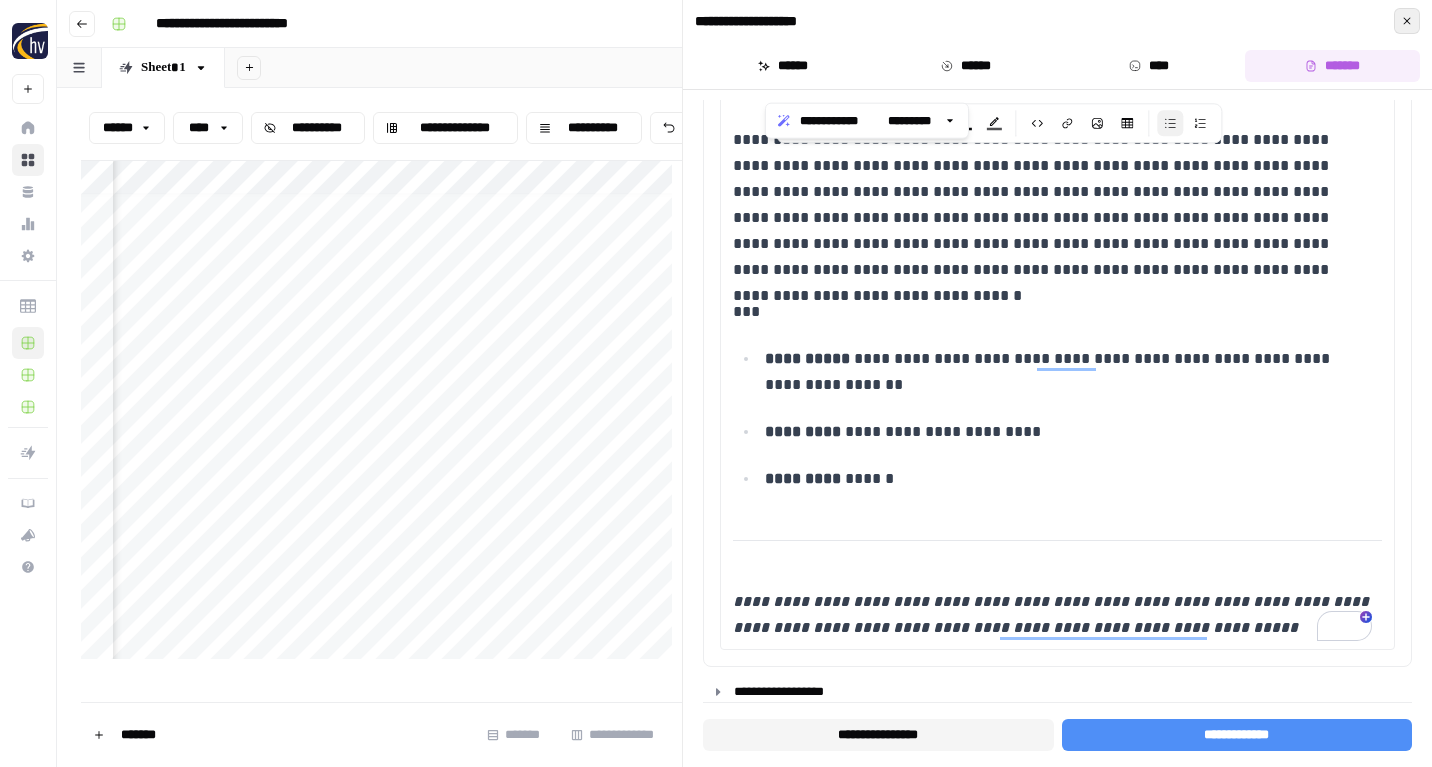 click on "*****" at bounding box center (1407, 21) 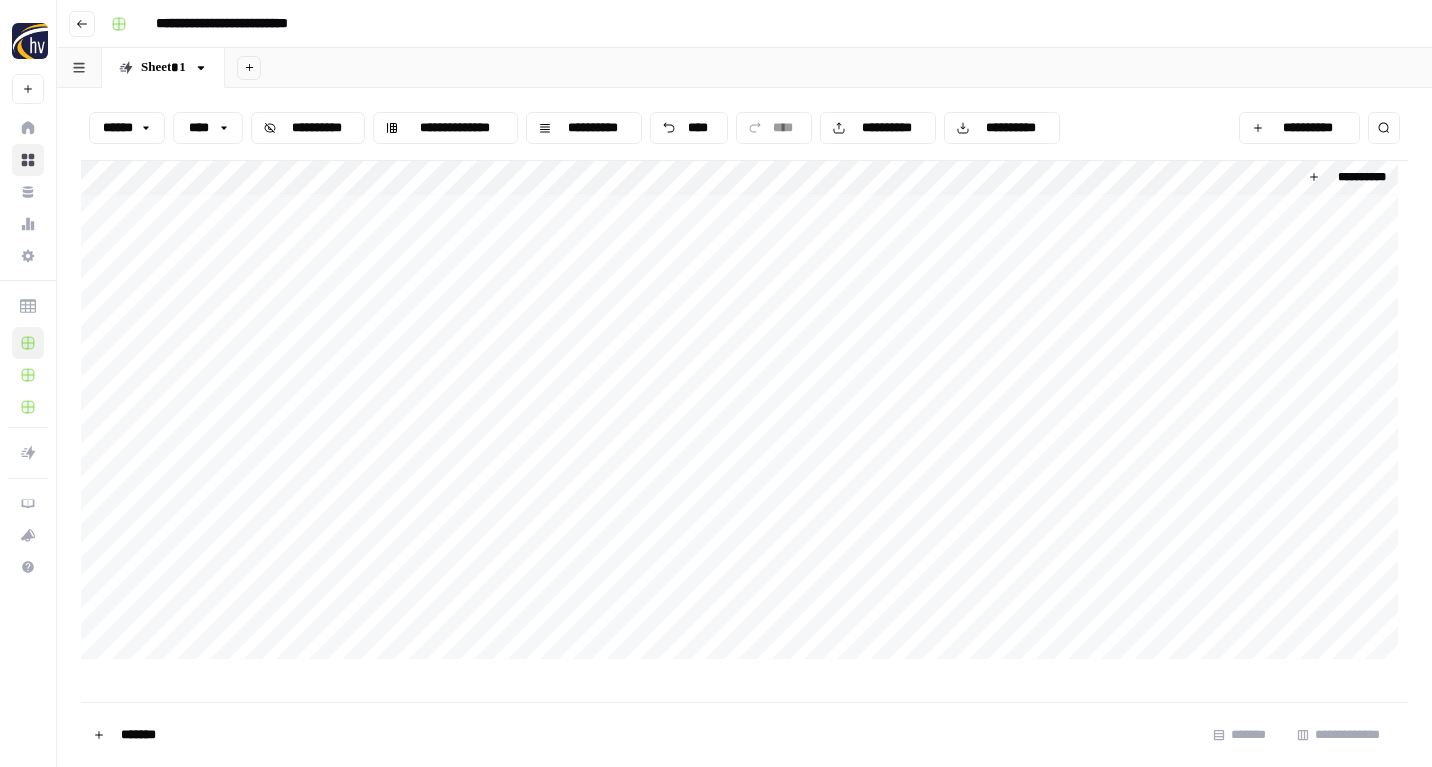 scroll, scrollTop: 10, scrollLeft: 0, axis: vertical 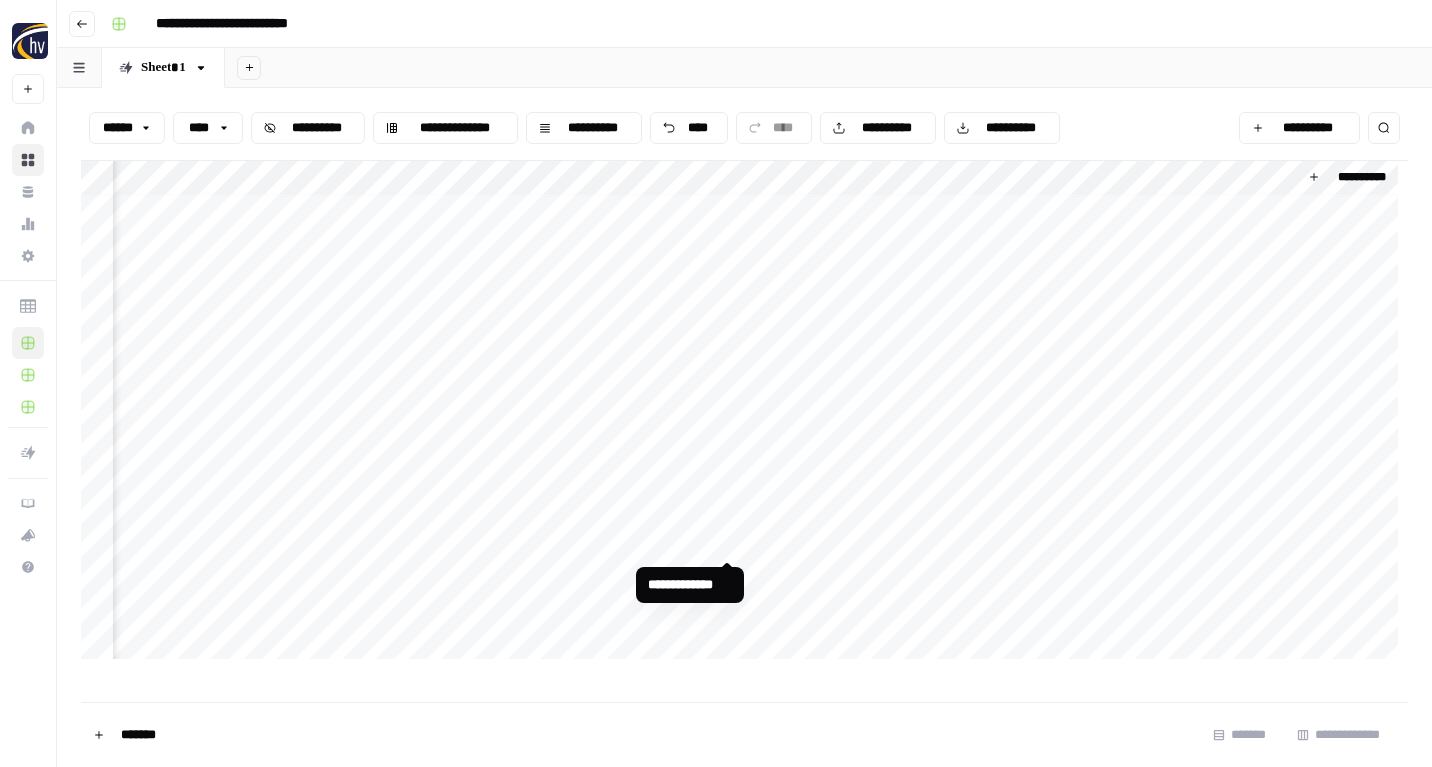 click on "**********" at bounding box center [744, 415] 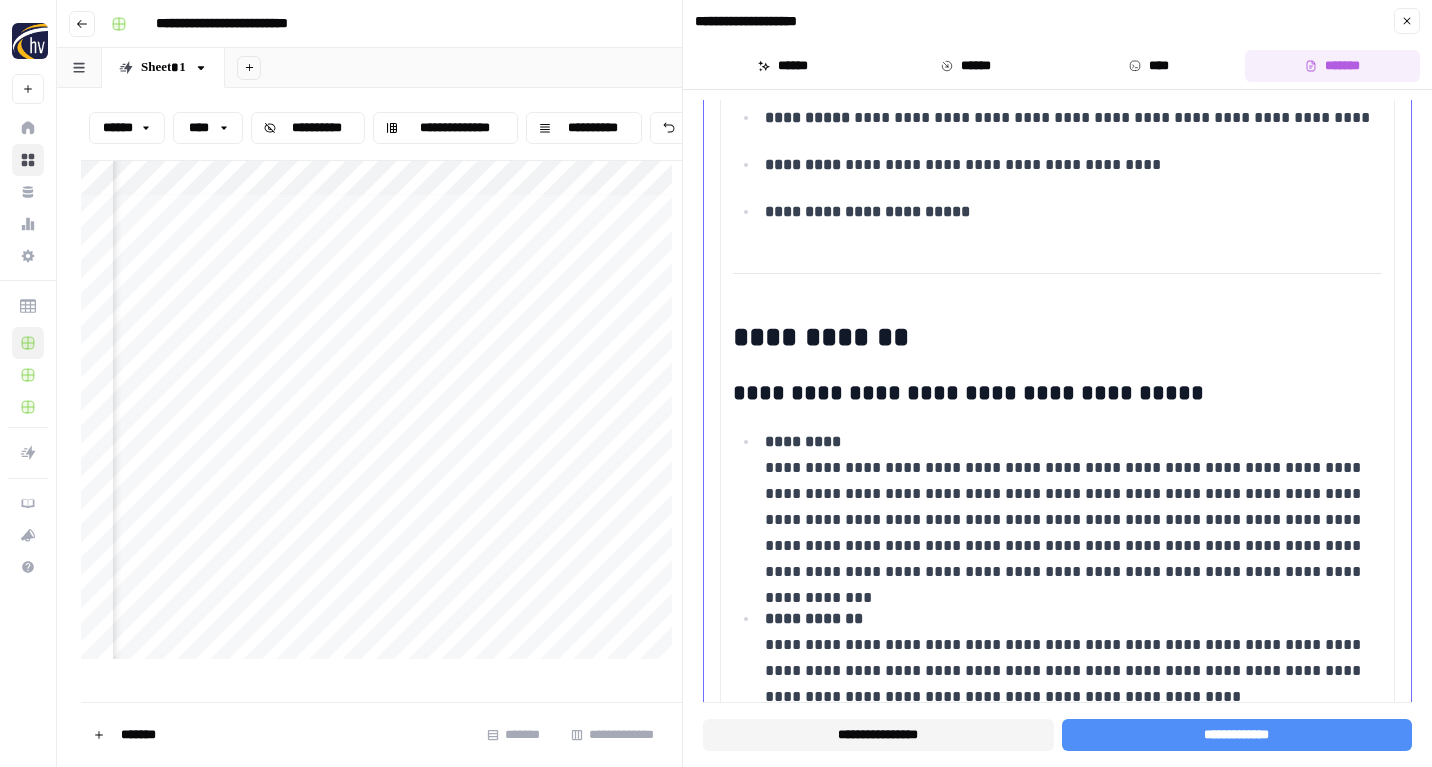 scroll, scrollTop: 2320, scrollLeft: 0, axis: vertical 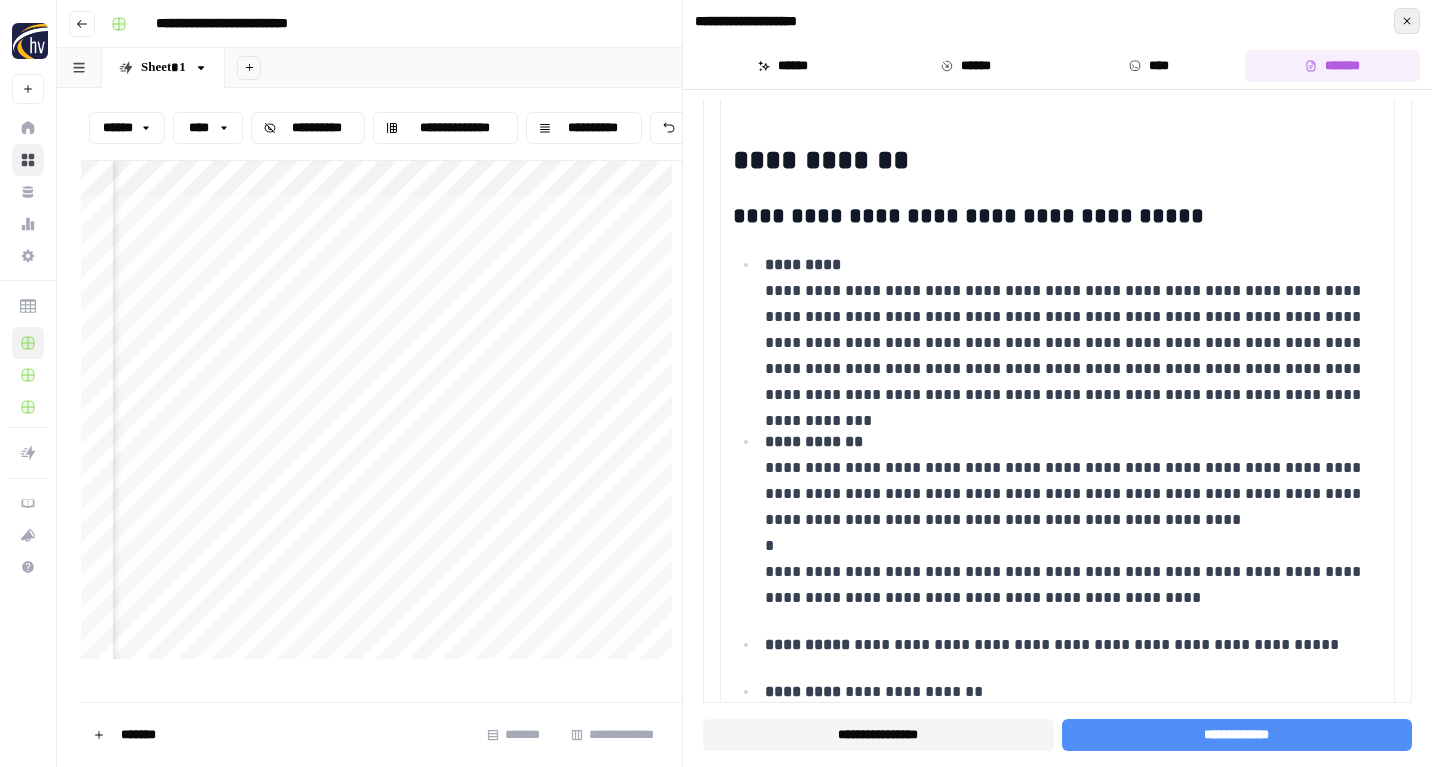 click 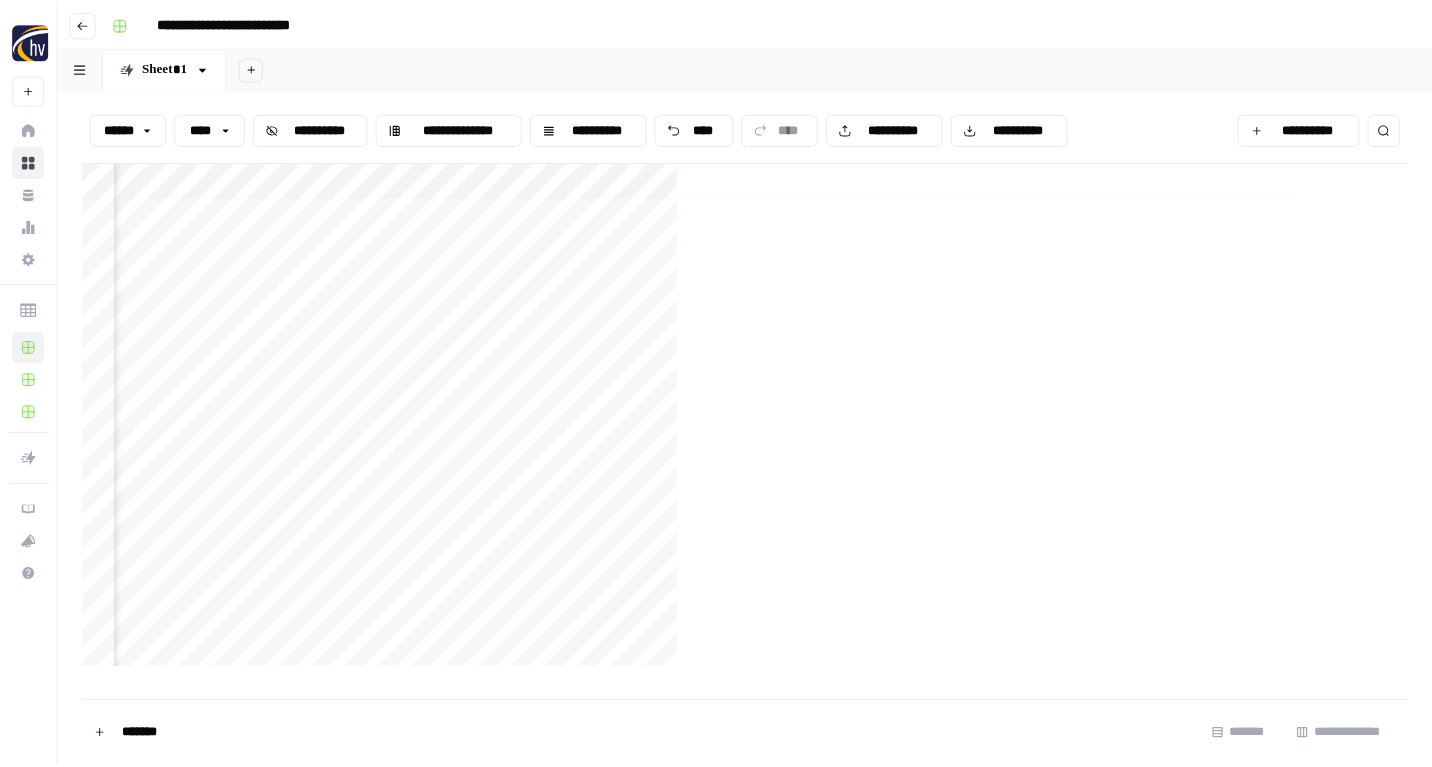 scroll, scrollTop: 10, scrollLeft: 783, axis: both 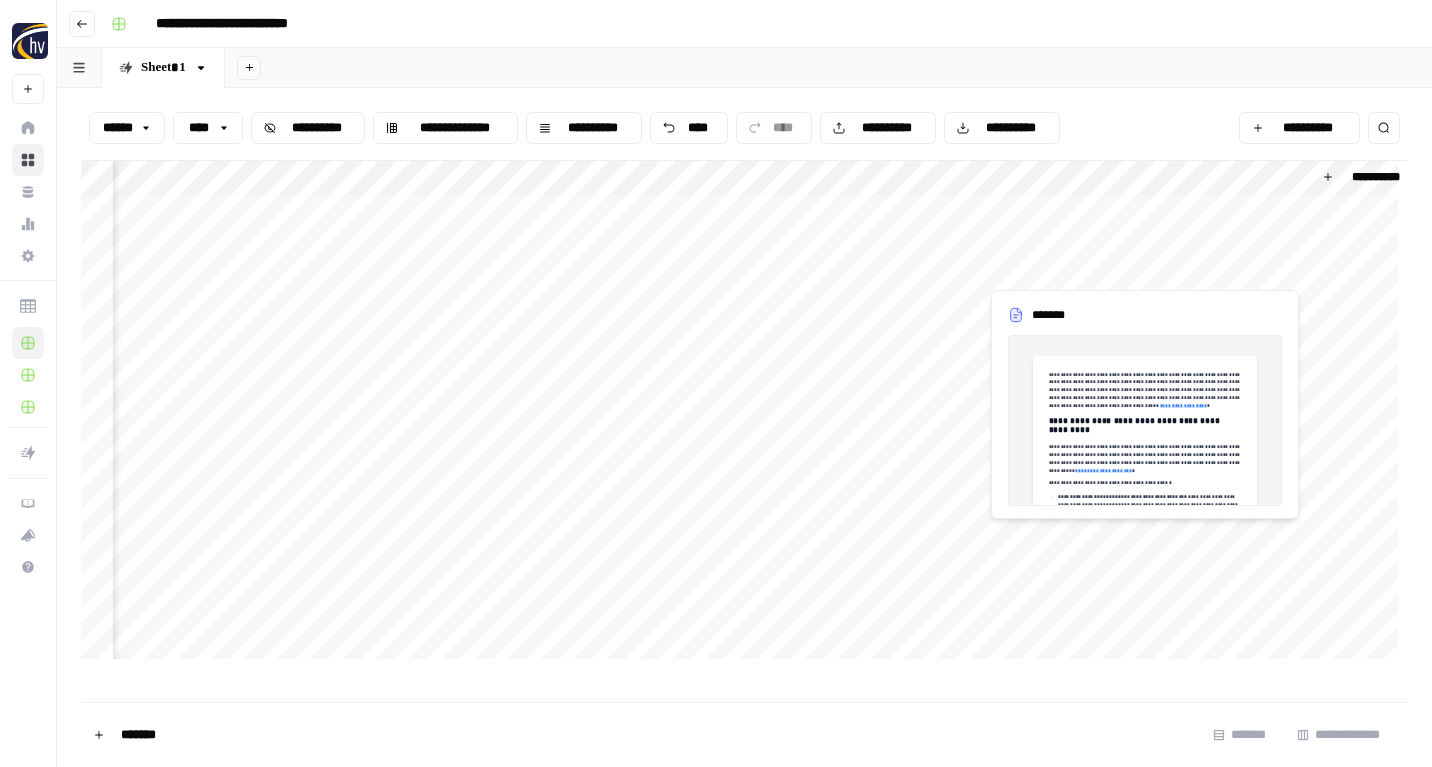 click on "**********" at bounding box center [744, 415] 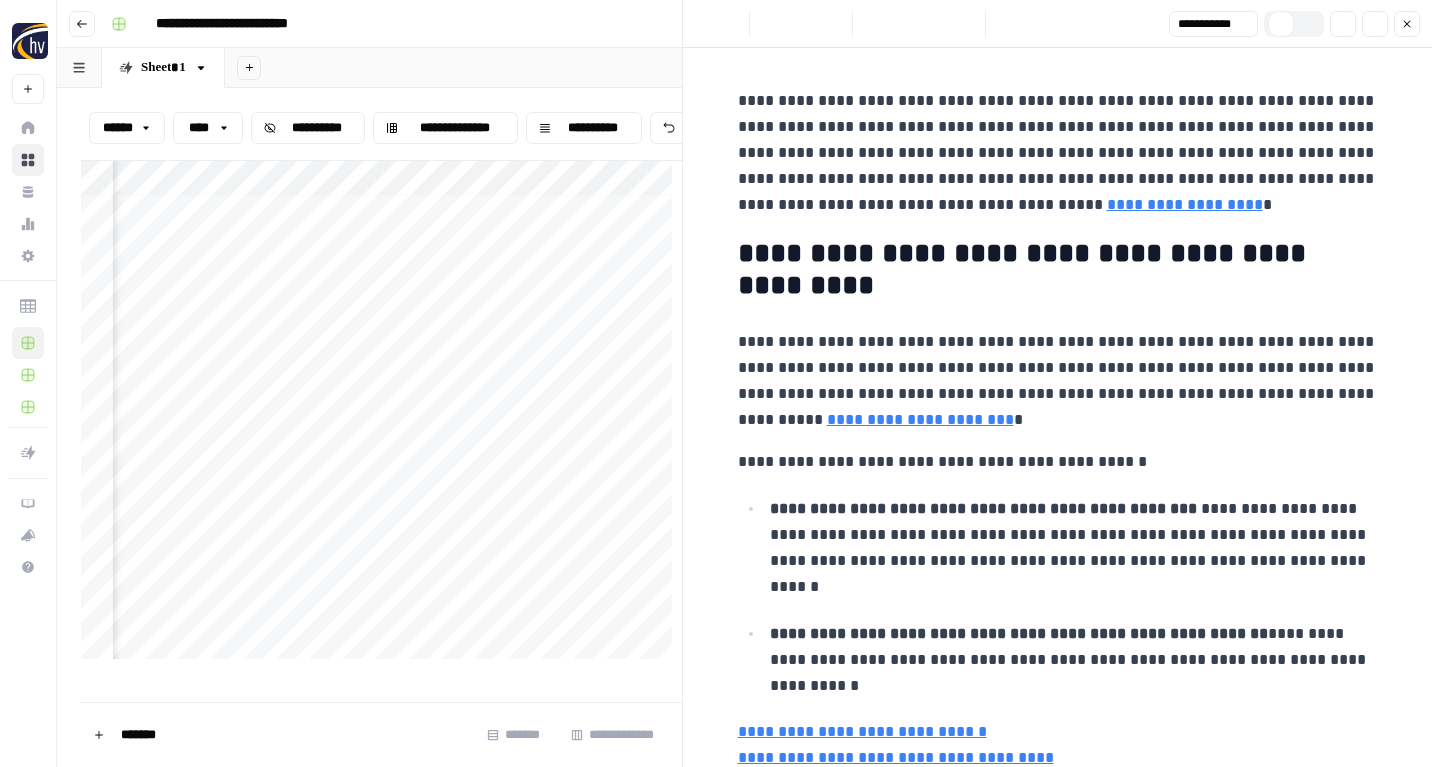 click at bounding box center (1220, 540) 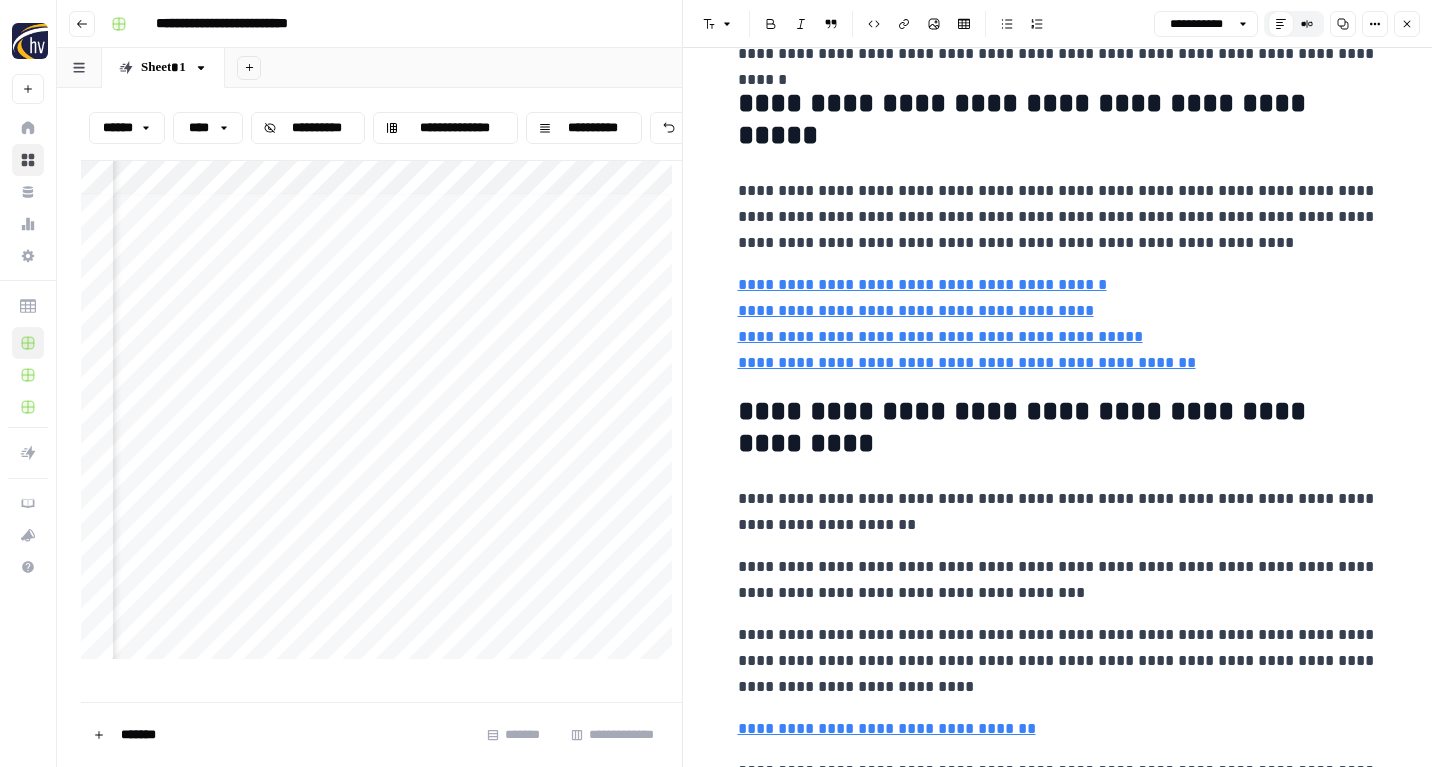 scroll, scrollTop: 3094, scrollLeft: 0, axis: vertical 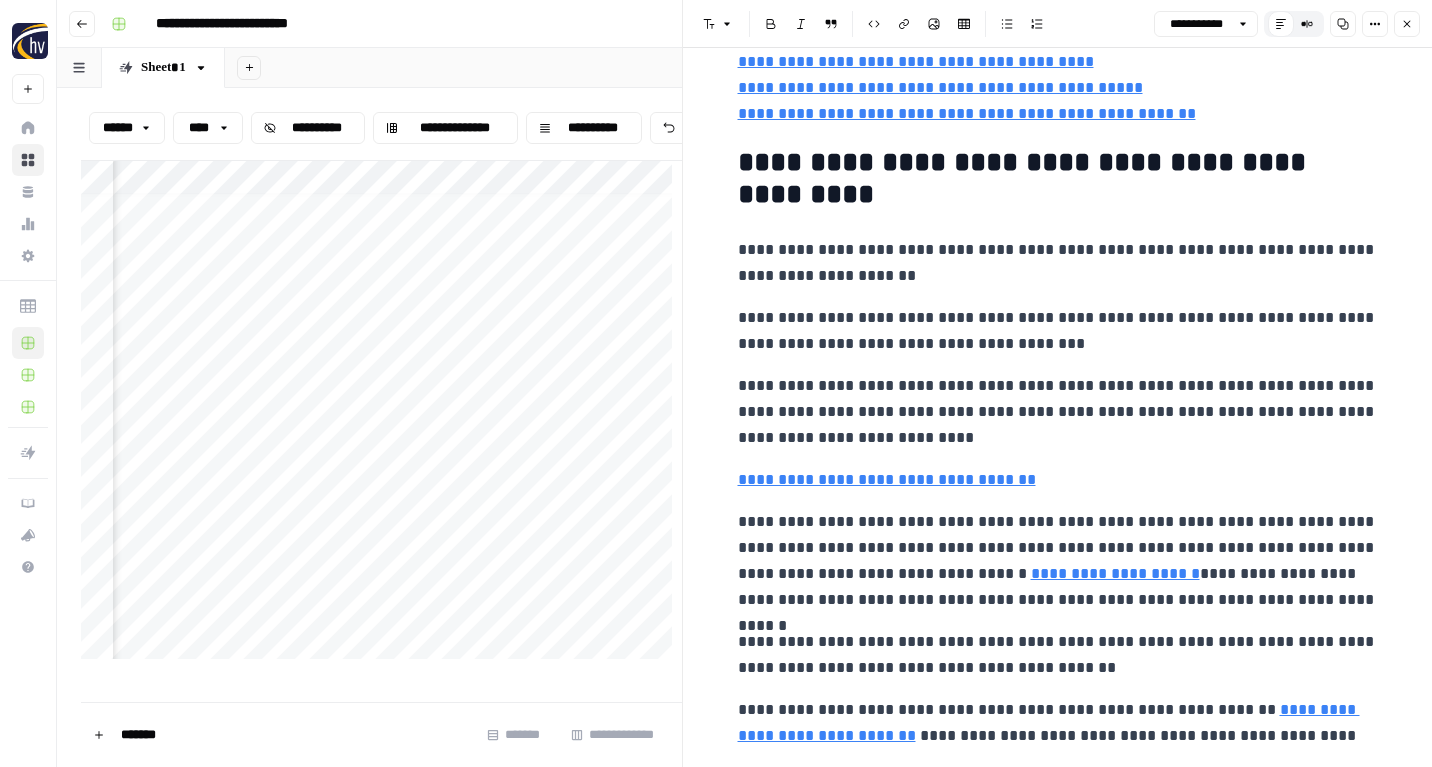 click on "**********" at bounding box center (1058, -1108) 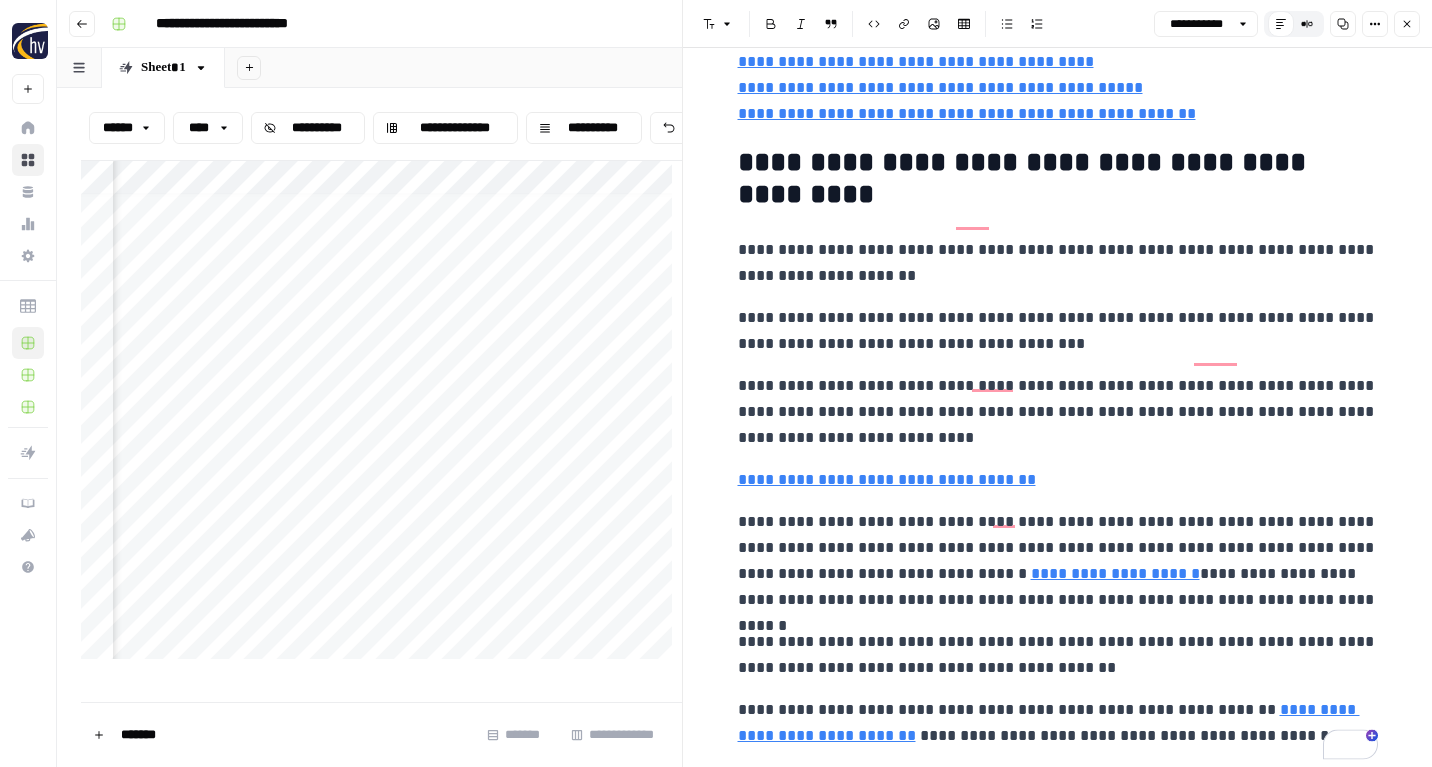 scroll, scrollTop: 2924, scrollLeft: 0, axis: vertical 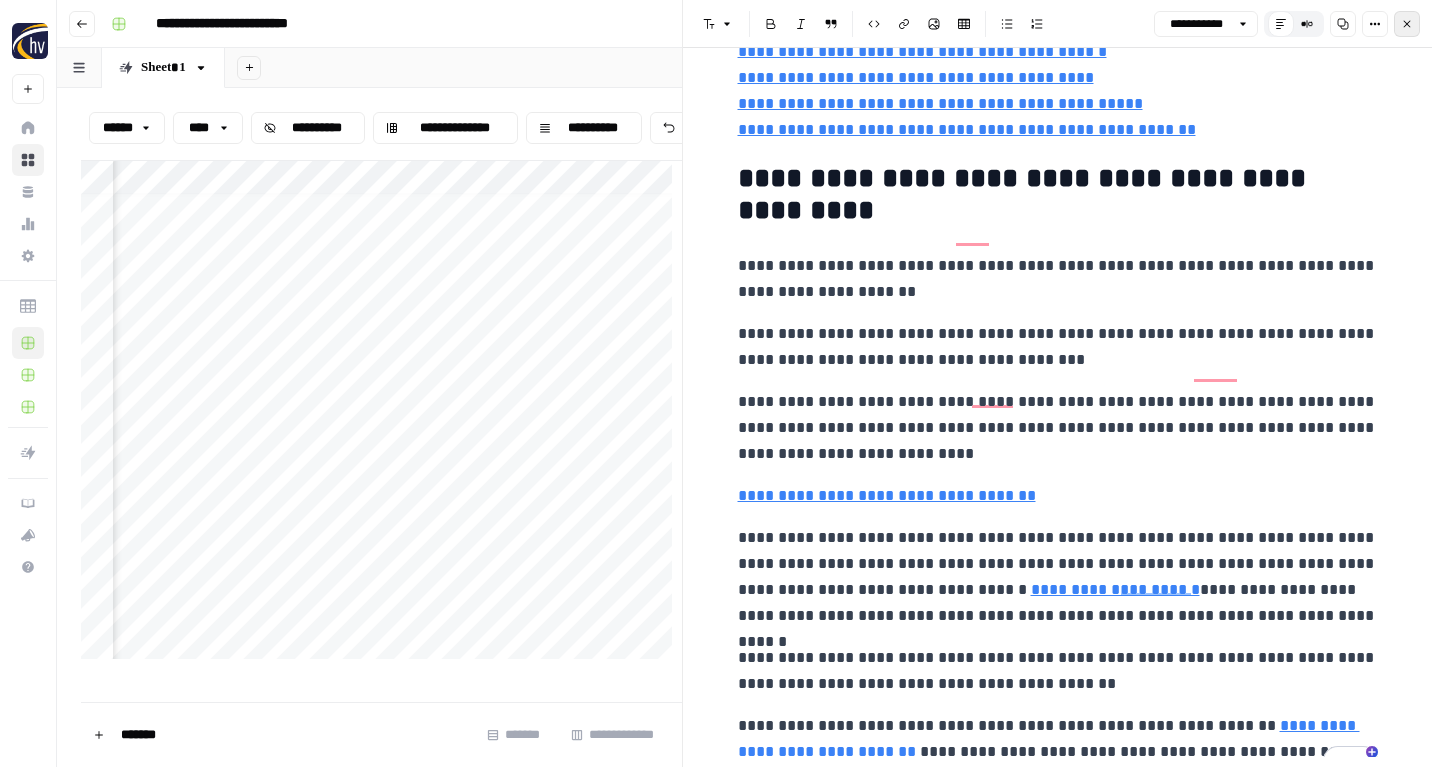 click on "*****" at bounding box center (1407, 24) 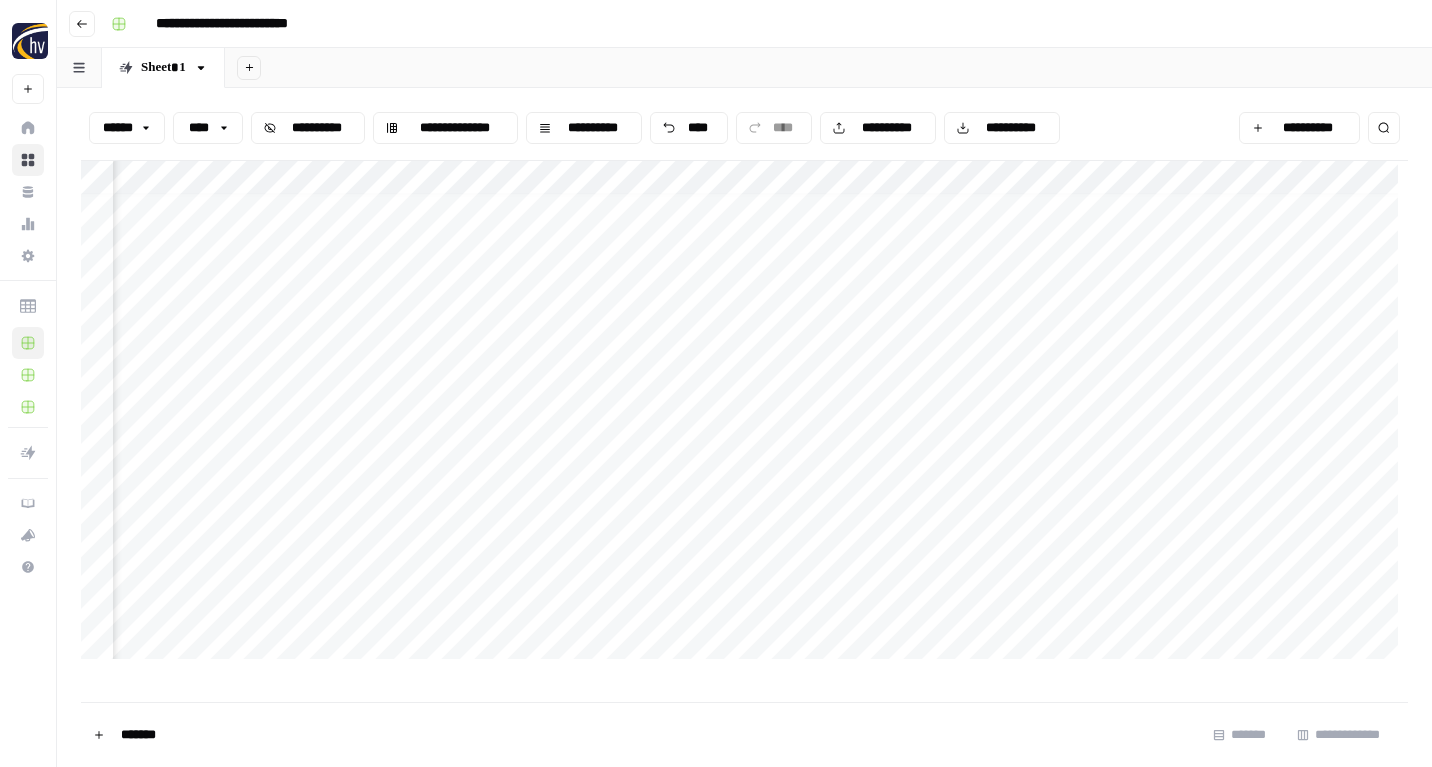 scroll, scrollTop: 0, scrollLeft: 0, axis: both 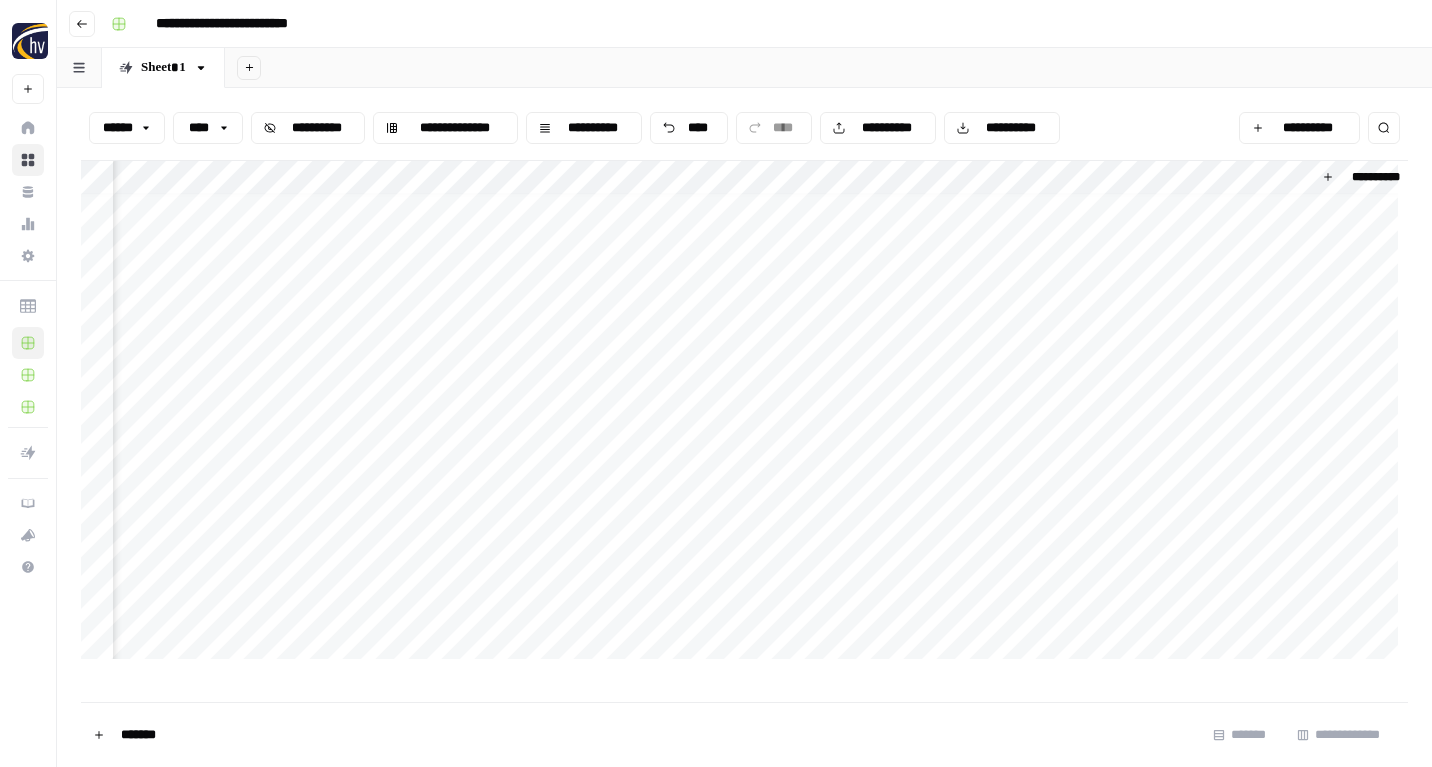 click on "**********" at bounding box center [744, 415] 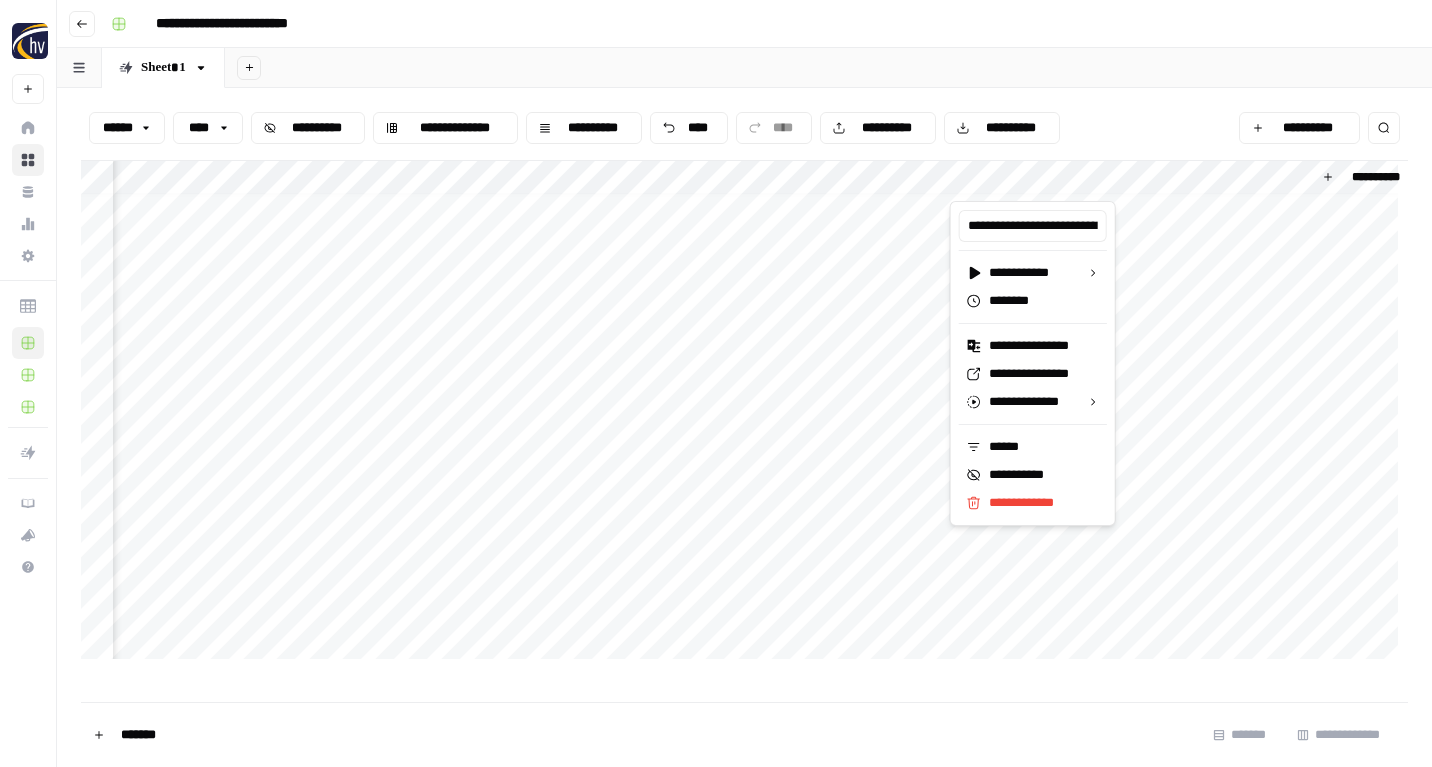 click on "**********" at bounding box center [744, 415] 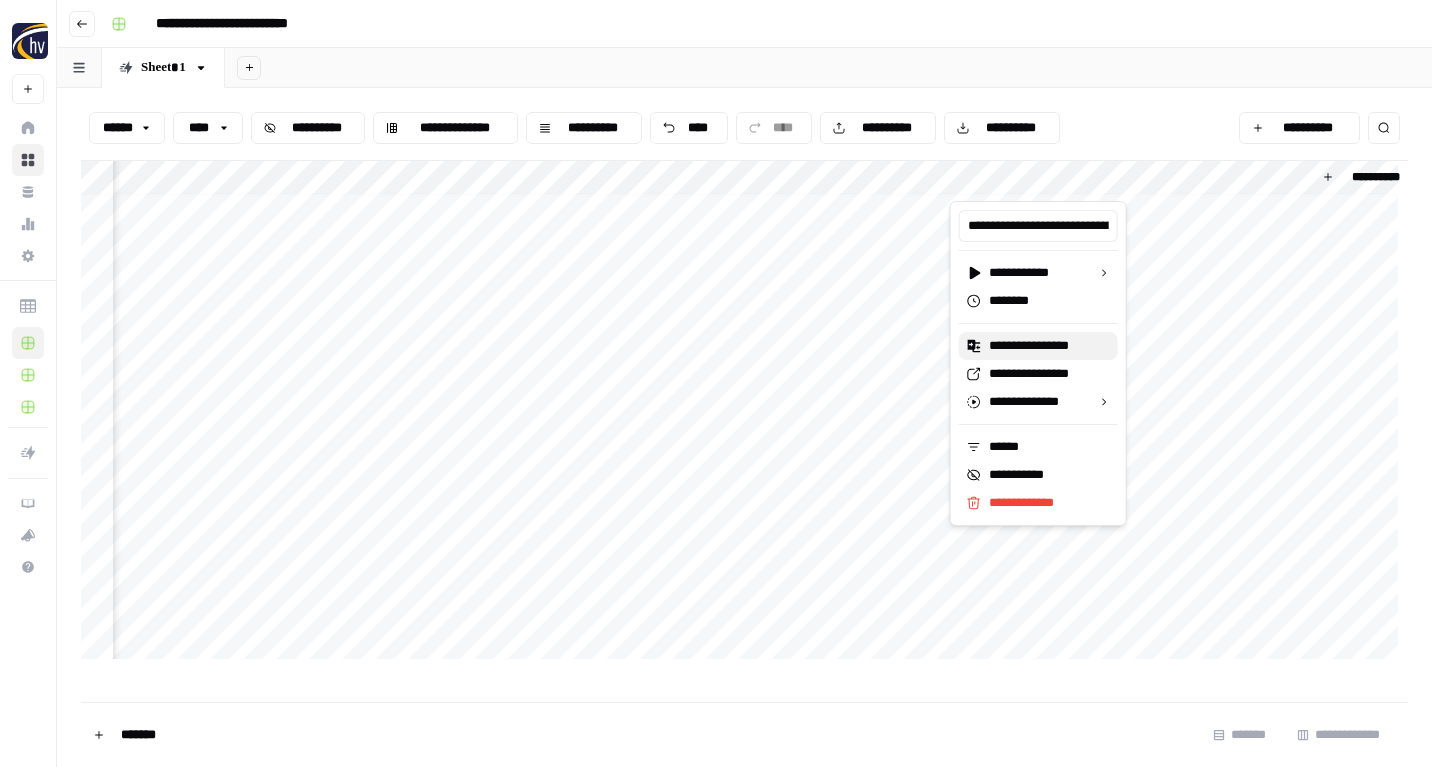 click on "**********" at bounding box center (1041, 346) 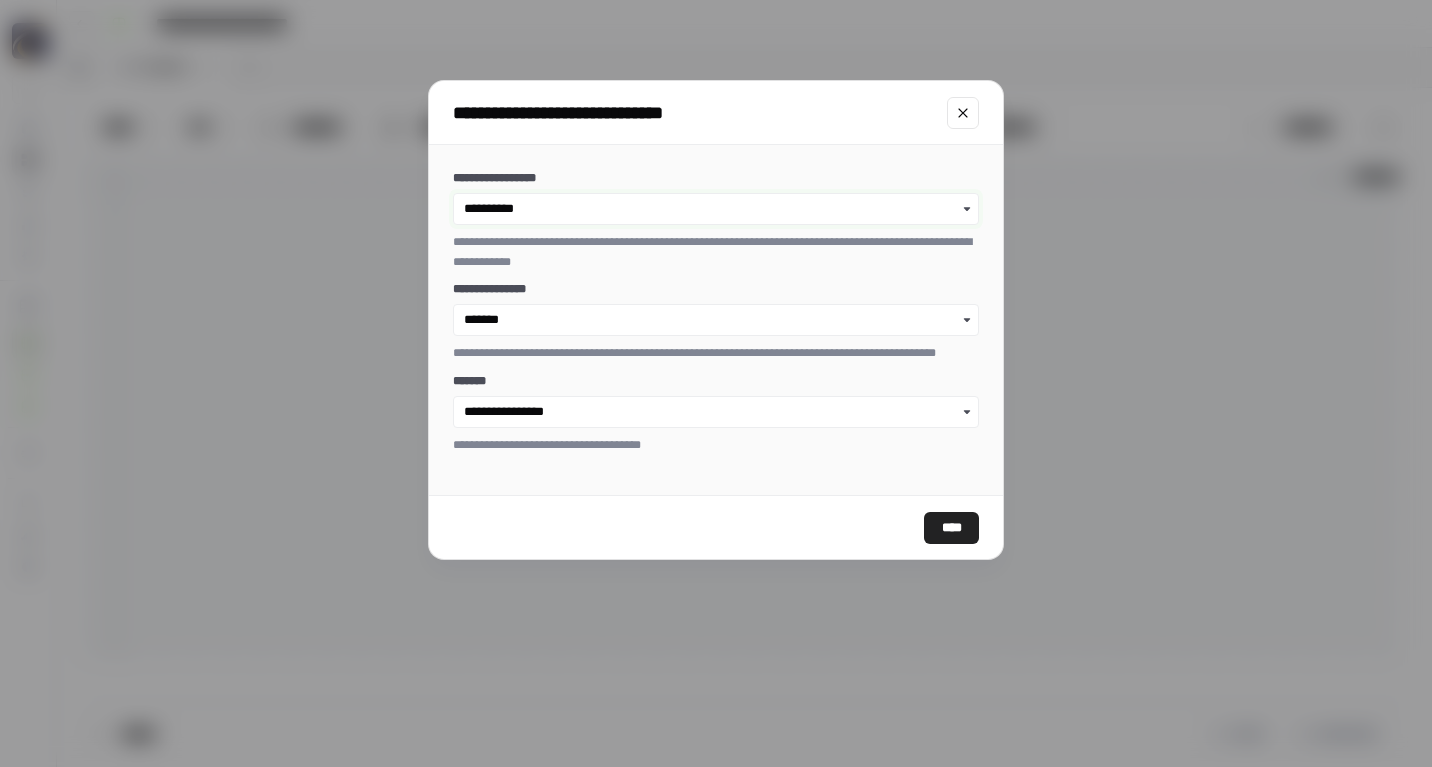 click on "**********" at bounding box center [716, 209] 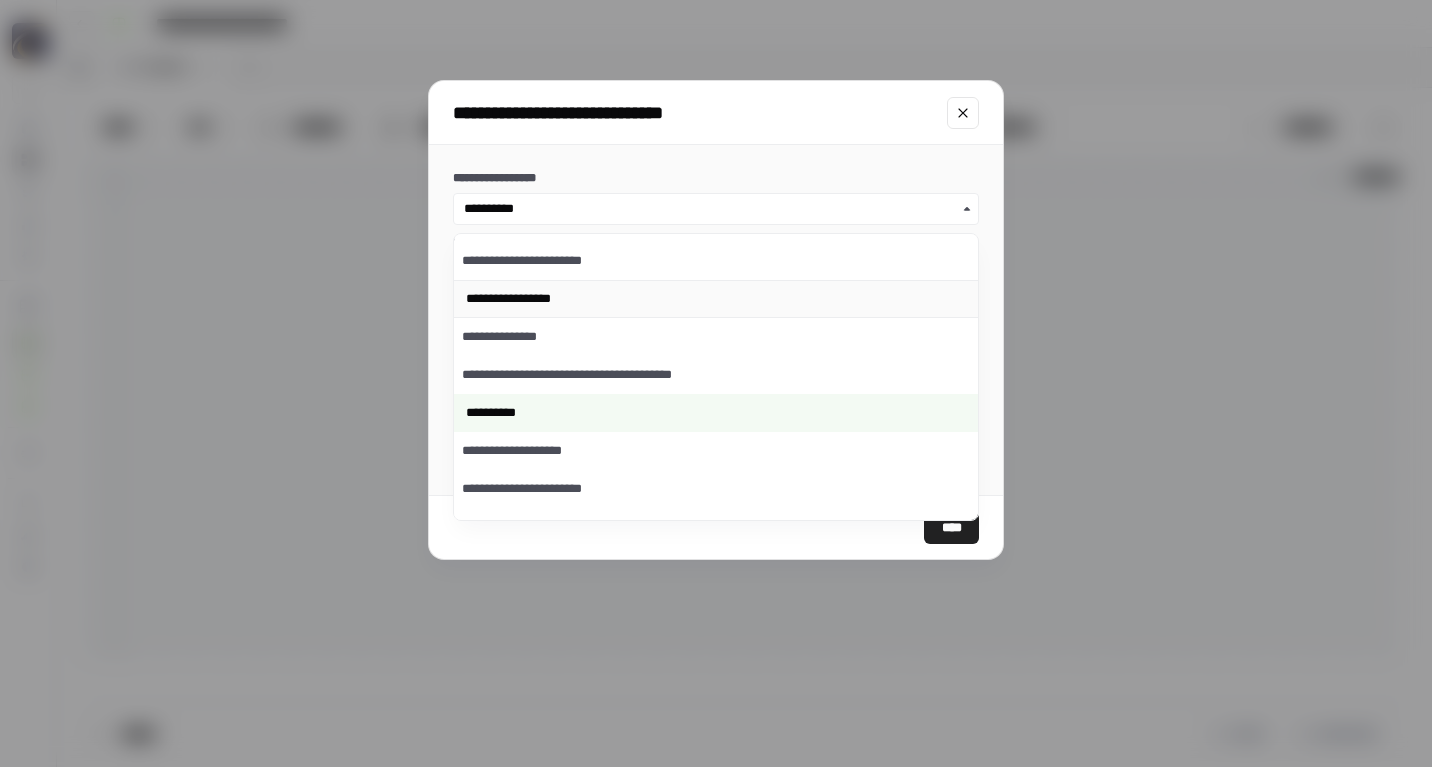 click on "**********" at bounding box center [522, 299] 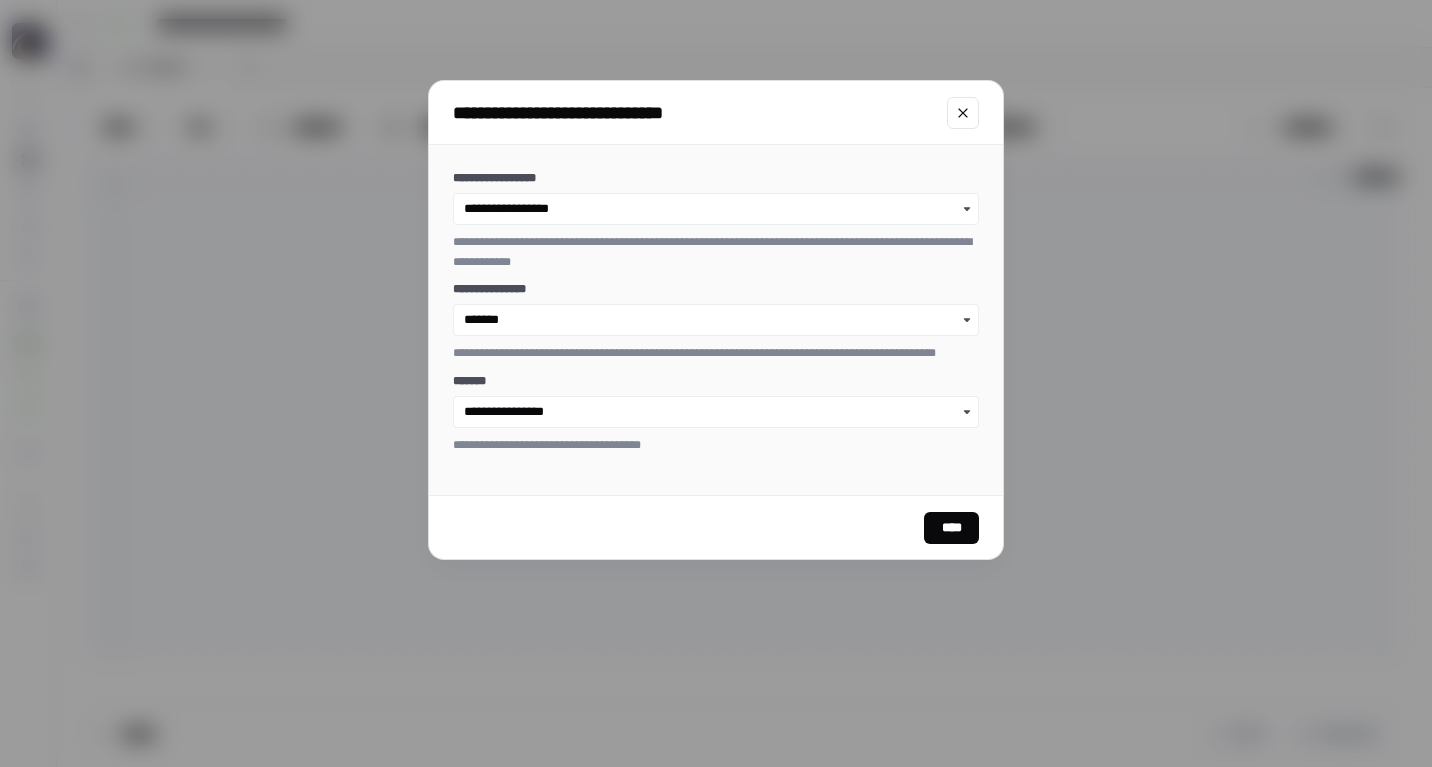 click on "****" at bounding box center [951, 528] 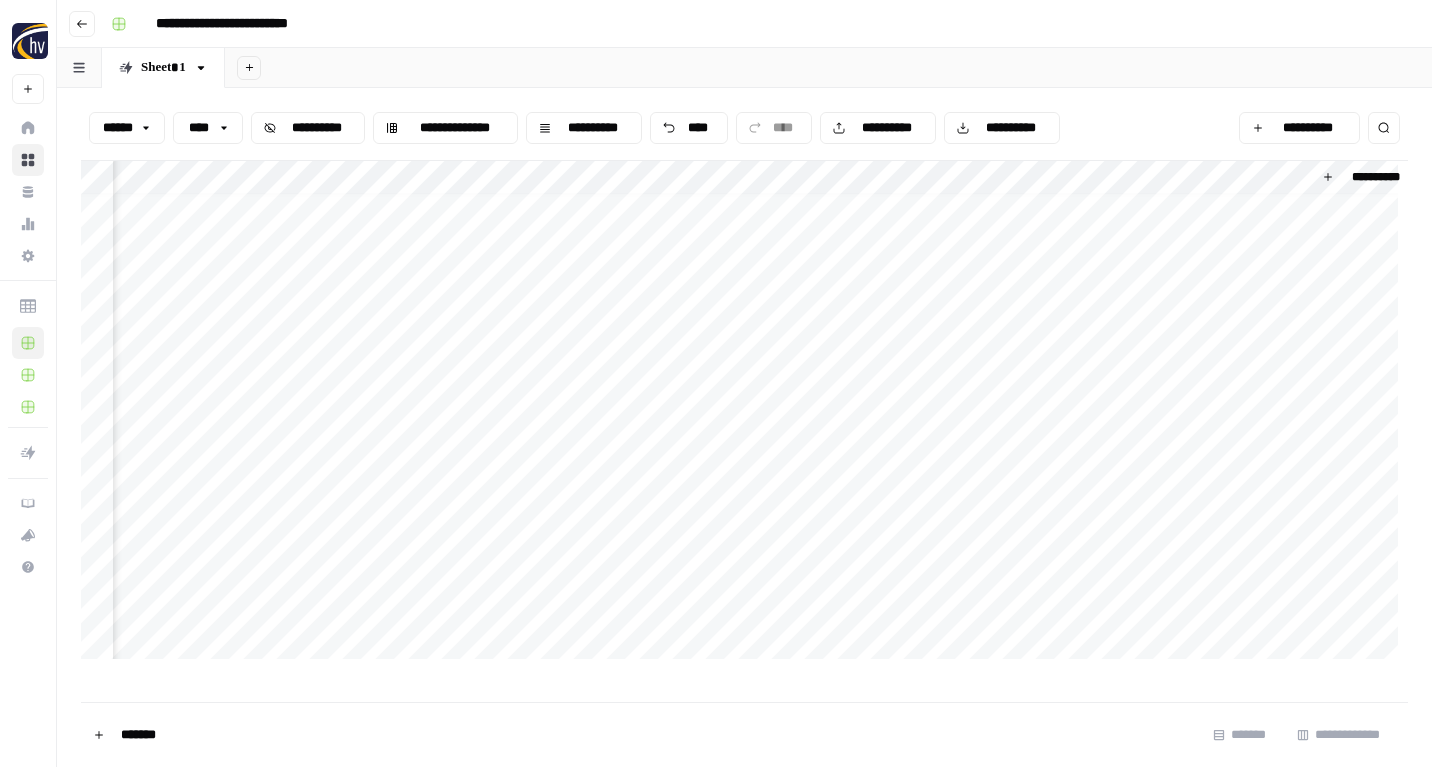scroll, scrollTop: 10, scrollLeft: 0, axis: vertical 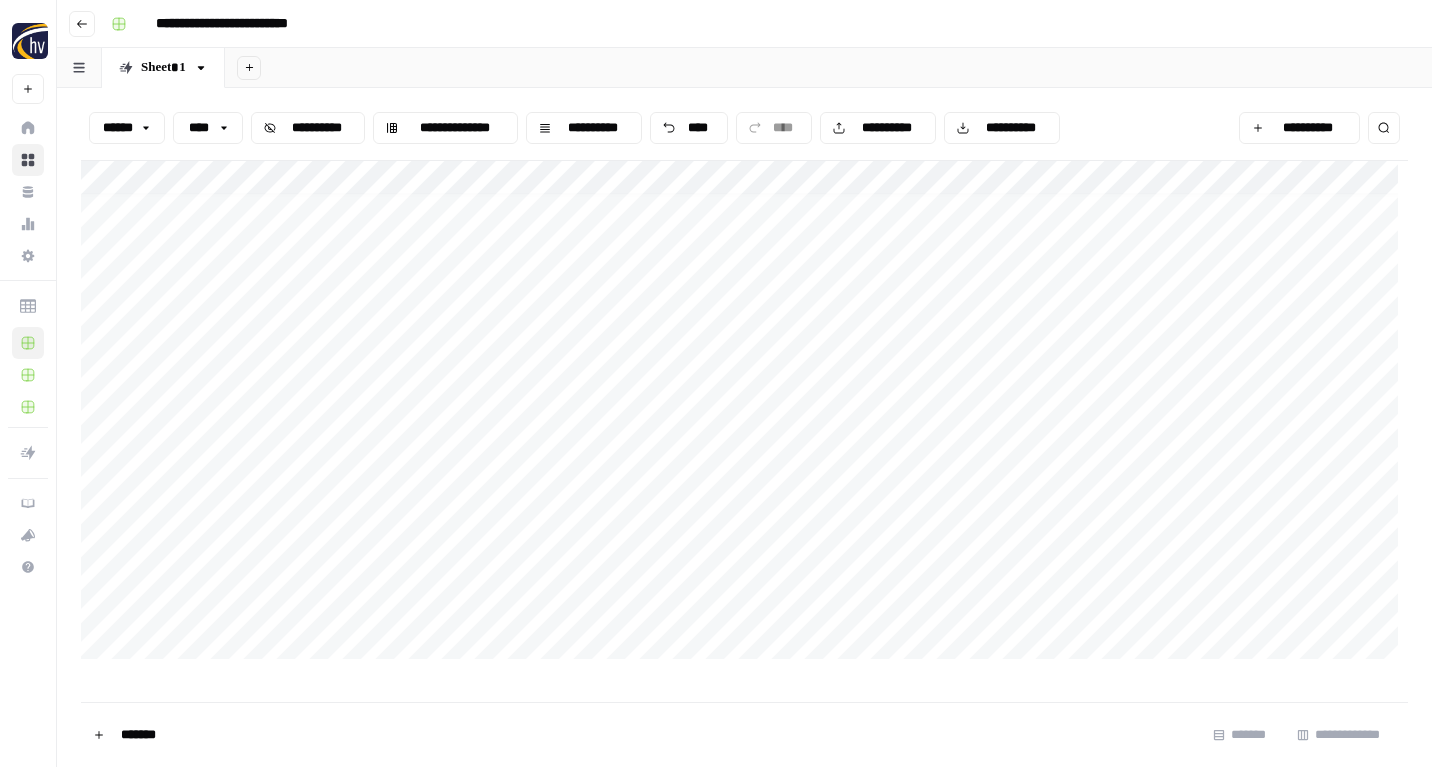 click on "**********" at bounding box center [744, 415] 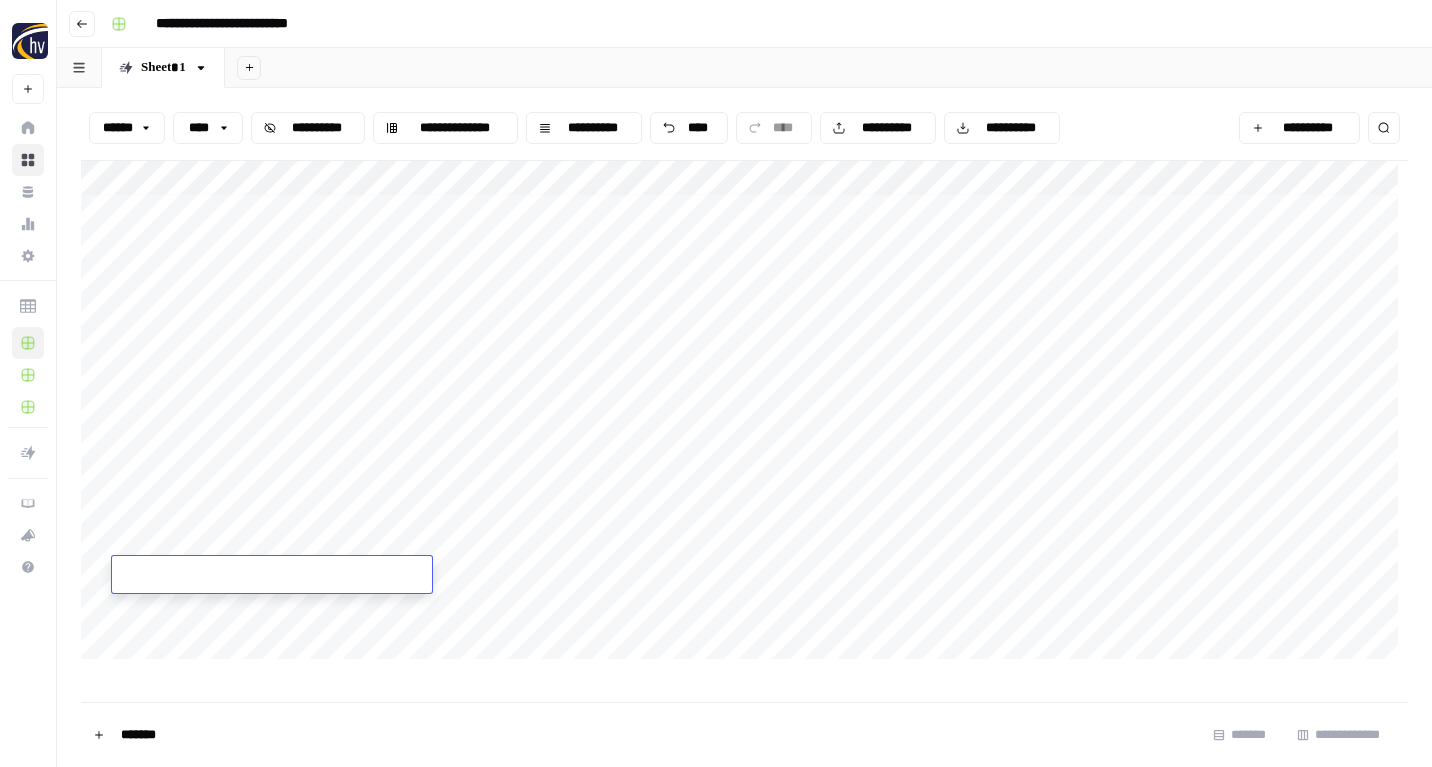 click on "**********" at bounding box center (744, 415) 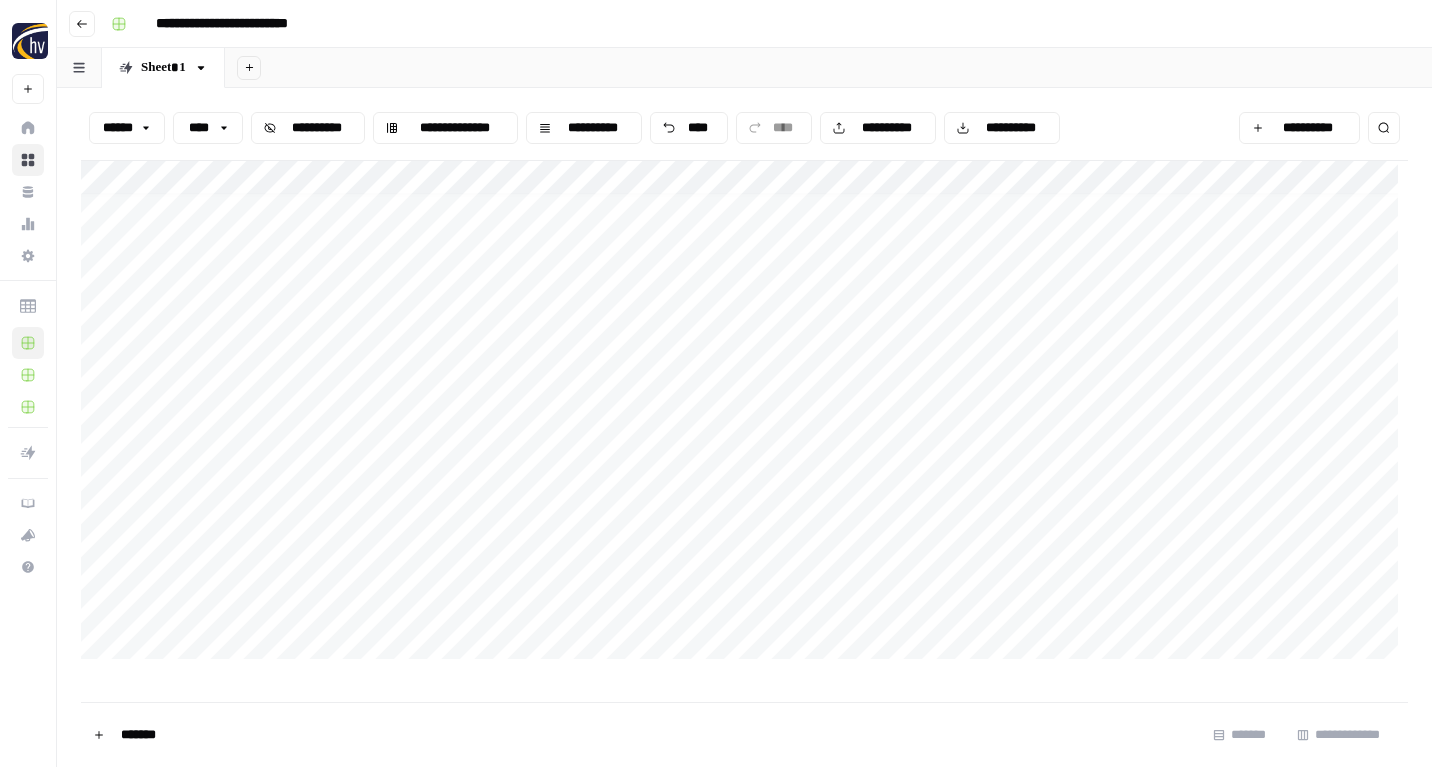 click on "**********" at bounding box center [744, 415] 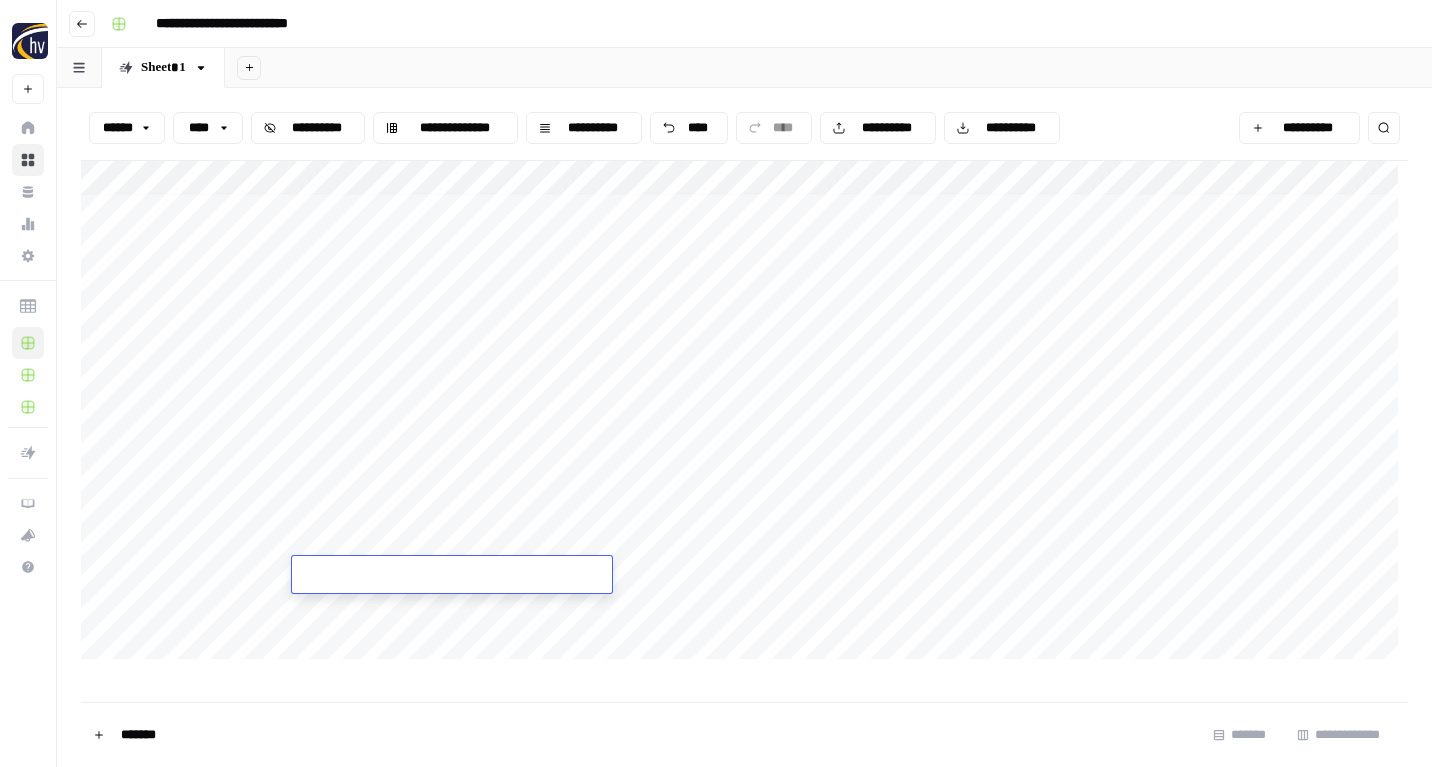 click at bounding box center [452, 576] 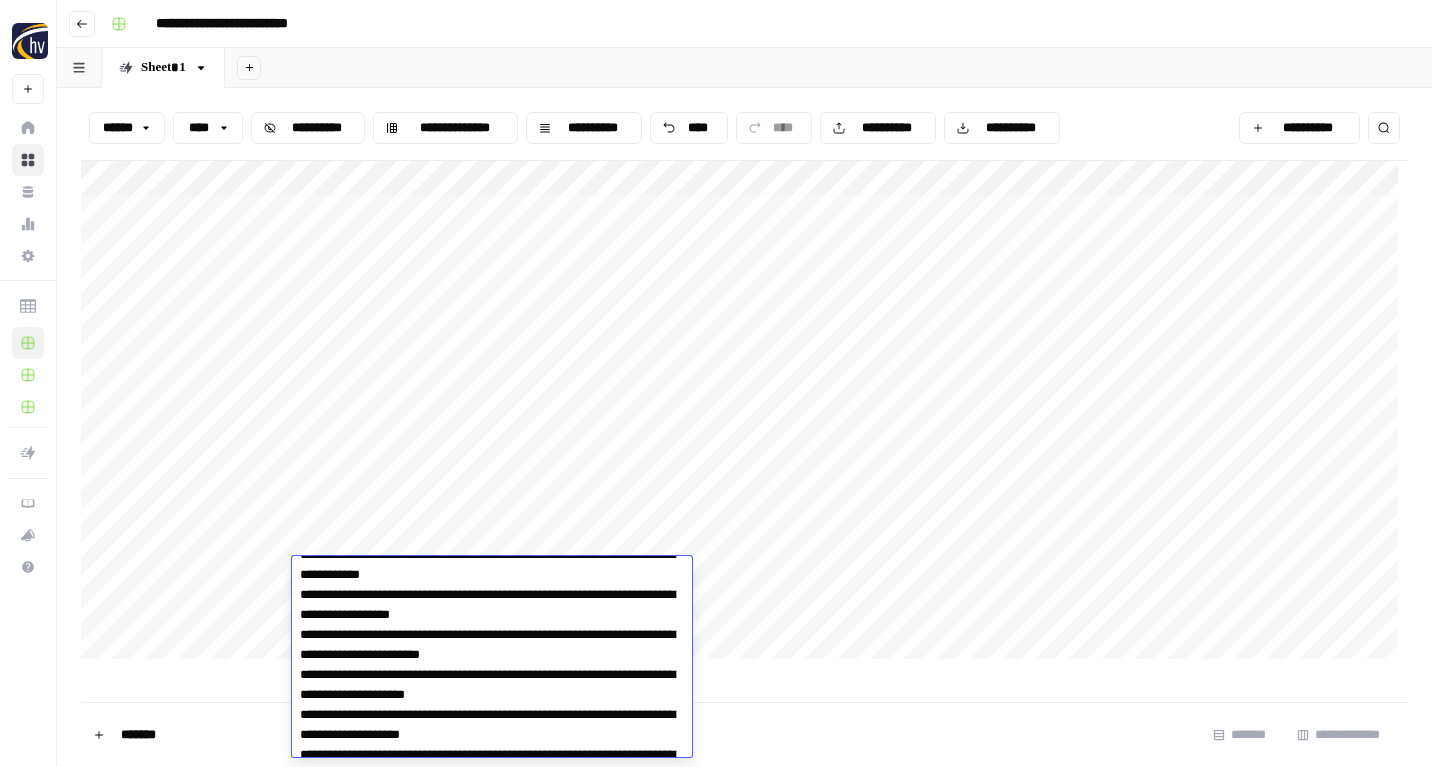 scroll, scrollTop: 6612, scrollLeft: 0, axis: vertical 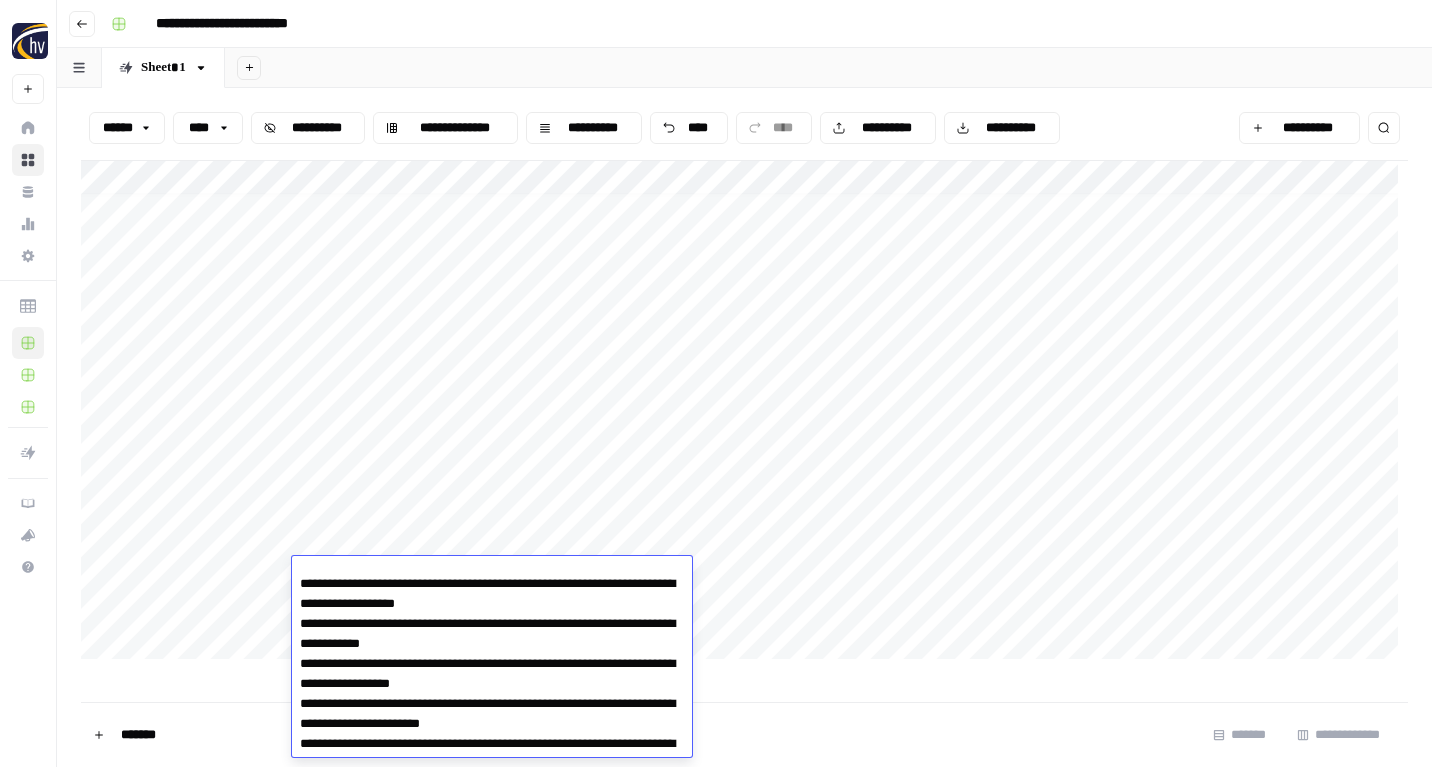 type on "**********" 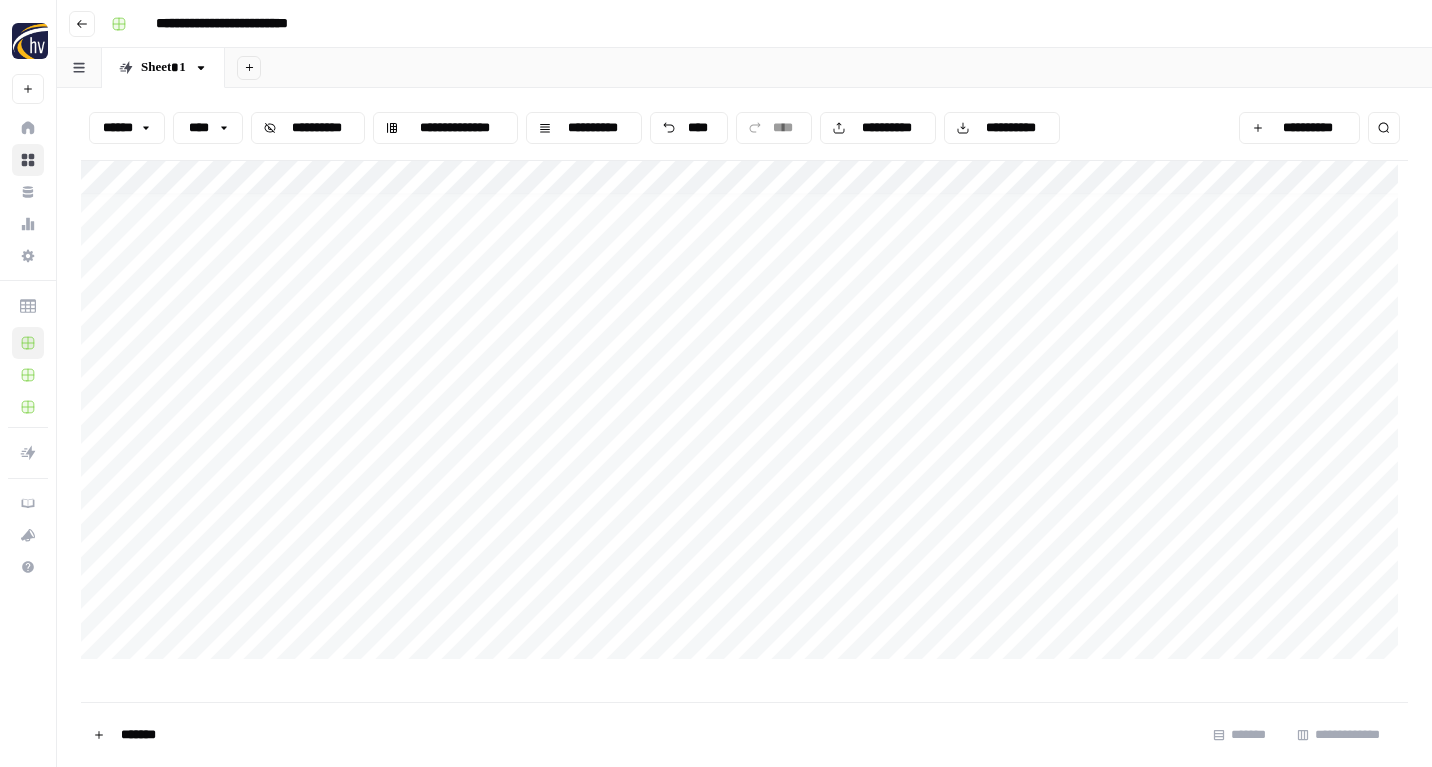 click on "**********" at bounding box center [744, 415] 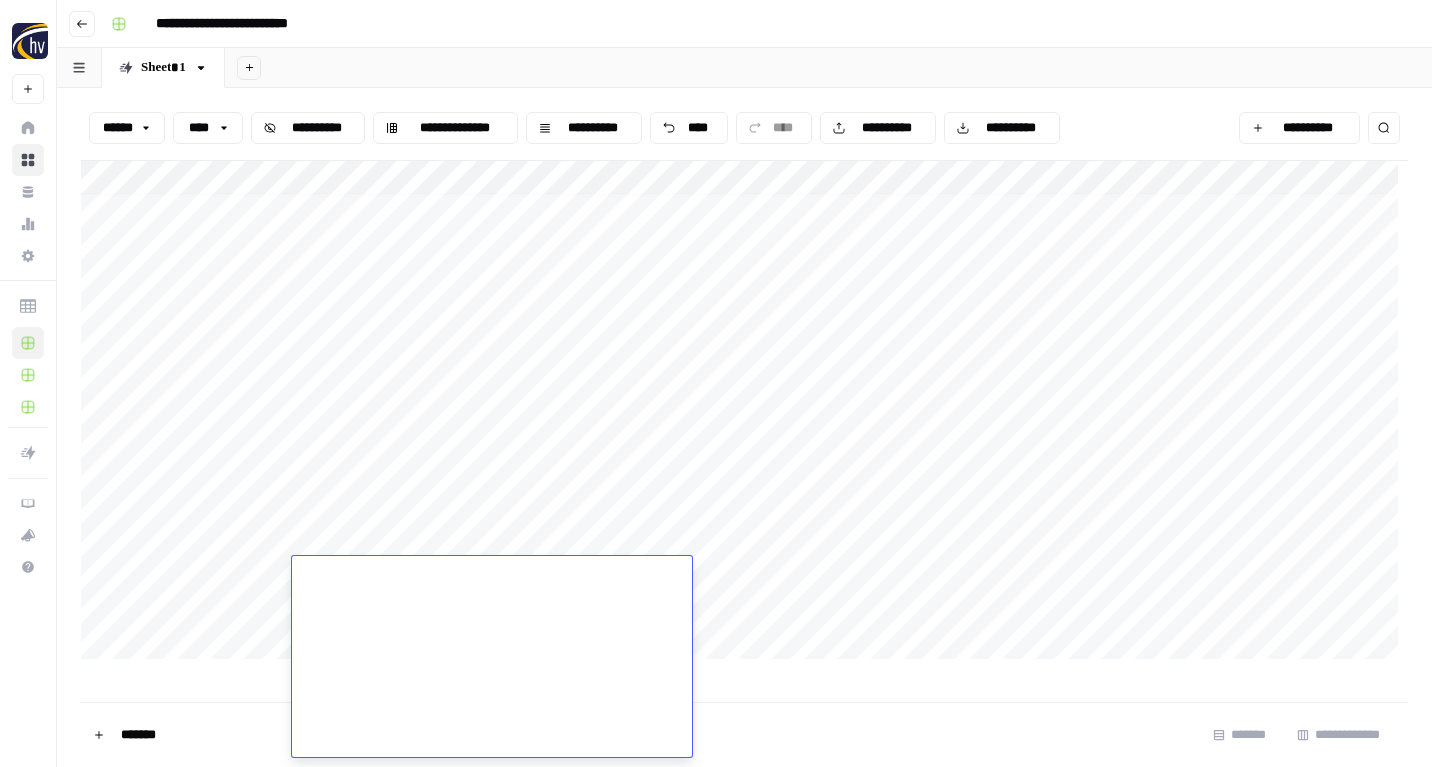 scroll, scrollTop: 0, scrollLeft: 0, axis: both 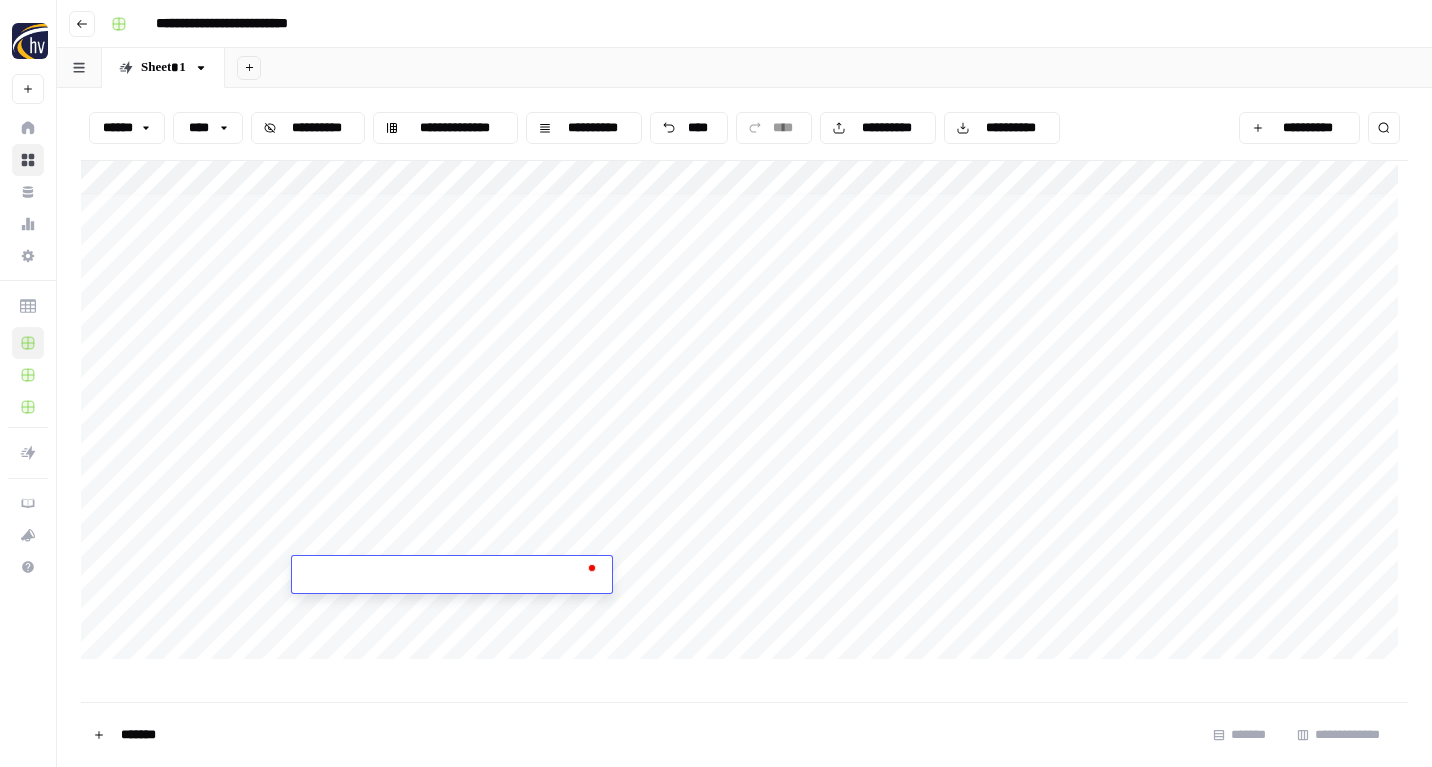 type on "**********" 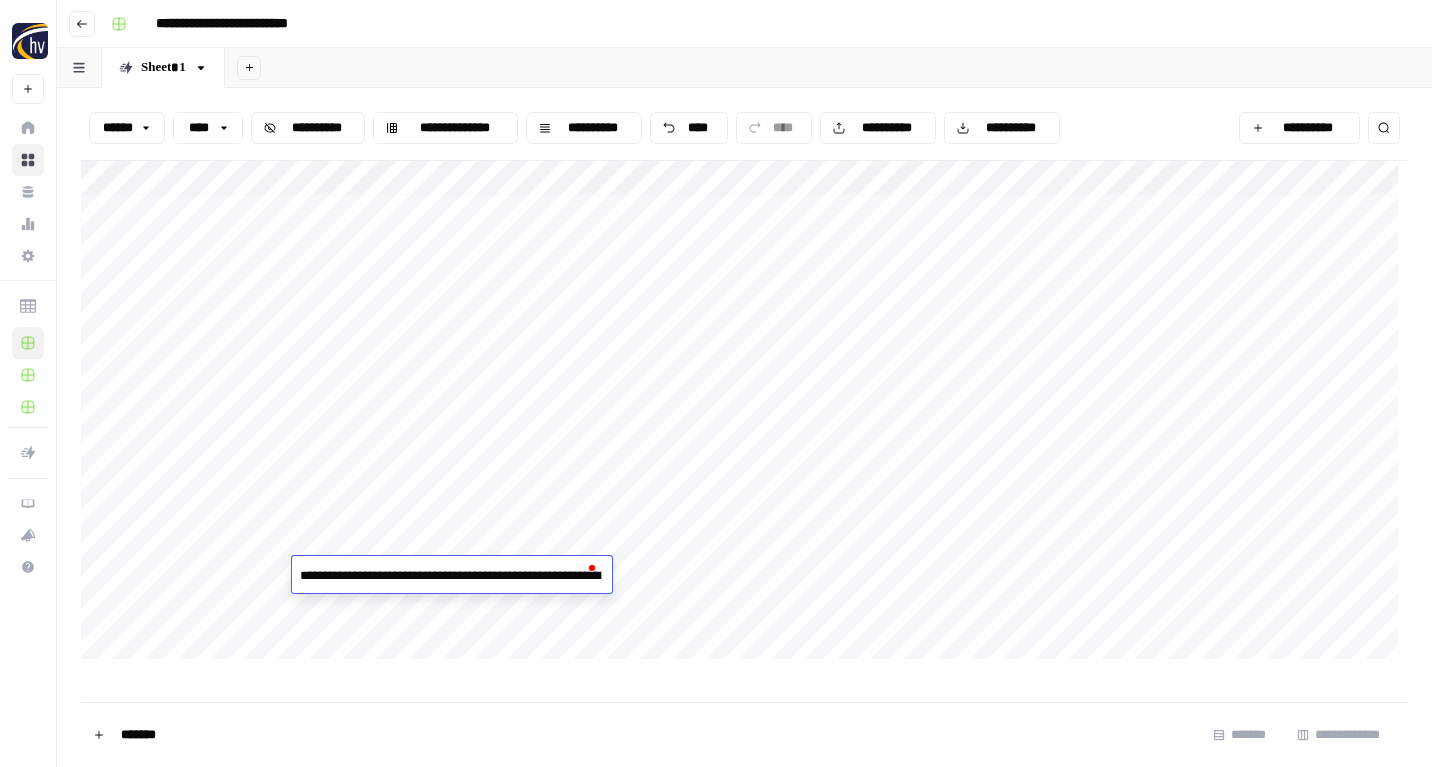 scroll, scrollTop: 9066, scrollLeft: 0, axis: vertical 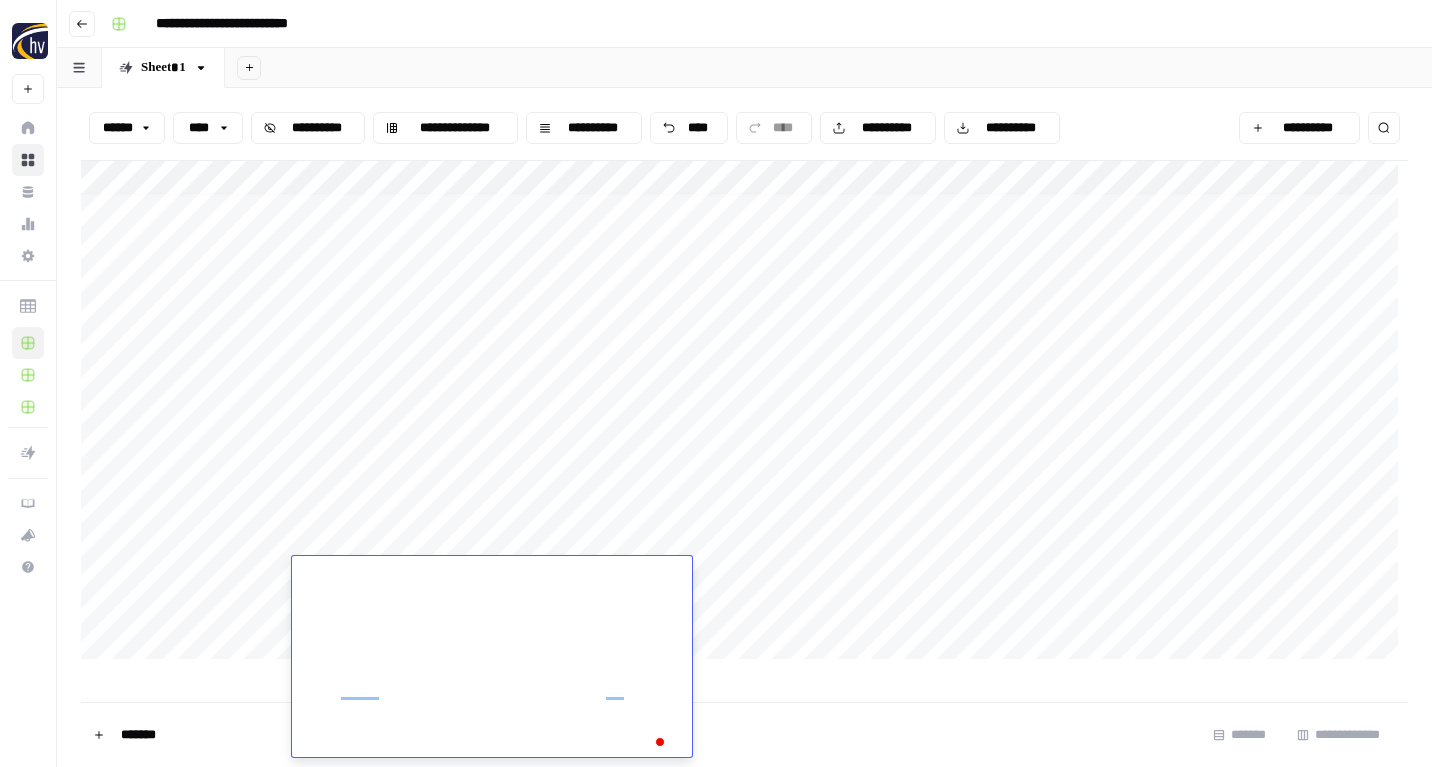 click on "**********" at bounding box center [744, 415] 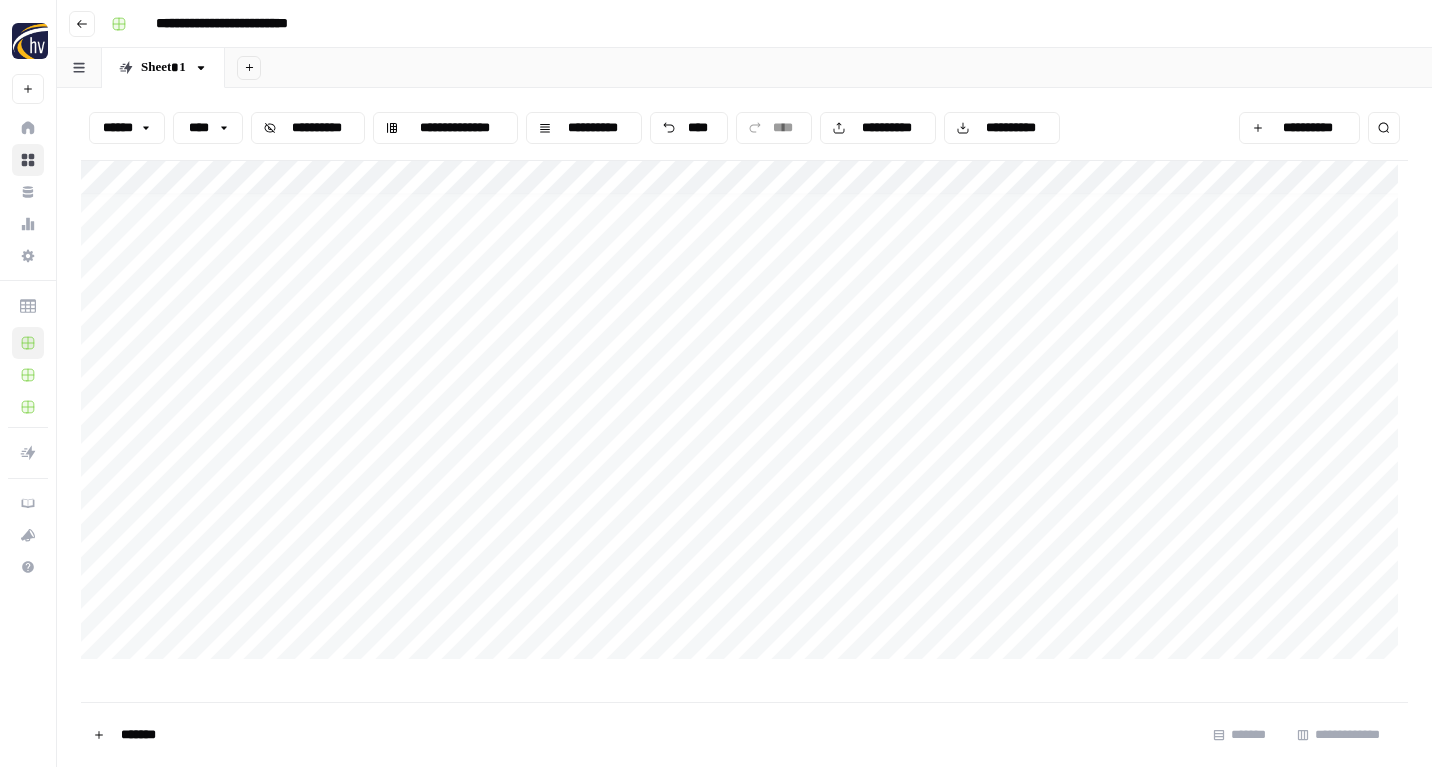 click on "**********" at bounding box center (744, 415) 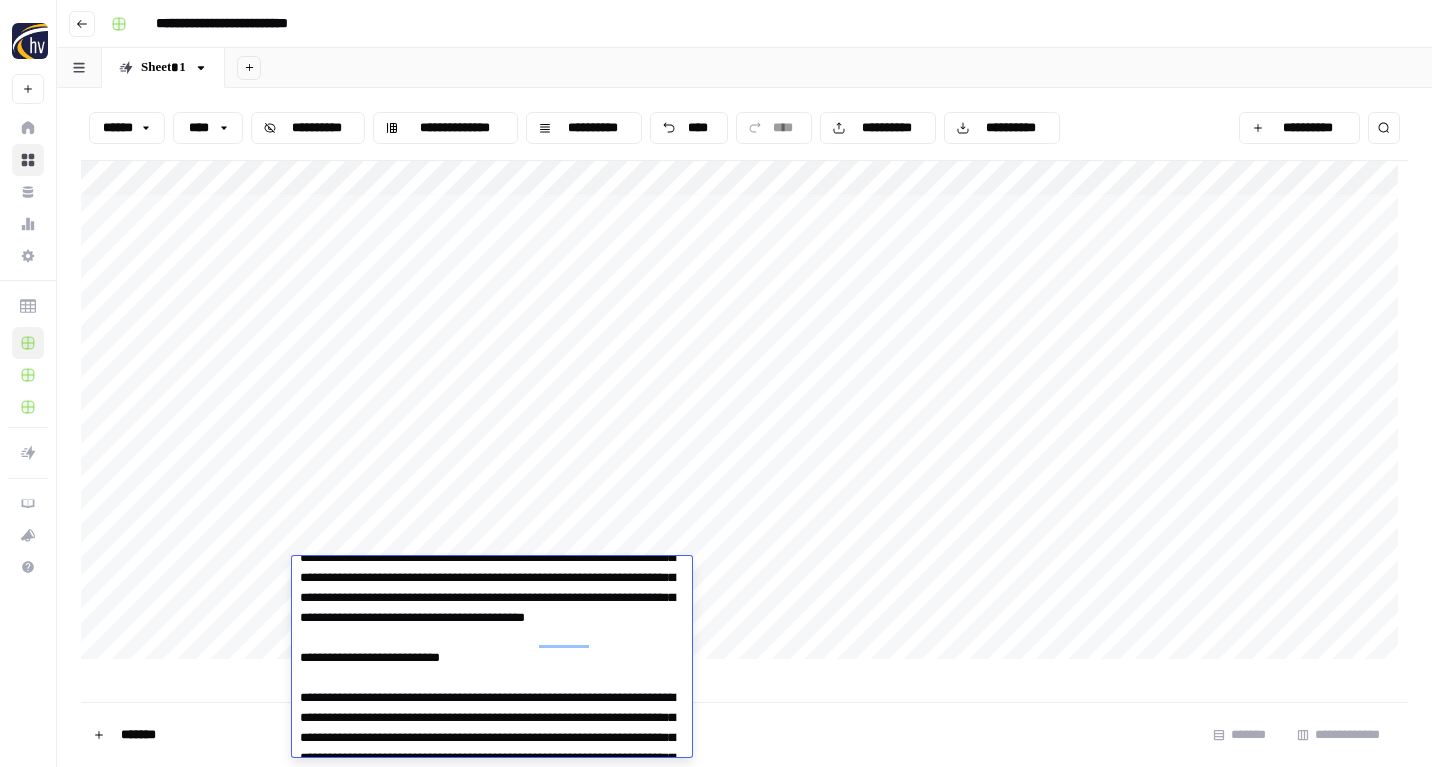scroll, scrollTop: 4053, scrollLeft: 0, axis: vertical 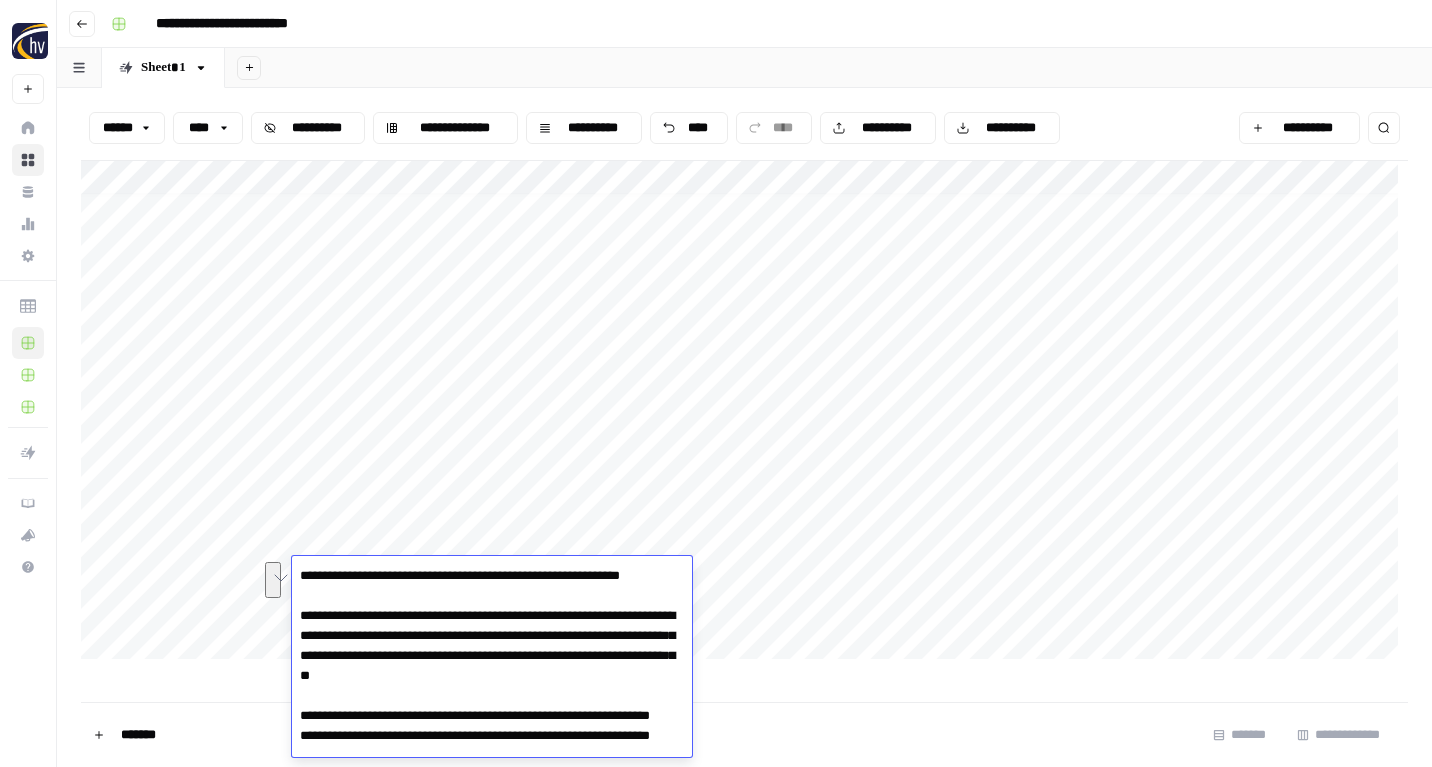 drag, startPoint x: 380, startPoint y: 597, endPoint x: 331, endPoint y: 580, distance: 51.86521 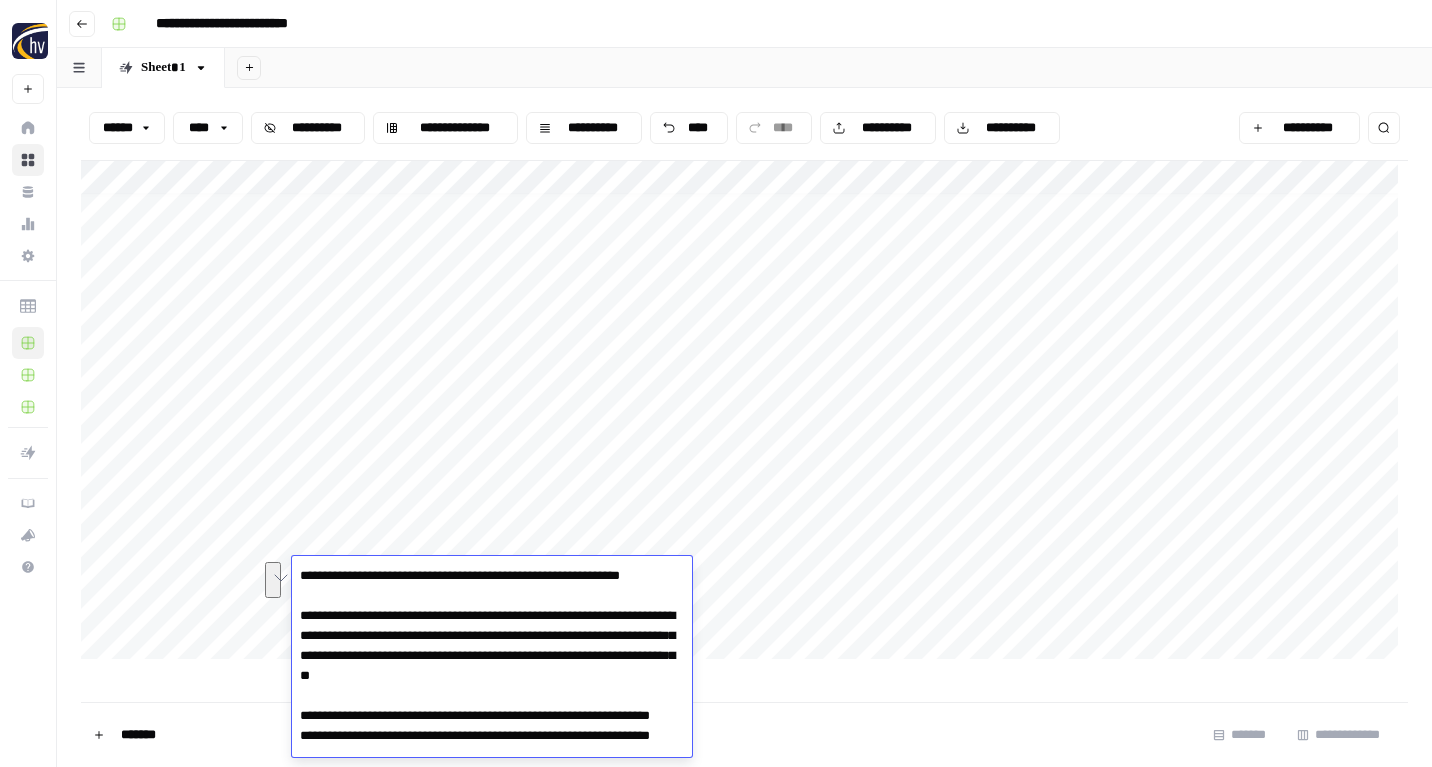 click on "**********" at bounding box center [744, 415] 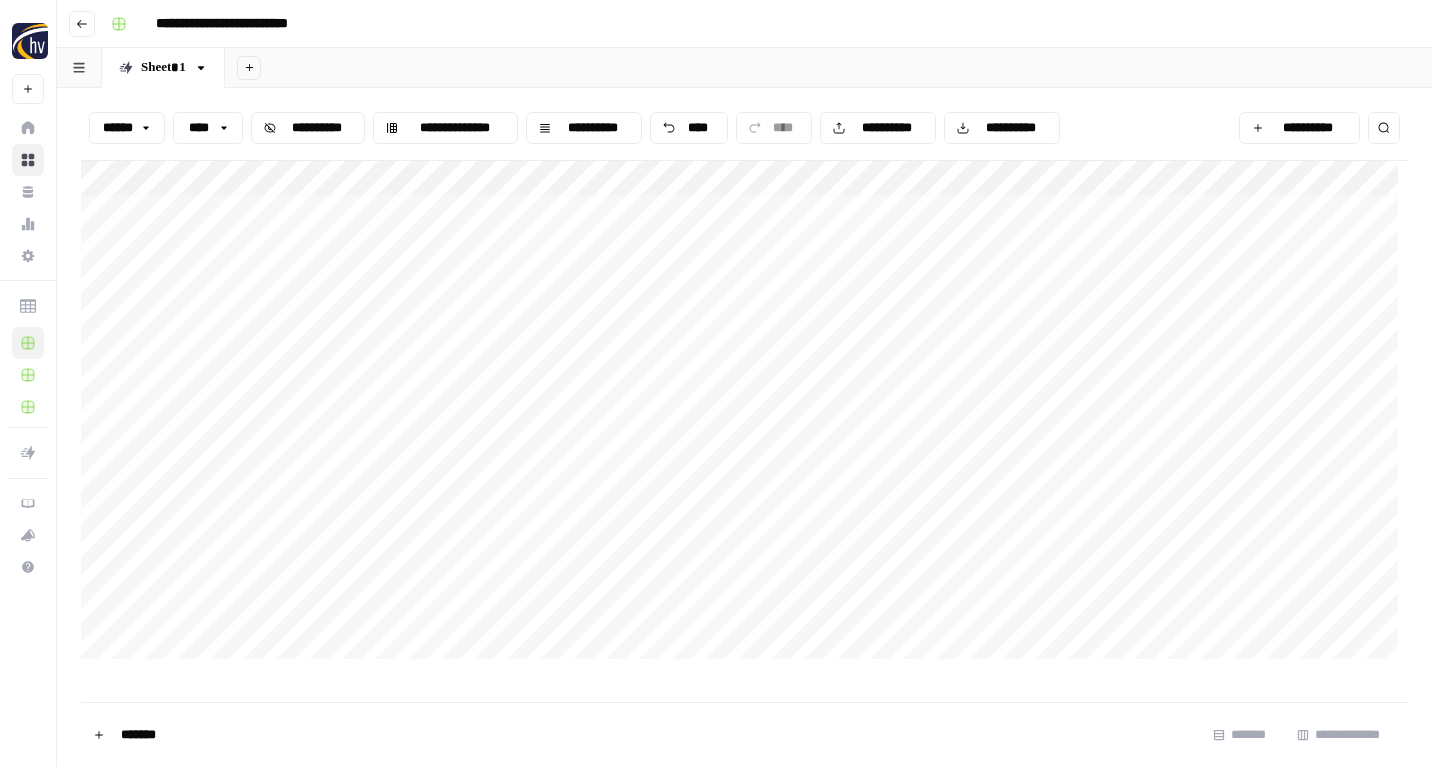click on "**********" at bounding box center [744, 415] 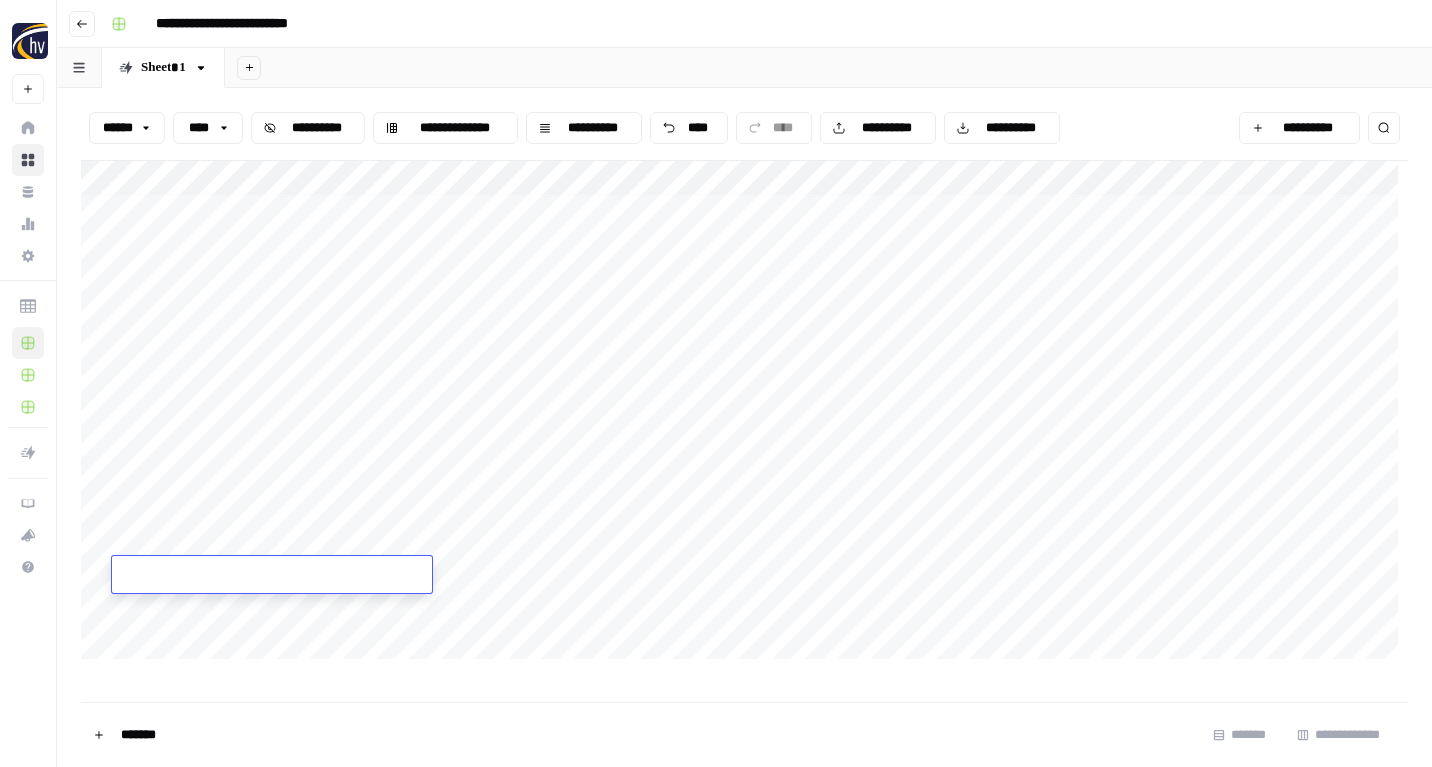 type on "**********" 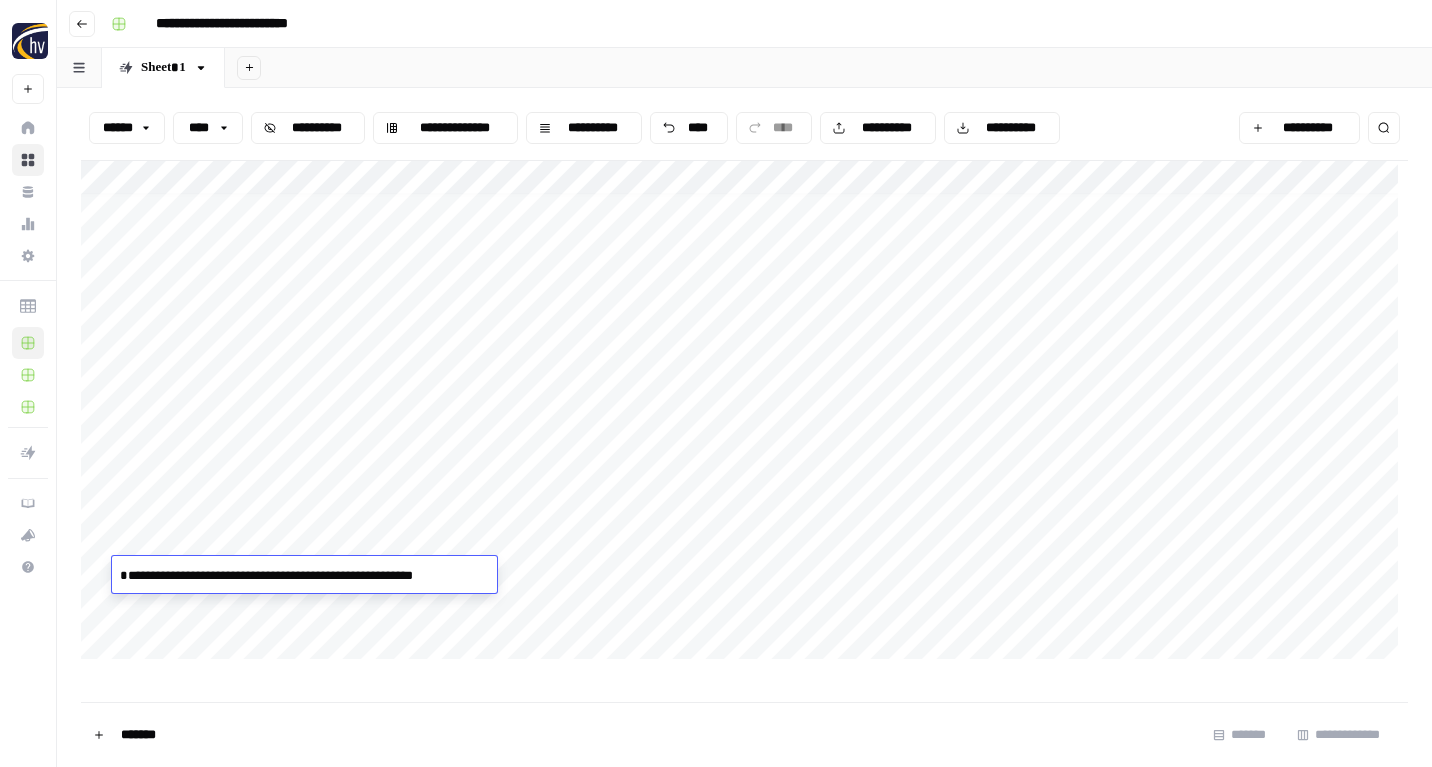 click on "**********" at bounding box center (744, 415) 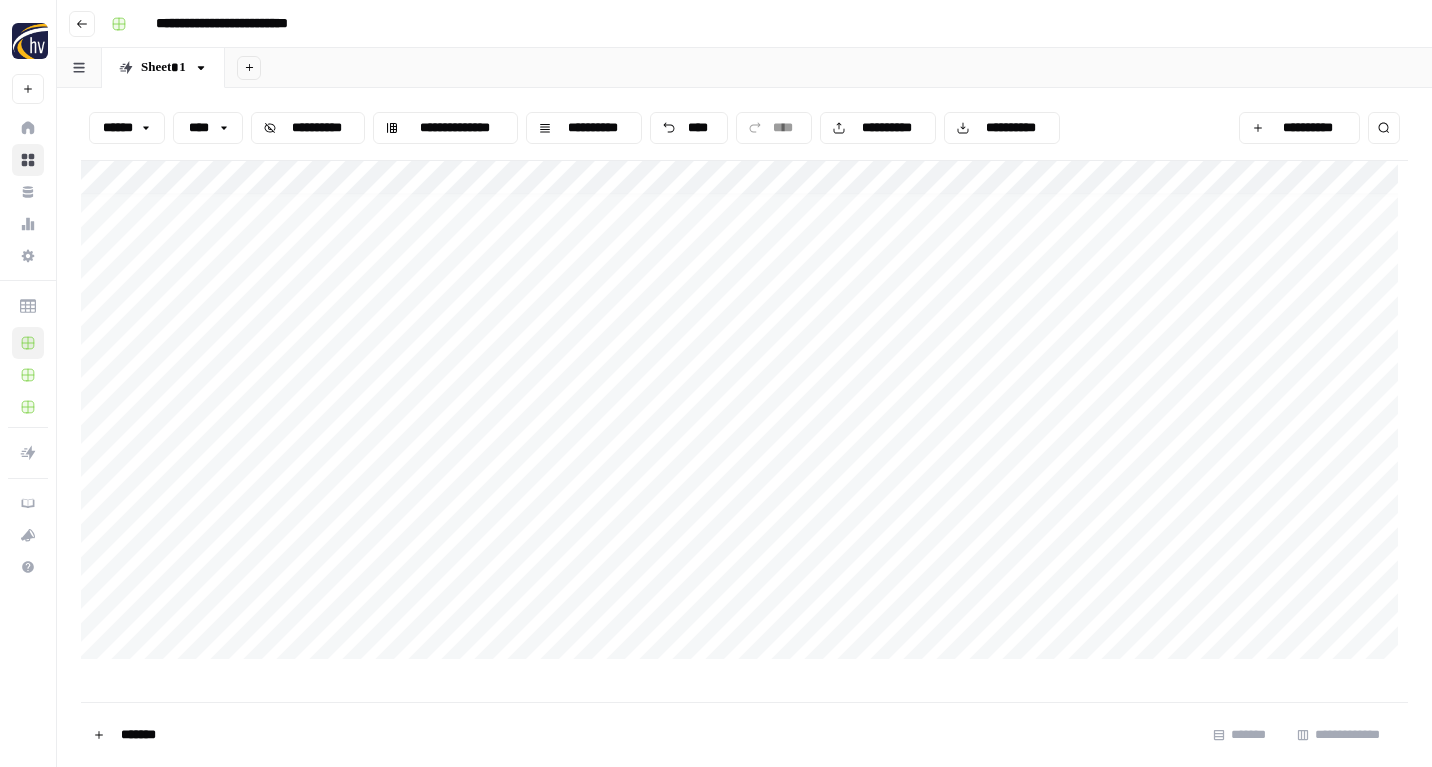 click on "**********" at bounding box center (744, 415) 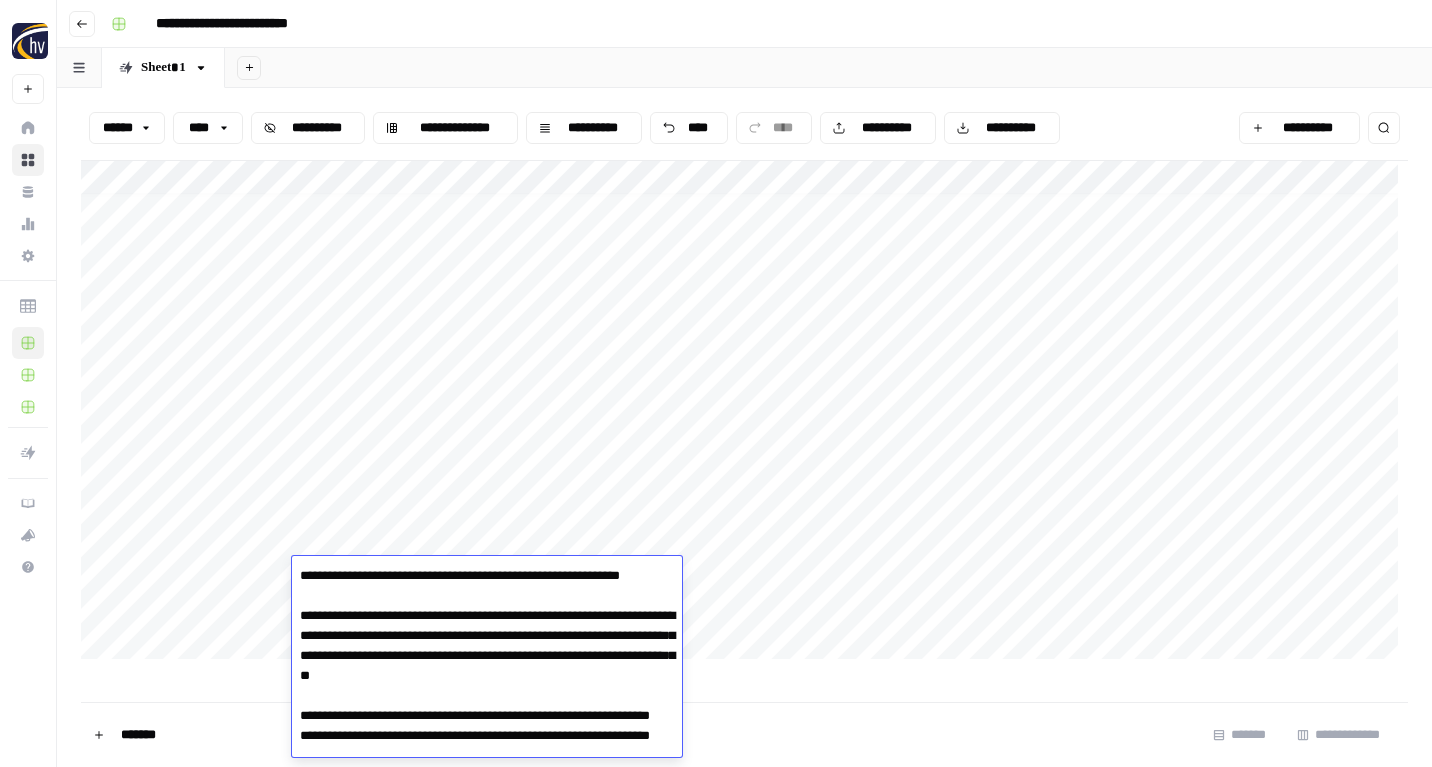 scroll, scrollTop: 9072, scrollLeft: 0, axis: vertical 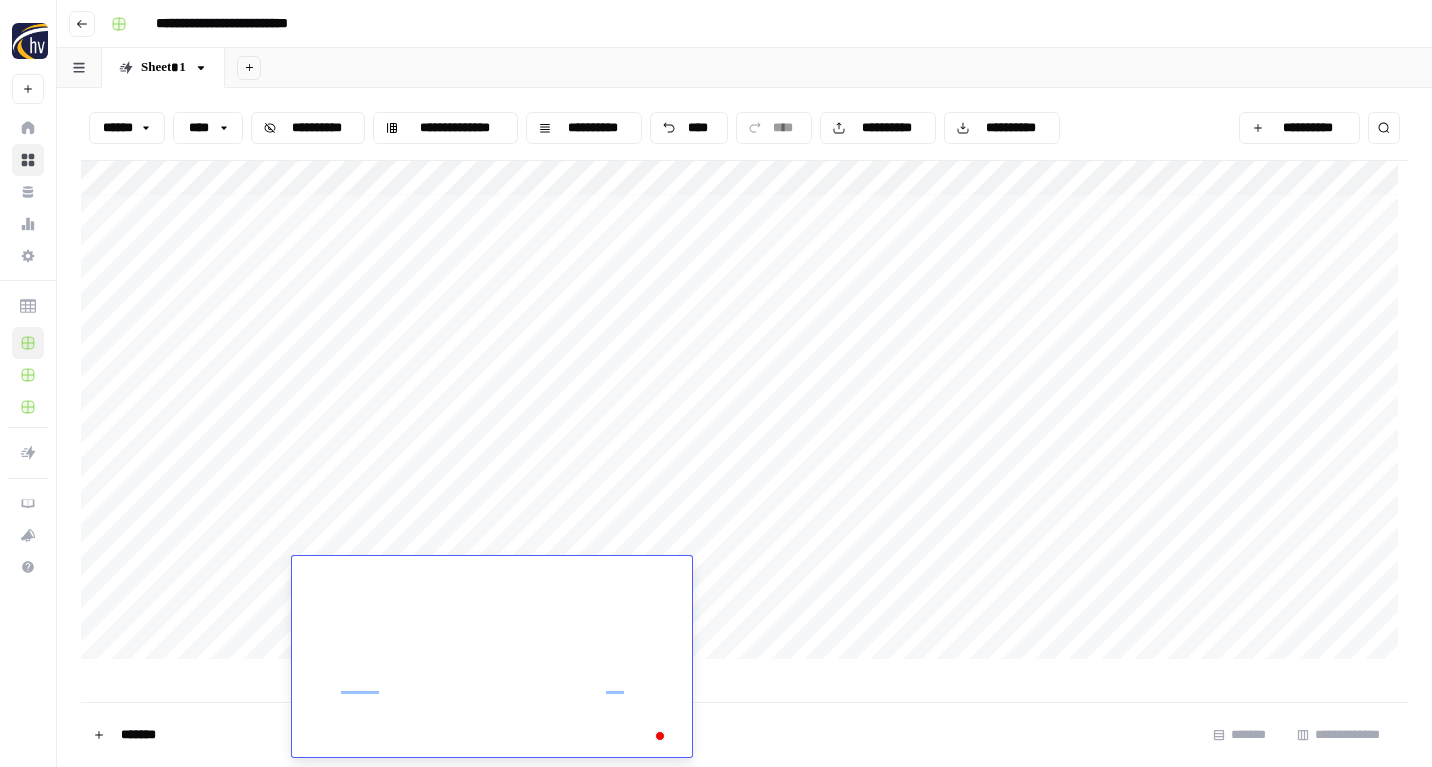 click on "**********" at bounding box center [744, 415] 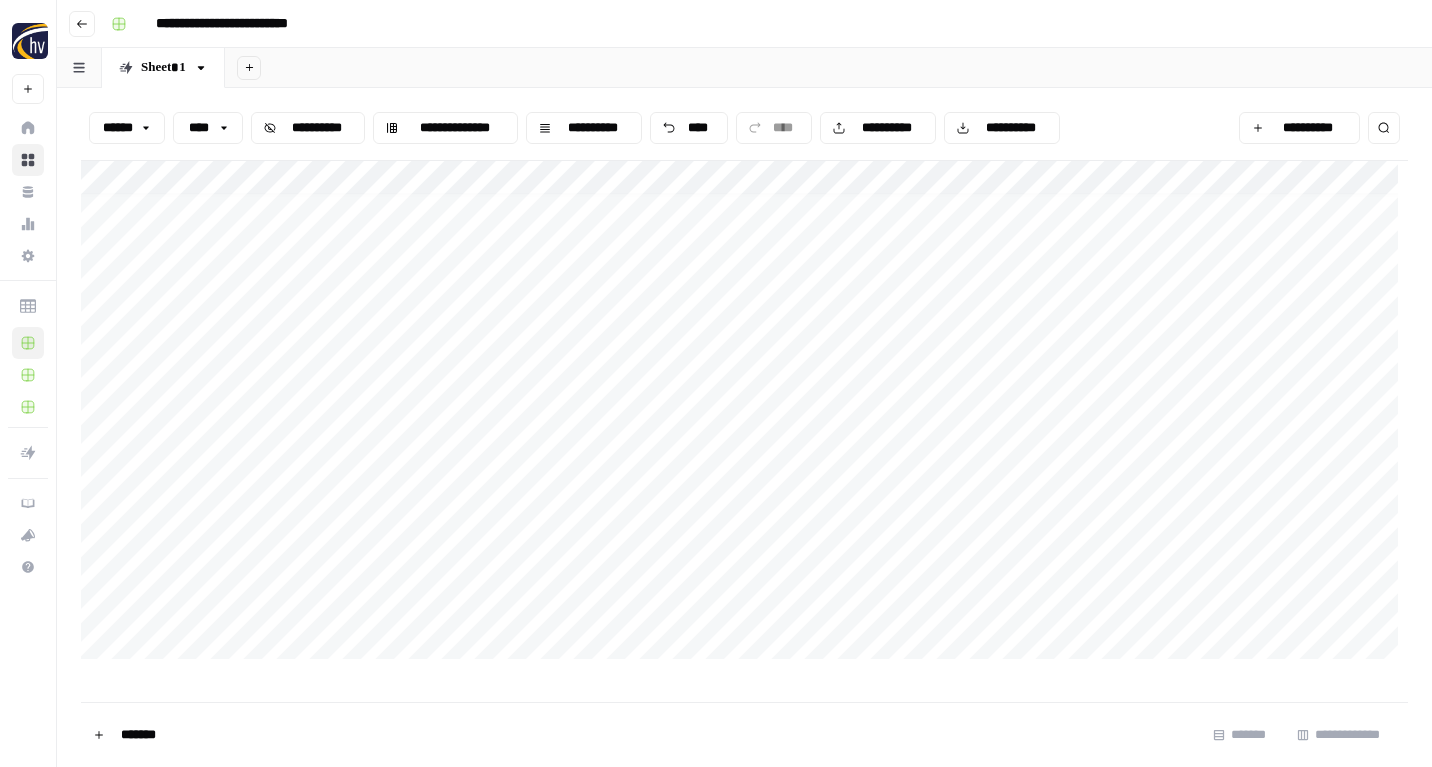 click on "**********" at bounding box center (744, 415) 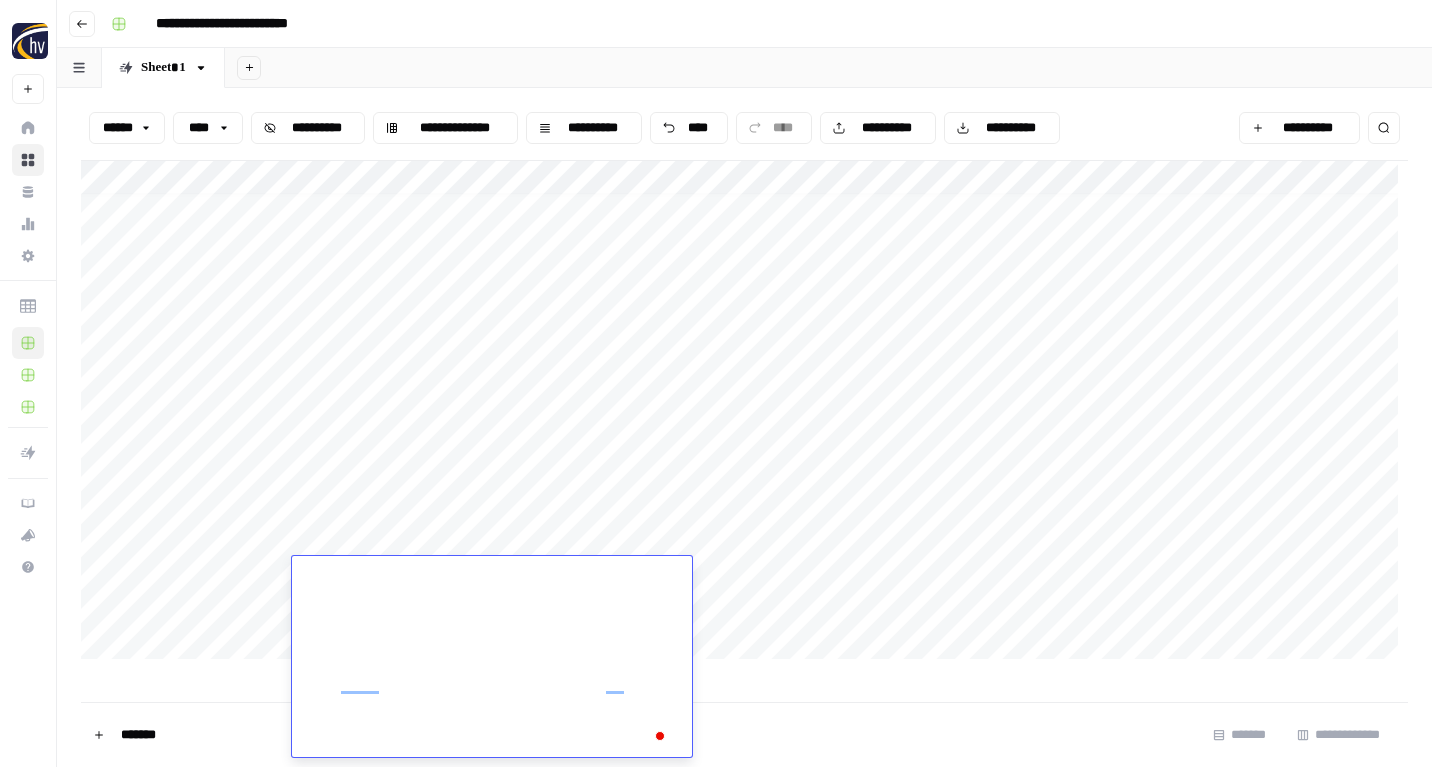 scroll, scrollTop: 8934, scrollLeft: 0, axis: vertical 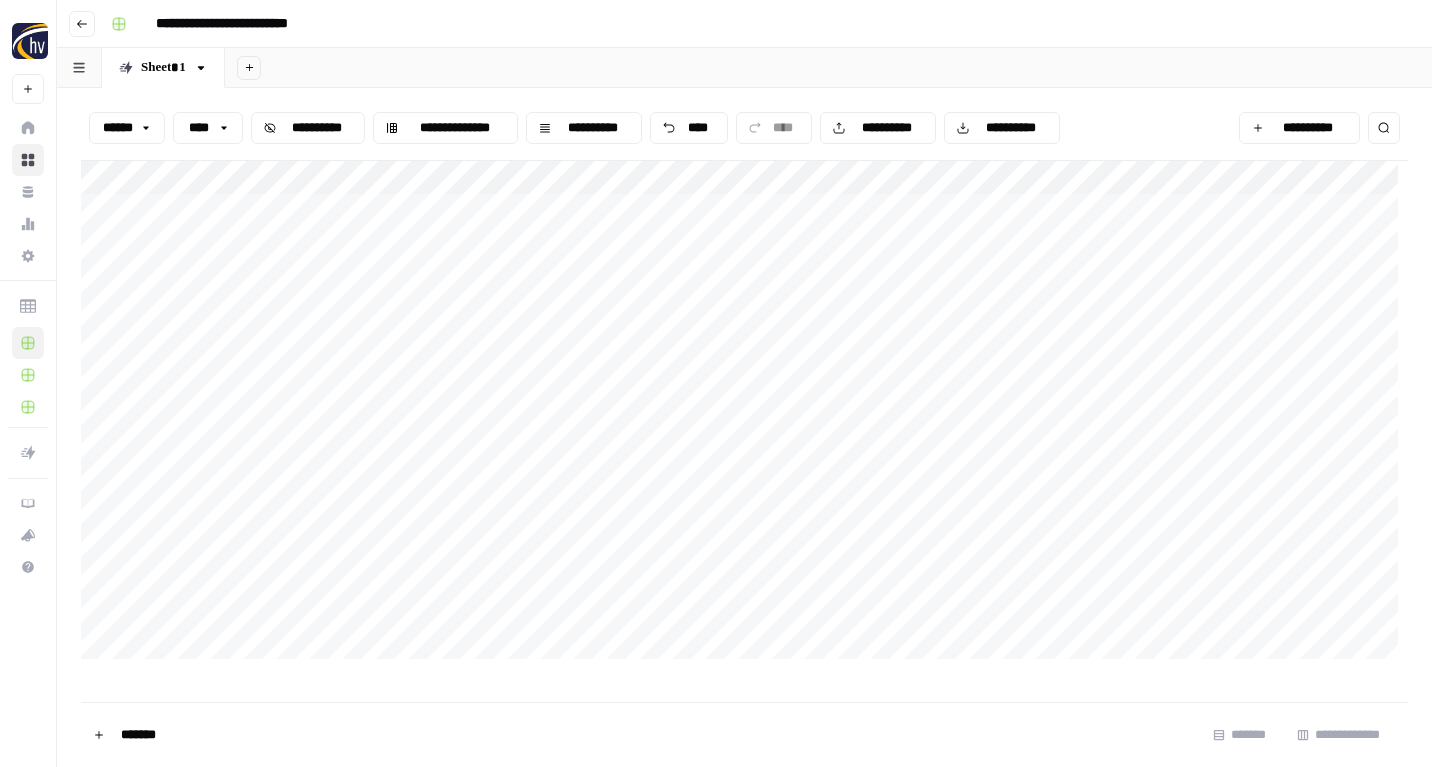 click on "**********" at bounding box center [744, 415] 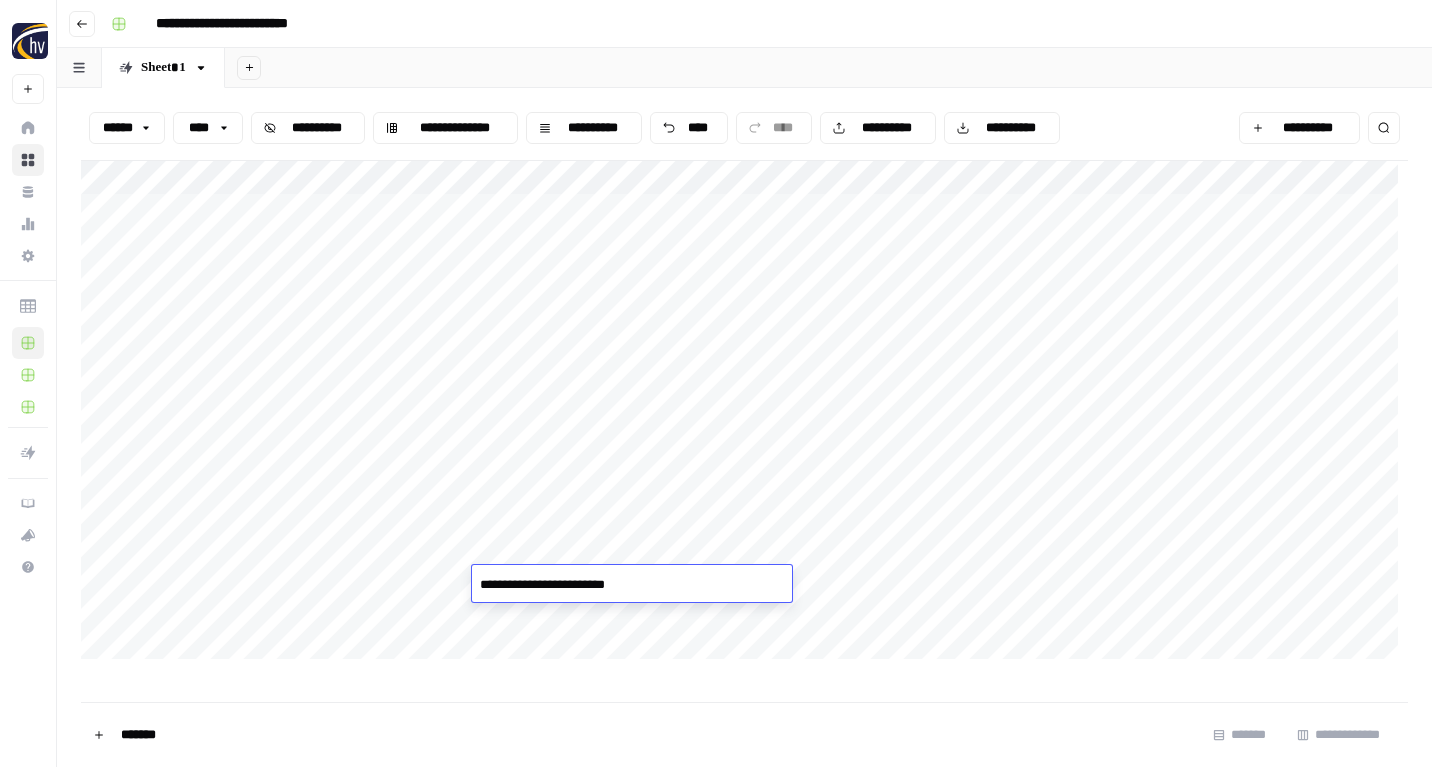 type on "**********" 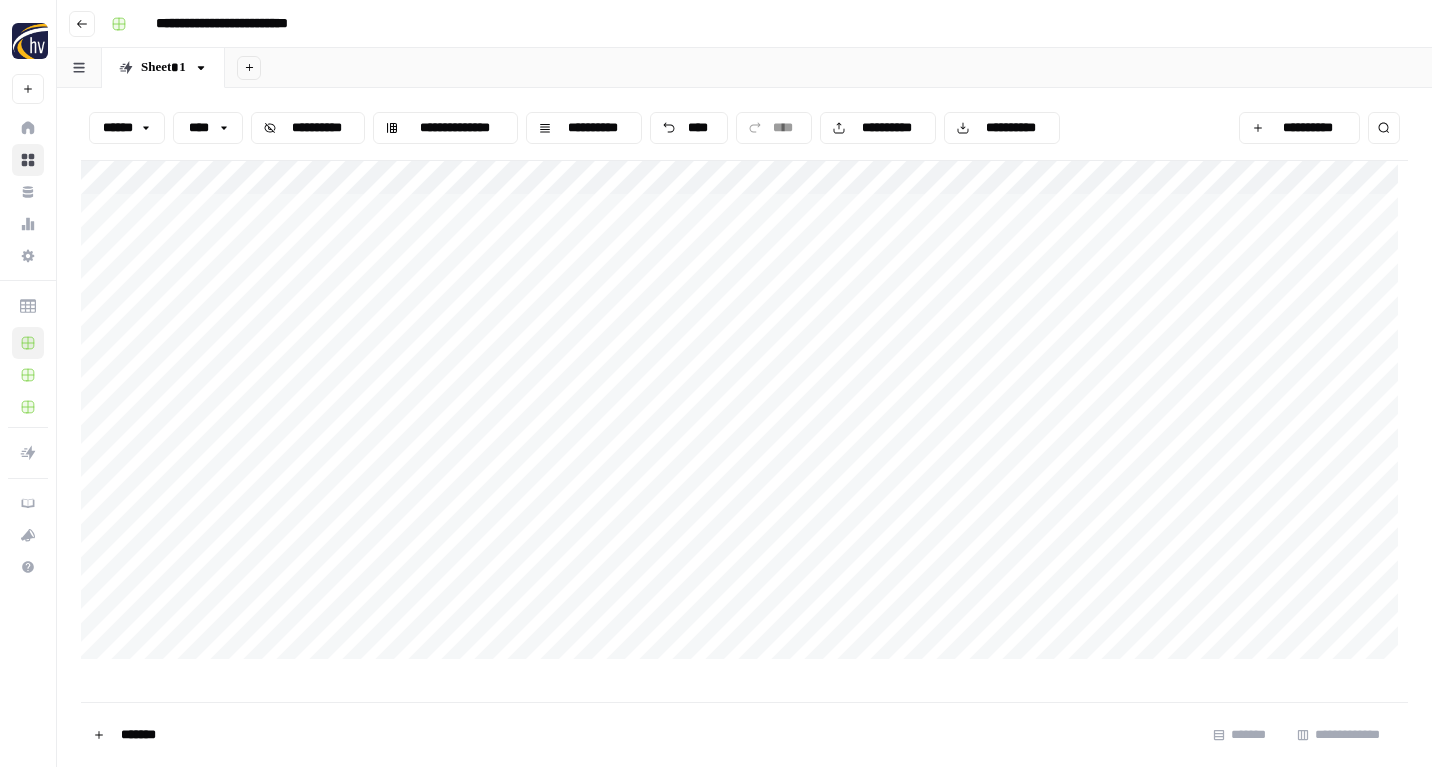 click on "**********" at bounding box center (744, 415) 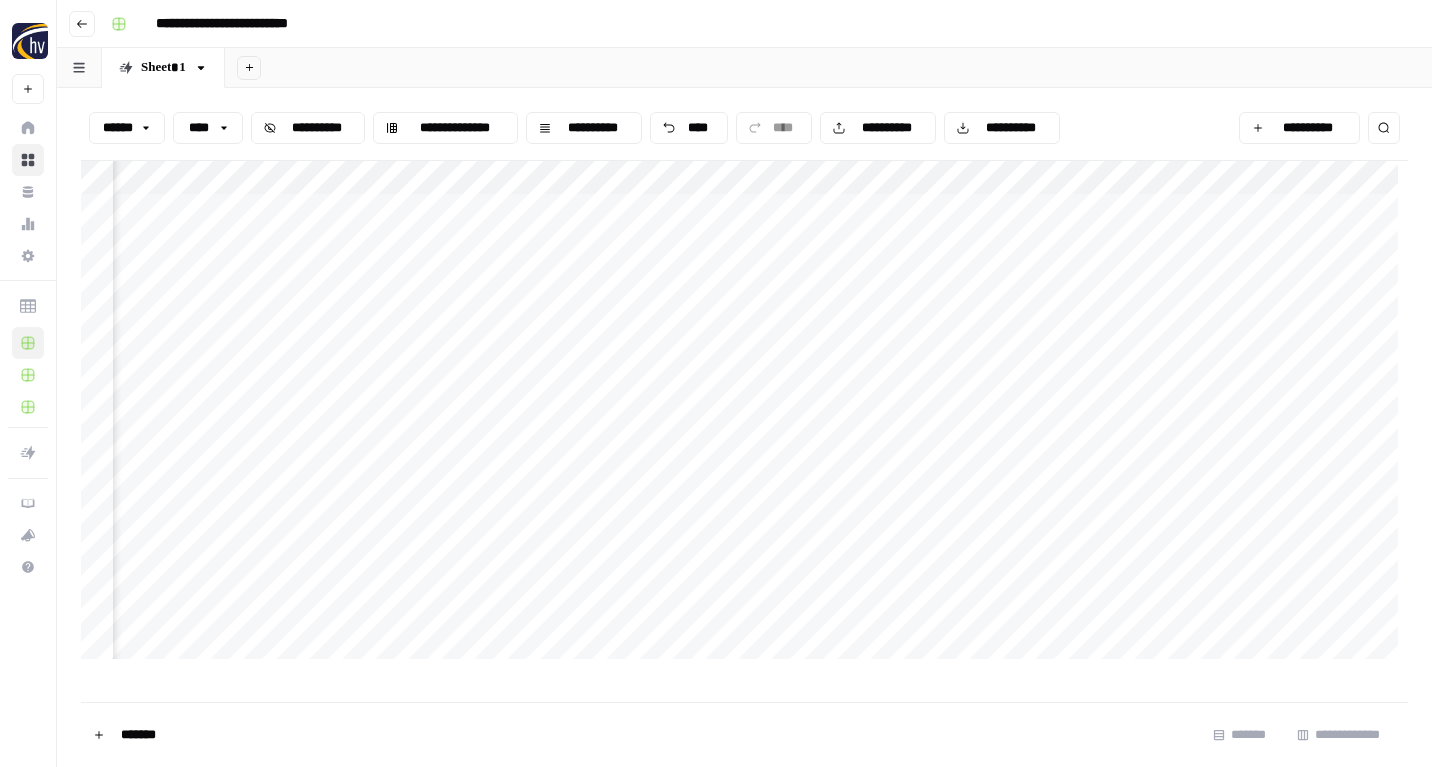 click on "**********" at bounding box center [744, 415] 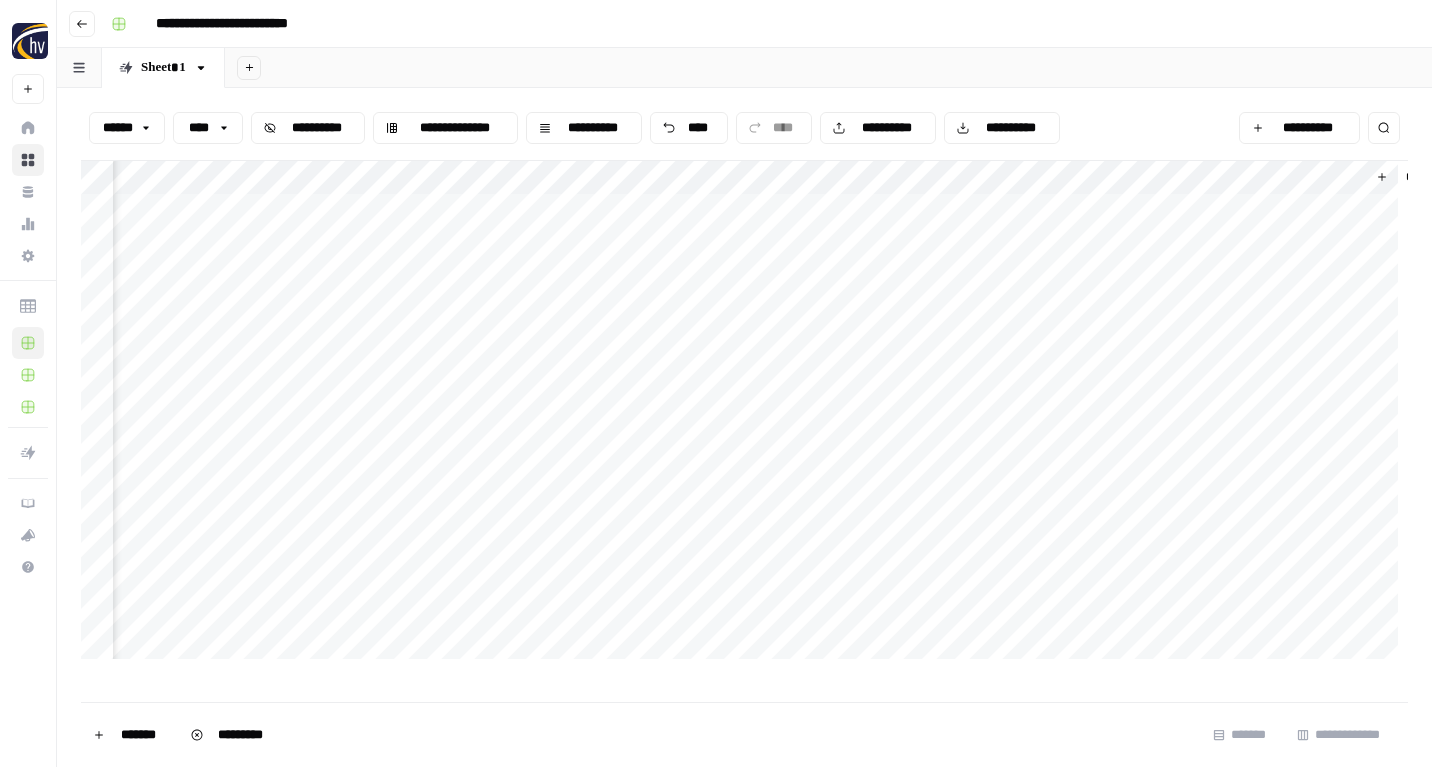 click on "**********" at bounding box center [744, 415] 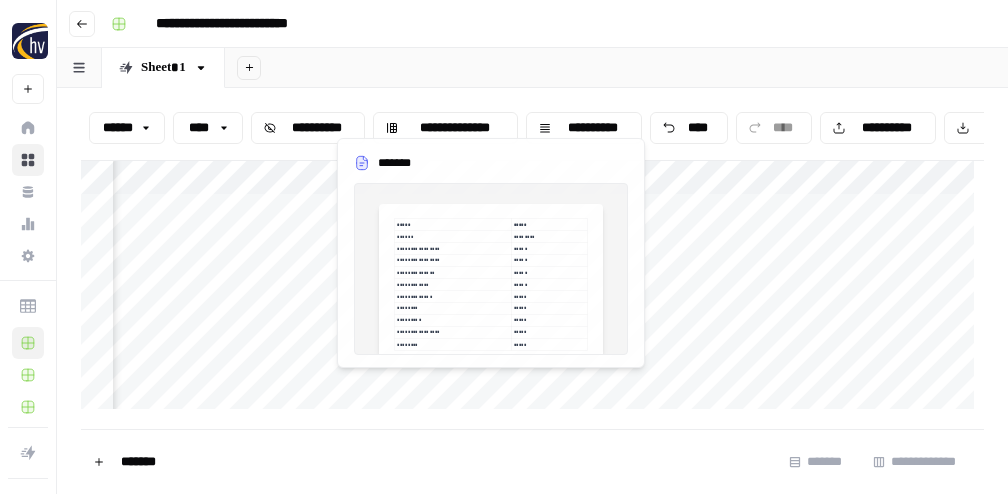 scroll, scrollTop: 260, scrollLeft: 508, axis: both 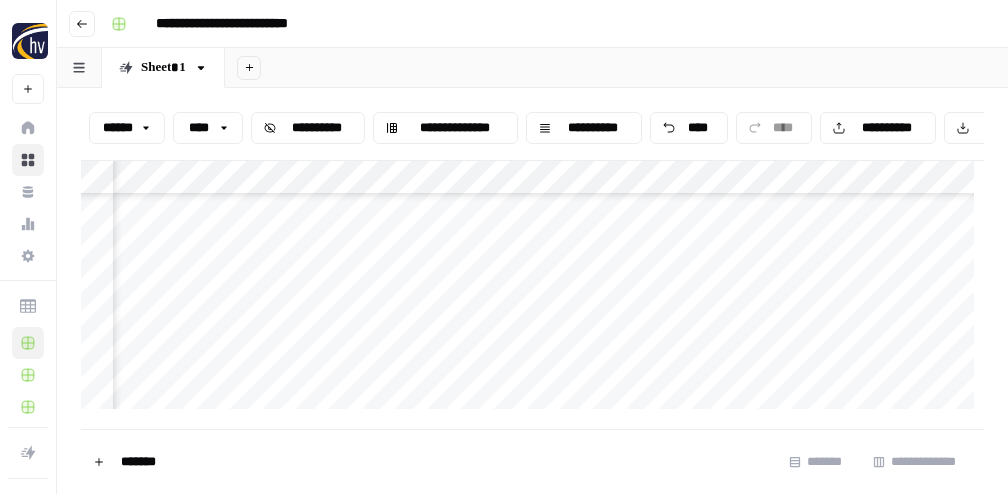 click on "**********" at bounding box center [532, 290] 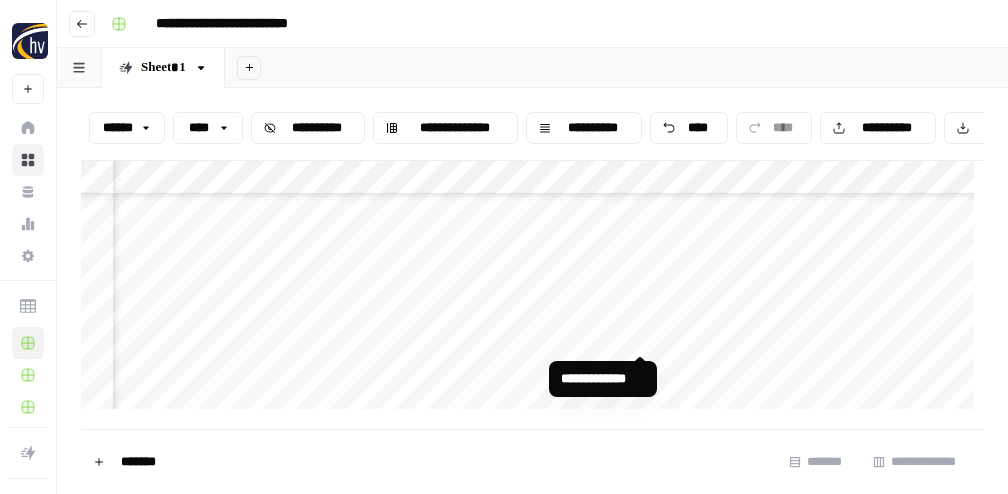 click on "**********" at bounding box center (532, 290) 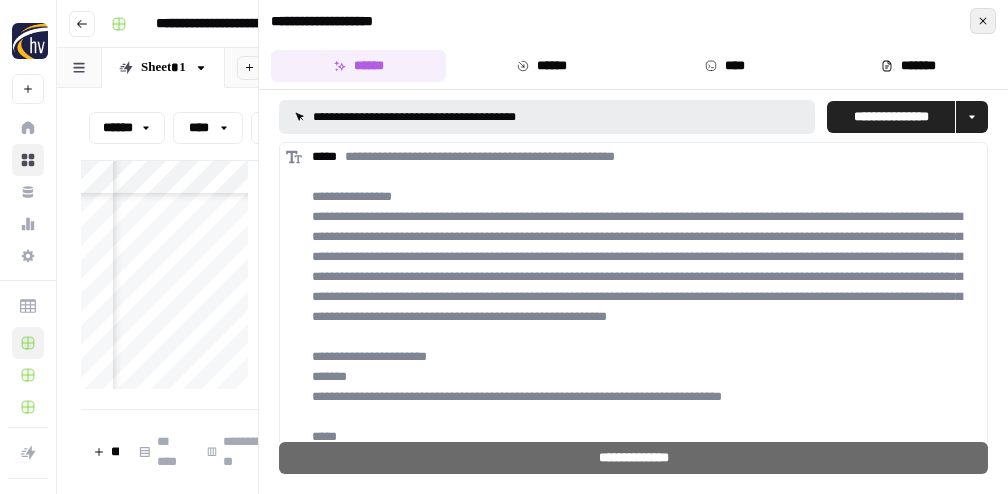 click on "*****" at bounding box center (983, 21) 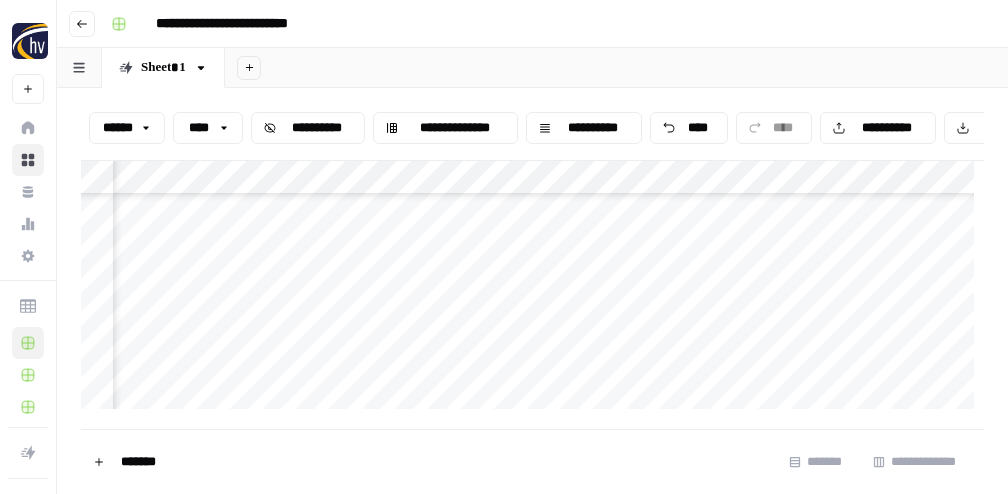 click on "**********" at bounding box center [532, 290] 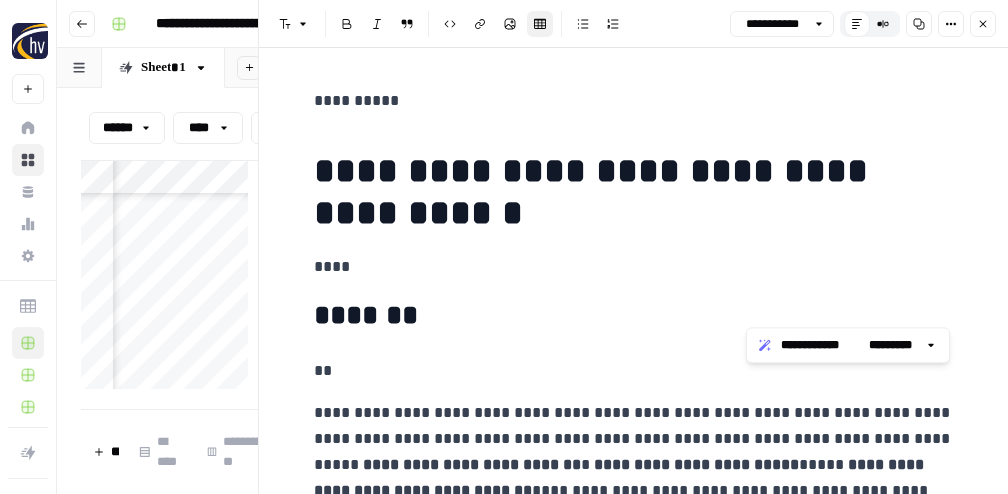 scroll, scrollTop: 0, scrollLeft: 0, axis: both 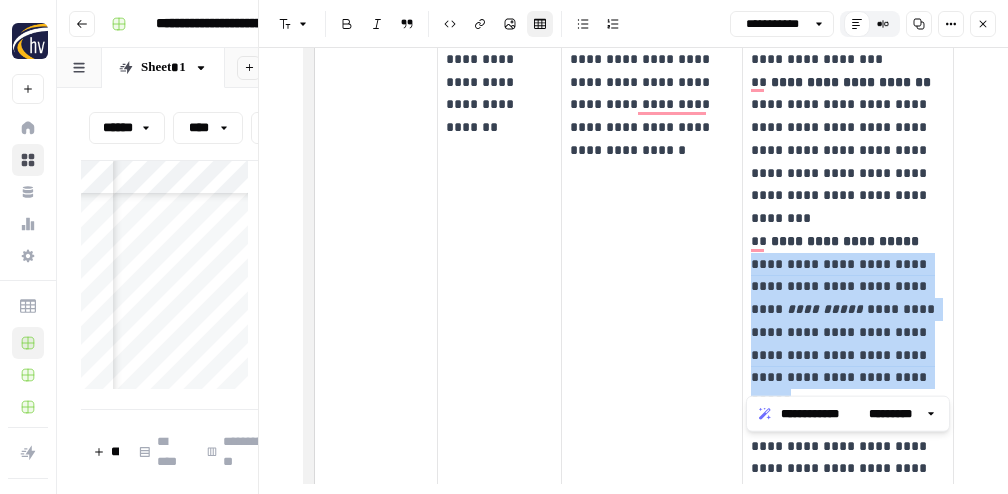 click on "**********" at bounding box center [848, 298] 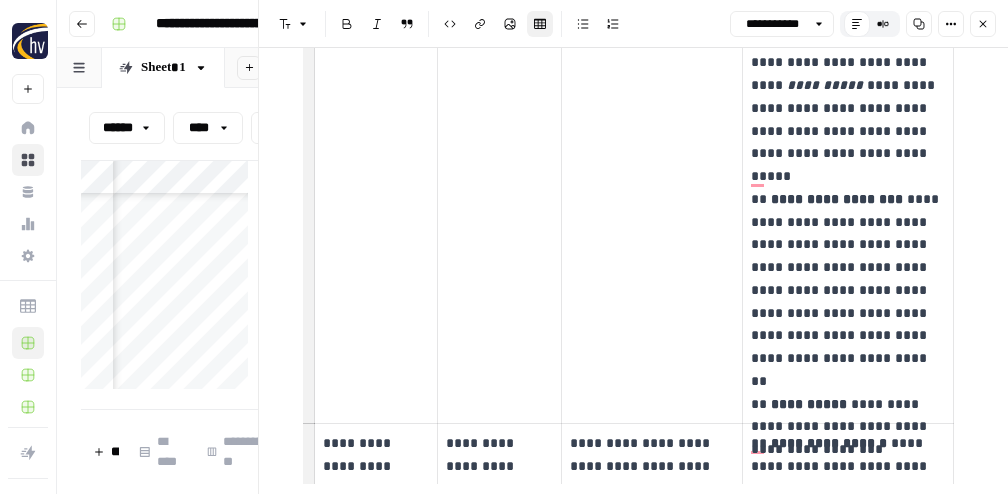 click on "**********" at bounding box center [848, 74] 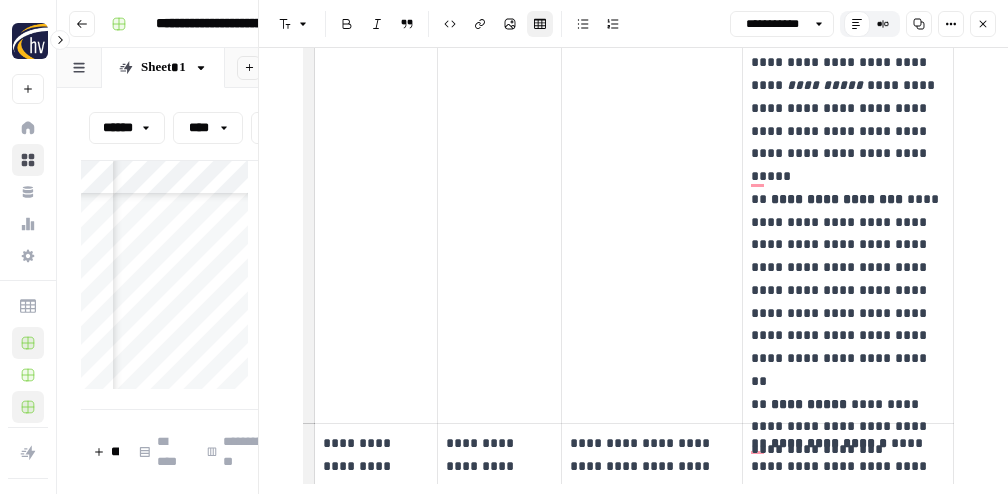 scroll, scrollTop: 1984, scrollLeft: 0, axis: vertical 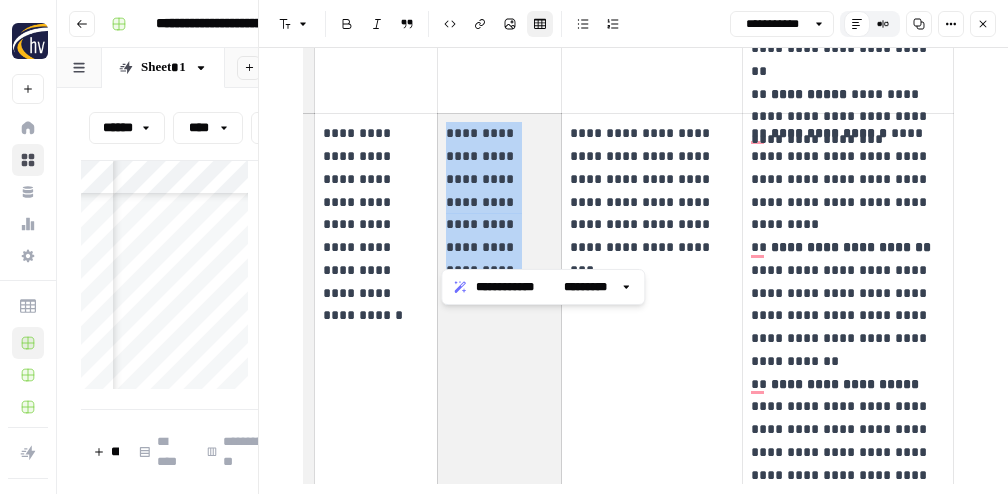 drag, startPoint x: 443, startPoint y: 130, endPoint x: 541, endPoint y: 244, distance: 150.33296 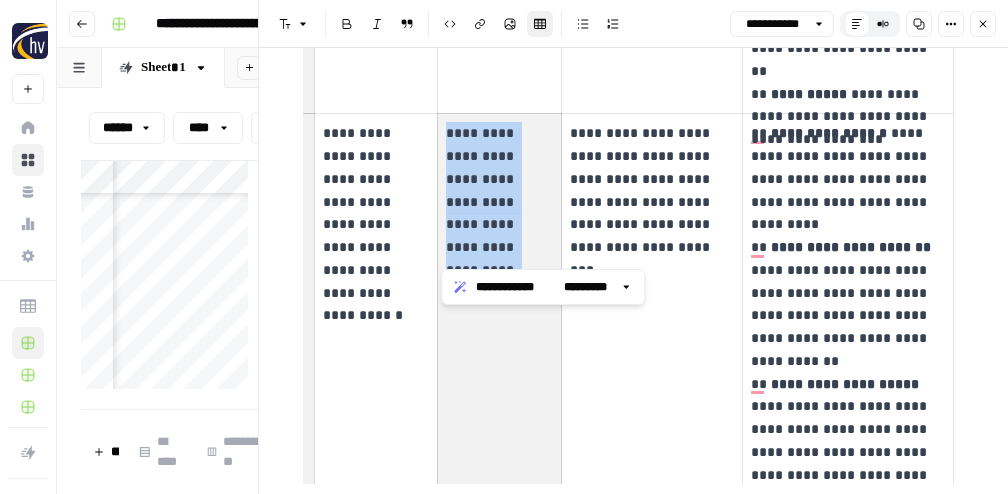 click on "**********" at bounding box center (499, 190) 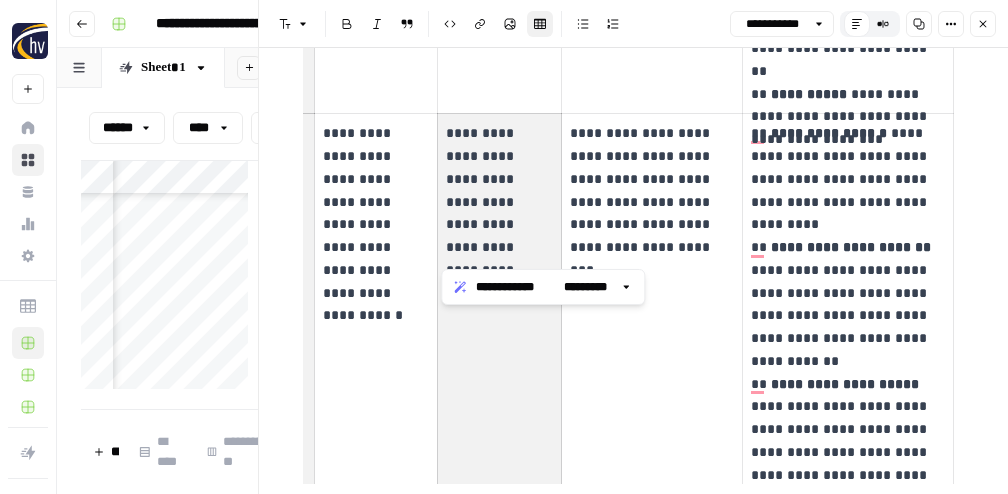 click on "**********" at bounding box center [499, 190] 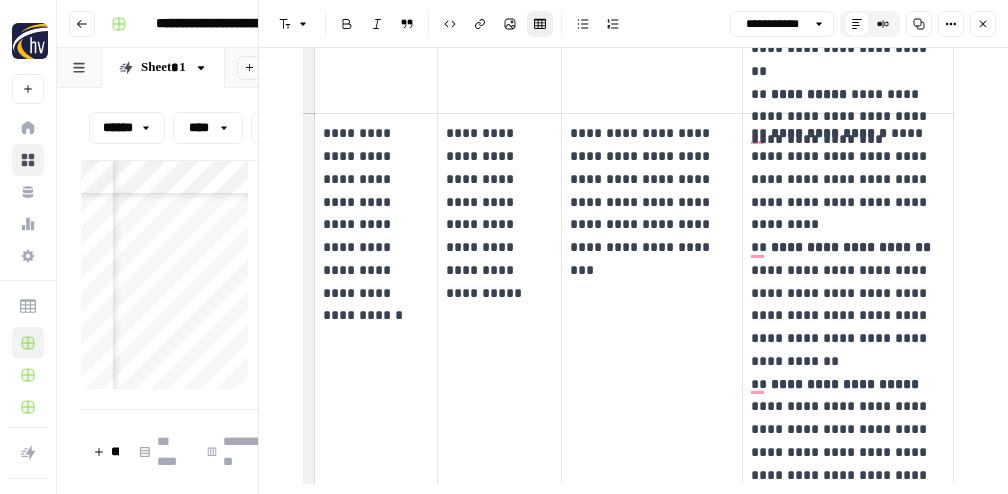 click on "**********" at bounding box center (652, 190) 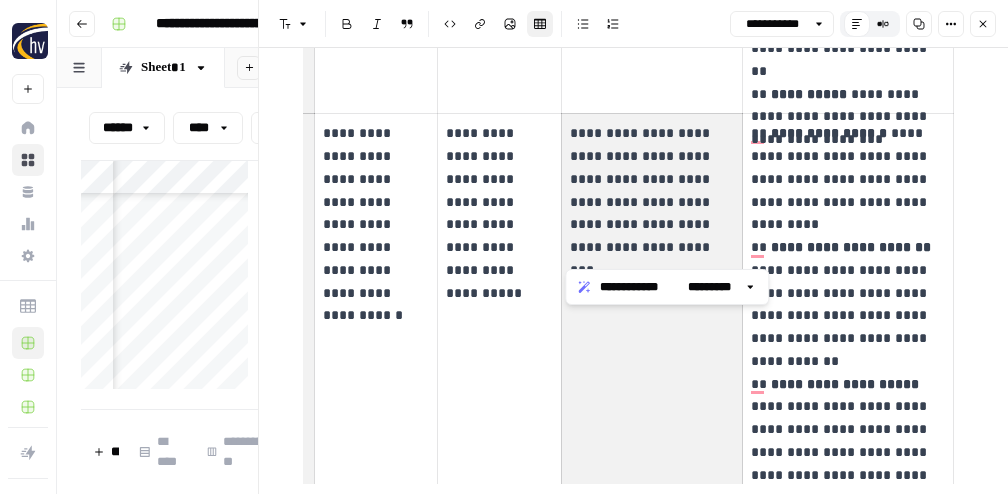 click on "**********" at bounding box center (652, 190) 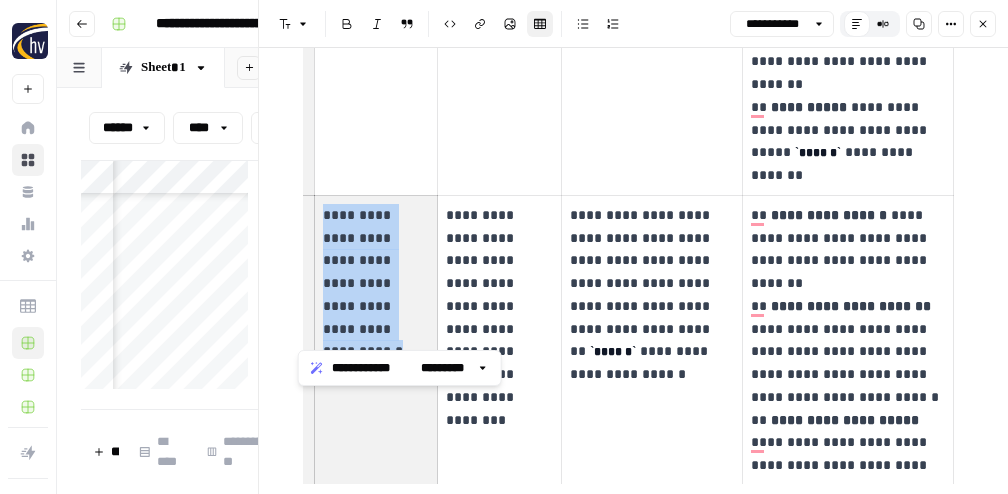 drag, startPoint x: 337, startPoint y: 240, endPoint x: 374, endPoint y: 337, distance: 103.81715 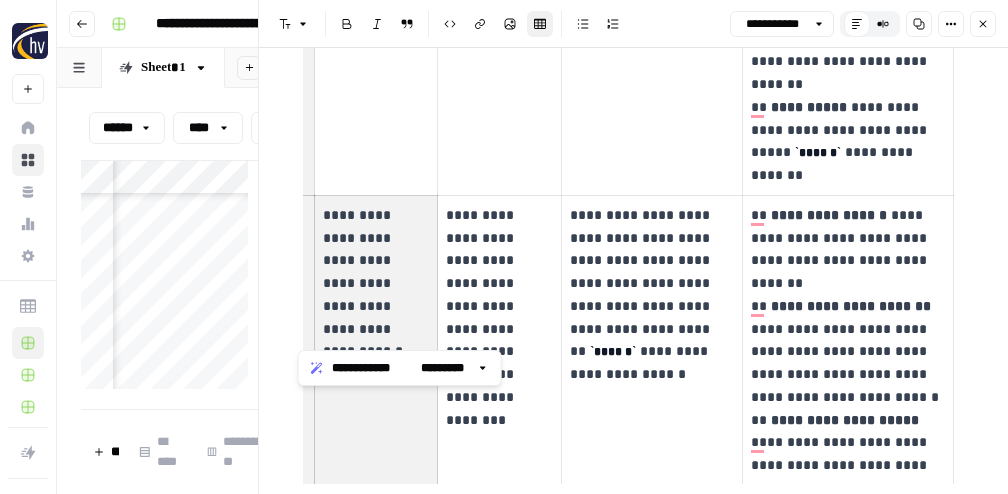 click on "**********" at bounding box center [376, 272] 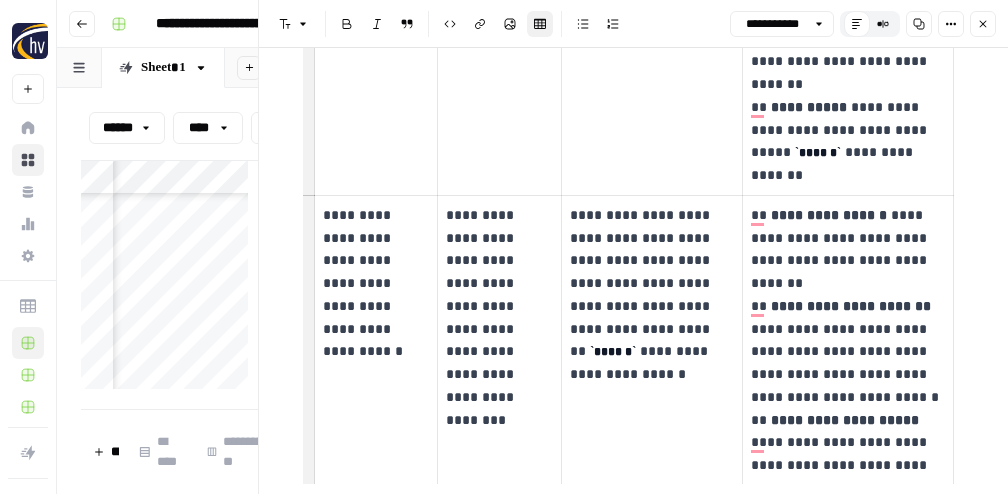 click on "**********" at bounding box center (499, 295) 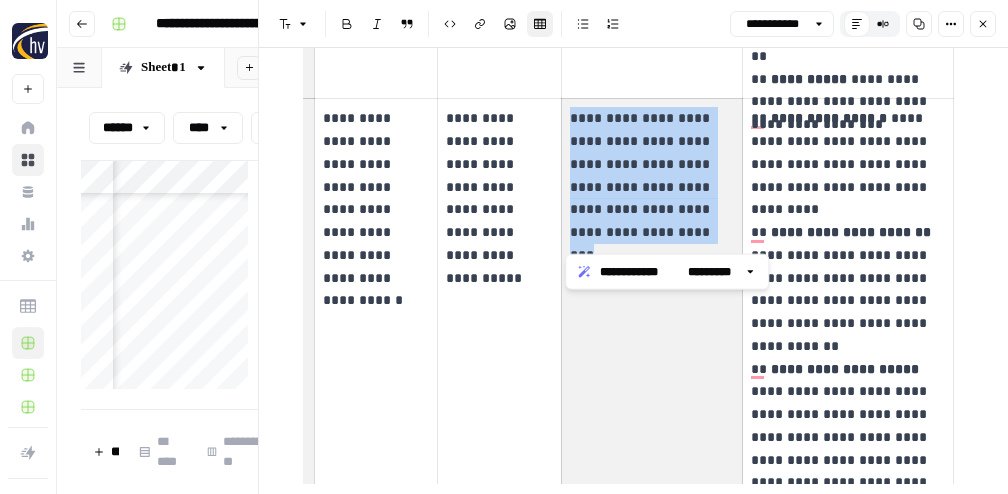 drag, startPoint x: 565, startPoint y: 117, endPoint x: 704, endPoint y: 238, distance: 184.28781 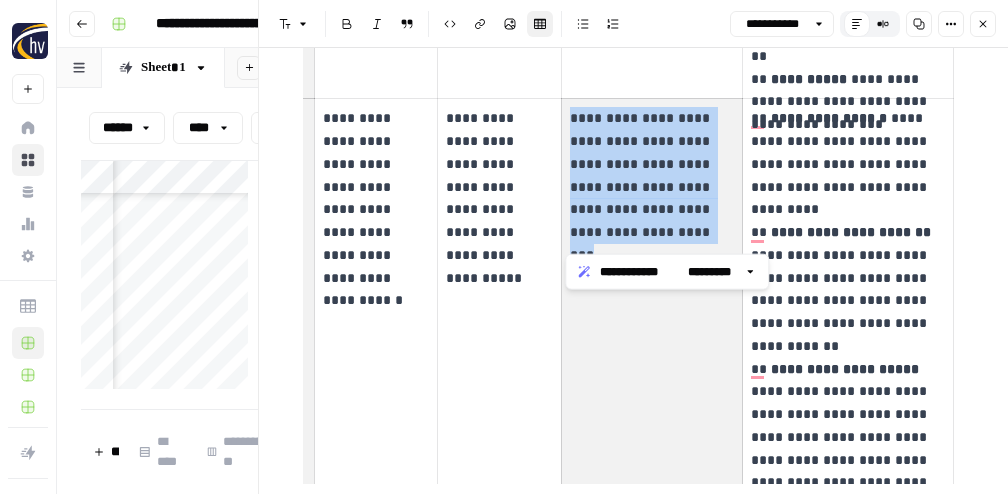 click on "**********" at bounding box center (652, 175) 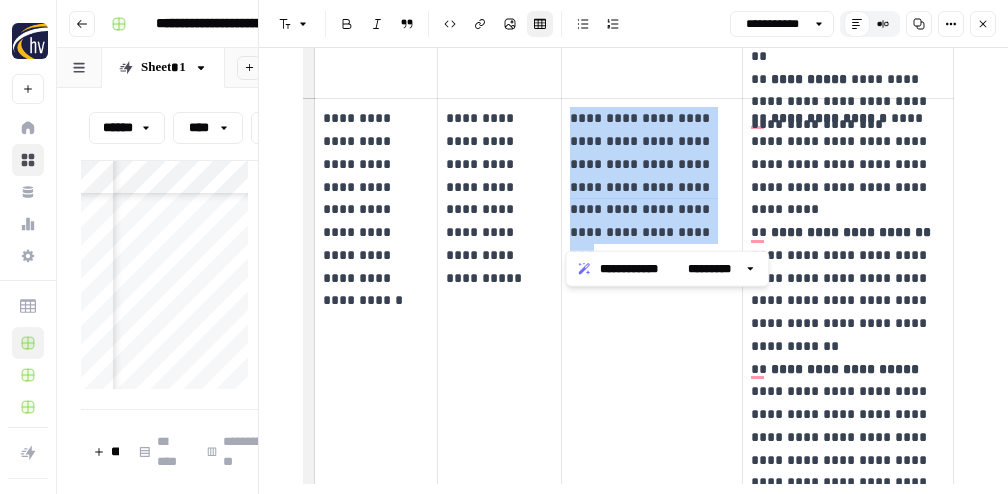 drag, startPoint x: 703, startPoint y: 234, endPoint x: 558, endPoint y: 111, distance: 190.14206 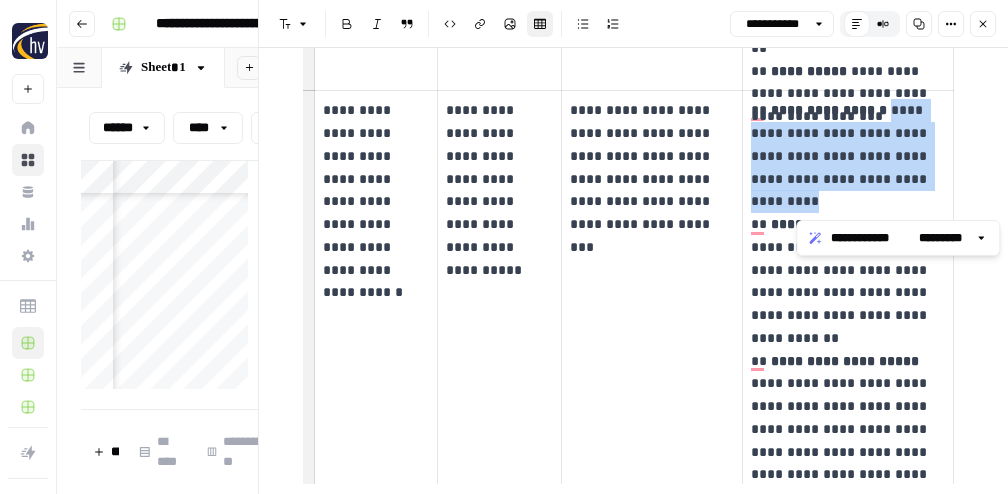 drag, startPoint x: 817, startPoint y: 200, endPoint x: 873, endPoint y: 113, distance: 103.46497 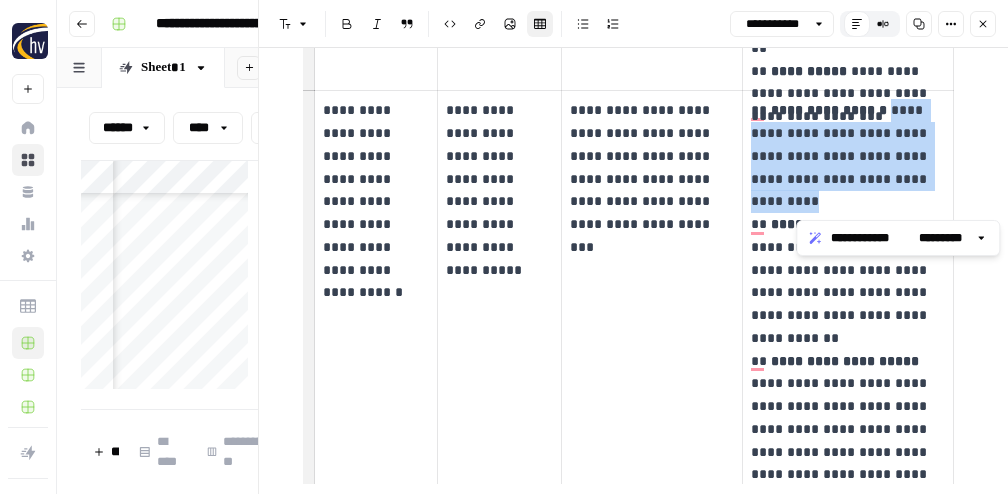 click on "**********" at bounding box center (848, 440) 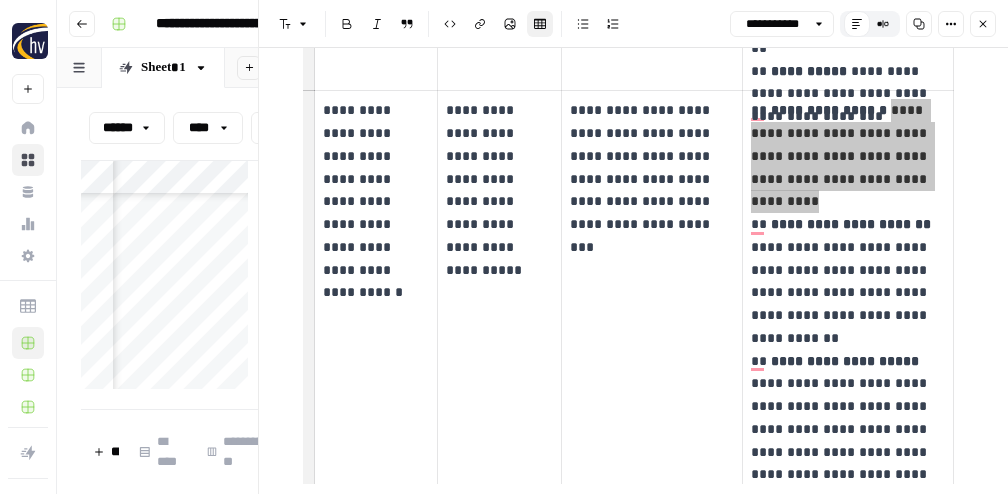 scroll, scrollTop: 2447, scrollLeft: 0, axis: vertical 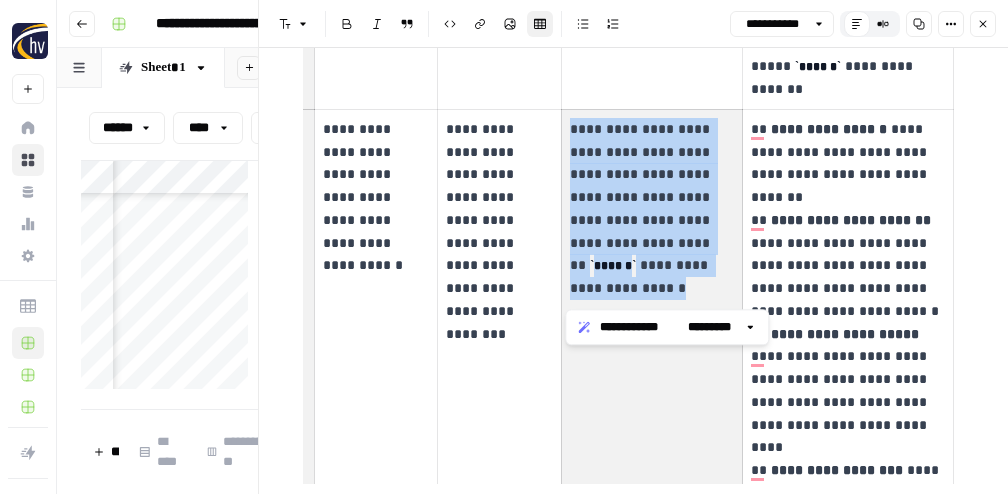 drag, startPoint x: 569, startPoint y: 123, endPoint x: 670, endPoint y: 301, distance: 204.65825 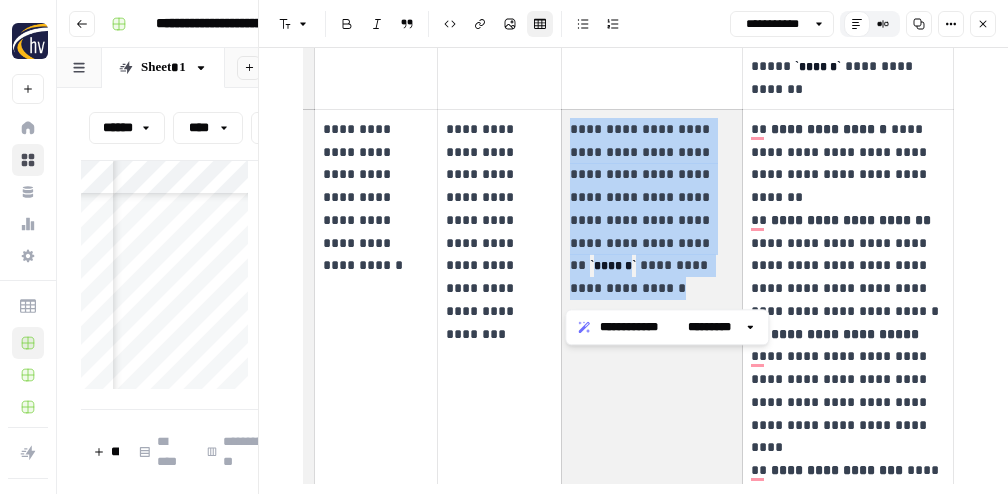 click on "**********" at bounding box center (652, 402) 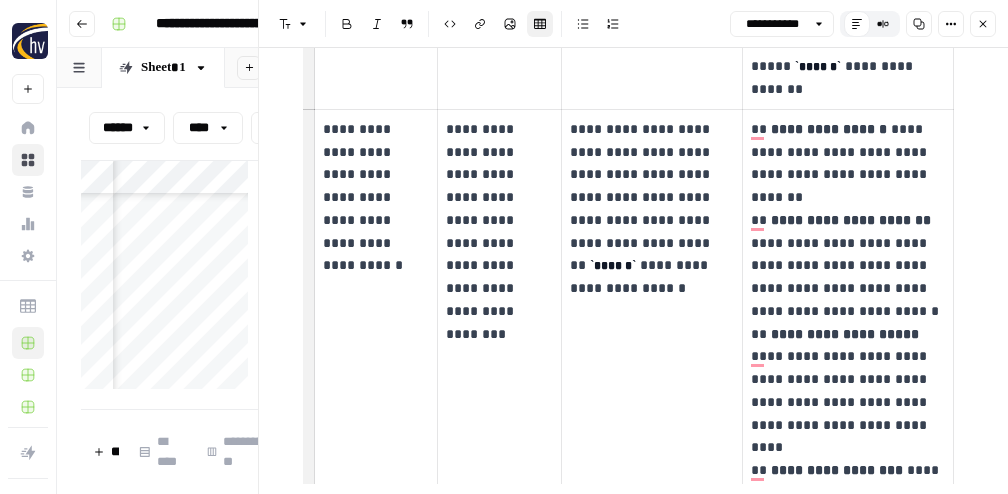 click on "**********" at bounding box center (499, 209) 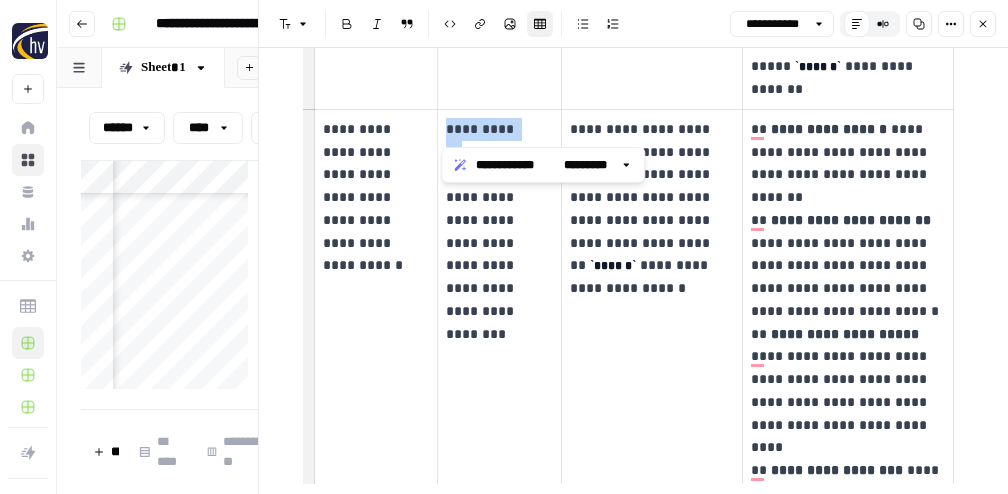 click on "**********" at bounding box center (499, 209) 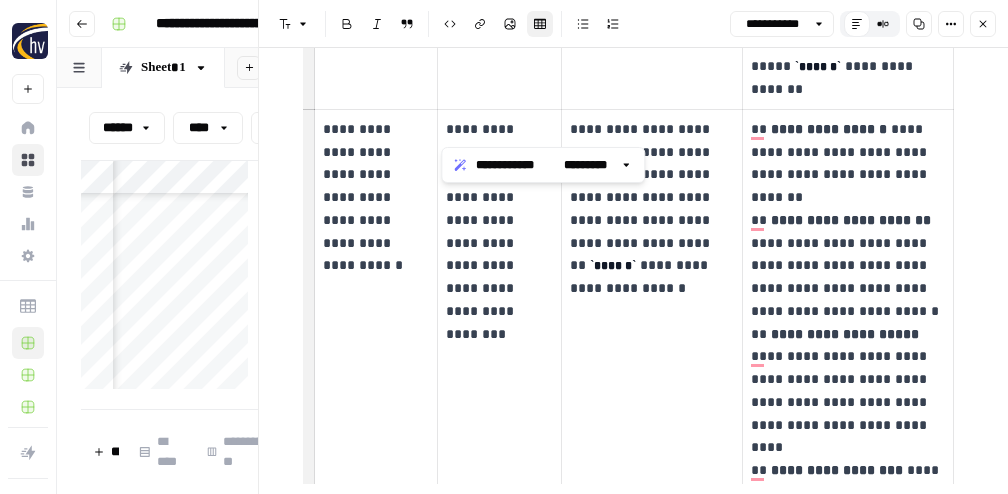 click on "**********" at bounding box center (499, 209) 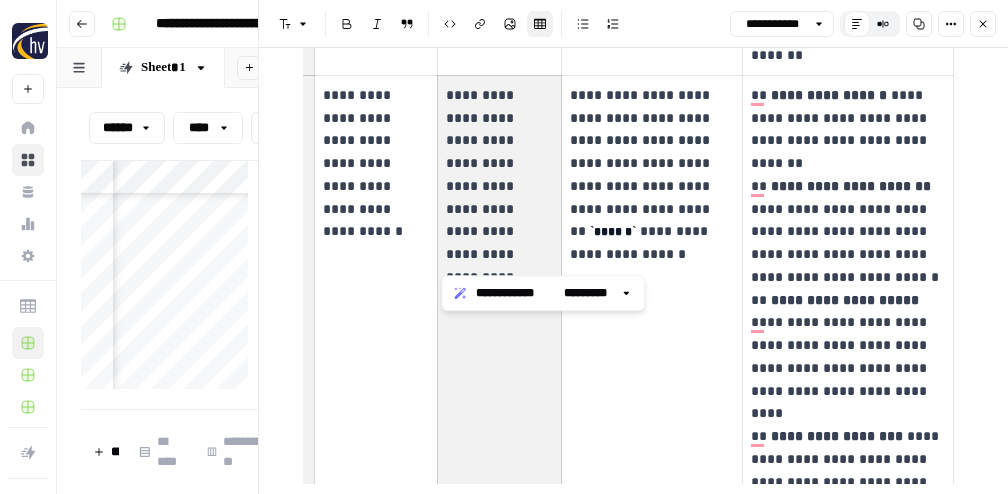 click on "**********" at bounding box center [499, 175] 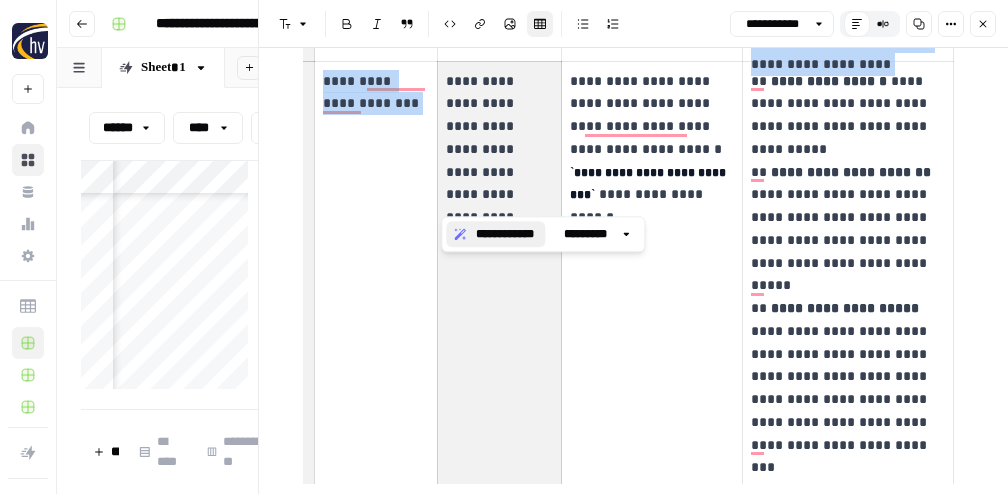 drag, startPoint x: 445, startPoint y: 82, endPoint x: 516, endPoint y: 221, distance: 156.08331 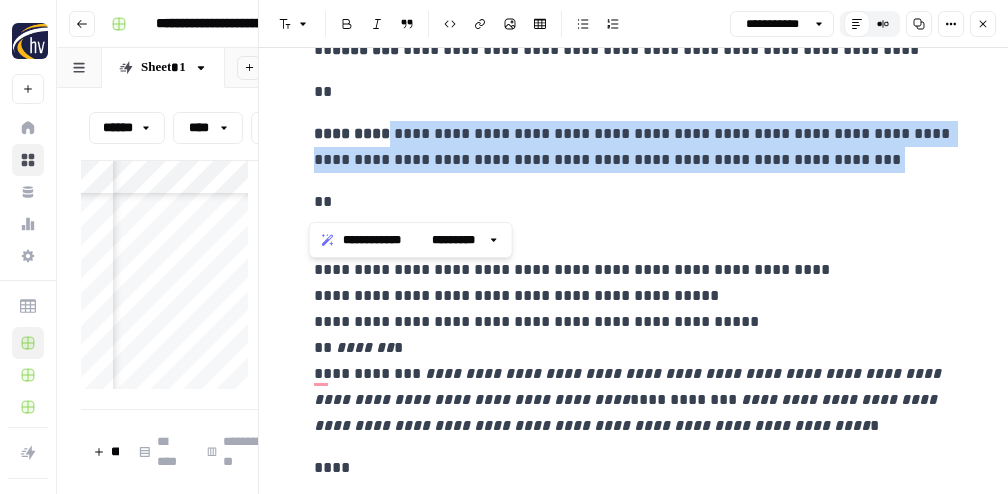 drag, startPoint x: 379, startPoint y: 135, endPoint x: 863, endPoint y: 176, distance: 485.73346 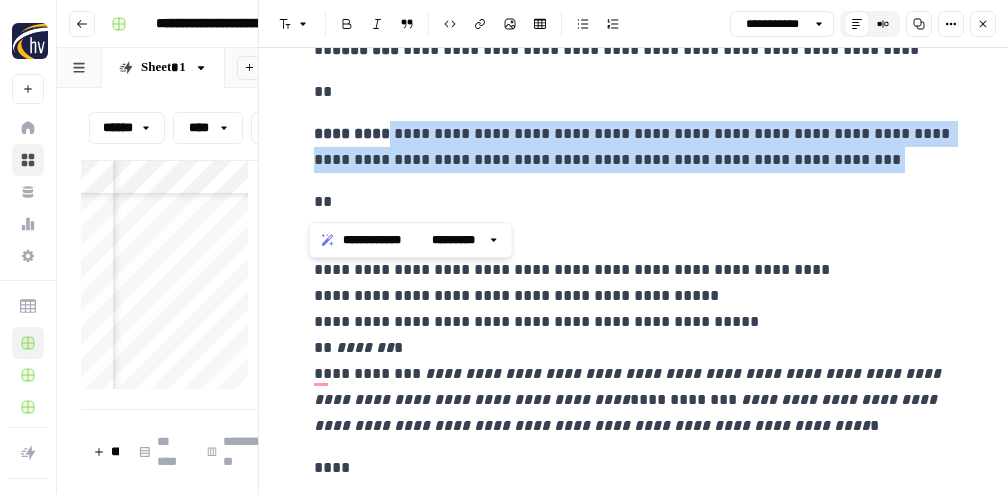 click on "**********" at bounding box center (634, 168) 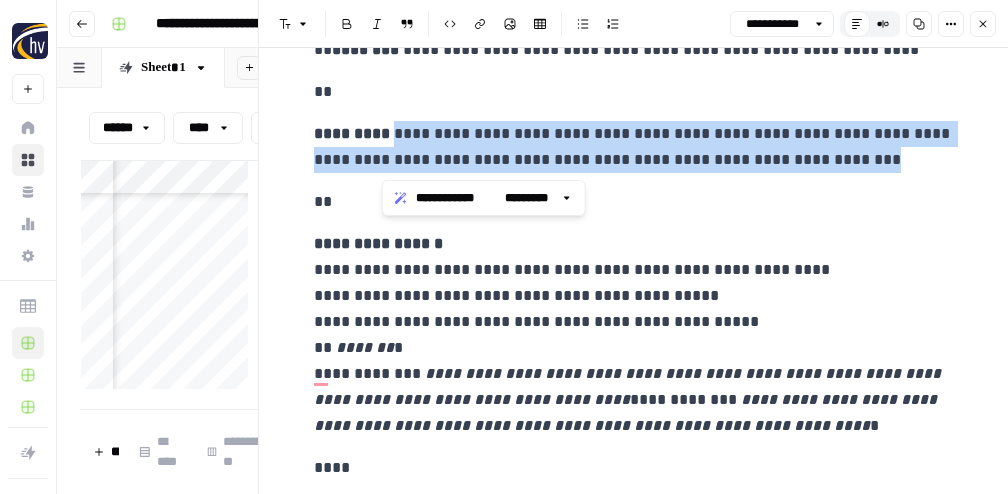 drag, startPoint x: 805, startPoint y: 155, endPoint x: 380, endPoint y: 134, distance: 425.5185 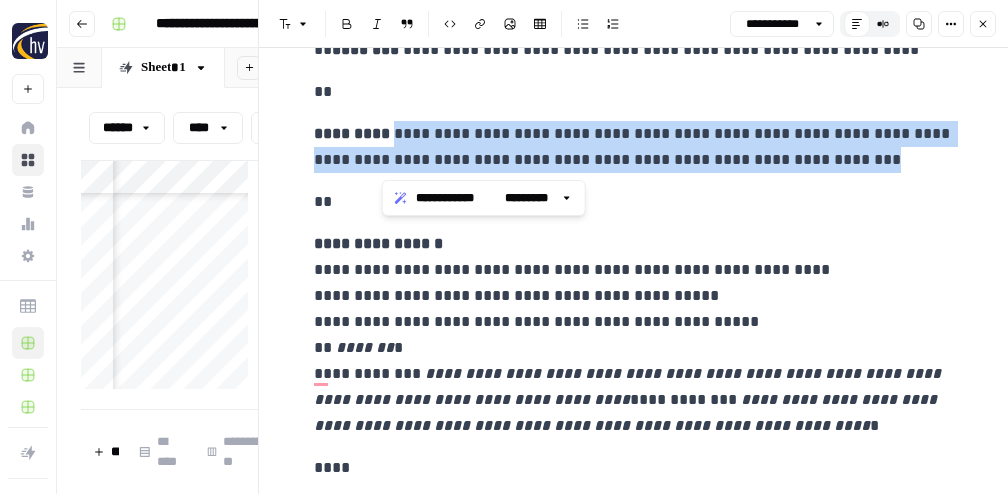 click on "**********" at bounding box center (634, 147) 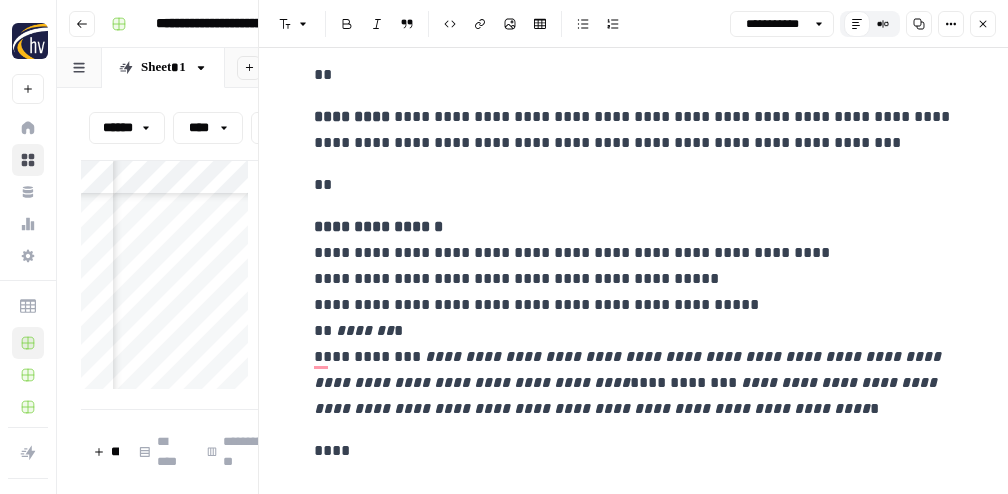 click on "**********" at bounding box center [634, 318] 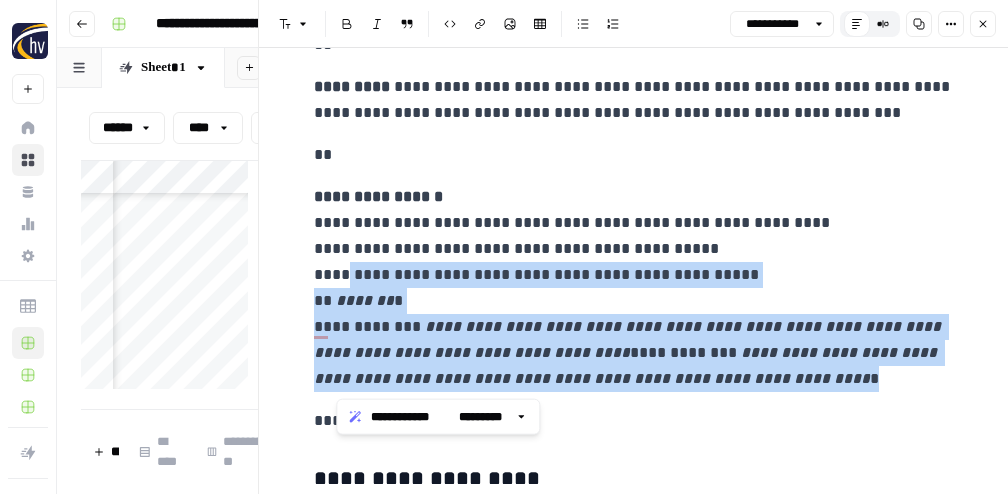 drag, startPoint x: 762, startPoint y: 380, endPoint x: 333, endPoint y: 281, distance: 440.2749 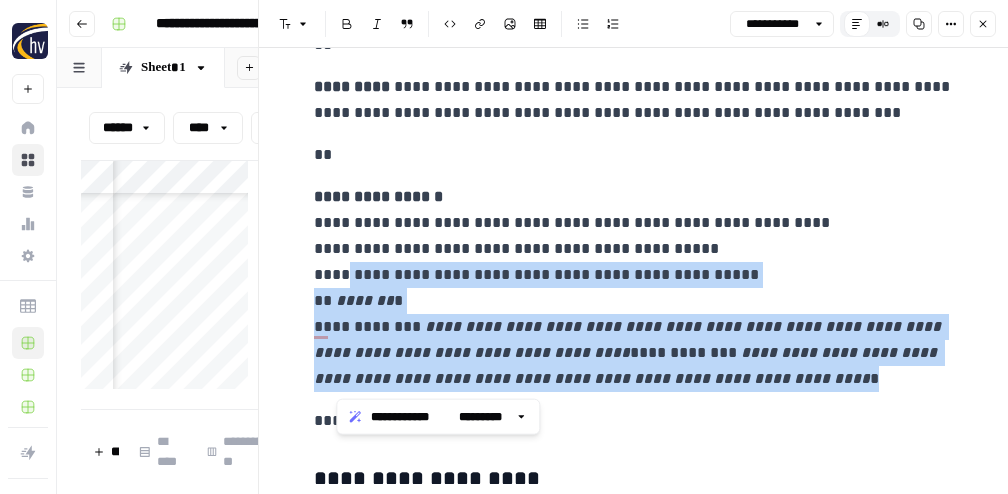 click on "**********" at bounding box center (634, 288) 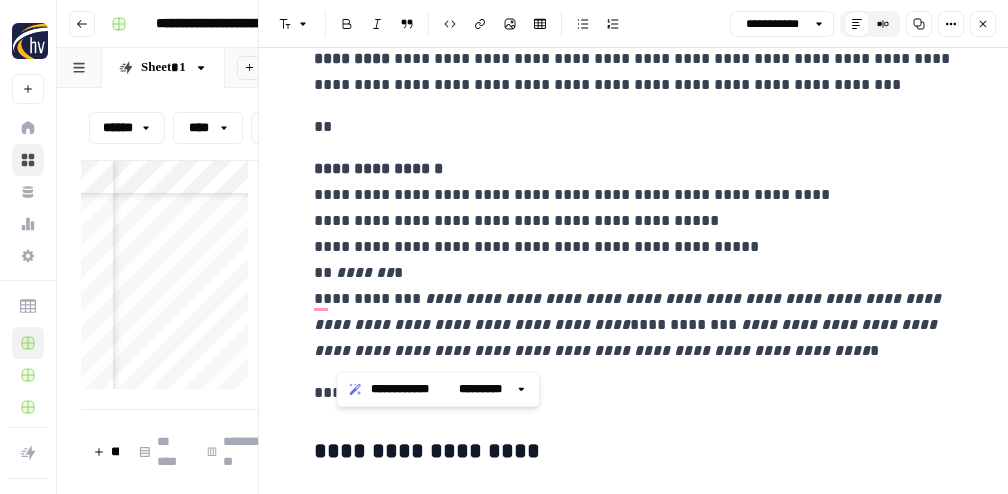 click on "**********" at bounding box center (634, 93) 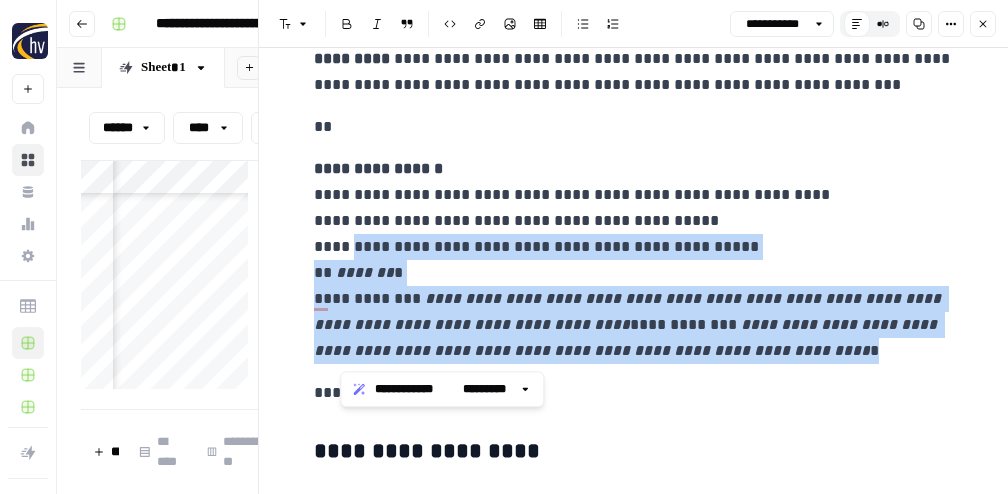 drag, startPoint x: 761, startPoint y: 351, endPoint x: 339, endPoint y: 252, distance: 433.45703 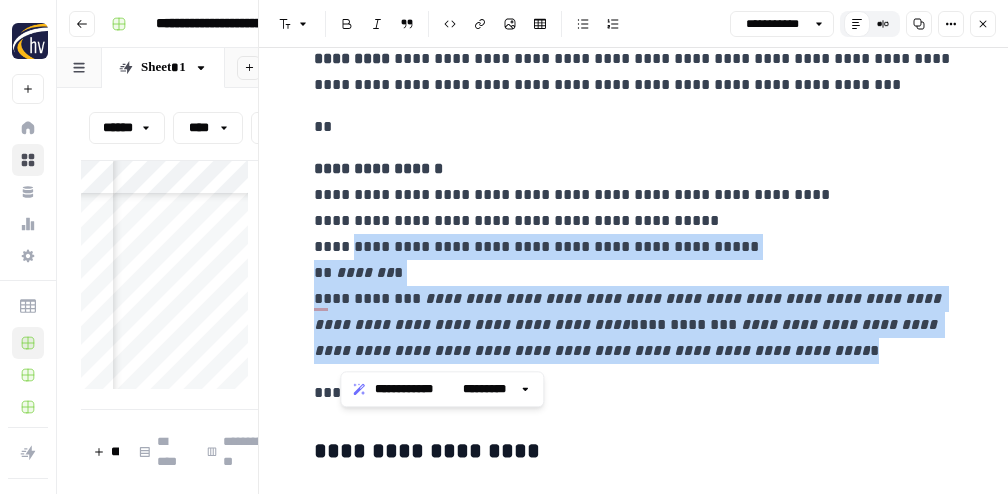 click on "**********" at bounding box center (634, 260) 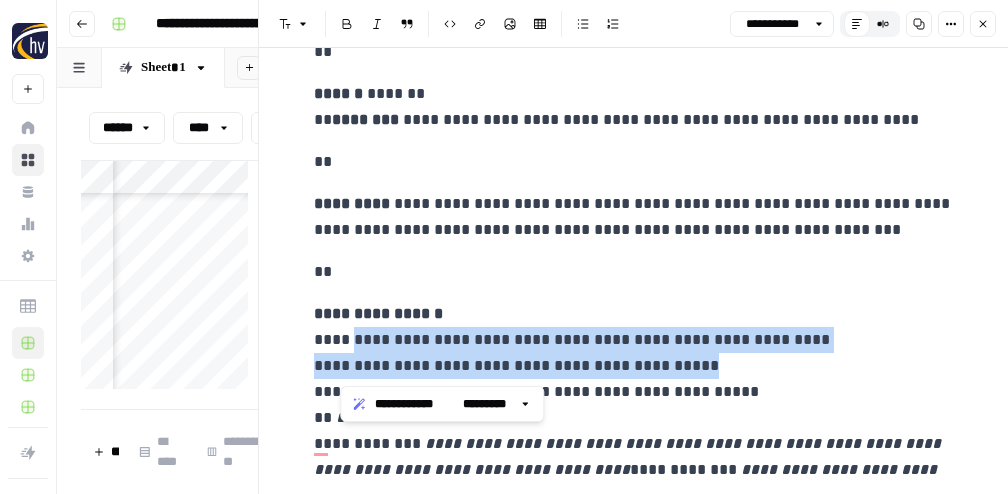 drag, startPoint x: 343, startPoint y: 342, endPoint x: 721, endPoint y: 361, distance: 378.4772 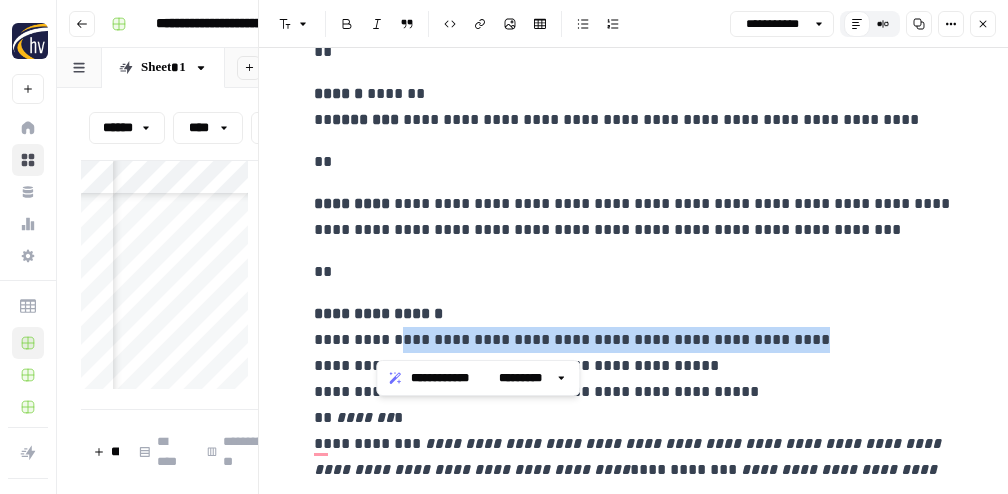 drag, startPoint x: 377, startPoint y: 339, endPoint x: 809, endPoint y: 347, distance: 432.07407 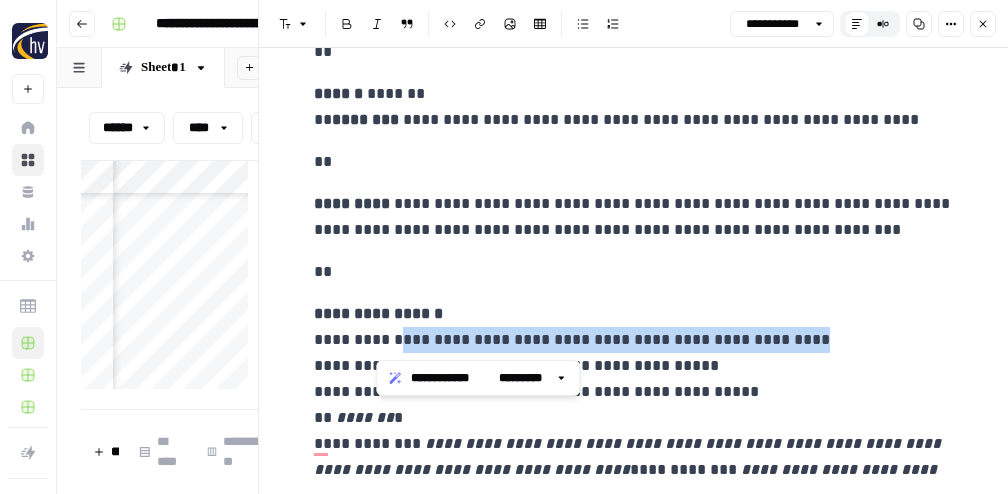click on "**********" at bounding box center [634, 405] 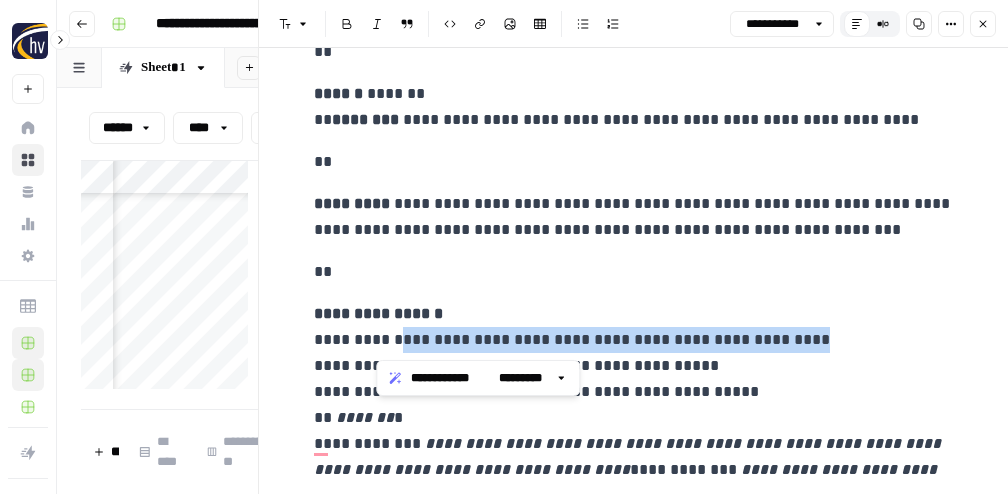 copy on "**********" 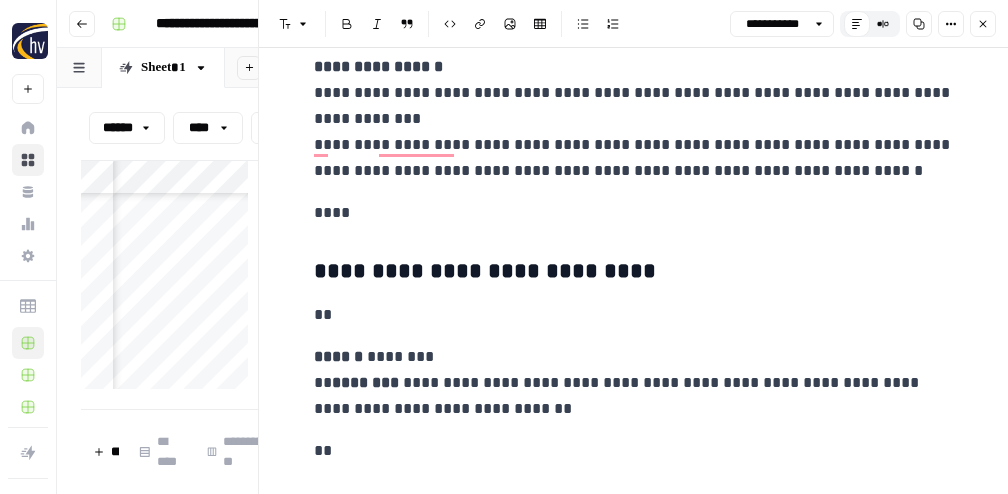 click on "**********" at bounding box center (634, 119) 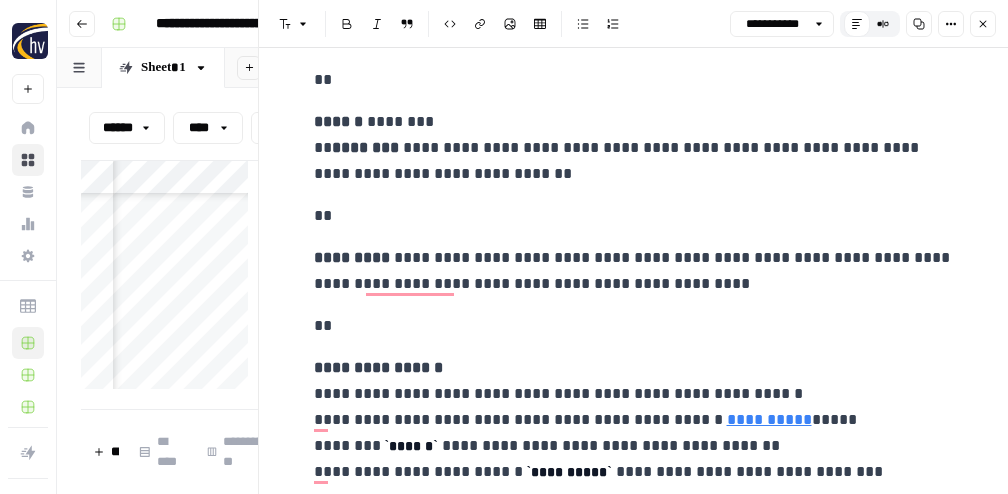 click on "**********" at bounding box center [634, 420] 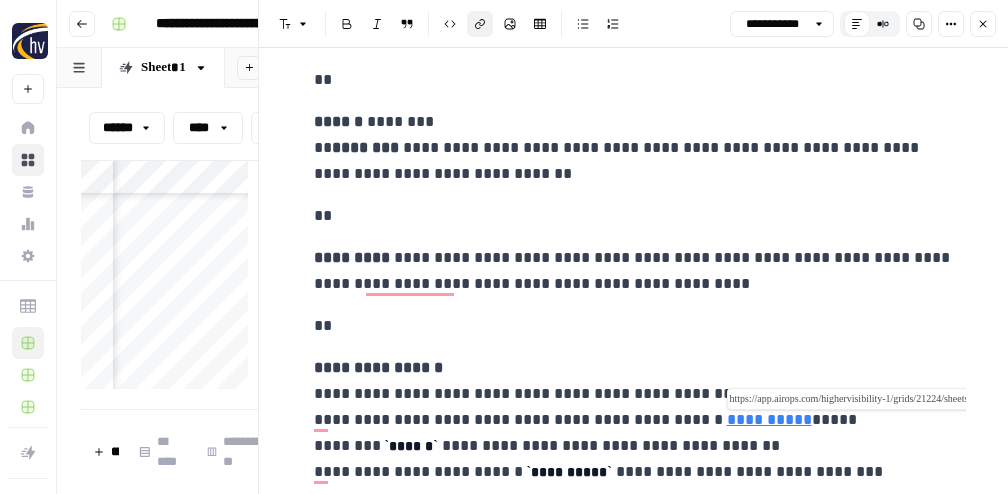 click on "**********" at bounding box center (769, 419) 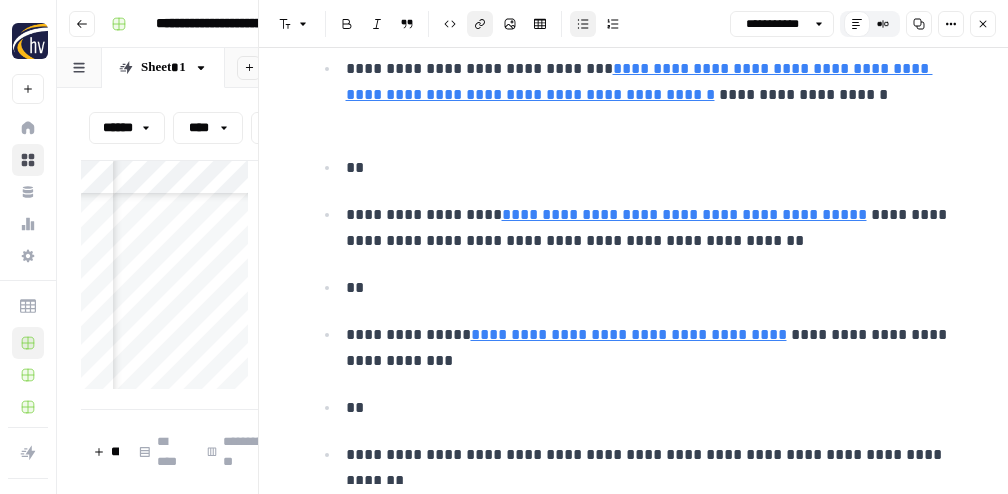 click on "**********" at bounding box center [650, 95] 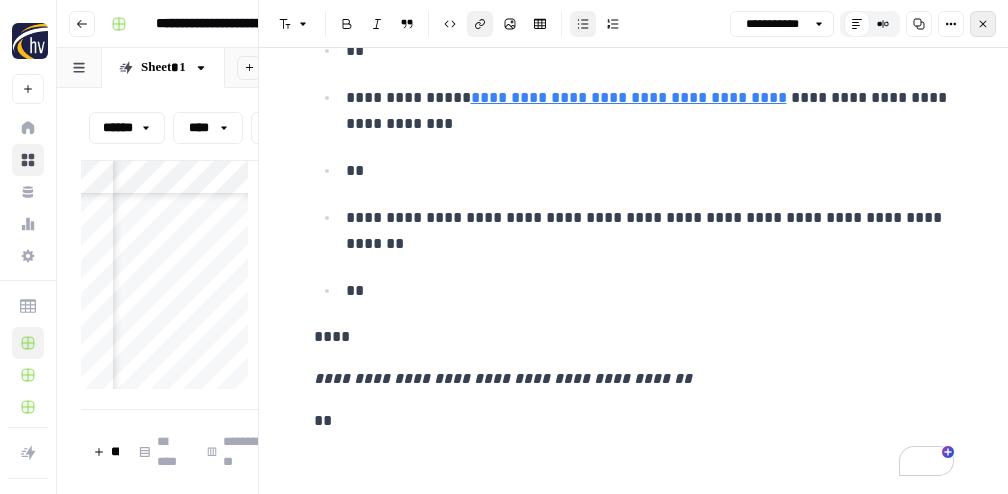 click 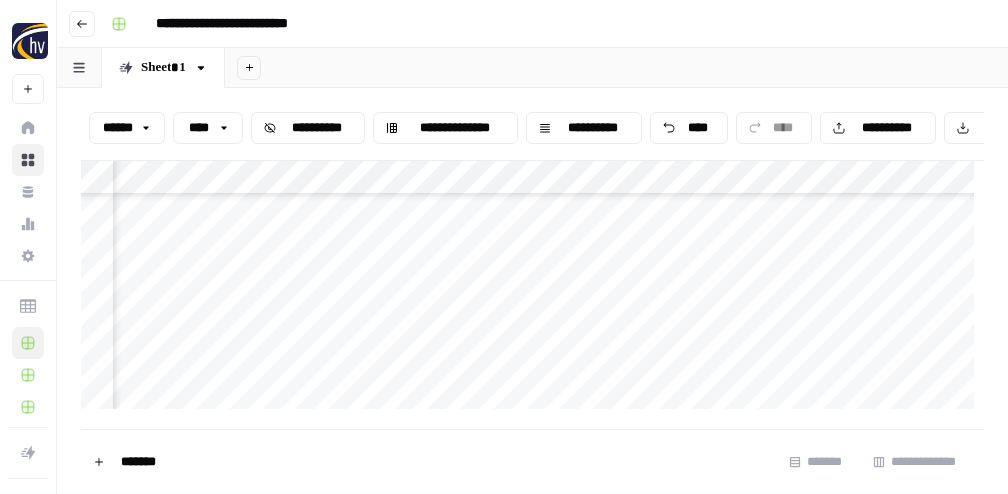 click on "**********" at bounding box center [532, 290] 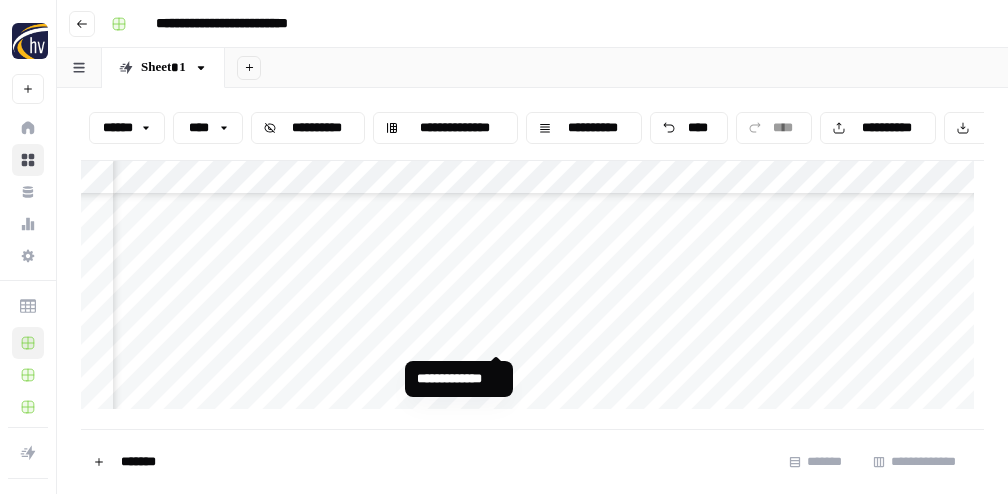 click on "**********" at bounding box center [532, 290] 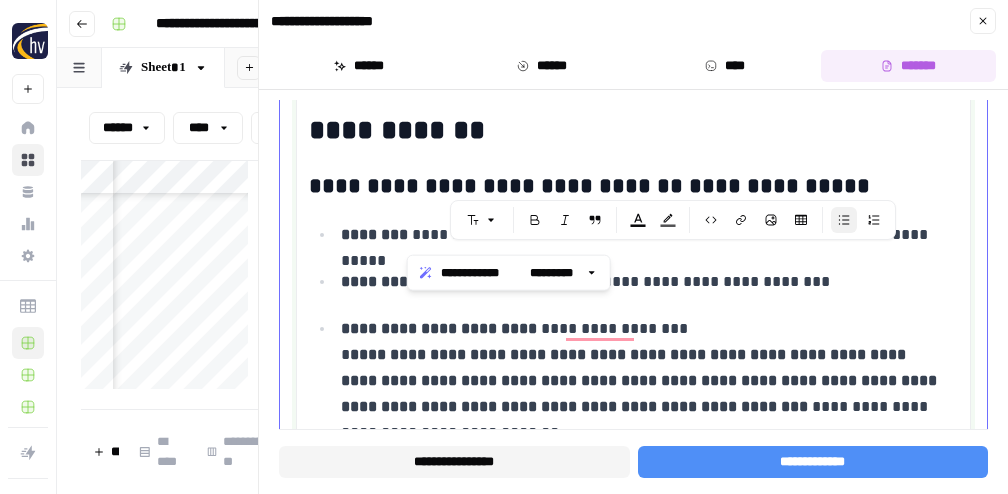 drag, startPoint x: 413, startPoint y: 233, endPoint x: 947, endPoint y: 238, distance: 534.02344 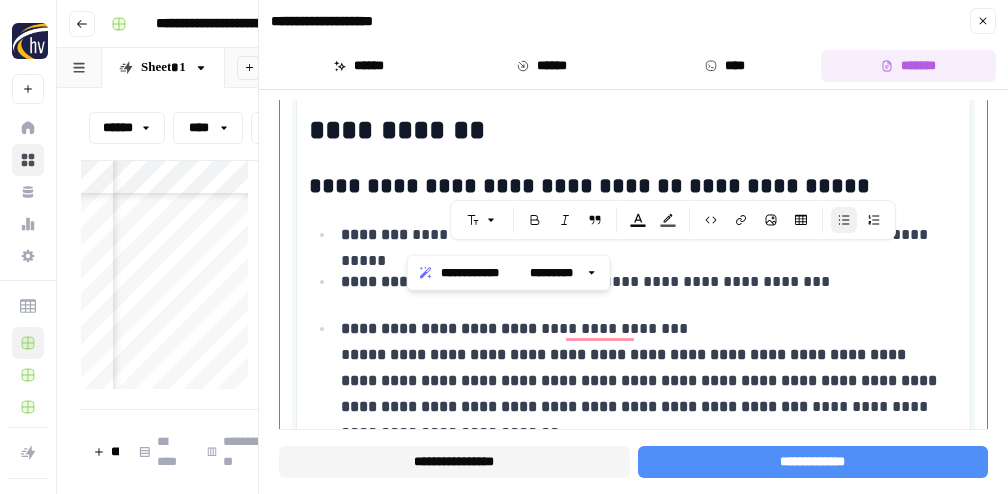 click on "**********" at bounding box center (644, 235) 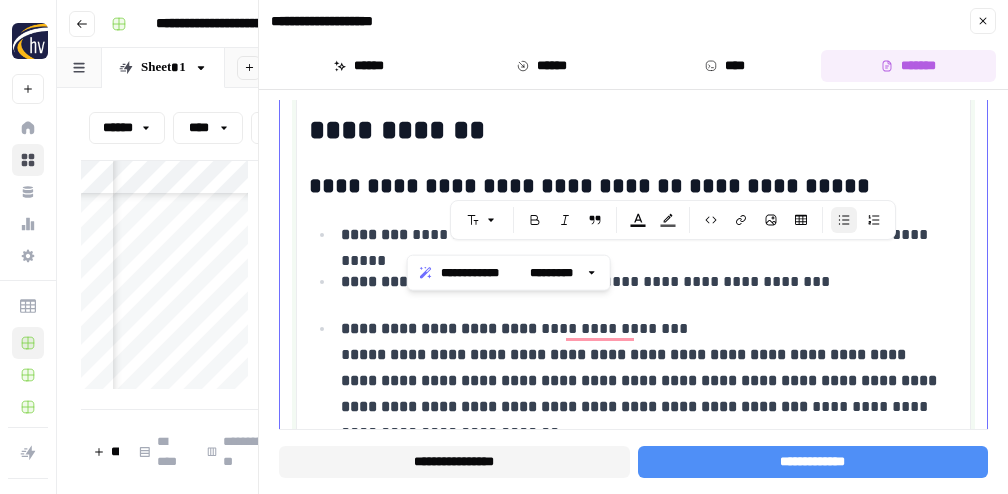 copy on "******** *" 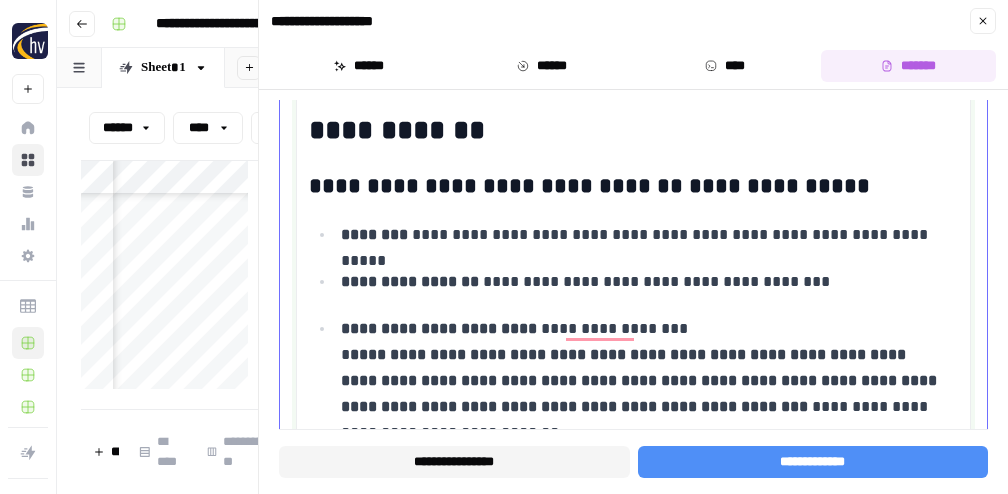 click on "**********" at bounding box center [633, 370] 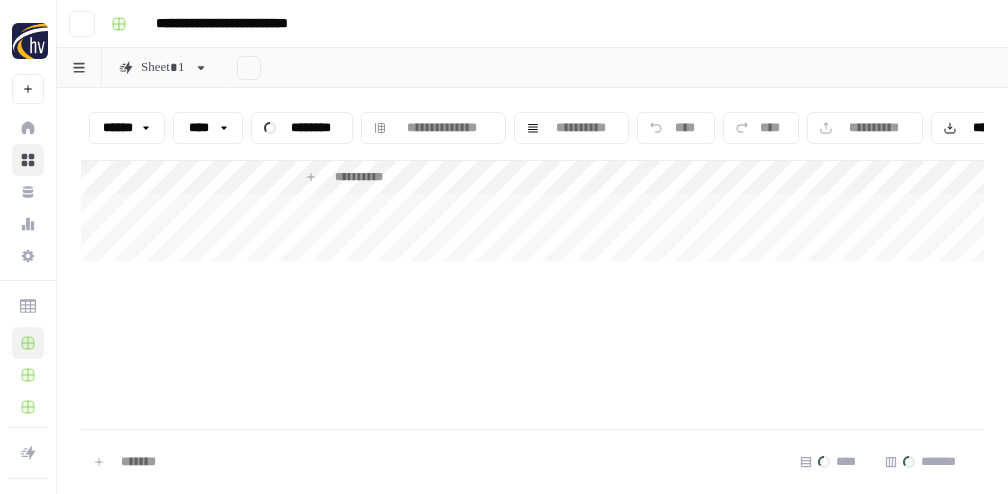 scroll, scrollTop: 0, scrollLeft: 0, axis: both 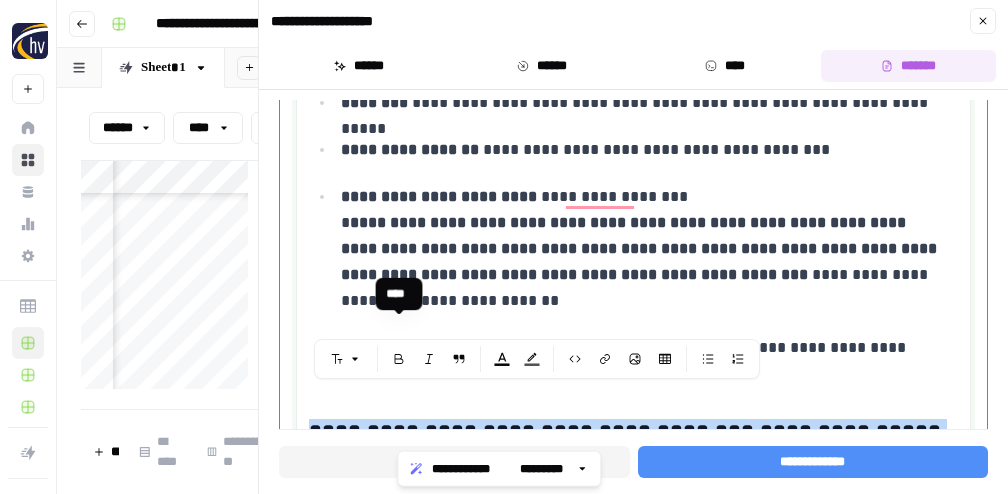 drag, startPoint x: 567, startPoint y: 377, endPoint x: 402, endPoint y: 319, distance: 174.89711 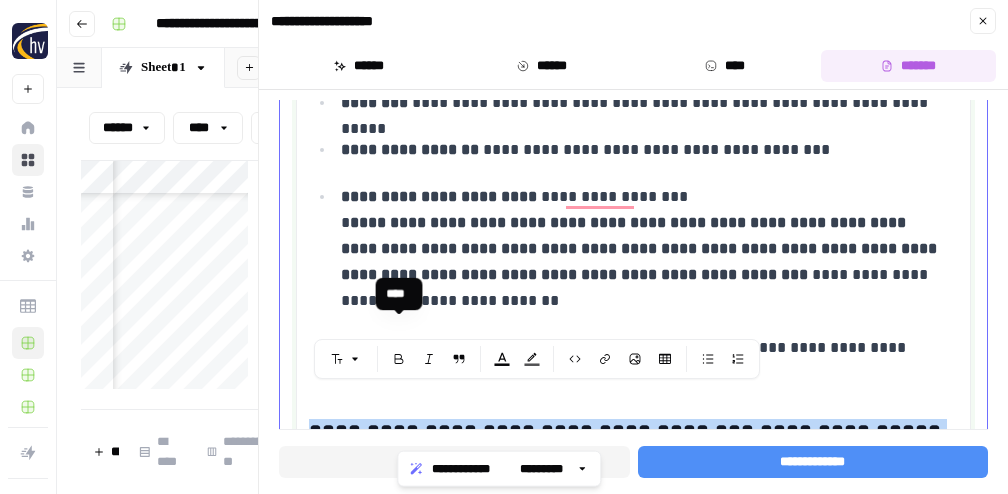 click on "**********" at bounding box center [633, -874] 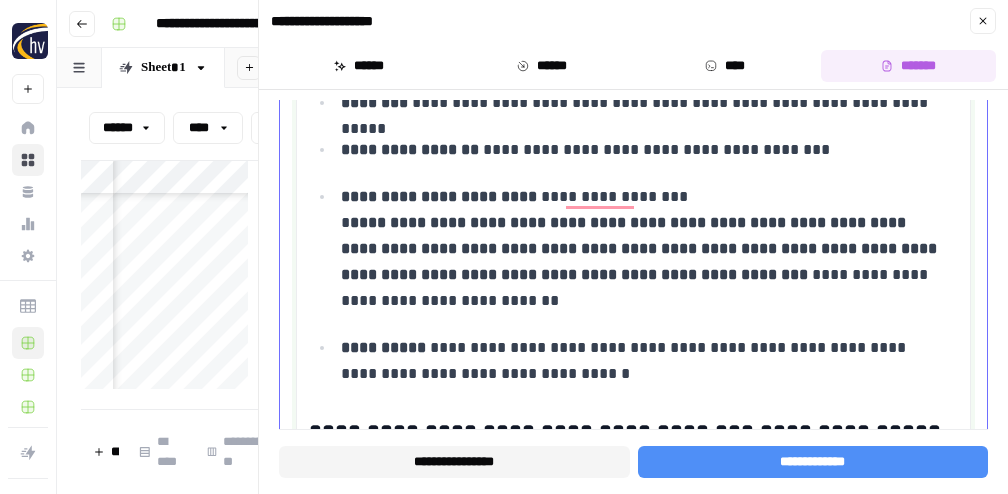 click on "**********" at bounding box center [641, 248] 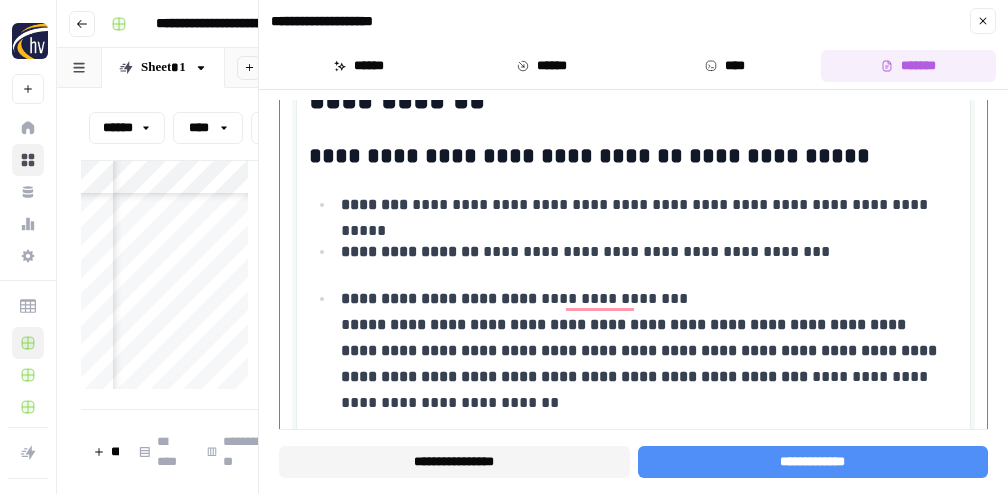 scroll, scrollTop: 4328, scrollLeft: 0, axis: vertical 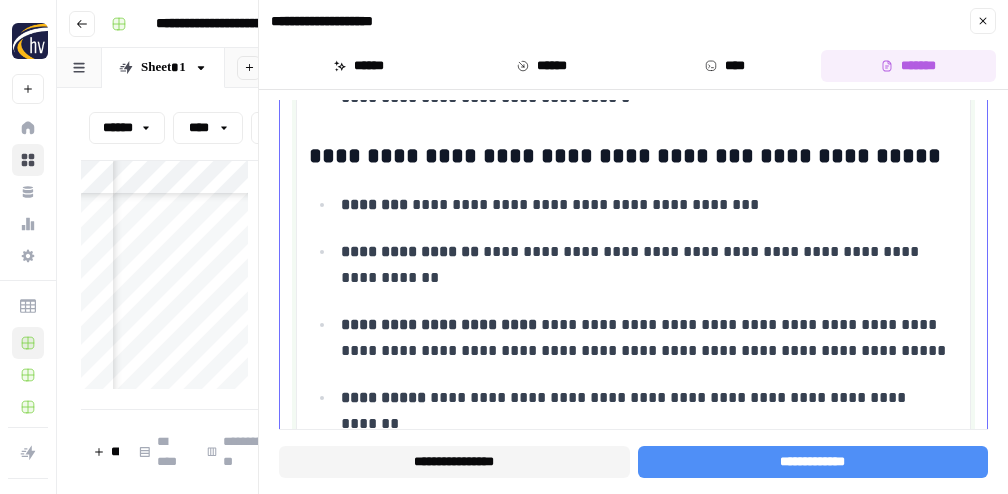click on "**********" at bounding box center [628, 157] 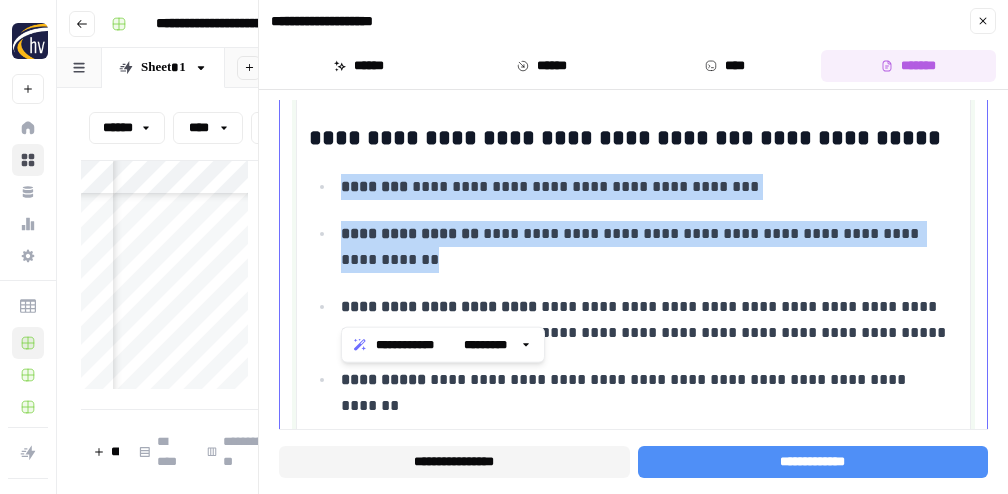 scroll, scrollTop: 4719, scrollLeft: 0, axis: vertical 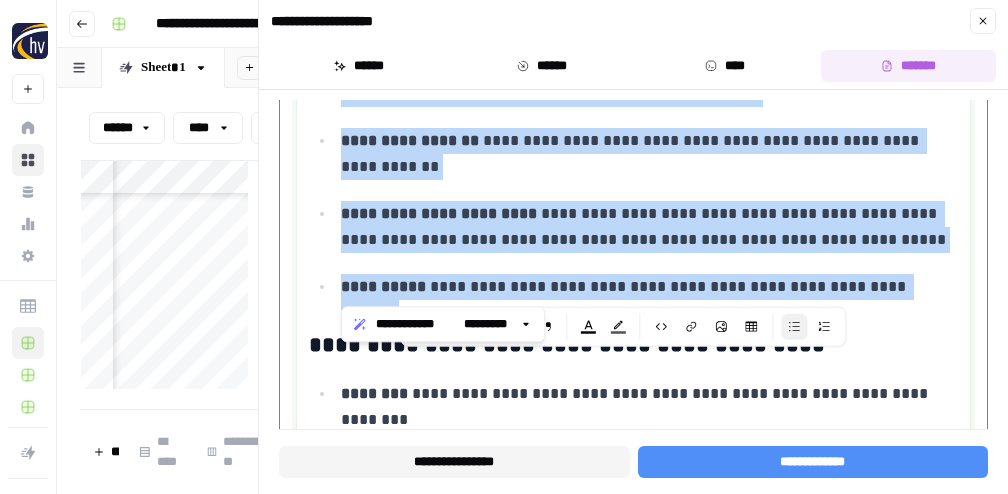 drag, startPoint x: 340, startPoint y: 206, endPoint x: 937, endPoint y: 287, distance: 602.4699 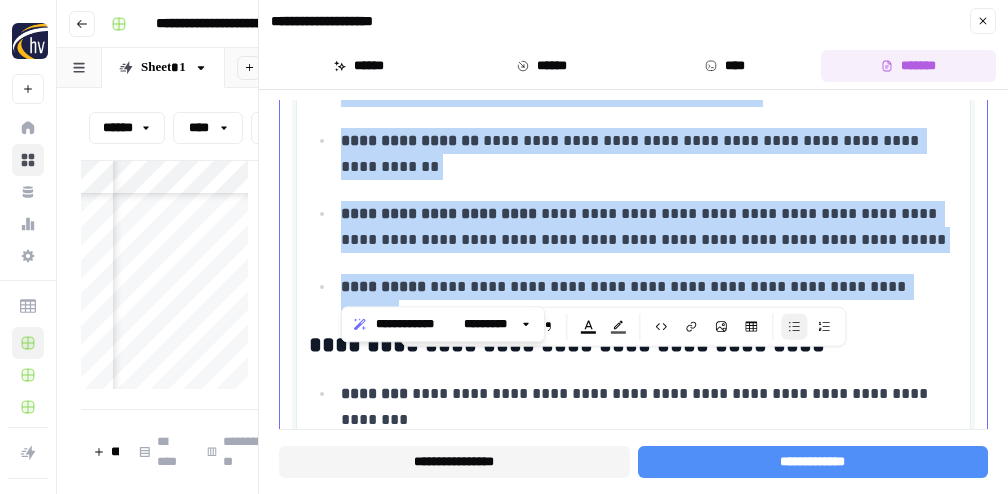 click on "**********" at bounding box center [633, 190] 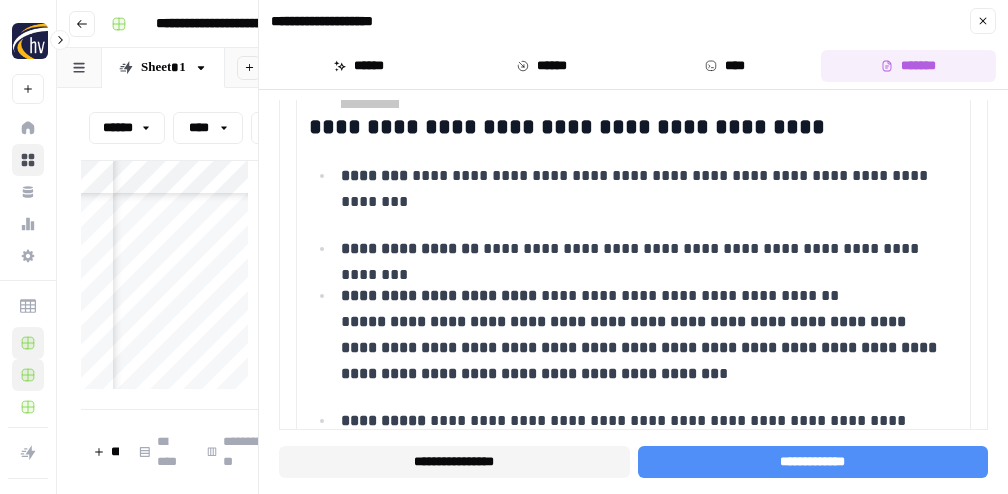 scroll, scrollTop: 4928, scrollLeft: 0, axis: vertical 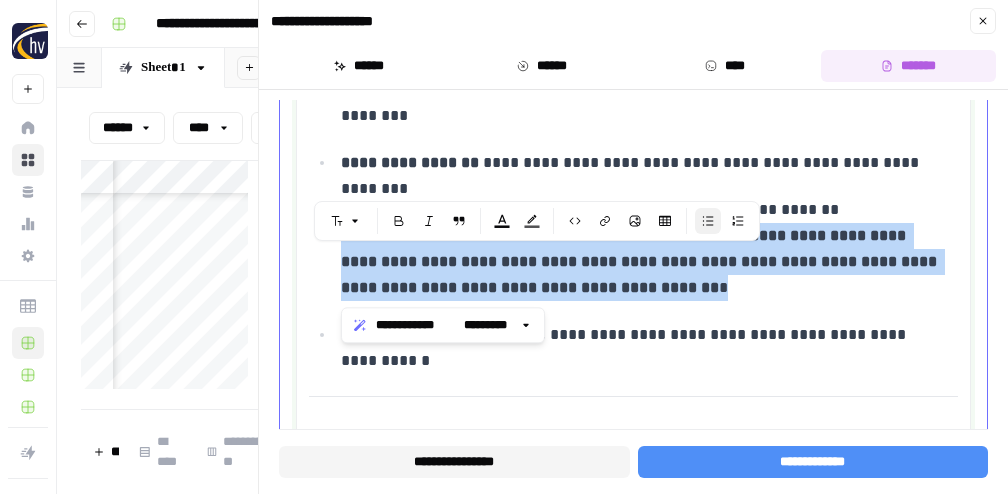 drag, startPoint x: 351, startPoint y: 237, endPoint x: 737, endPoint y: 296, distance: 390.48303 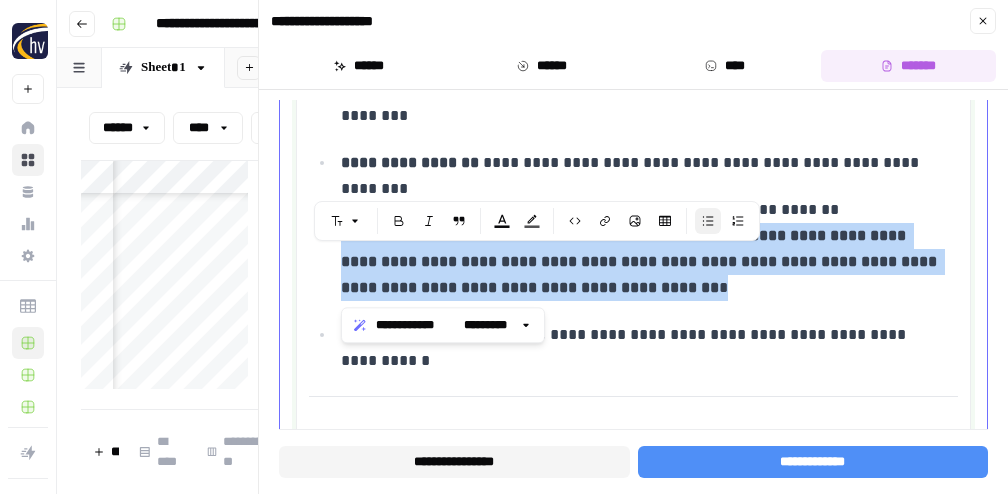 click on "**********" at bounding box center (646, 248) 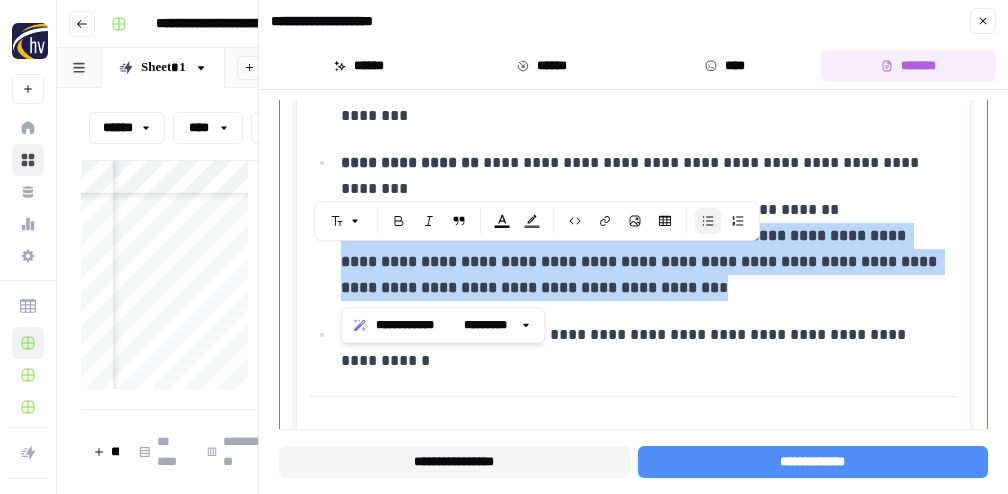 copy on "**********" 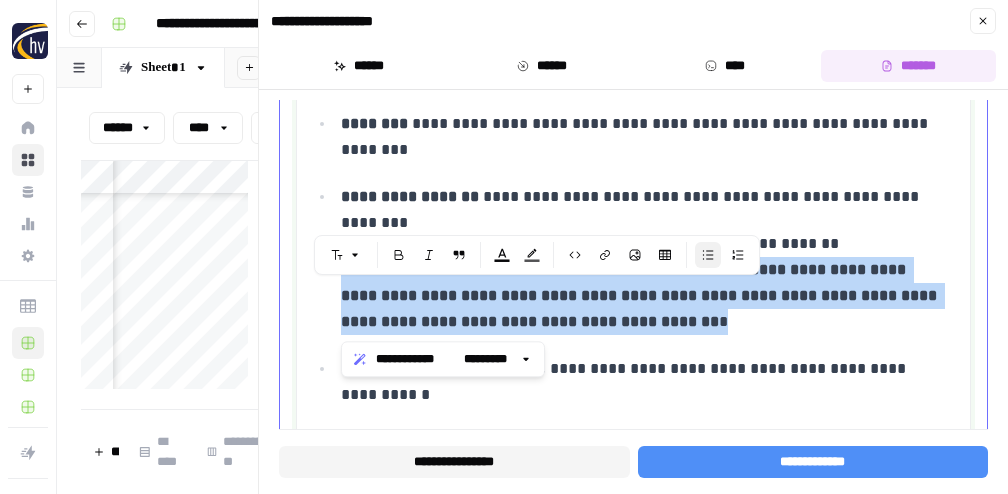 scroll, scrollTop: 4845, scrollLeft: 0, axis: vertical 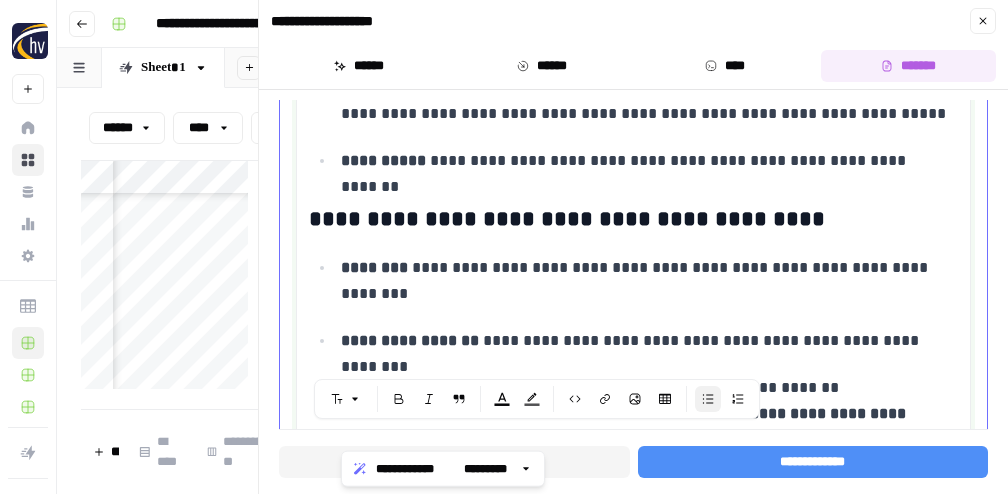 click on "**********" at bounding box center (644, 281) 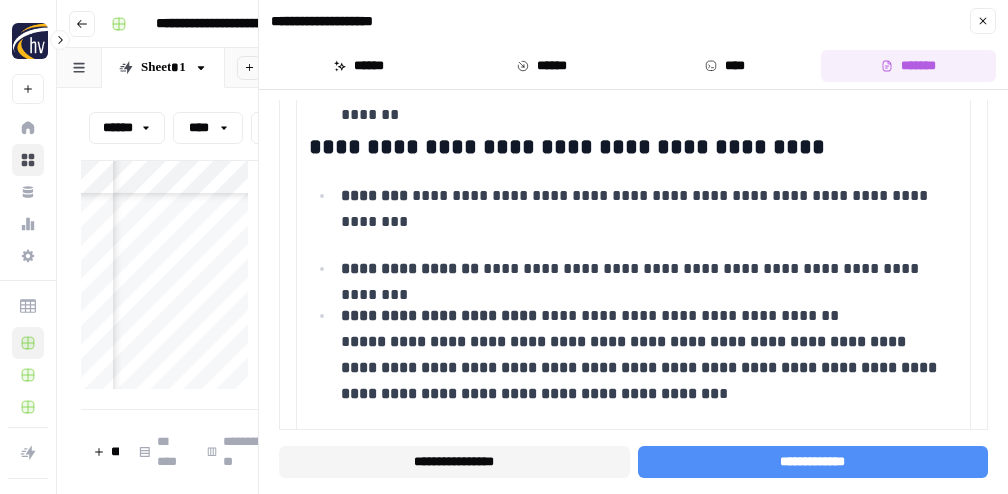 scroll, scrollTop: 4948, scrollLeft: 0, axis: vertical 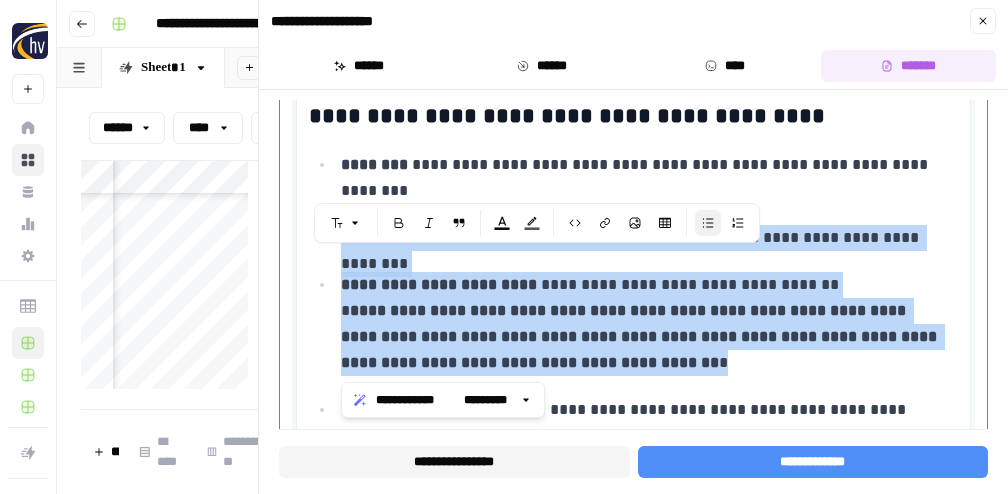 drag, startPoint x: 341, startPoint y: 234, endPoint x: 768, endPoint y: 369, distance: 447.83255 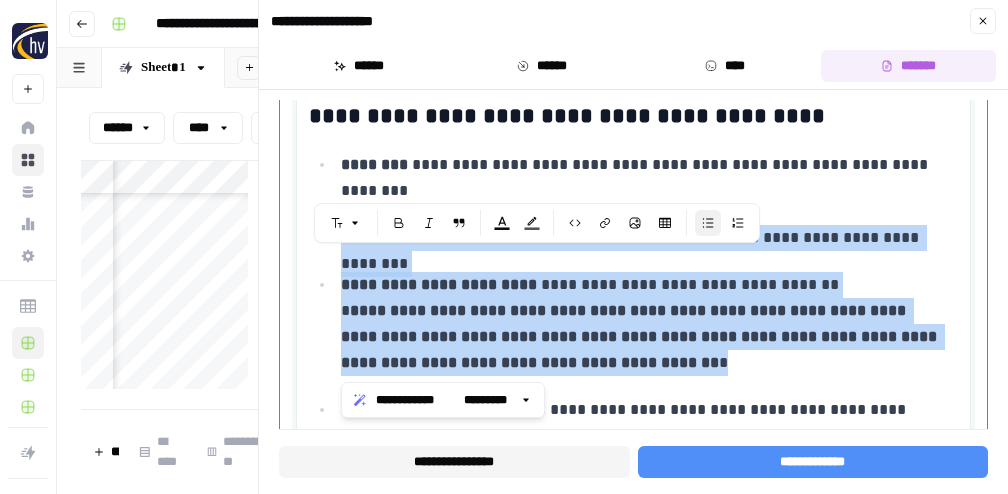 click on "**********" at bounding box center (633, 287) 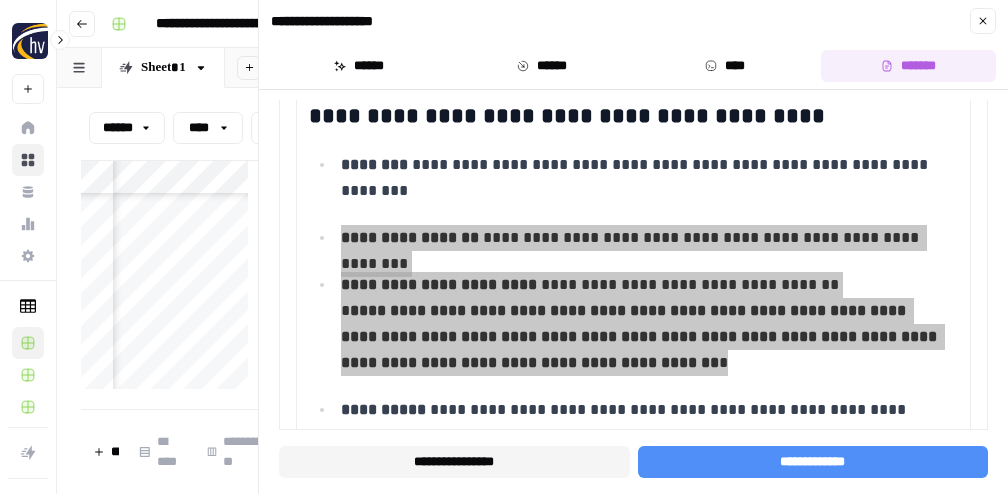 scroll, scrollTop: 280, scrollLeft: 1037, axis: both 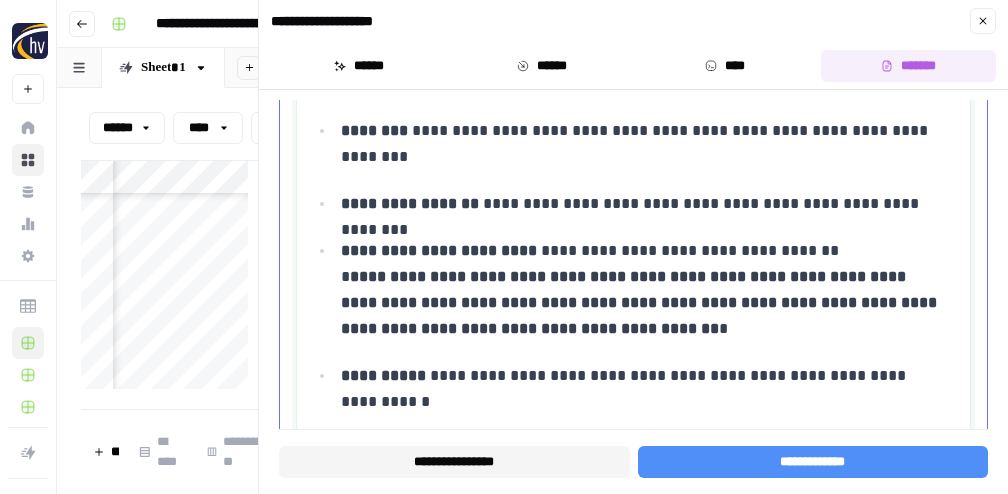 click on "**********" at bounding box center [644, 376] 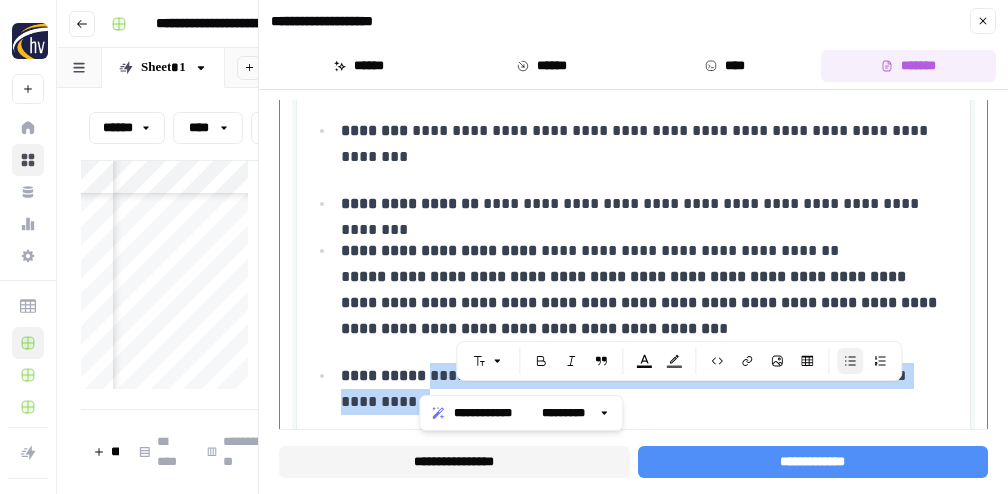 drag, startPoint x: 942, startPoint y: 373, endPoint x: 421, endPoint y: 364, distance: 521.07776 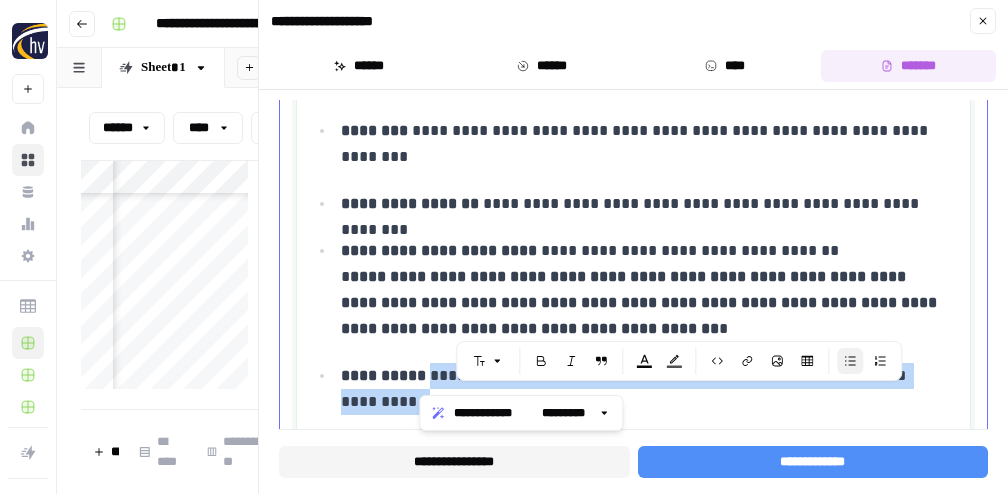 click on "**********" at bounding box center (644, 376) 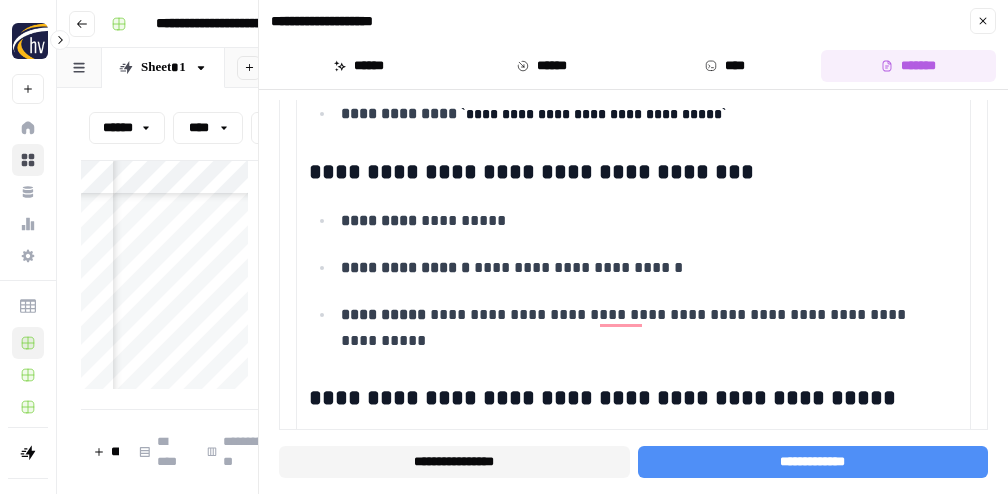 scroll, scrollTop: 5530, scrollLeft: 0, axis: vertical 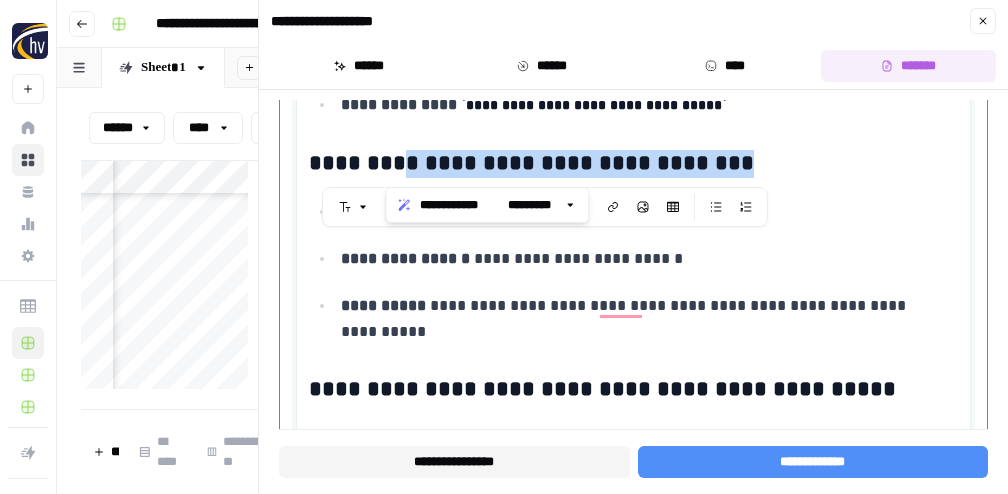 drag, startPoint x: 387, startPoint y: 164, endPoint x: 741, endPoint y: 172, distance: 354.0904 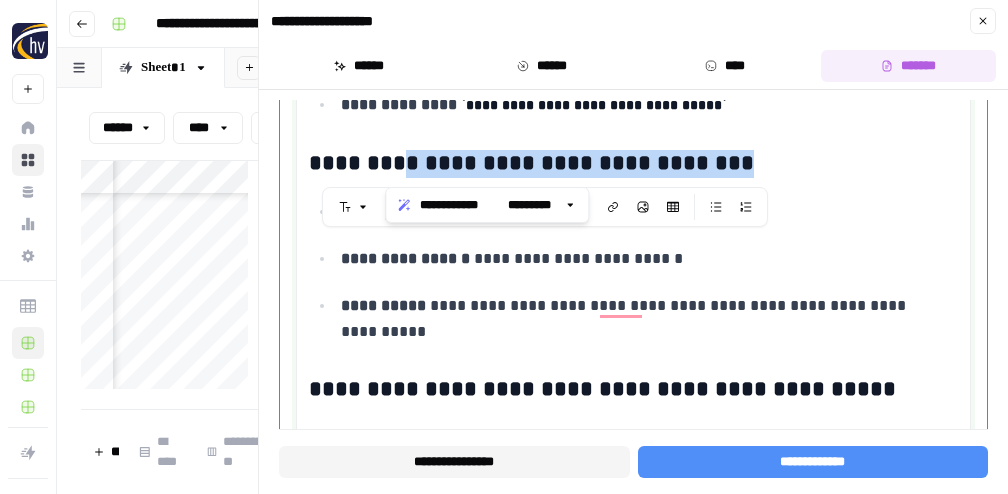 click on "**********" at bounding box center (628, 164) 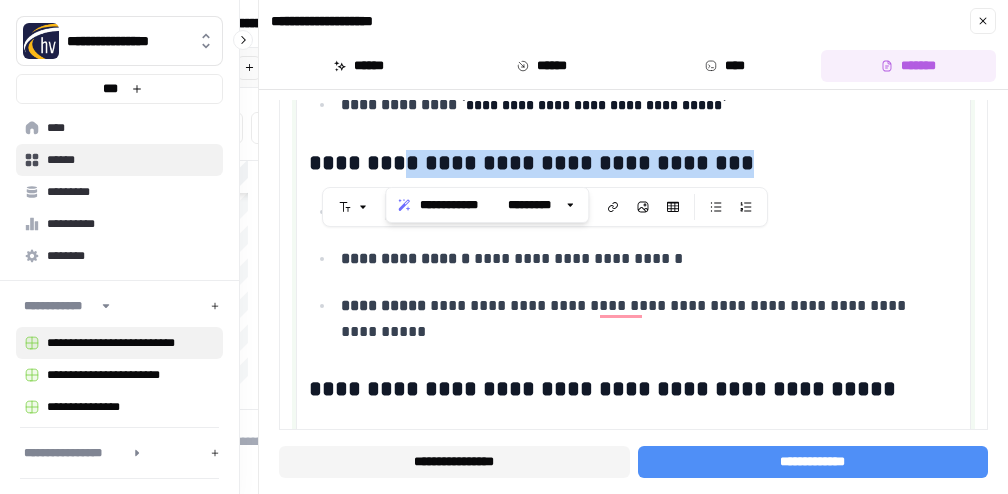 copy on "**********" 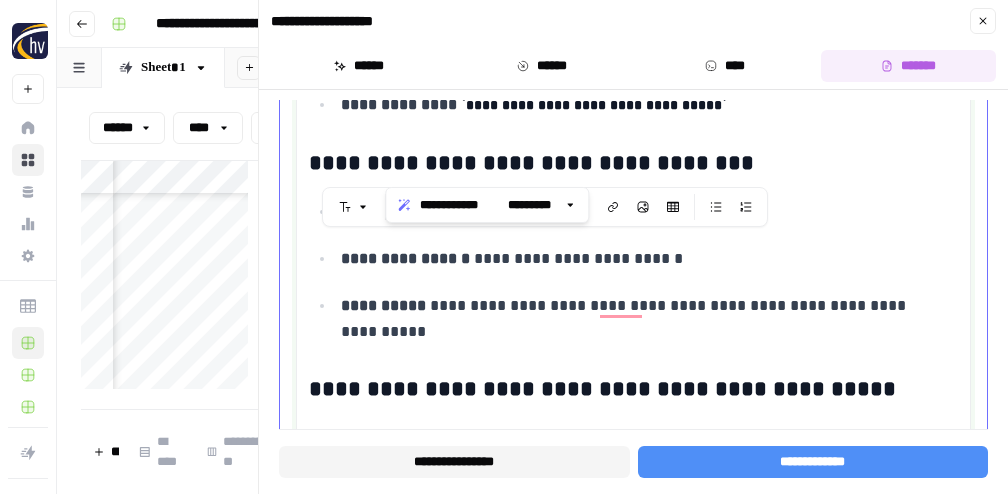 click on "**********" at bounding box center [633, 271] 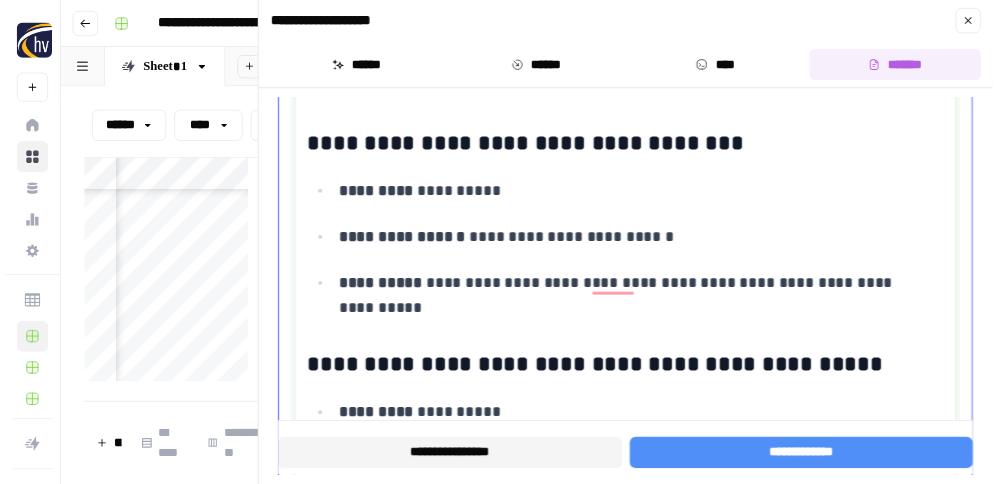 scroll, scrollTop: 5556, scrollLeft: 0, axis: vertical 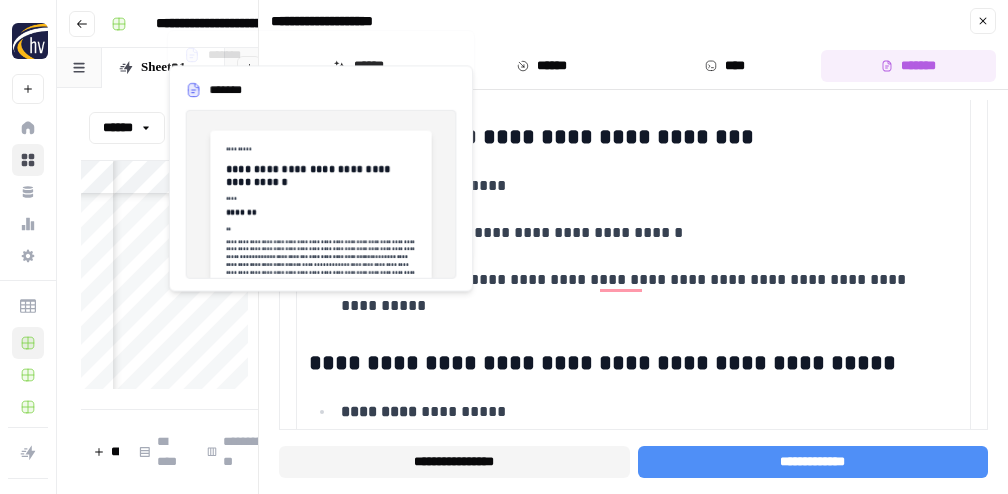 click on "**********" at bounding box center (169, 280) 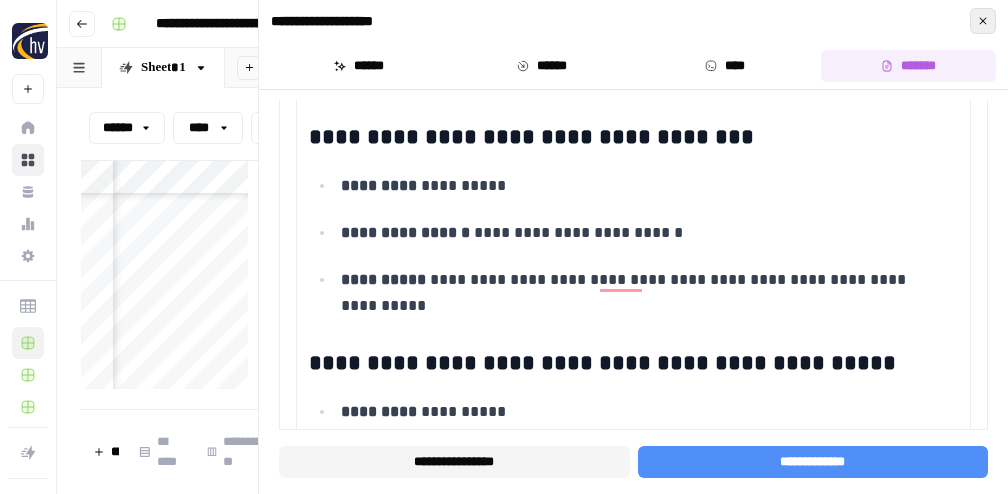 click 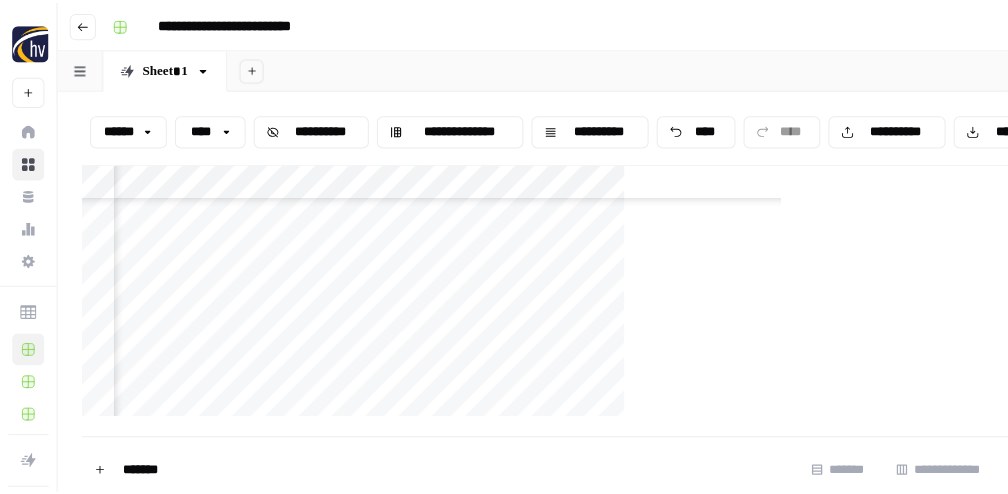 scroll, scrollTop: 260, scrollLeft: 1037, axis: both 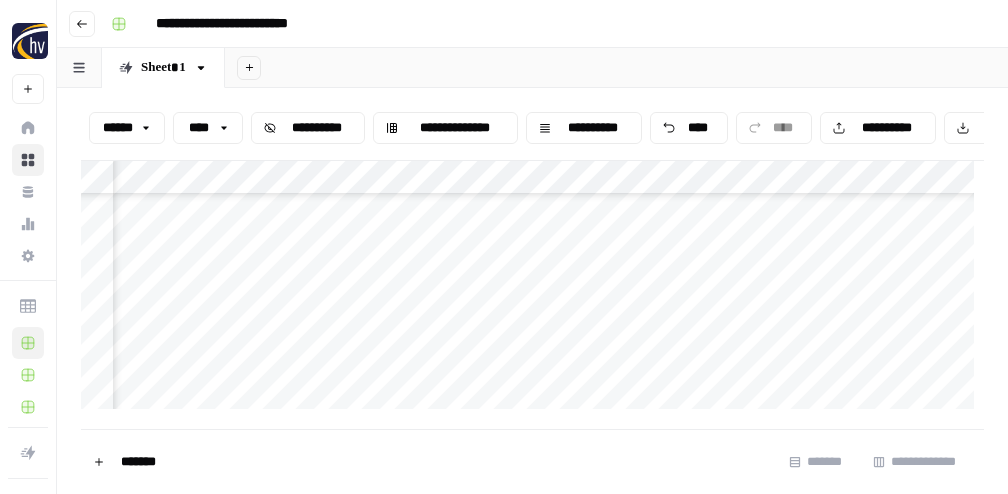 click on "**********" at bounding box center [532, 290] 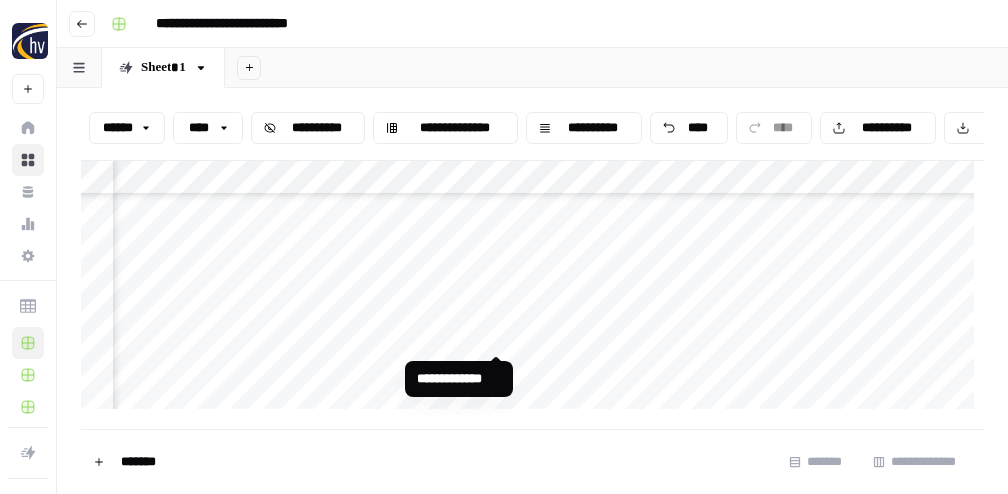 click on "**********" at bounding box center (532, 290) 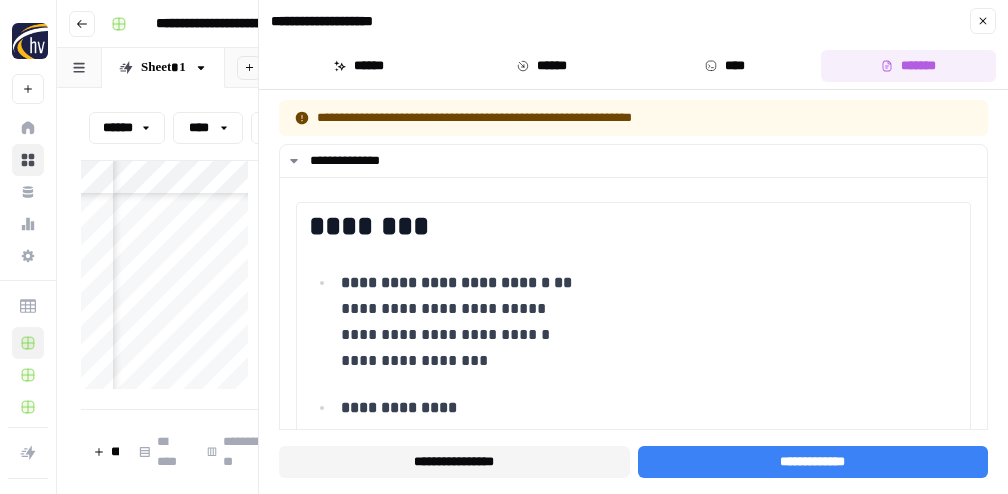 click on "**********" at bounding box center (812, 462) 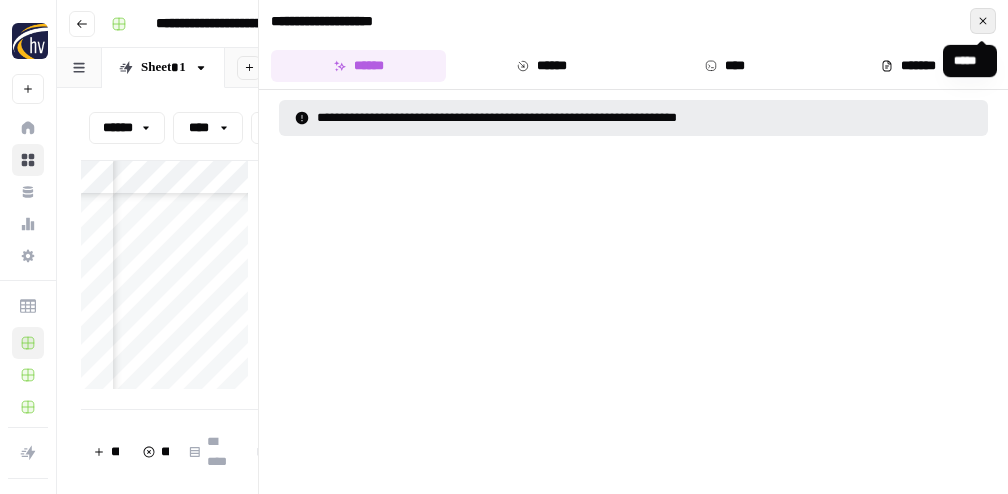 click on "*****" at bounding box center [983, 21] 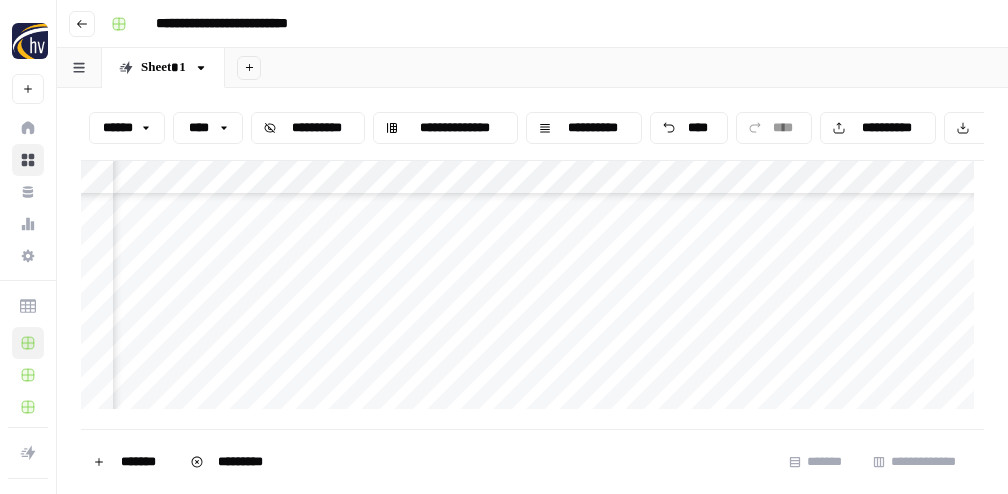 click on "**********" at bounding box center (532, 290) 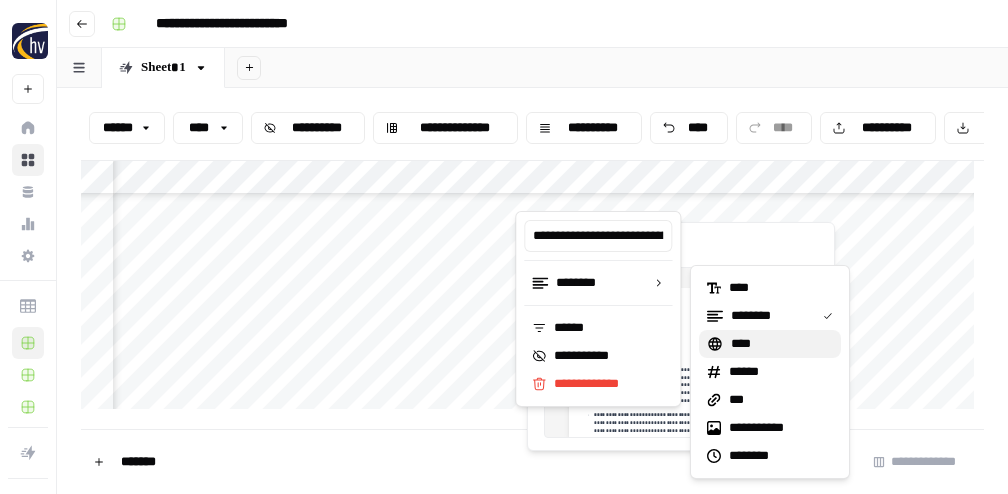 click 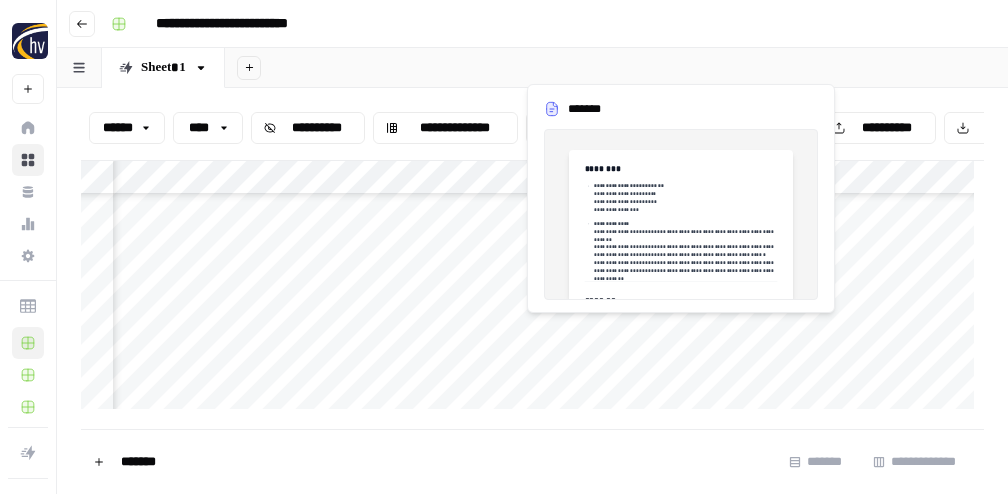 click on "**********" at bounding box center [532, 290] 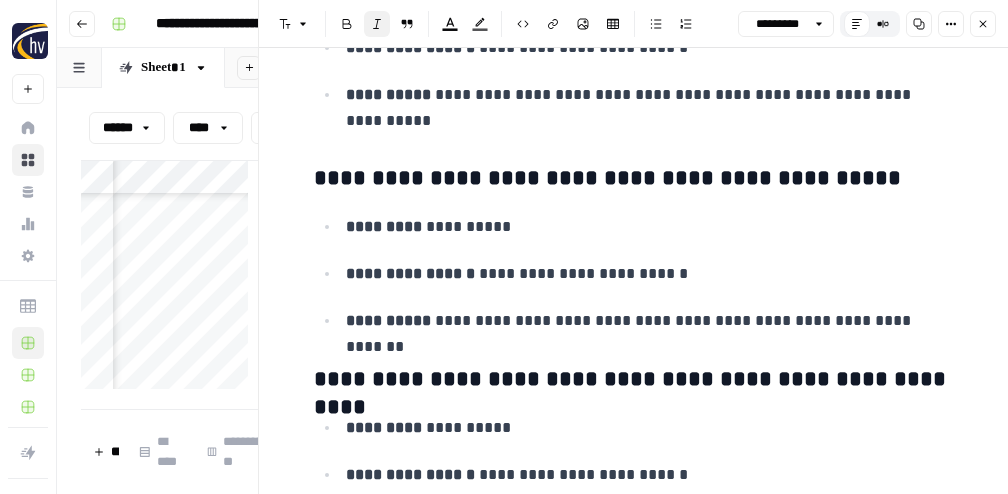 scroll, scrollTop: 5609, scrollLeft: 0, axis: vertical 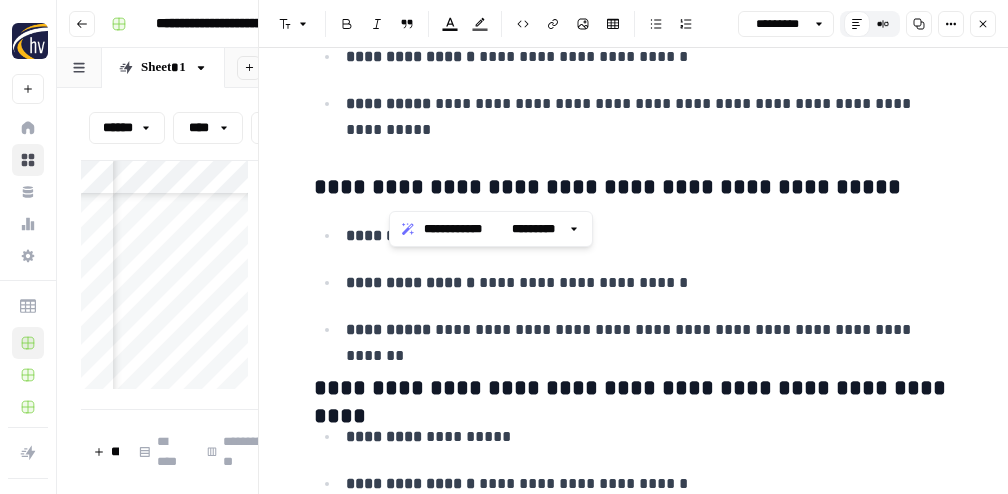 drag, startPoint x: 391, startPoint y: 187, endPoint x: 868, endPoint y: 189, distance: 477.00418 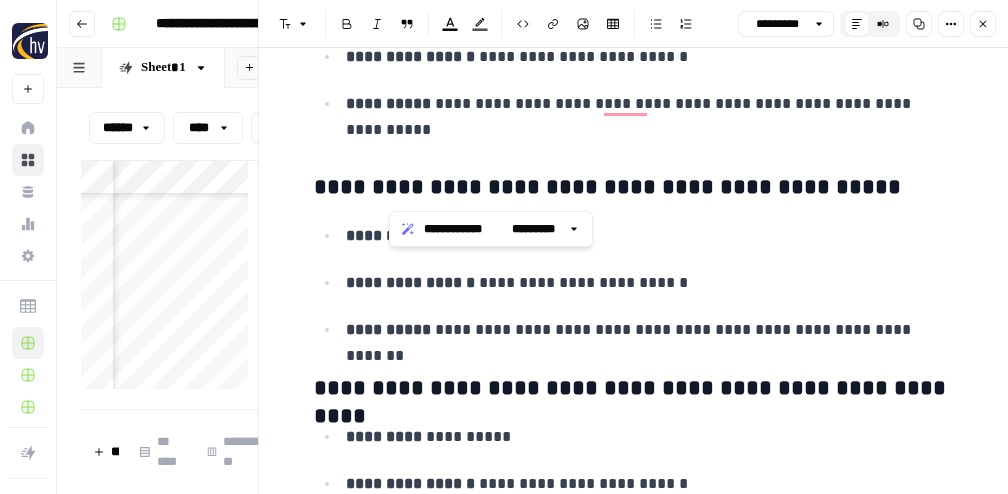 scroll, scrollTop: 5609, scrollLeft: 0, axis: vertical 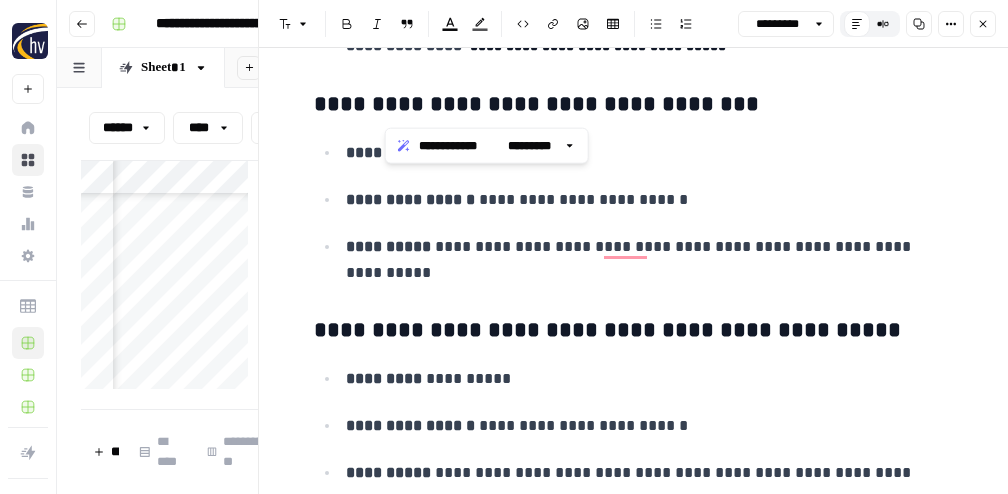 drag, startPoint x: 384, startPoint y: 103, endPoint x: 726, endPoint y: 112, distance: 342.1184 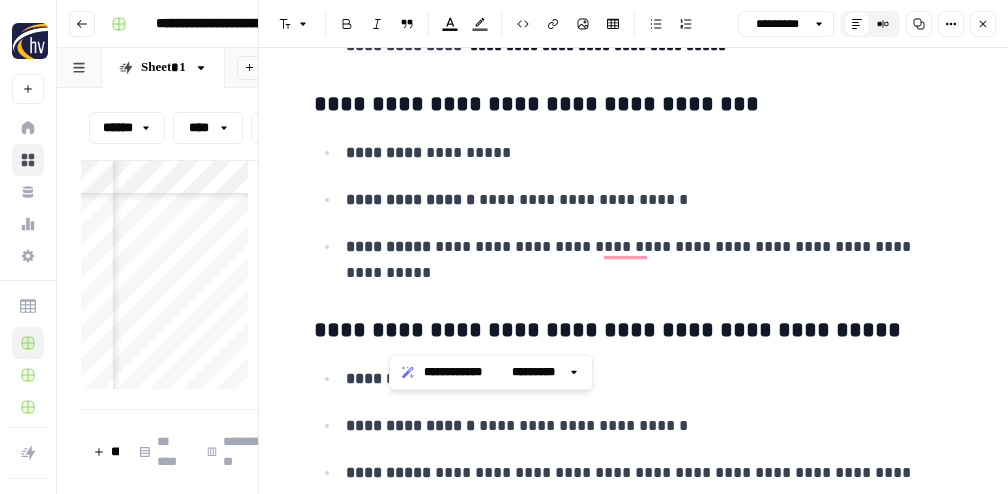 drag, startPoint x: 391, startPoint y: 336, endPoint x: 815, endPoint y: 338, distance: 424.00473 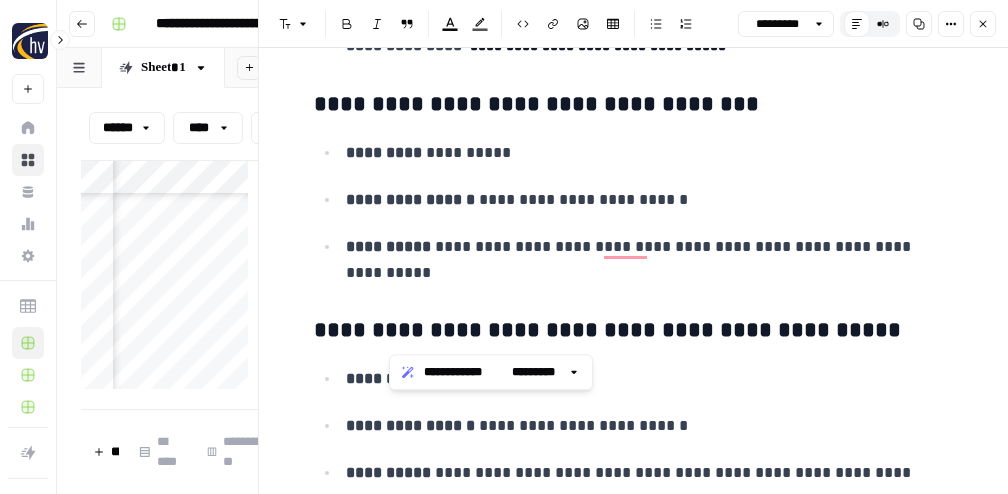 copy on "**********" 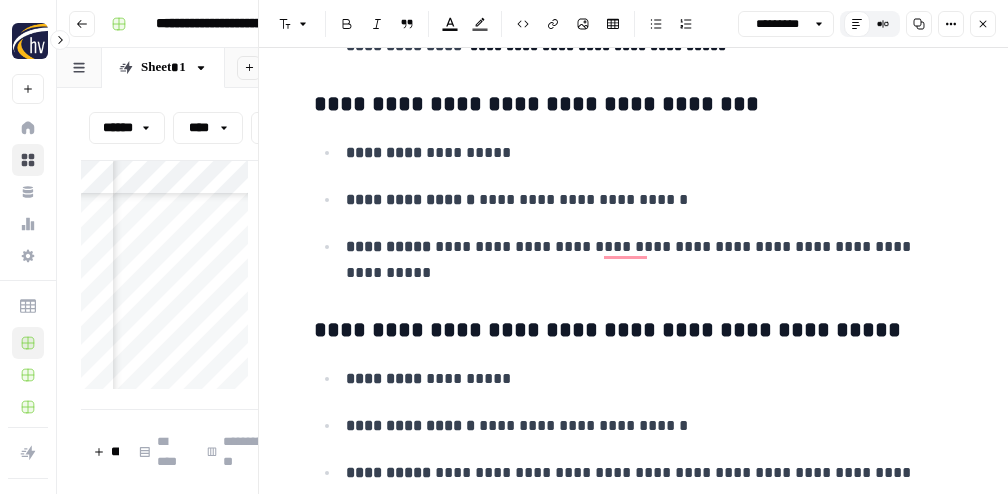 scroll, scrollTop: 5512, scrollLeft: 0, axis: vertical 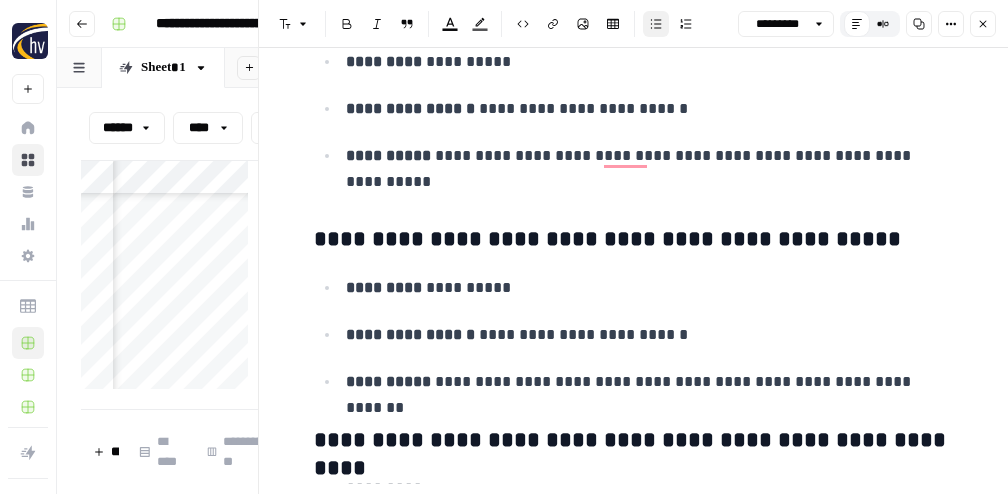 click on "**********" at bounding box center [650, 382] 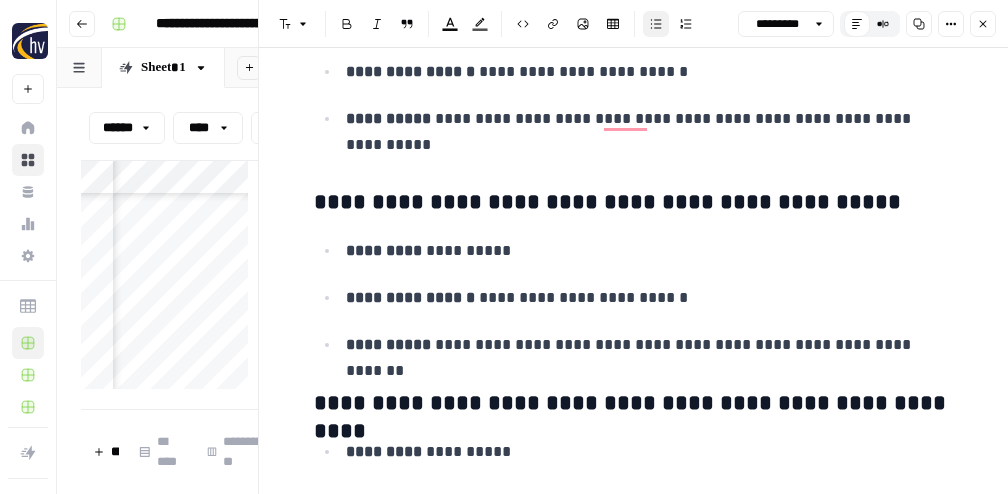 scroll, scrollTop: 5631, scrollLeft: 0, axis: vertical 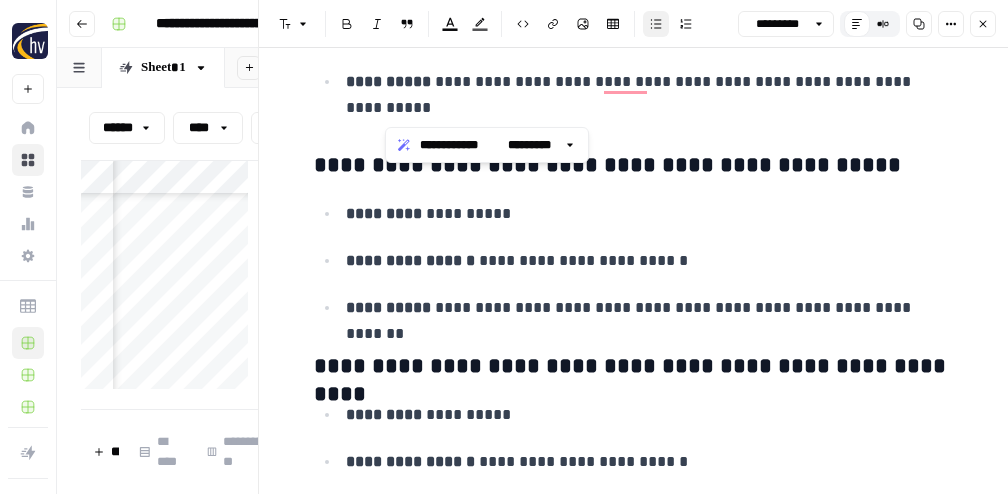 drag, startPoint x: 420, startPoint y: 82, endPoint x: 424, endPoint y: 103, distance: 21.377558 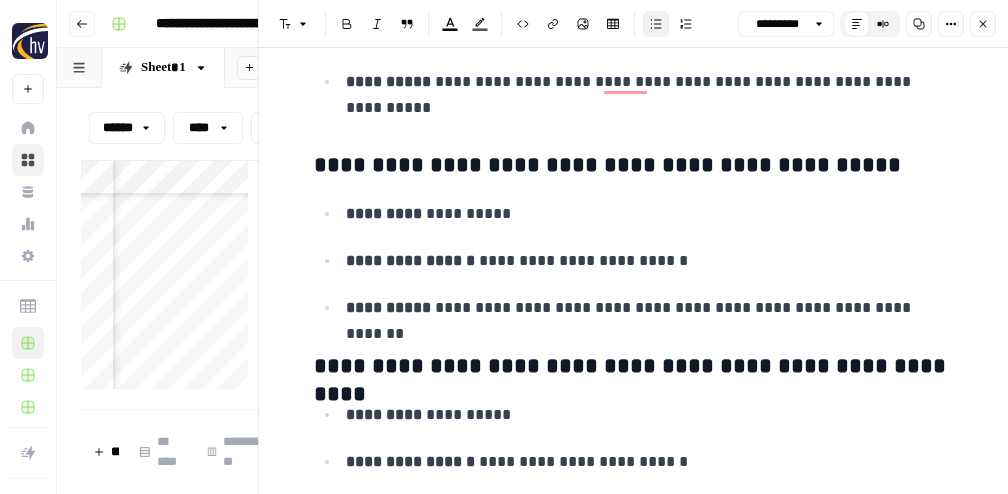 scroll, scrollTop: 5648, scrollLeft: 0, axis: vertical 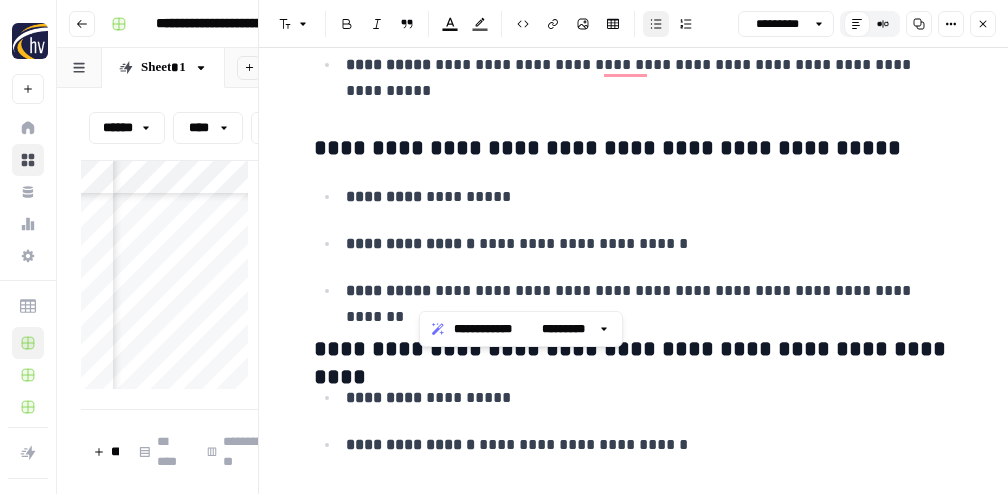 drag, startPoint x: 422, startPoint y: 291, endPoint x: 929, endPoint y: 300, distance: 507.07986 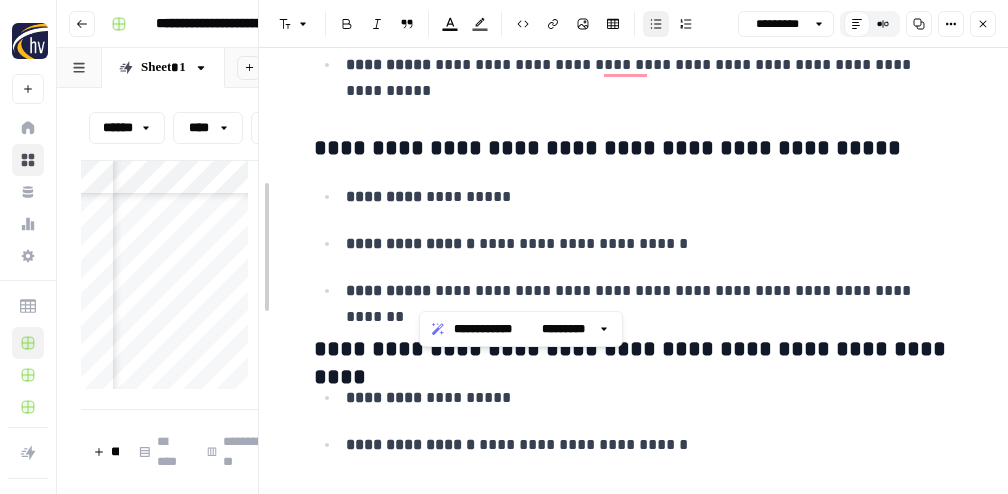 copy on "**********" 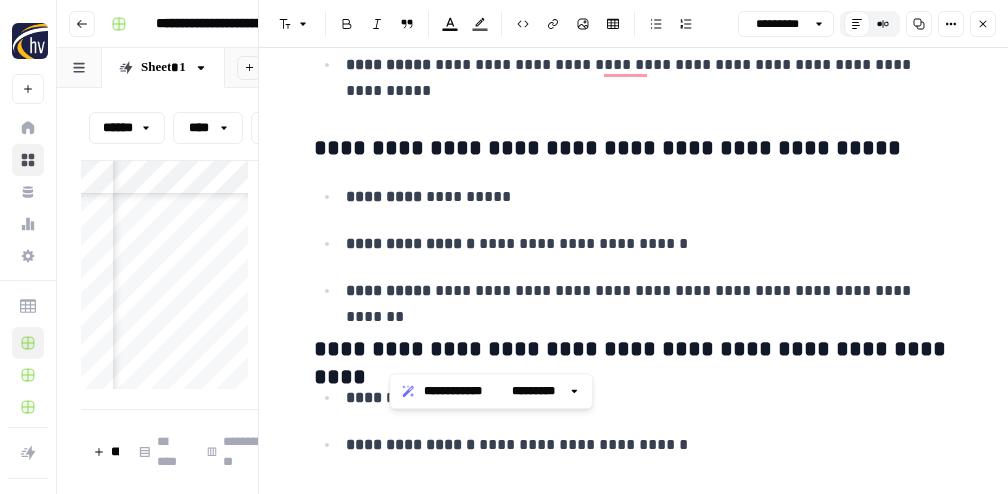 drag, startPoint x: 391, startPoint y: 352, endPoint x: 950, endPoint y: 359, distance: 559.0438 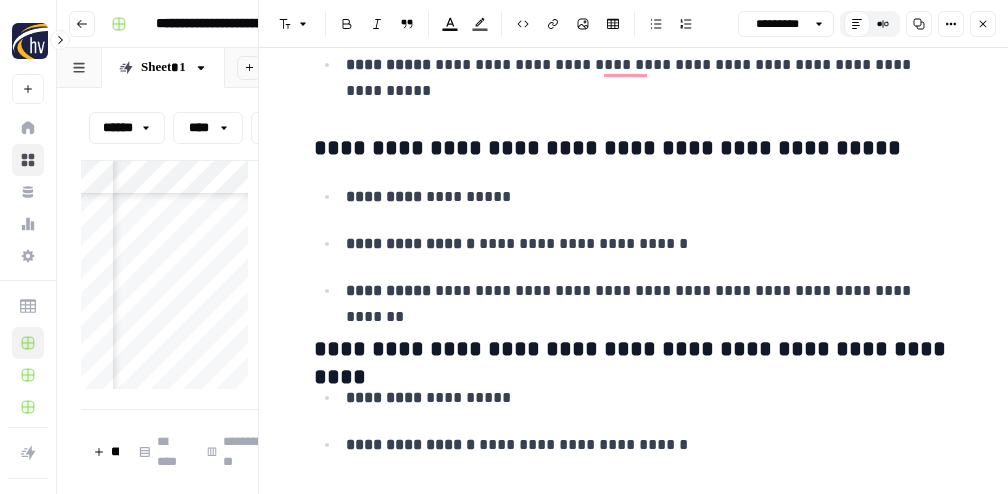 scroll, scrollTop: 5739, scrollLeft: 0, axis: vertical 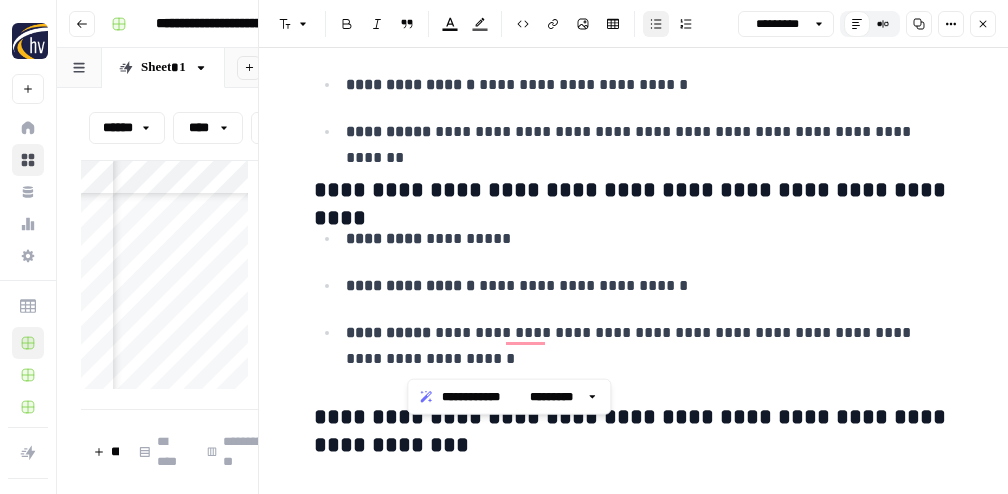 drag, startPoint x: 419, startPoint y: 331, endPoint x: 436, endPoint y: 359, distance: 32.75668 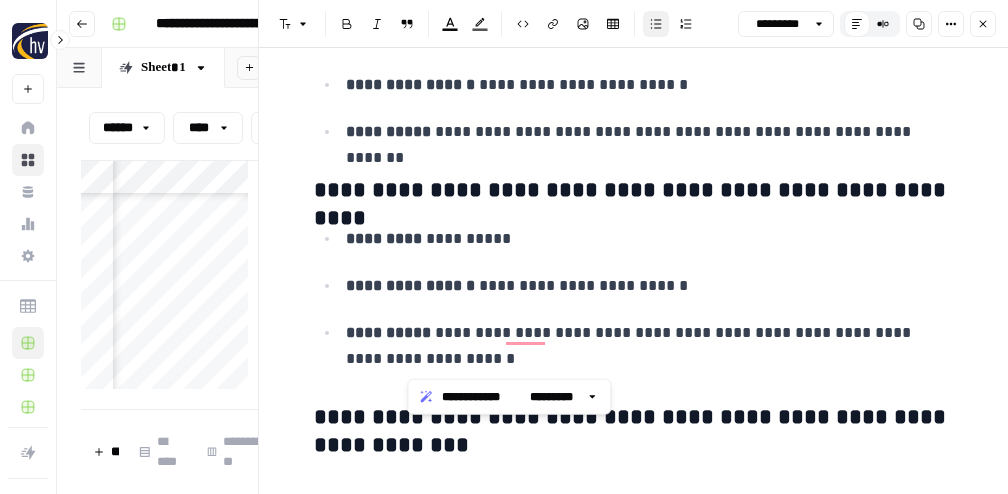 copy on "**********" 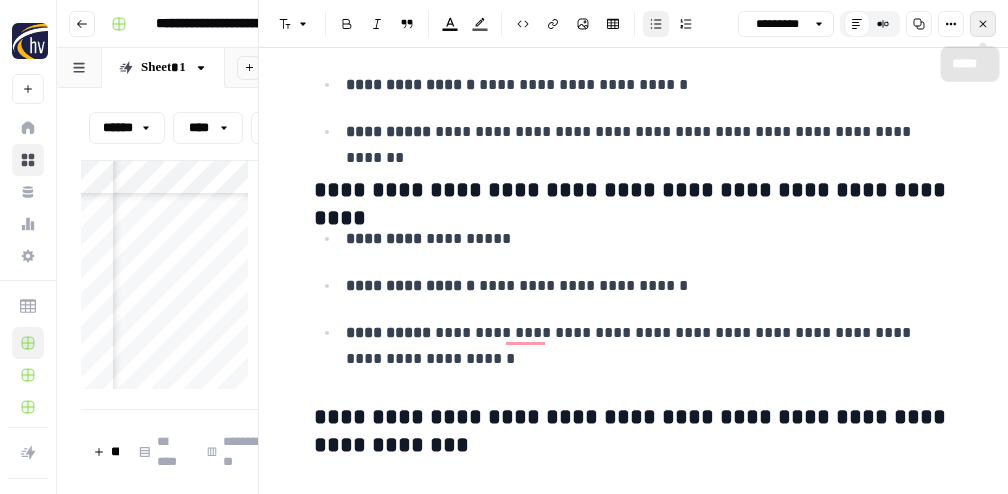 click 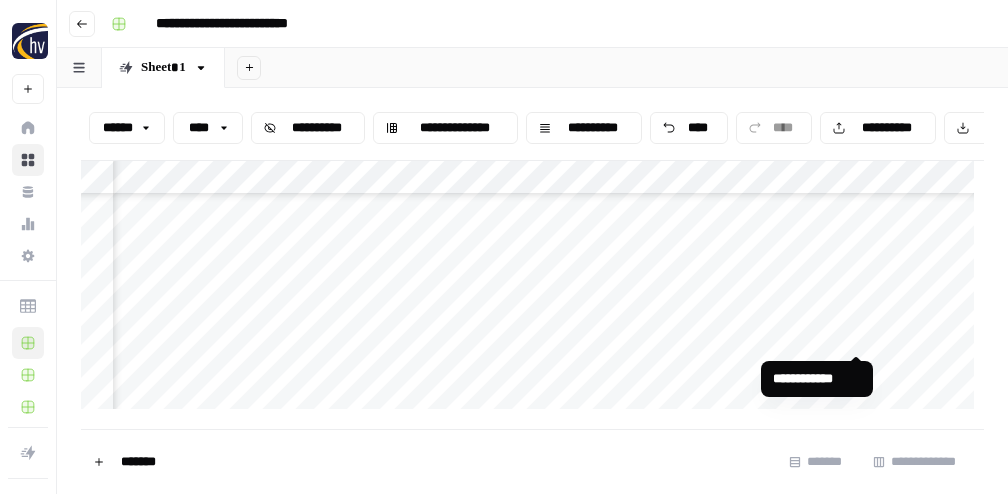 click on "**********" at bounding box center (532, 290) 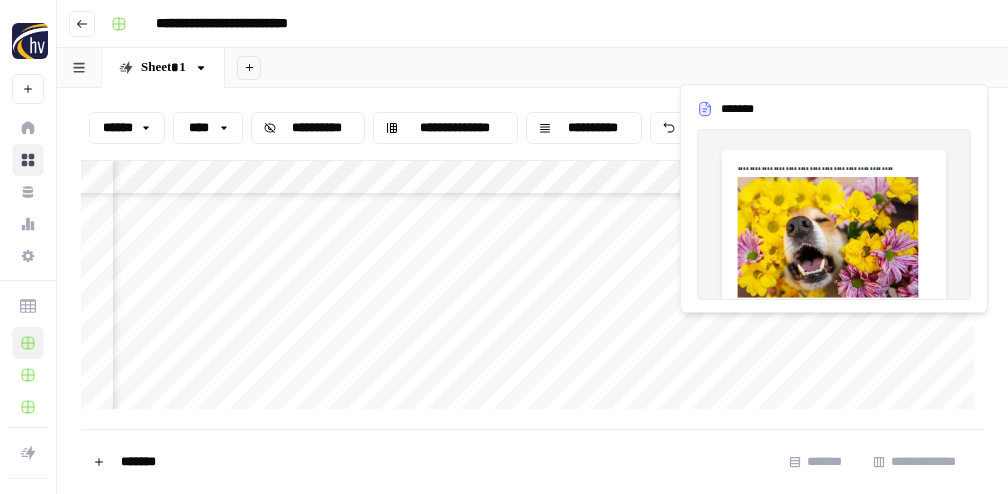 click on "**********" at bounding box center (532, 290) 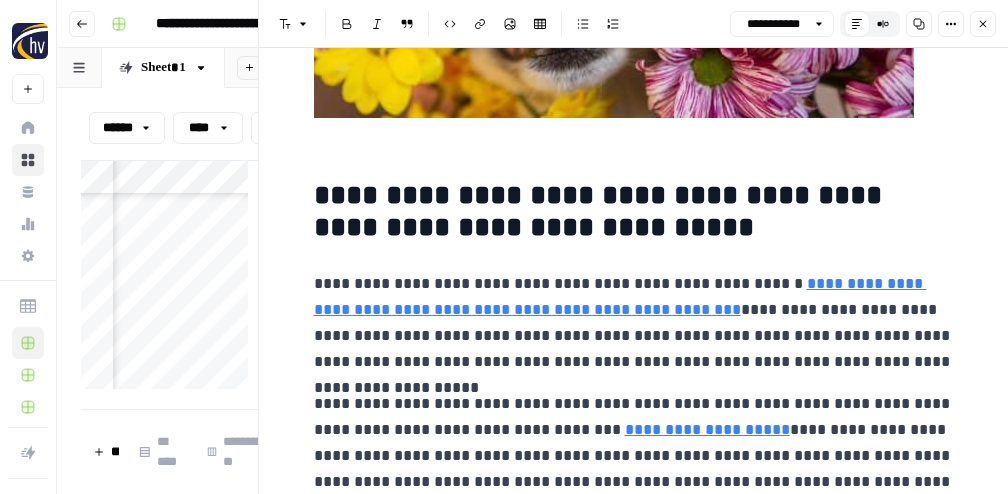 scroll, scrollTop: 420, scrollLeft: 0, axis: vertical 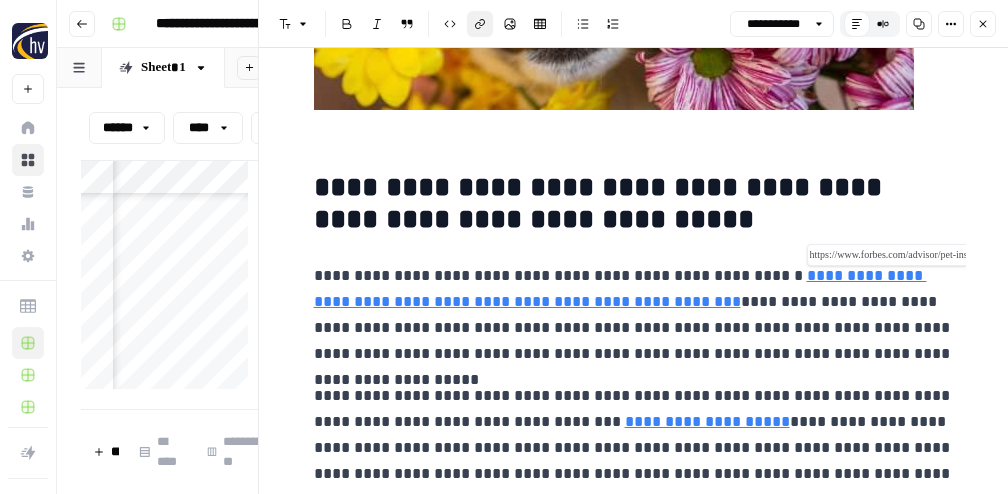 click on "**********" at bounding box center [620, 288] 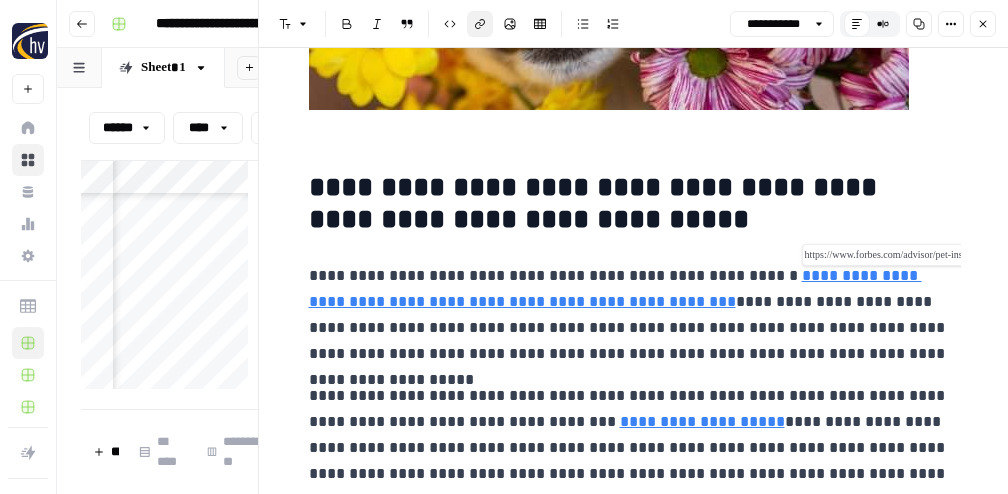scroll, scrollTop: 420, scrollLeft: 0, axis: vertical 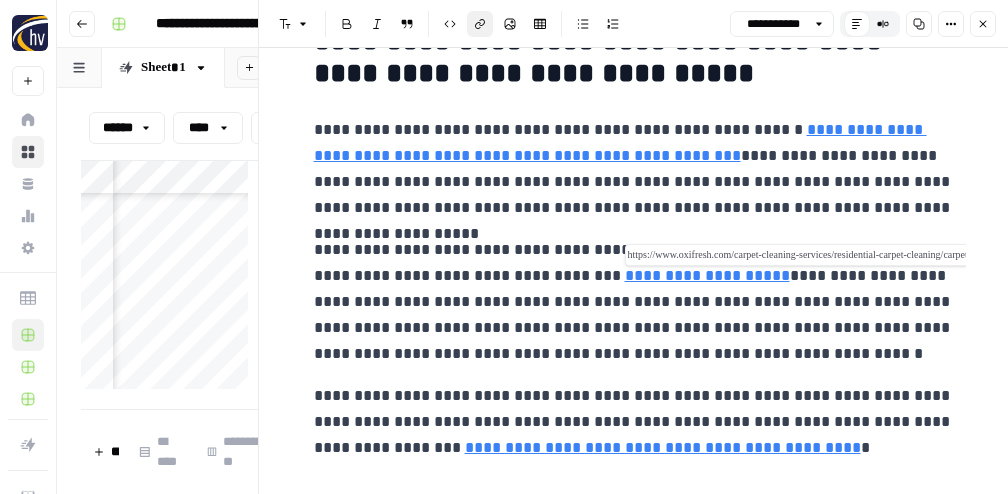click on "**********" at bounding box center [707, 275] 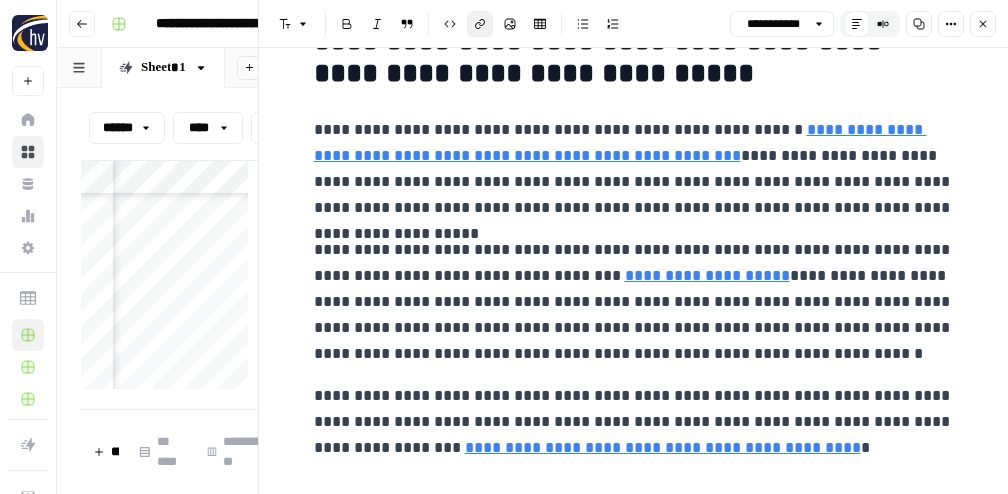 click on "**********" at bounding box center [634, 3808] 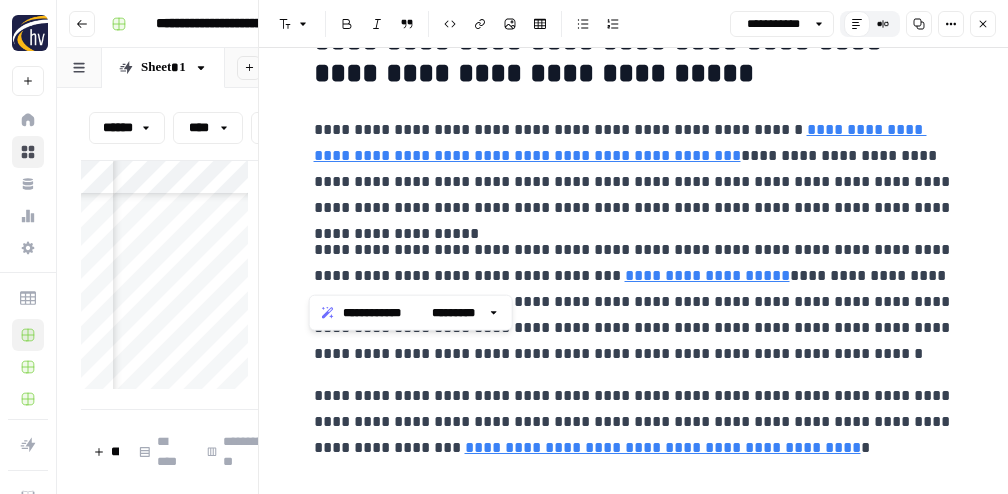drag, startPoint x: 302, startPoint y: 248, endPoint x: 718, endPoint y: 276, distance: 416.94125 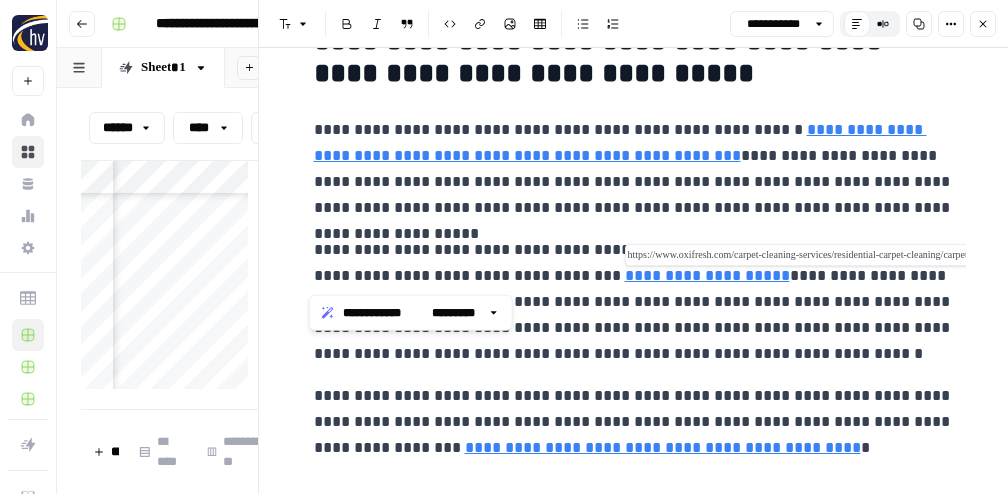 copy on "**********" 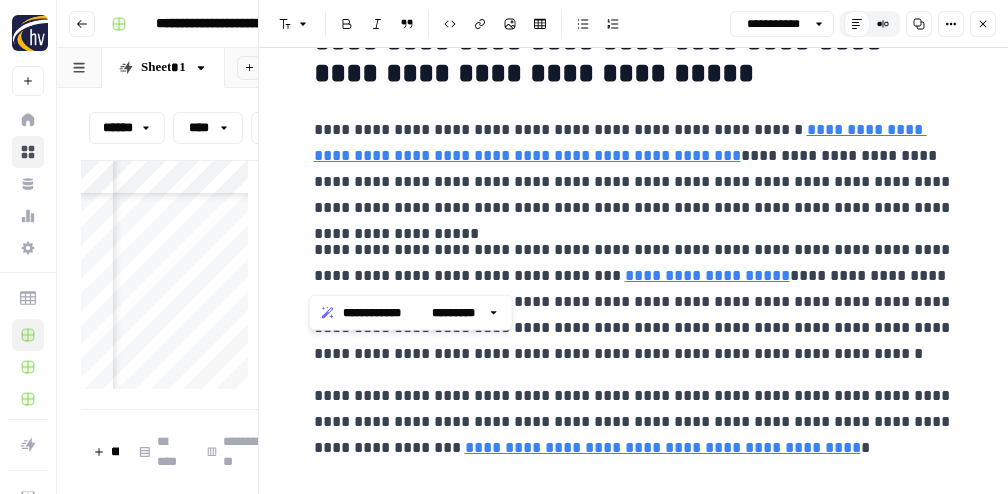 click on "**********" at bounding box center (634, 302) 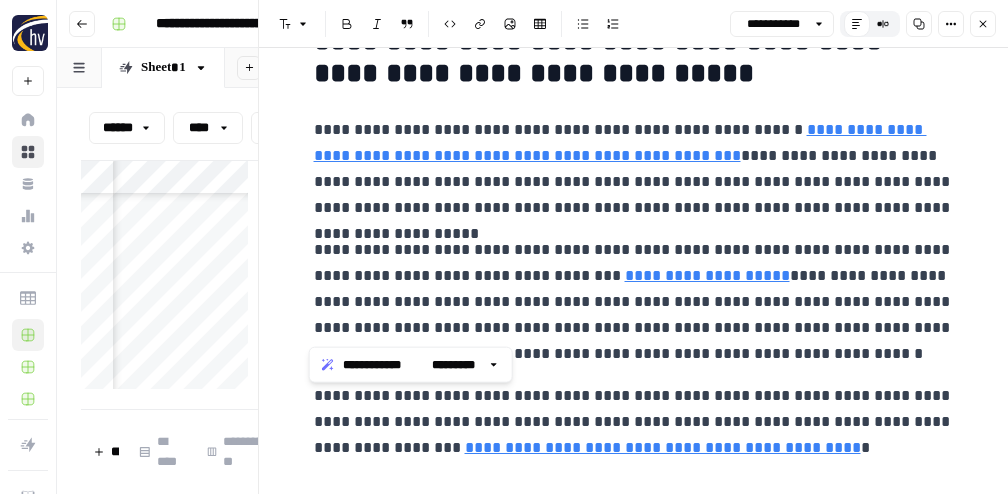 click on "**********" at bounding box center [634, 302] 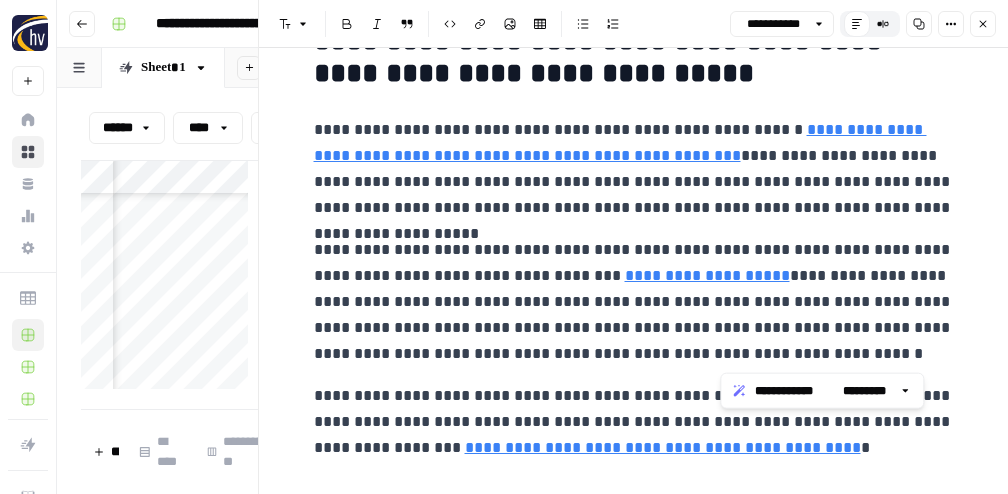 click on "**********" at bounding box center [634, 302] 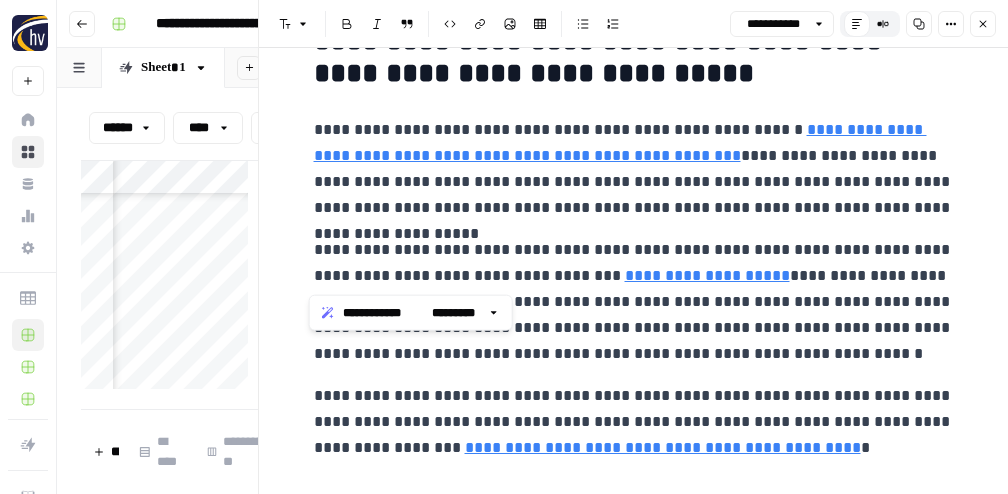 drag, startPoint x: 719, startPoint y: 280, endPoint x: 305, endPoint y: 238, distance: 416.12497 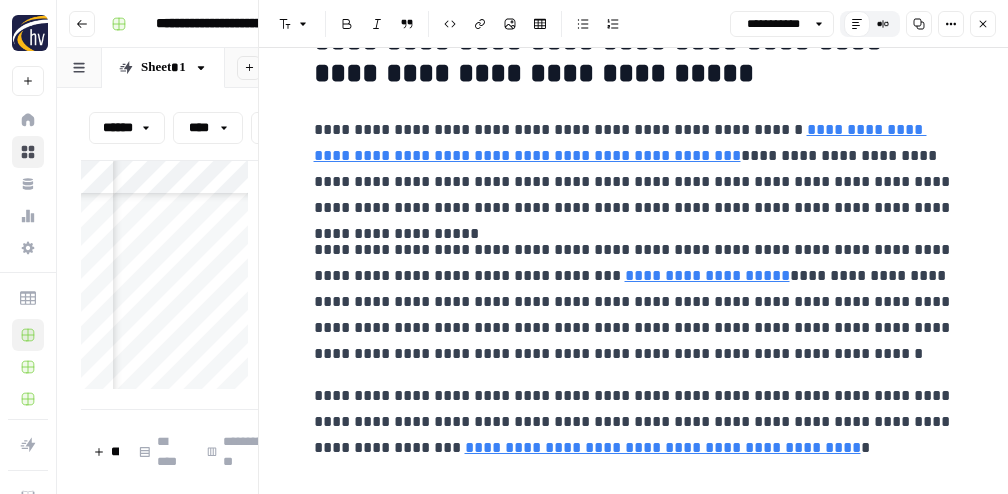 scroll, scrollTop: 575, scrollLeft: 0, axis: vertical 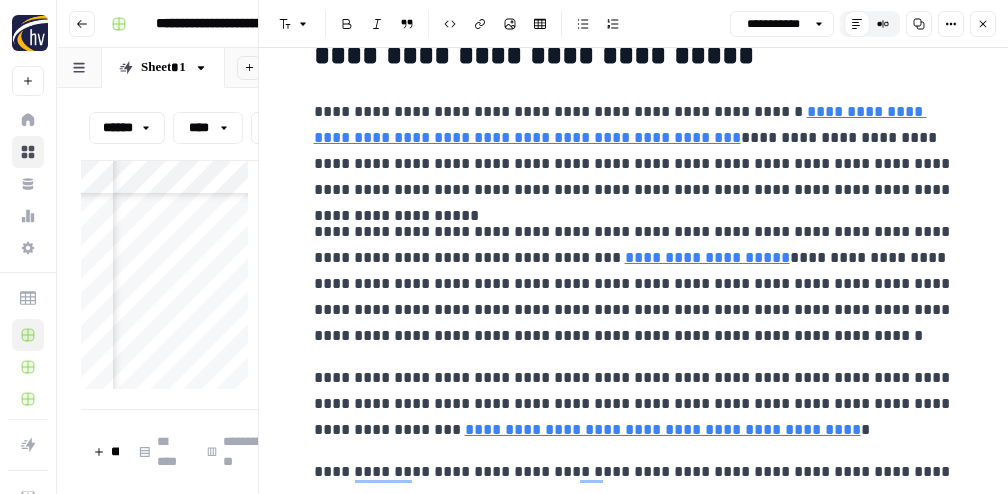 click on "**********" at bounding box center [634, 3790] 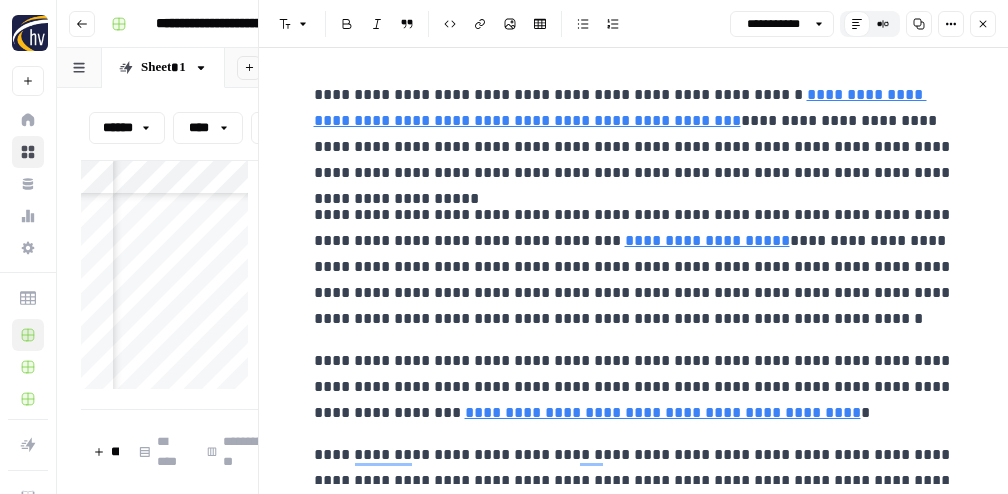 scroll, scrollTop: 610, scrollLeft: 0, axis: vertical 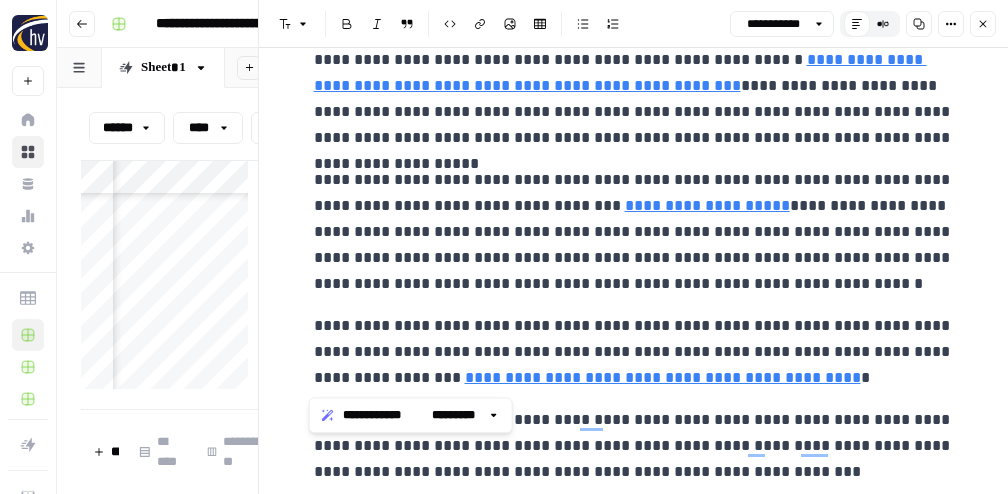 drag, startPoint x: 754, startPoint y: 378, endPoint x: 309, endPoint y: 174, distance: 489.5314 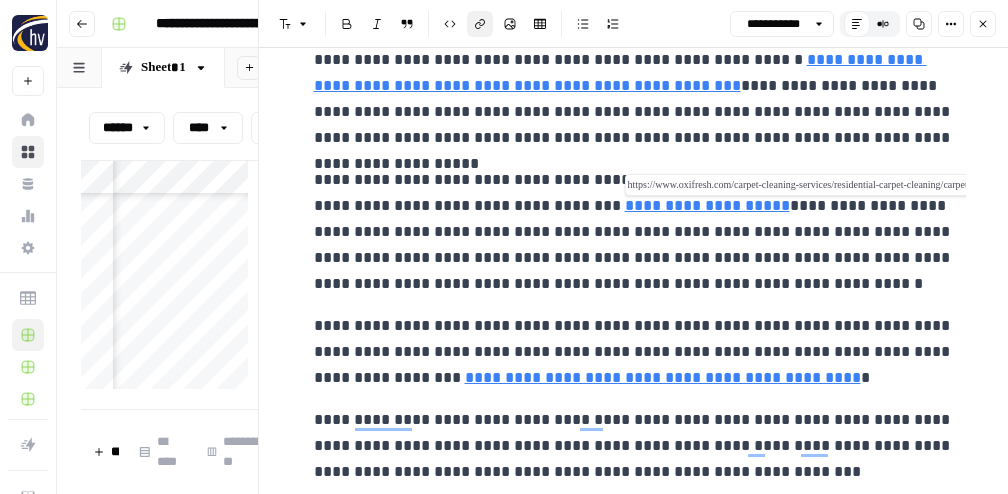 click on "**********" at bounding box center [707, 205] 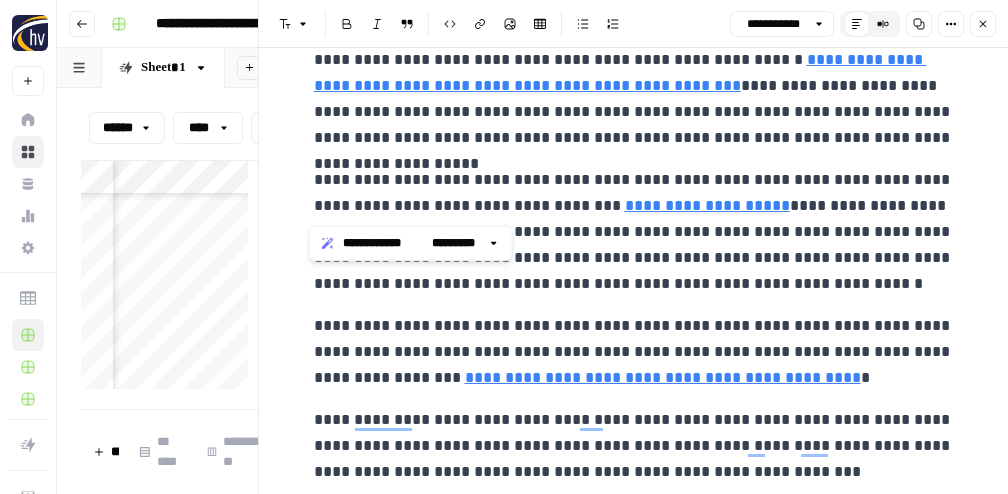 drag, startPoint x: 302, startPoint y: 184, endPoint x: 718, endPoint y: 216, distance: 417.22894 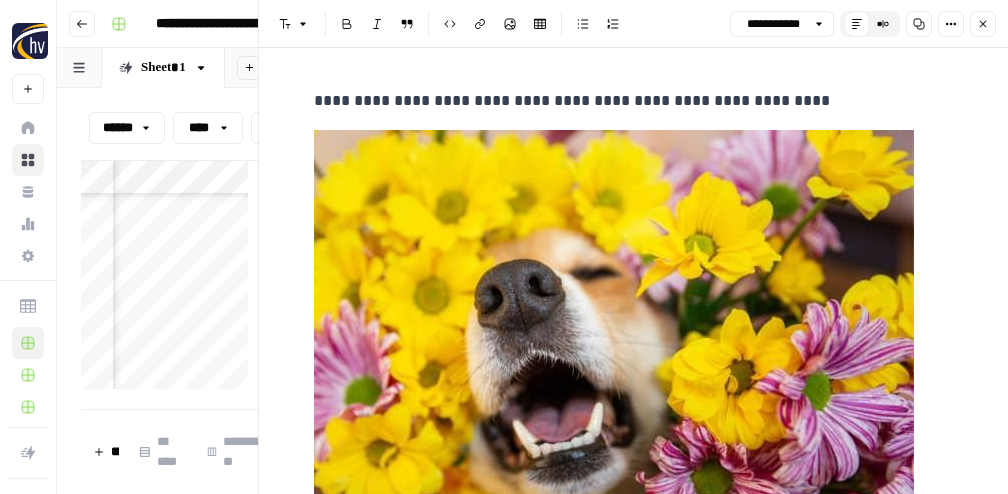 scroll, scrollTop: 0, scrollLeft: 0, axis: both 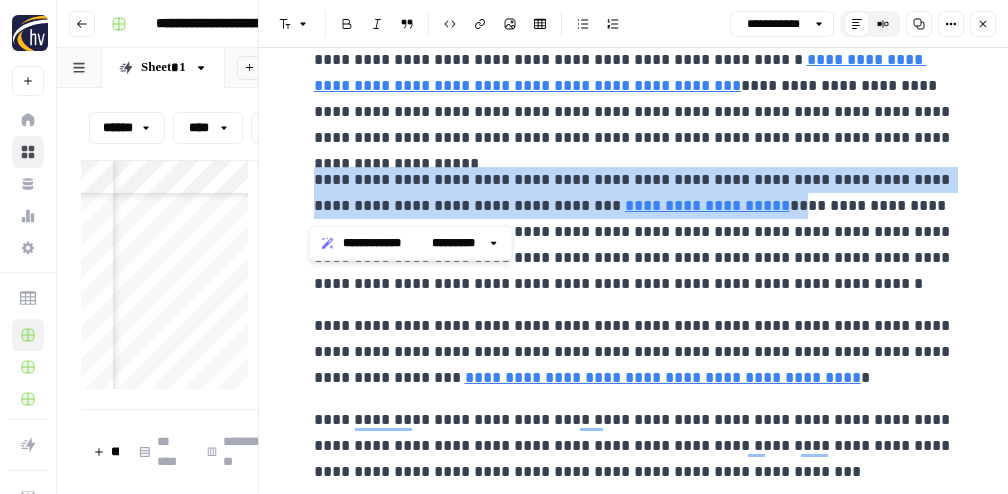 click on "**********" at bounding box center [634, 232] 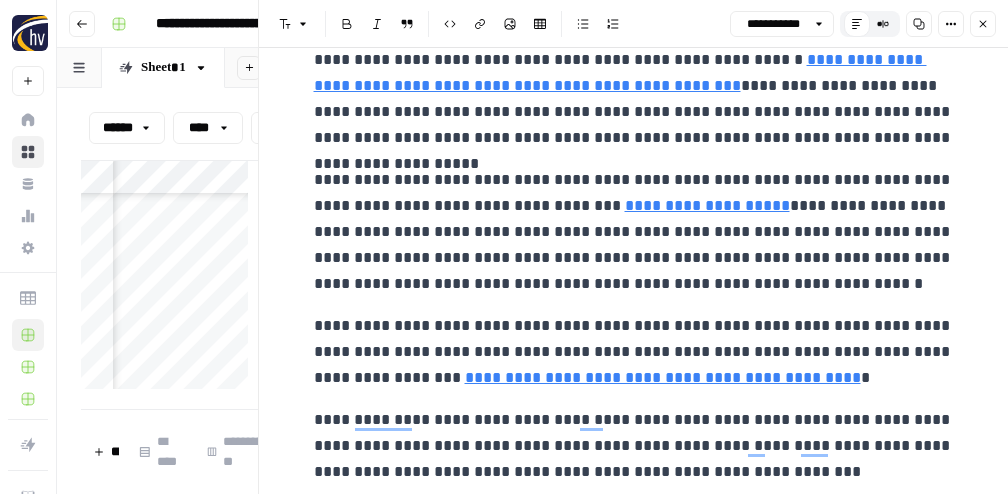 click on "**********" at bounding box center (634, 232) 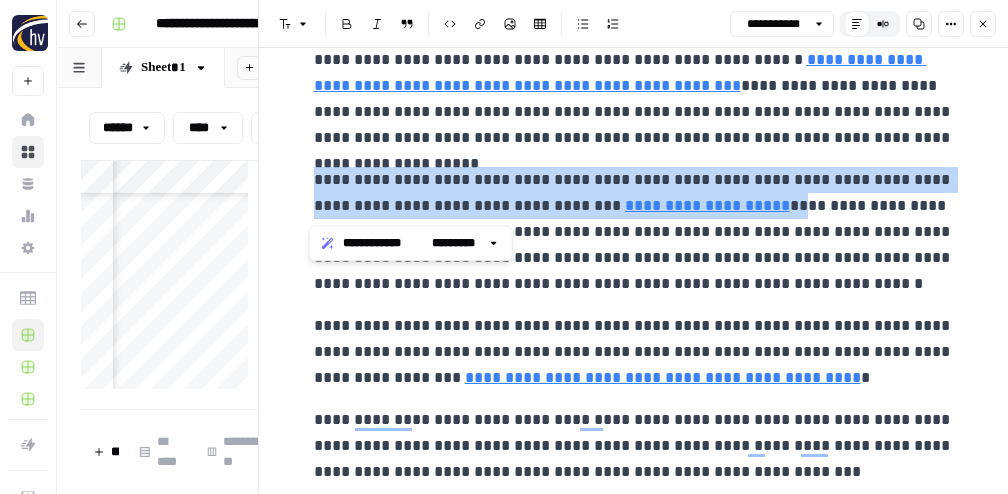 drag, startPoint x: 719, startPoint y: 209, endPoint x: 277, endPoint y: 167, distance: 443.991 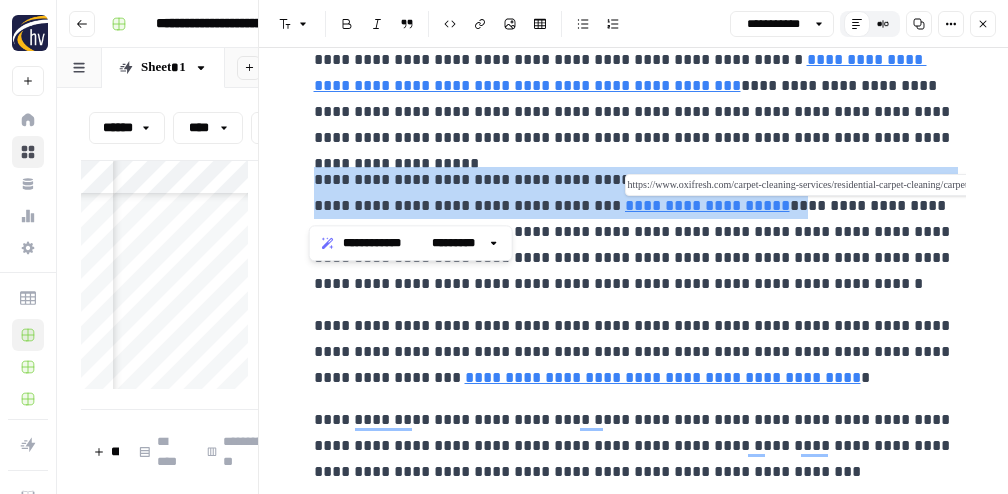 click on "**********" at bounding box center (707, 205) 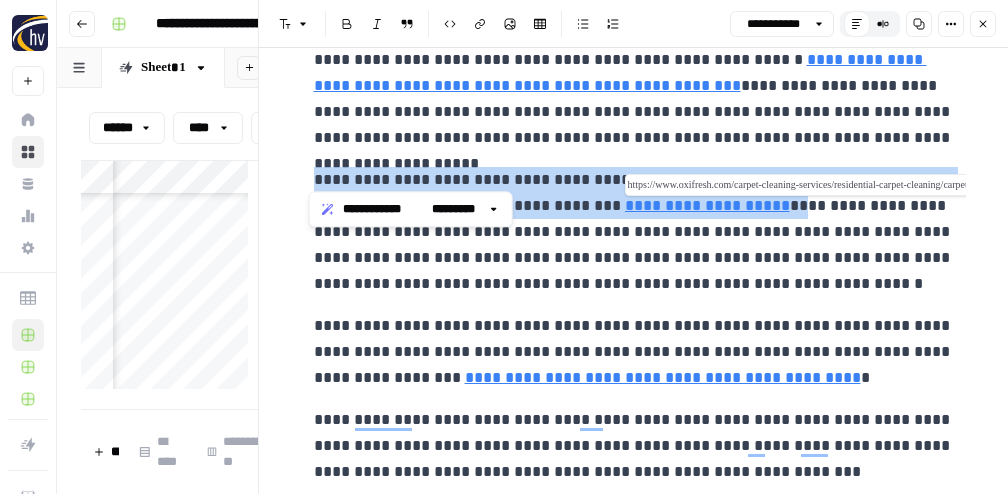 scroll, scrollTop: 670, scrollLeft: 0, axis: vertical 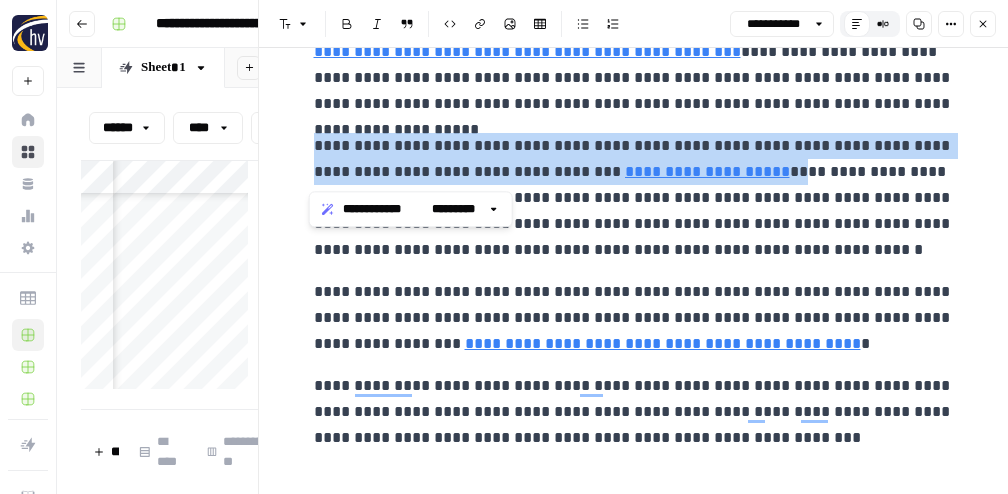 copy on "**********" 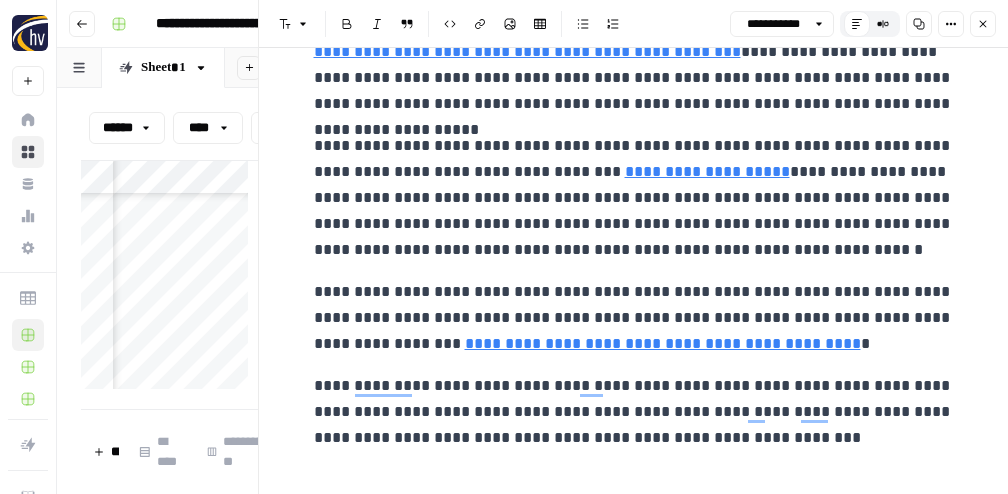 click on "**********" at bounding box center (634, 318) 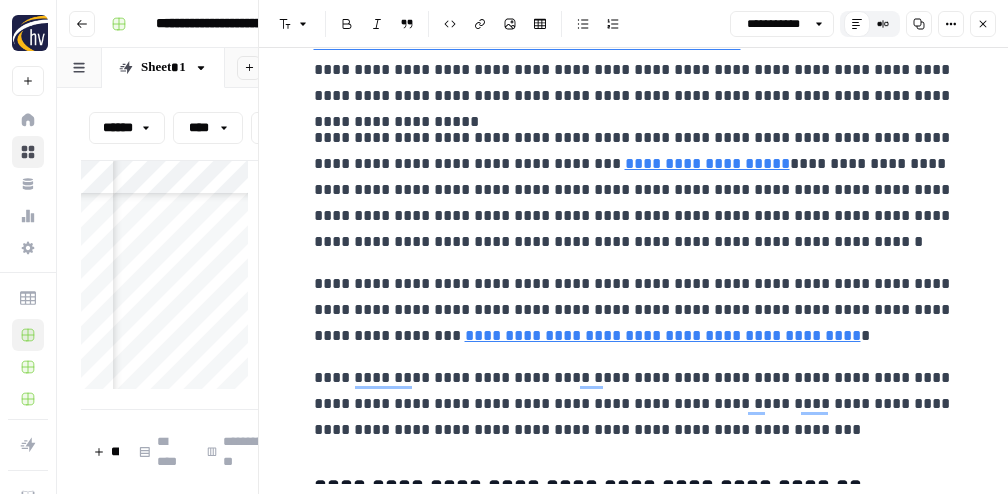 scroll, scrollTop: 687, scrollLeft: 0, axis: vertical 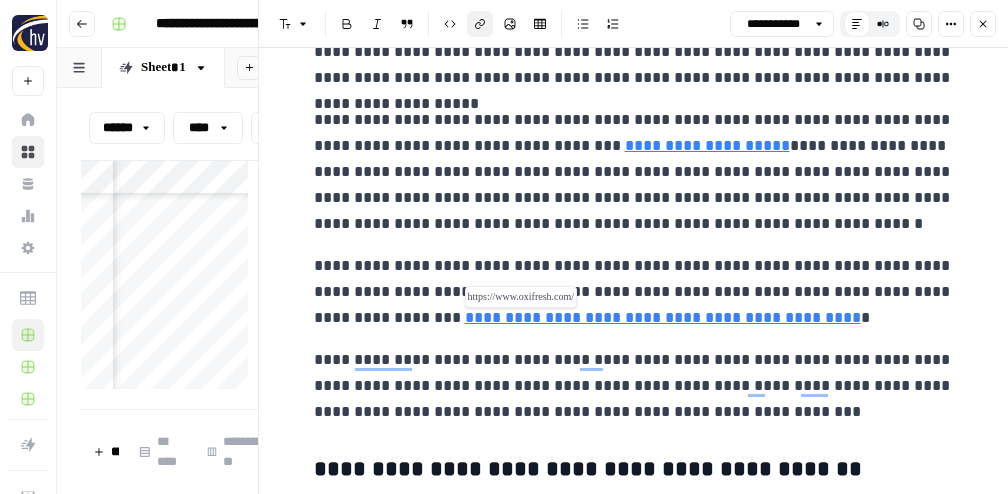click on "**********" at bounding box center (663, 317) 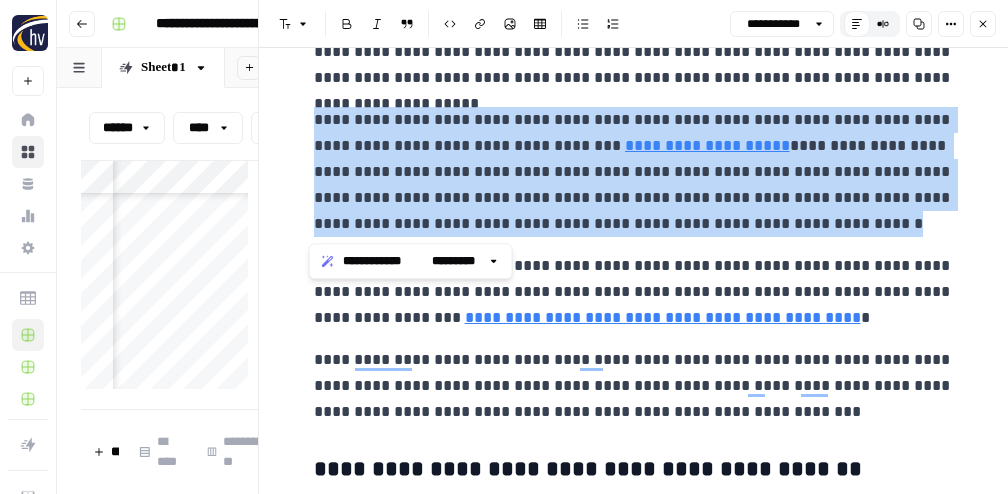 drag, startPoint x: 732, startPoint y: 225, endPoint x: 310, endPoint y: 126, distance: 433.45703 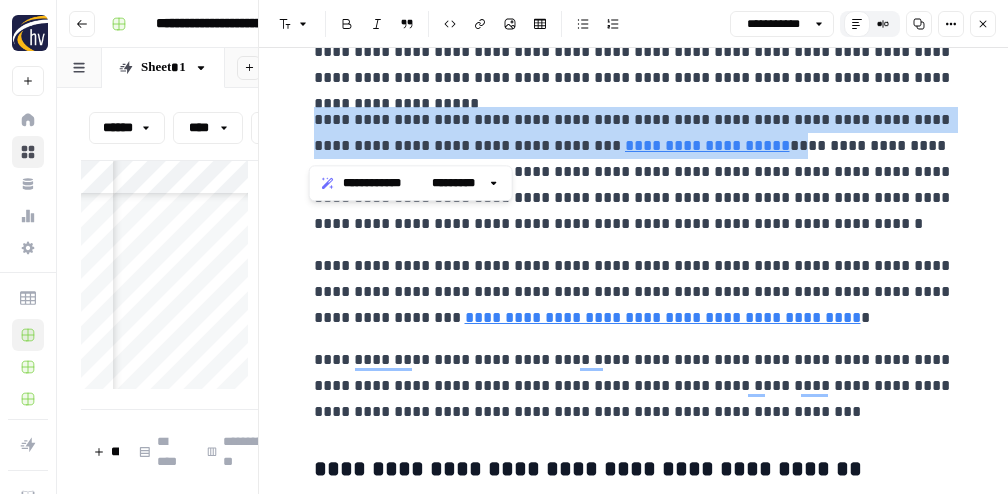 drag, startPoint x: 719, startPoint y: 146, endPoint x: 316, endPoint y: 111, distance: 404.517 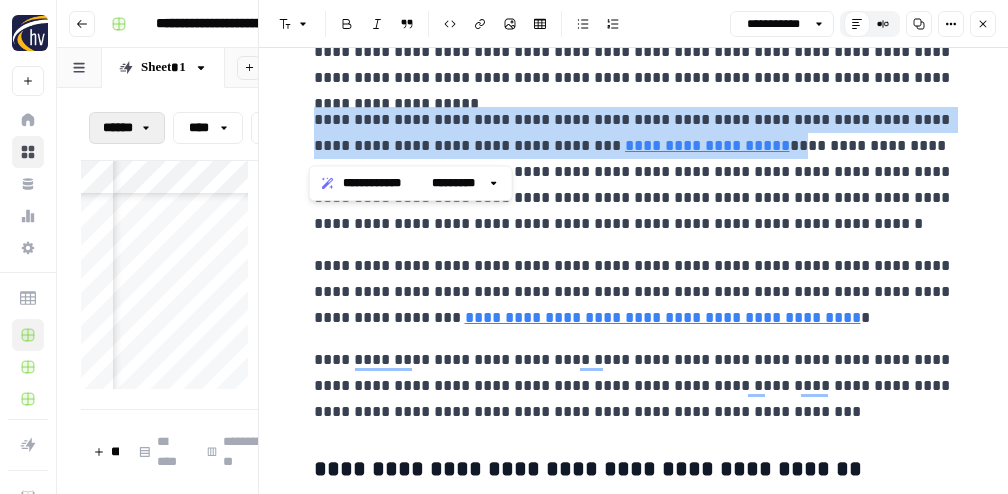 copy on "**********" 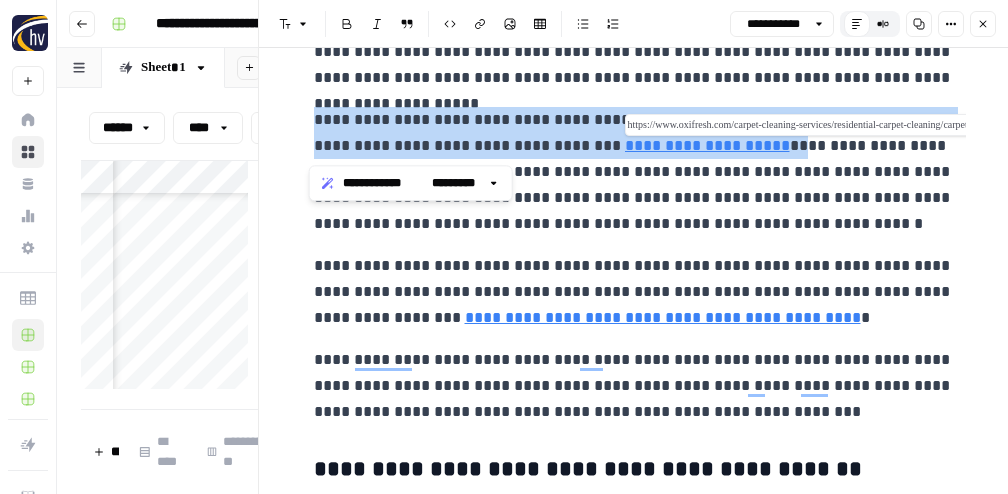 click on "**********" at bounding box center [707, 145] 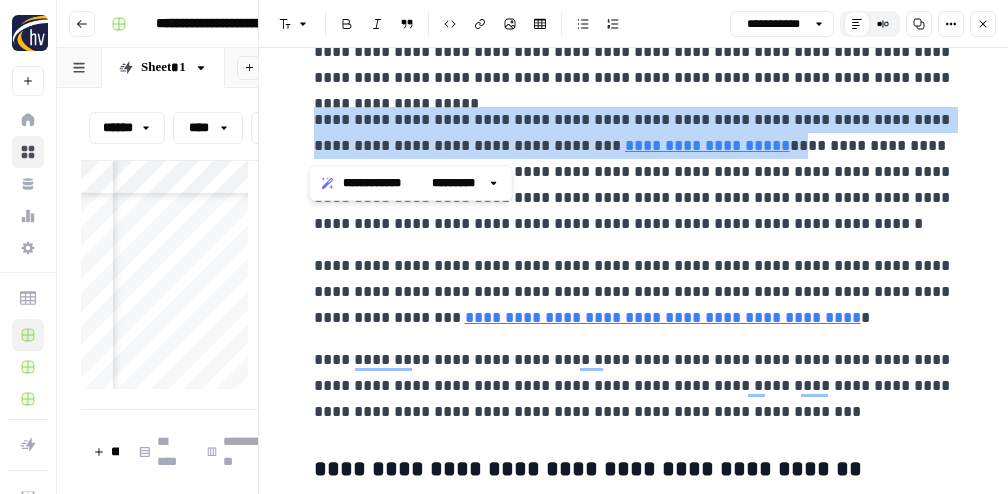 drag, startPoint x: 699, startPoint y: 318, endPoint x: 713, endPoint y: 320, distance: 14.142136 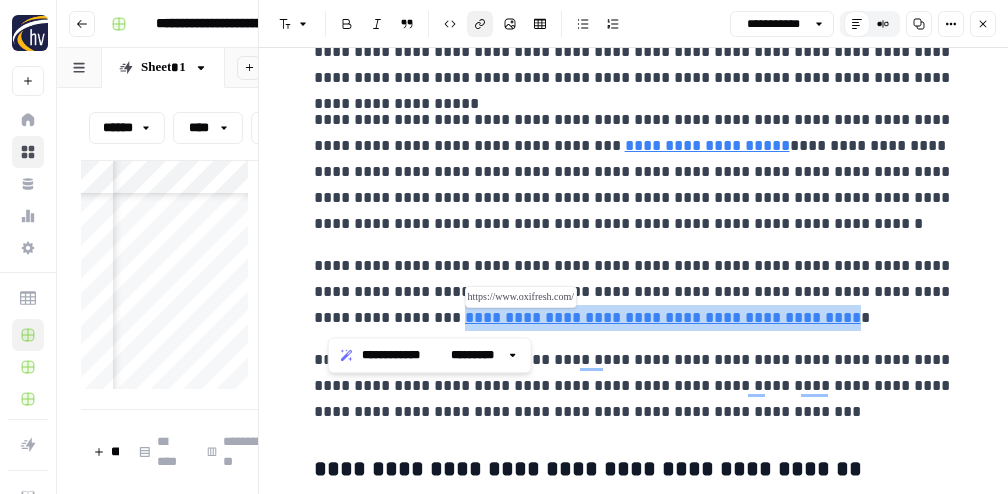 drag, startPoint x: 326, startPoint y: 324, endPoint x: 698, endPoint y: 319, distance: 372.0336 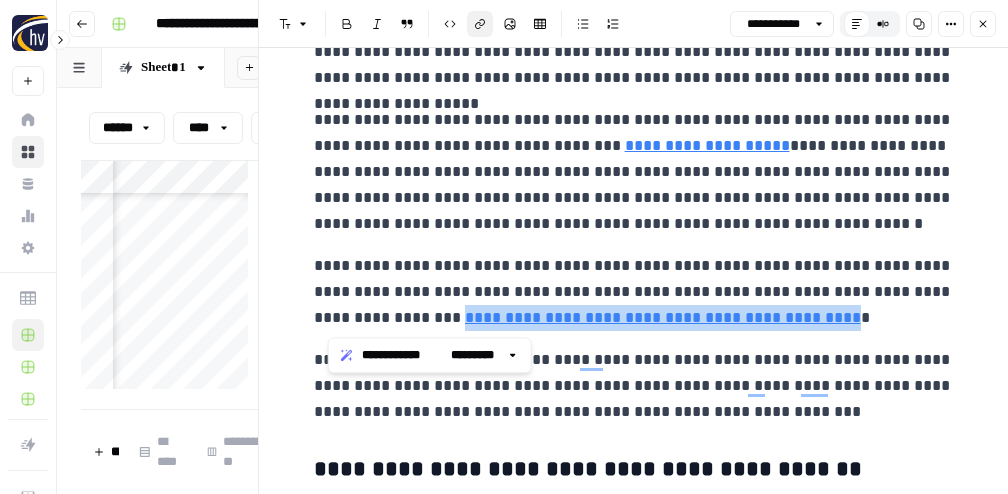 copy on "**********" 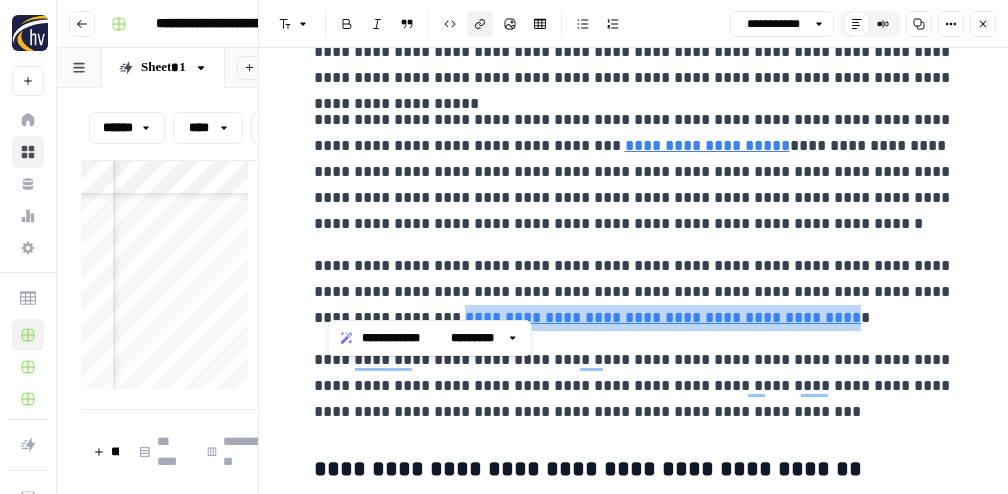 scroll, scrollTop: 822, scrollLeft: 0, axis: vertical 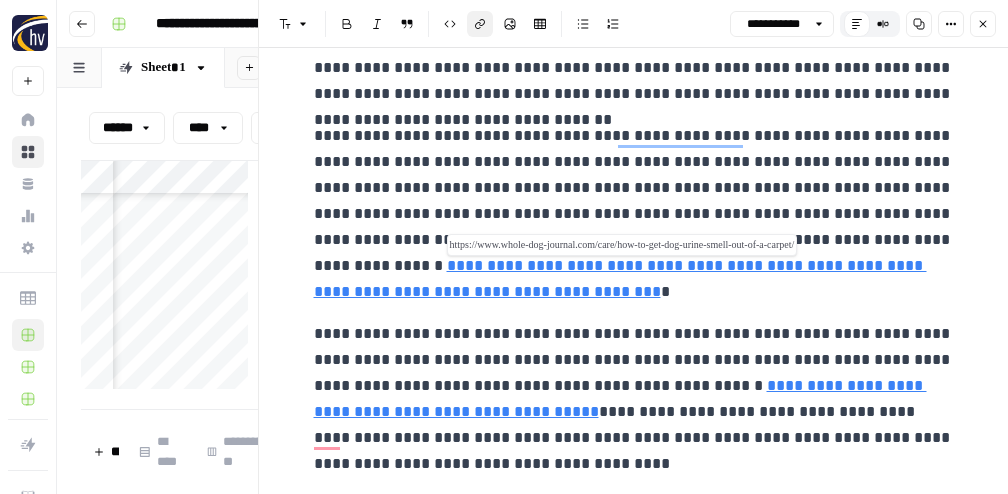 click on "**********" at bounding box center (620, 278) 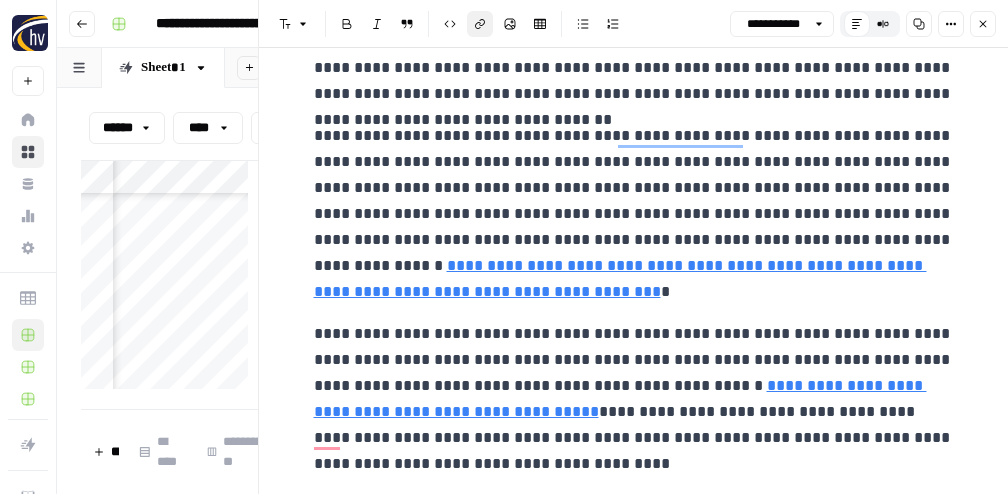 scroll, scrollTop: 1500, scrollLeft: 0, axis: vertical 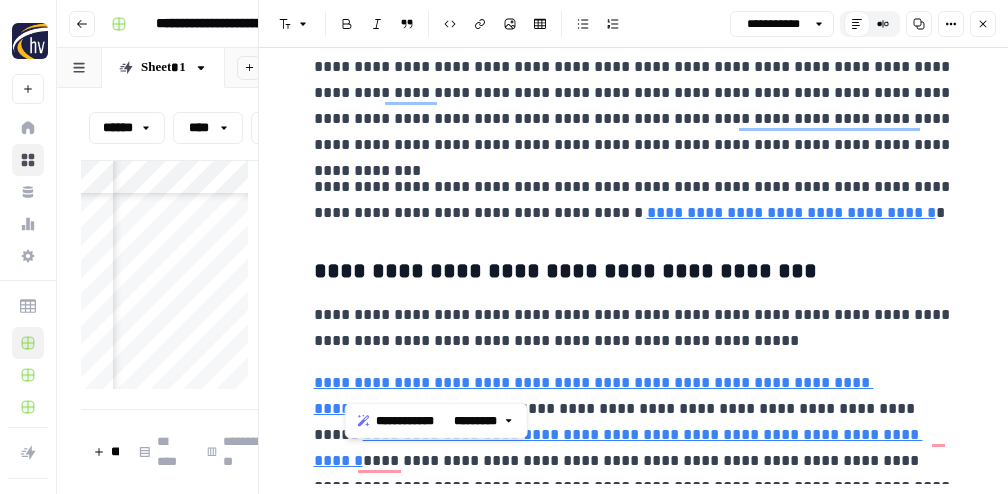 drag, startPoint x: 863, startPoint y: 384, endPoint x: 189, endPoint y: 364, distance: 674.2967 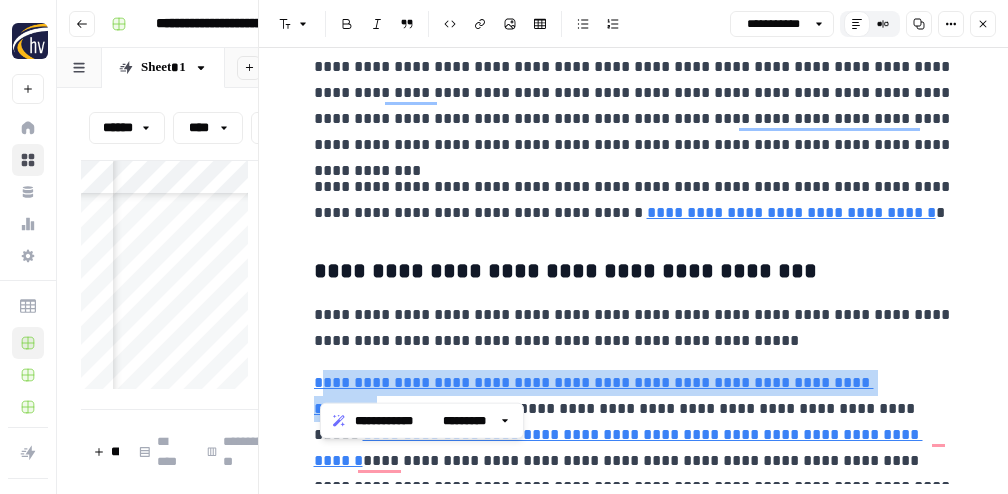 copy on "**********" 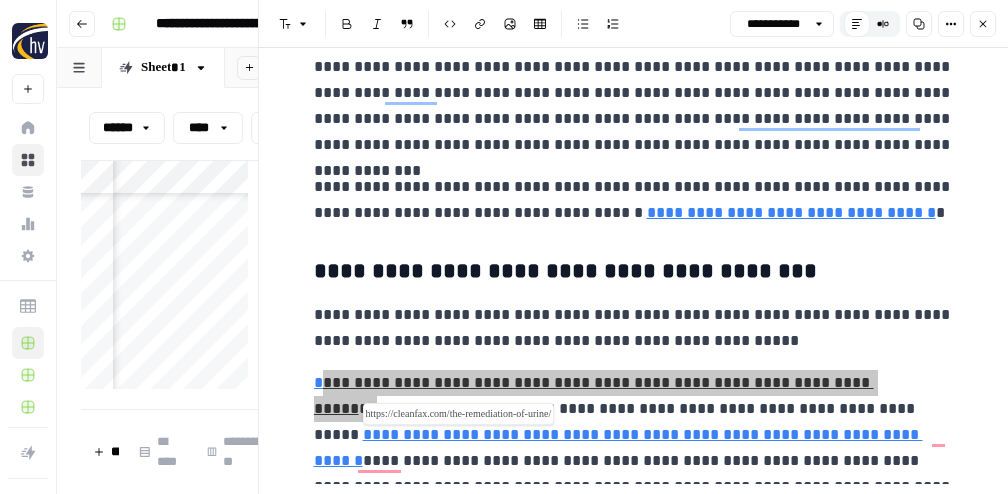 scroll, scrollTop: 2052, scrollLeft: 0, axis: vertical 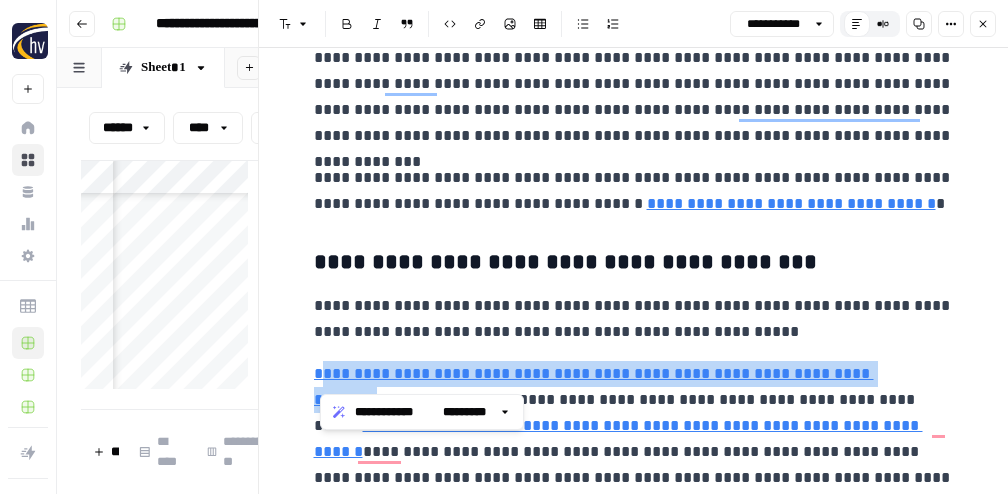 click on "**********" at bounding box center [594, 386] 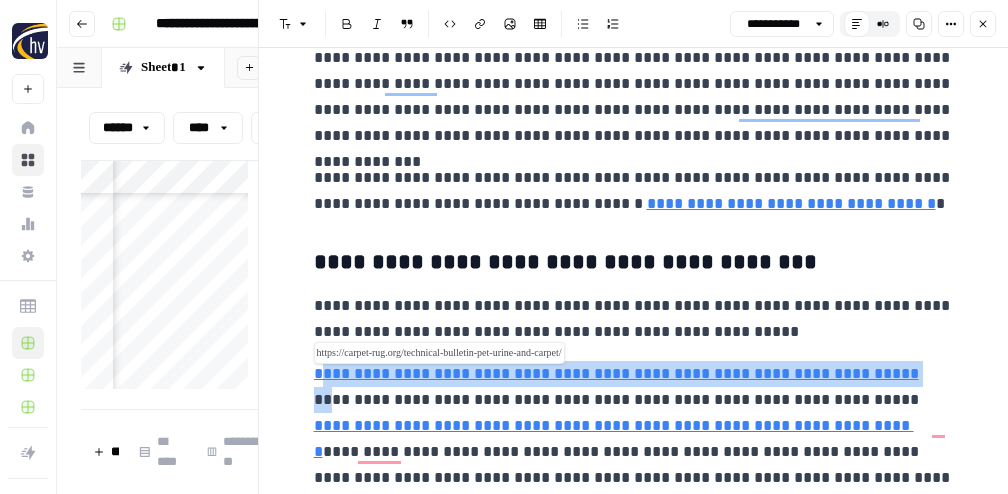 drag, startPoint x: 682, startPoint y: 430, endPoint x: 309, endPoint y: 378, distance: 376.6072 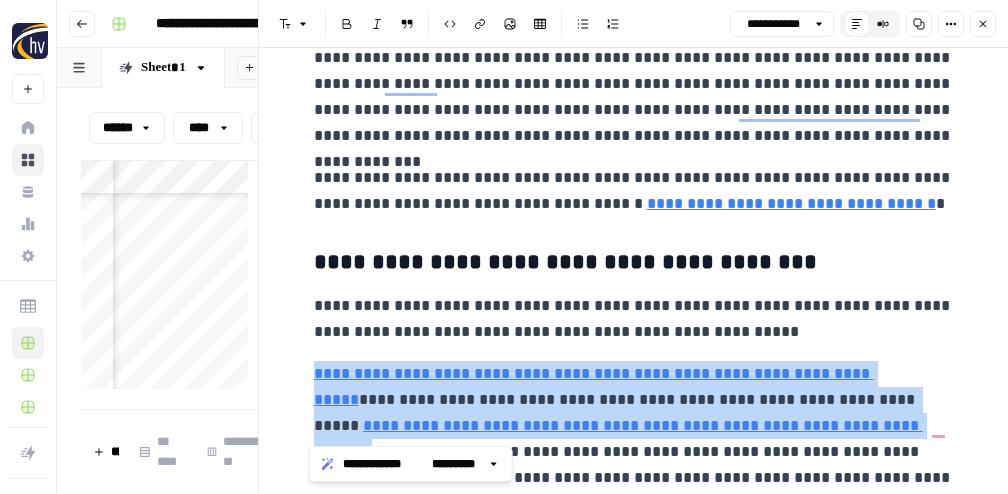 copy on "**********" 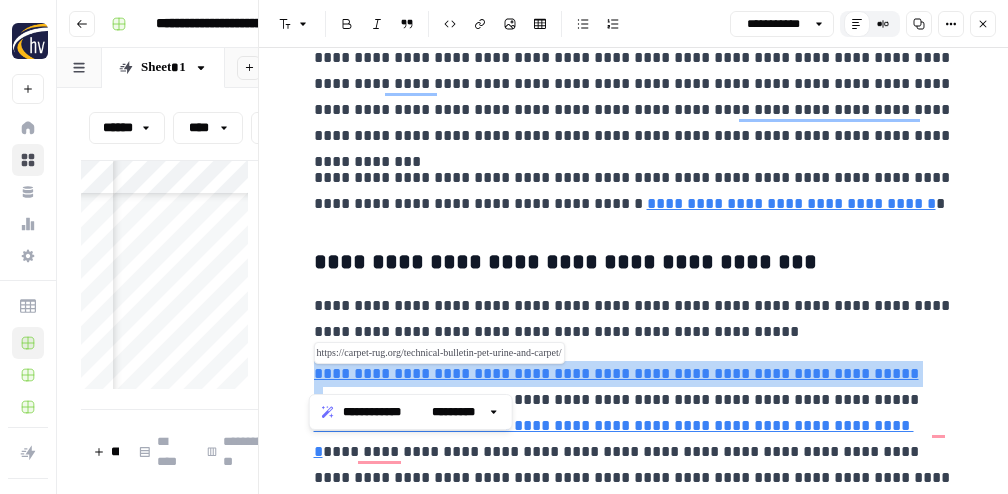 drag, startPoint x: 349, startPoint y: 358, endPoint x: 310, endPoint y: 365, distance: 39.623226 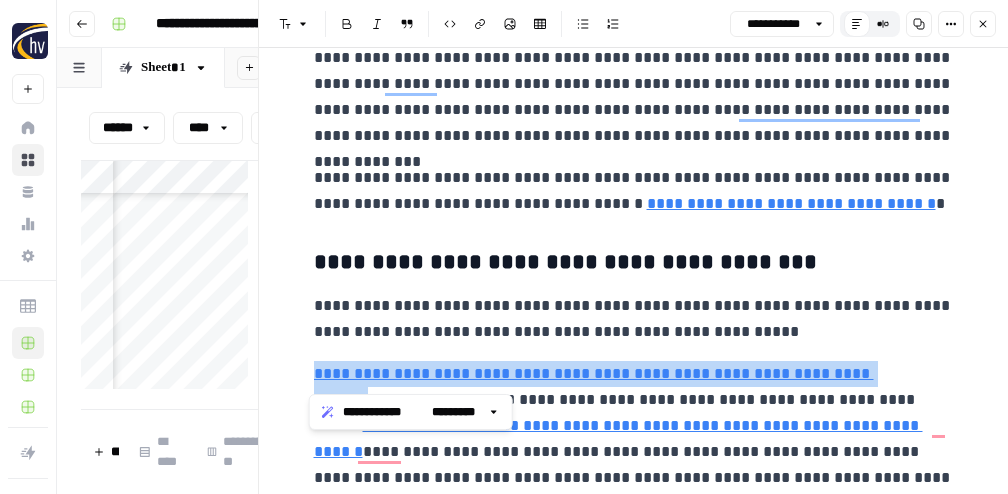 copy on "**********" 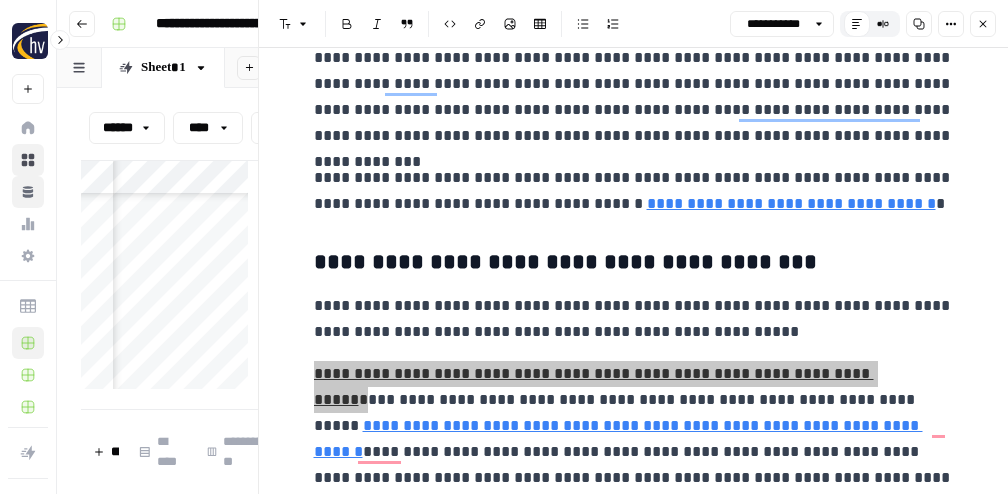 scroll, scrollTop: 2150, scrollLeft: 0, axis: vertical 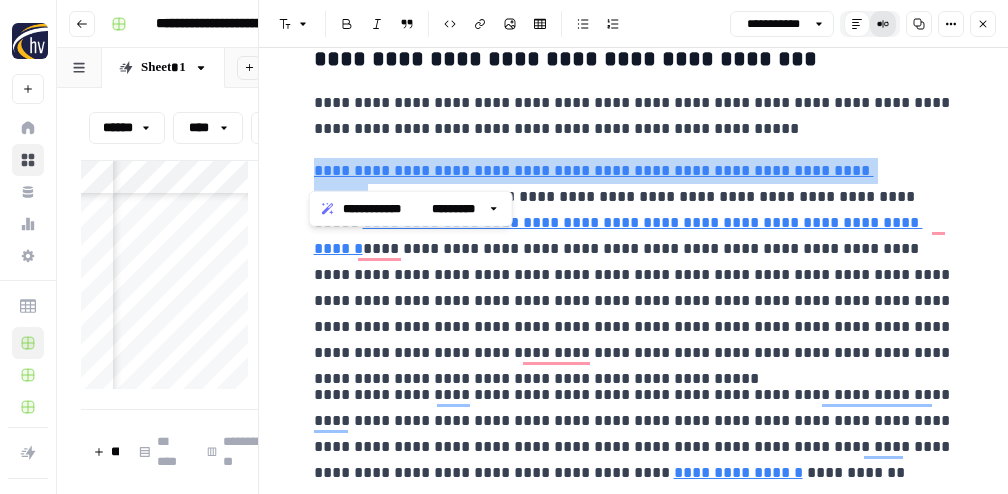 click 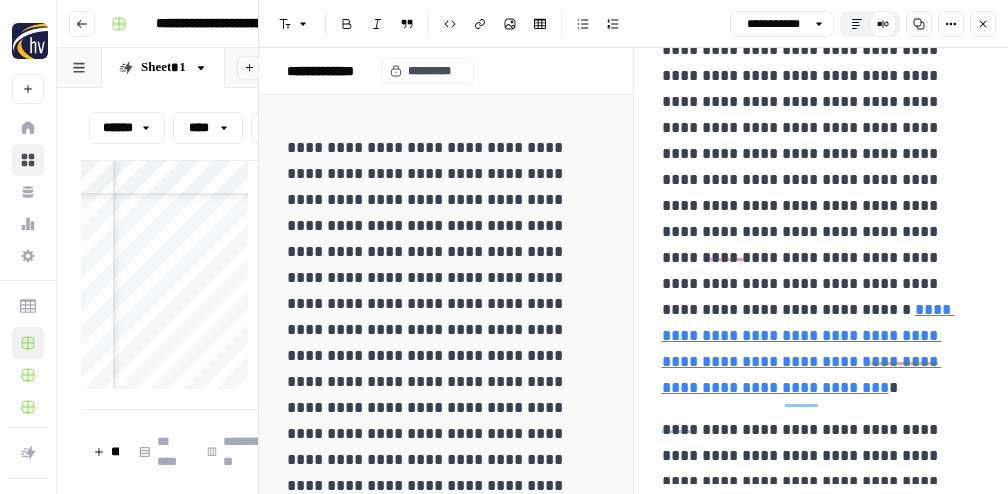 scroll, scrollTop: 2304, scrollLeft: 0, axis: vertical 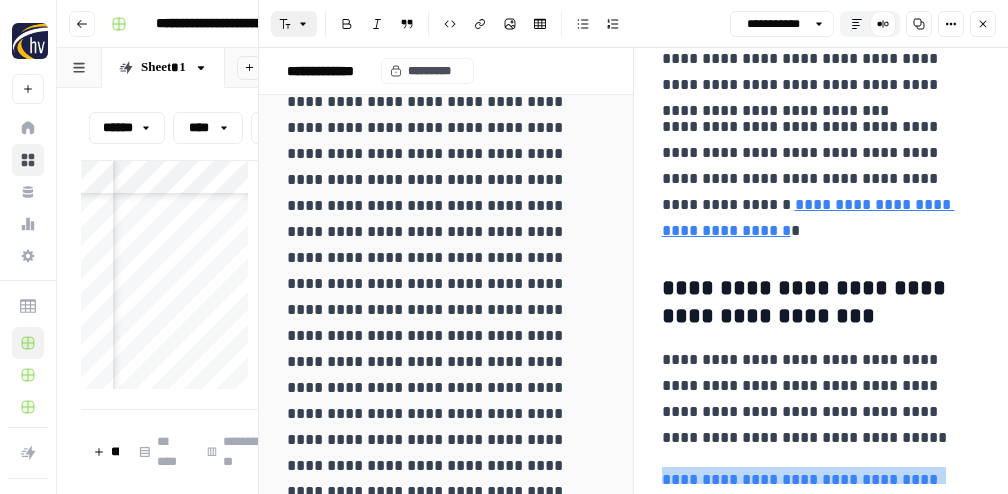 click 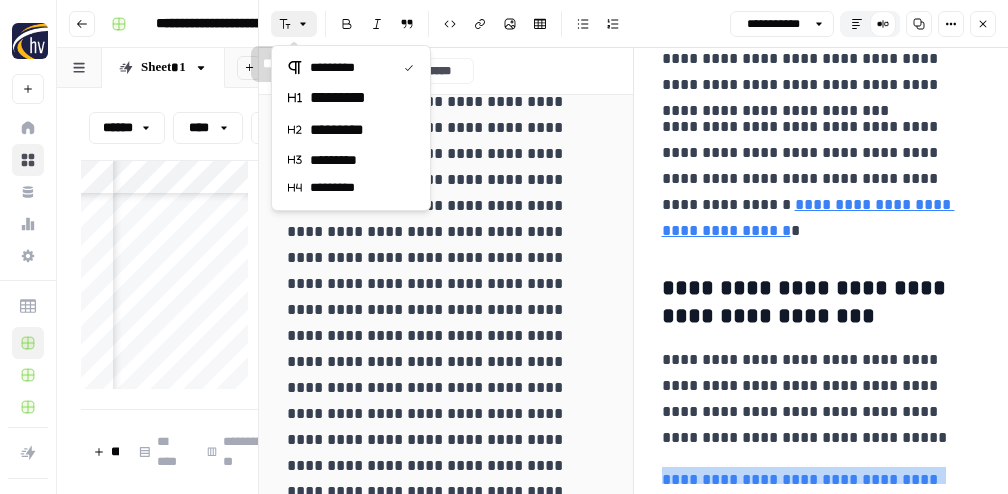 click 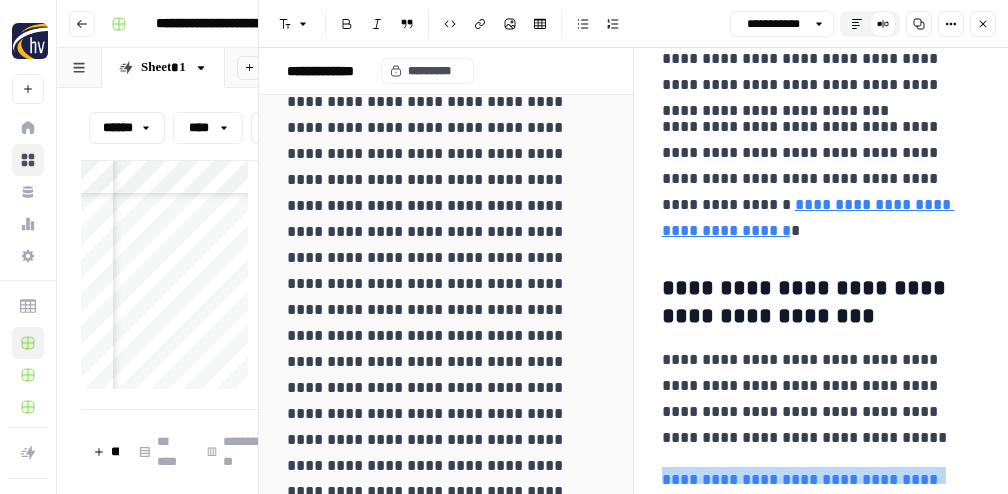 click on "**********" at bounding box center [446, 71] 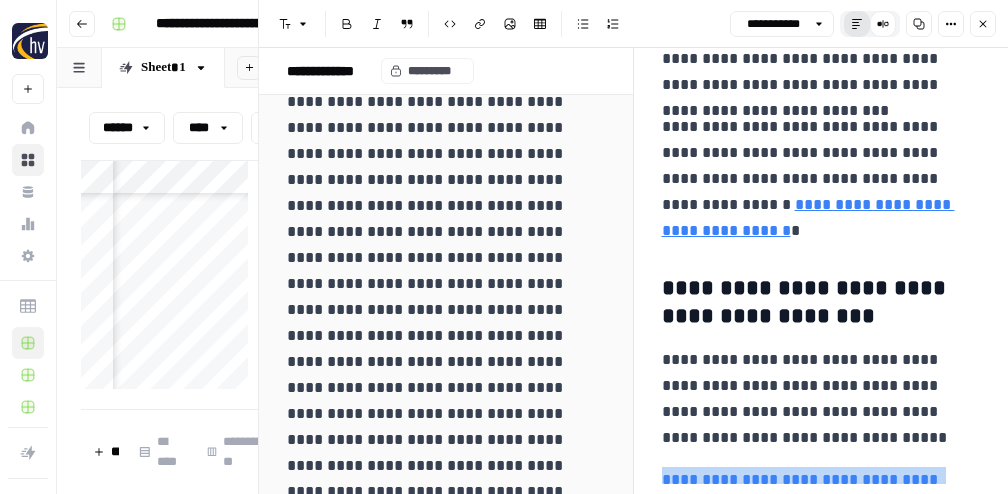 click 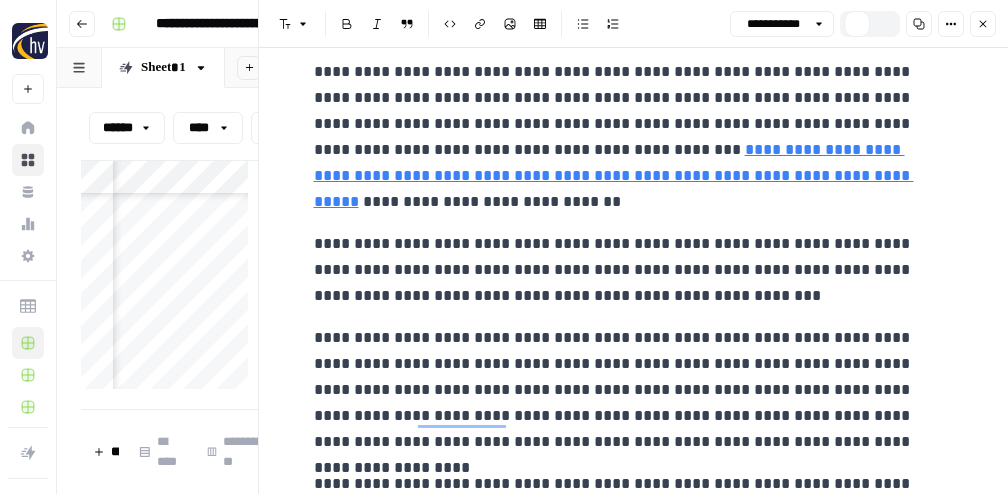 scroll, scrollTop: 3406, scrollLeft: 0, axis: vertical 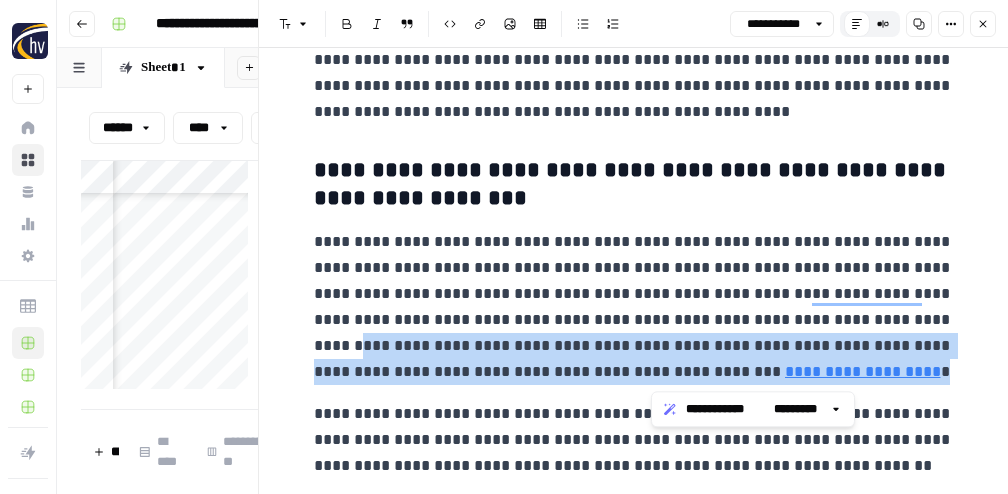drag, startPoint x: 0, startPoint y: 0, endPoint x: 768, endPoint y: 377, distance: 855.54254 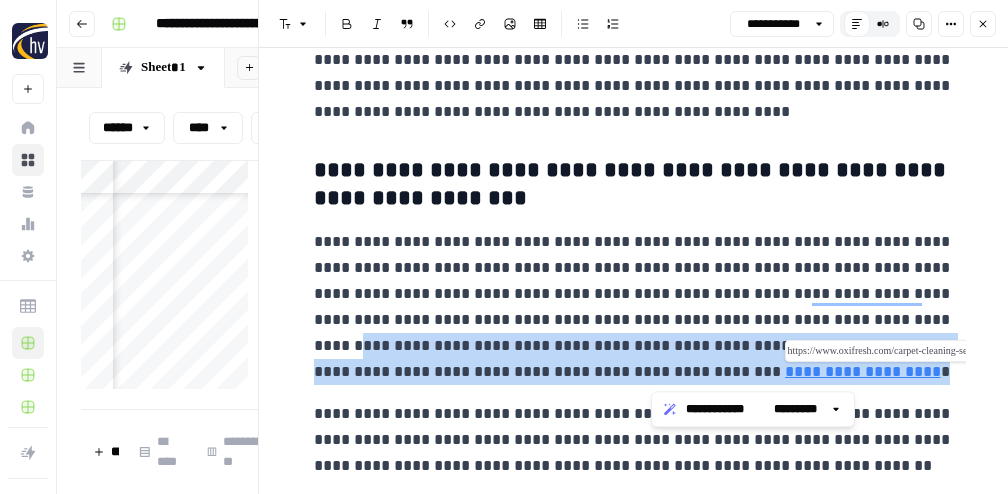 click on "**********" at bounding box center [863, 371] 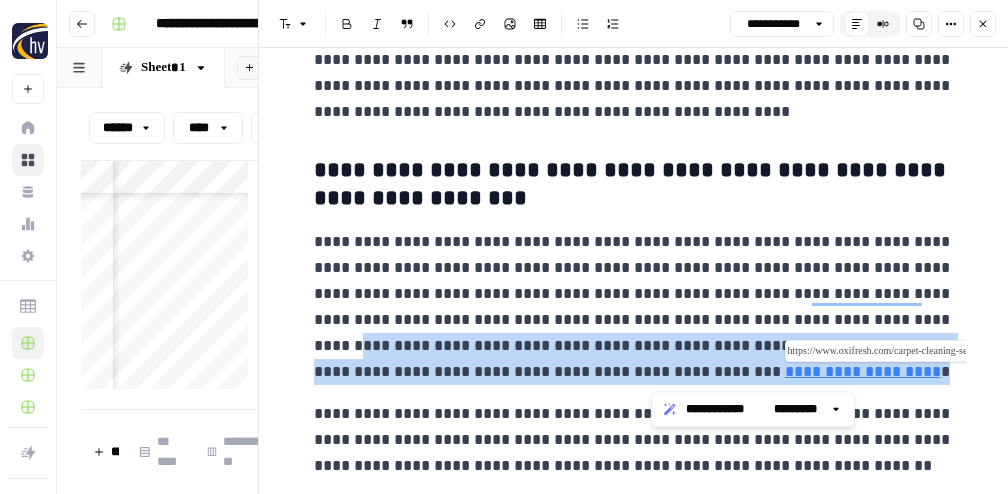 click on "**********" at bounding box center [634, 1586] 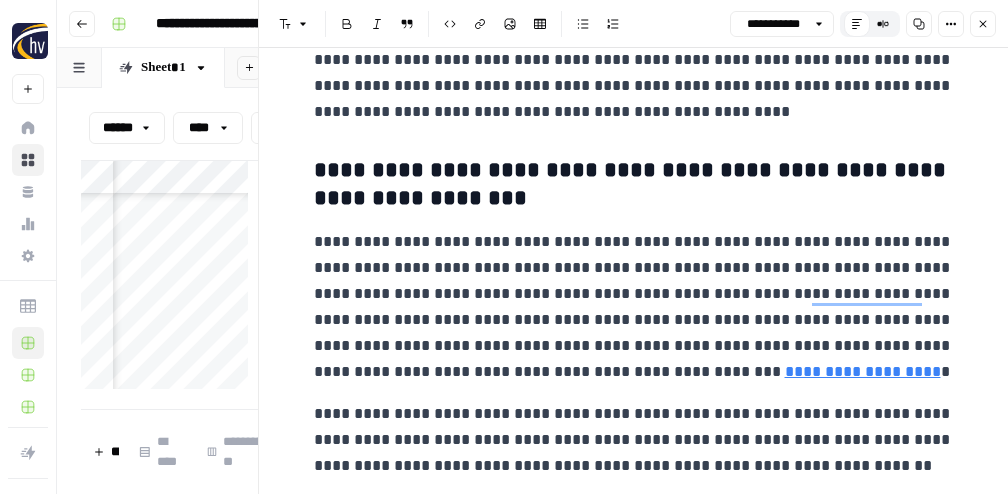 scroll, scrollTop: 3302, scrollLeft: 0, axis: vertical 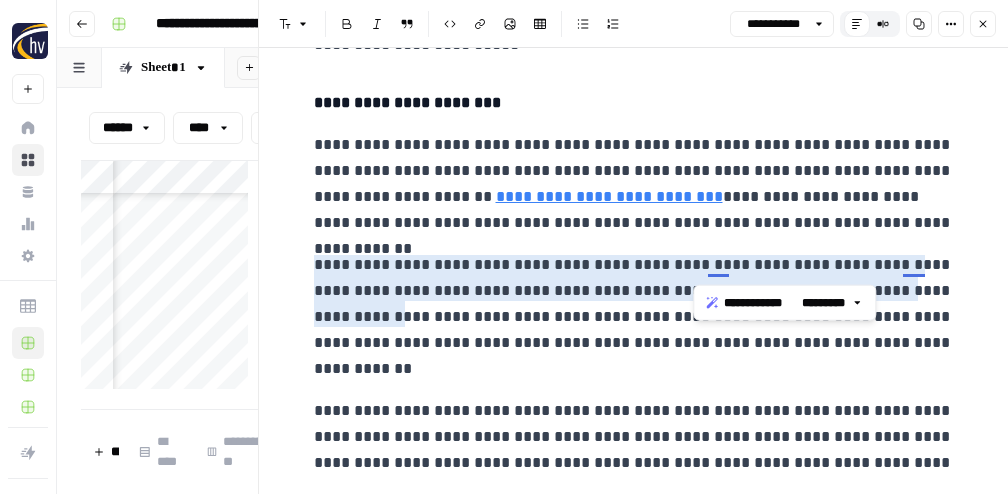 drag, startPoint x: 722, startPoint y: 266, endPoint x: 703, endPoint y: 266, distance: 19 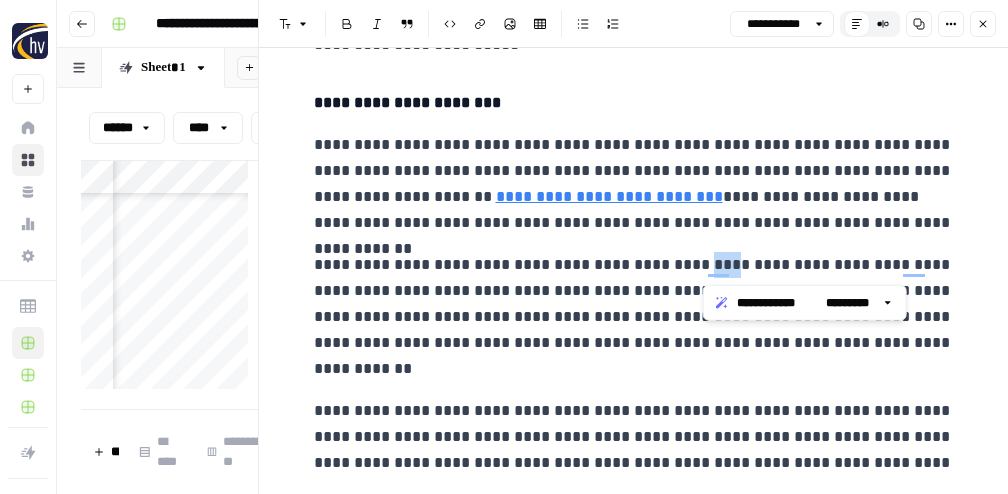 copy on "***" 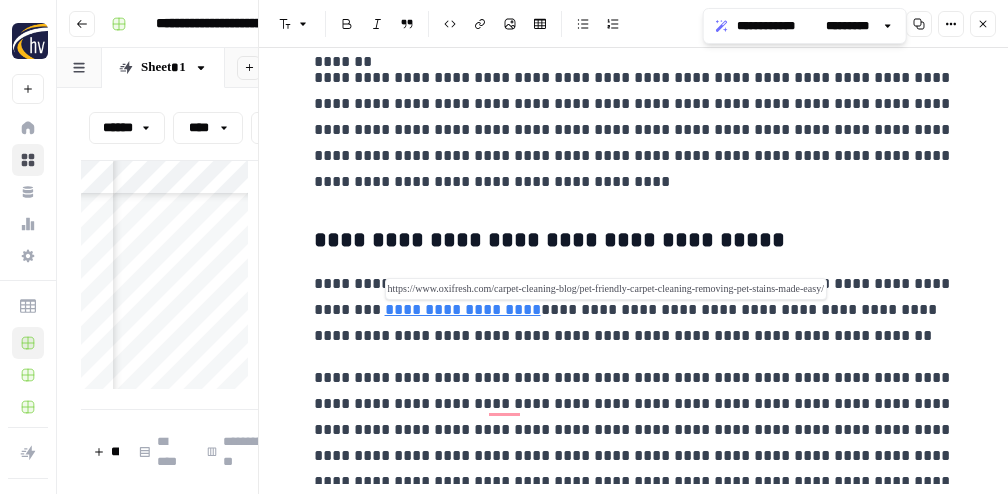 click on "**********" at bounding box center (463, 309) 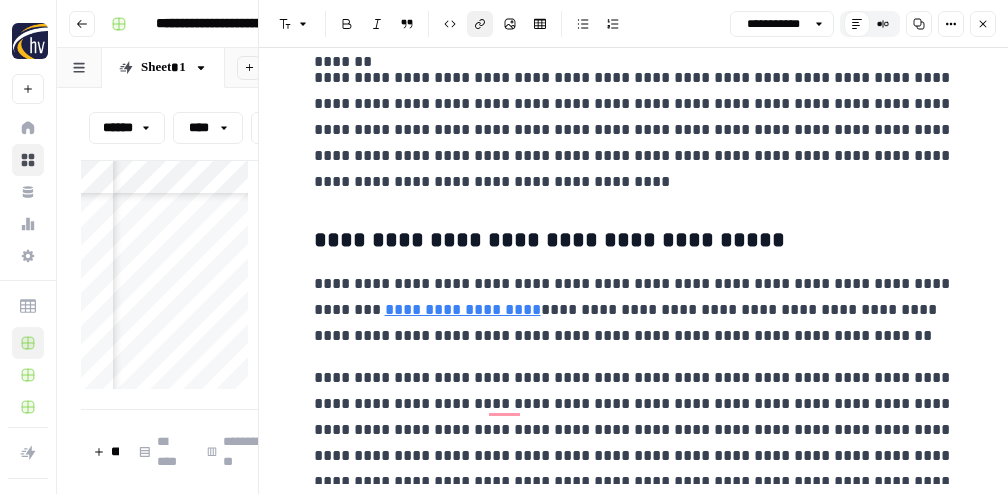 scroll, scrollTop: 6649, scrollLeft: 0, axis: vertical 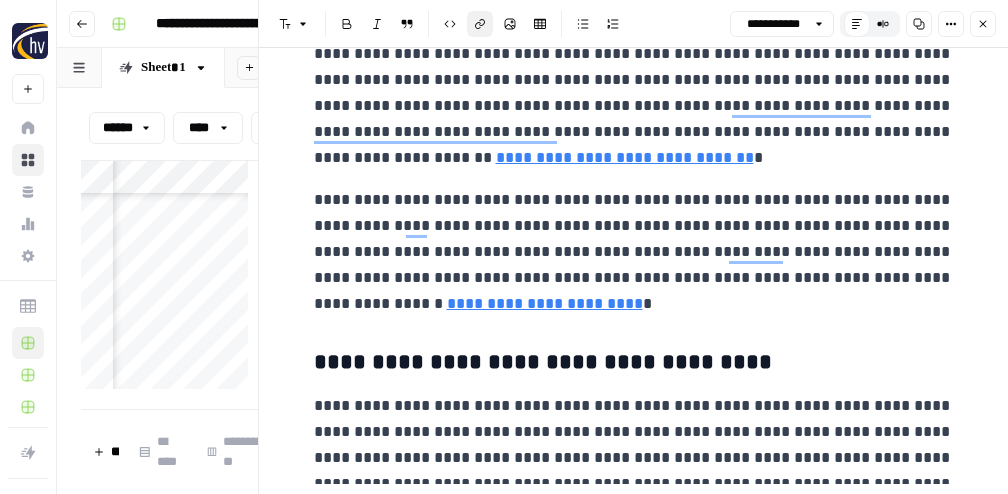 click on "**********" at bounding box center (545, 303) 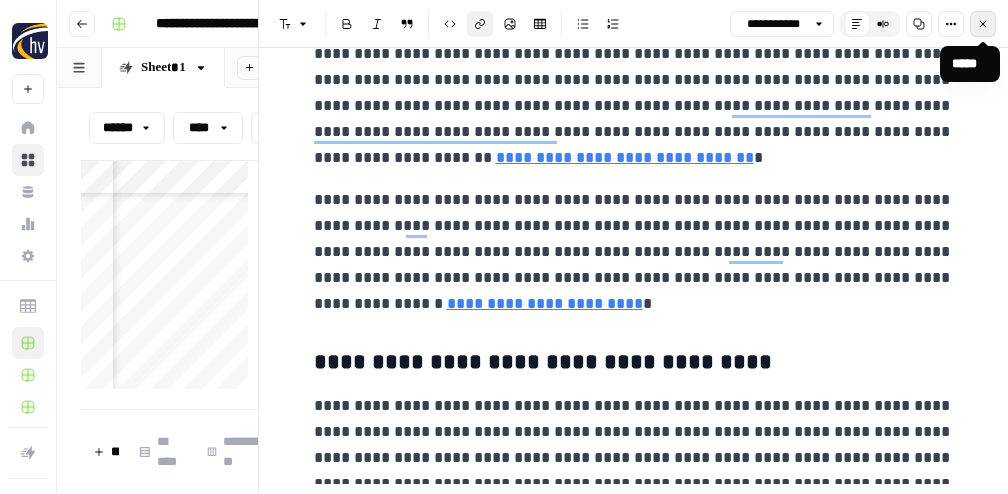 click 